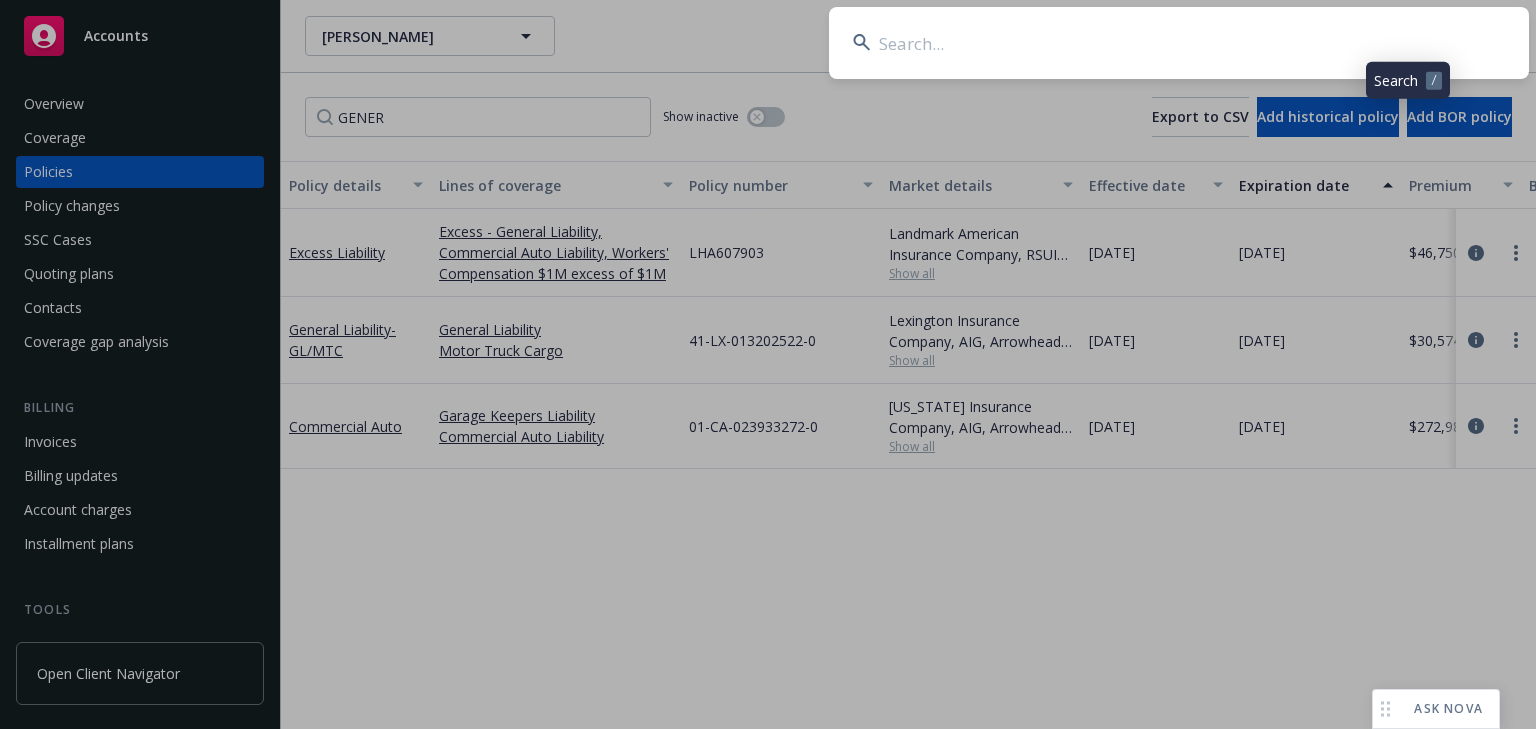 scroll, scrollTop: 0, scrollLeft: 0, axis: both 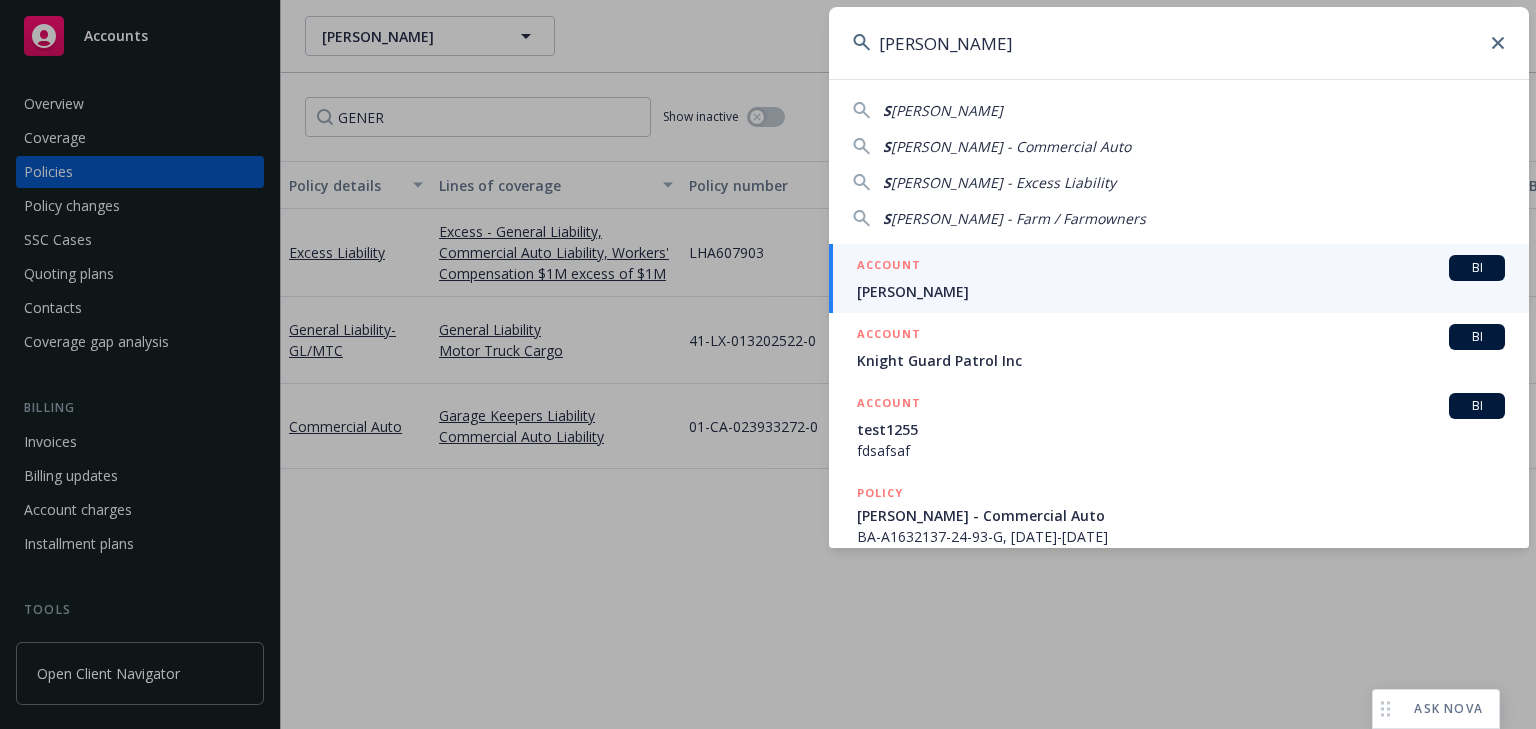 type on "SHANE BURKHAR" 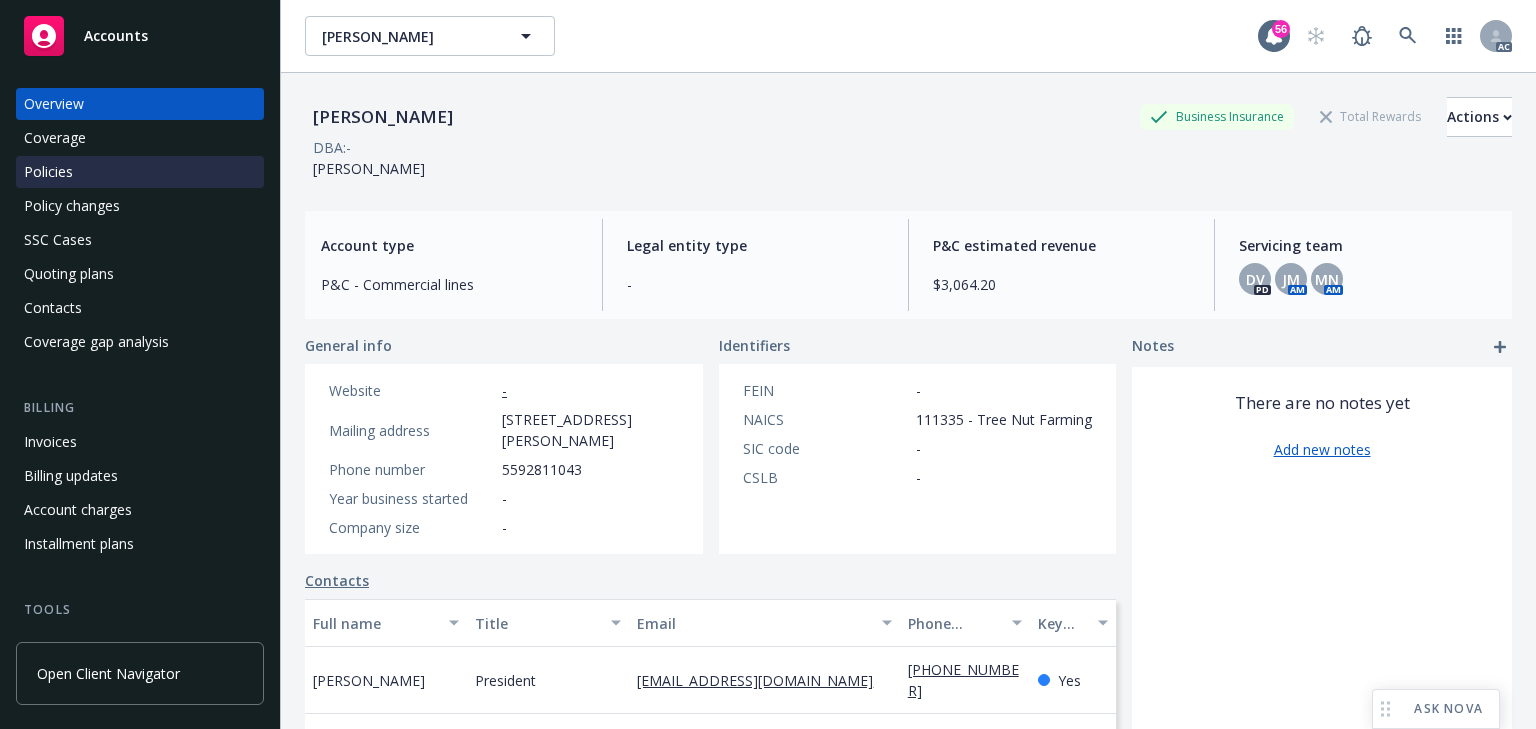 click on "Policies" at bounding box center (140, 172) 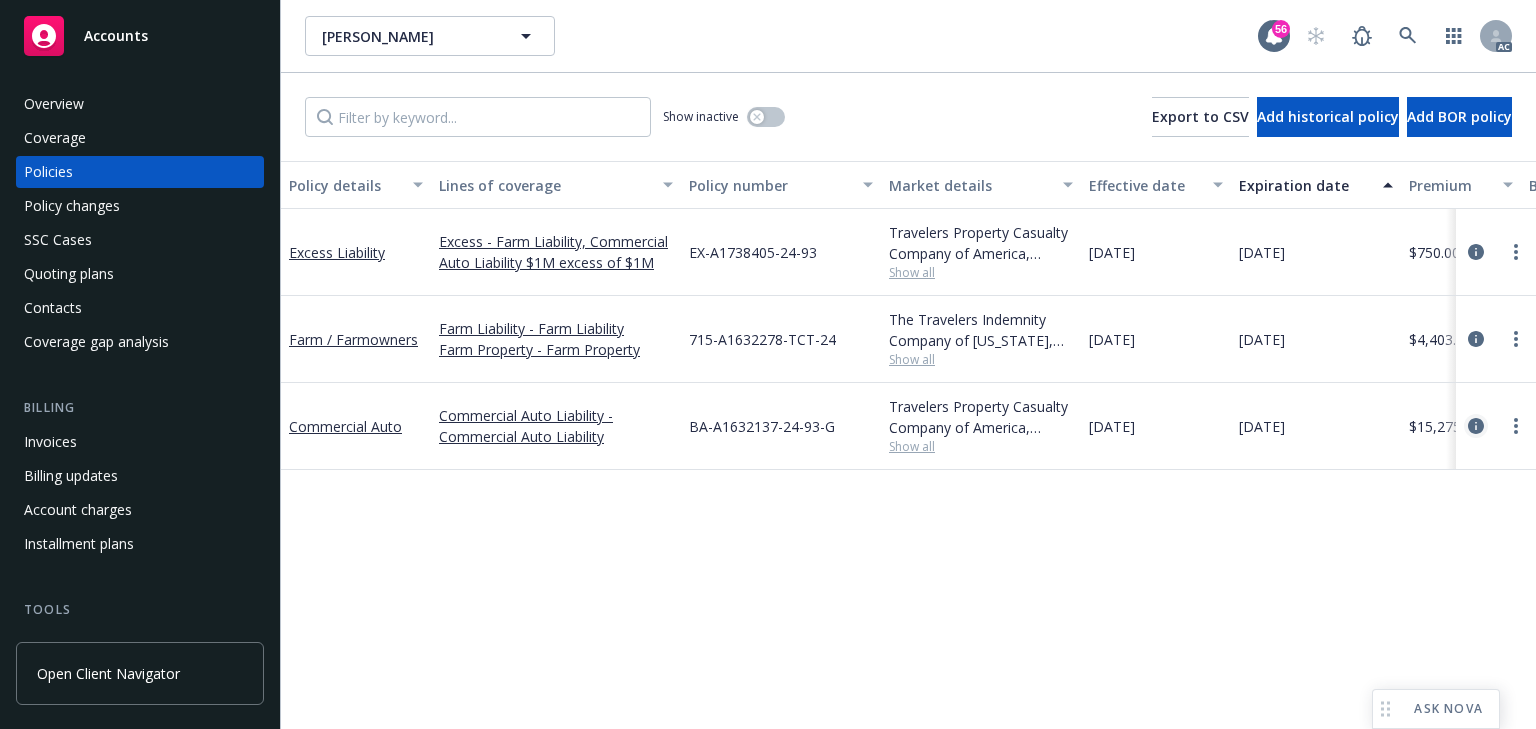 click 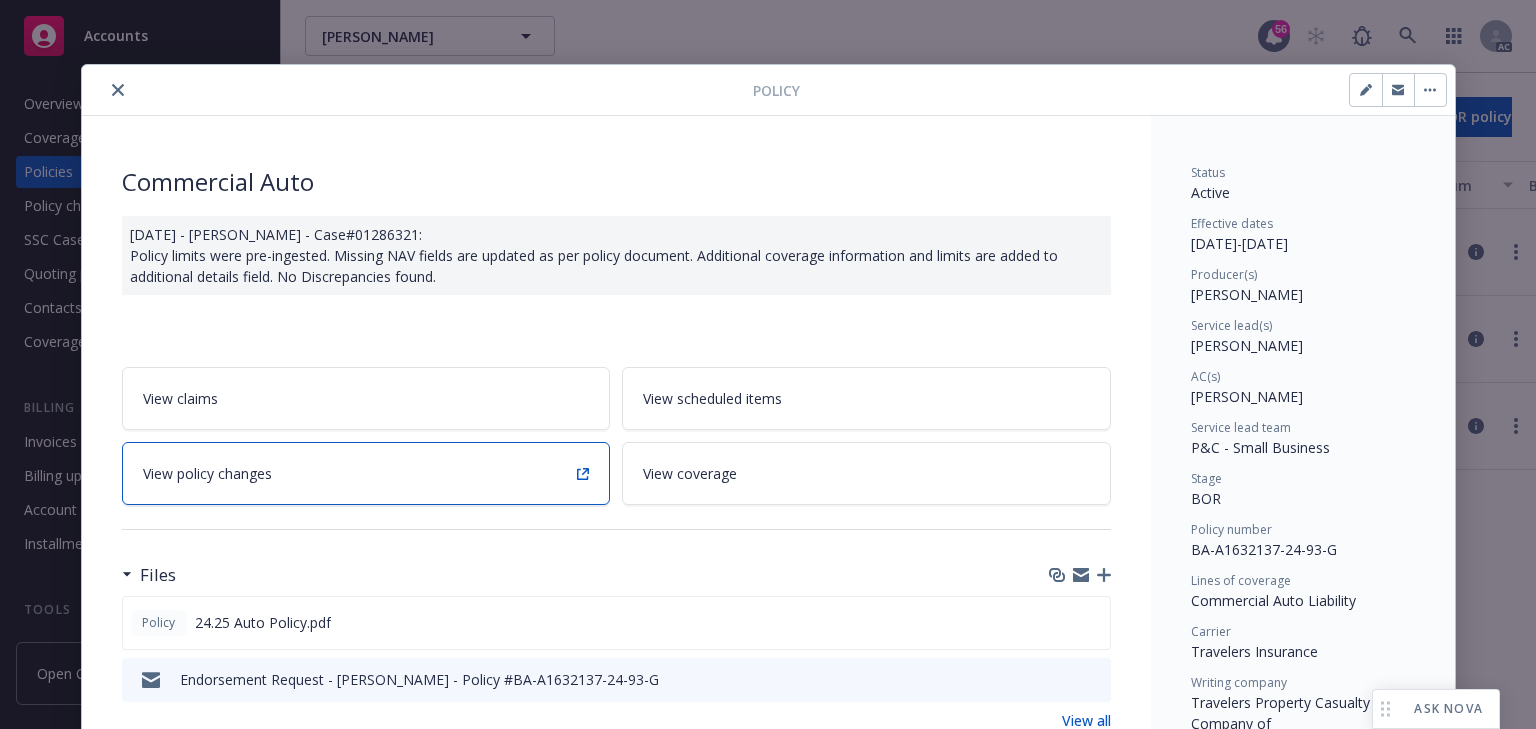 click on "View policy changes" at bounding box center (366, 473) 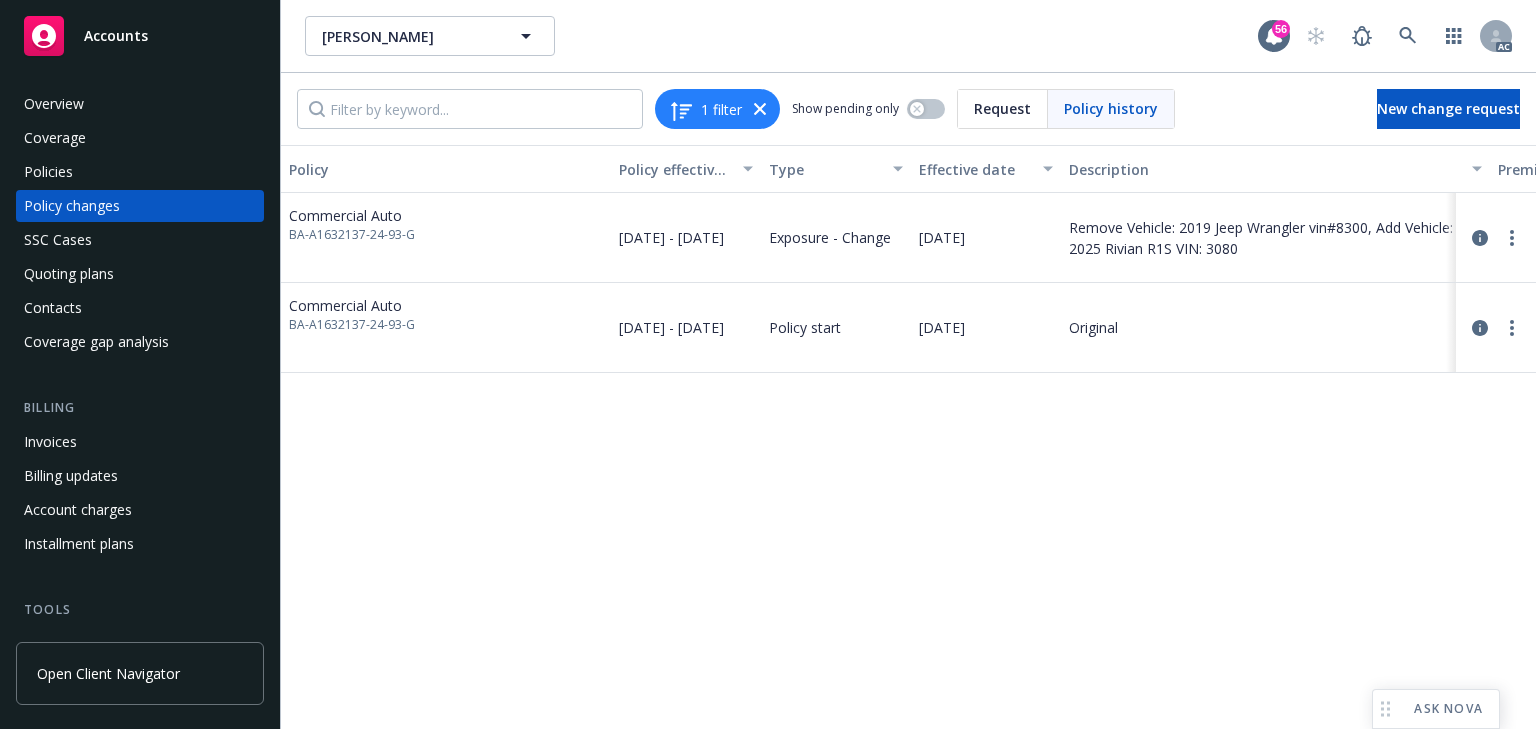 click on "Policy Policy effective dates Type Effective date Description Premium change Annualized total premium change Total premium Status Commercial Auto BA-A1632137-24-93-G 09/12/2024   -   09/12/2025 Exposure - Change 07/09/2025 Remove Vehicle: 2019 Jeep Wrangler vin#8300, Add Vehicle: 2025 Rivian R1S VIN: 3080 - - $15,275.00 Initiated Commercial Auto BA-A1632137-24-93-G 09/12/2024   -   09/12/2025 Policy start 09/12/2024 Original $15,275.00 $15,275.00 $15,275.00 Confirmed" at bounding box center (908, 437) 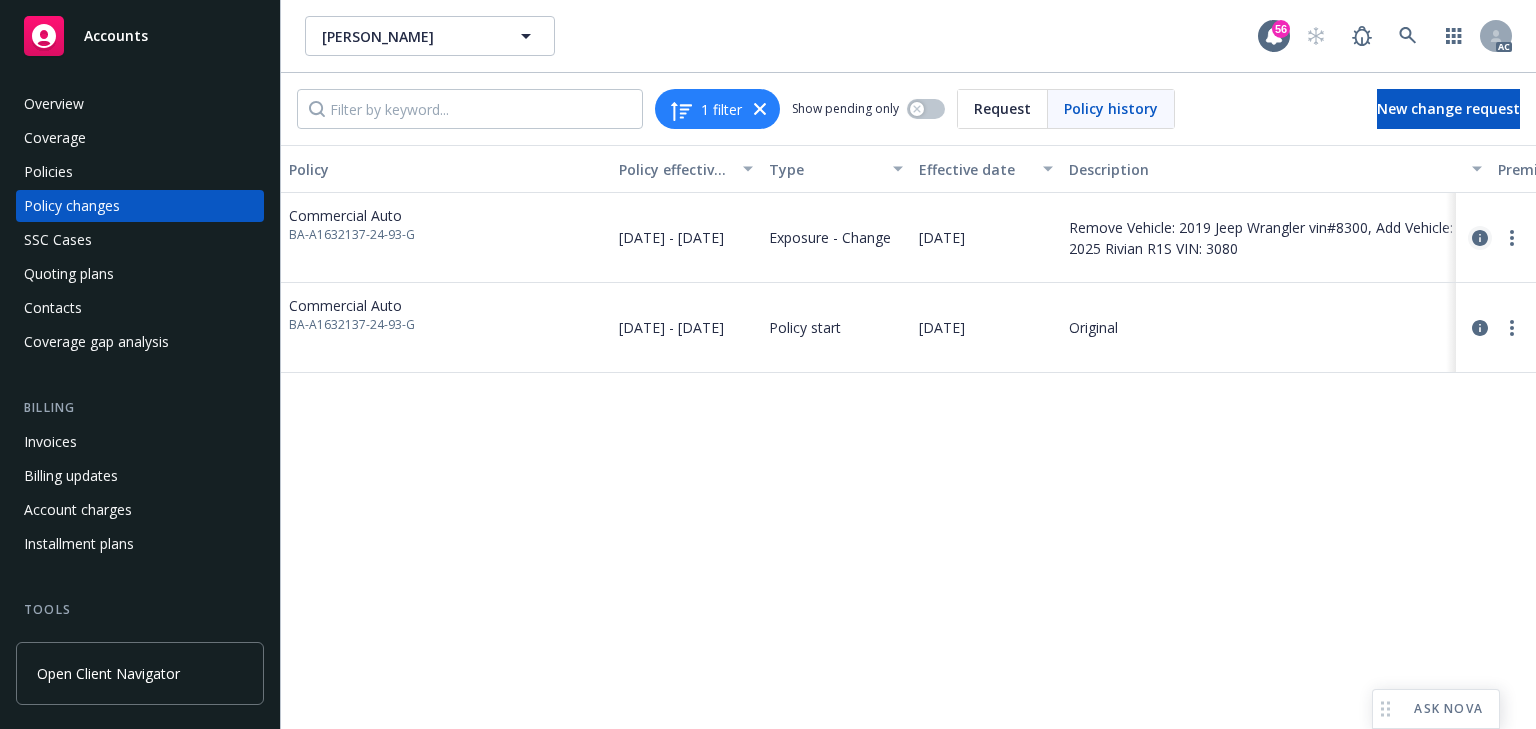 click 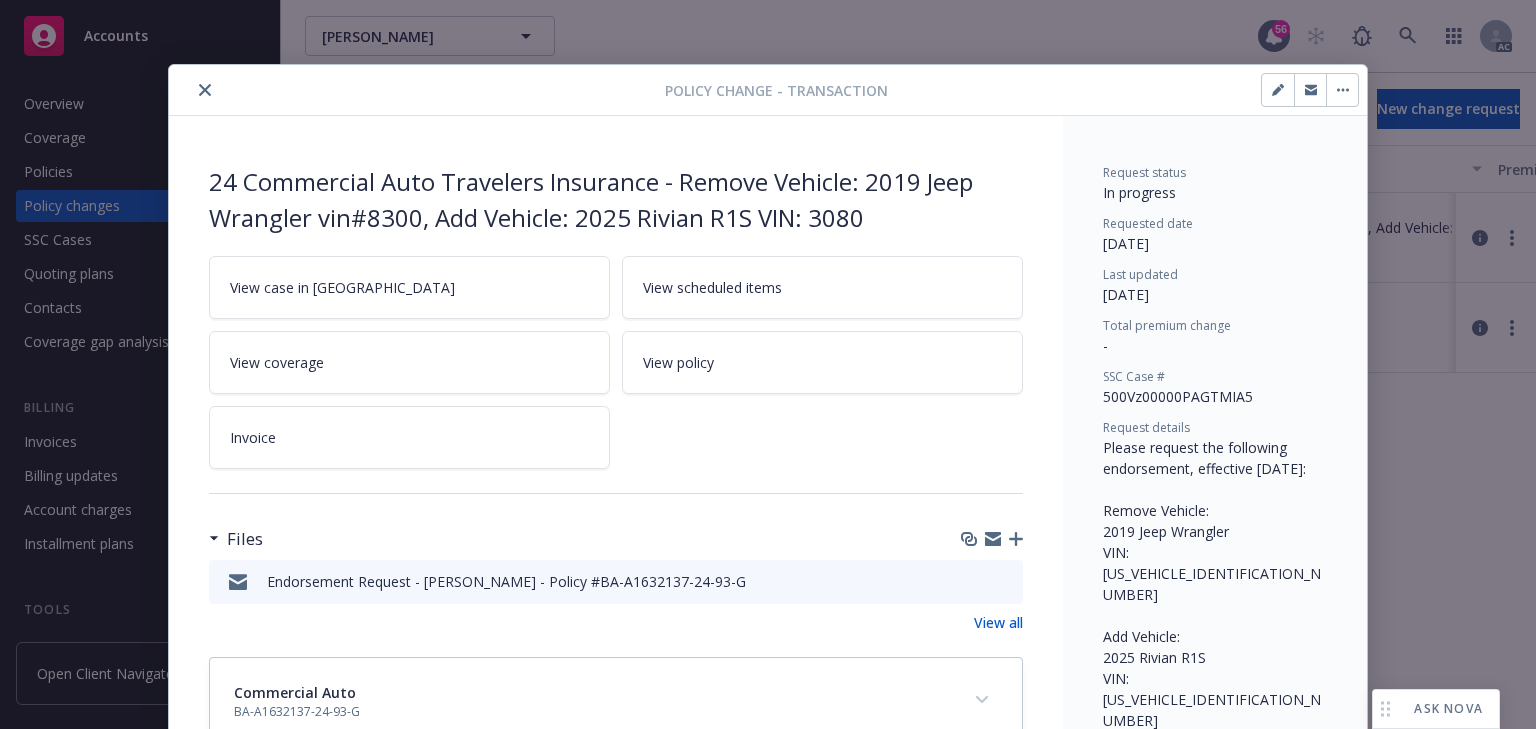 scroll, scrollTop: 60, scrollLeft: 0, axis: vertical 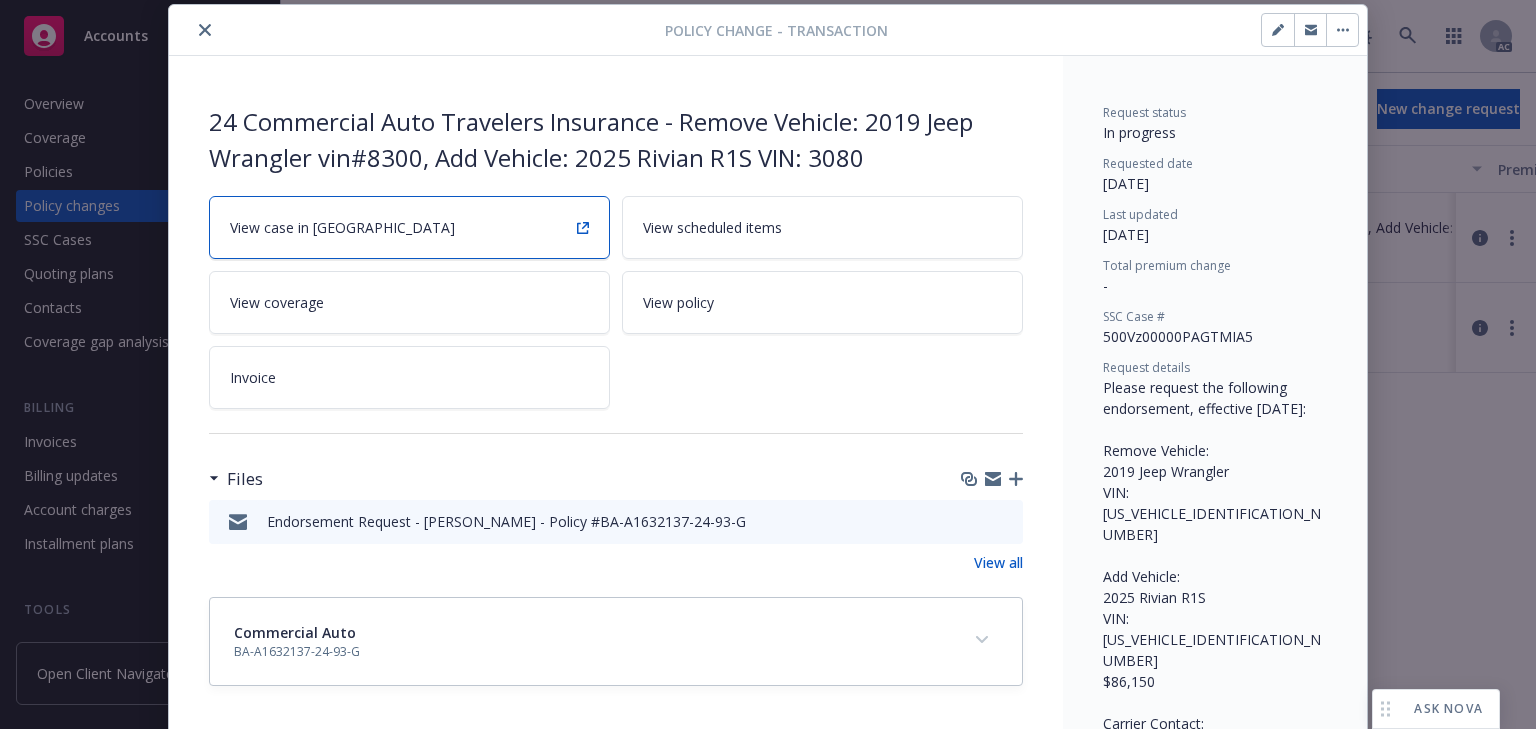 click on "View case in [GEOGRAPHIC_DATA]" at bounding box center [409, 227] 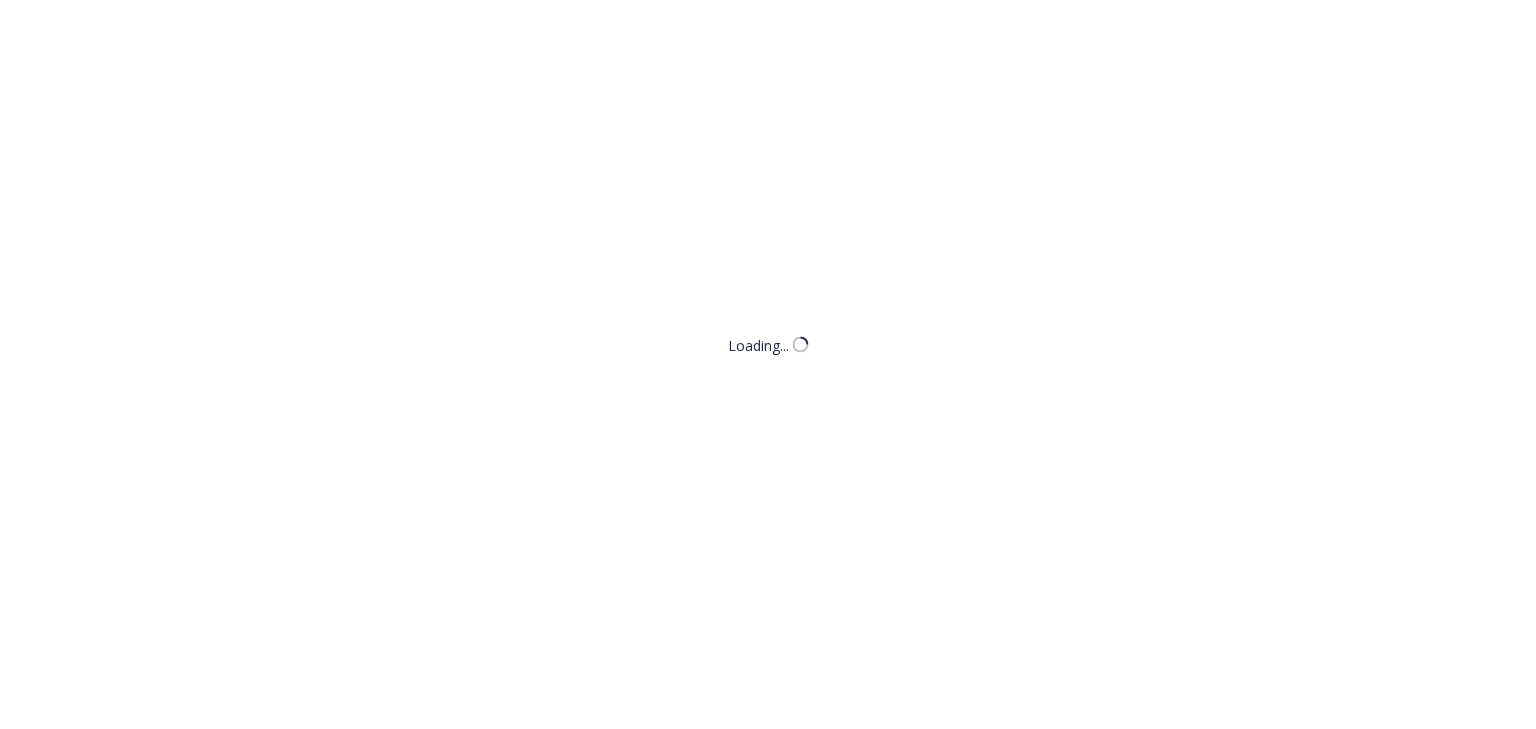 scroll, scrollTop: 0, scrollLeft: 0, axis: both 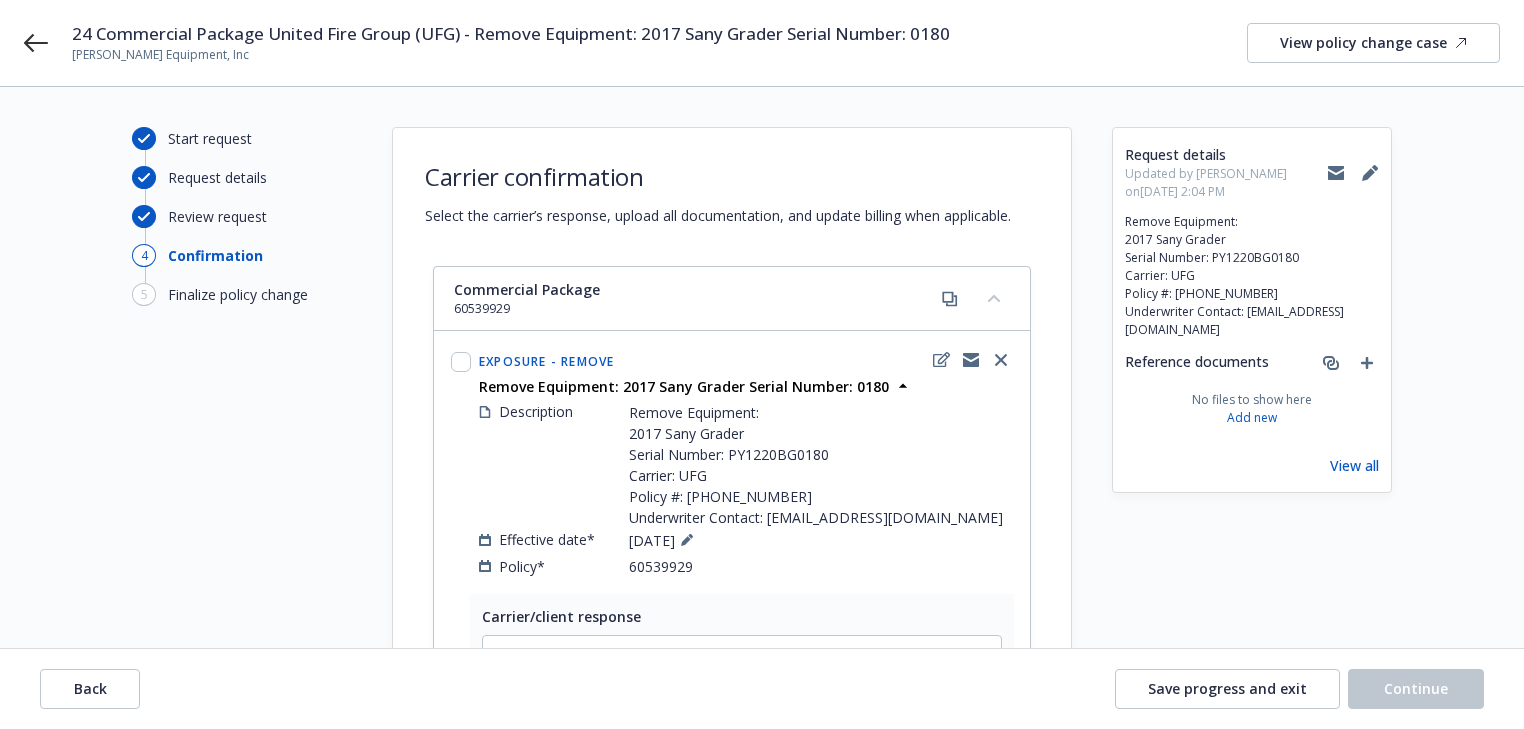 click 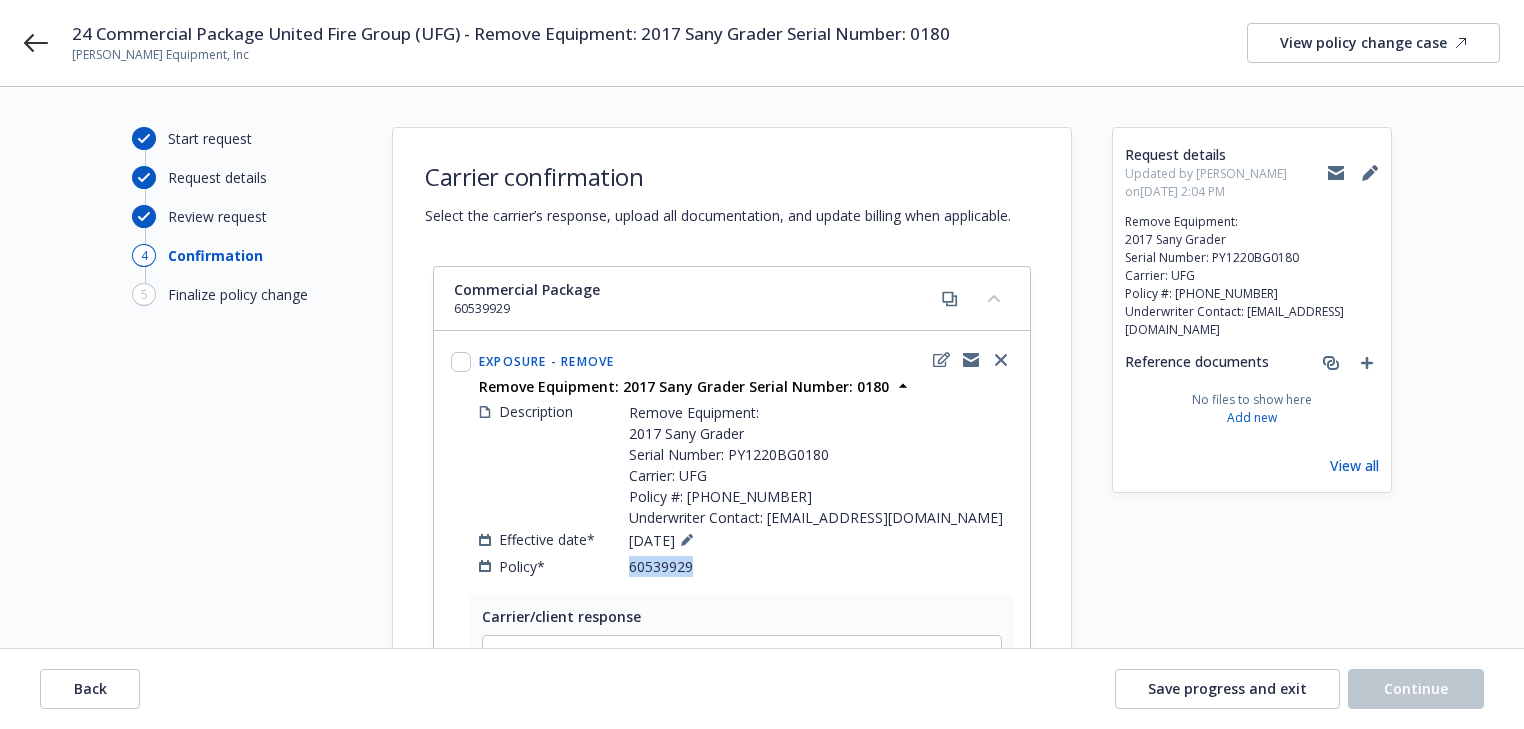 drag, startPoint x: 745, startPoint y: 567, endPoint x: 624, endPoint y: 563, distance: 121.0661 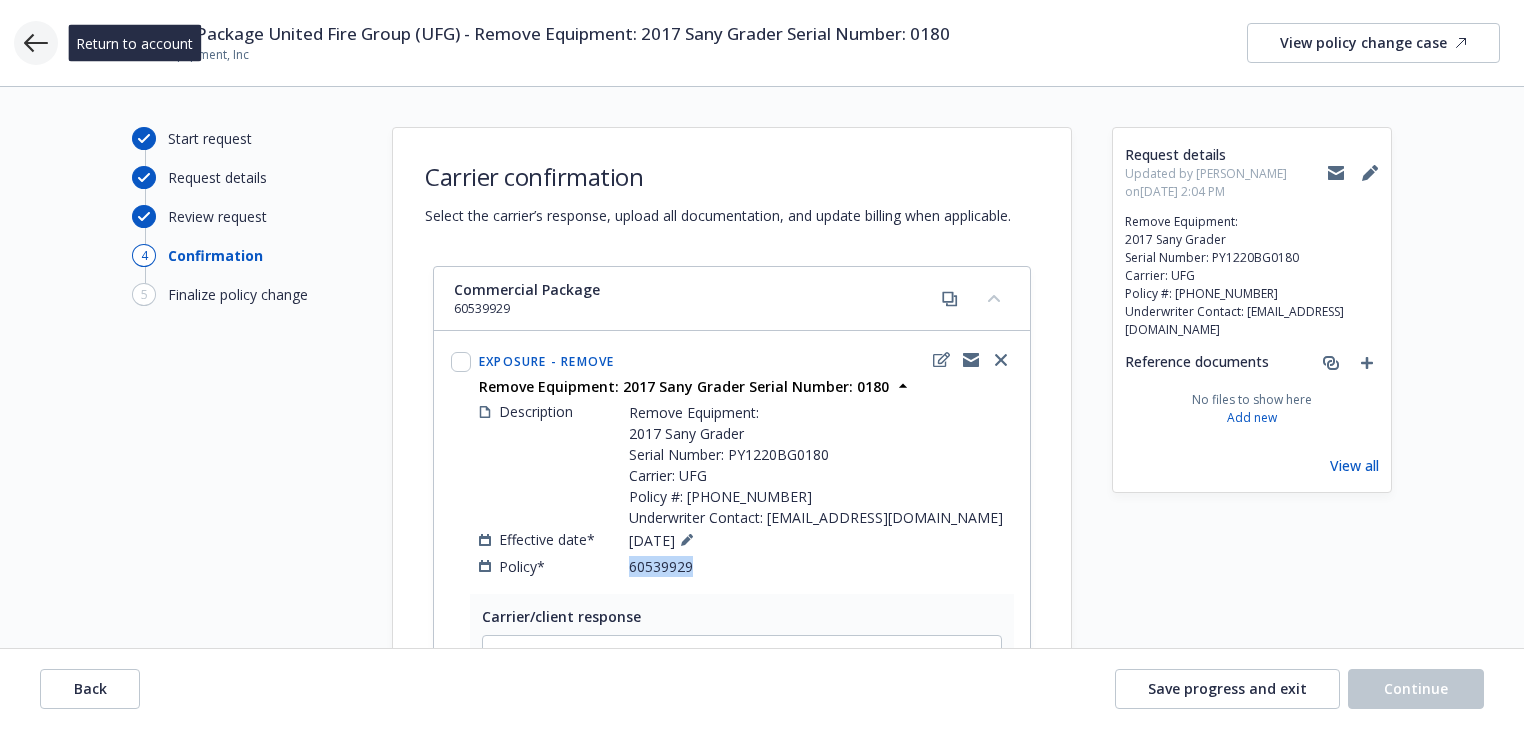 click 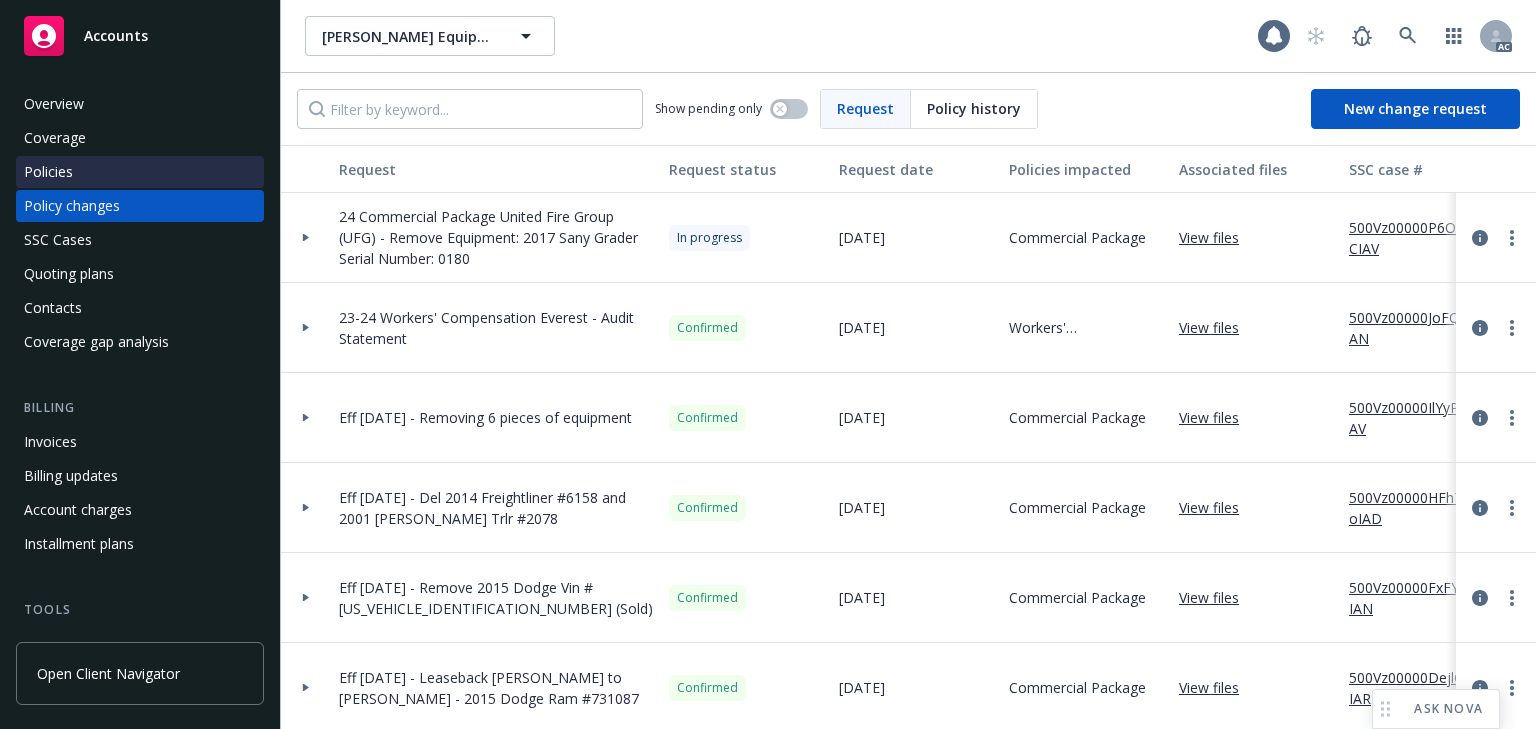 click on "Policies" at bounding box center [48, 172] 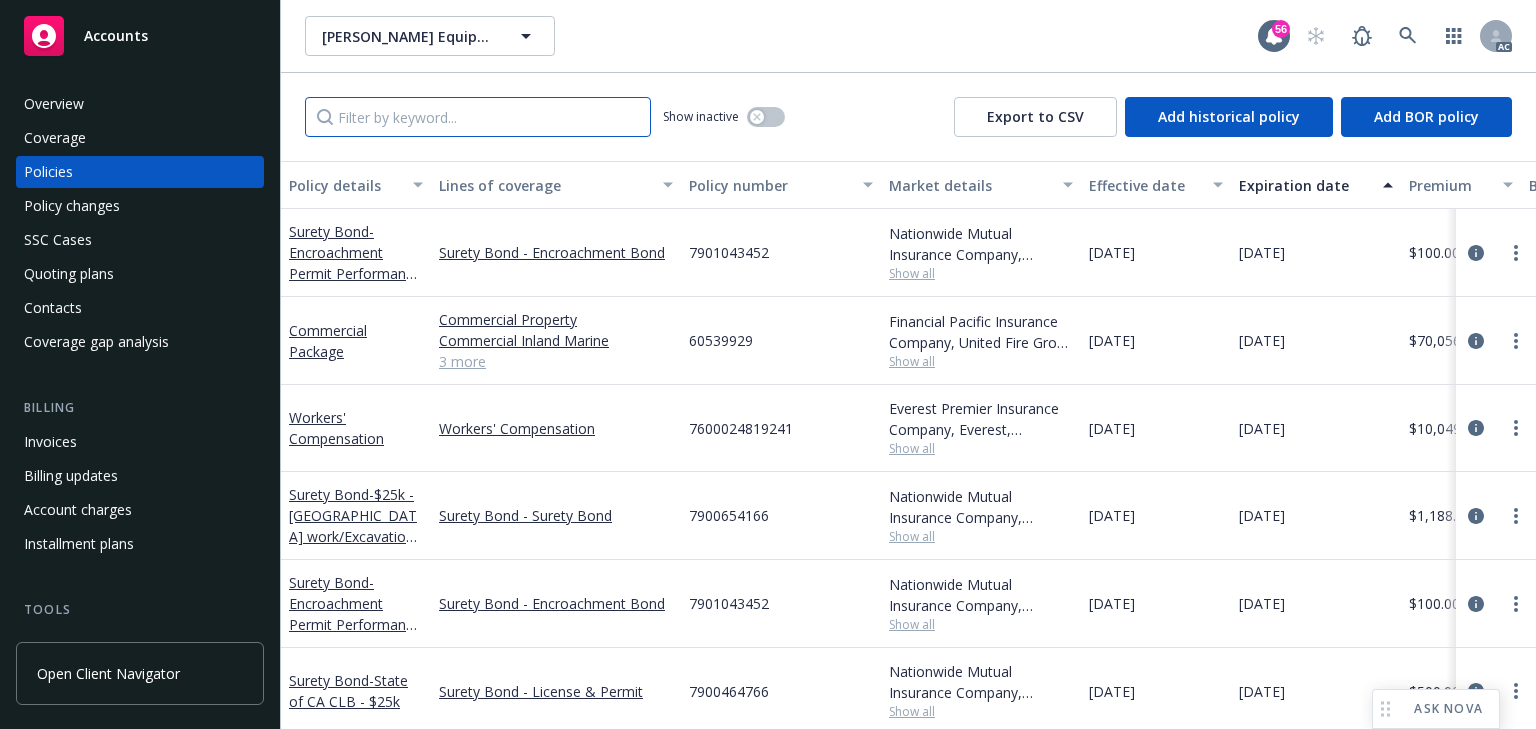 click at bounding box center [478, 117] 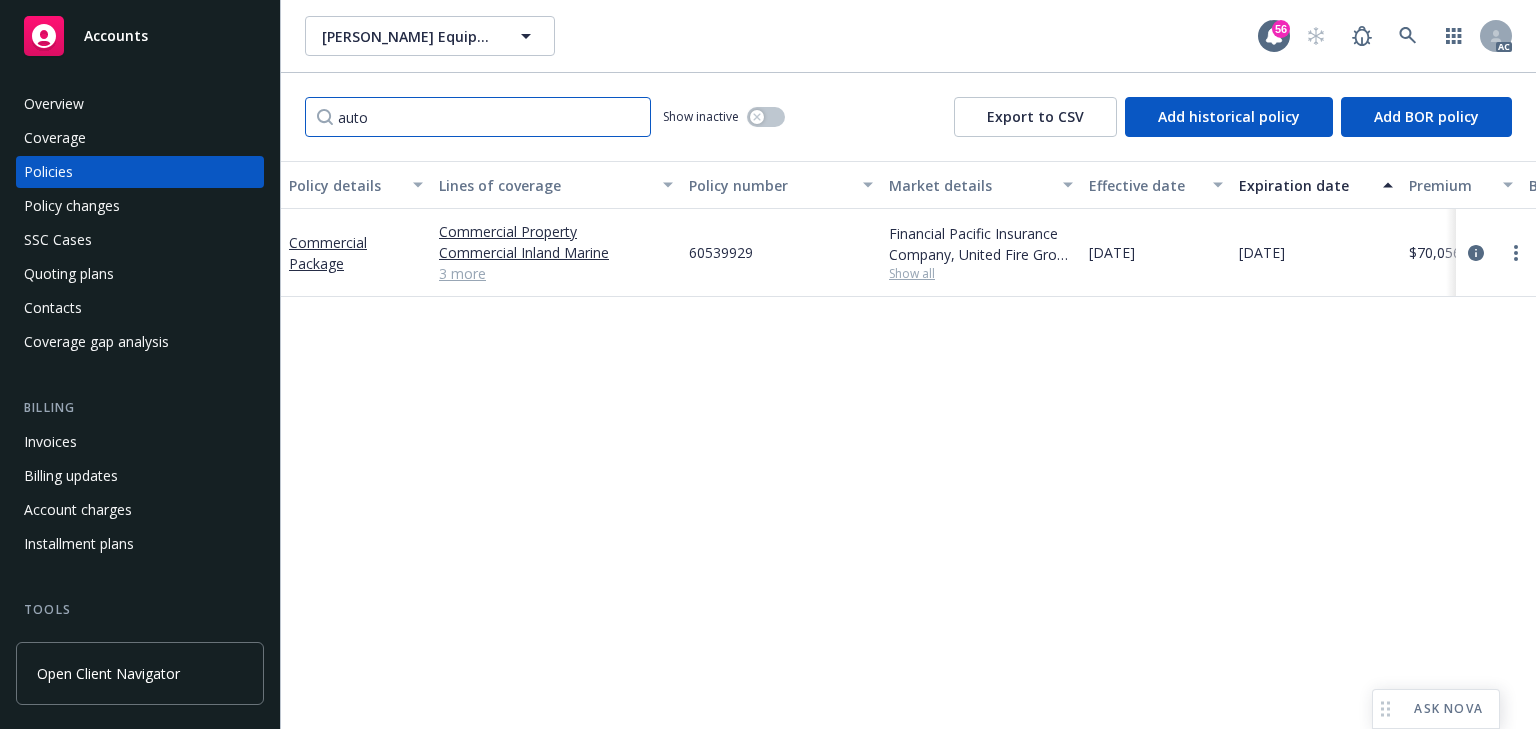 type on "auto" 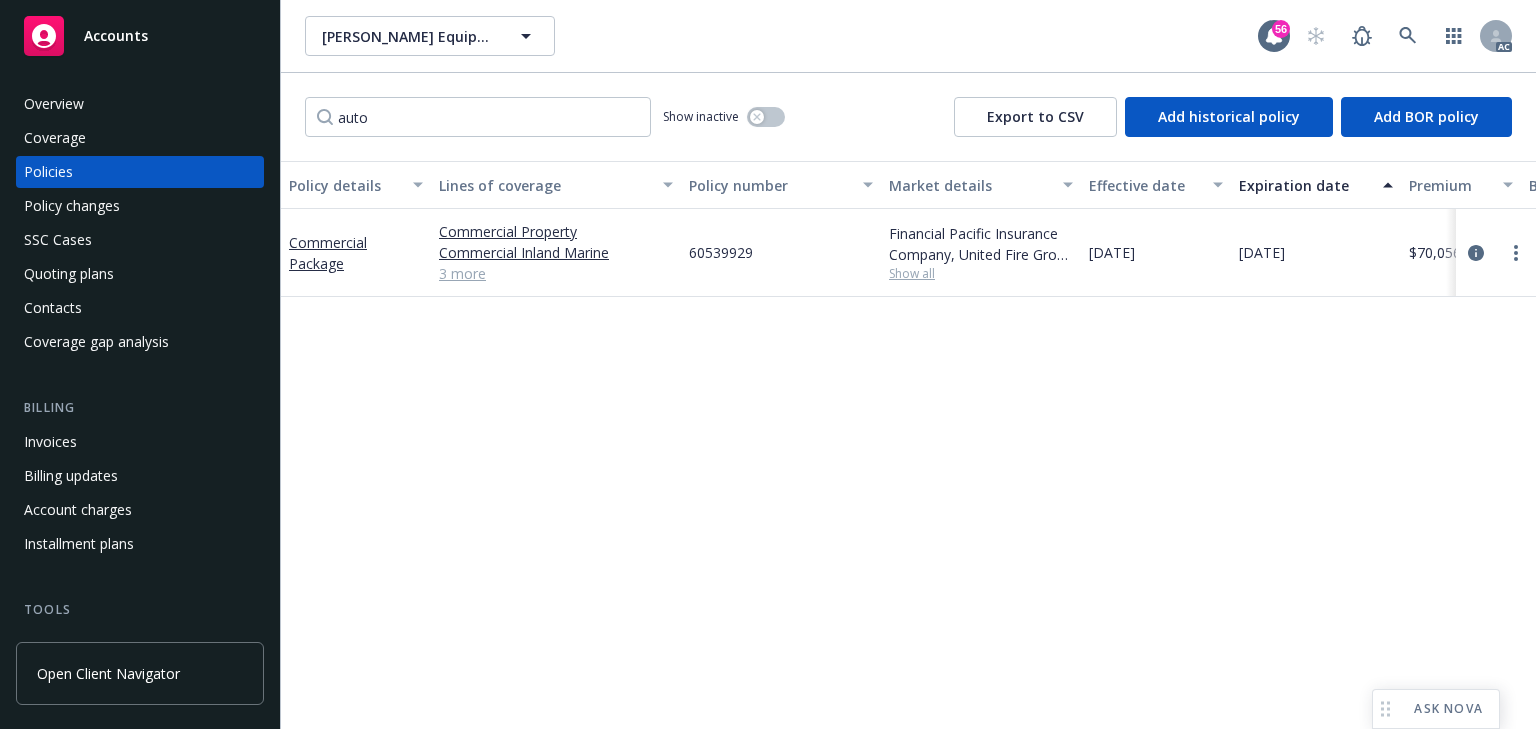 click on "Policy details Lines of coverage Policy number Market details Effective date Expiration date Premium Billing method Stage Status Service team leaders Commercial Package Commercial Property Commercial Inland Marine General Liability Commercial Auto Liability Excess 3 more 60539929 Financial Pacific Insurance Company, United Fire Group (UFG) Show all 10/01/2024 10/01/2025 $70,056.00 Direct - Installments Renewal Active Megan Napoli AC Jennifer Martinez AM 1 more" at bounding box center (908, 445) 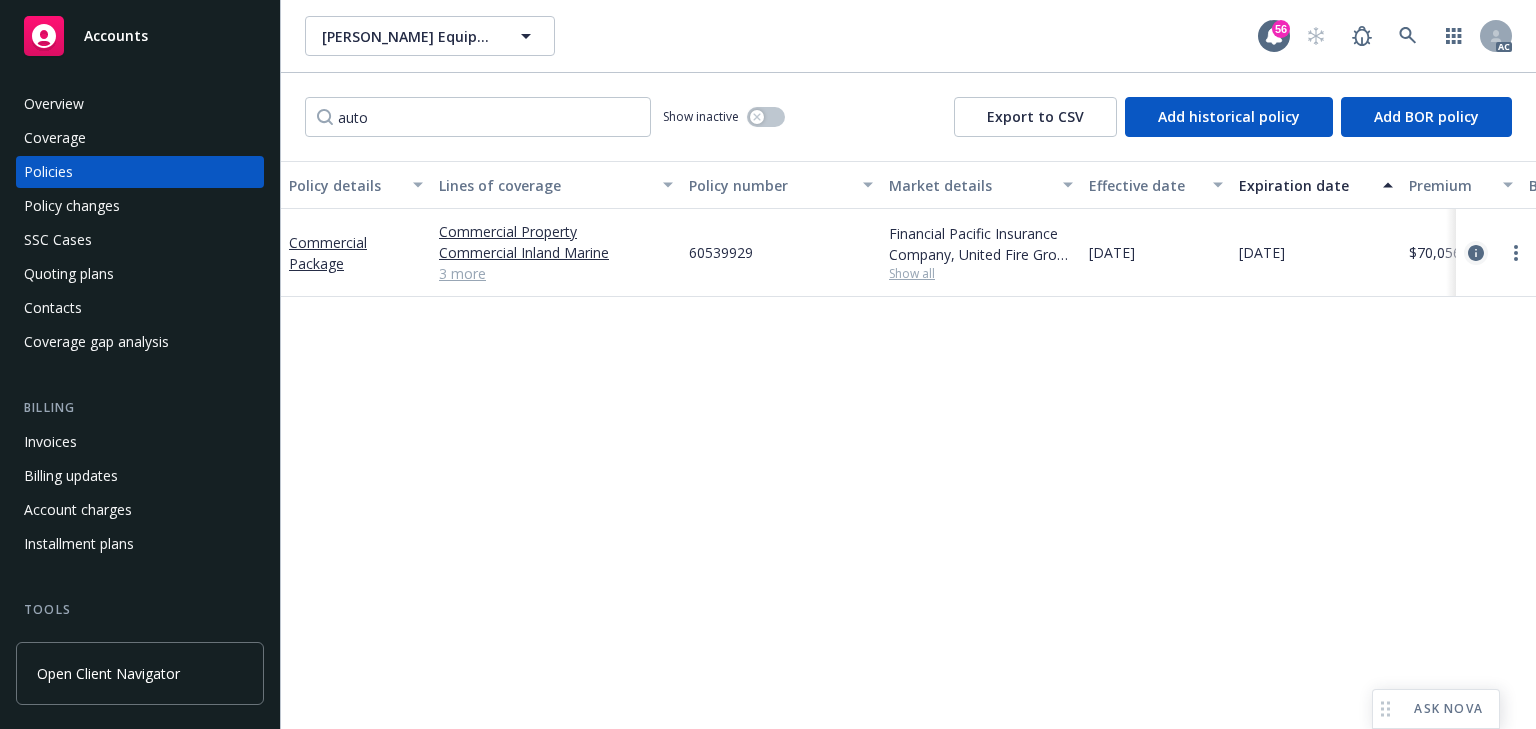 click 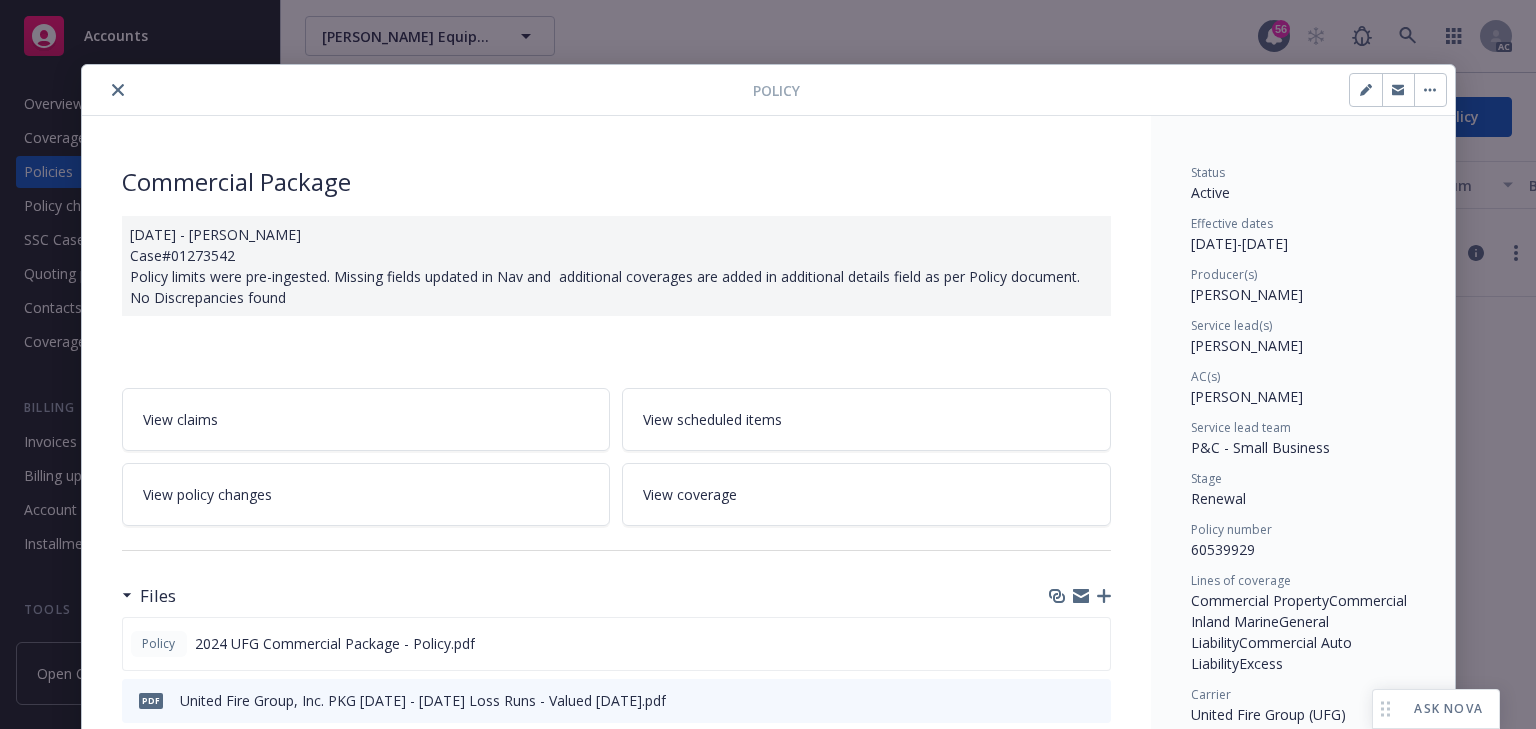 scroll, scrollTop: 60, scrollLeft: 0, axis: vertical 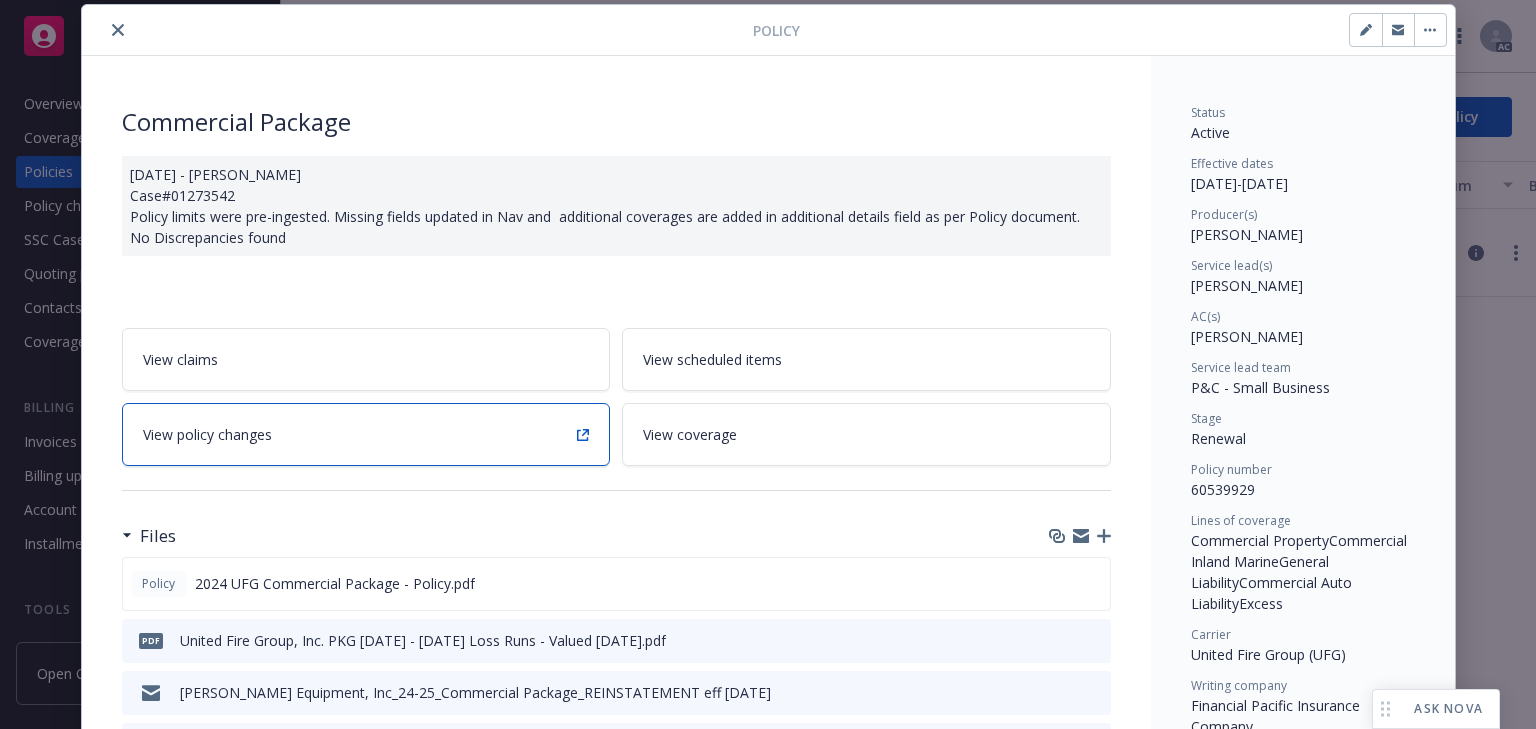 click on "View policy changes" at bounding box center [366, 434] 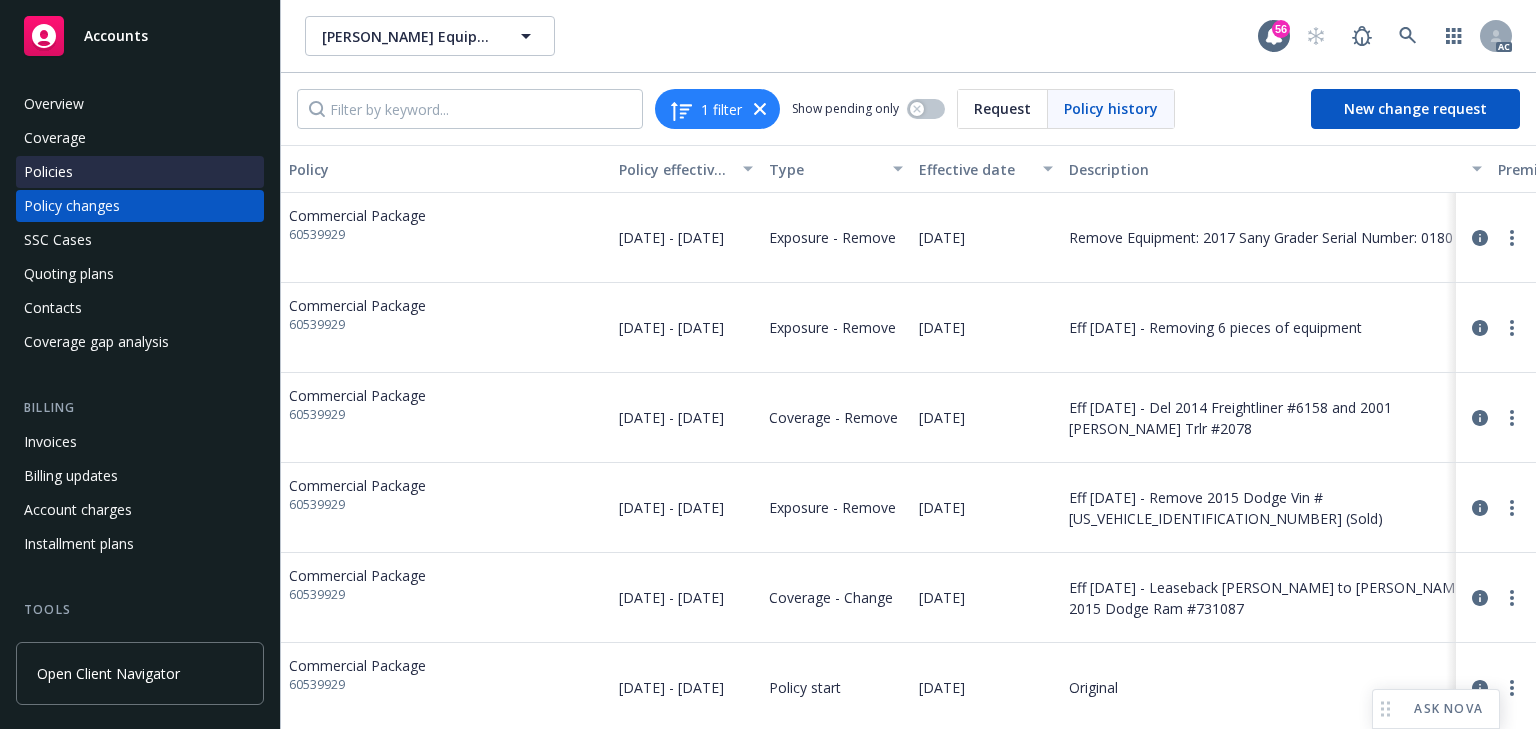 click on "Policies" at bounding box center [48, 172] 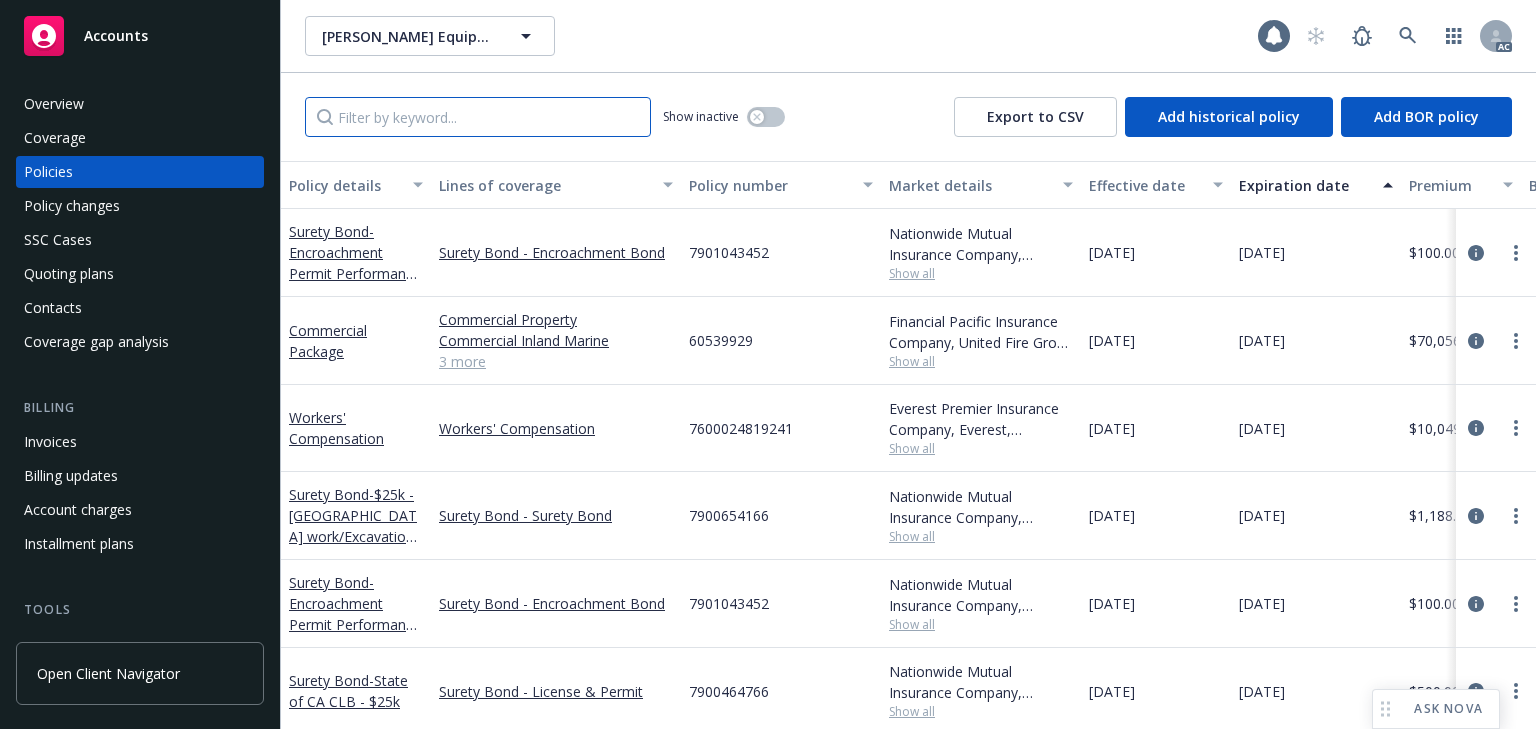 click at bounding box center [478, 117] 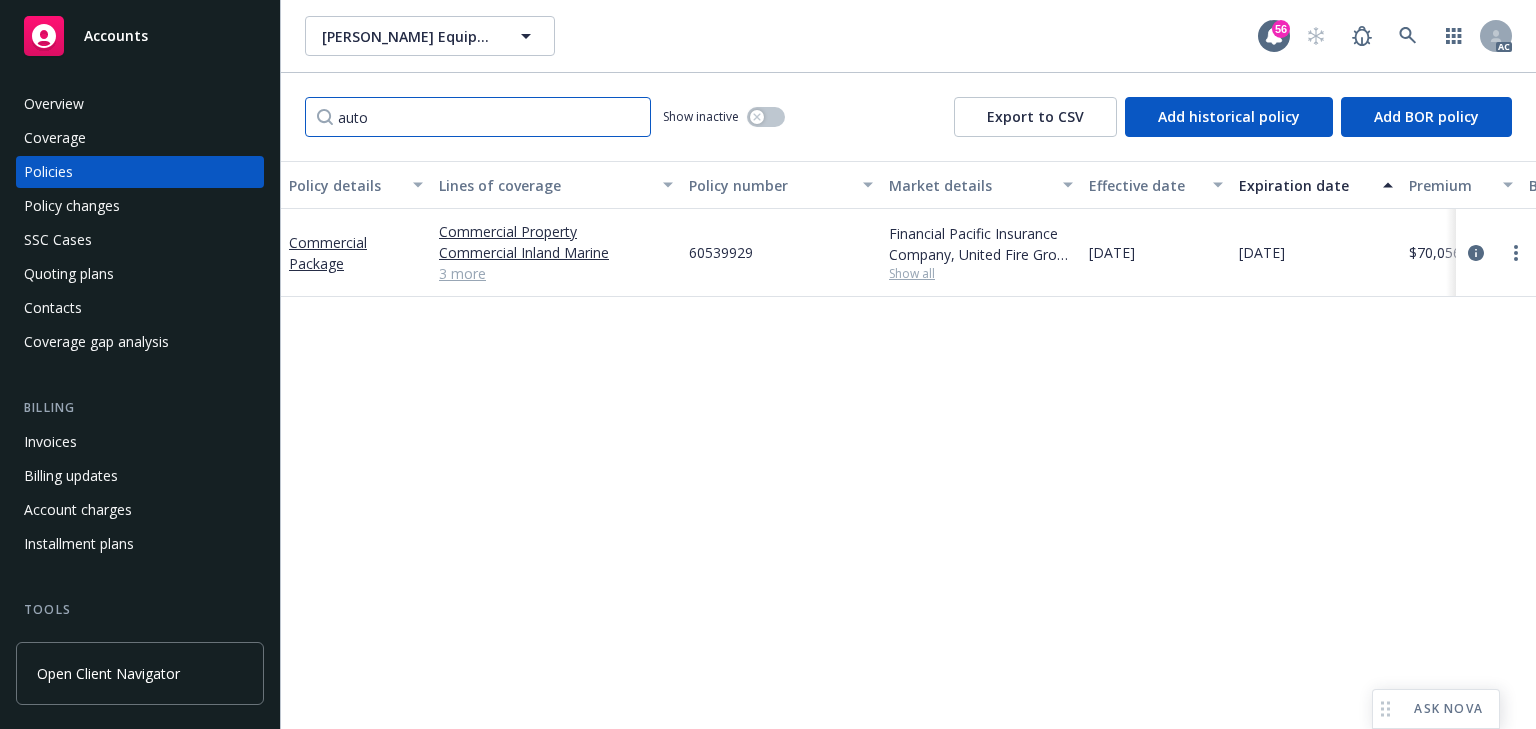 type on "auto" 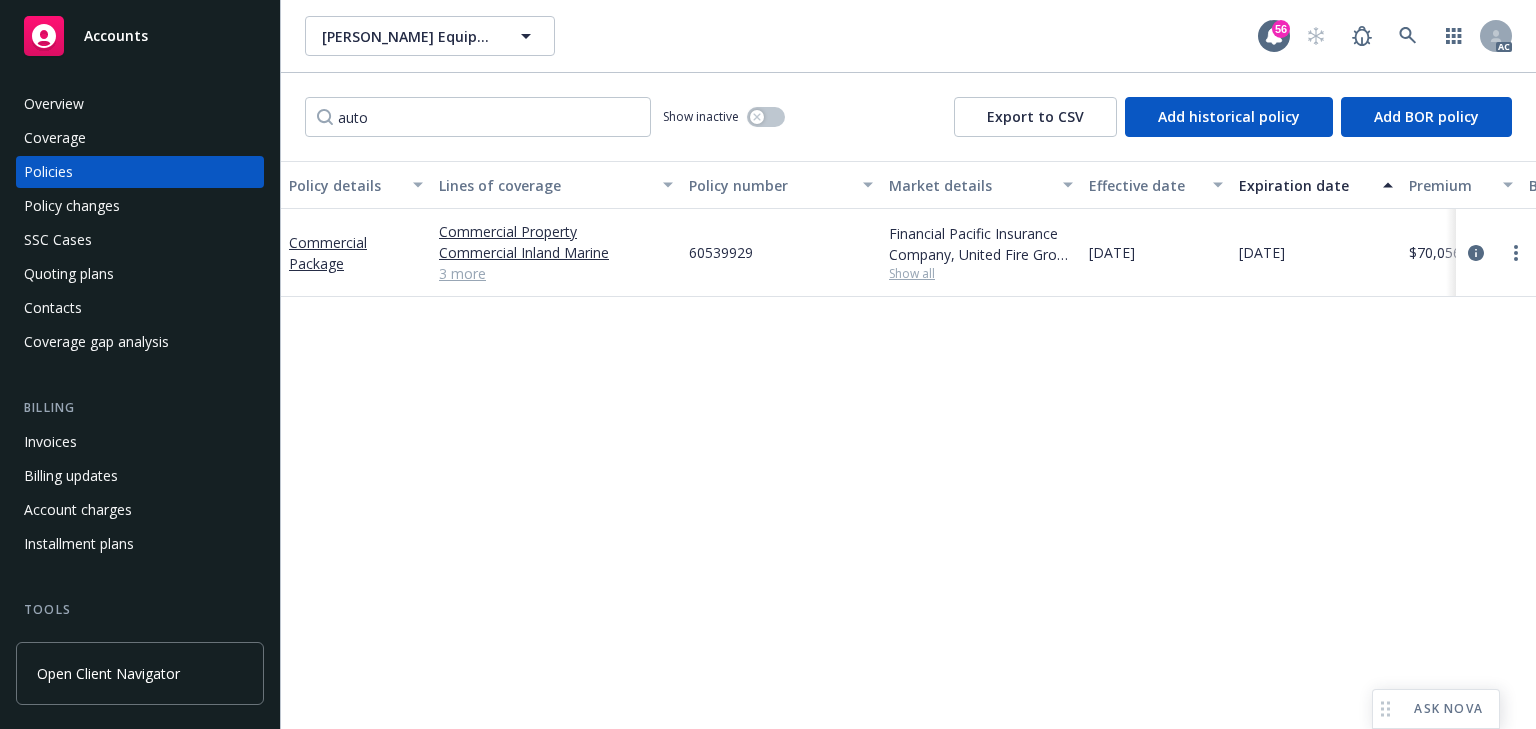 click on "Policy details Lines of coverage Policy number Market details Effective date Expiration date Premium Billing method Stage Status Service team leaders Commercial Package Commercial Property Commercial Inland Marine General Liability Commercial Auto Liability Excess 3 more 60539929 Financial Pacific Insurance Company, United Fire Group (UFG) Show all 10/01/2024 10/01/2025 $70,056.00 Direct - Installments Renewal Active Megan Napoli AC Jennifer Martinez AM 1 more" at bounding box center [908, 445] 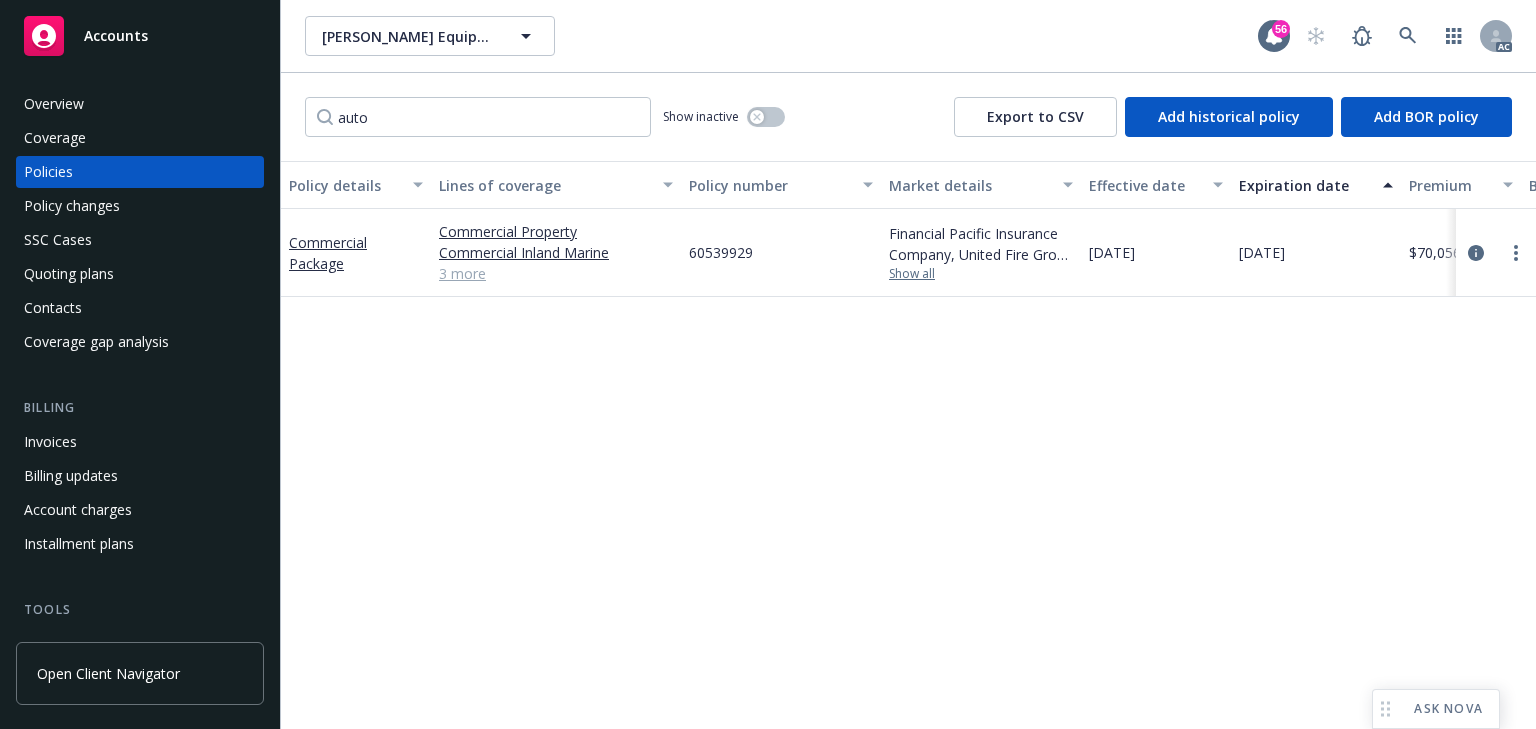click on "Show all" at bounding box center [981, 274] 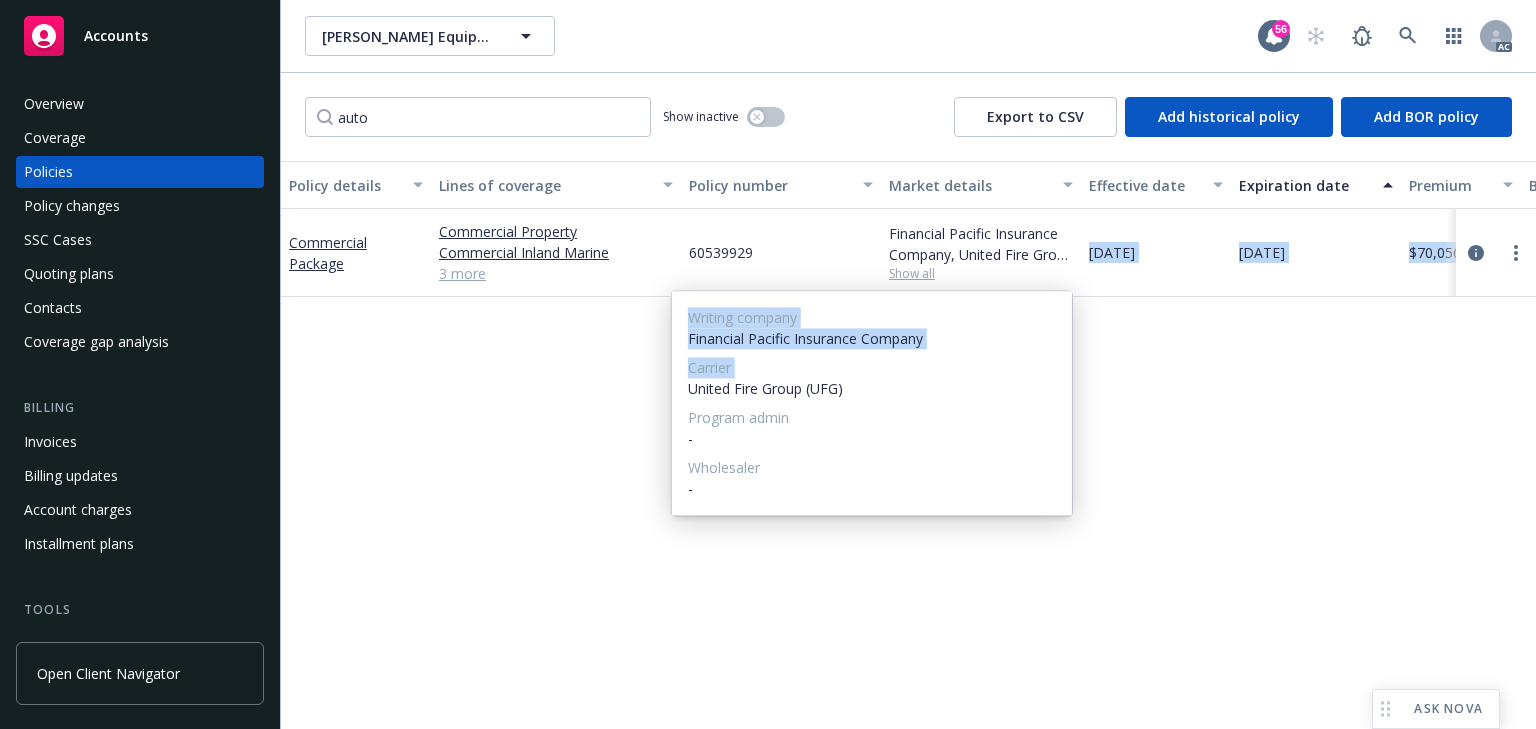 drag, startPoint x: 679, startPoint y: 384, endPoint x: 1080, endPoint y: 403, distance: 401.44986 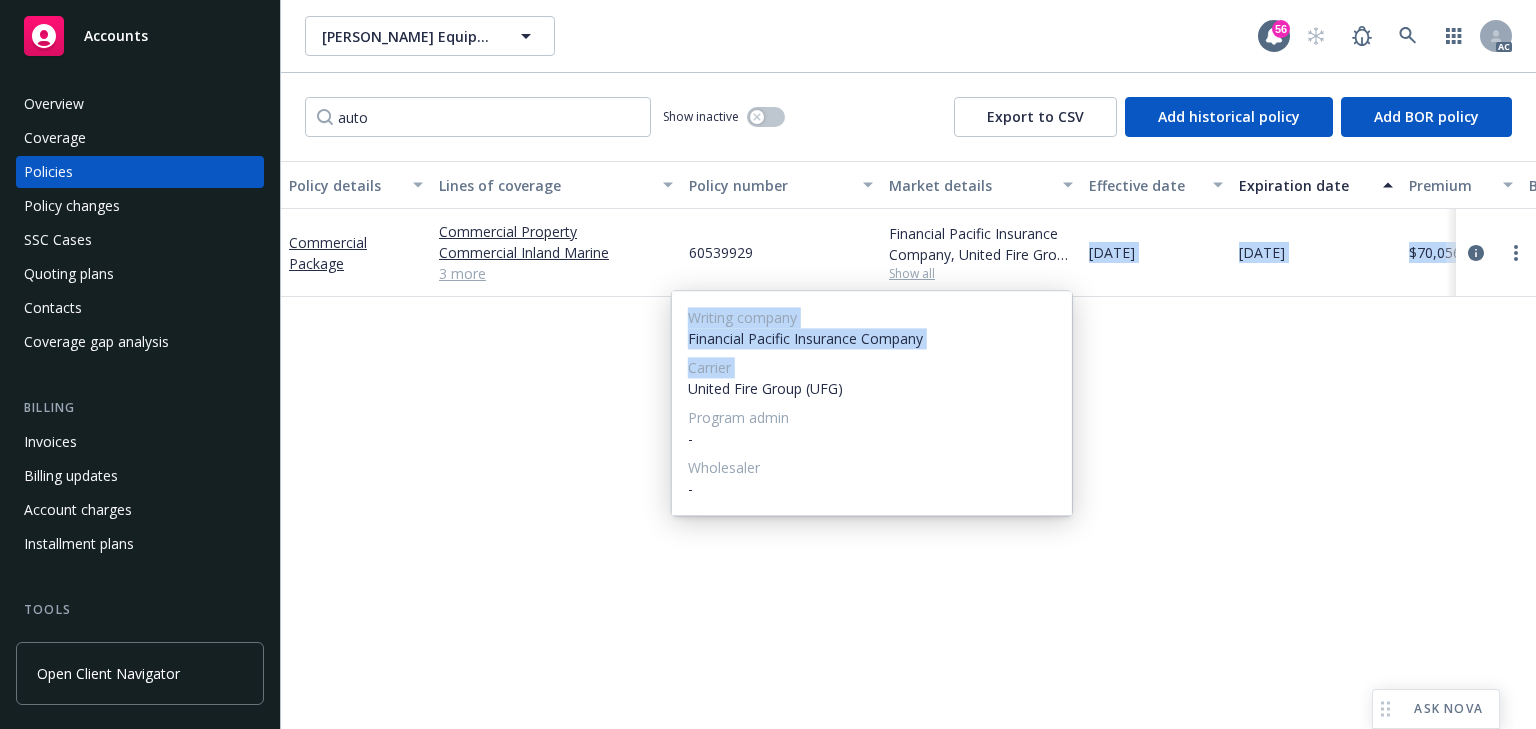 click on "Accounts Overview Coverage Policies Policy changes SSC Cases Quoting plans Contacts Coverage gap analysis Billing Invoices Billing updates Account charges Installment plans Tools Manage files Manage exposures Manage certificates Manage claims Manage BORs Summary of insurance Analytics hub Loss summary generator Account settings Service team Sales relationships Related accounts Client navigator features Client access Open Client Navigator Clovis Madera Equipment, Inc Clovis Madera Equipment, Inc 56 AC auto Show inactive Export to CSV Add historical policy Add BOR policy Policy details Lines of coverage Policy number Market details Effective date Expiration date Premium Billing method Stage Status Service team leaders Commercial Package Commercial Property Commercial Inland Marine General Liability Commercial Auto Liability Excess 3 more 60539929 Financial Pacific Insurance Company, United Fire Group (UFG) Show all 10/01/2024 10/01/2025 $70,056.00 Direct - Installments Renewal Active Megan Napoli AC AM 1 more" at bounding box center (768, 364) 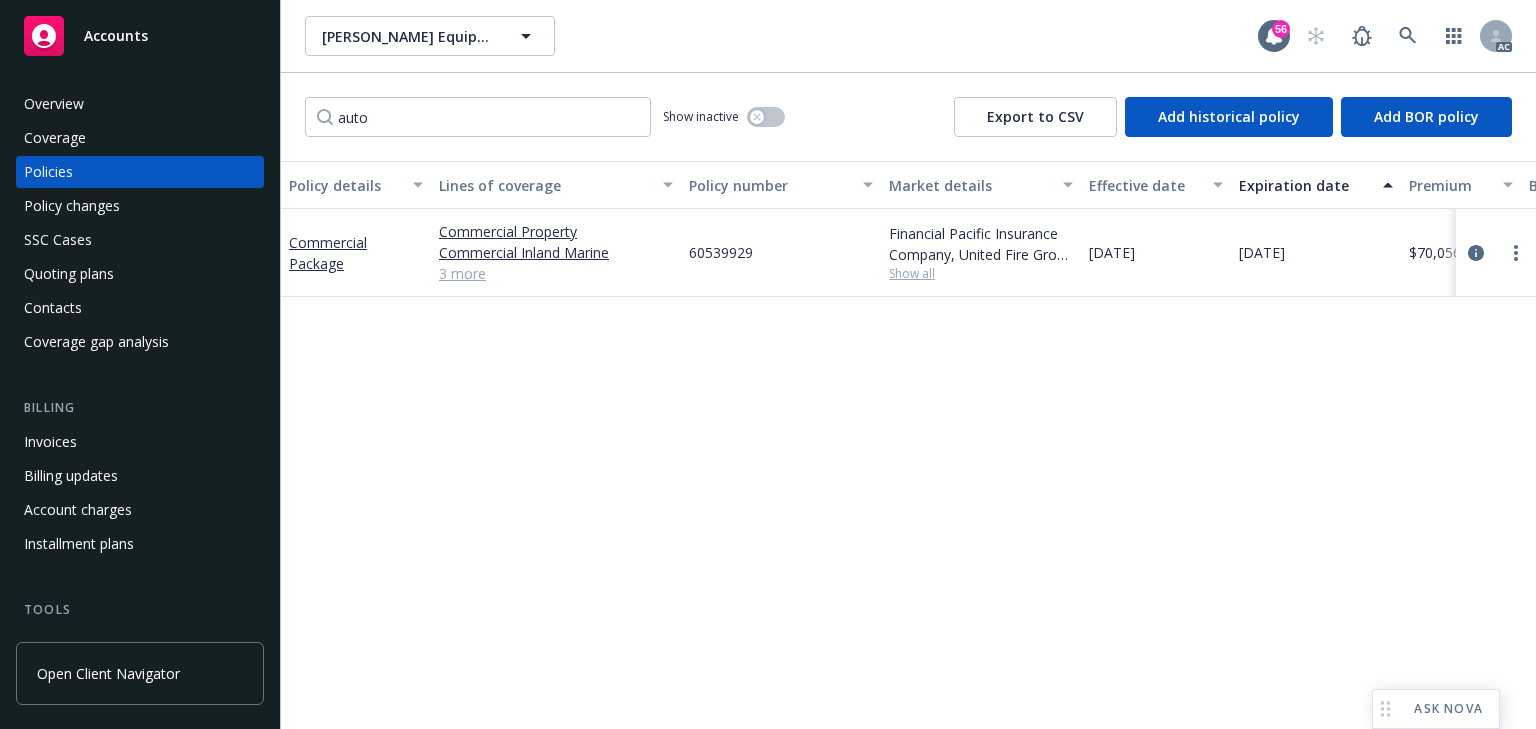 click on "Policy details Lines of coverage Policy number Market details Effective date Expiration date Premium Billing method Stage Status Service team leaders Commercial Package Commercial Property Commercial Inland Marine General Liability Commercial Auto Liability Excess 3 more 60539929 Financial Pacific Insurance Company, United Fire Group (UFG) Show all 10/01/2024 10/01/2025 $70,056.00 Direct - Installments Renewal Active Megan Napoli AC Jennifer Martinez AM 1 more" at bounding box center (908, 445) 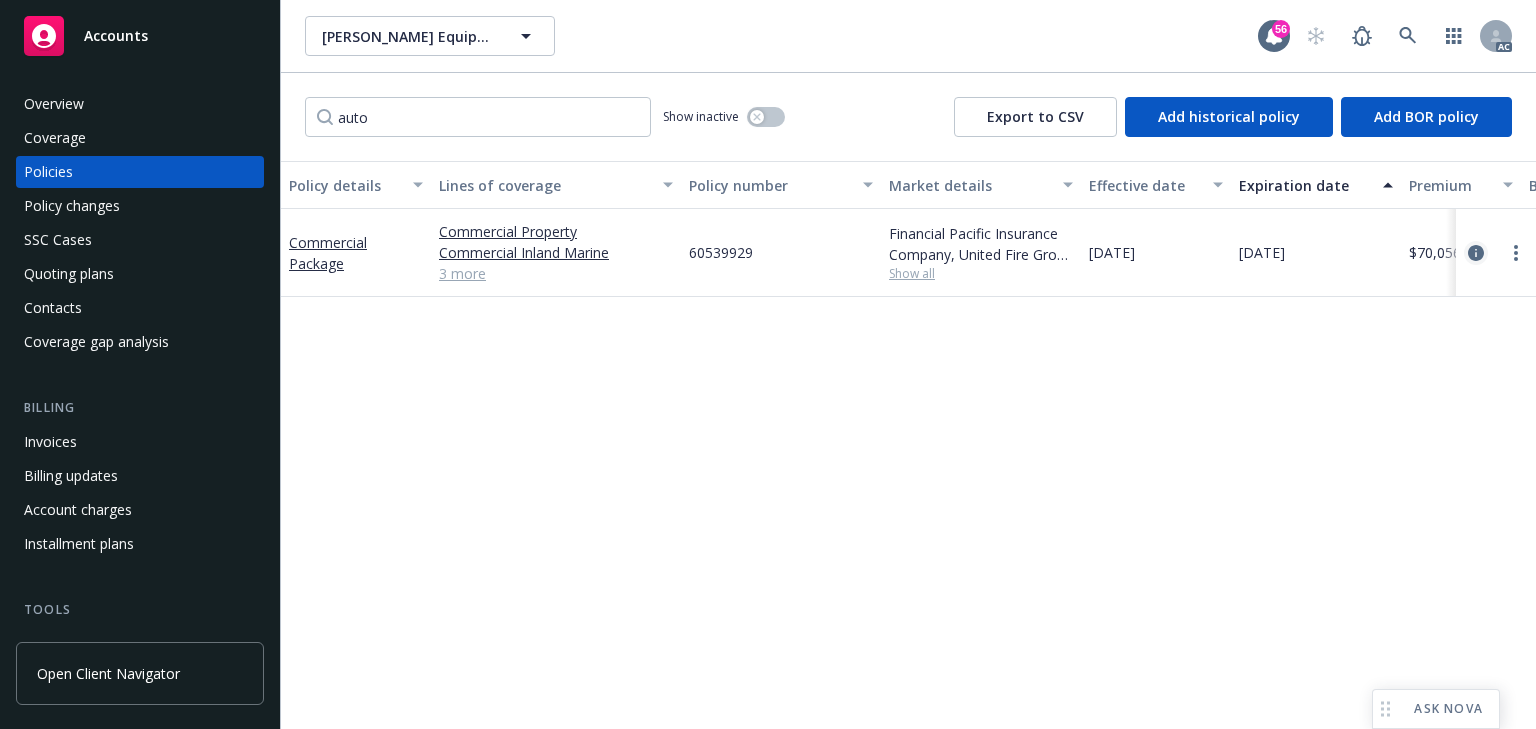 click 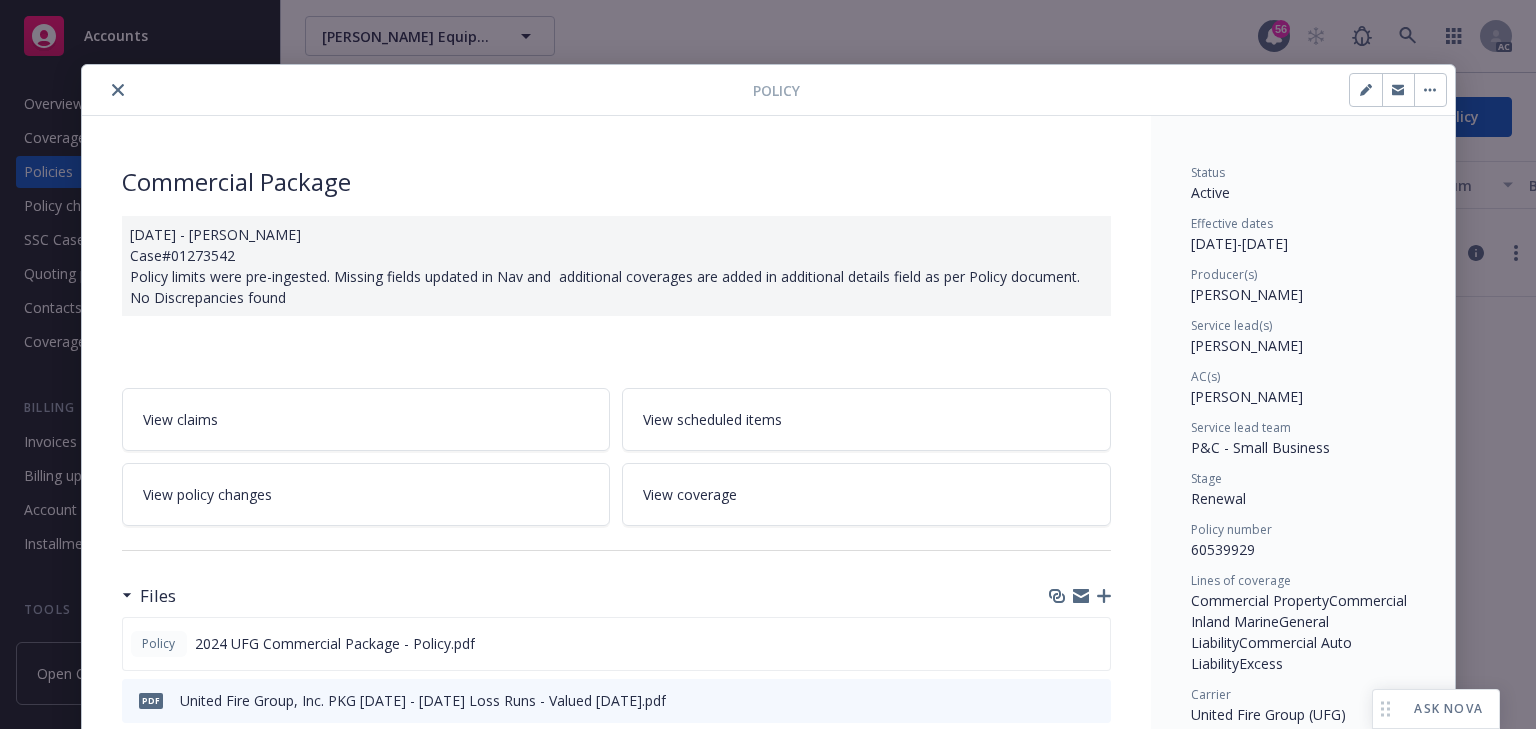 scroll, scrollTop: 60, scrollLeft: 0, axis: vertical 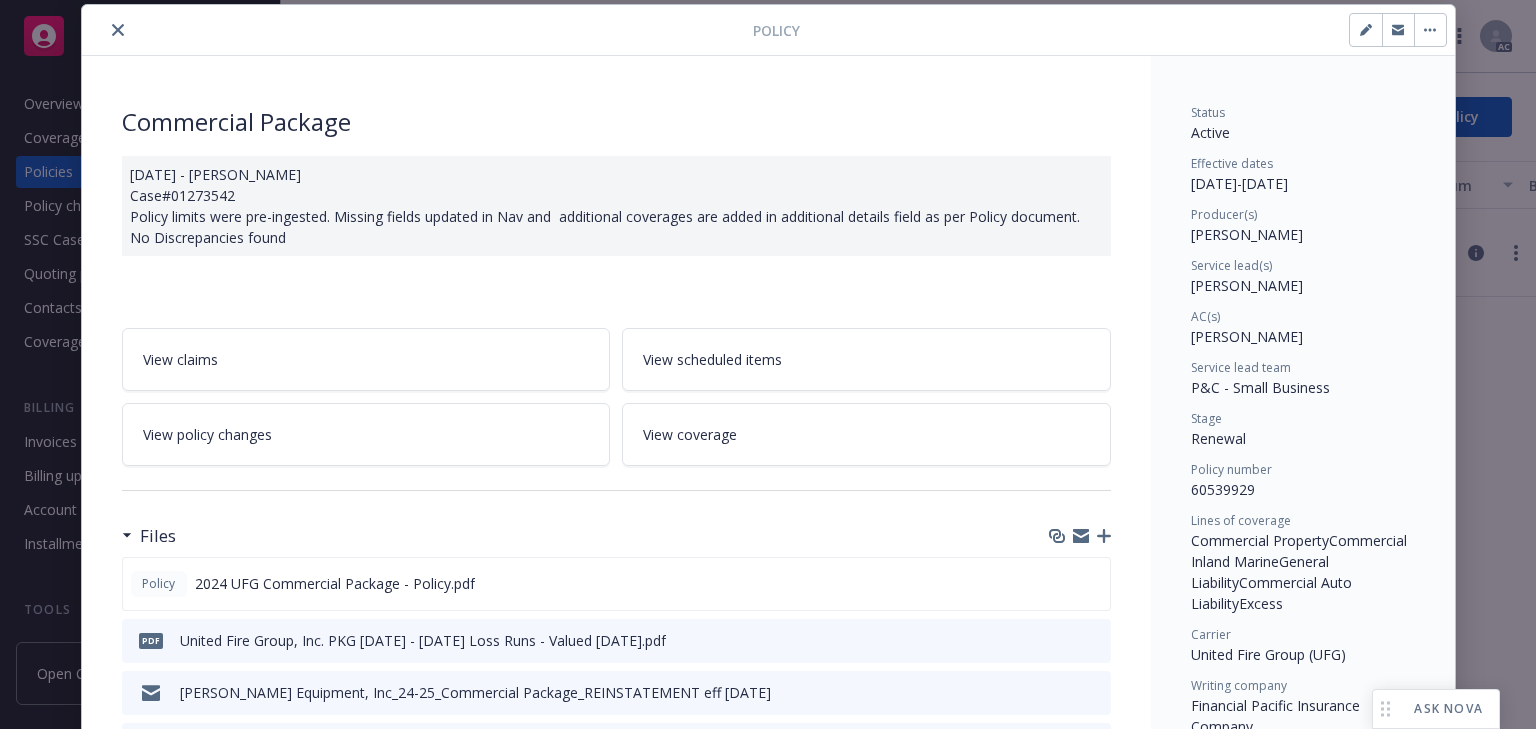 drag, startPoint x: 1175, startPoint y: 285, endPoint x: 1337, endPoint y: 284, distance: 162.00308 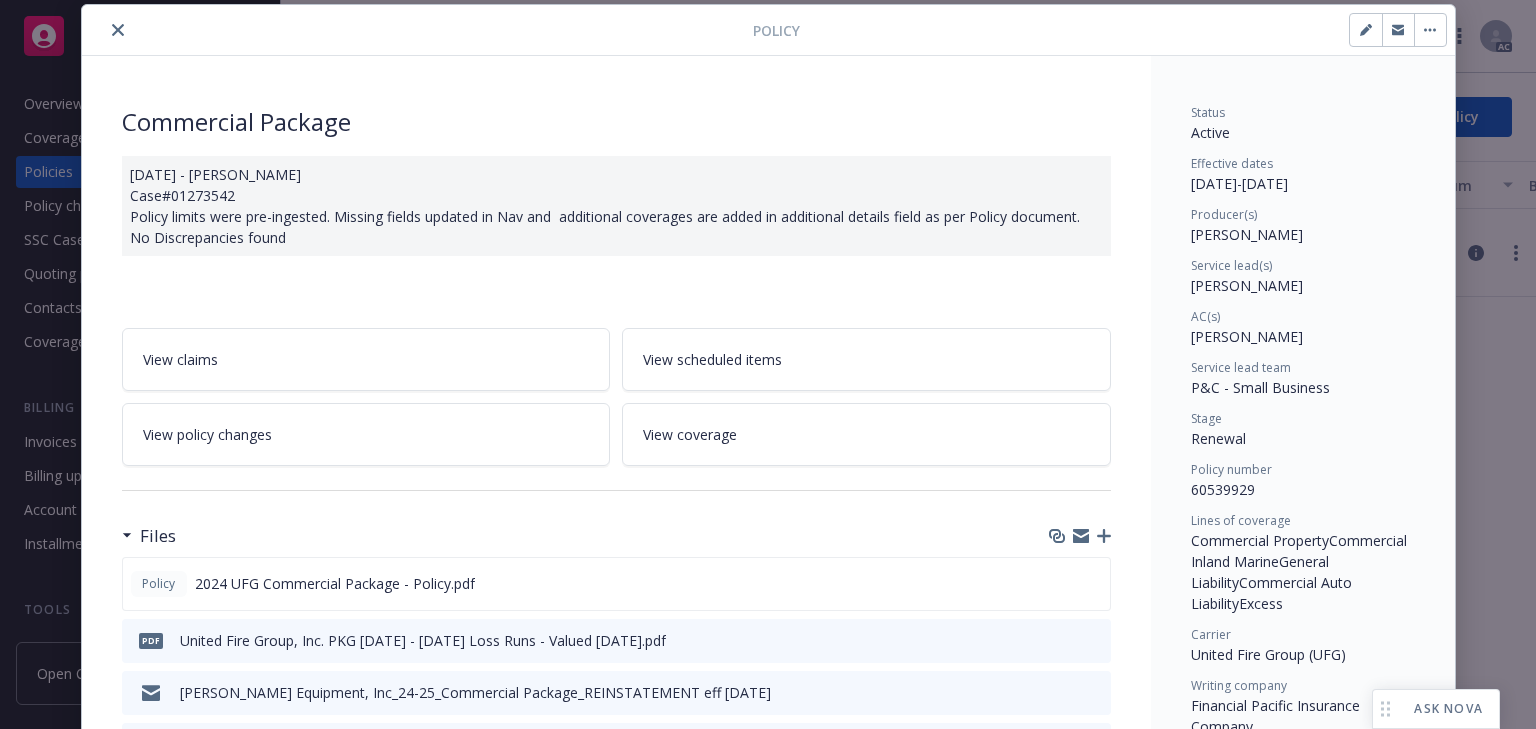 click on "Status Active Effective dates 10/01/2024  -  10/01/2025 Producer(s) Mike Bone Service lead(s) Jennifer Martinez AC(s) Megan Napoli Service lead team P&C - Small Business Stage Renewal Policy number 60539929 Lines of coverage Commercial Property Commercial Inland Marine General Liability Commercial Auto Liability Excess Carrier United Fire Group (UFG) Writing company Financial Pacific Insurance Company Wholesaler - Program administrator - Premium $70,056.00 Newfront will file state taxes and fees No Commission 15% / $10,508.40 Policy term 12 months Carrier payment status - Client payment status -" at bounding box center [1303, 1233] 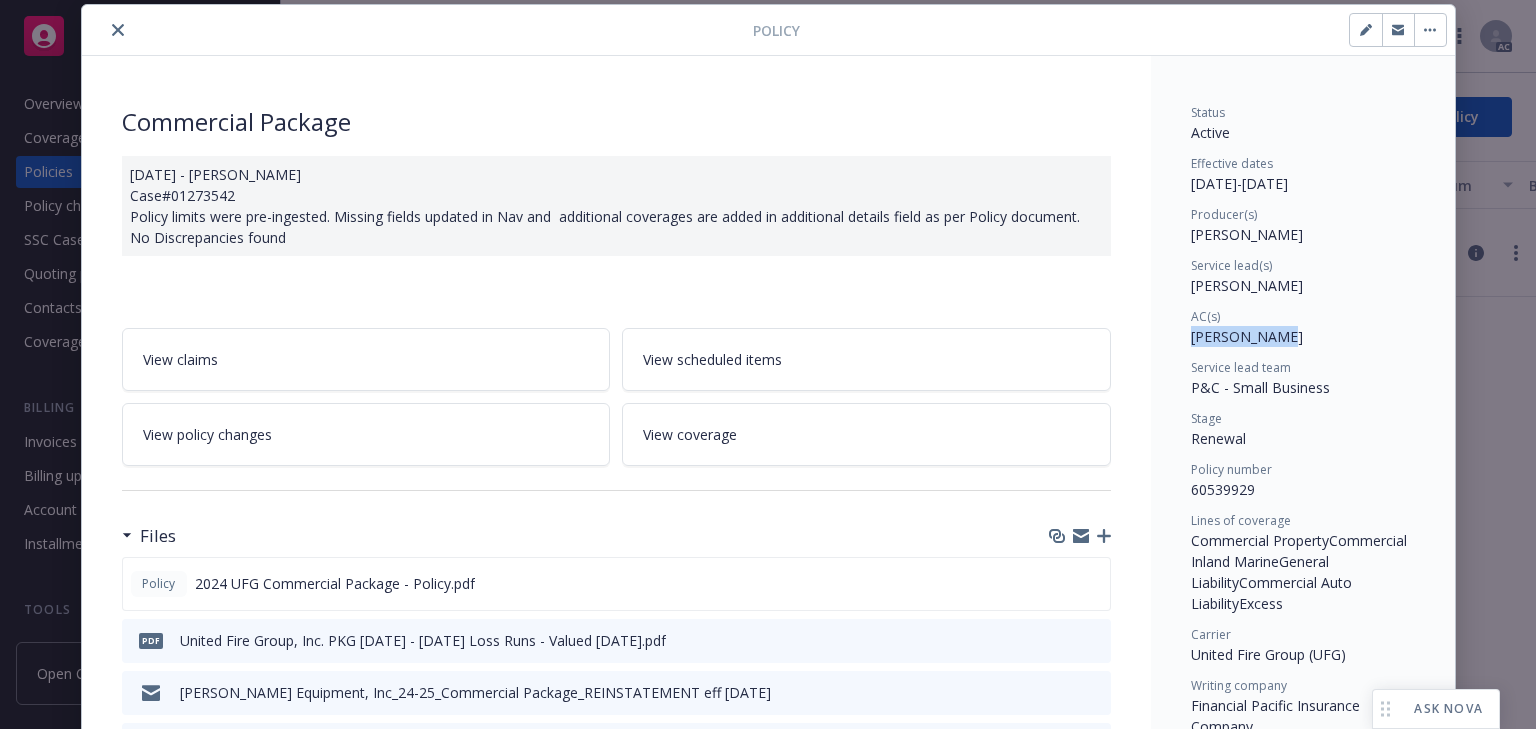 drag, startPoint x: 1176, startPoint y: 341, endPoint x: 1324, endPoint y: 344, distance: 148.0304 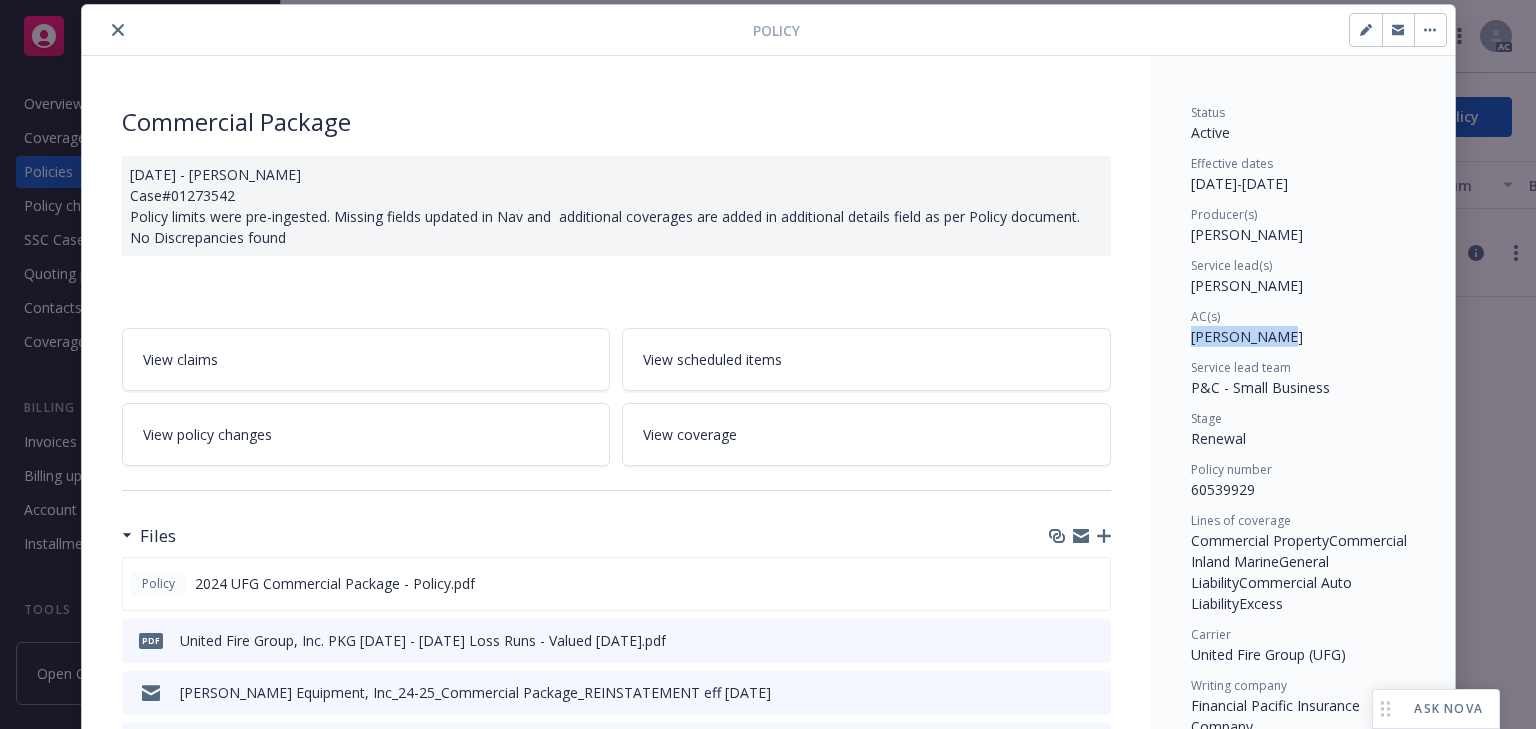 click on "Status Active Effective dates 10/01/2024  -  10/01/2025 Producer(s) Mike Bone Service lead(s) Jennifer Martinez AC(s) Megan Napoli Service lead team P&C - Small Business Stage Renewal Policy number 60539929 Lines of coverage Commercial Property Commercial Inland Marine General Liability Commercial Auto Liability Excess Carrier United Fire Group (UFG) Writing company Financial Pacific Insurance Company Wholesaler - Program administrator - Premium $70,056.00 Newfront will file state taxes and fees No Commission 15% / $10,508.40 Policy term 12 months Carrier payment status - Client payment status -" at bounding box center (1303, 1233) 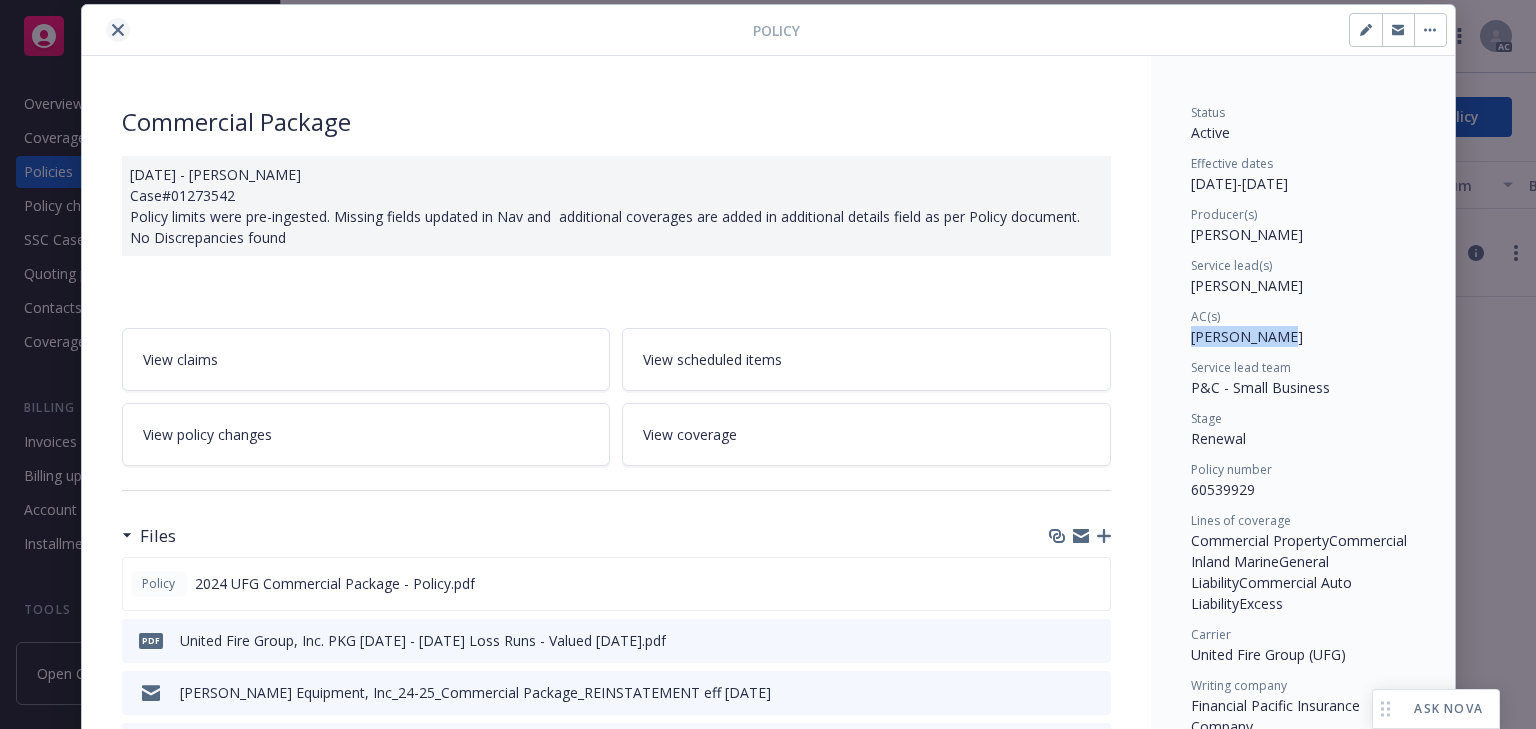 click 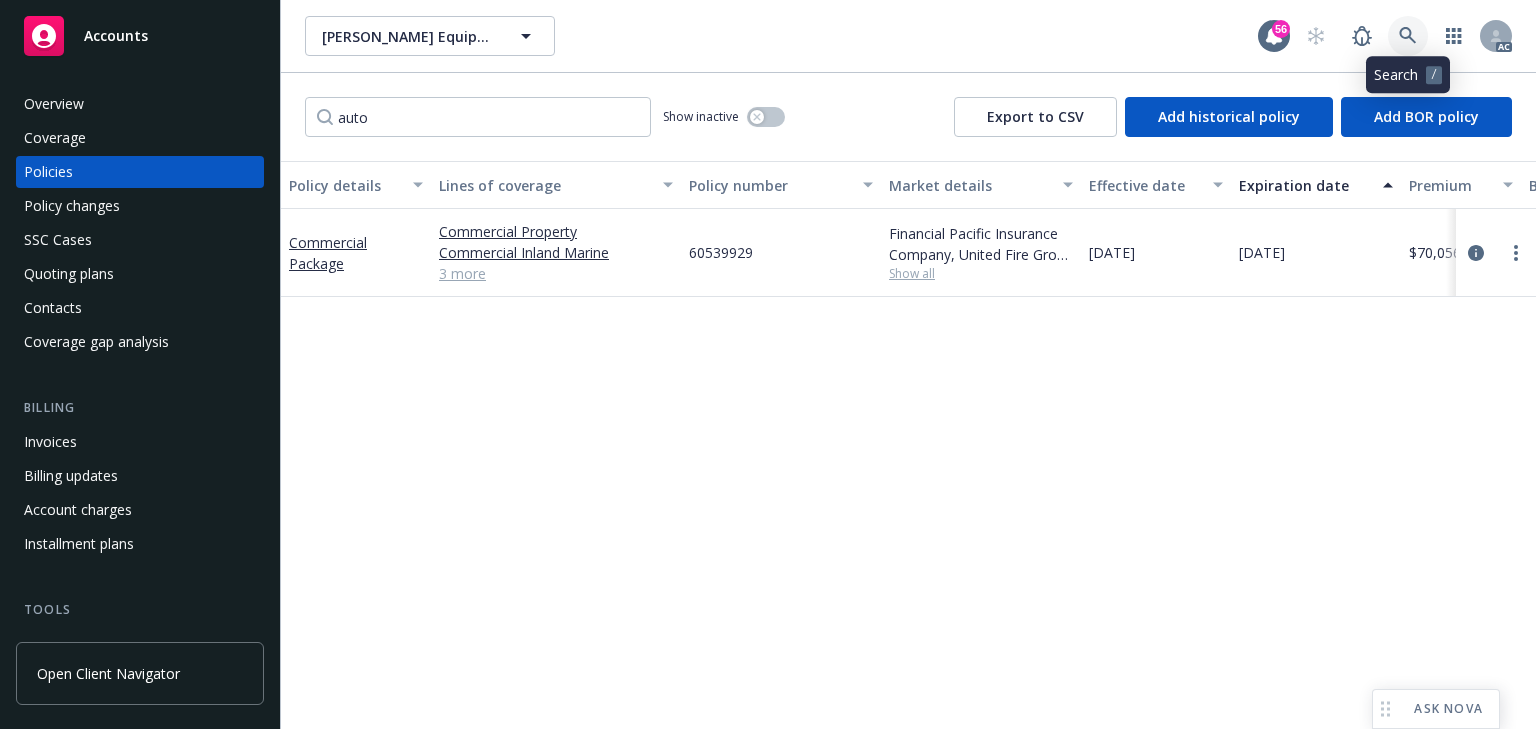 click at bounding box center (1408, 36) 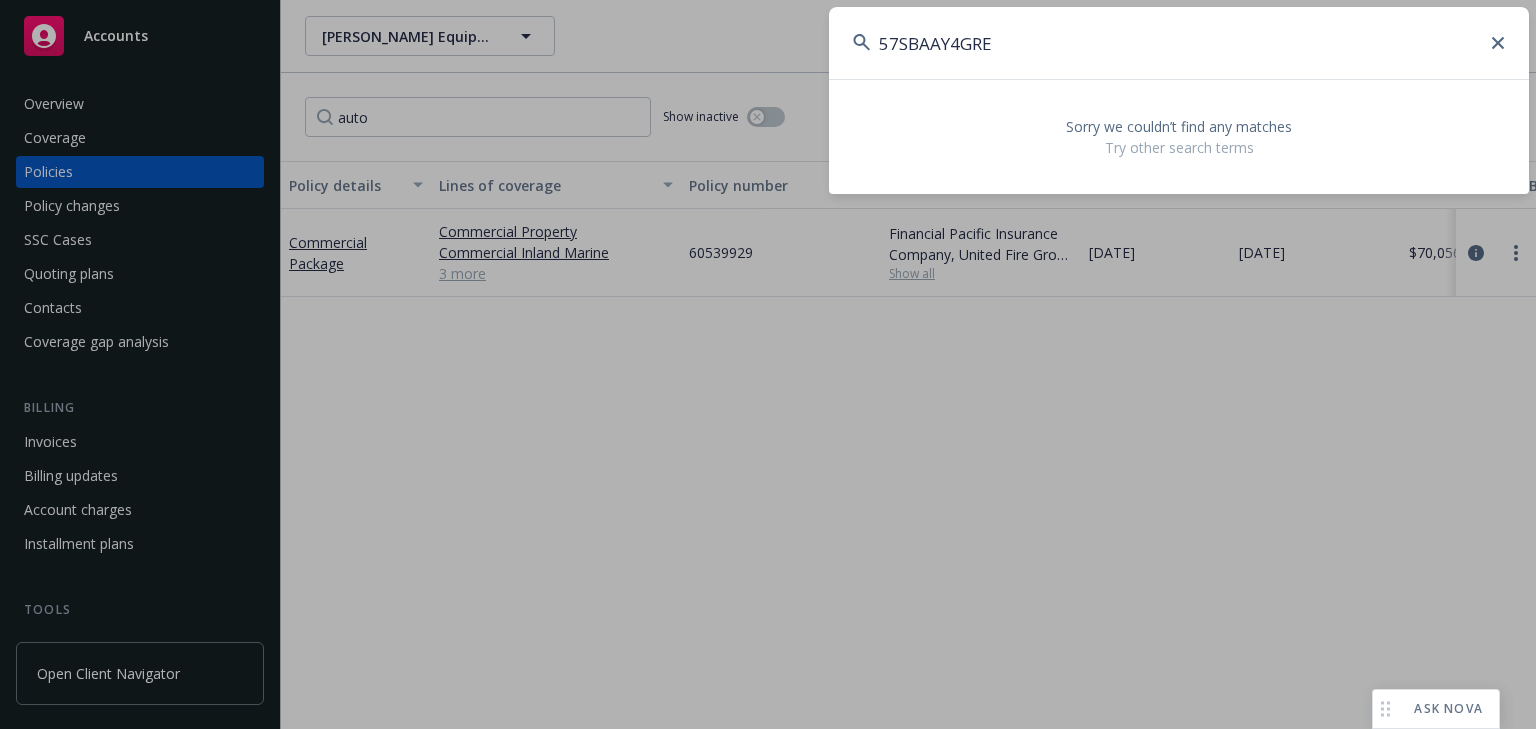 type on "57SBAAY4GRE" 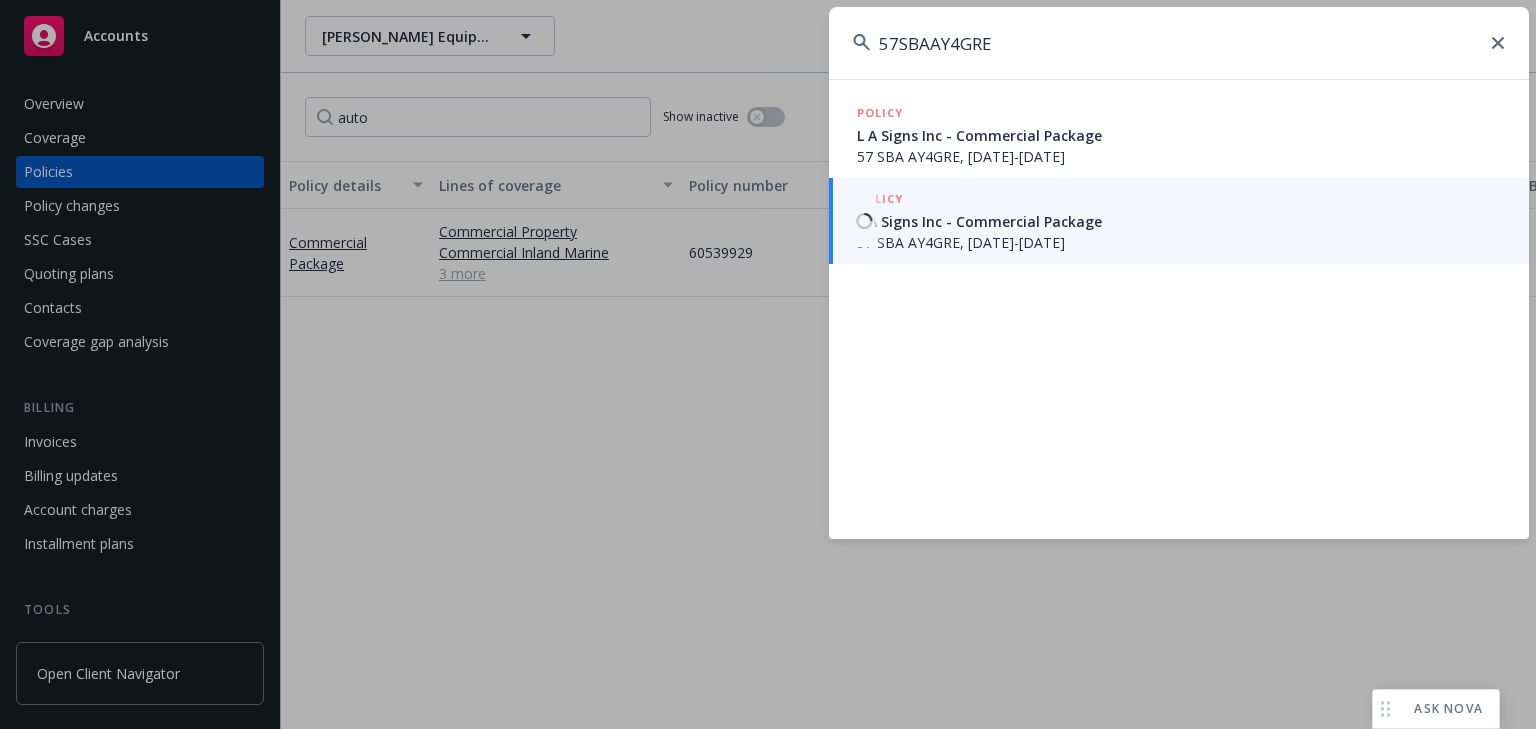 click on "57 SBA AY4GRE, 01/01/2025-01/01/2026" at bounding box center [1181, 242] 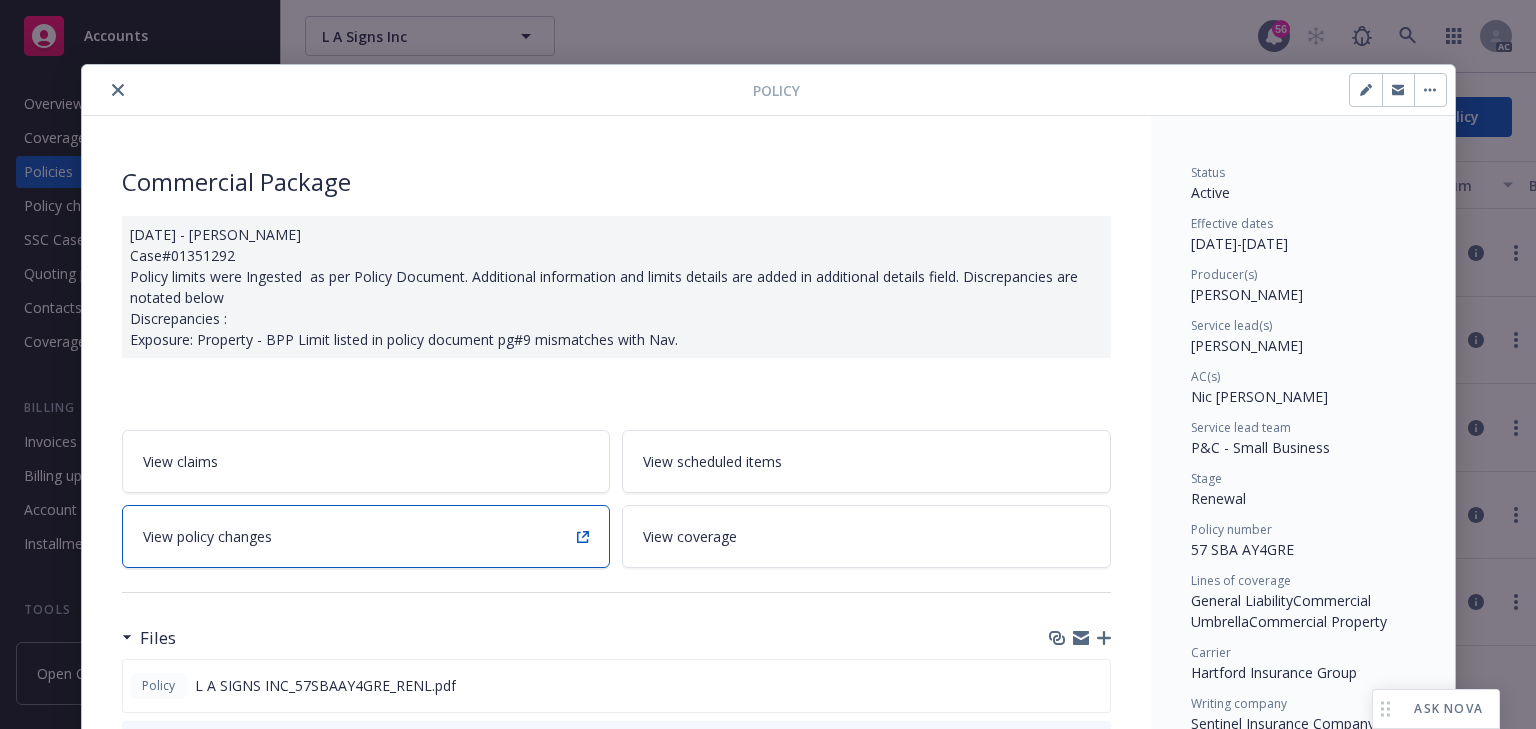 click on "View policy changes" at bounding box center [366, 536] 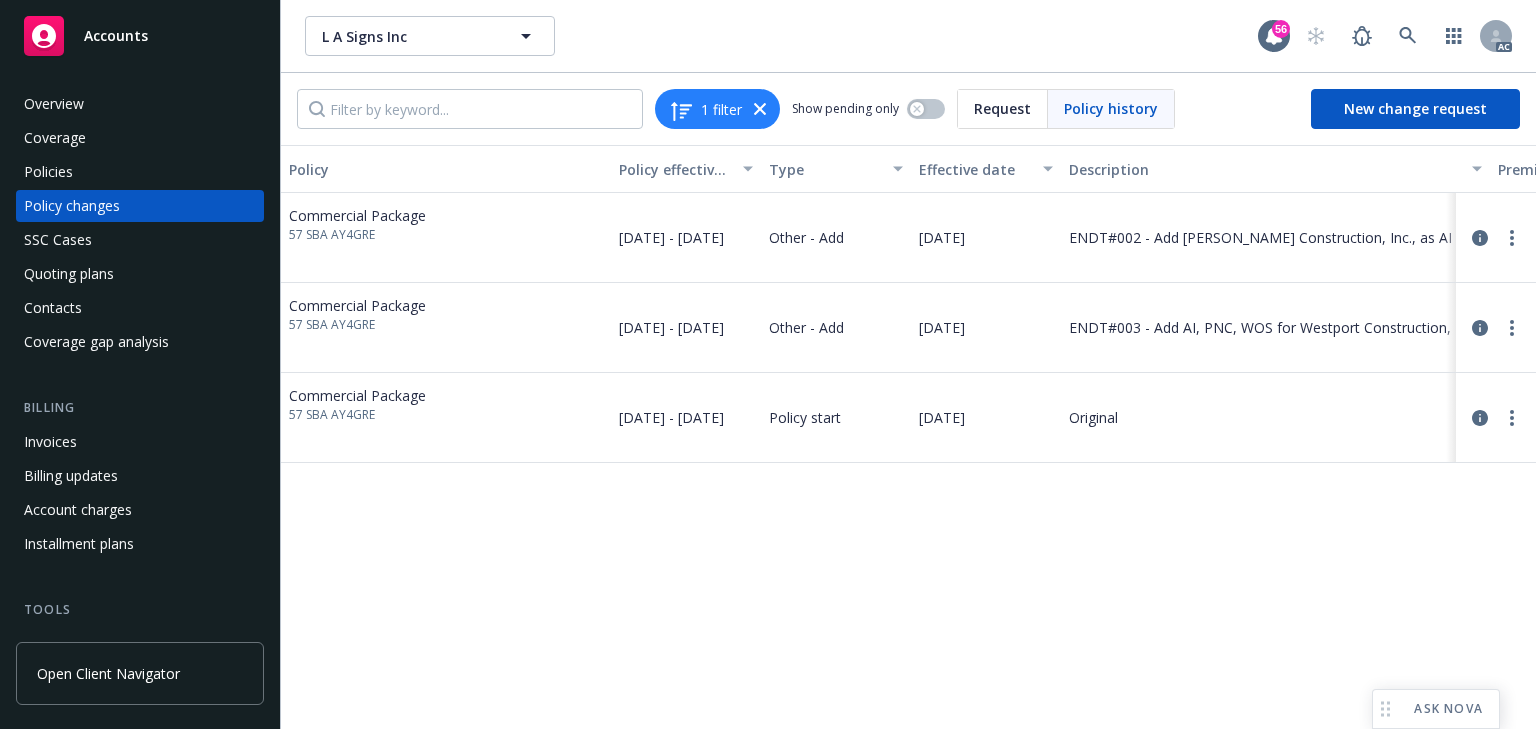 click on "Policy Policy effective dates Type Effective date Description Premium change Annualized total premium change Total premium Status Commercial Package 57 SBA AY4GRE 01/01/2025   -   01/01/2026 Other - Add 05/30/2025 ENDT#002 - Add Walton Construction, Inc., as AI $11.00 $18.59 $5,118.00 Endorsed Commercial Package 57 SBA AY4GRE 01/01/2025   -   01/01/2026 Other - Add 05/21/2025 ENDT#003 - Add AI, PNC, WOS for Westport Construction, Inc. - - $5,107.00 Initiated Commercial Package 57 SBA AY4GRE 01/01/2025   -   01/01/2026 Policy start 01/01/2025 Original $5,107.00 $5,107.00 $5,107.00 Confirmed" at bounding box center [908, 437] 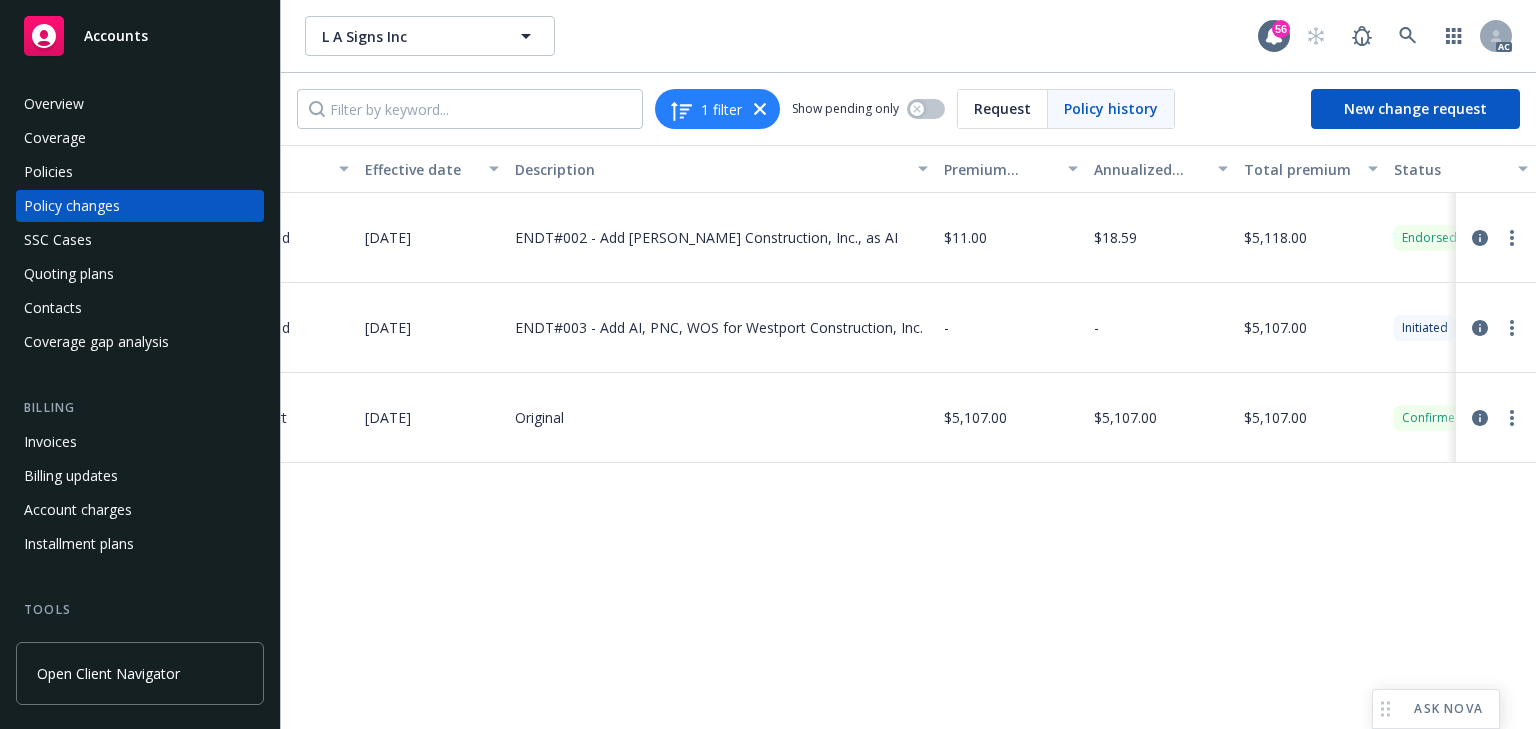 scroll, scrollTop: 0, scrollLeft: 633, axis: horizontal 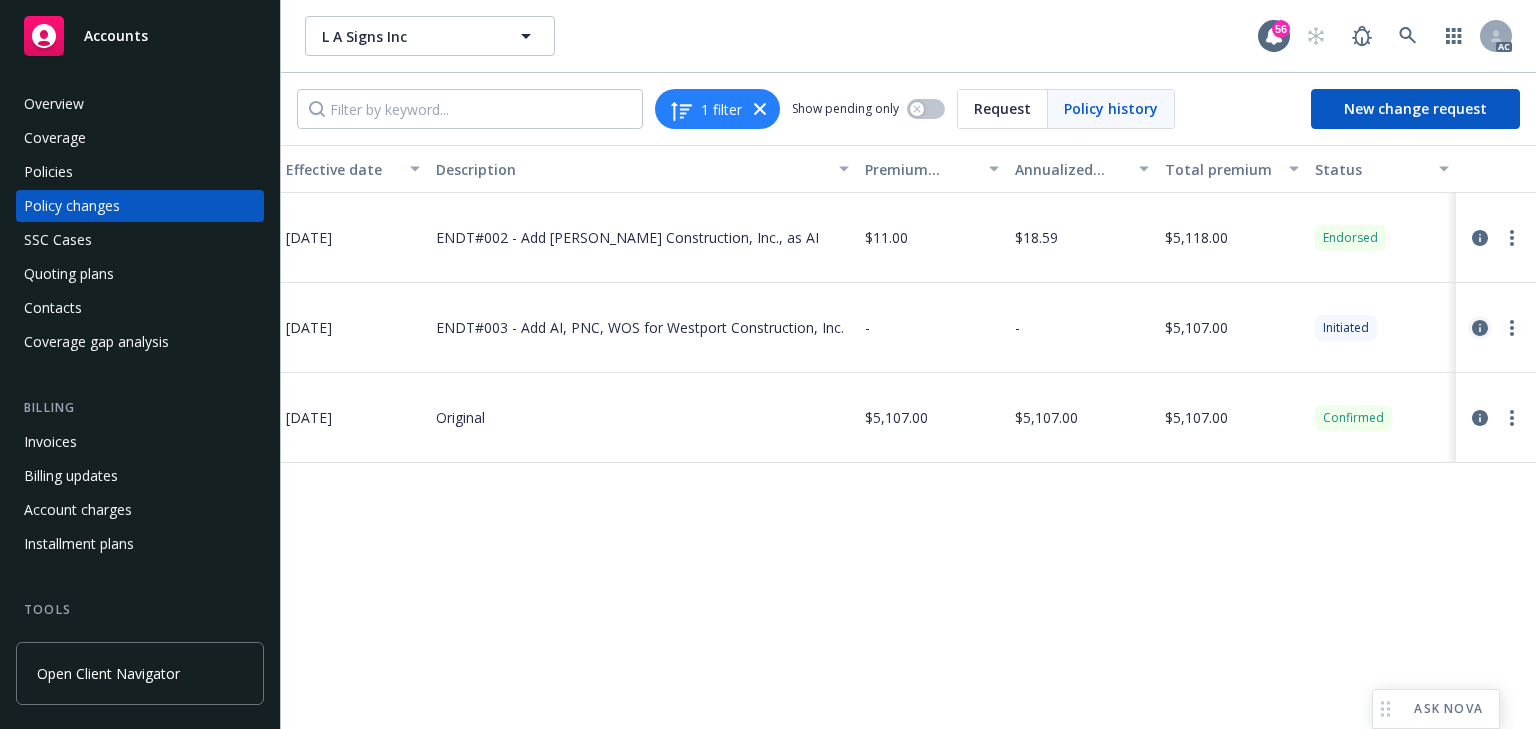 click 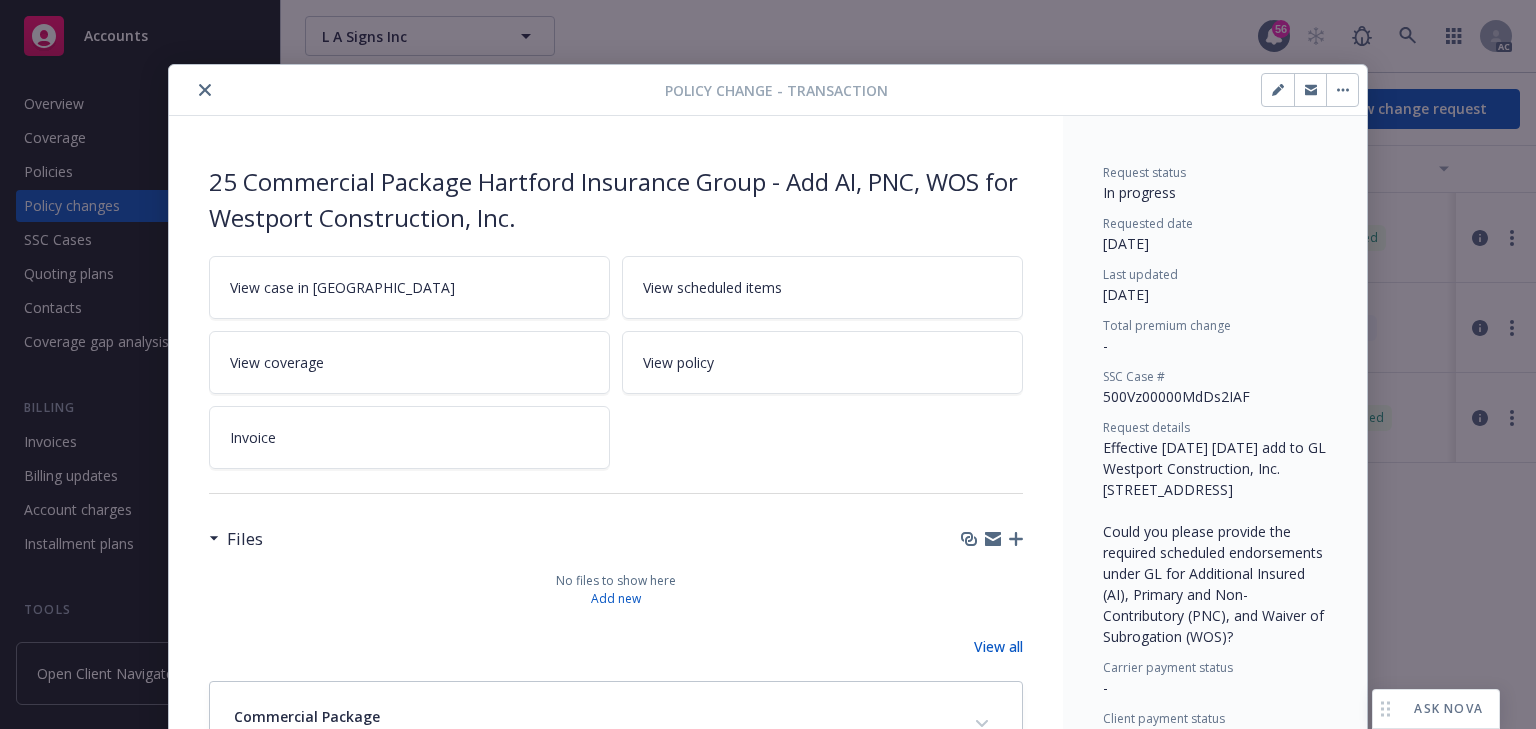 scroll, scrollTop: 60, scrollLeft: 0, axis: vertical 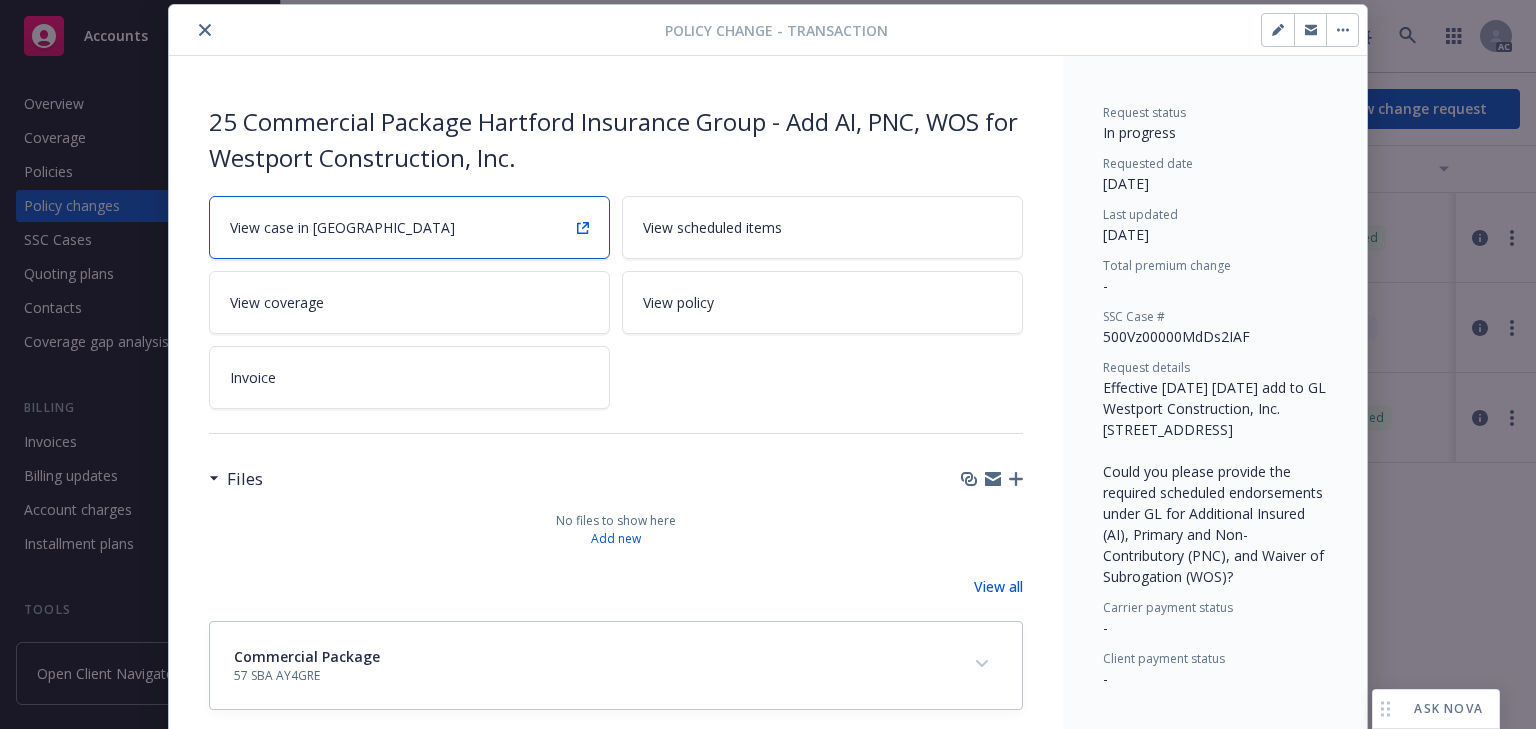 click on "View case in SSC" at bounding box center (342, 227) 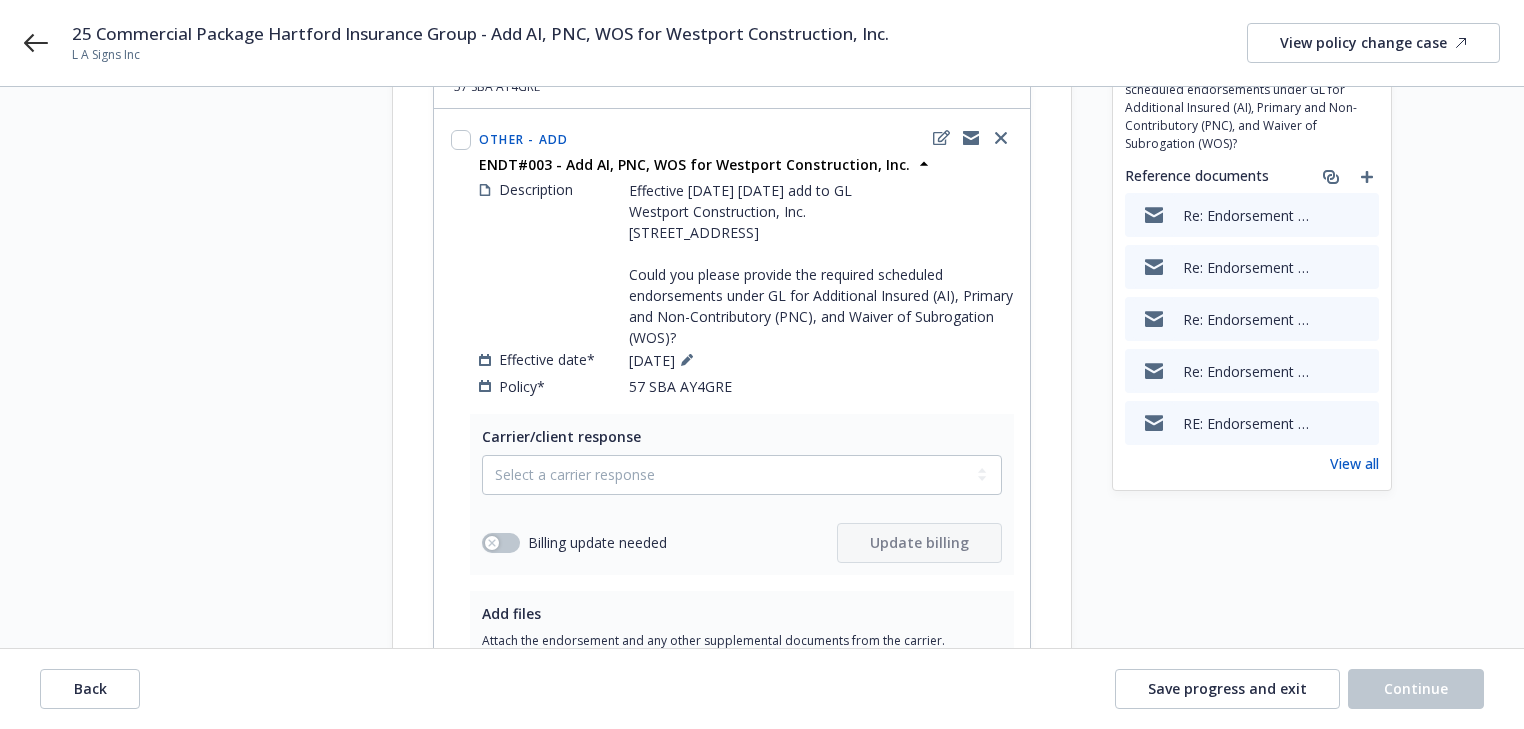 scroll, scrollTop: 161, scrollLeft: 0, axis: vertical 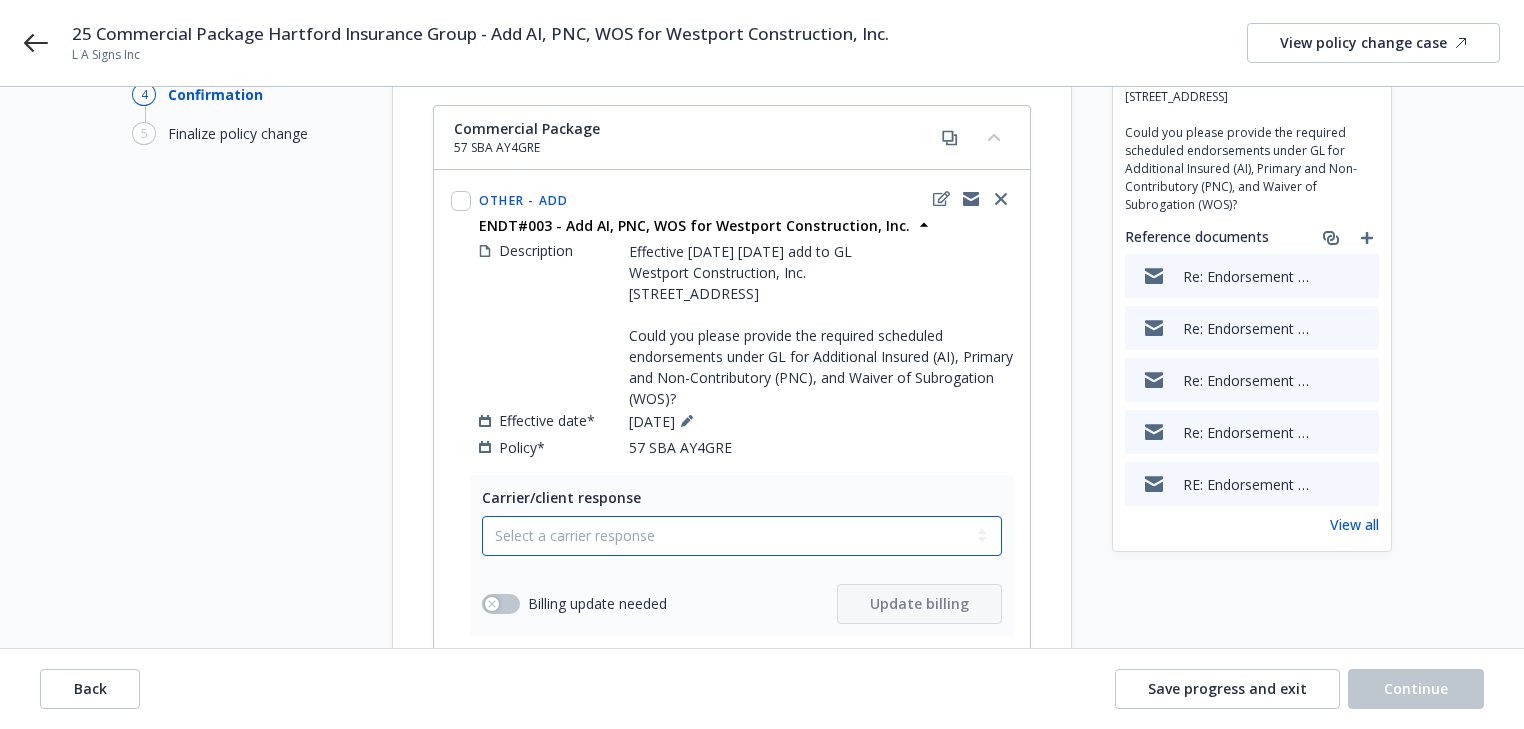 click on "Select a carrier response Accepted Accepted with revision No endorsement needed Declined by carrier Rejected by client" at bounding box center (742, 536) 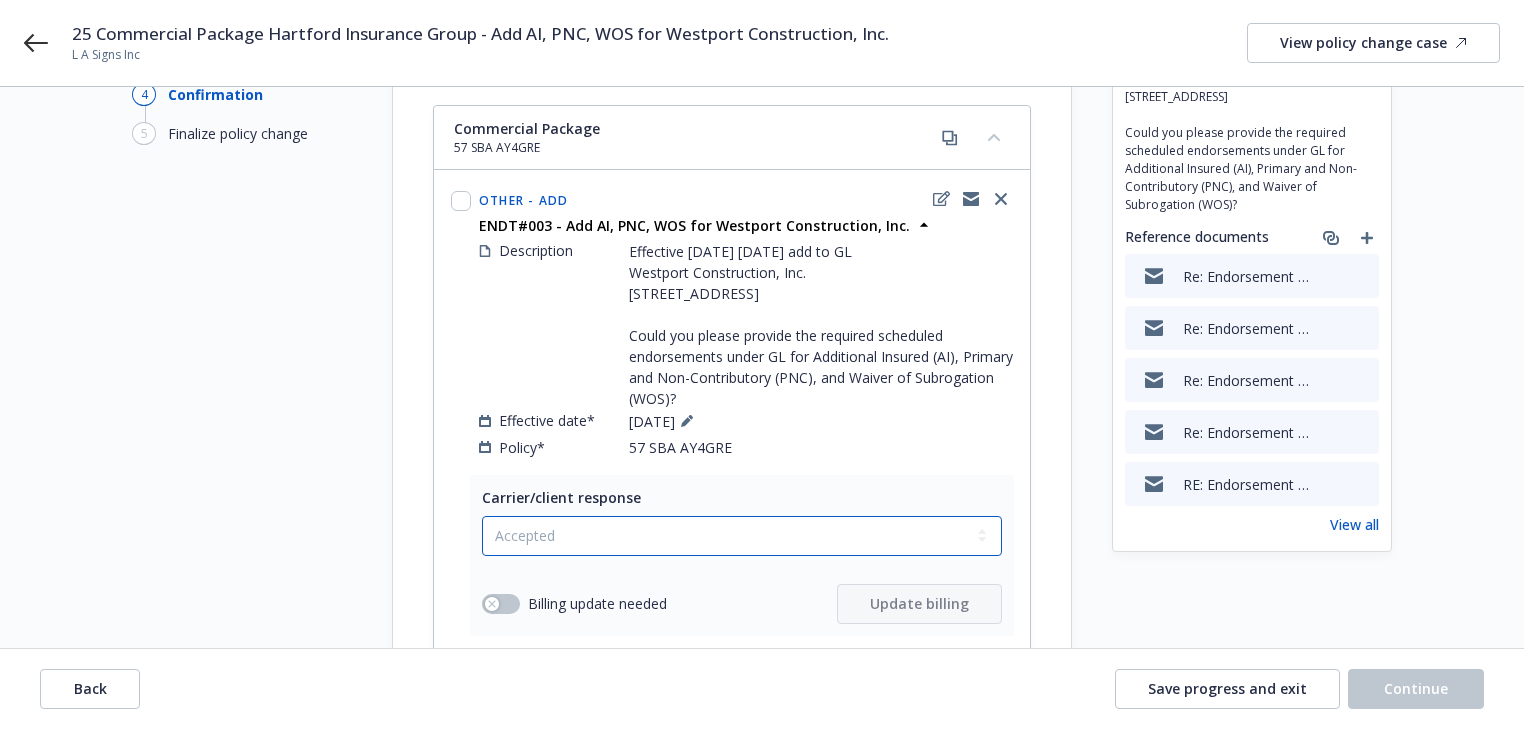 click on "Select a carrier response Accepted Accepted with revision No endorsement needed Declined by carrier Rejected by client" at bounding box center (742, 536) 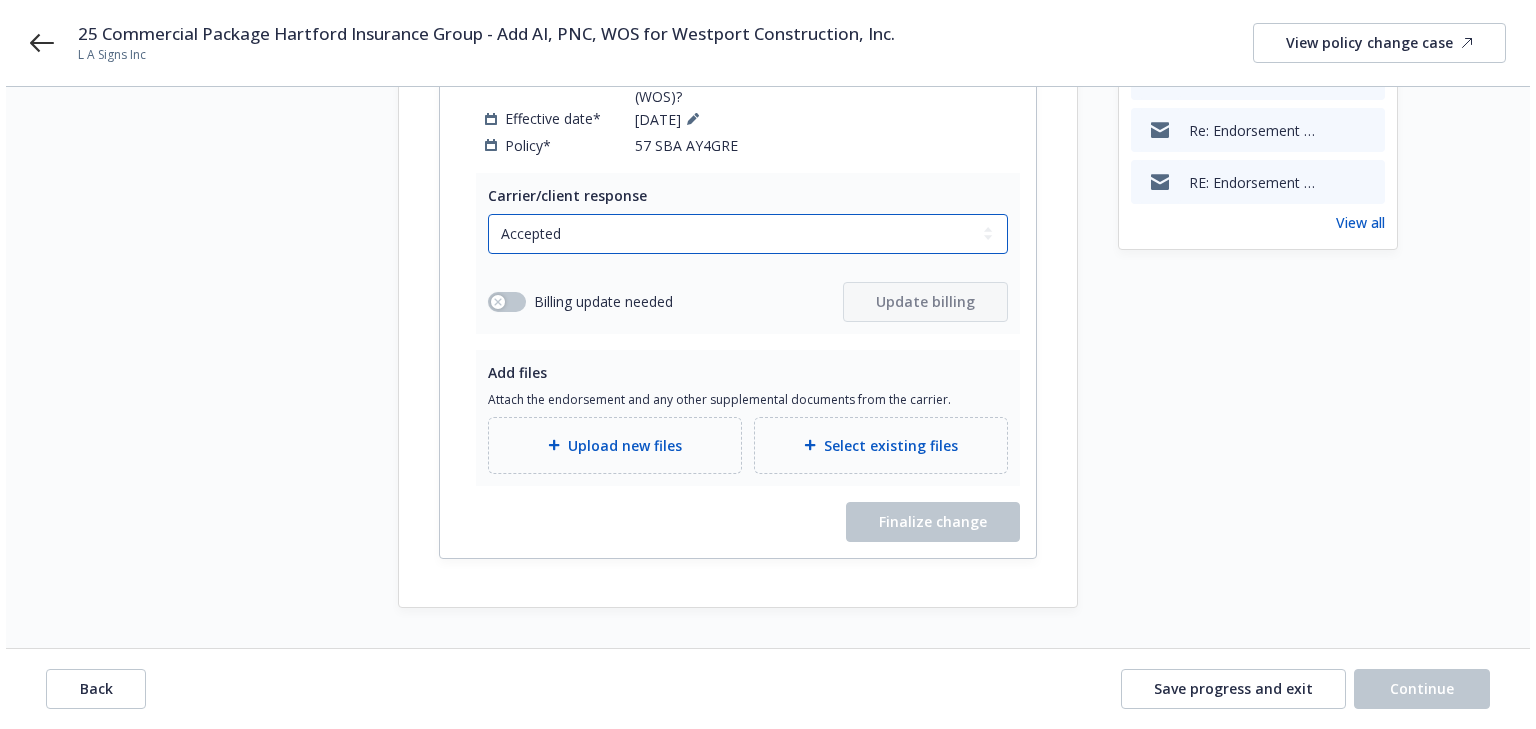 scroll, scrollTop: 481, scrollLeft: 0, axis: vertical 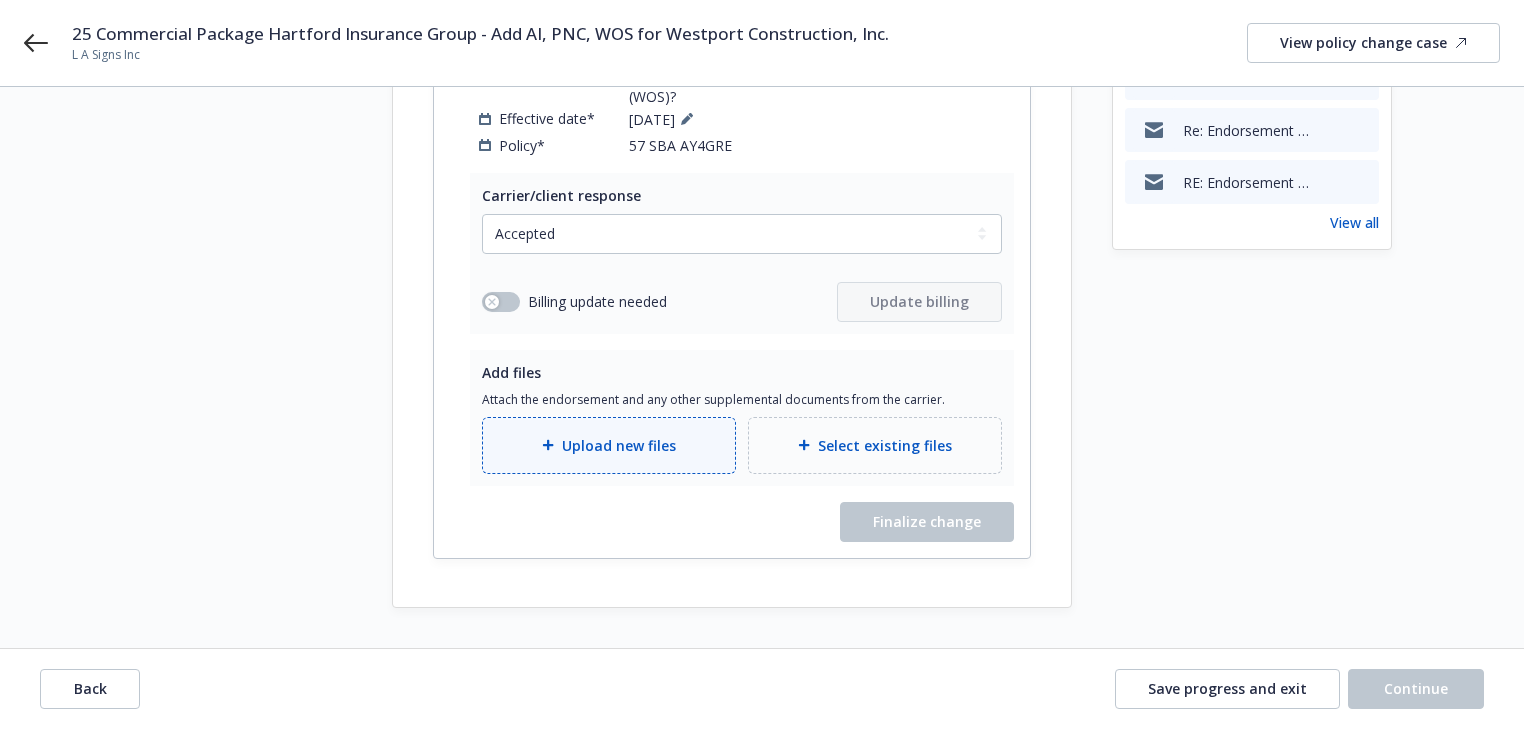 click on "Upload new files" at bounding box center [609, 445] 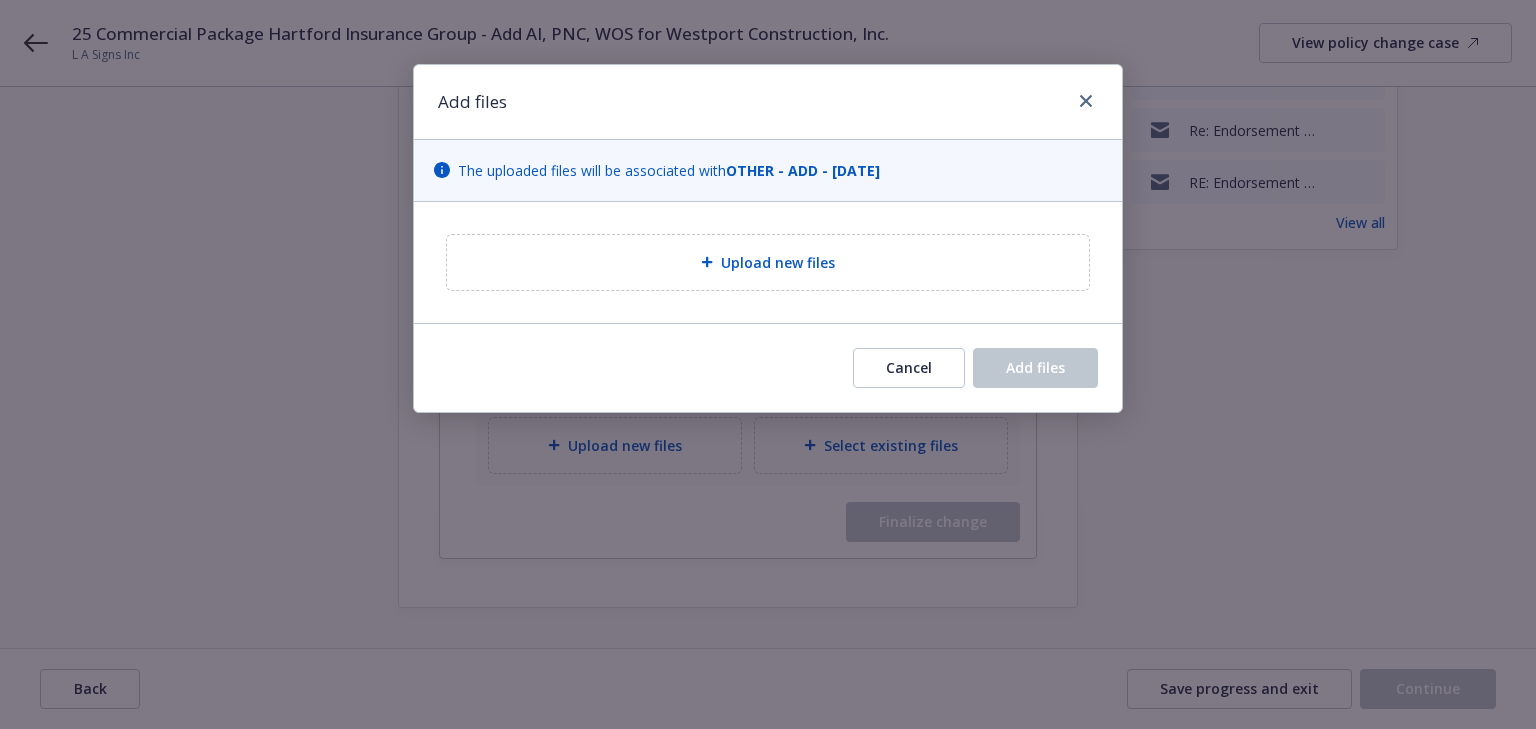 click on "Upload new files" at bounding box center [768, 262] 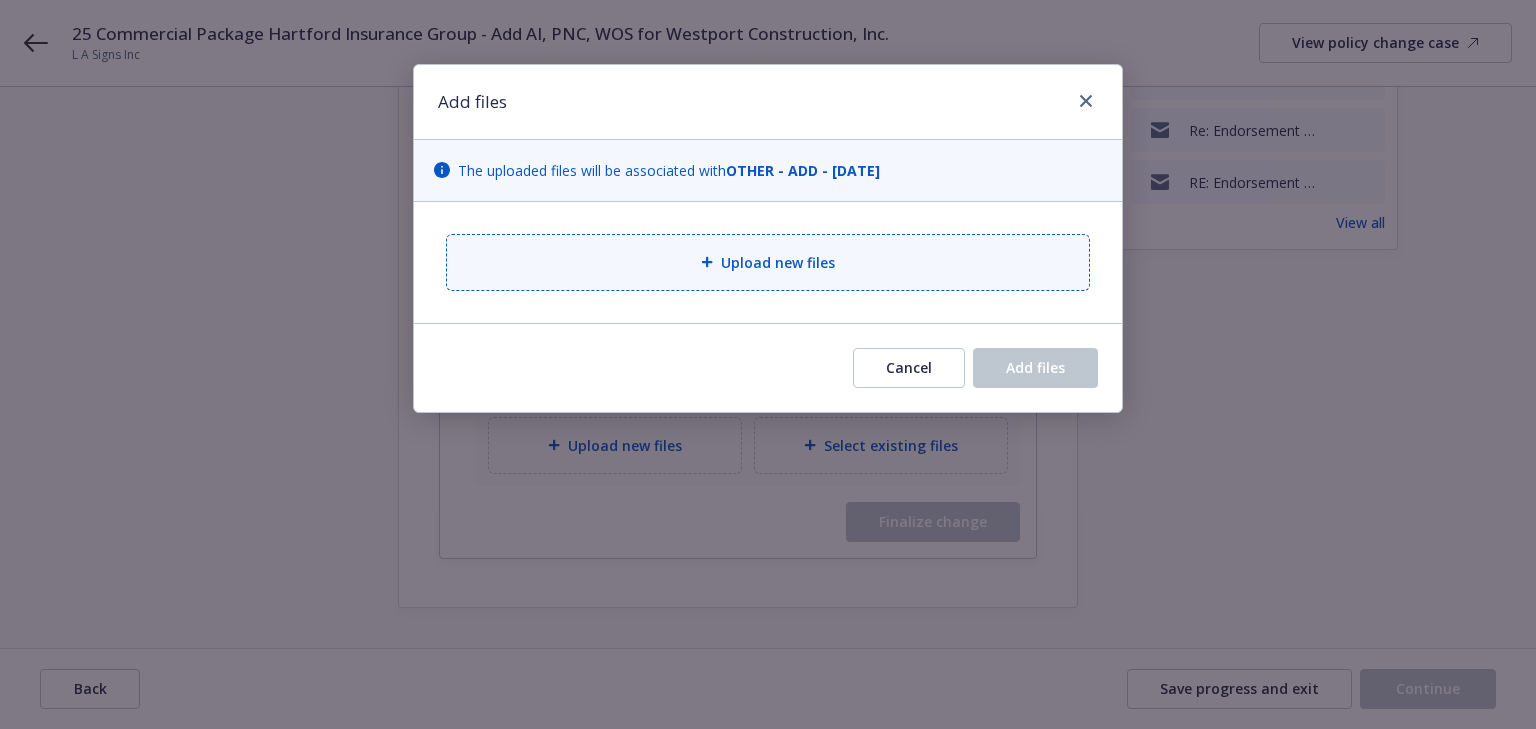 click on "Upload new files" at bounding box center (778, 262) 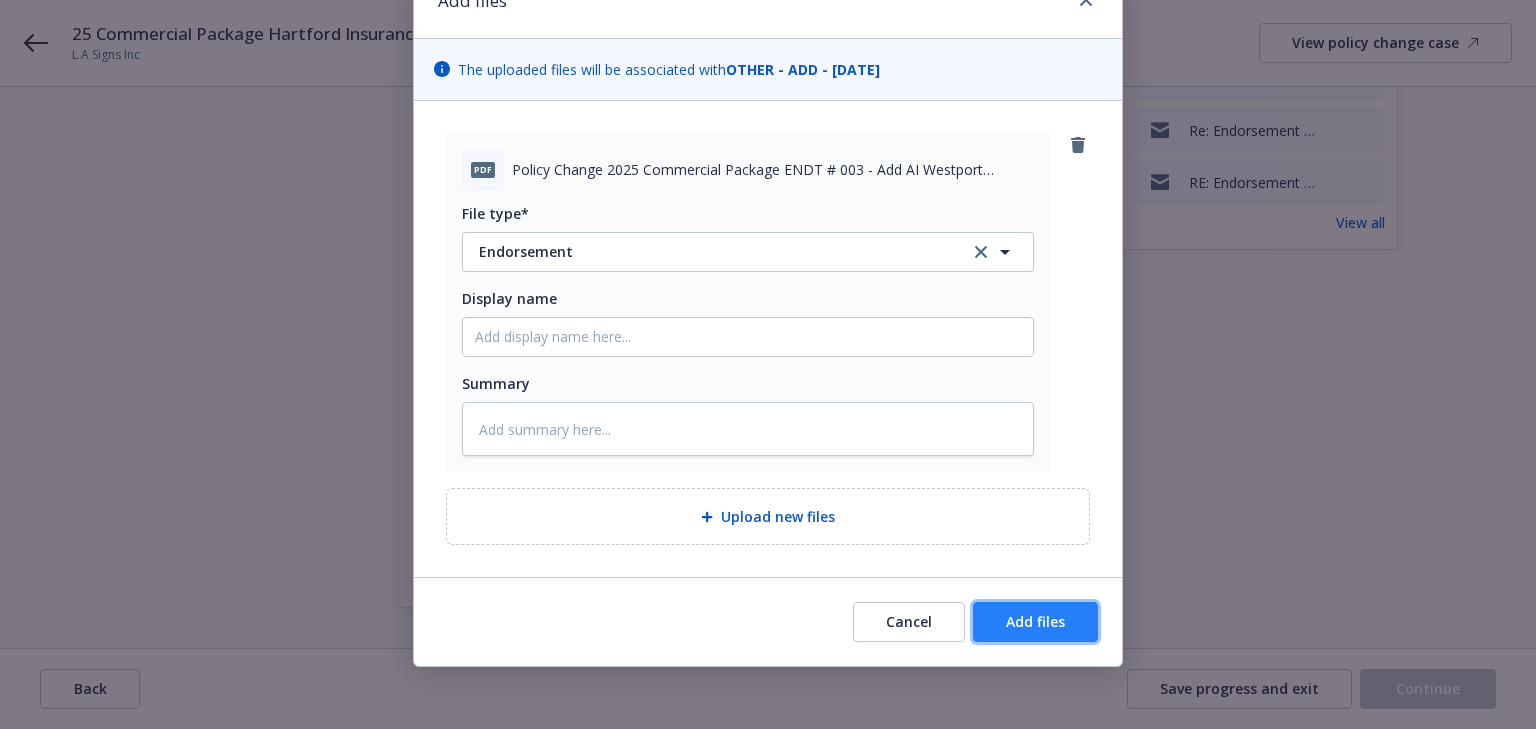 click on "Add files" at bounding box center [1035, 621] 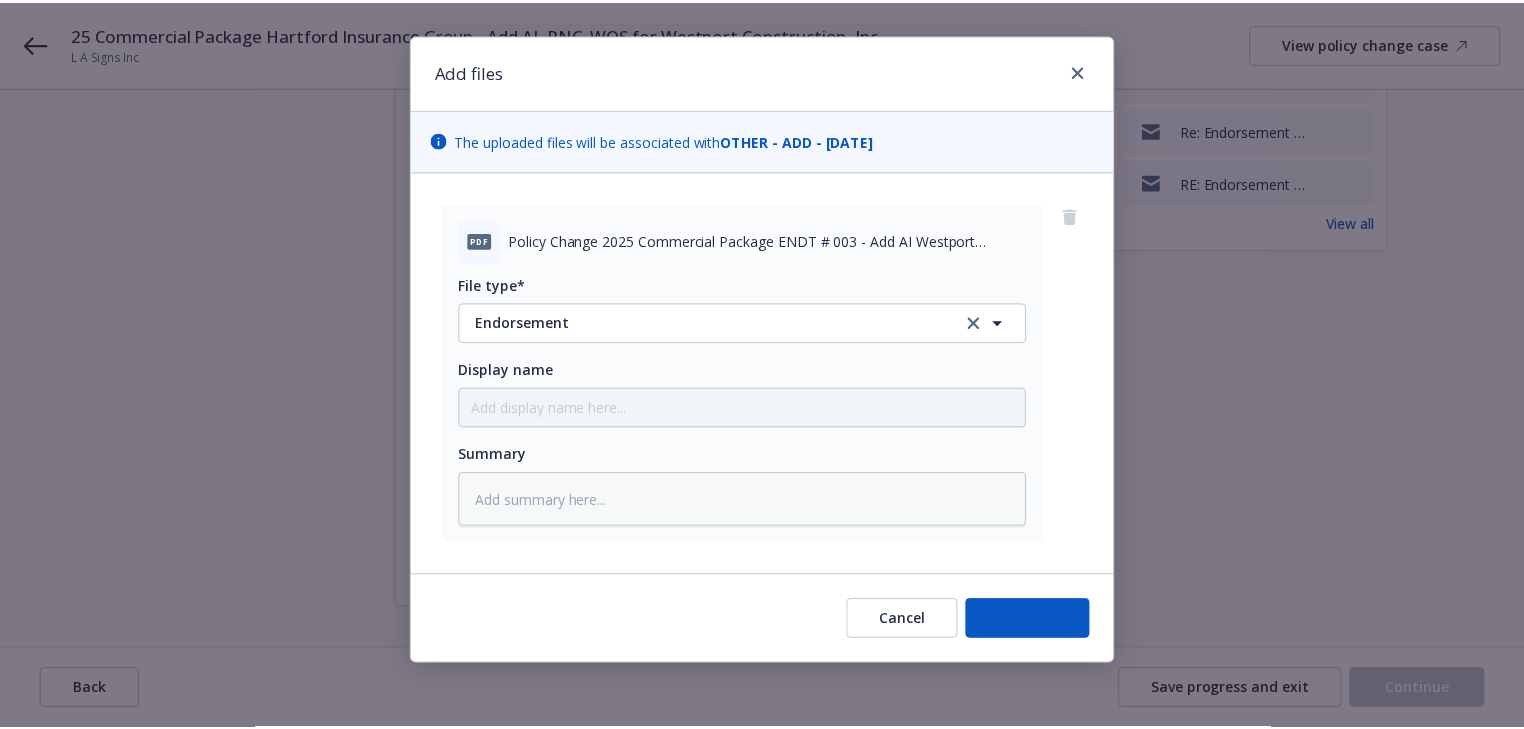 scroll, scrollTop: 29, scrollLeft: 0, axis: vertical 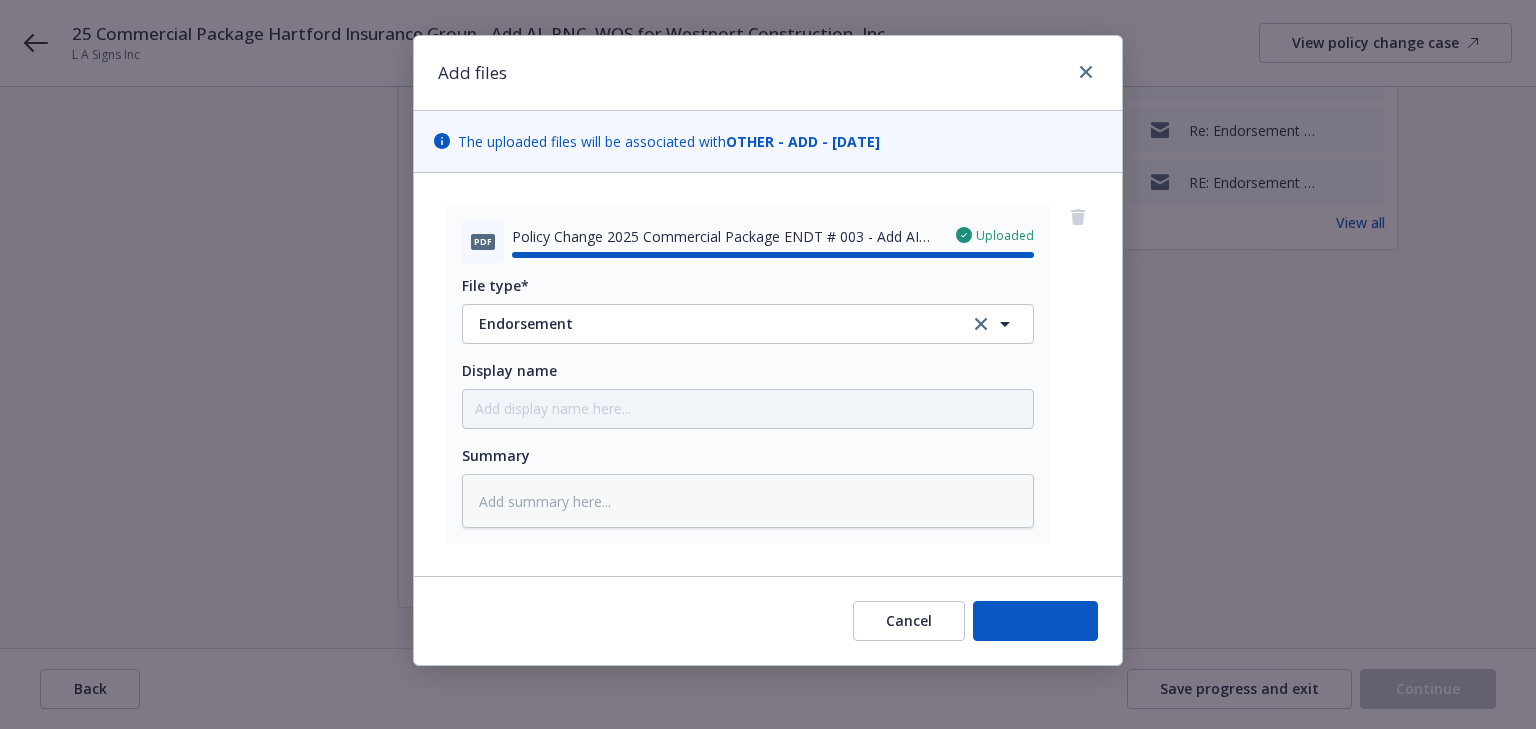 type on "x" 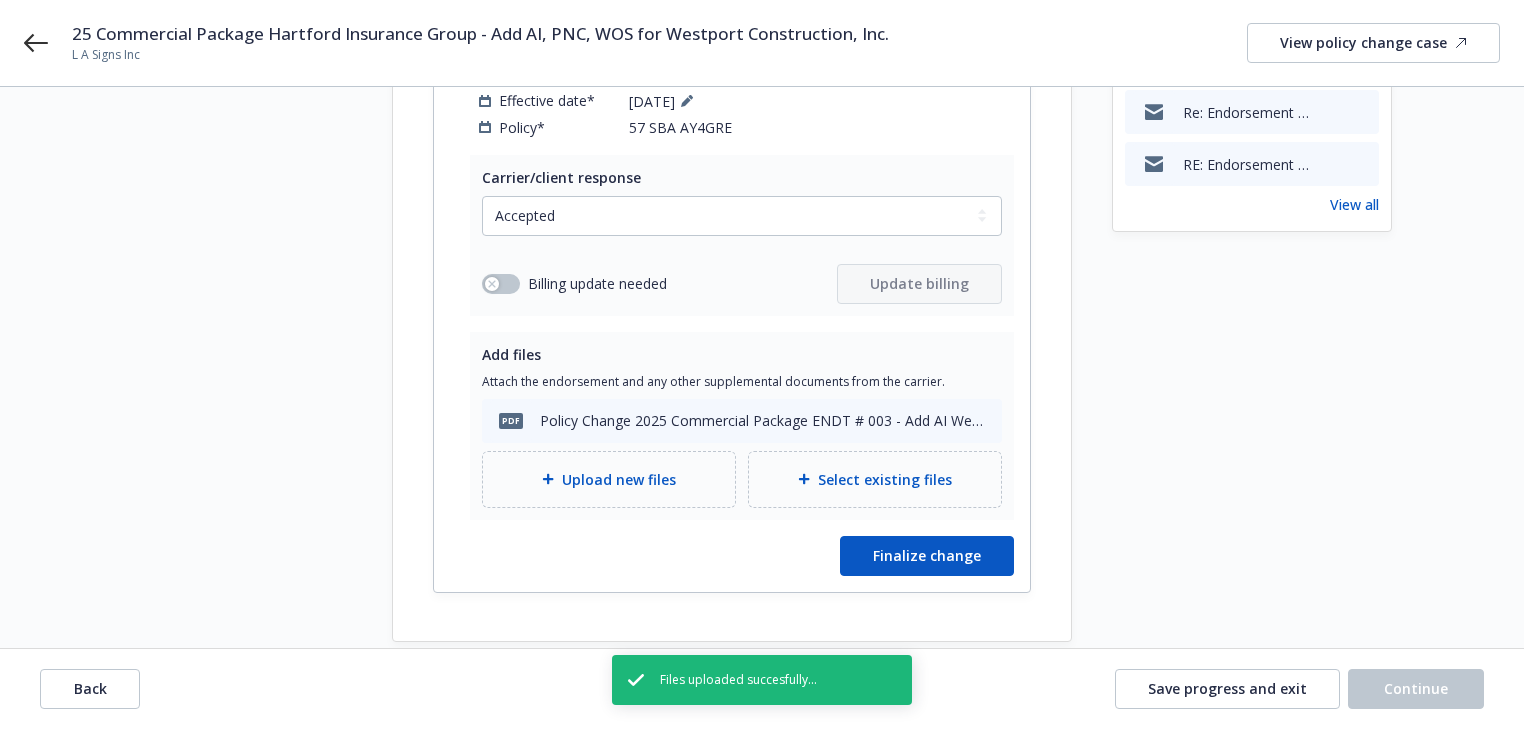 click on "Request details Updated by Melody Zhang on  06/25/2025, 11:23 AM Effective today 5/21/25 add to GL
Westport Construction, Inc.
125 W. Maple Avenue
Monrovia, CA 91016
Could you please provide the required scheduled endorsements under GL for Additional Insured (AI), Primary and Non-Contributory (PNC), and Waiver of Subrogation (WOS)? Reference documents Re: Endorsement Request - L A Signs Inc - 57 SBA AY4GRE (Encrypted Delivery) Re: Endorsement Request - L A Signs Inc - 57 SBA AY4GRE (Encrypted Delivery) Re: Endorsement Request - L A Signs Inc - 57 SBA AY4GRE (Encrypted Delivery) Re: Endorsement Request - L A Signs Inc - 57 SBA AY4GRE (Encrypted Delivery) RE: Endorsement Request - L A Signs Inc - 57 SBA AY4GRE (Encrypted Delivery) View all" at bounding box center [1252, 144] 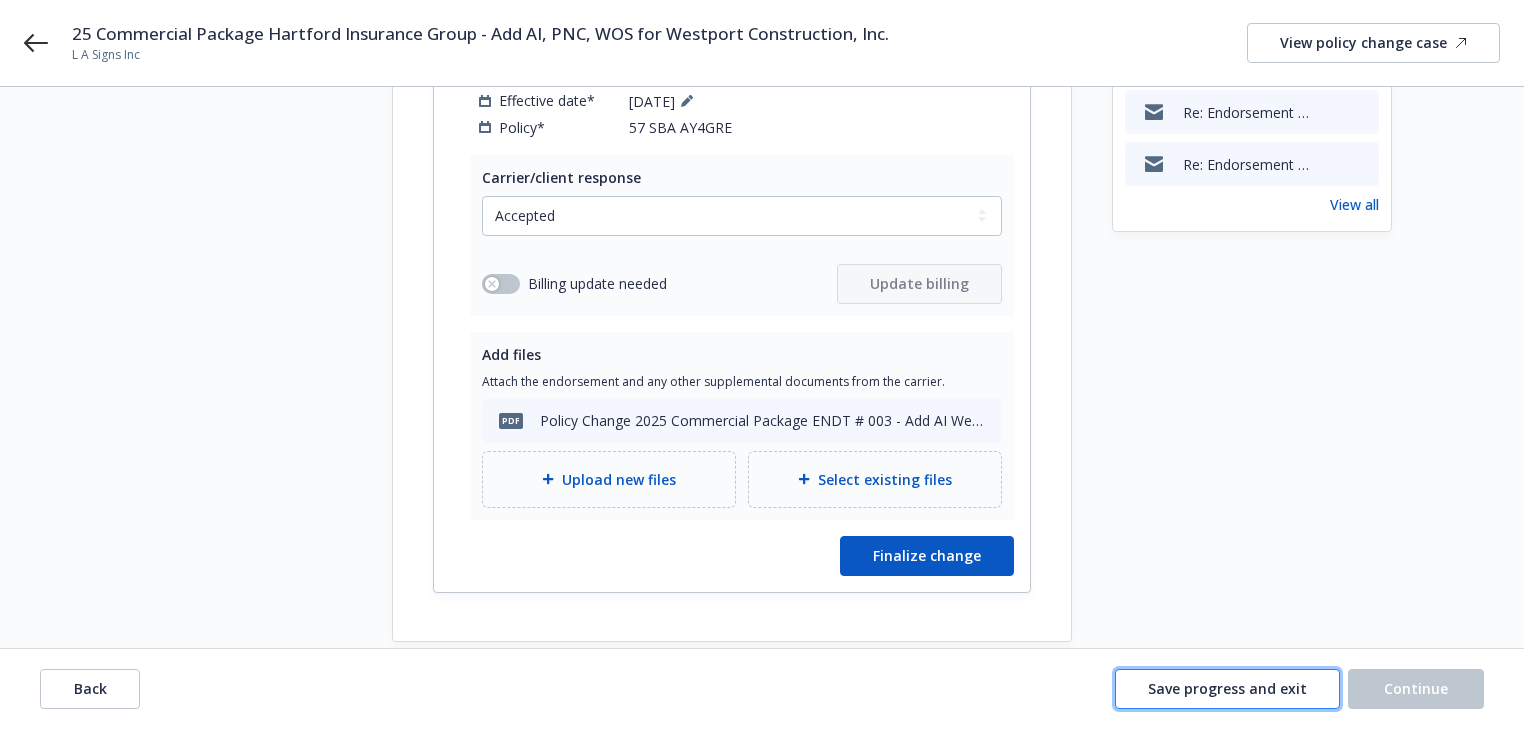 click on "Save progress and exit" at bounding box center [1227, 689] 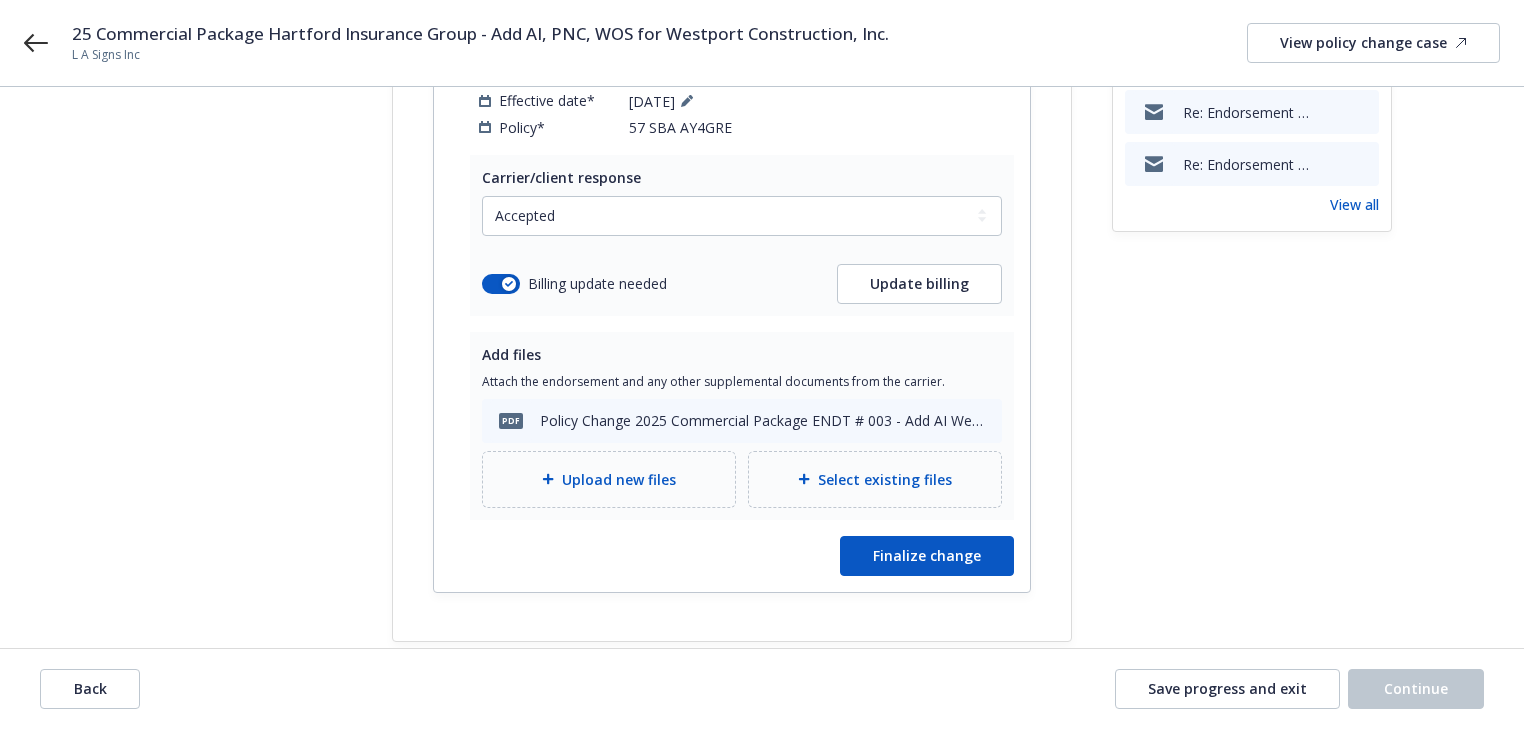 scroll, scrollTop: 0, scrollLeft: 0, axis: both 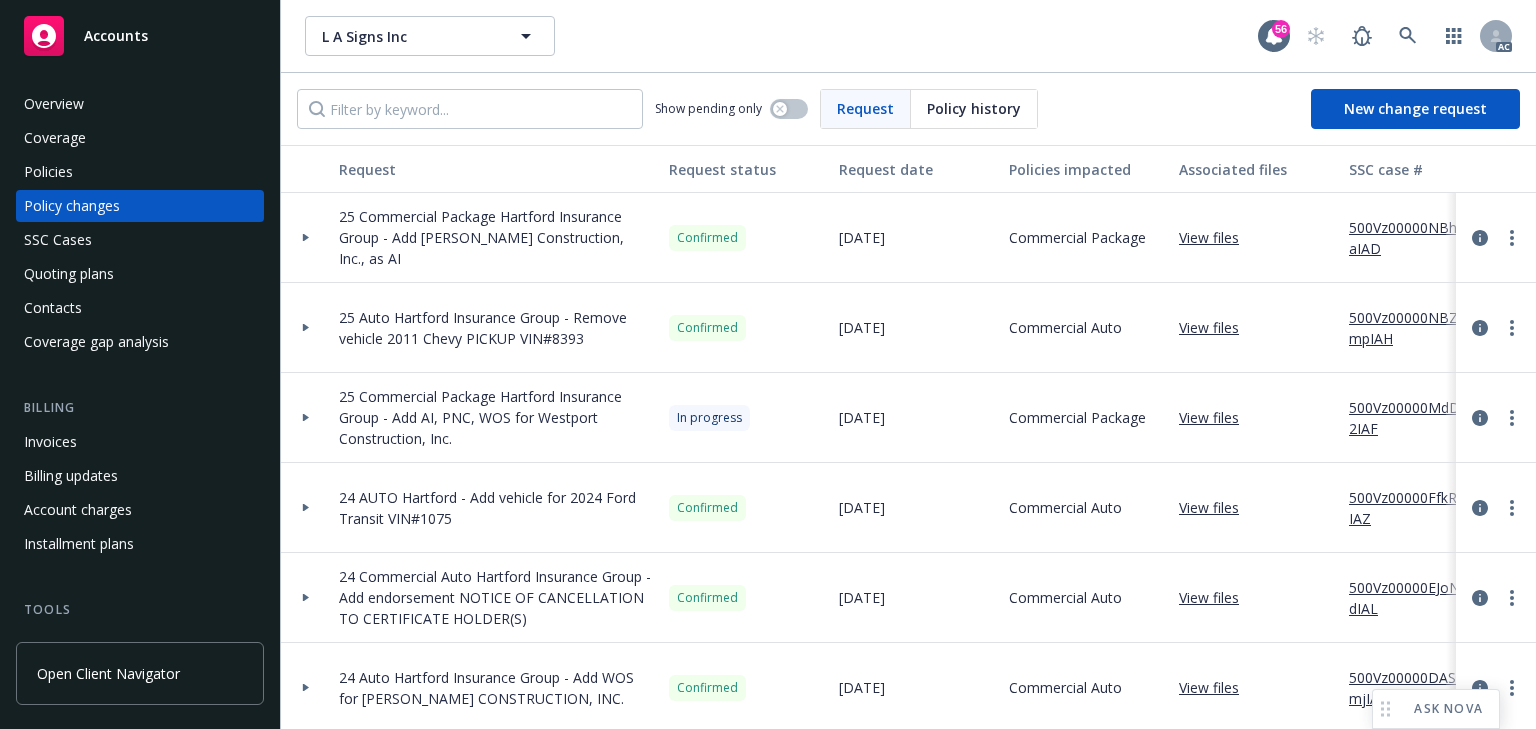 click on "Policy changes" at bounding box center [72, 206] 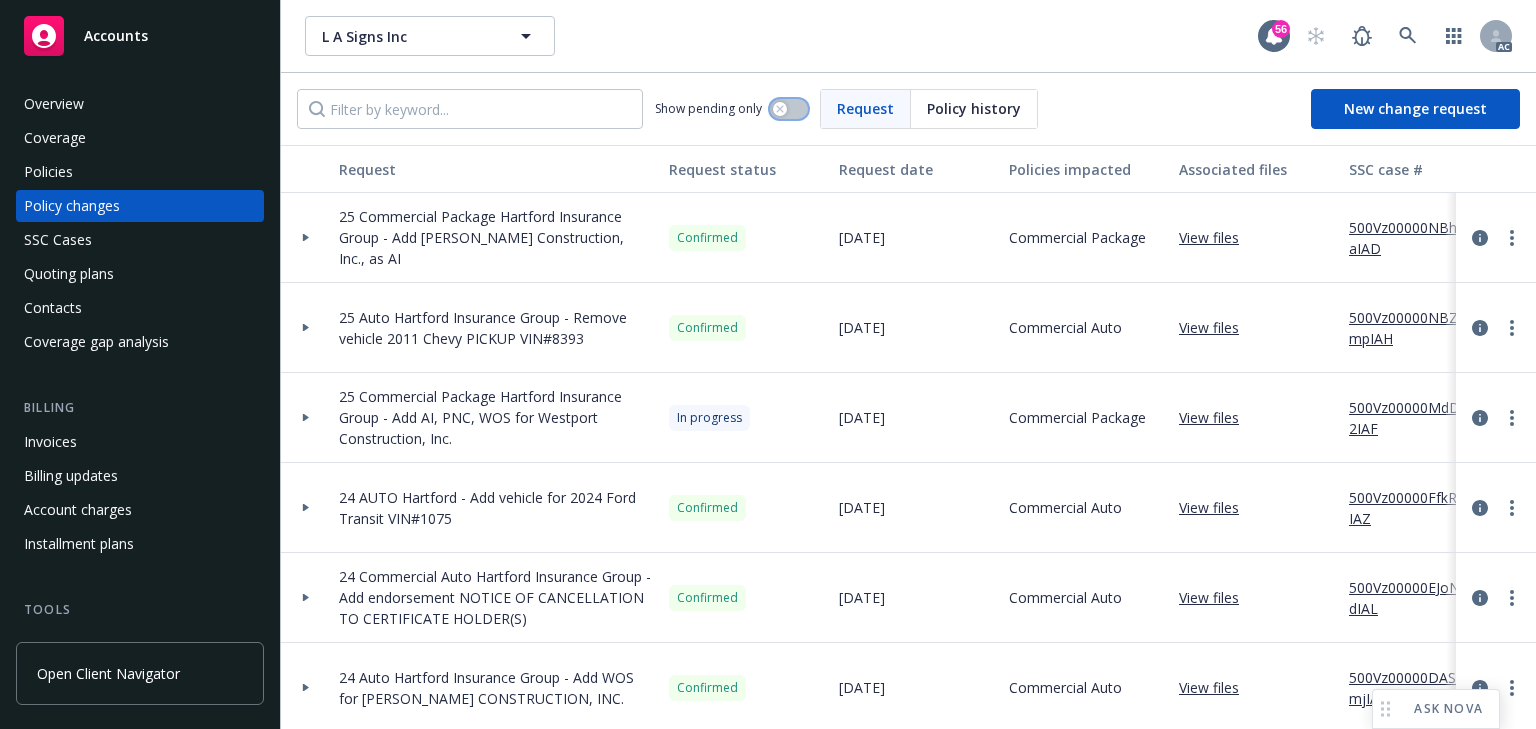 click at bounding box center [789, 109] 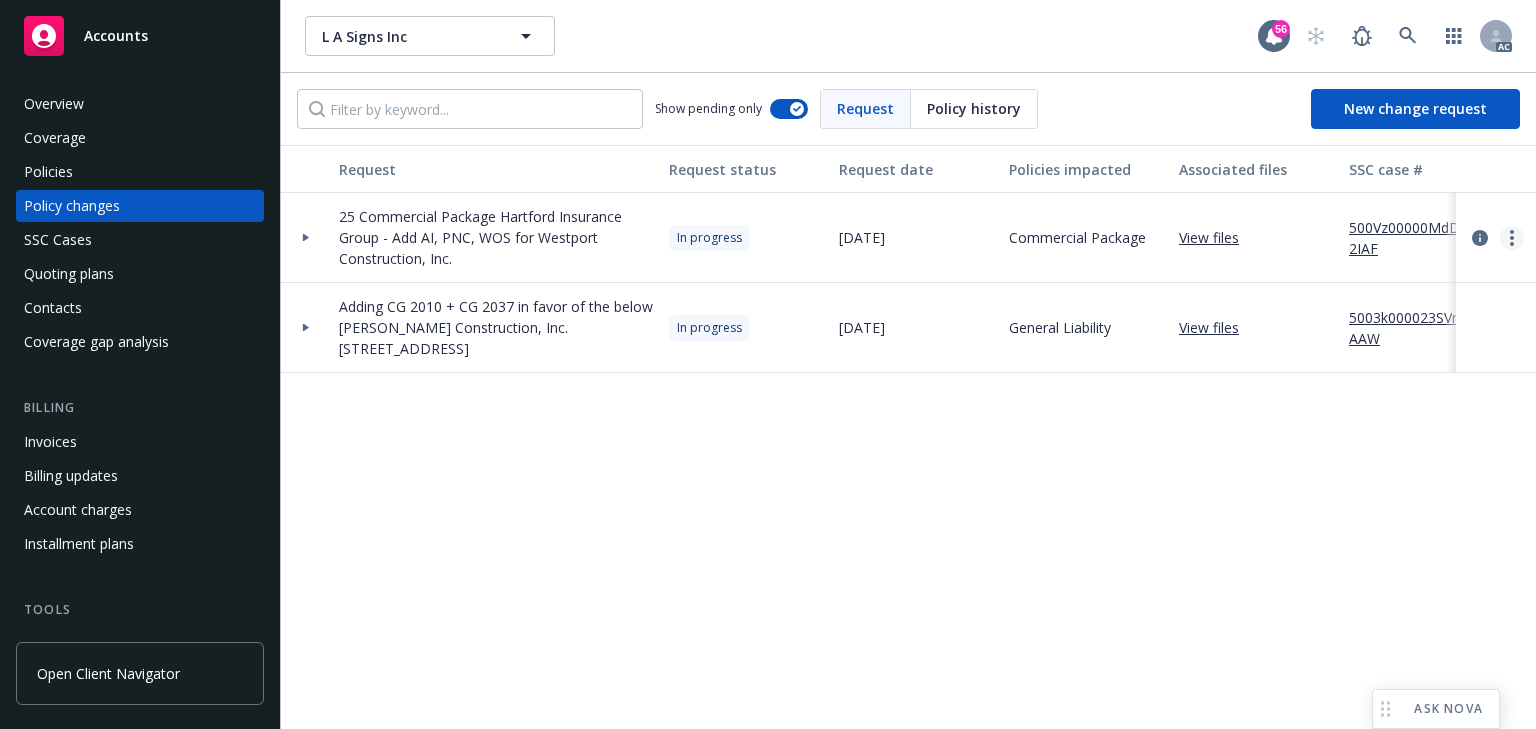 click at bounding box center (1512, 238) 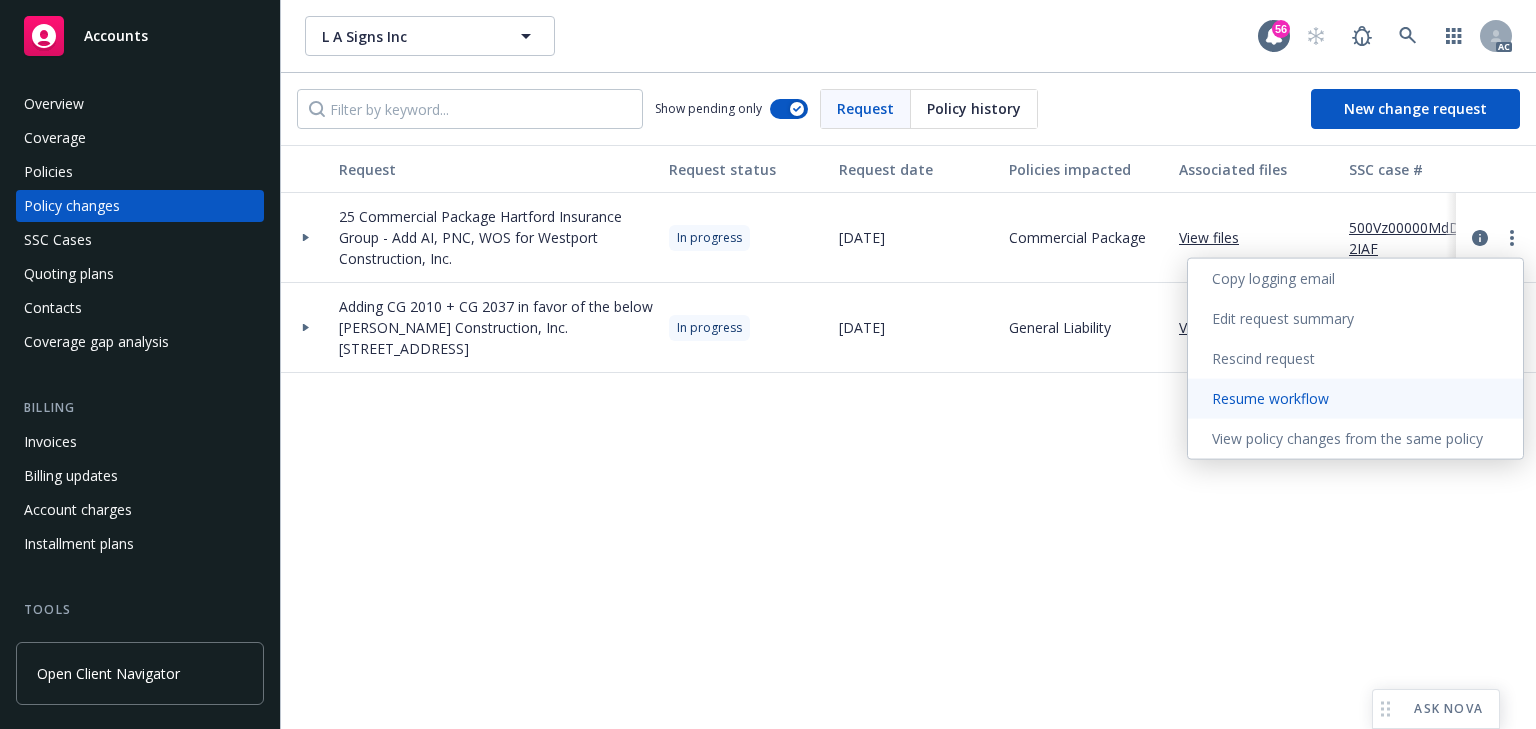 click on "Resume workflow" at bounding box center (1355, 399) 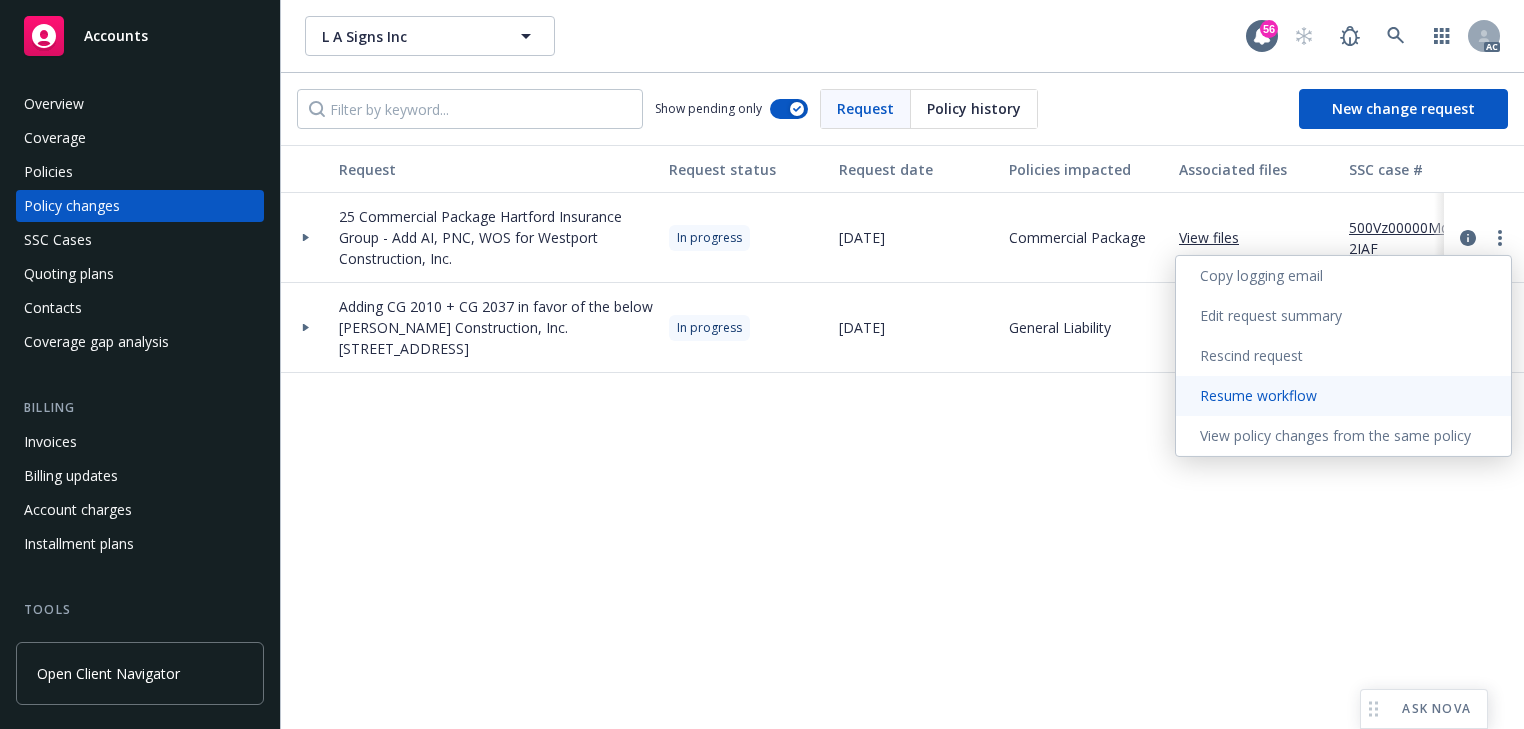 select on "ACCEPTED" 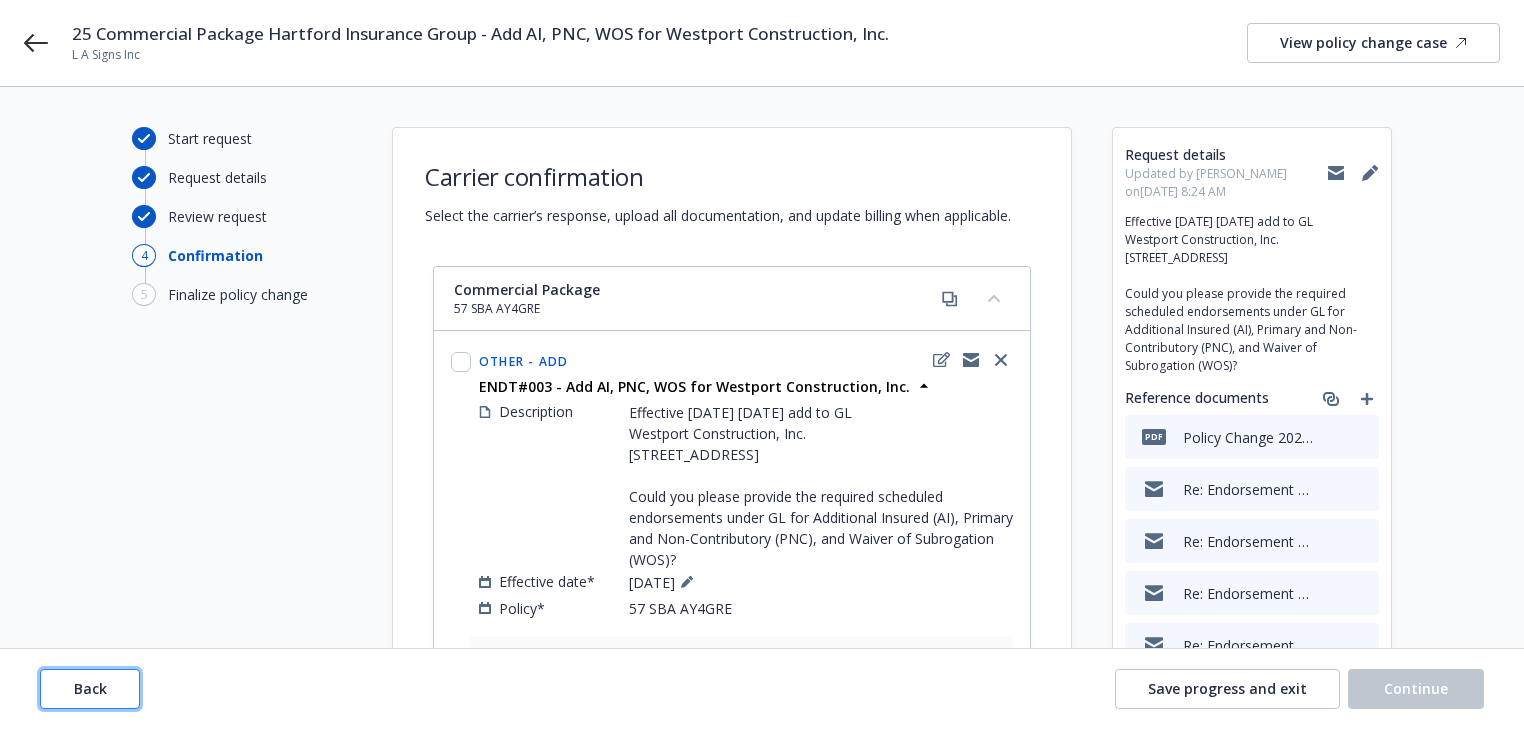 click on "Back" at bounding box center [90, 689] 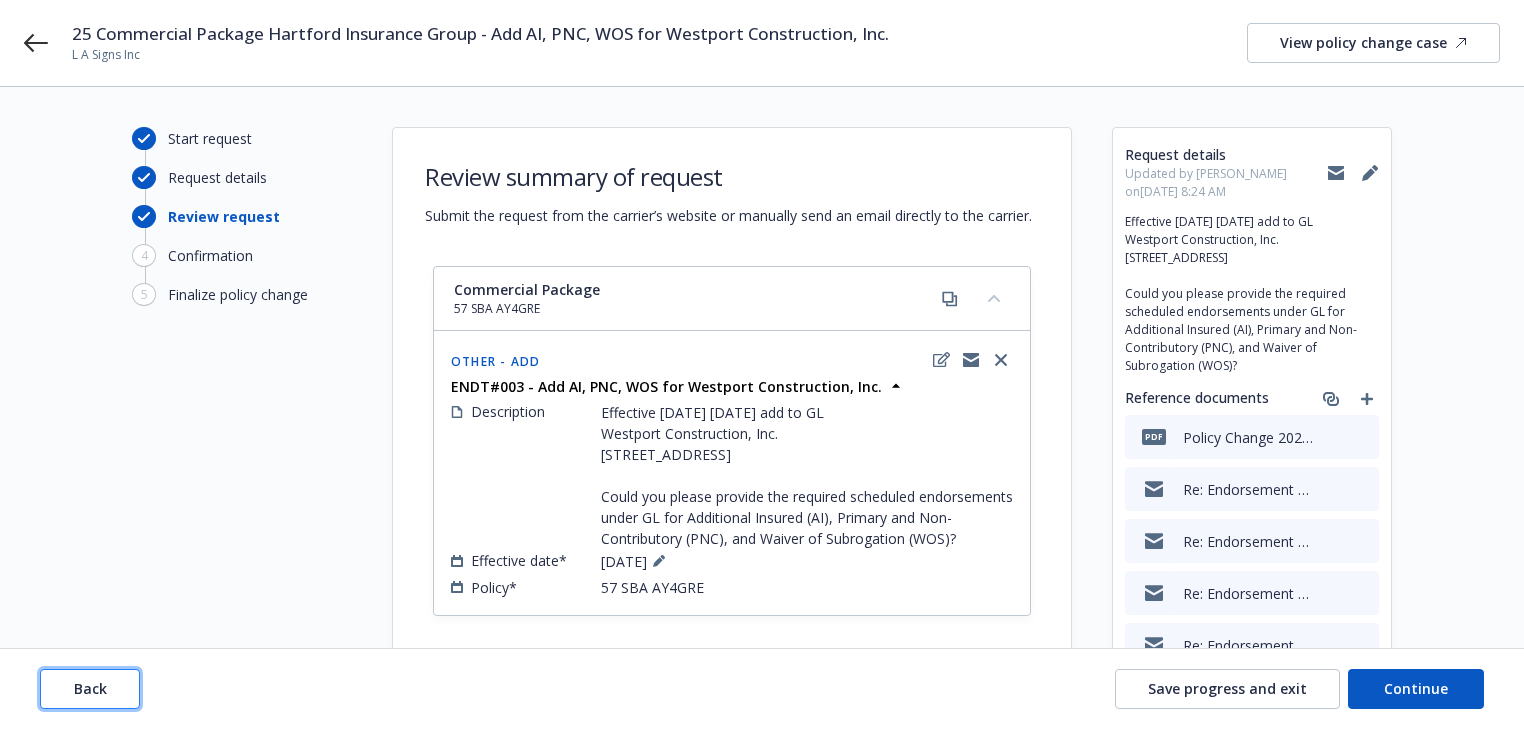 click on "Back" at bounding box center [90, 689] 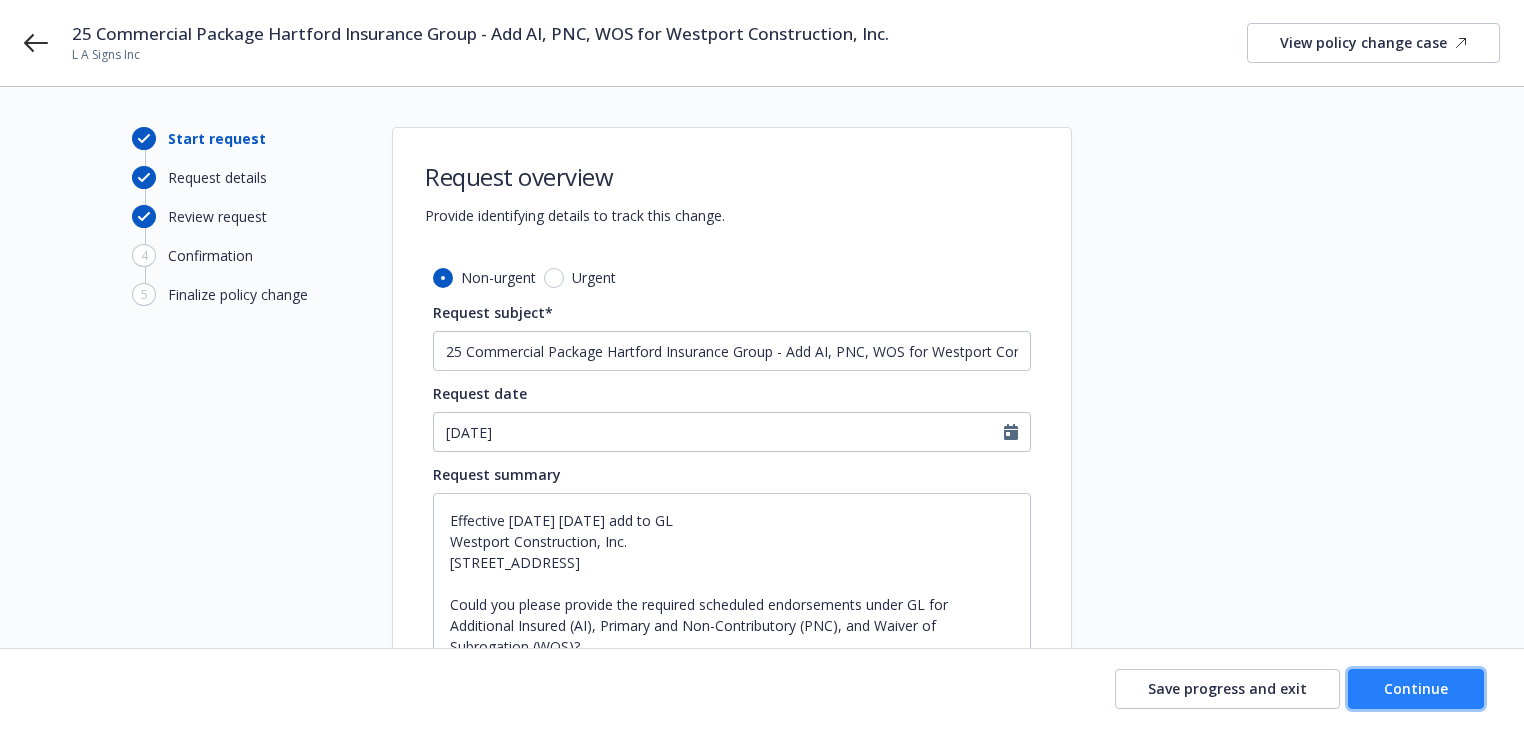 click on "Continue" at bounding box center (1416, 688) 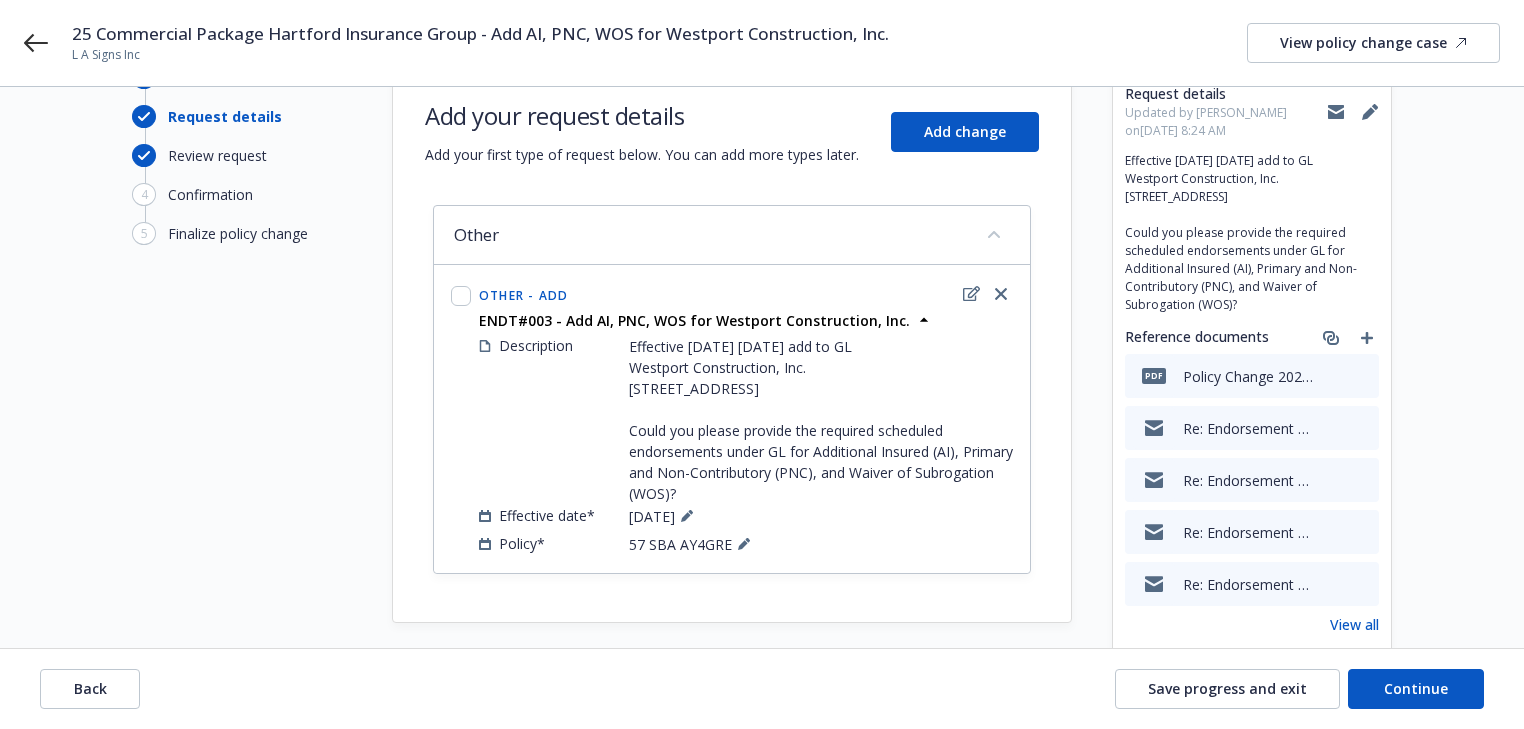 scroll, scrollTop: 122, scrollLeft: 0, axis: vertical 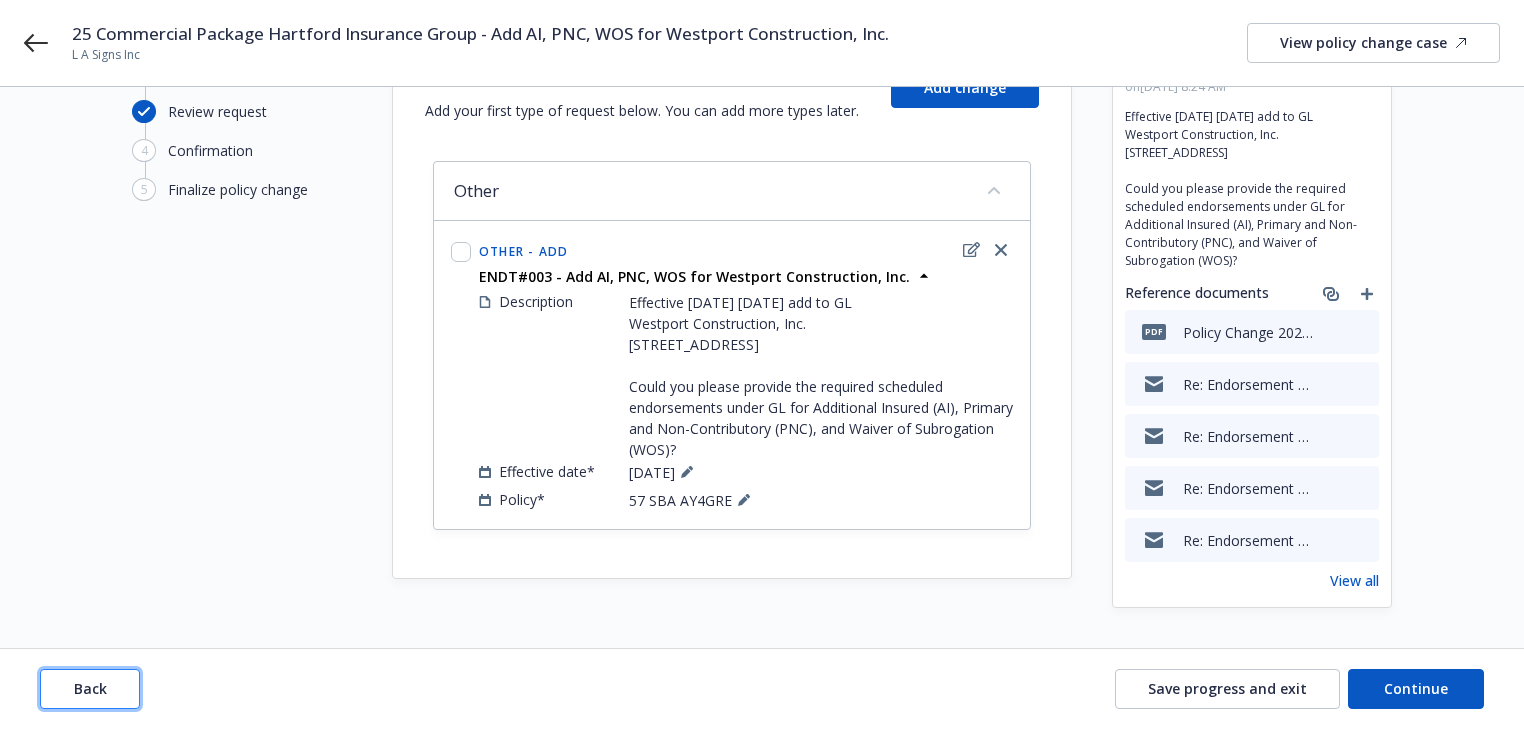 click on "Back" at bounding box center [90, 688] 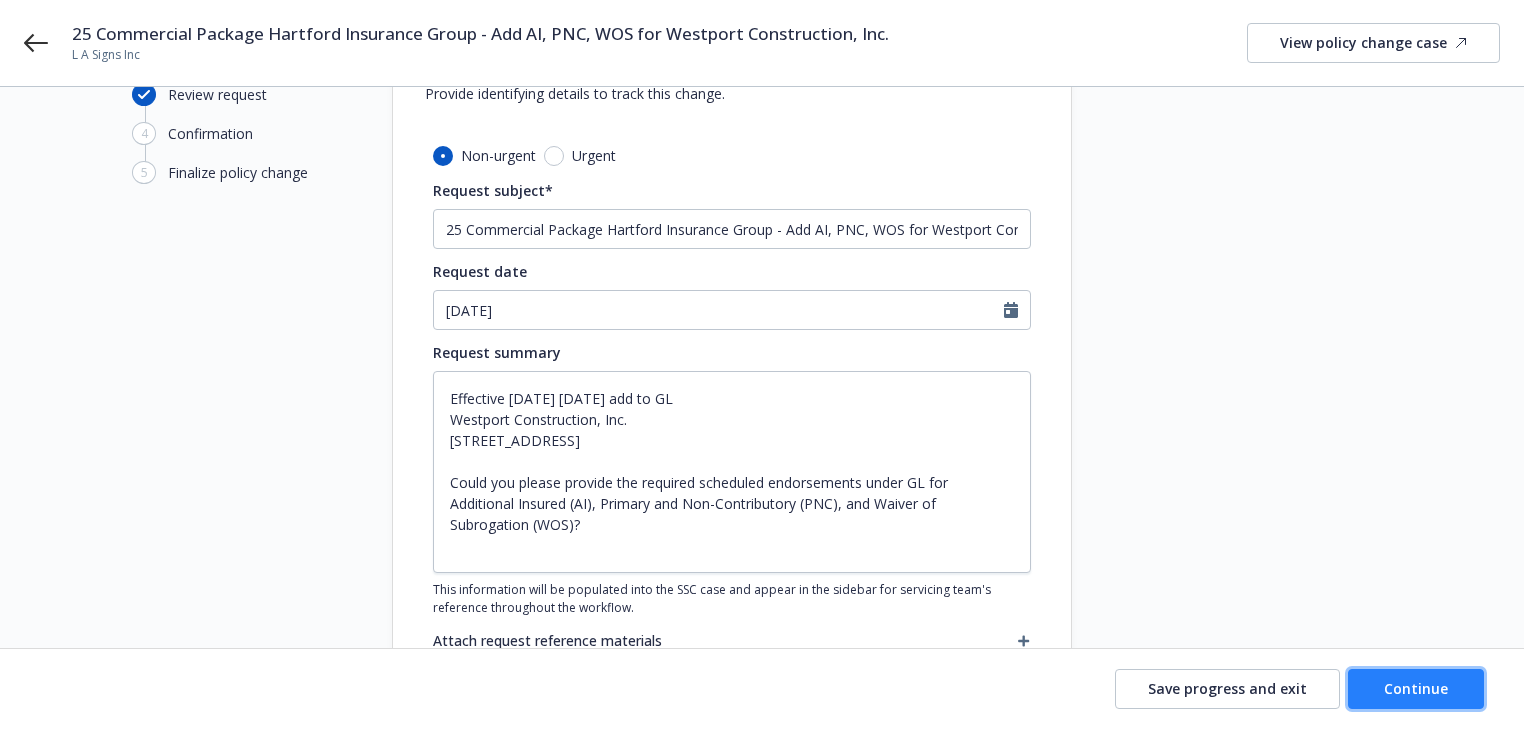 click on "Continue" at bounding box center (1416, 688) 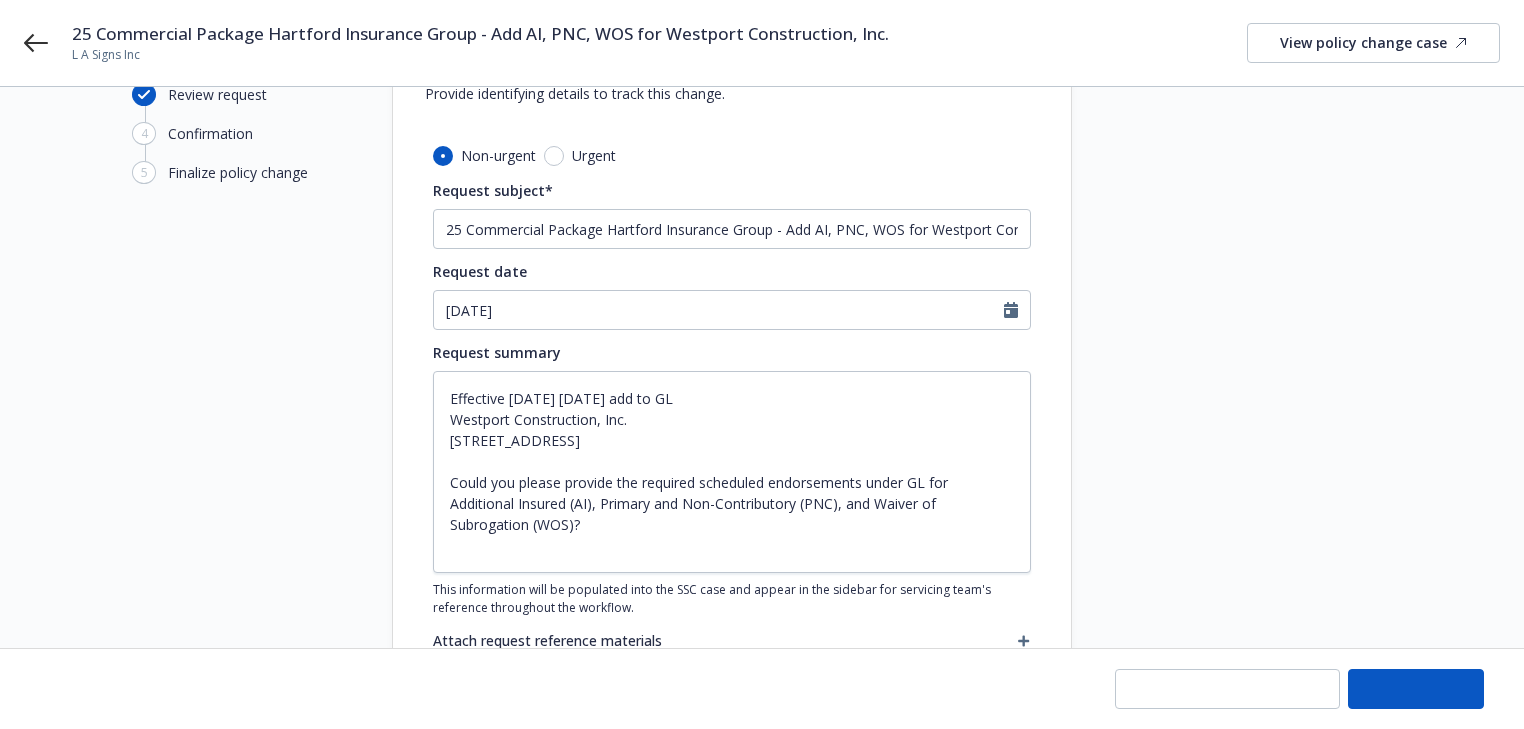 type on "x" 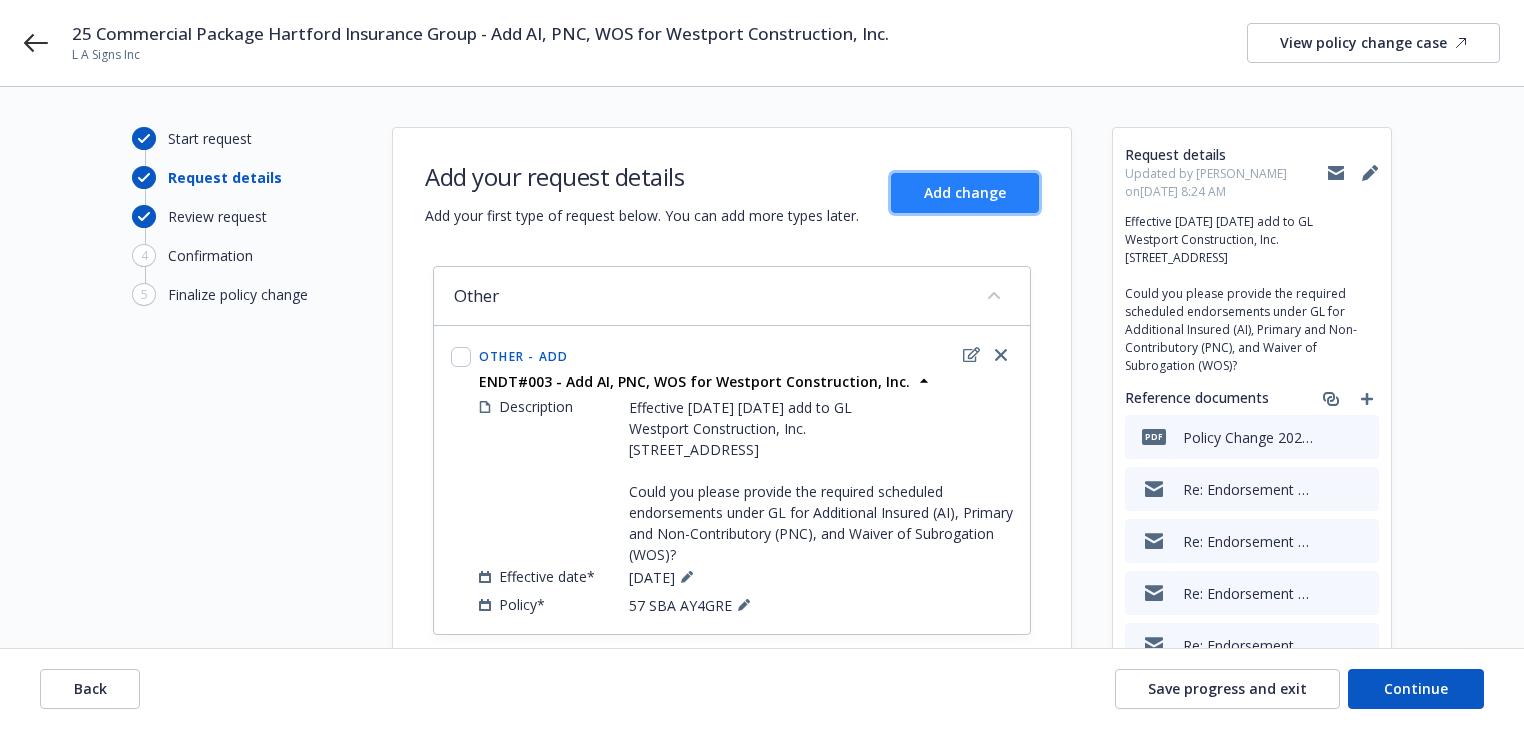 click on "Add change" at bounding box center (965, 193) 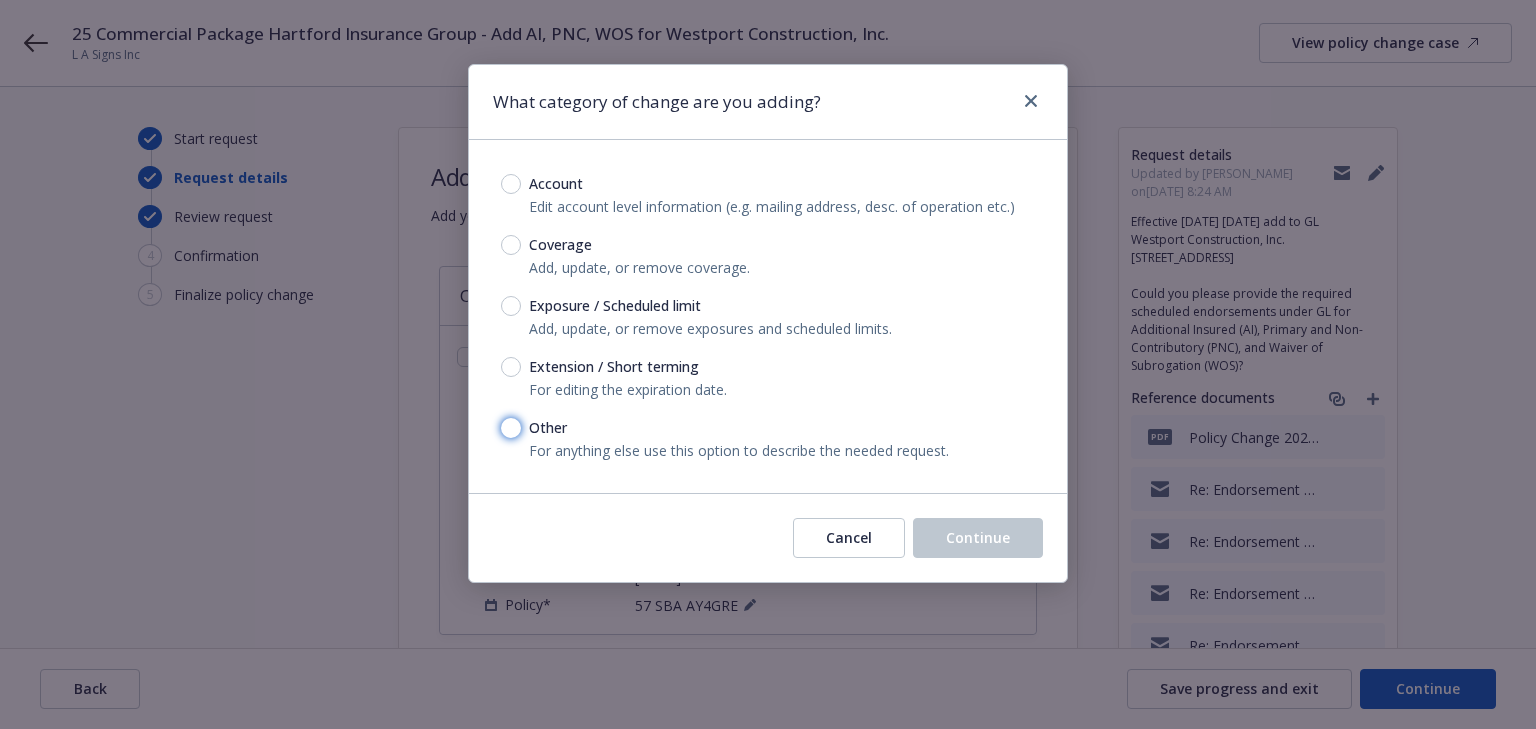 click on "Other" at bounding box center (511, 428) 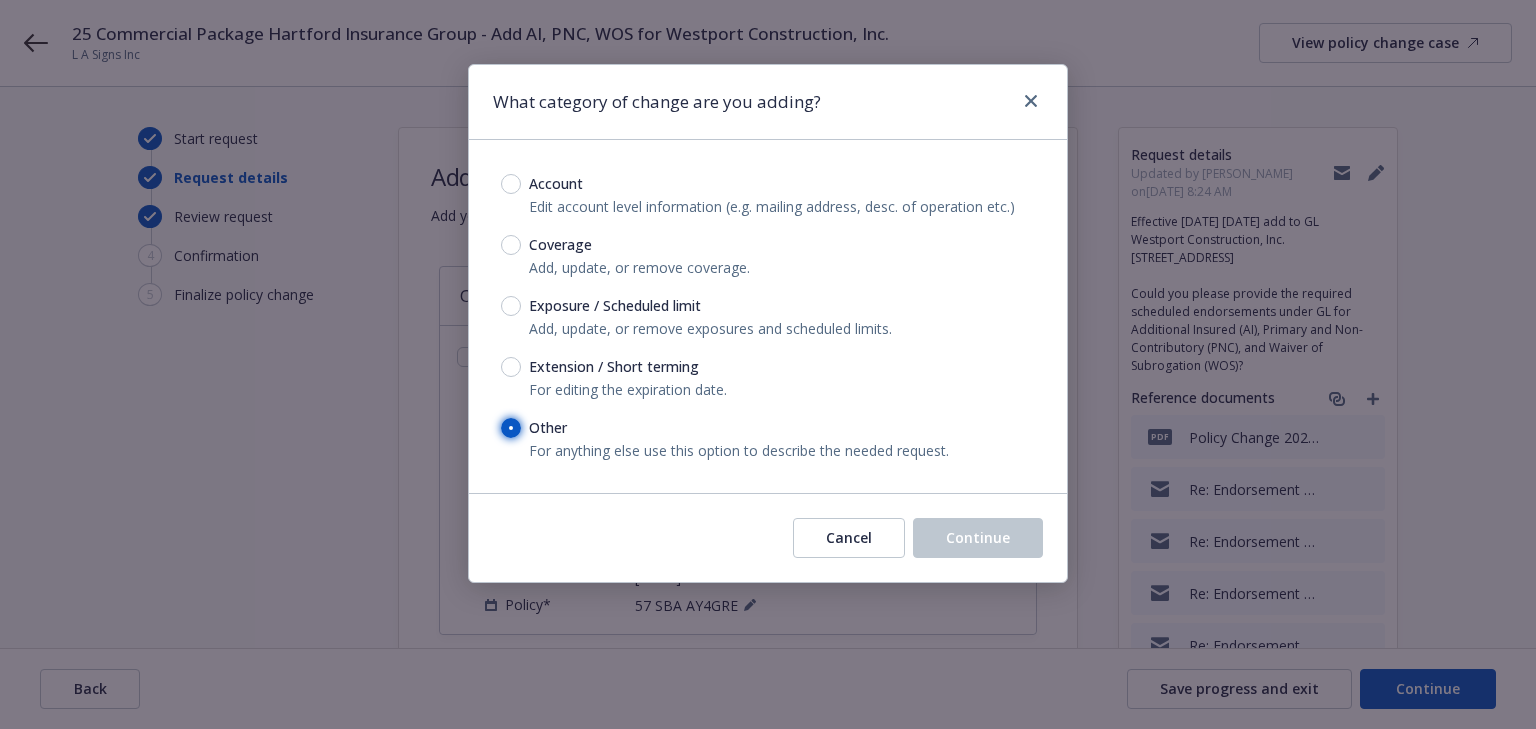 radio on "true" 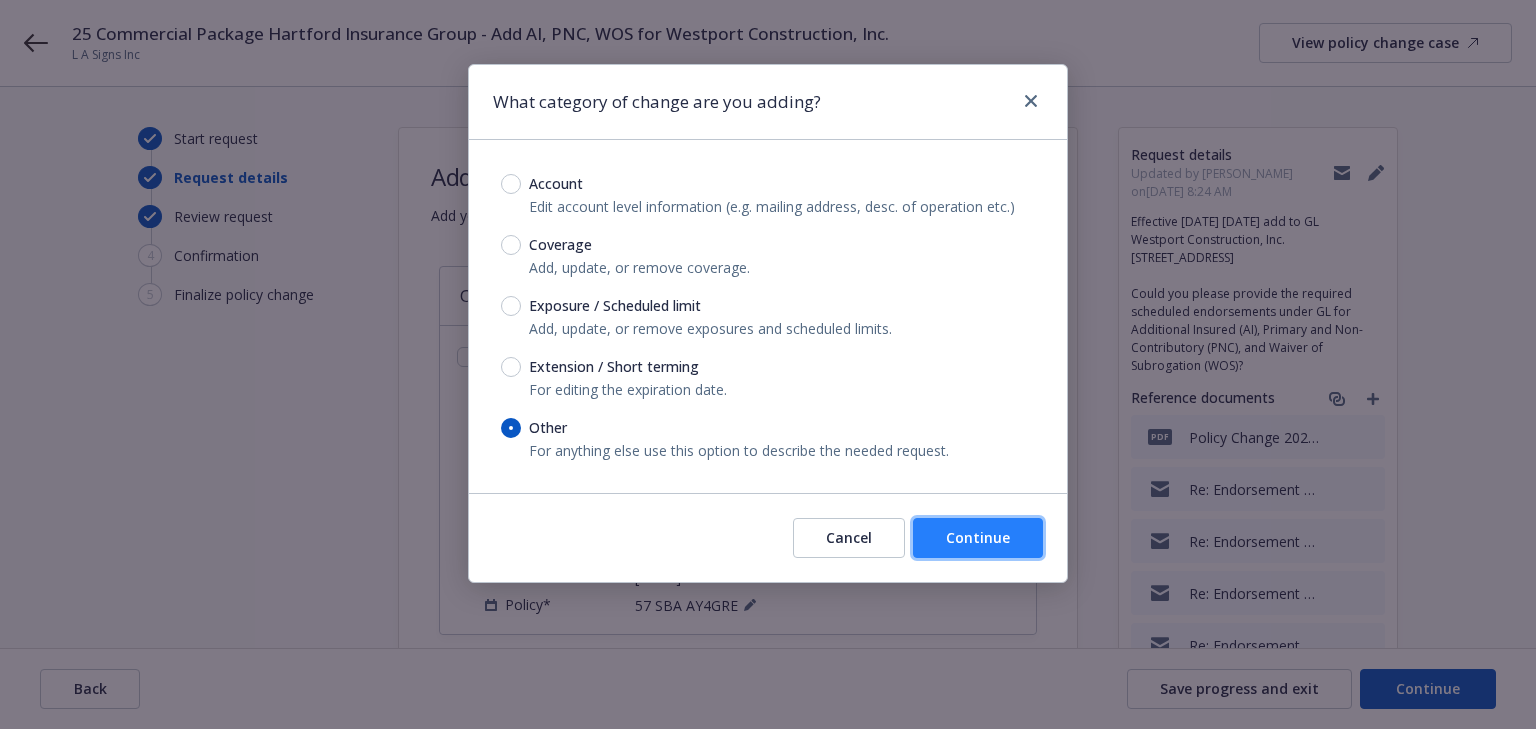click on "Continue" at bounding box center (978, 538) 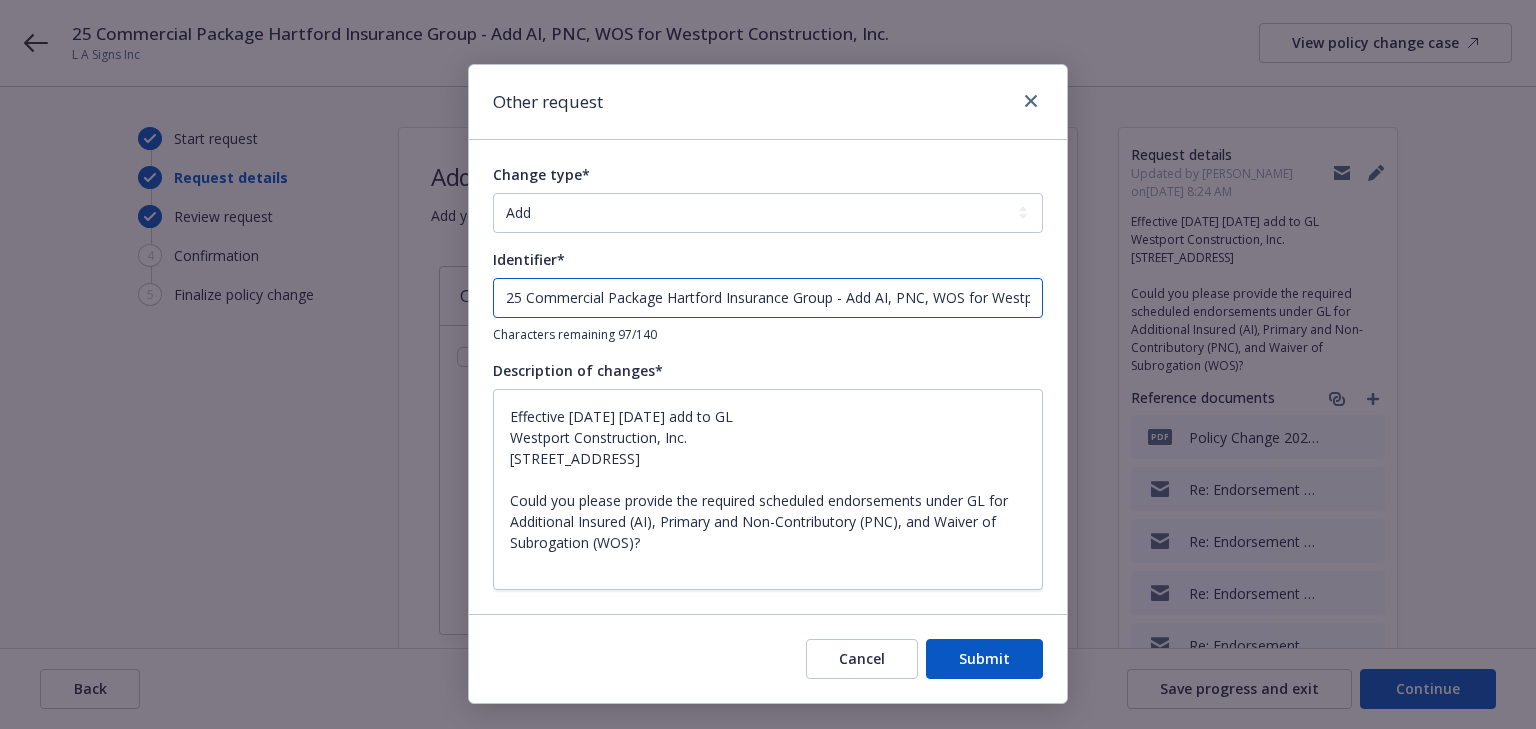 drag, startPoint x: 816, startPoint y: 302, endPoint x: 0, endPoint y: 268, distance: 816.708 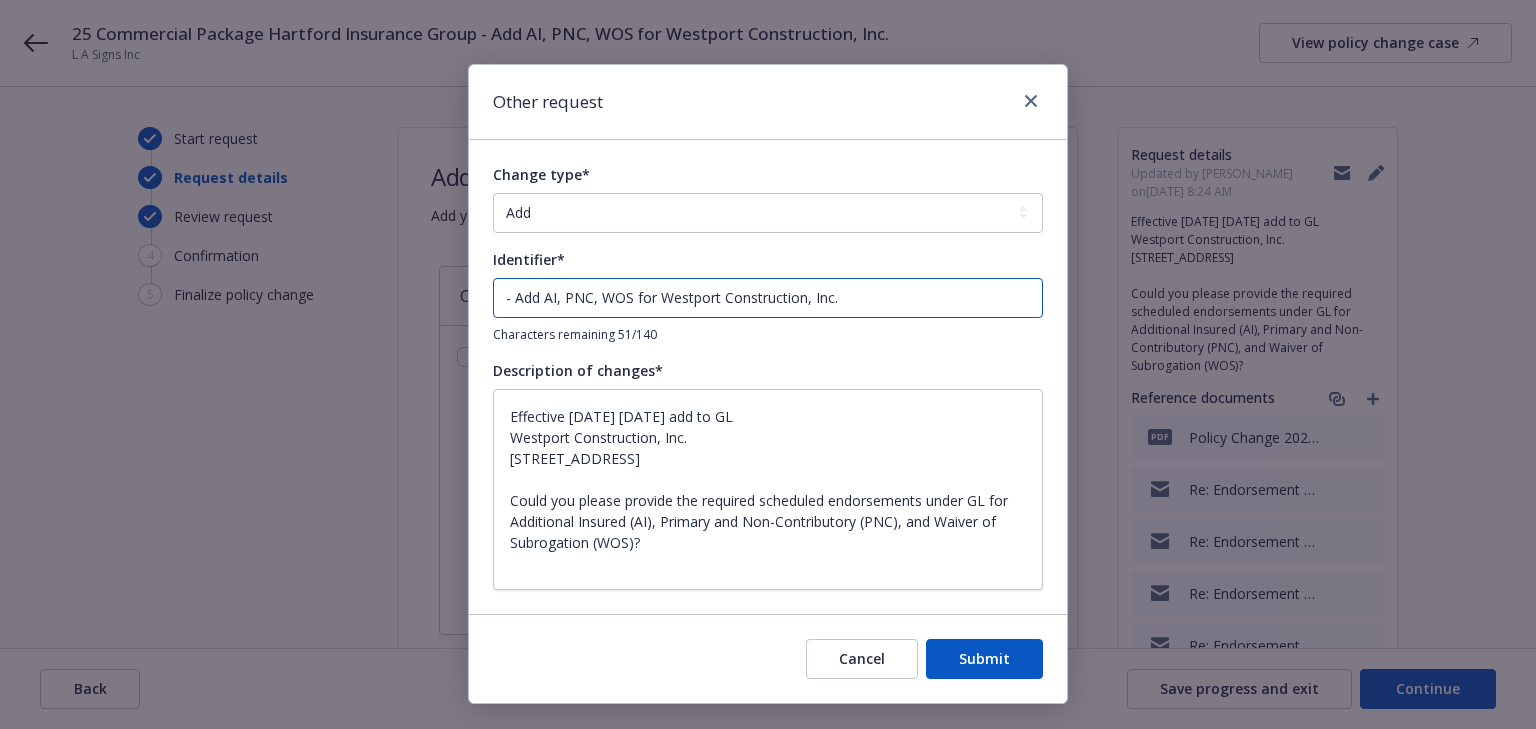 type on "x" 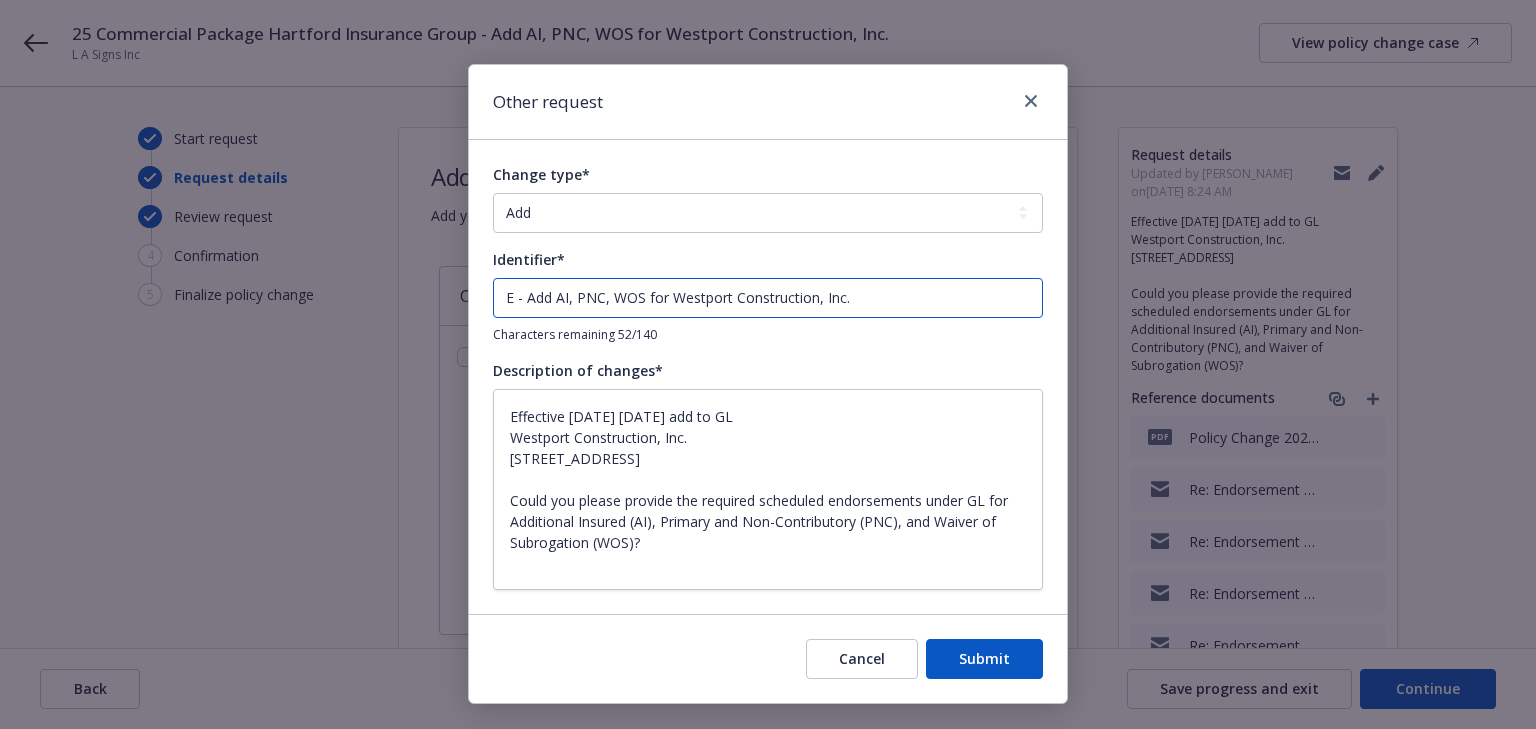 type on "x" 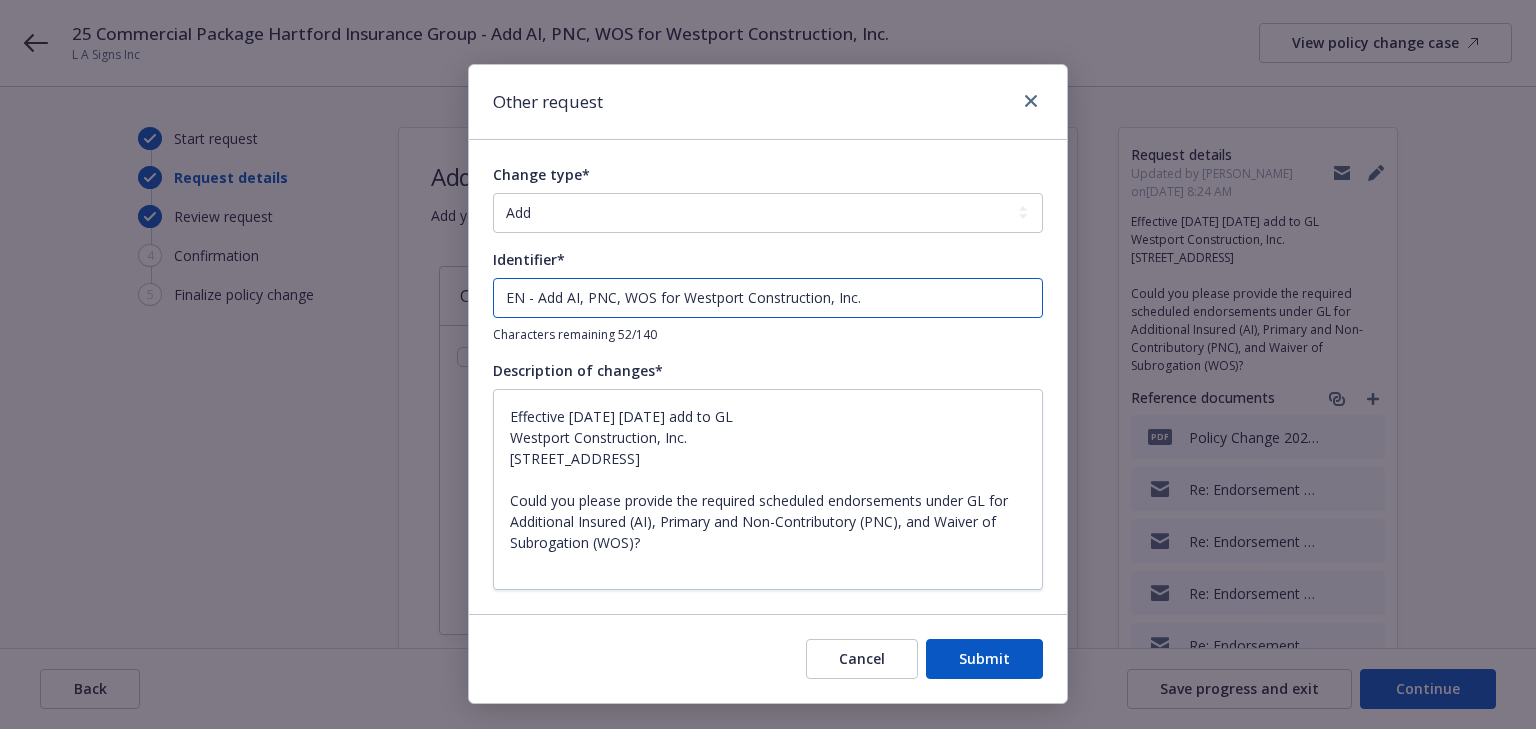 type on "x" 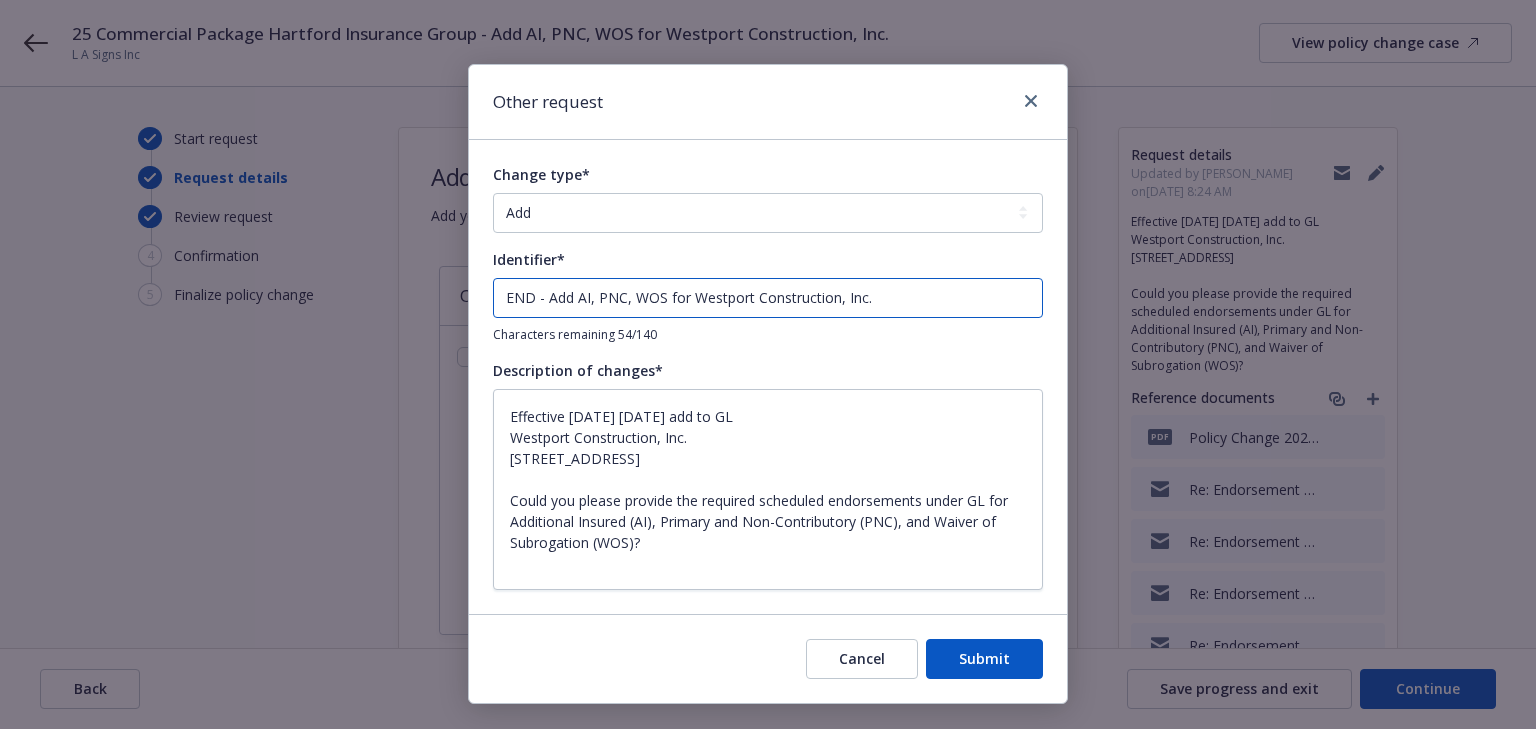 type on "x" 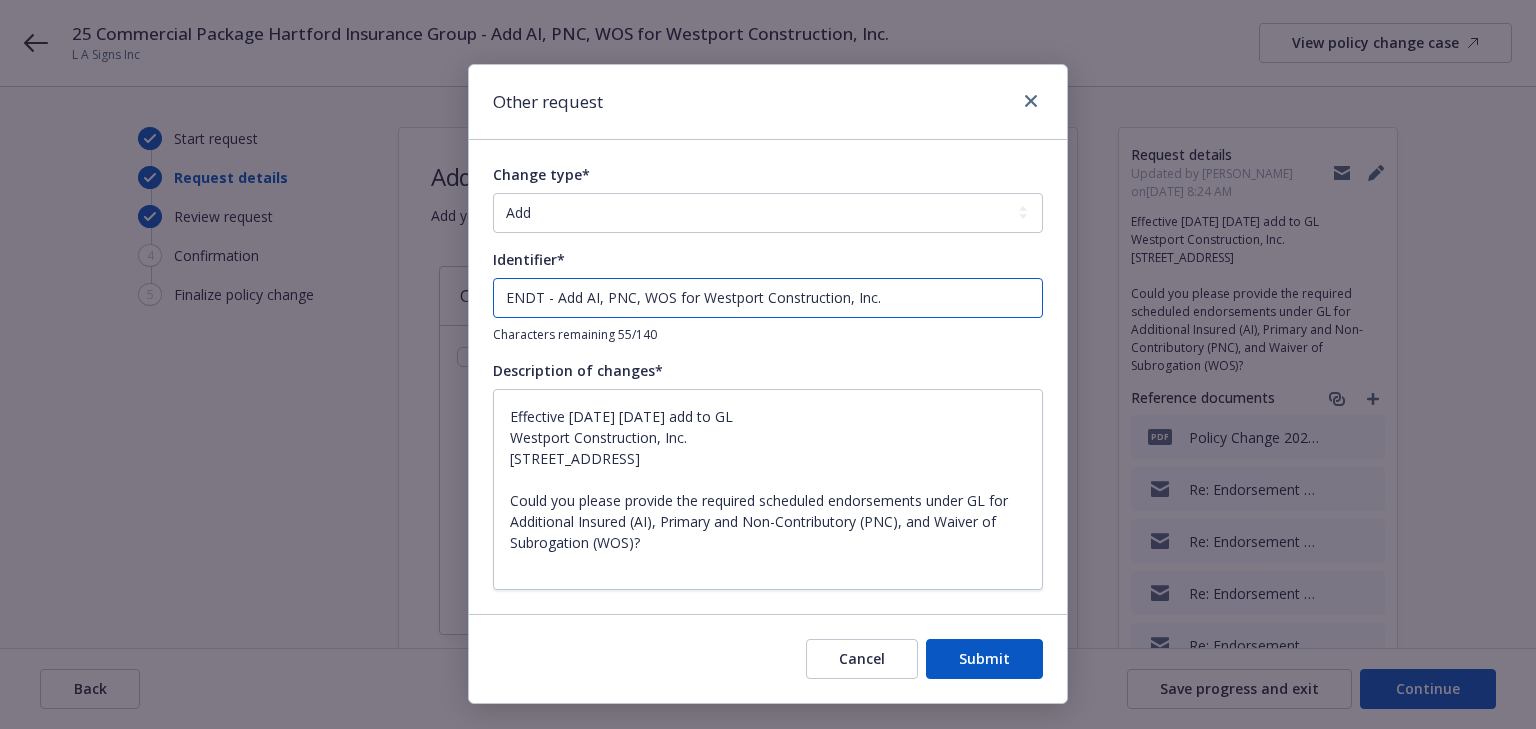 type on "x" 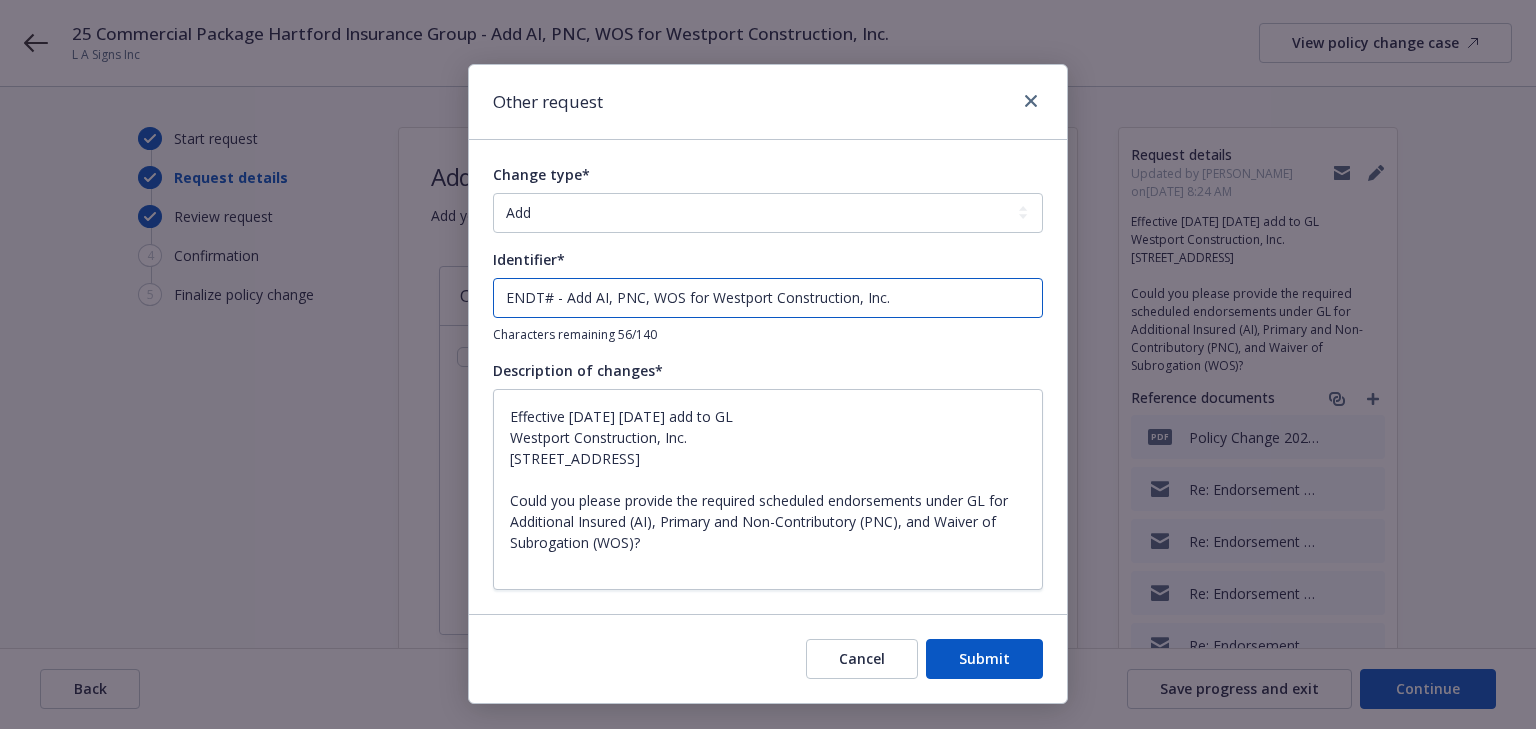 type on "x" 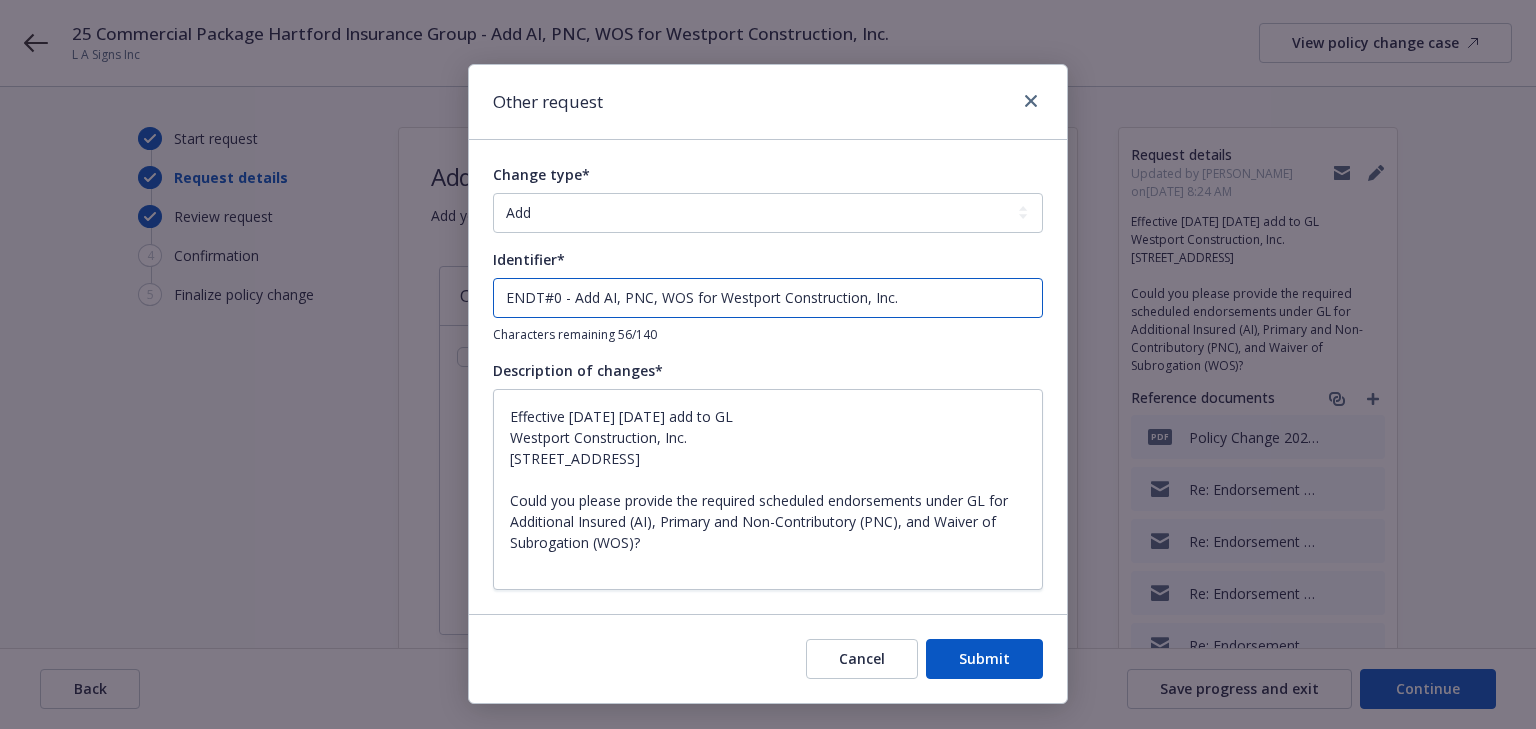 type on "x" 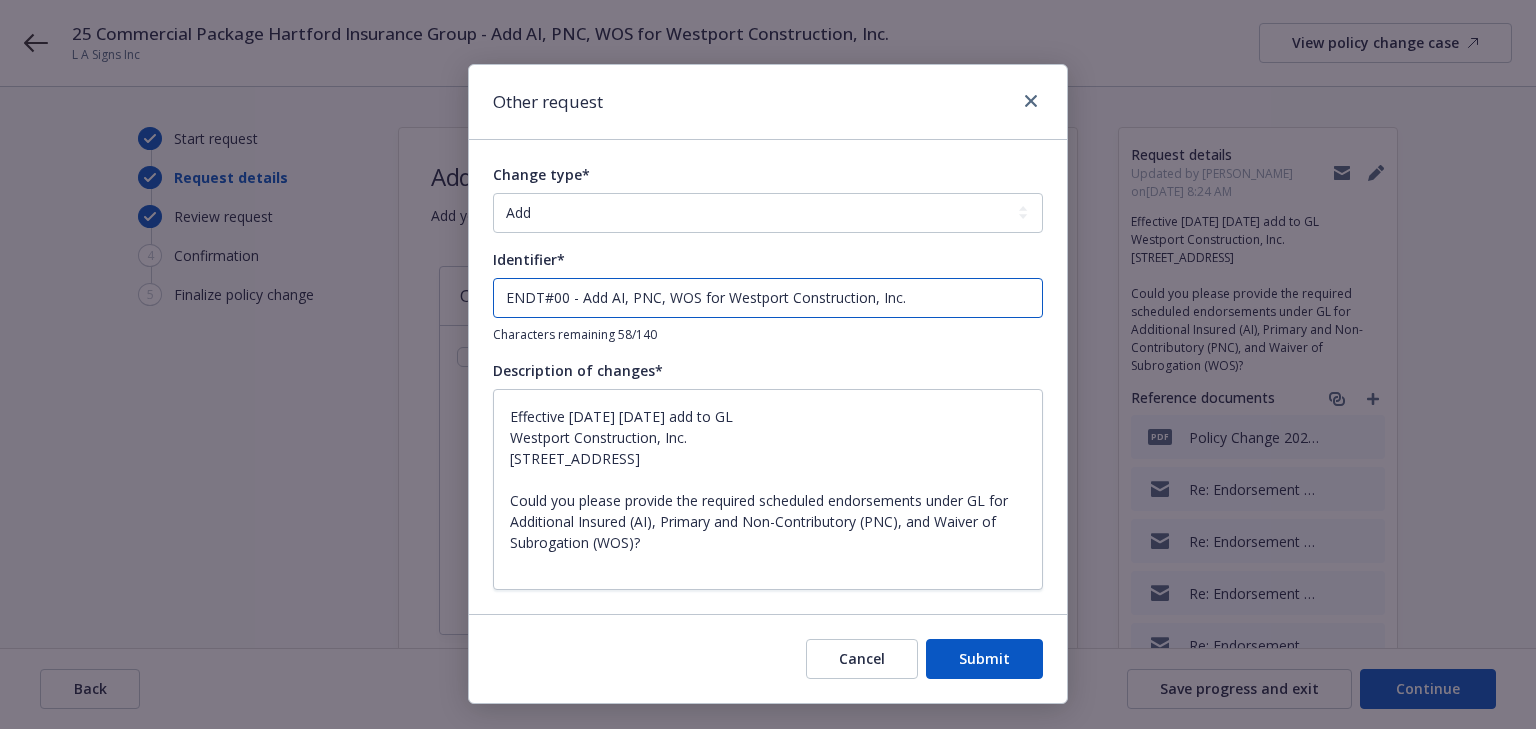 type on "x" 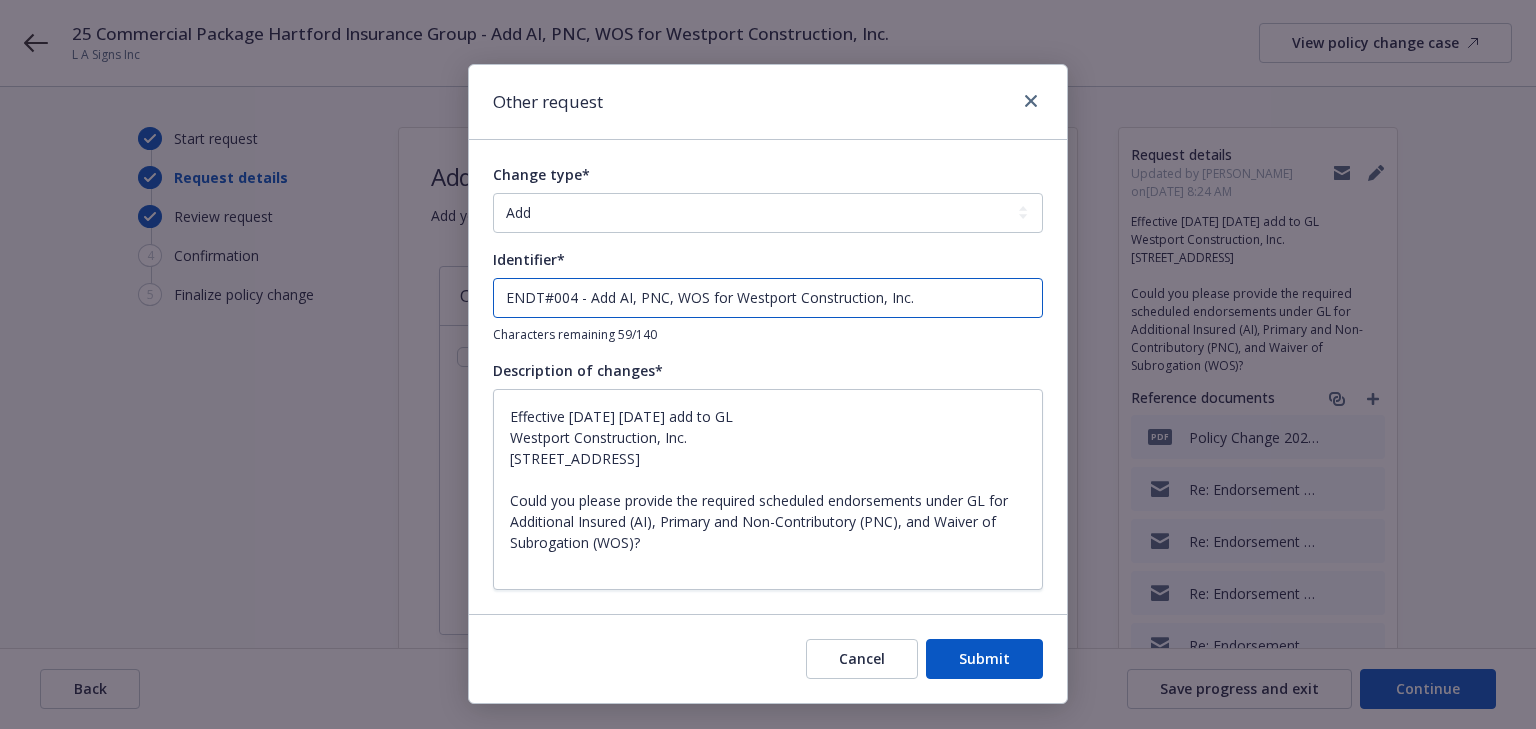 type on "ENDT#004 - Add AI, PNC, WOS for Westport Construction, Inc." 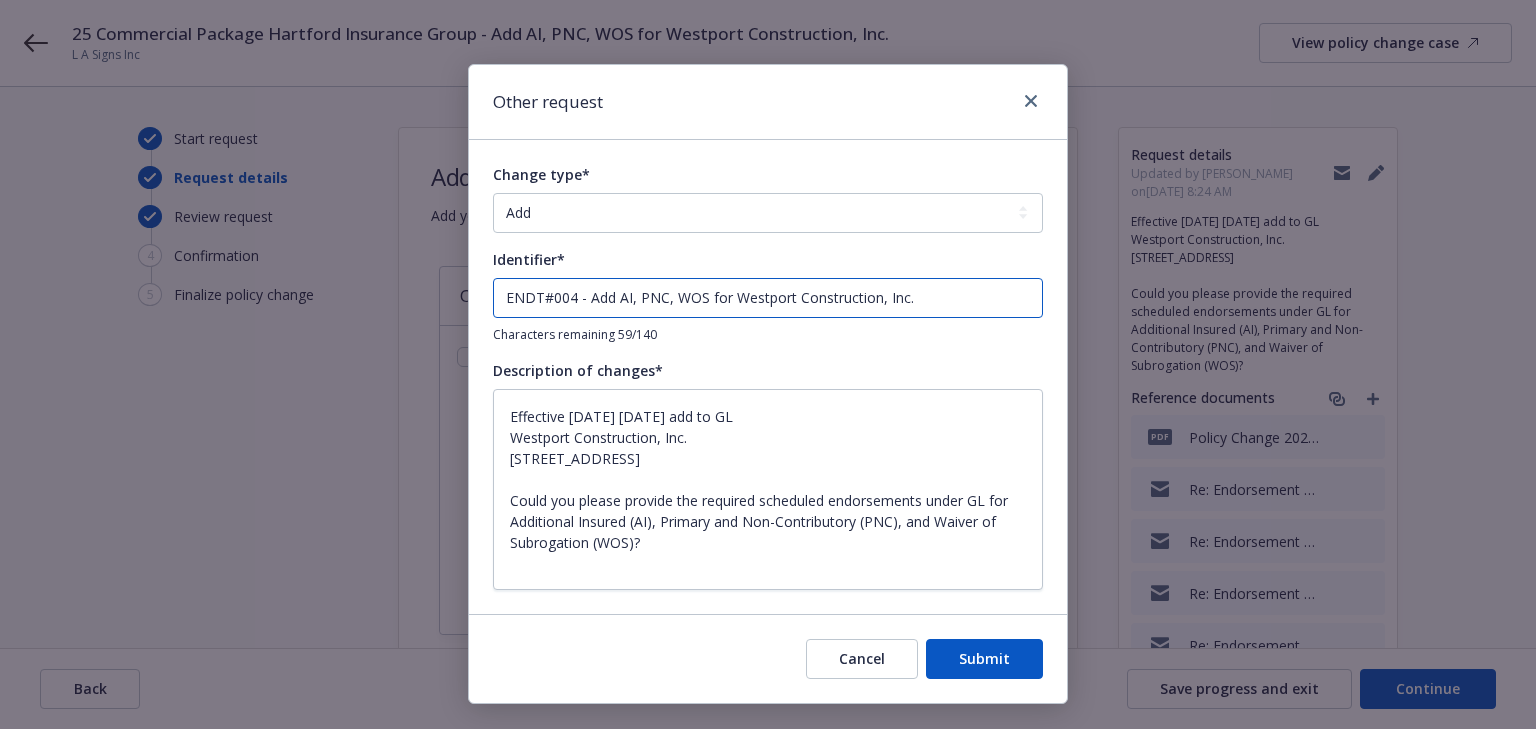 drag, startPoint x: 608, startPoint y: 300, endPoint x: 664, endPoint y: 305, distance: 56.22277 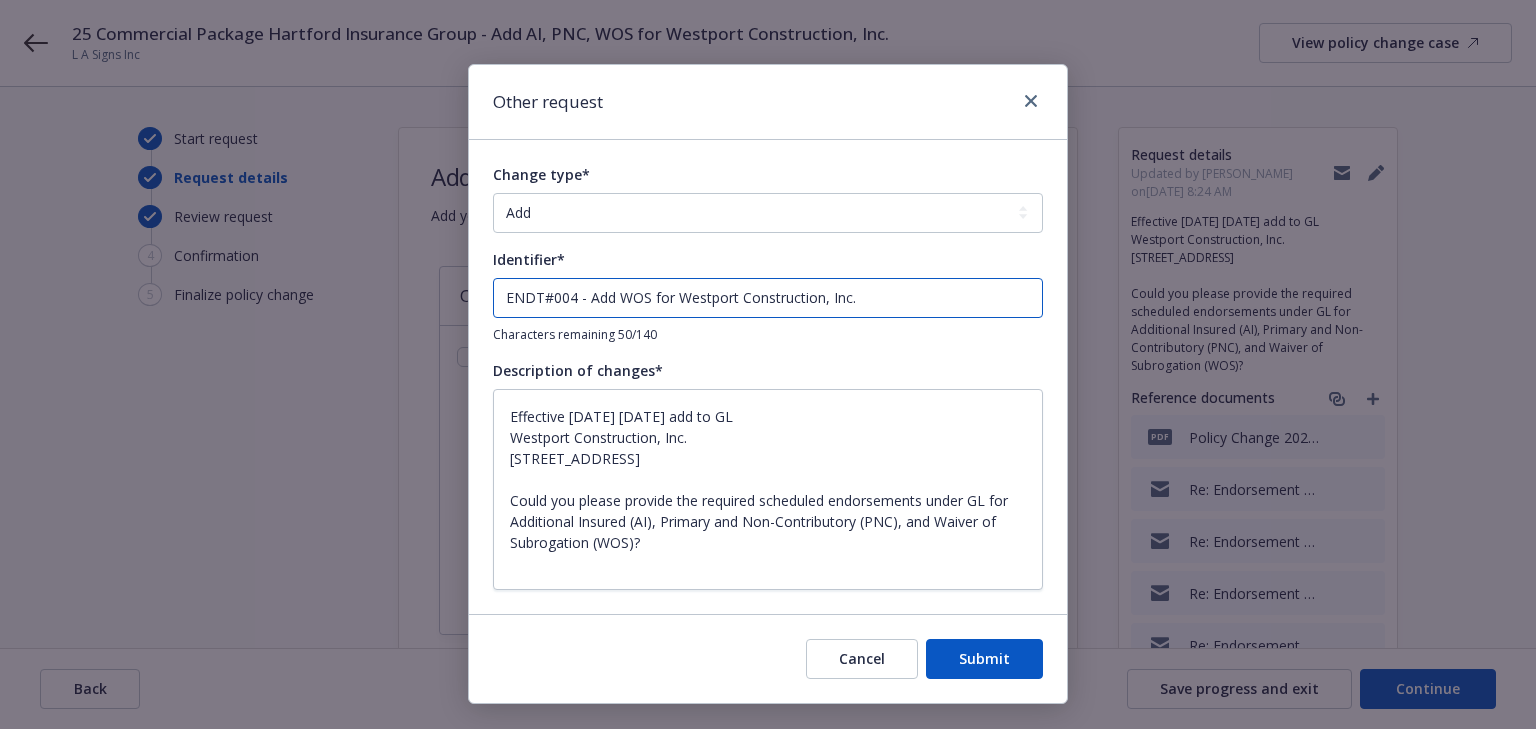 type on "ENDT#004 - Add WOS for Westport Construction, Inc." 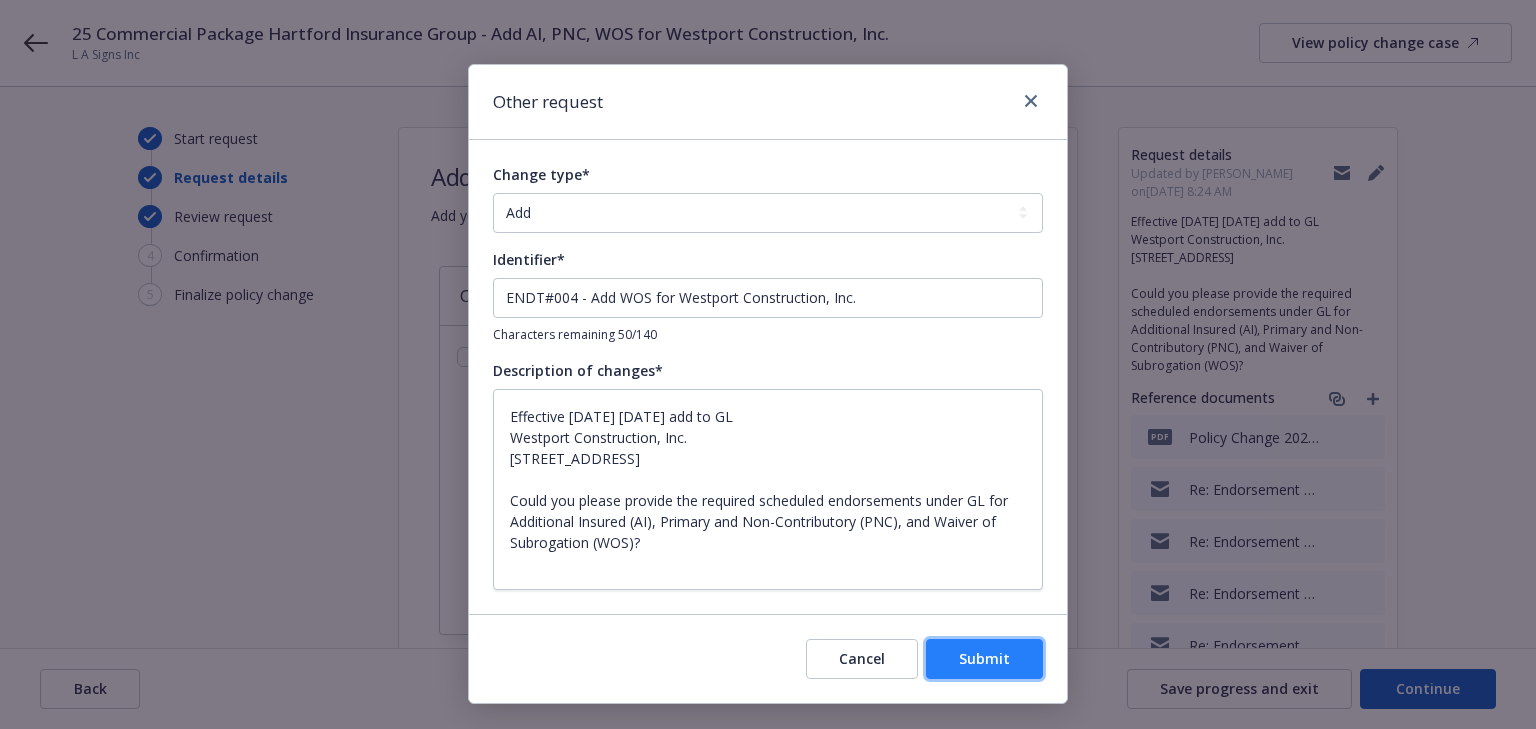 click on "Submit" at bounding box center [984, 658] 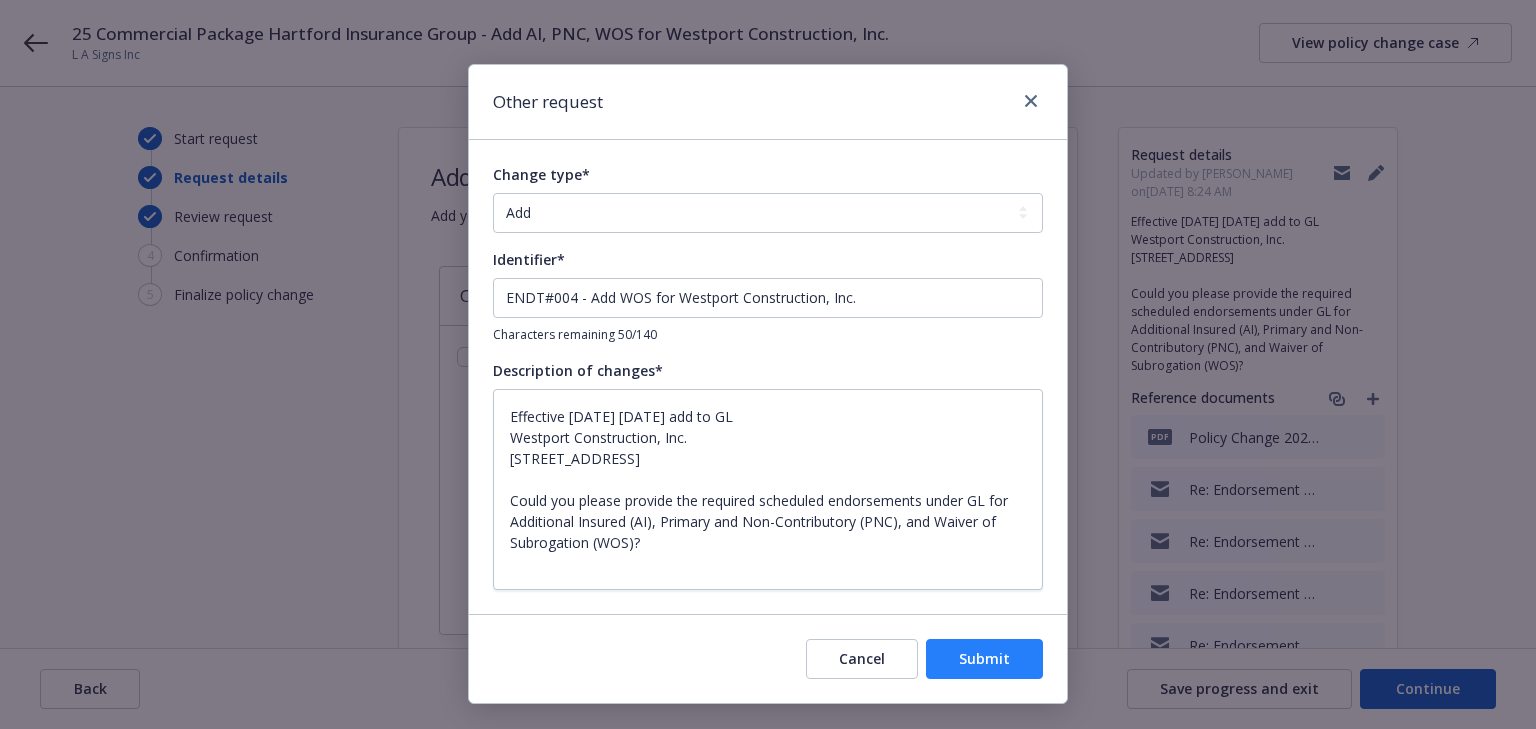 type on "x" 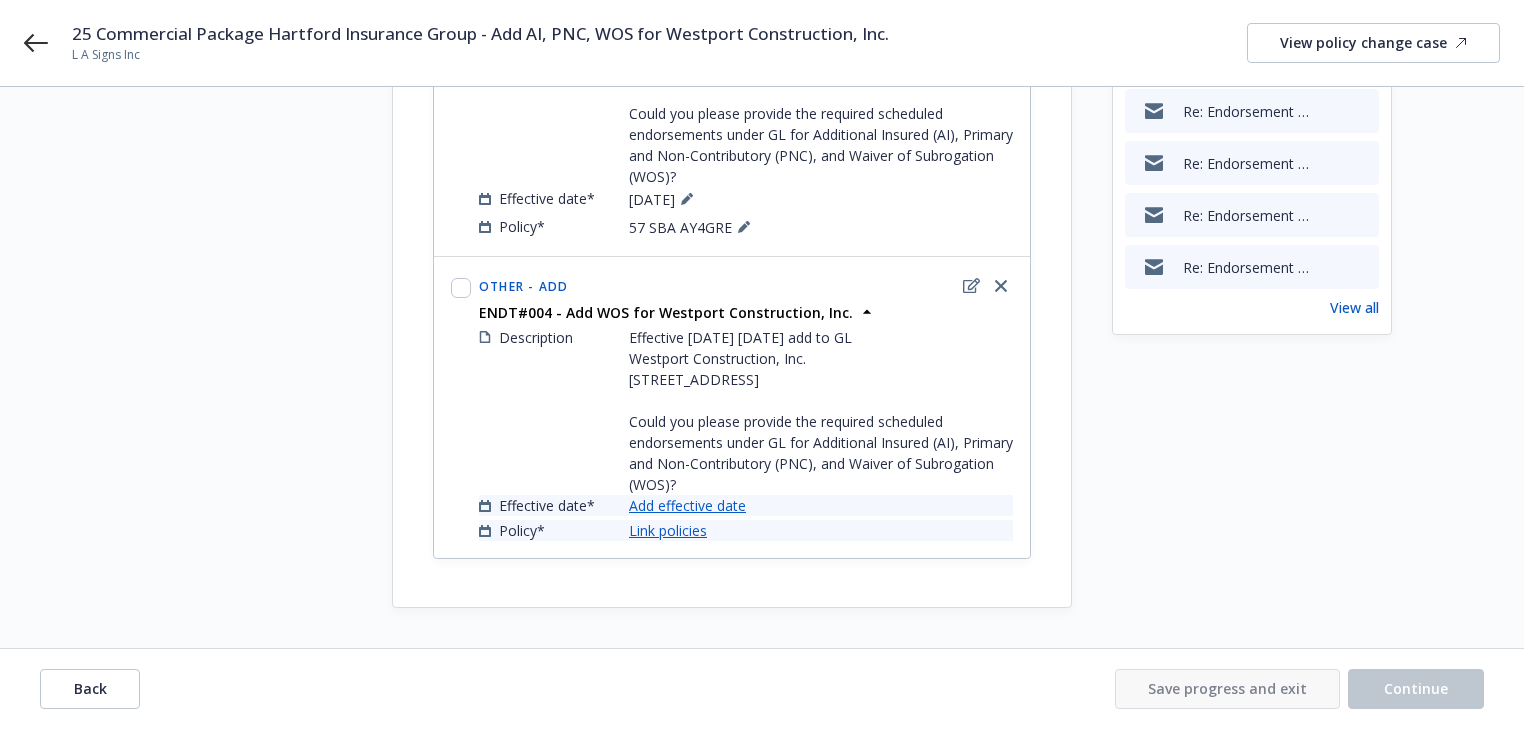 scroll, scrollTop: 417, scrollLeft: 0, axis: vertical 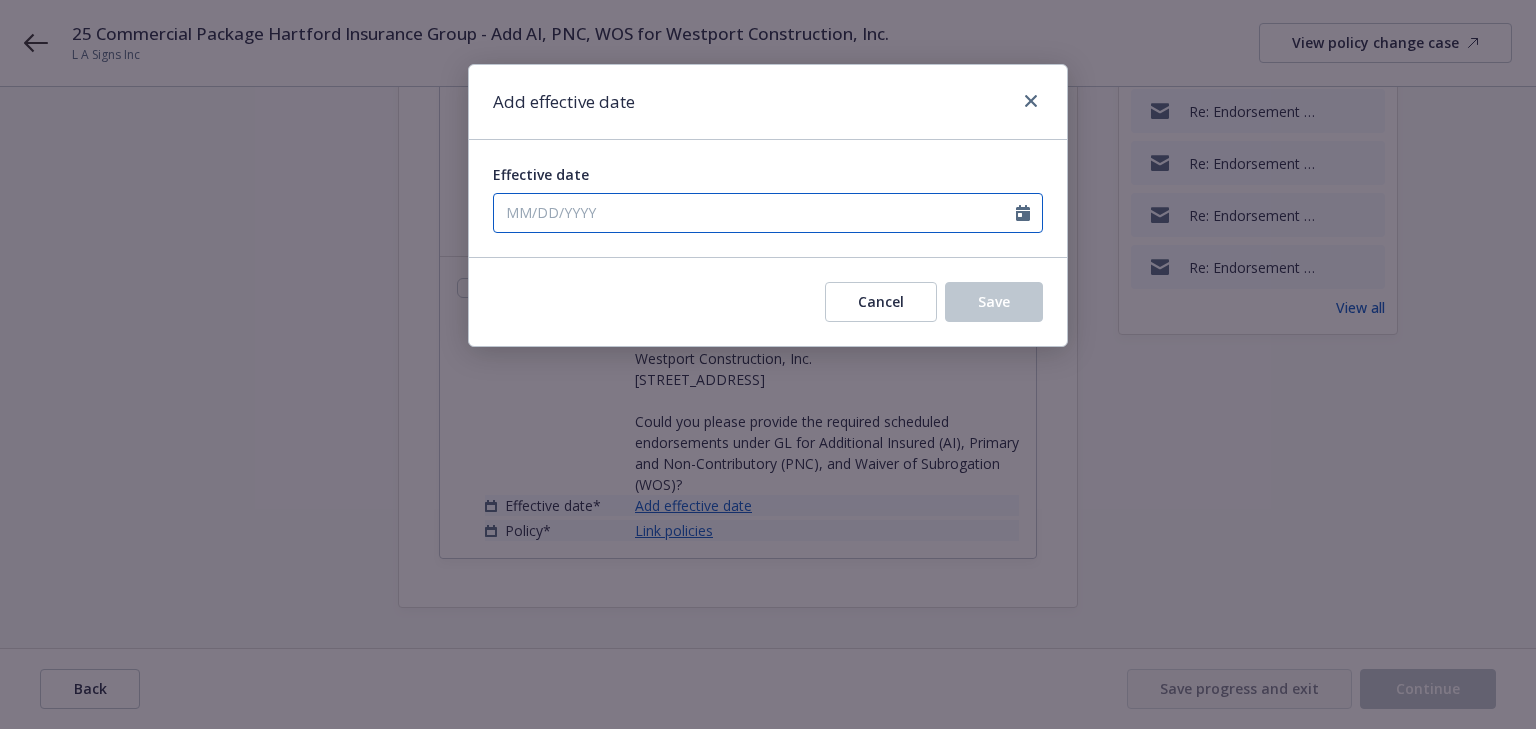 click on "Effective date" at bounding box center (755, 213) 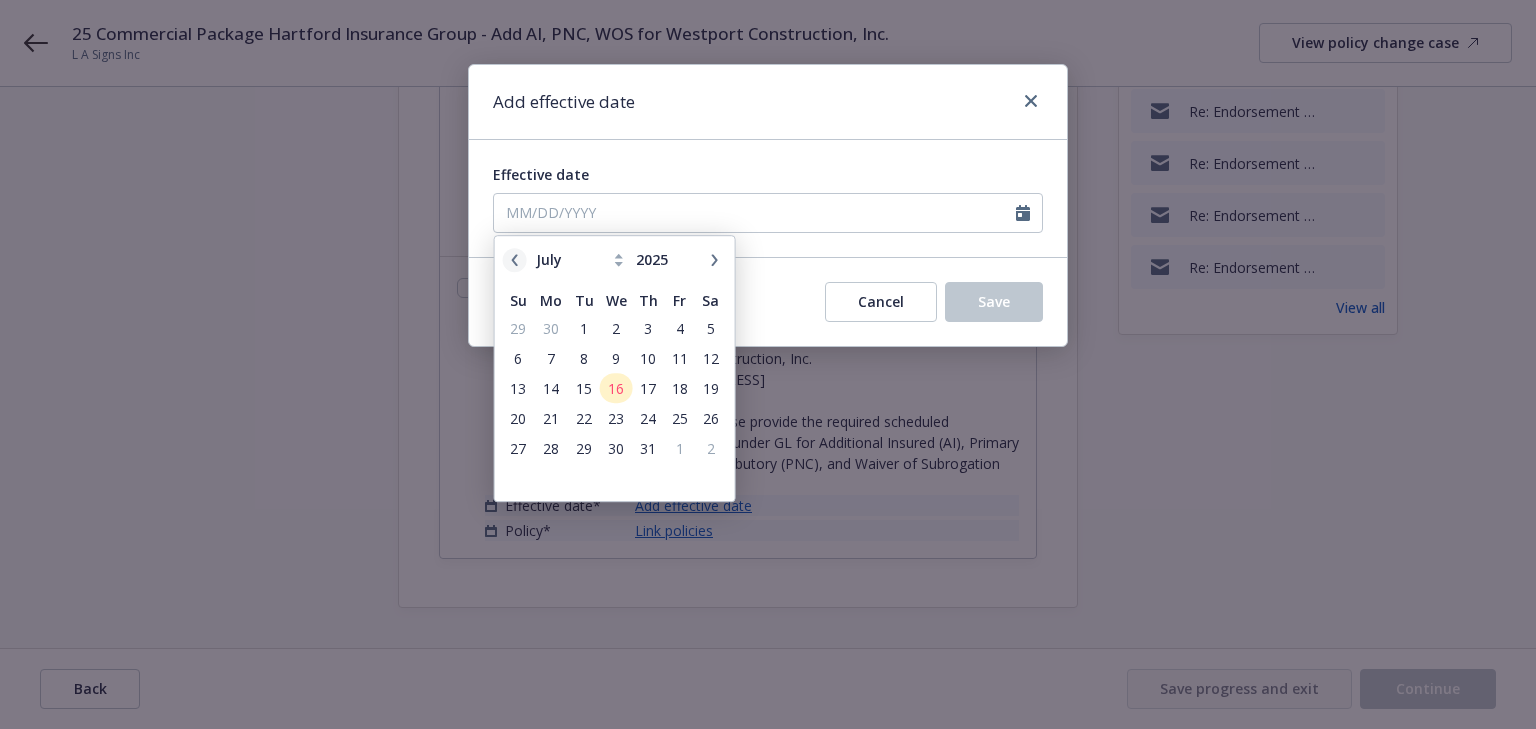 click 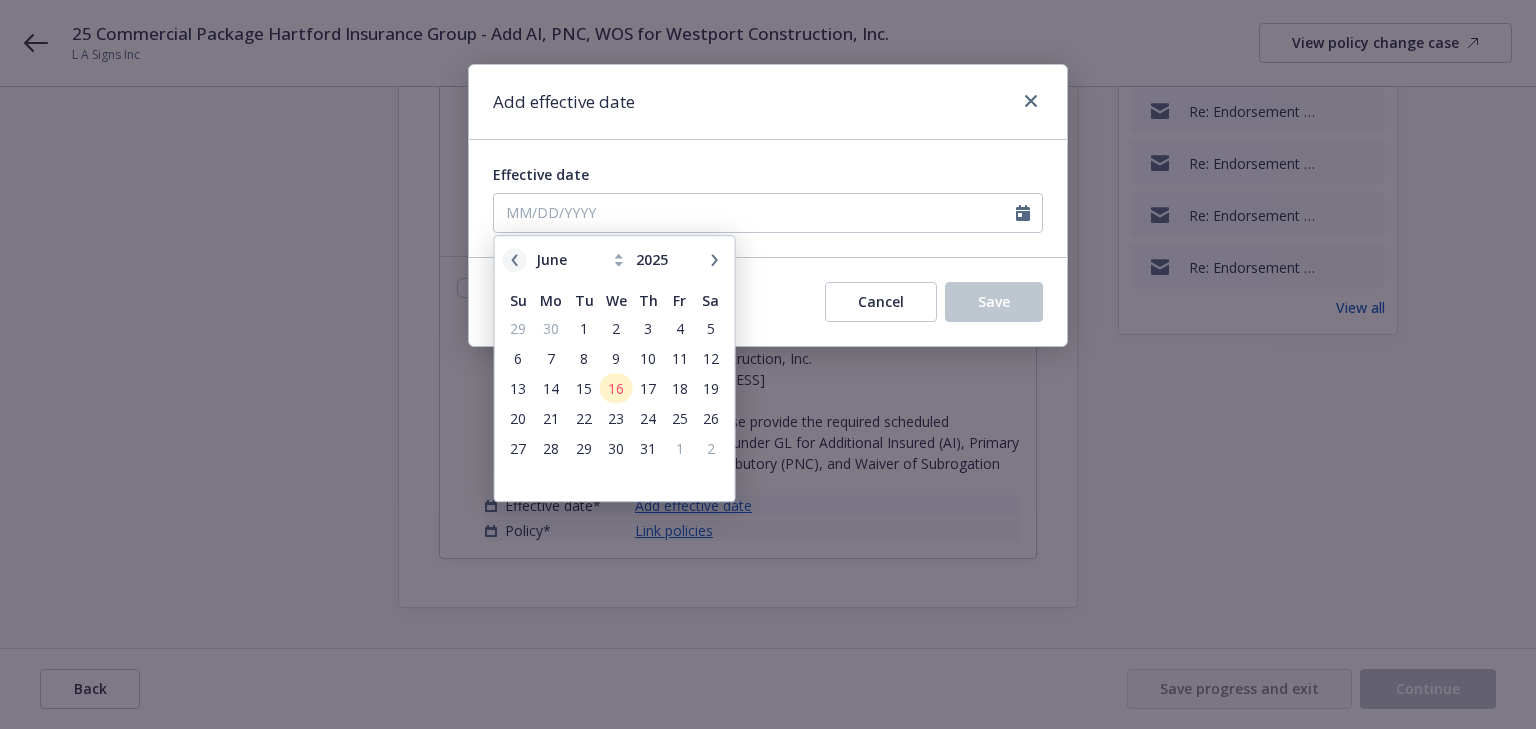 click 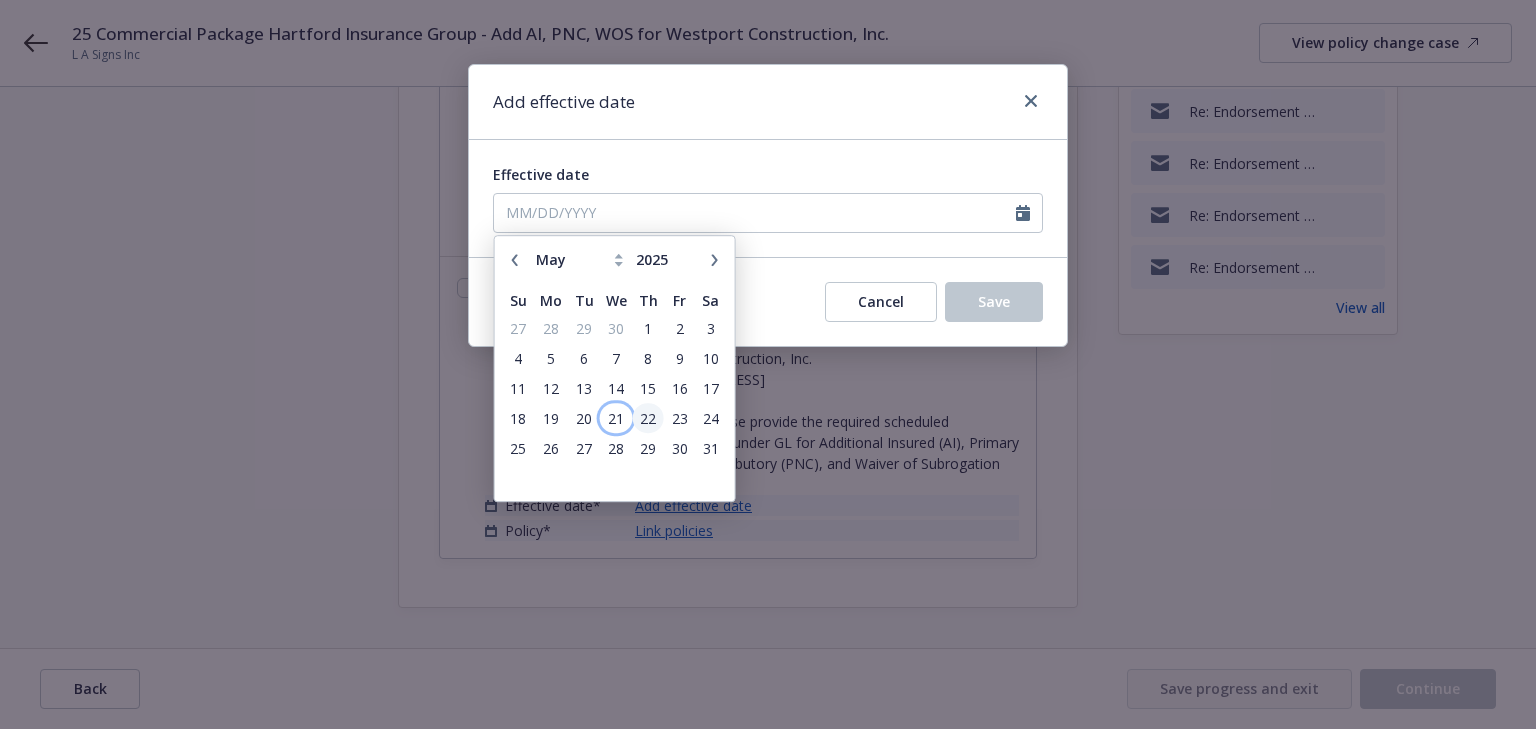 drag, startPoint x: 619, startPoint y: 415, endPoint x: 656, endPoint y: 406, distance: 38.078865 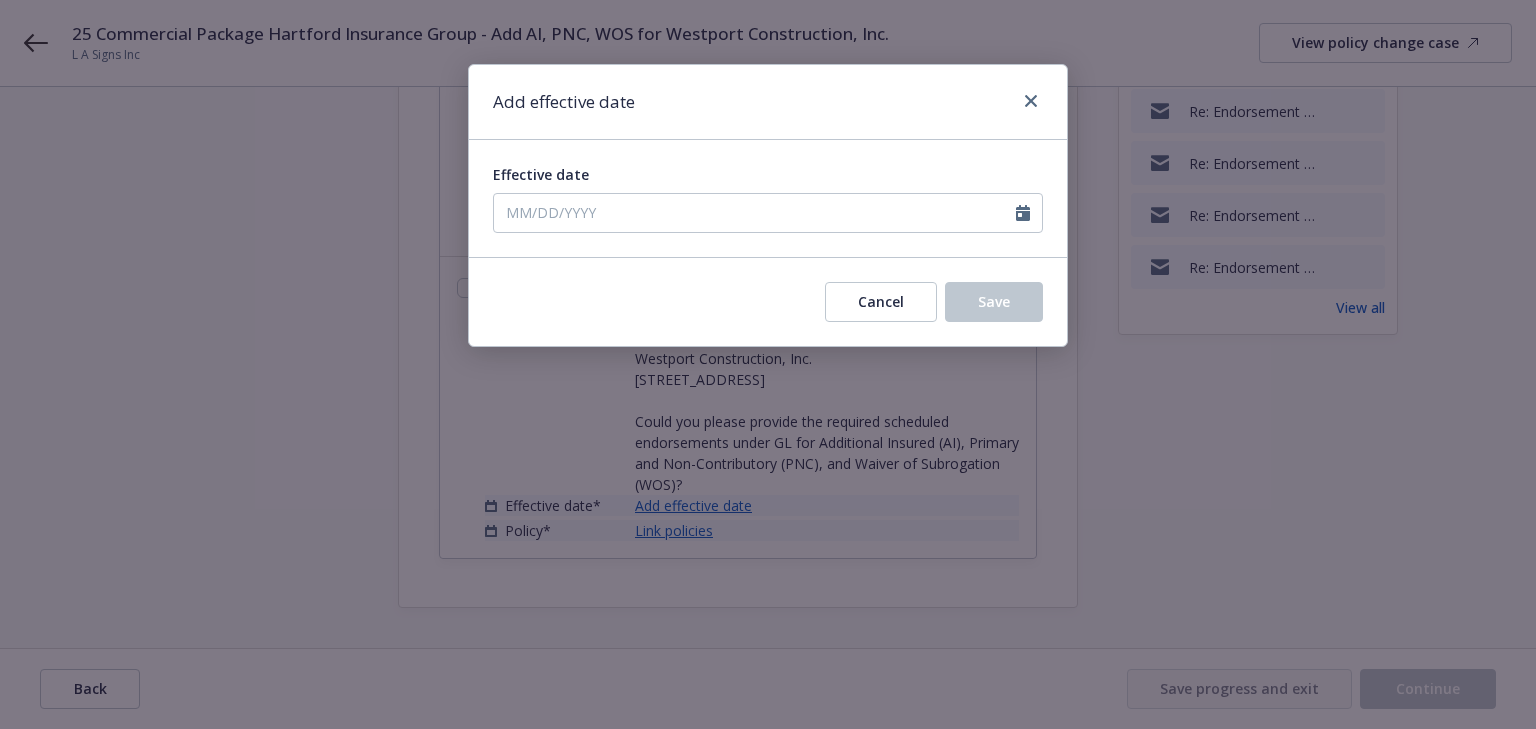 type on "05/21/2025" 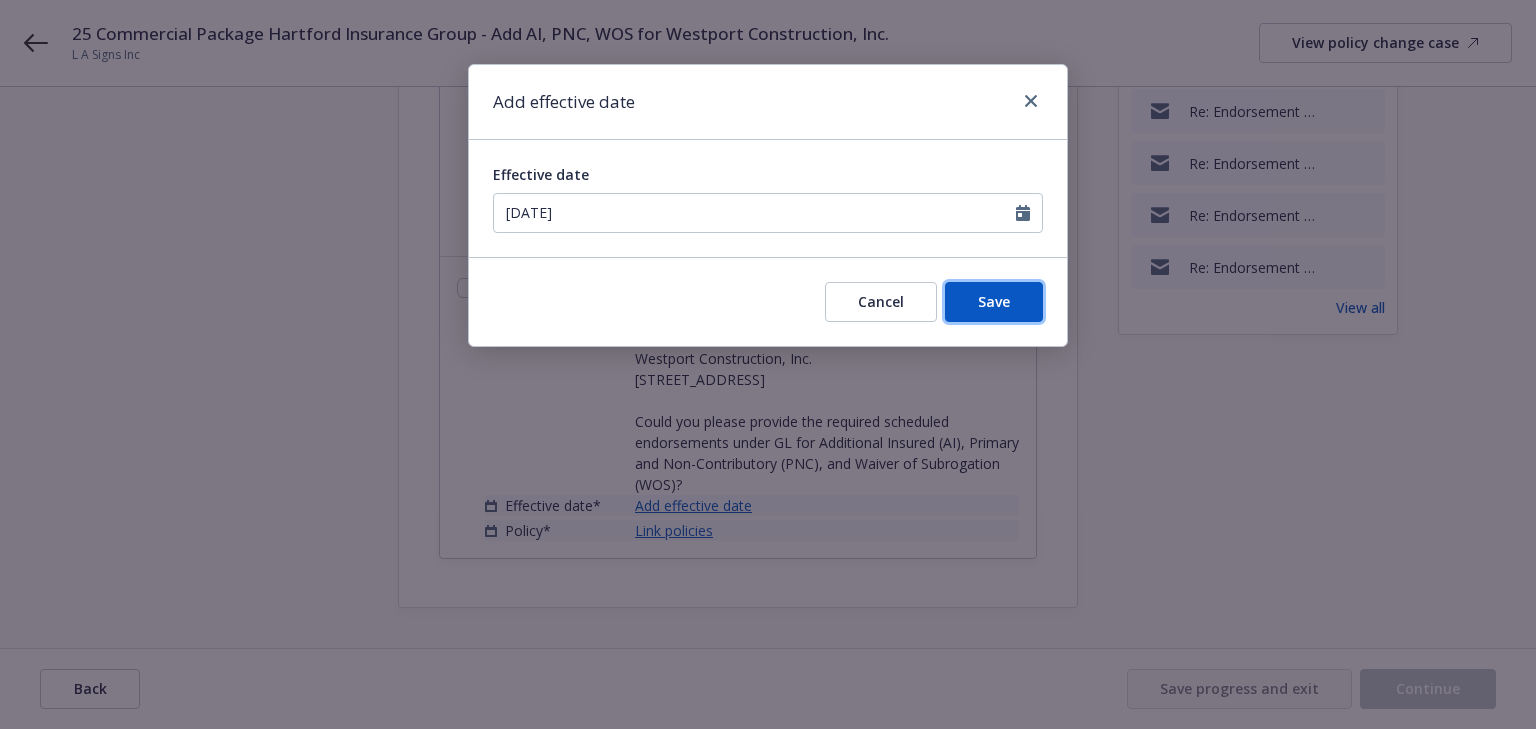 drag, startPoint x: 1000, startPoint y: 307, endPoint x: 935, endPoint y: 370, distance: 90.52071 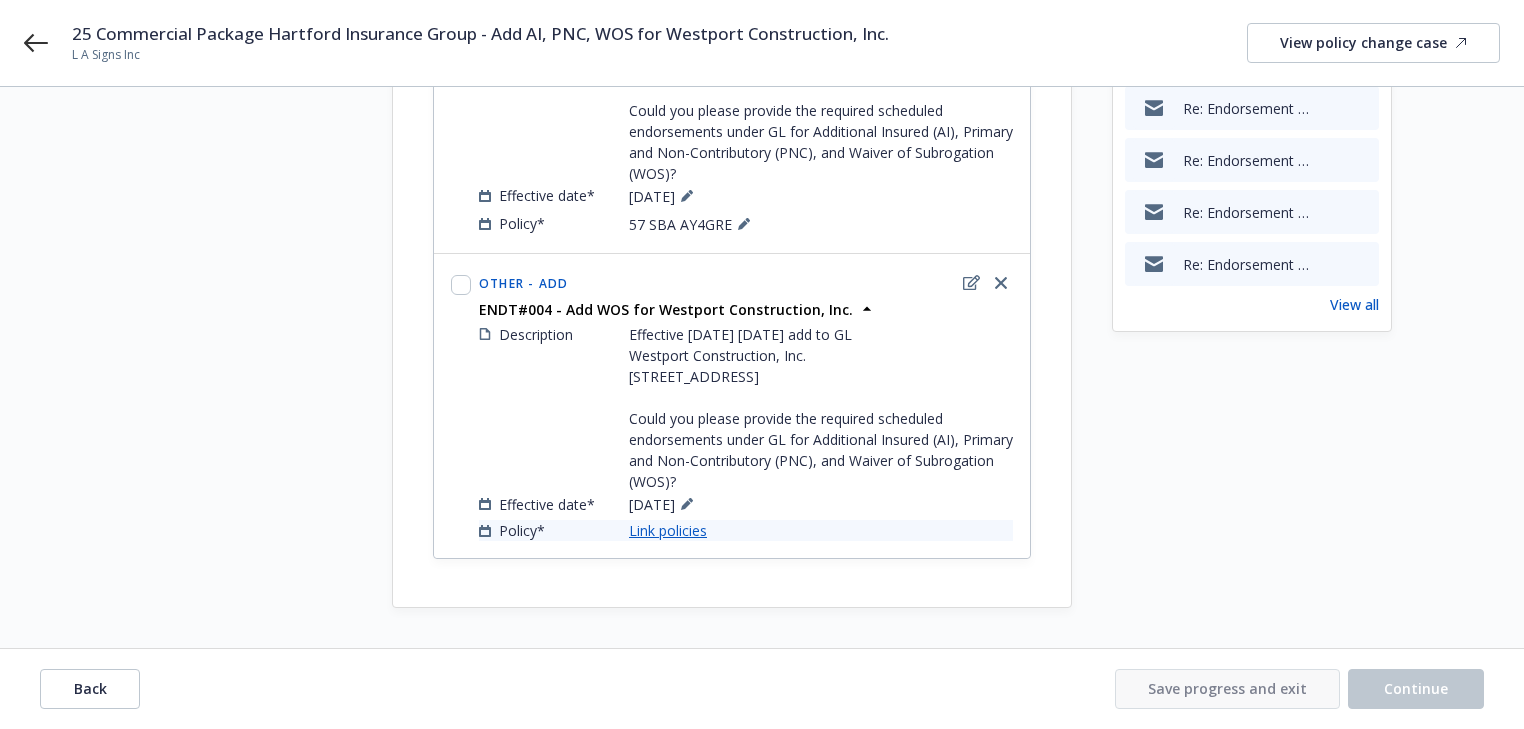 click on "Link policies" at bounding box center (668, 530) 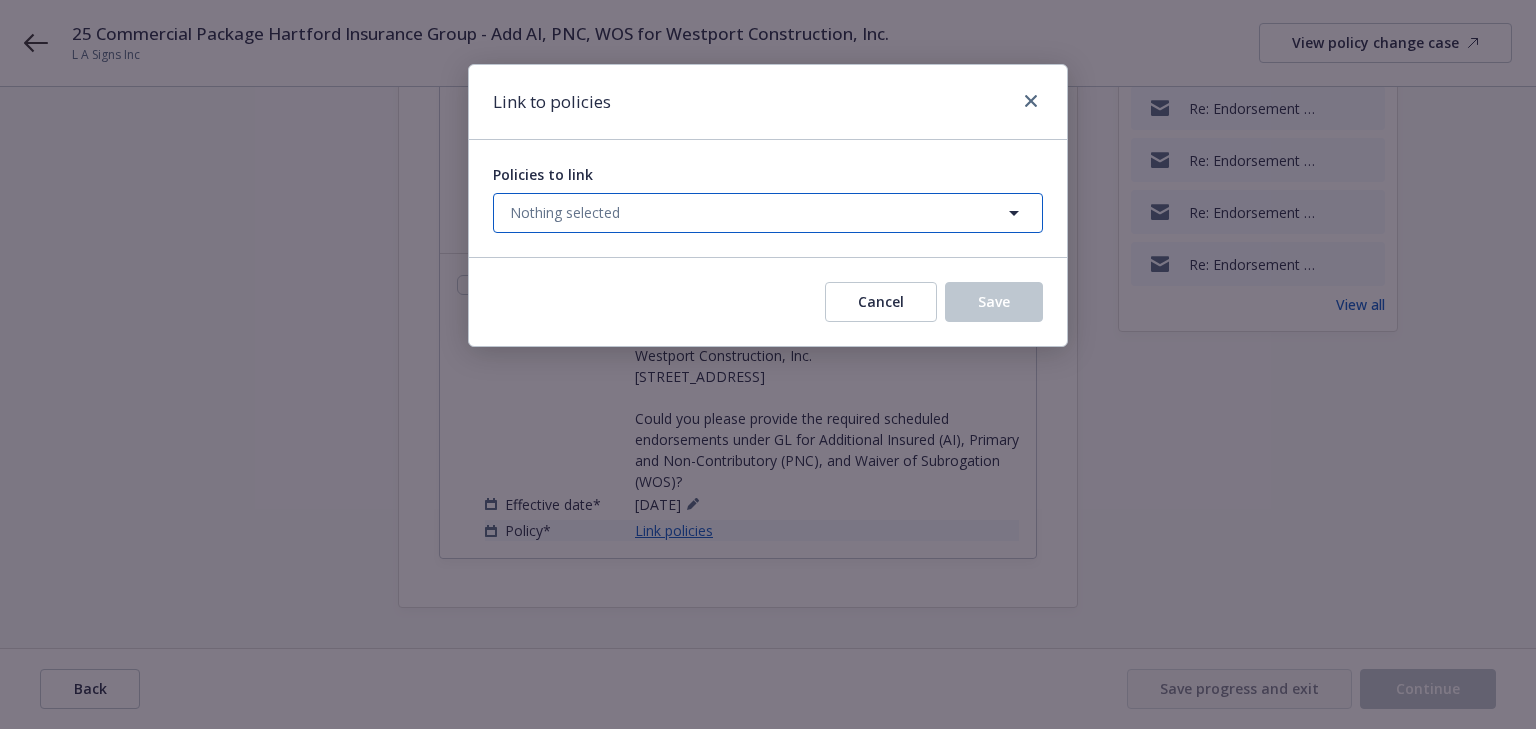 click on "Nothing selected" at bounding box center [768, 213] 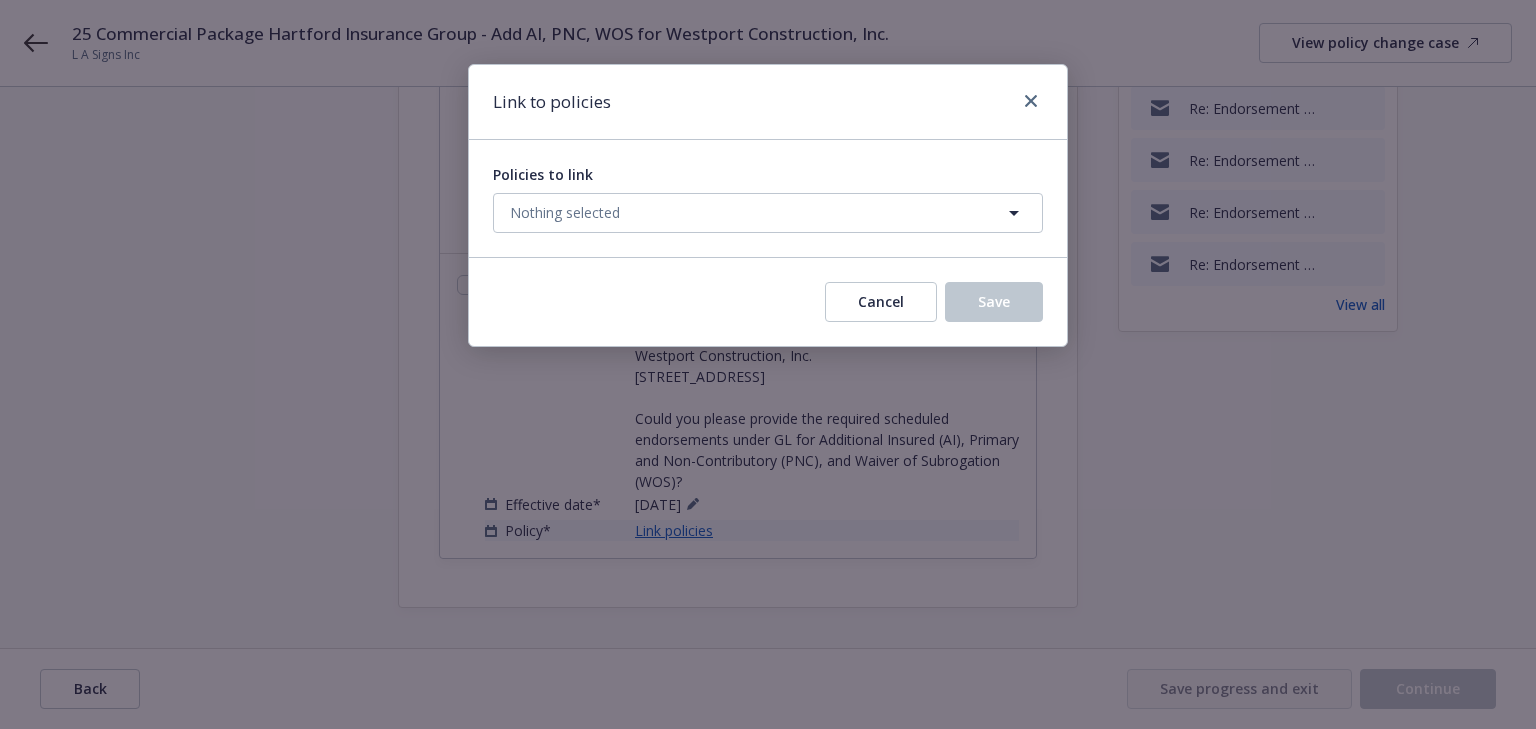 select on "ACTIVE" 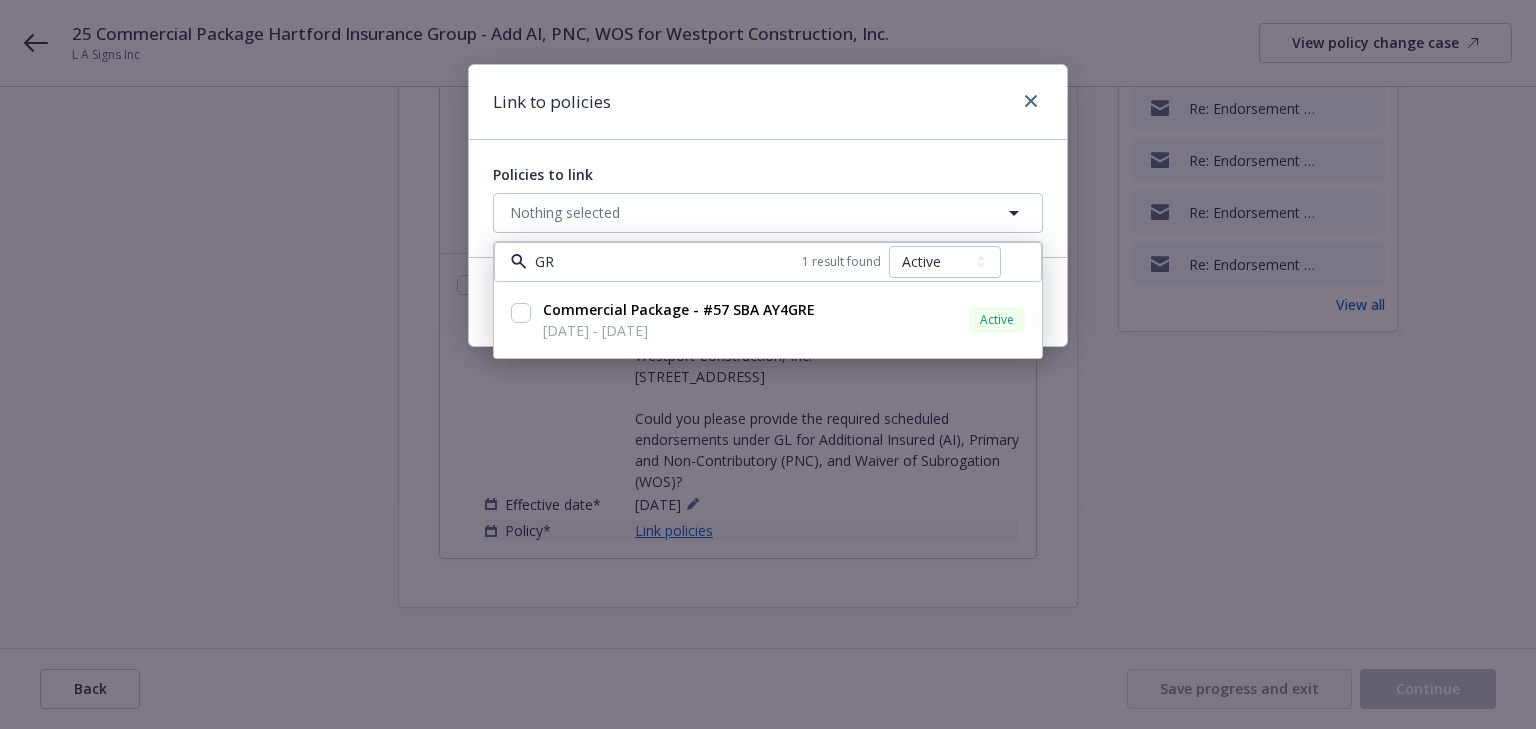 type on "GRE" 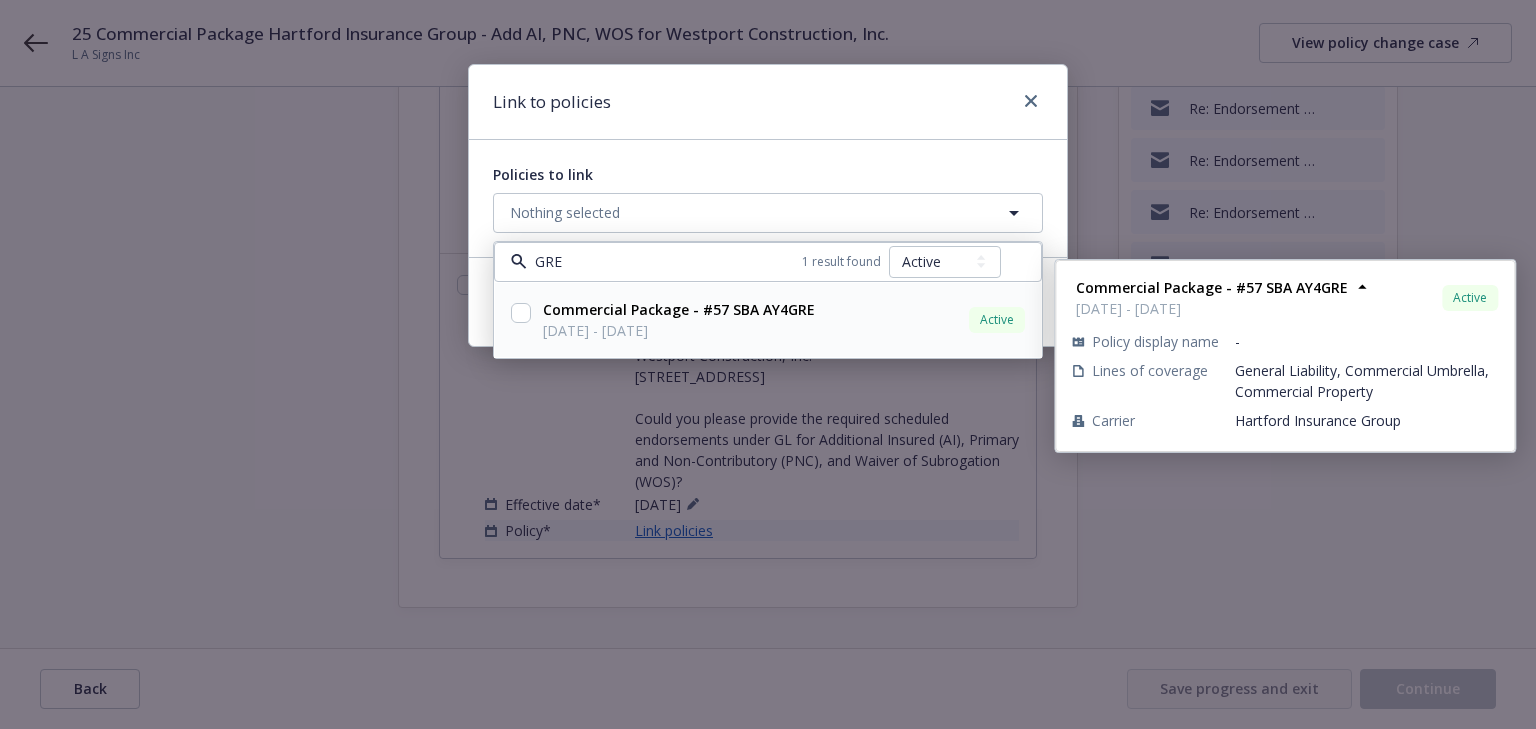 click at bounding box center [521, 313] 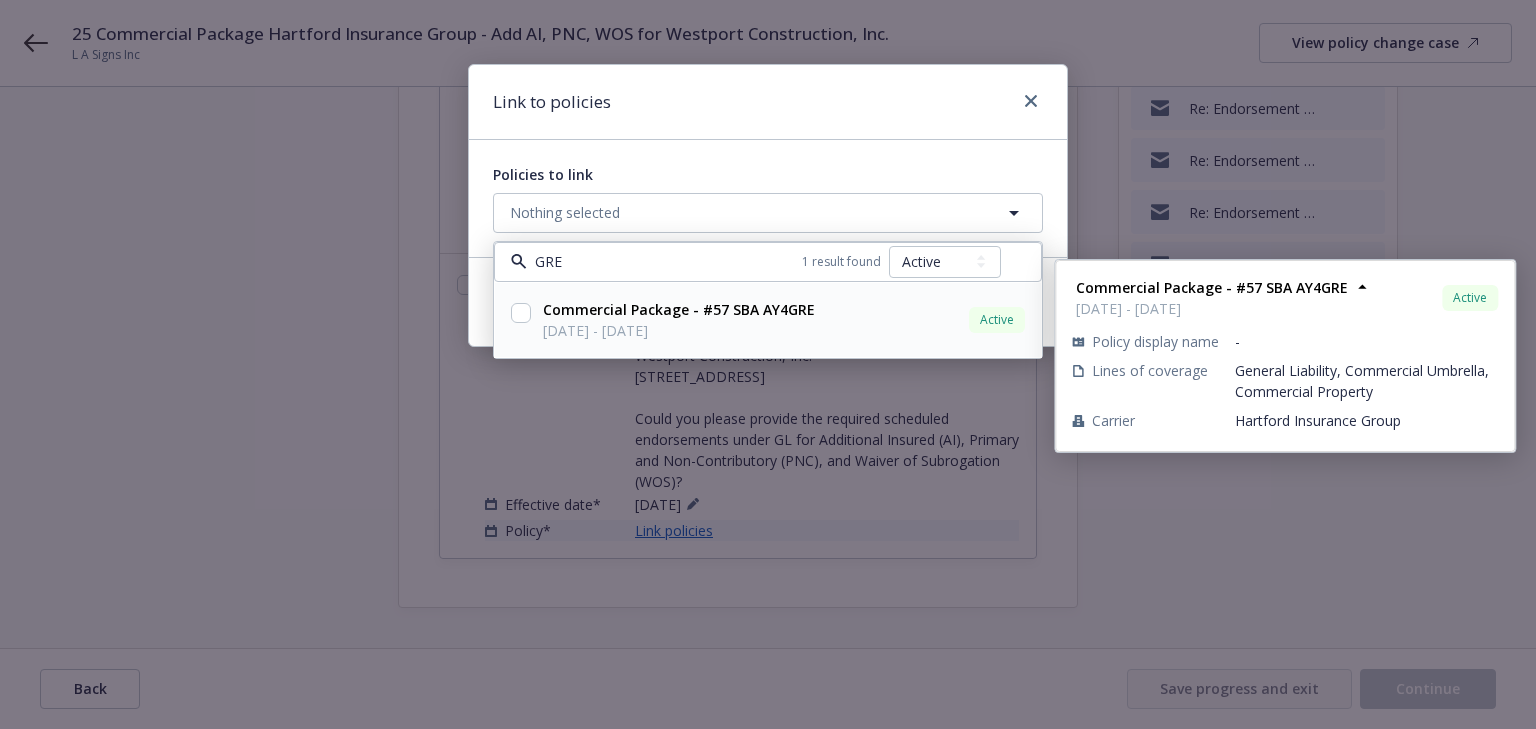 checkbox on "true" 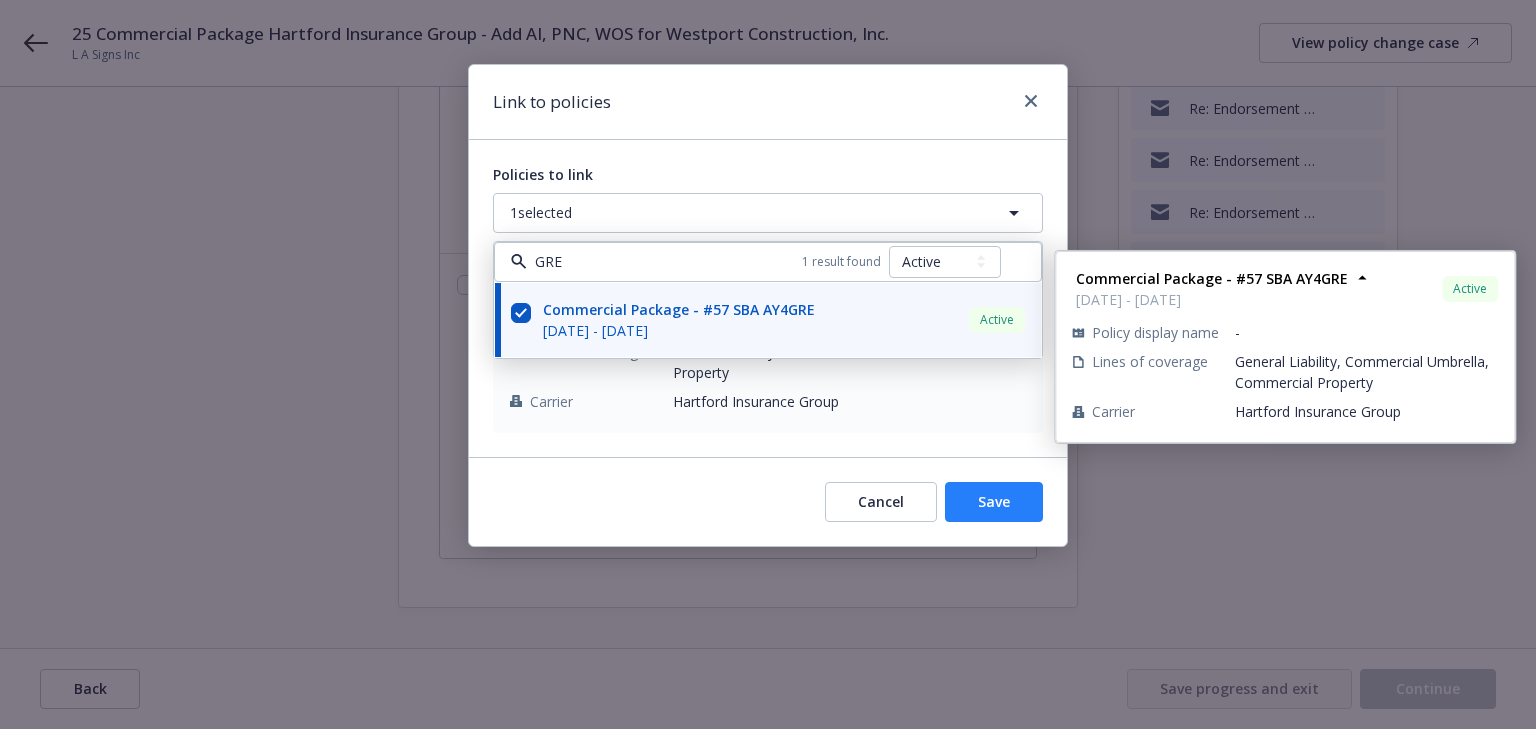 type on "GRE" 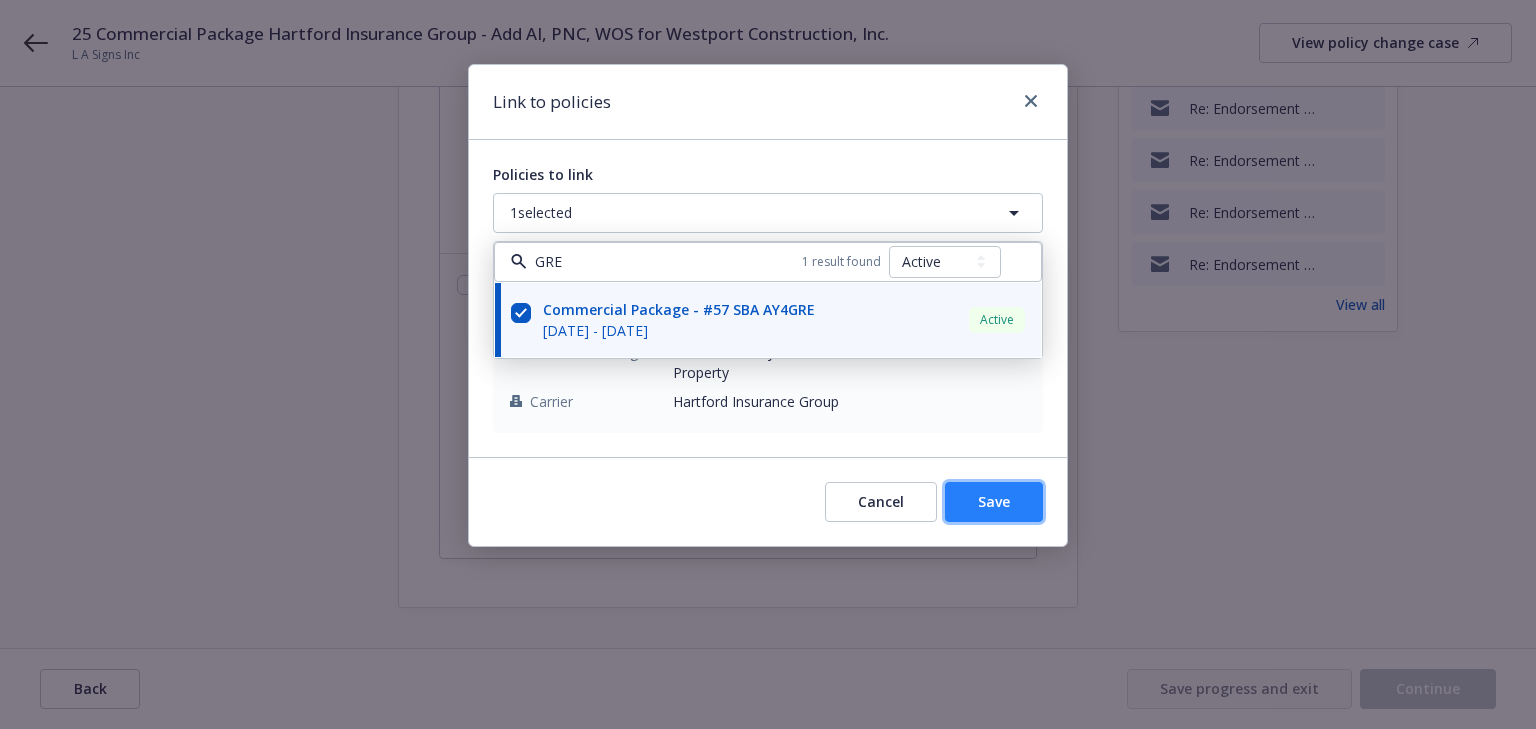 click on "Save" at bounding box center [994, 501] 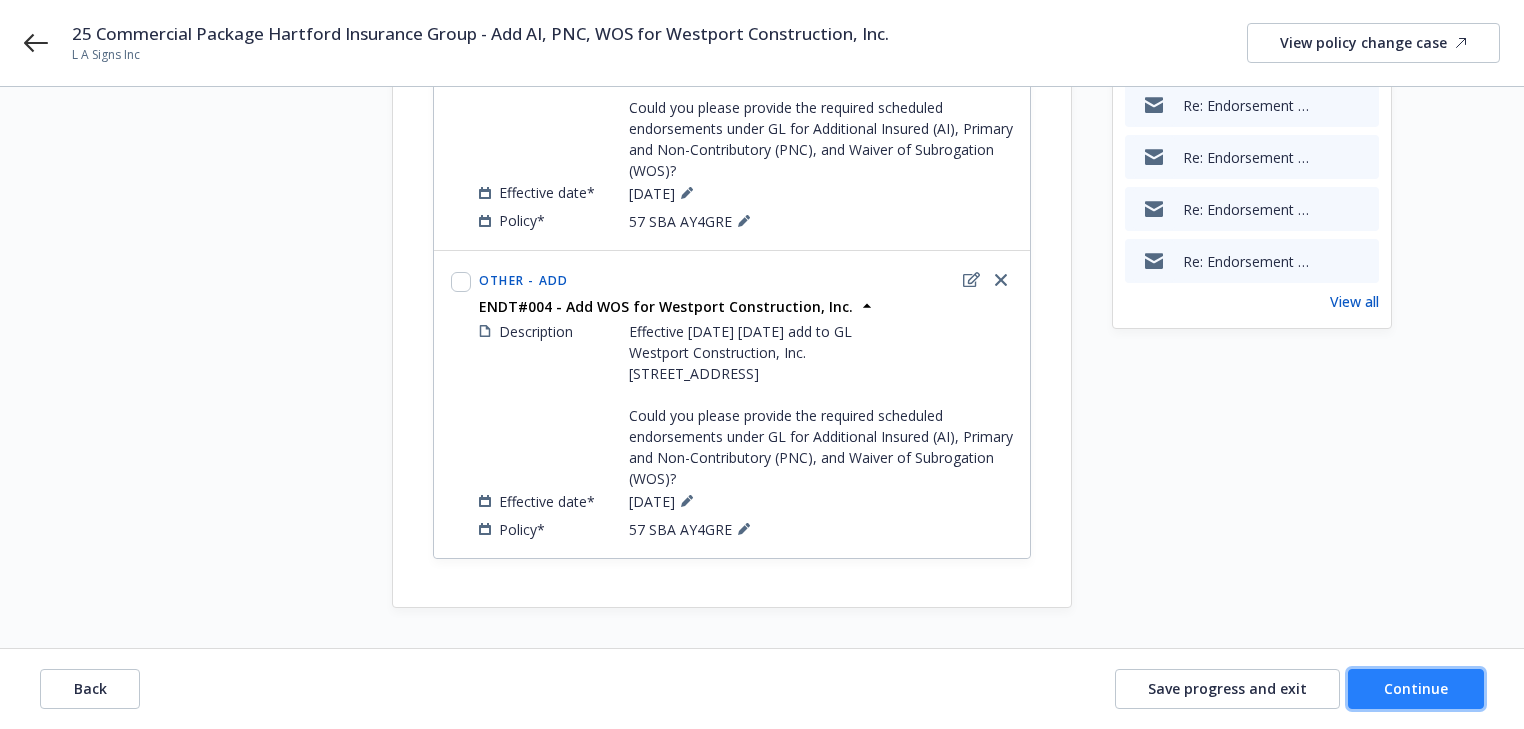 click on "Continue" at bounding box center [1416, 689] 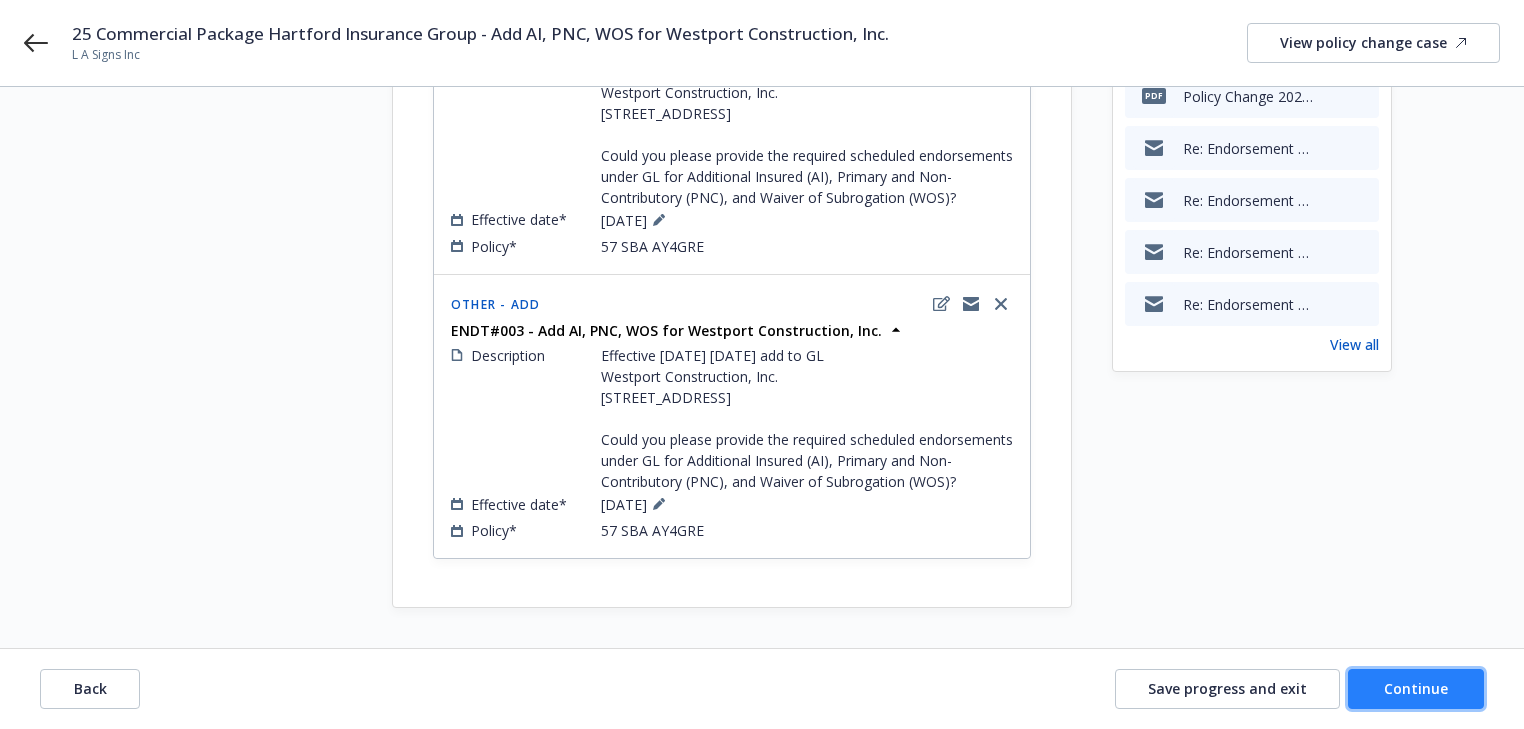click on "Continue" at bounding box center [1416, 689] 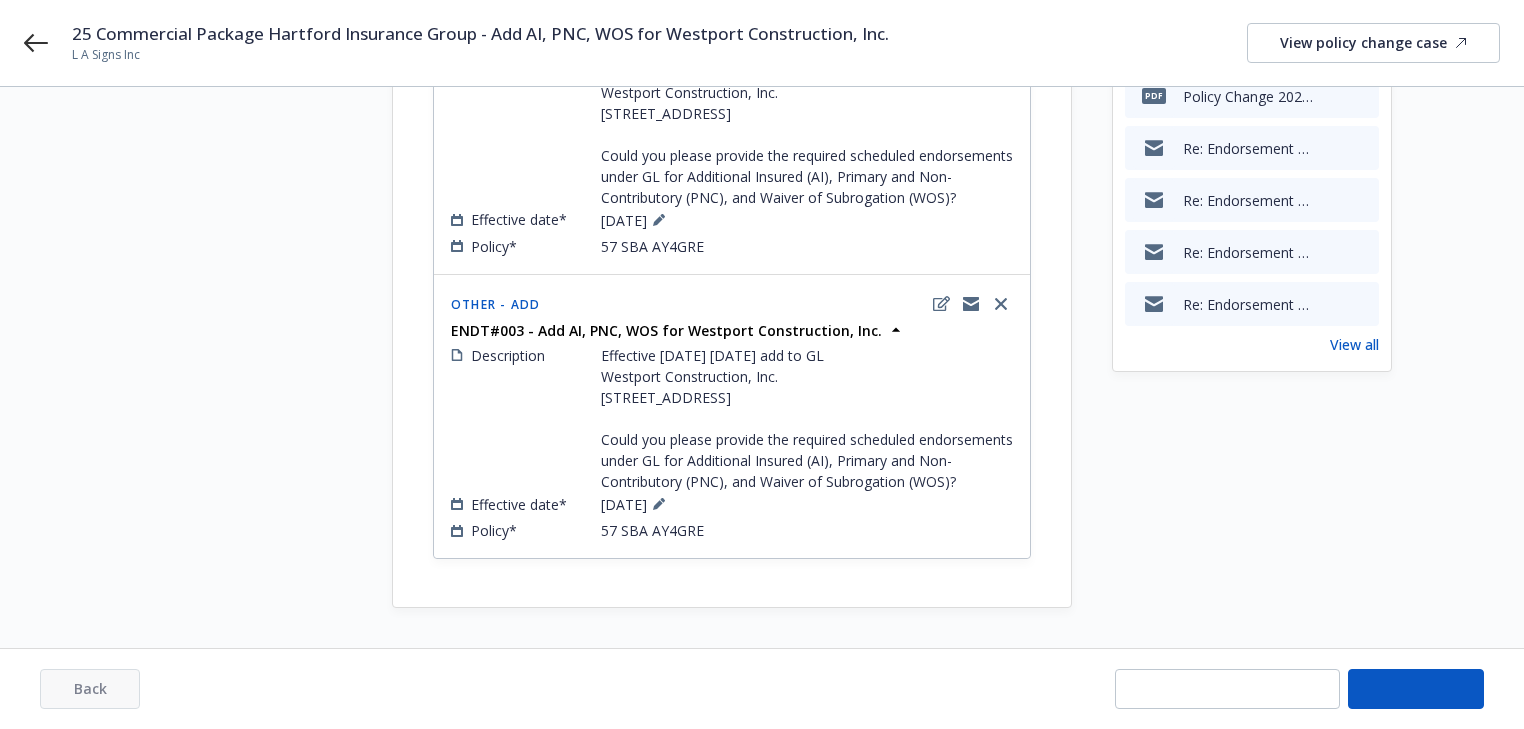 select on "ACCEPTED" 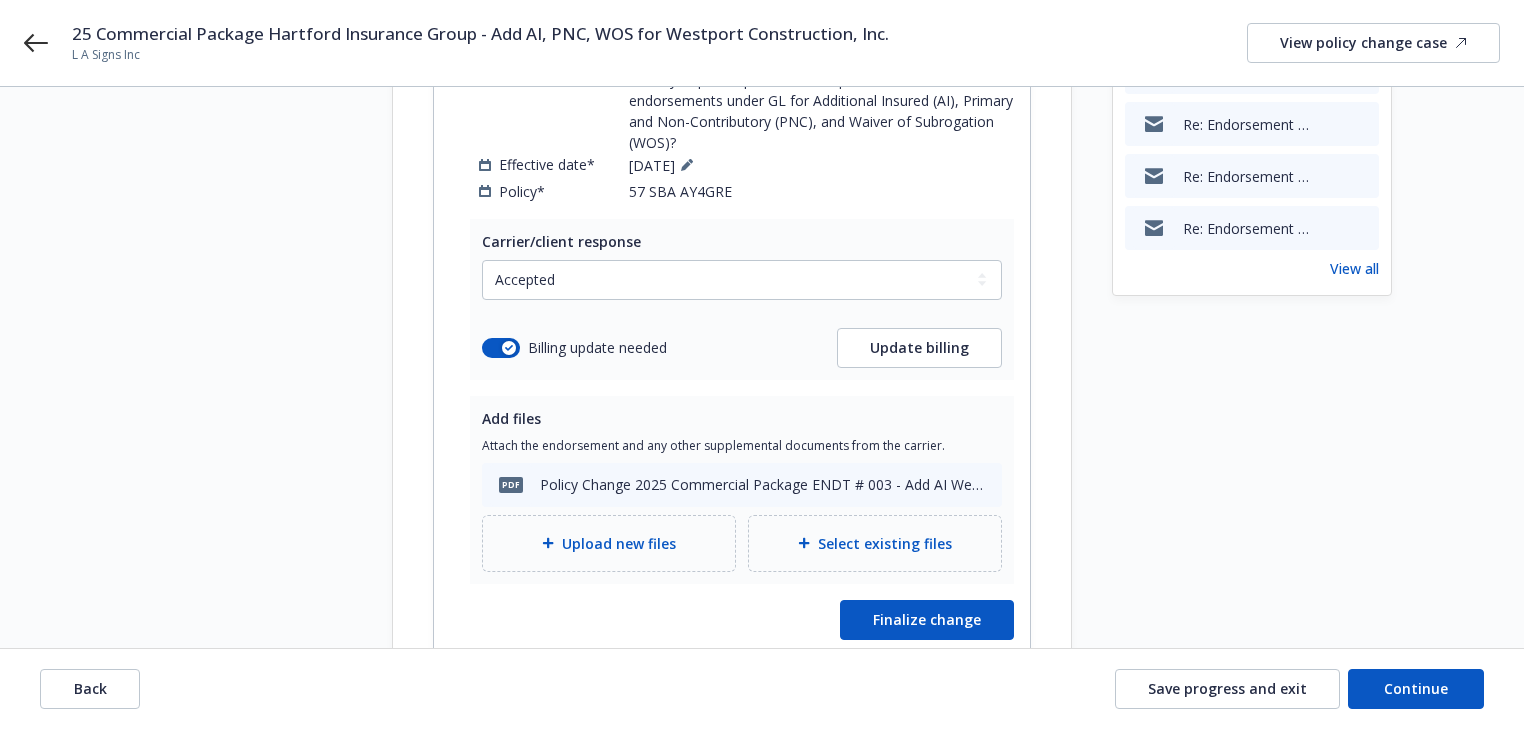 click on "Request details Updated by Melody Zhang on  07/16/2025, 8:27 AM Effective today 5/21/25 add to GL
Westport Construction, Inc.
125 W. Maple Avenue
Monrovia, CA 91016
Could you please provide the required scheduled endorsements under GL for Additional Insured (AI), Primary and Non-Contributory (PNC), and Waiver of Subrogation (WOS)? Reference documents pdf Policy Change 2025 Commercial Package ENDT # 003 - Add AI Westport Construction, Inc.pdf Re: Endorsement Request - L A Signs Inc - 57 SBA AY4GRE (Encrypted Delivery) Re: Endorsement Request - L A Signs Inc - 57 SBA AY4GRE (Encrypted Delivery) Re: Endorsement Request - L A Signs Inc - 57 SBA AY4GRE (Encrypted Delivery) Re: Endorsement Request - L A Signs Inc - 57 SBA AY4GRE (Encrypted Delivery) View all" at bounding box center [1252, 553] 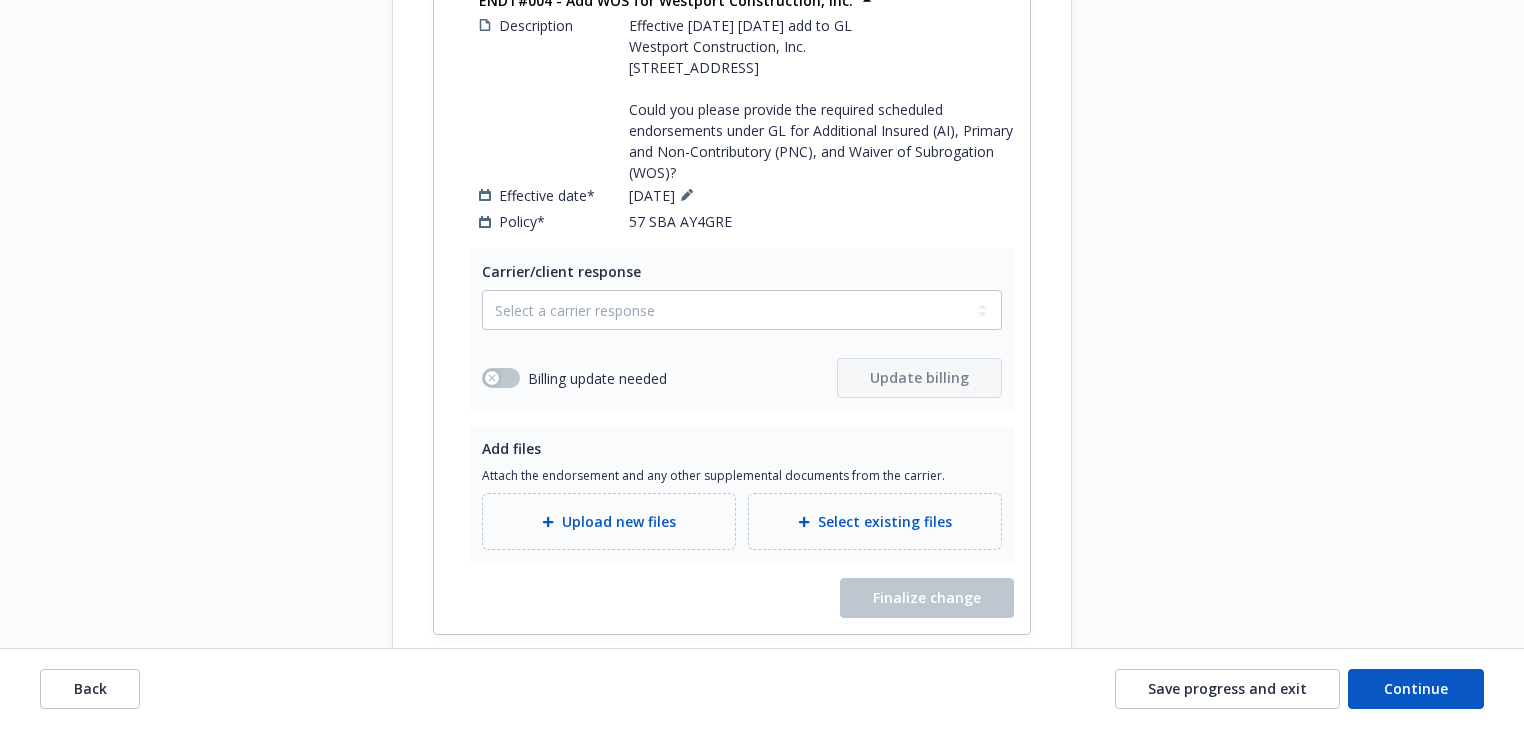 scroll, scrollTop: 1137, scrollLeft: 0, axis: vertical 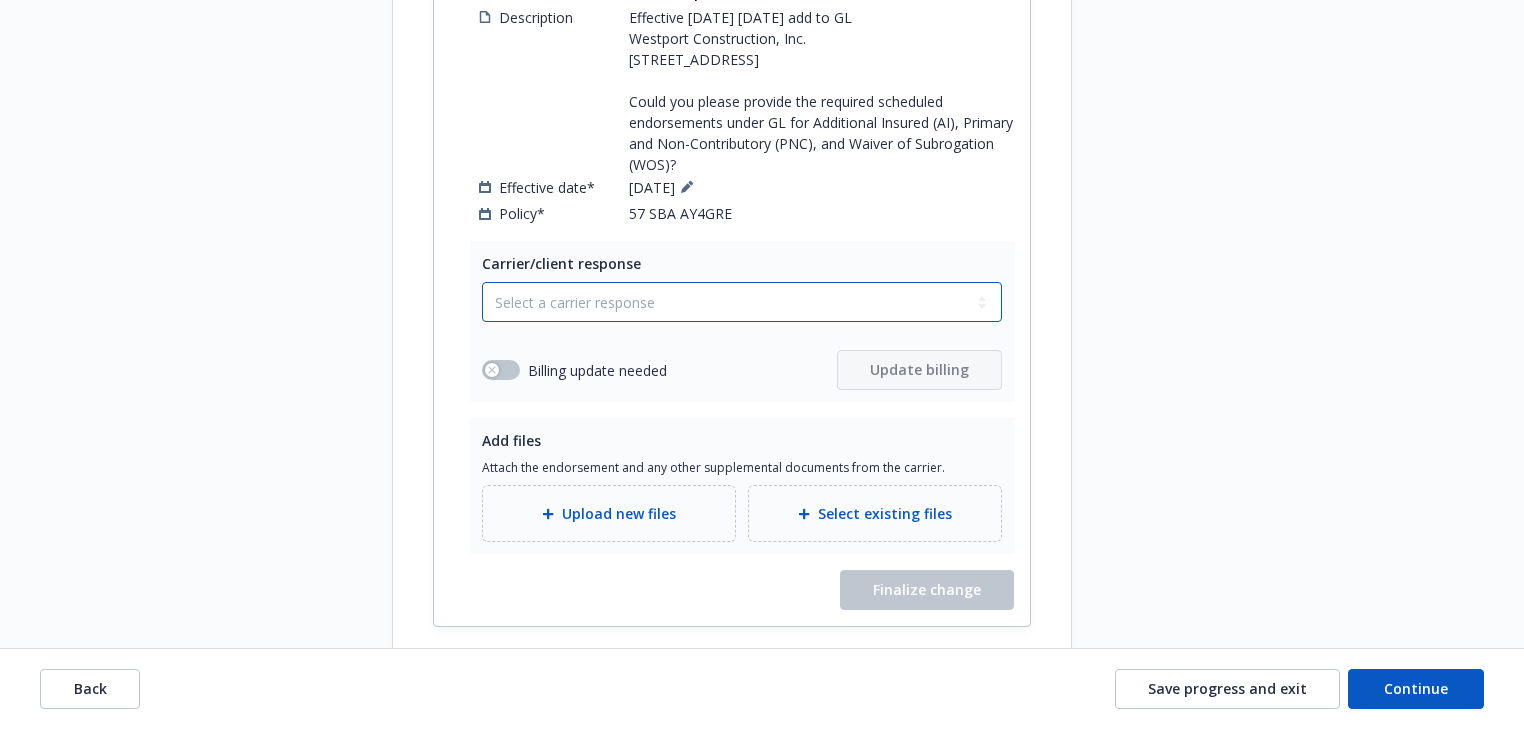 drag, startPoint x: 615, startPoint y: 346, endPoint x: 604, endPoint y: 360, distance: 17.804493 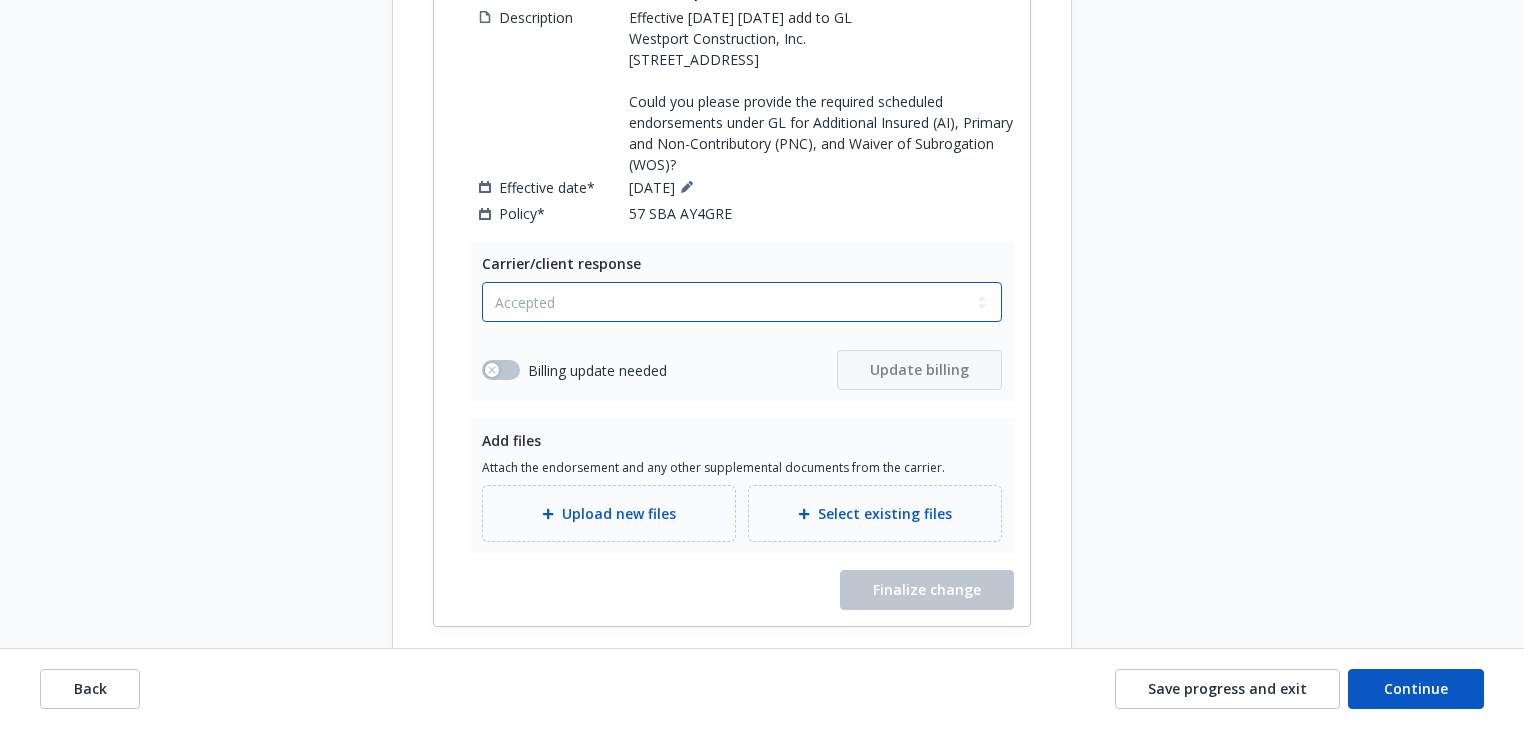 click on "Select a carrier response Accepted Accepted with revision No endorsement needed Declined by carrier Rejected by client" at bounding box center (742, 302) 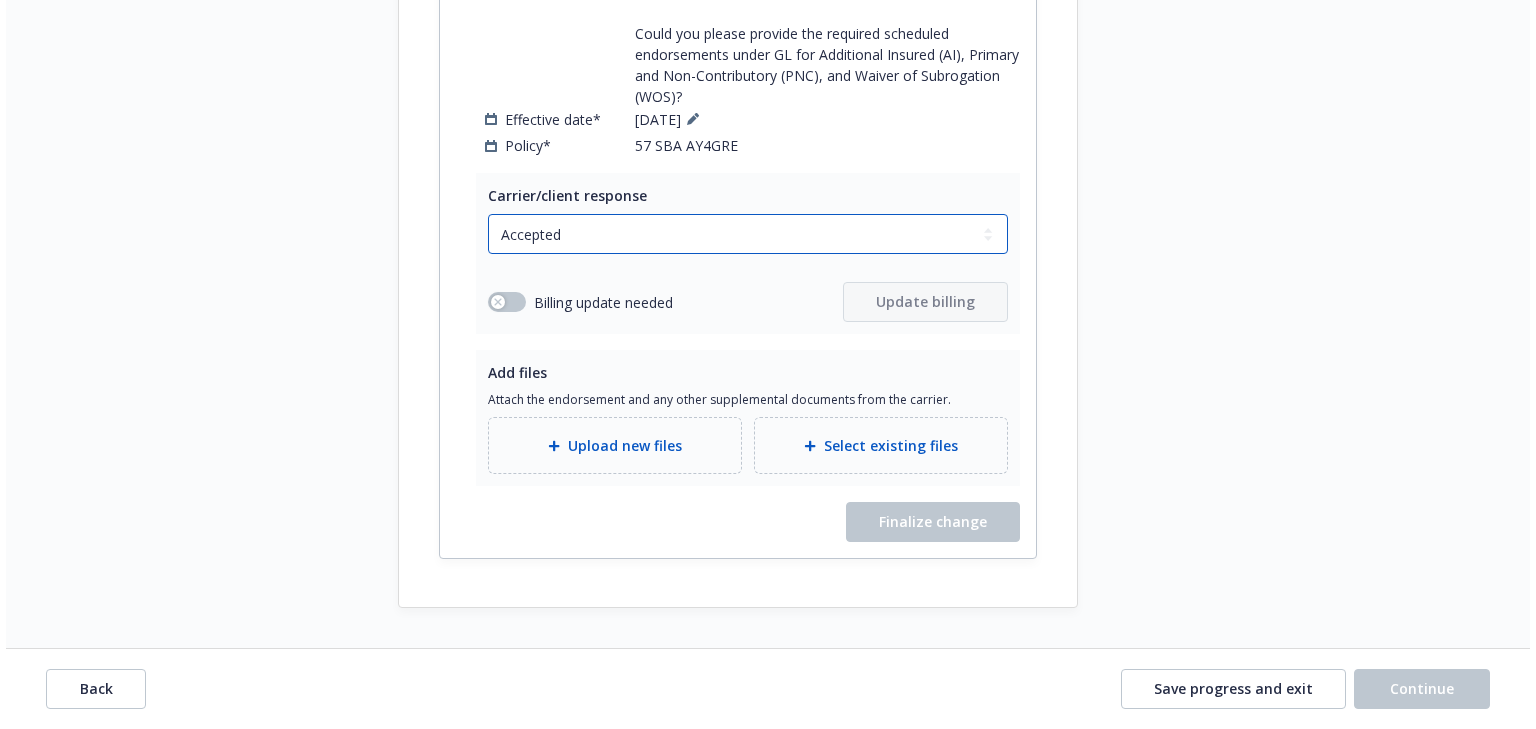scroll, scrollTop: 1244, scrollLeft: 0, axis: vertical 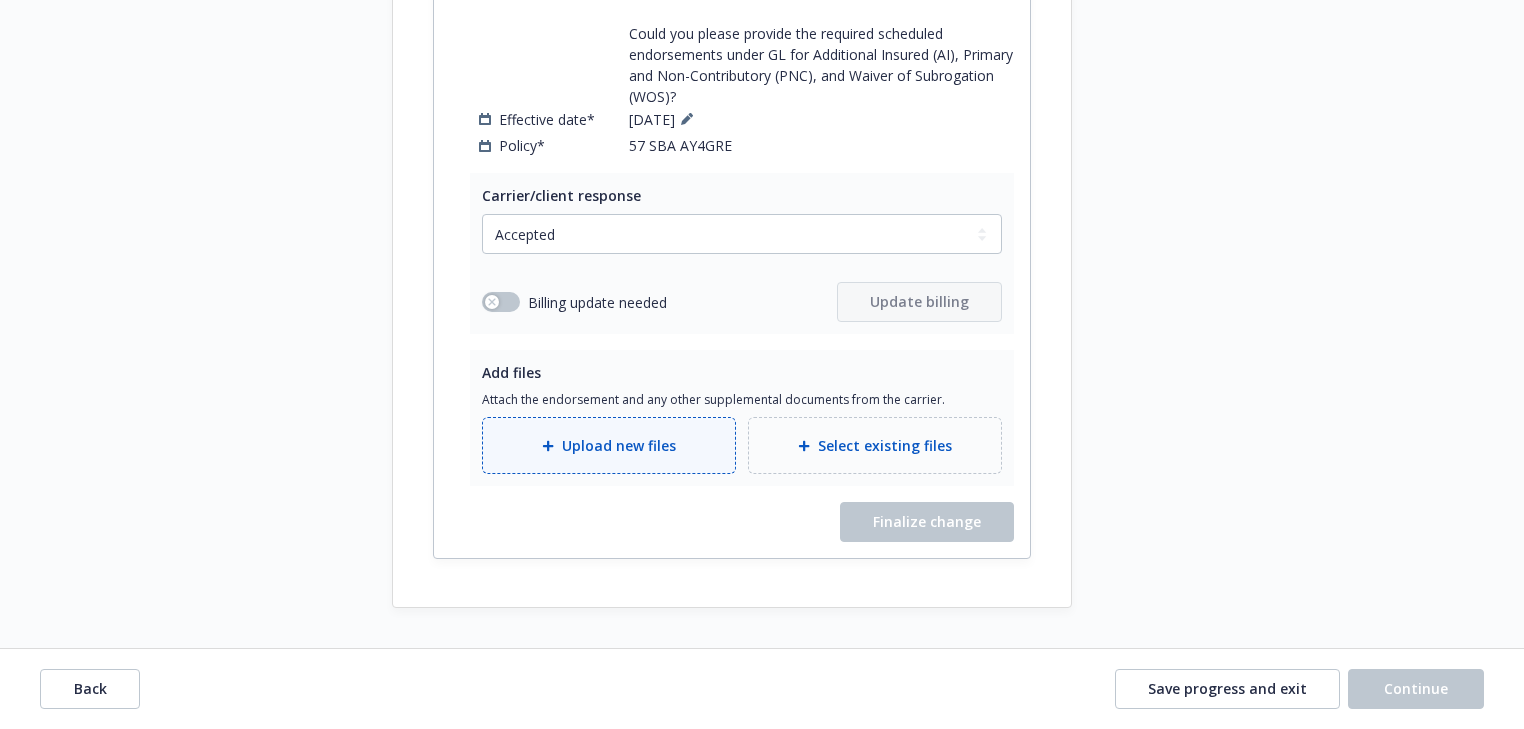 click on "Upload new files" at bounding box center (619, 445) 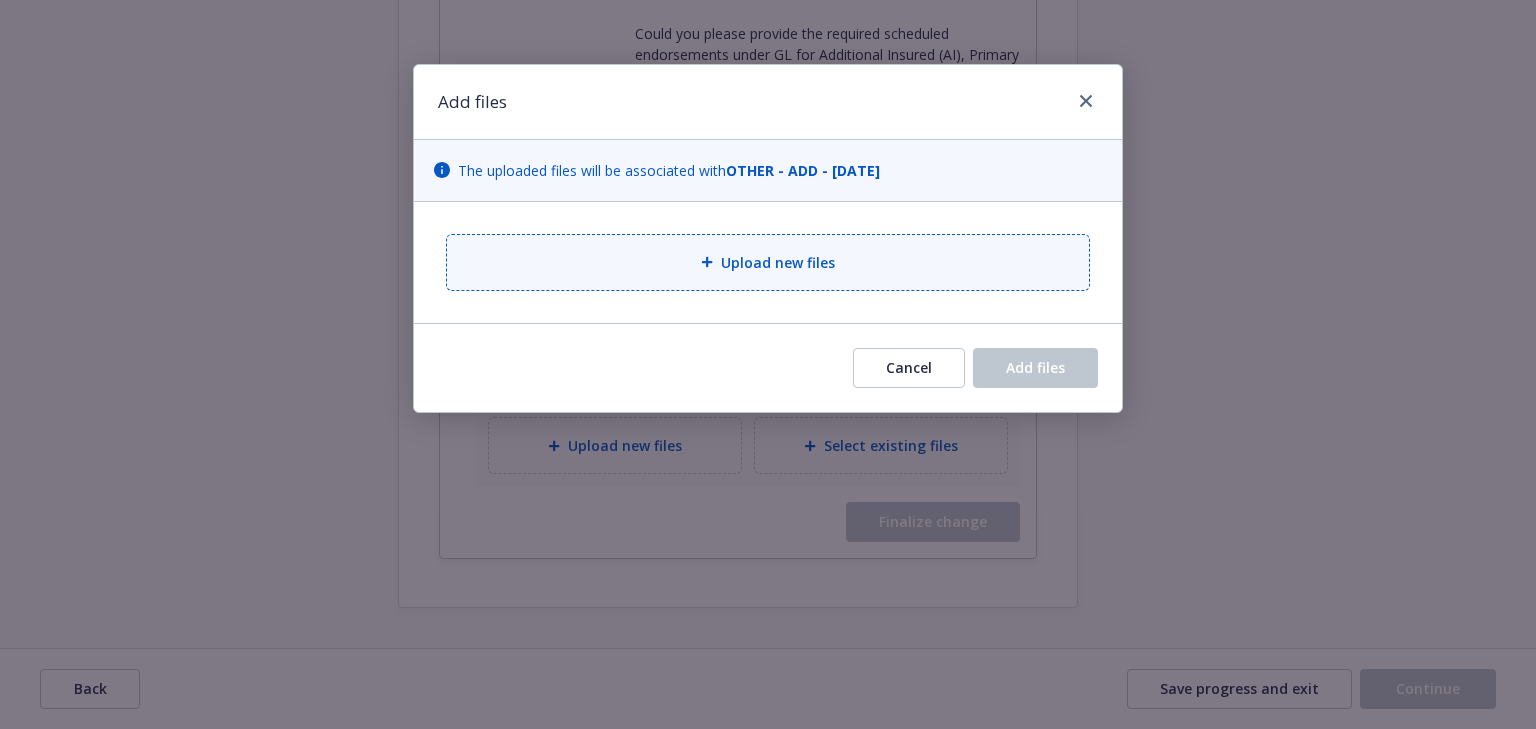 click on "Upload new files" at bounding box center [768, 262] 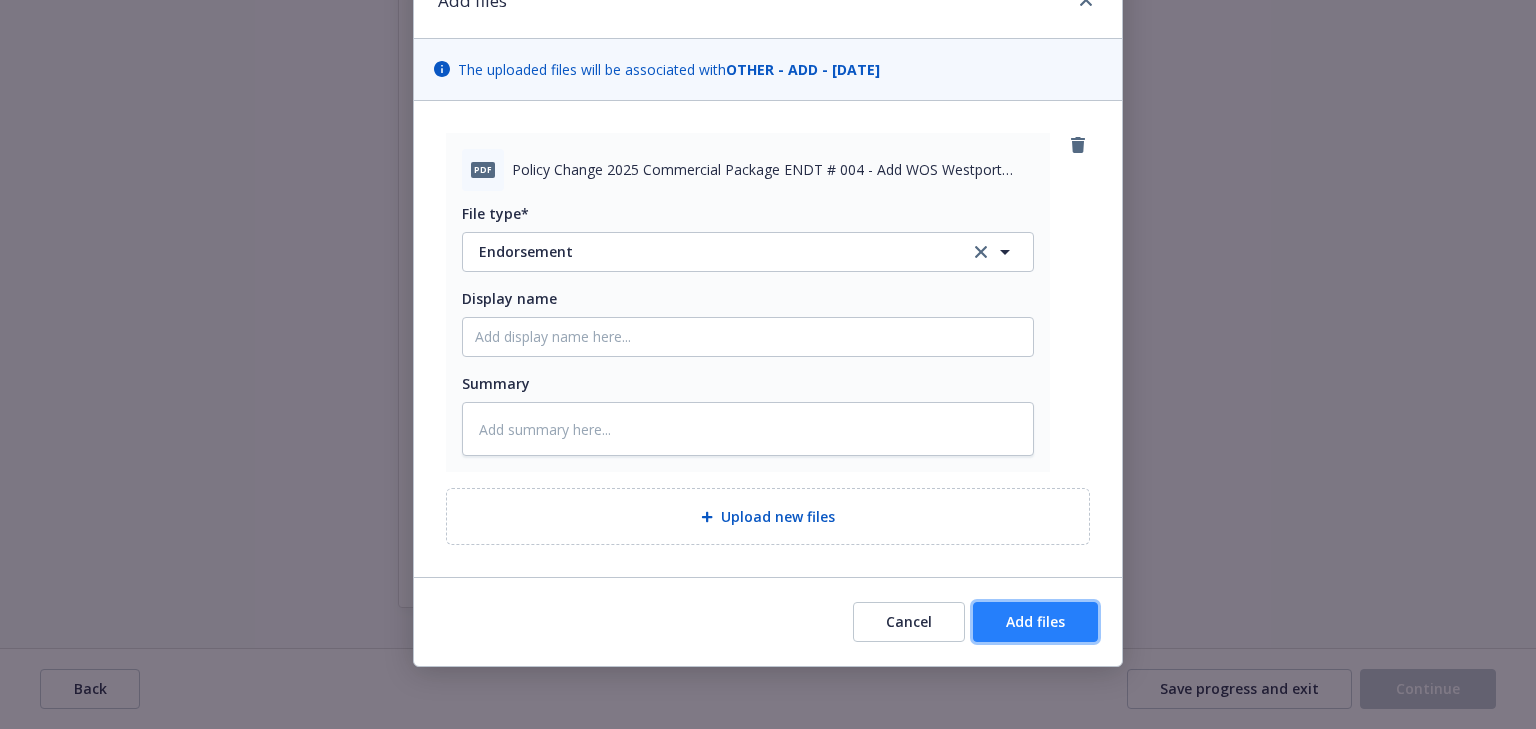 click on "Add files" at bounding box center [1035, 622] 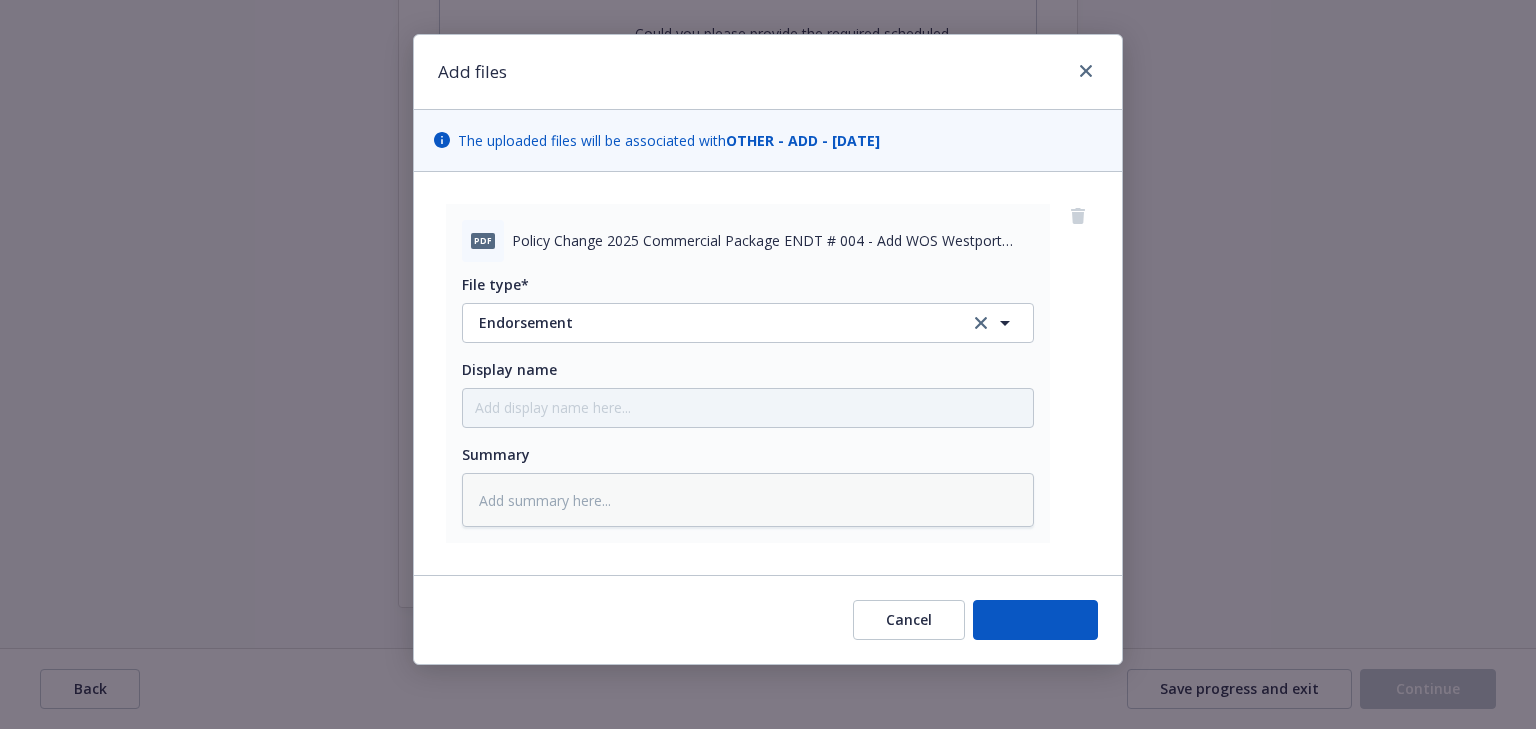 scroll, scrollTop: 29, scrollLeft: 0, axis: vertical 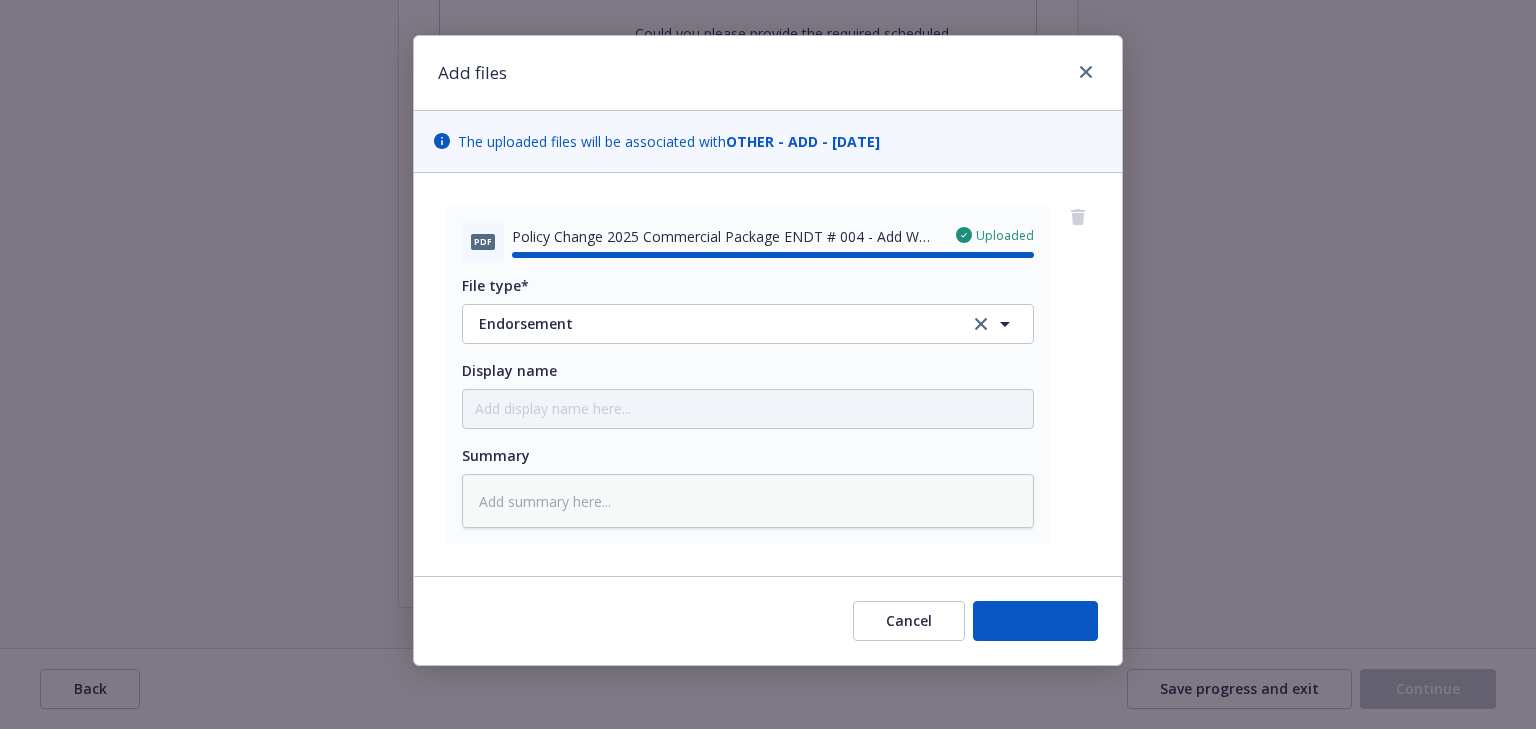 type on "x" 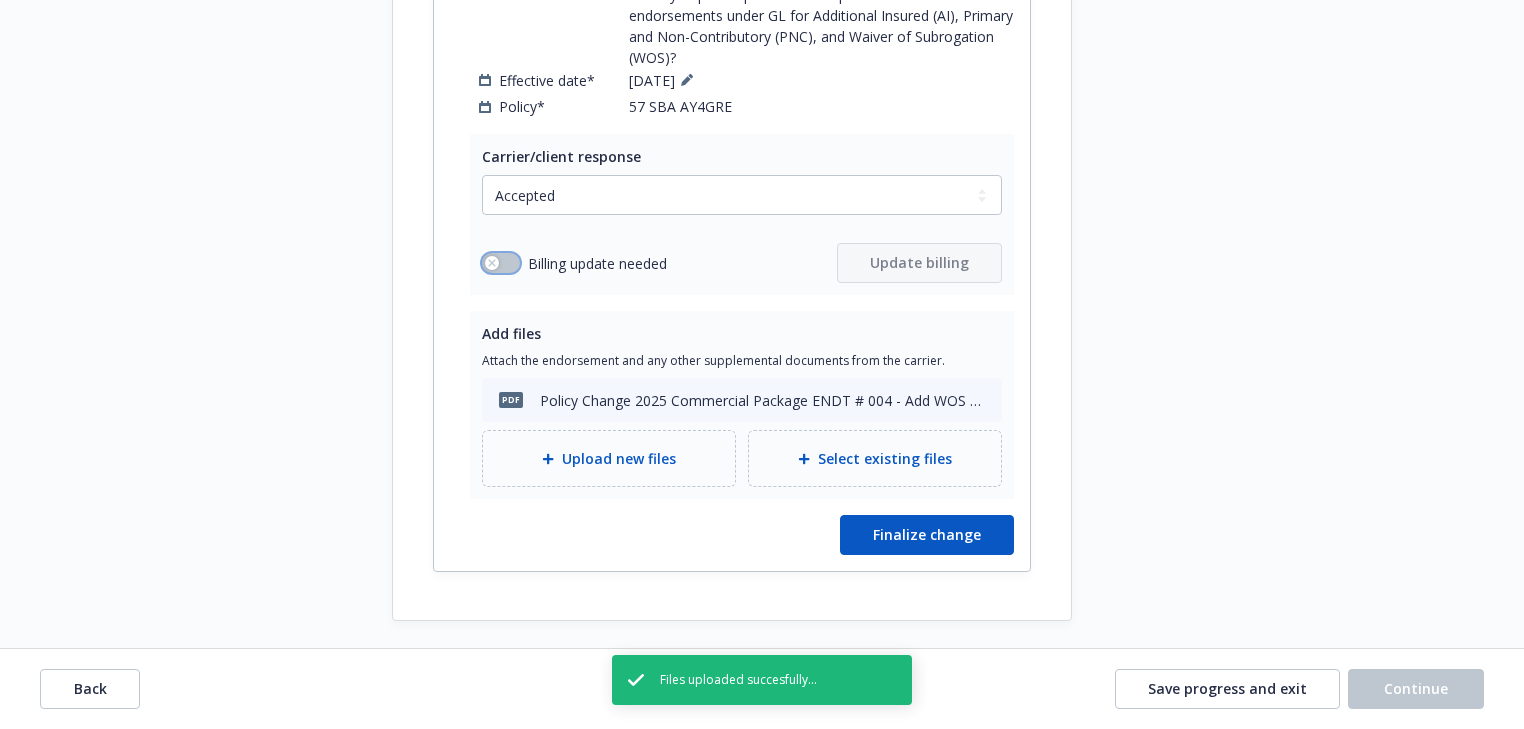 click at bounding box center [501, 263] 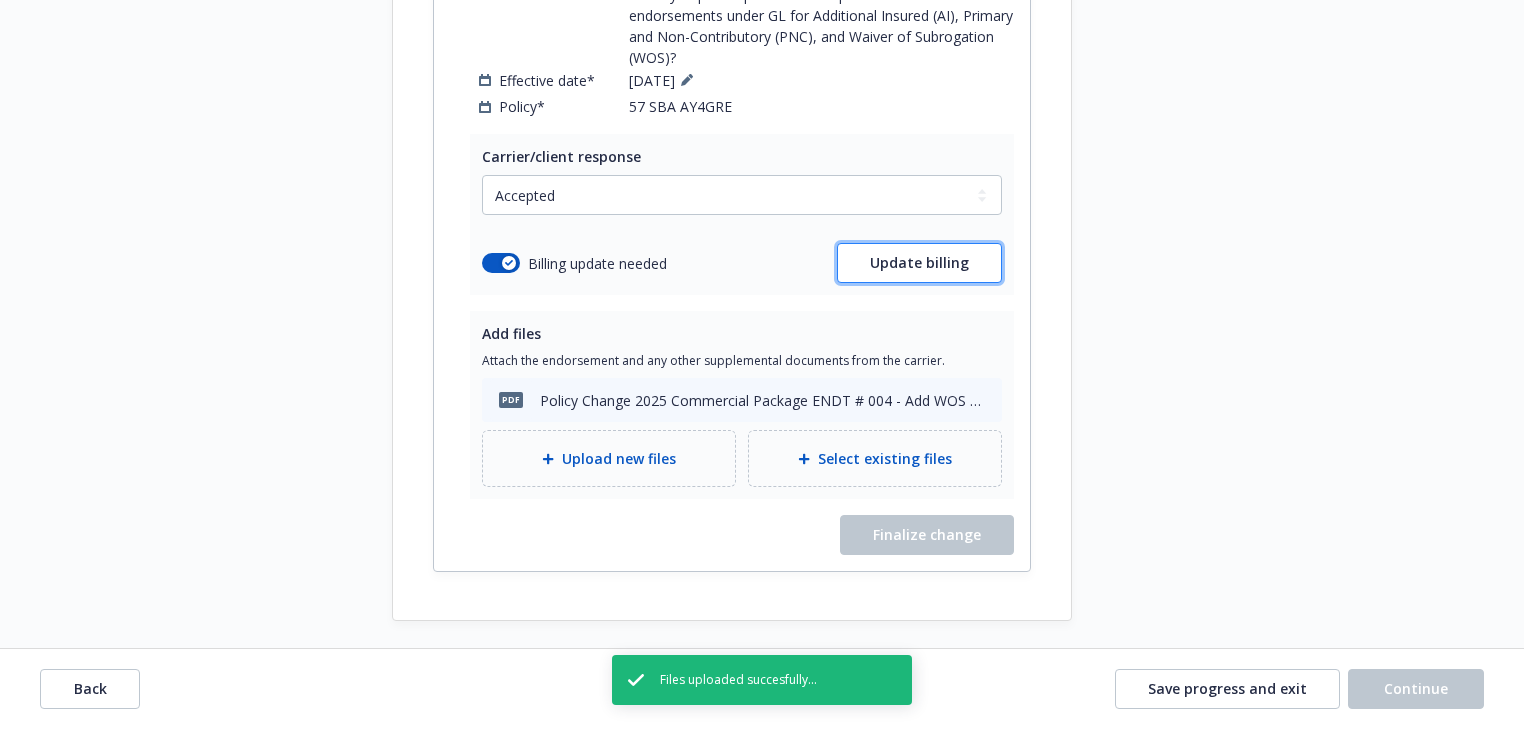 click on "Update billing" at bounding box center (919, 262) 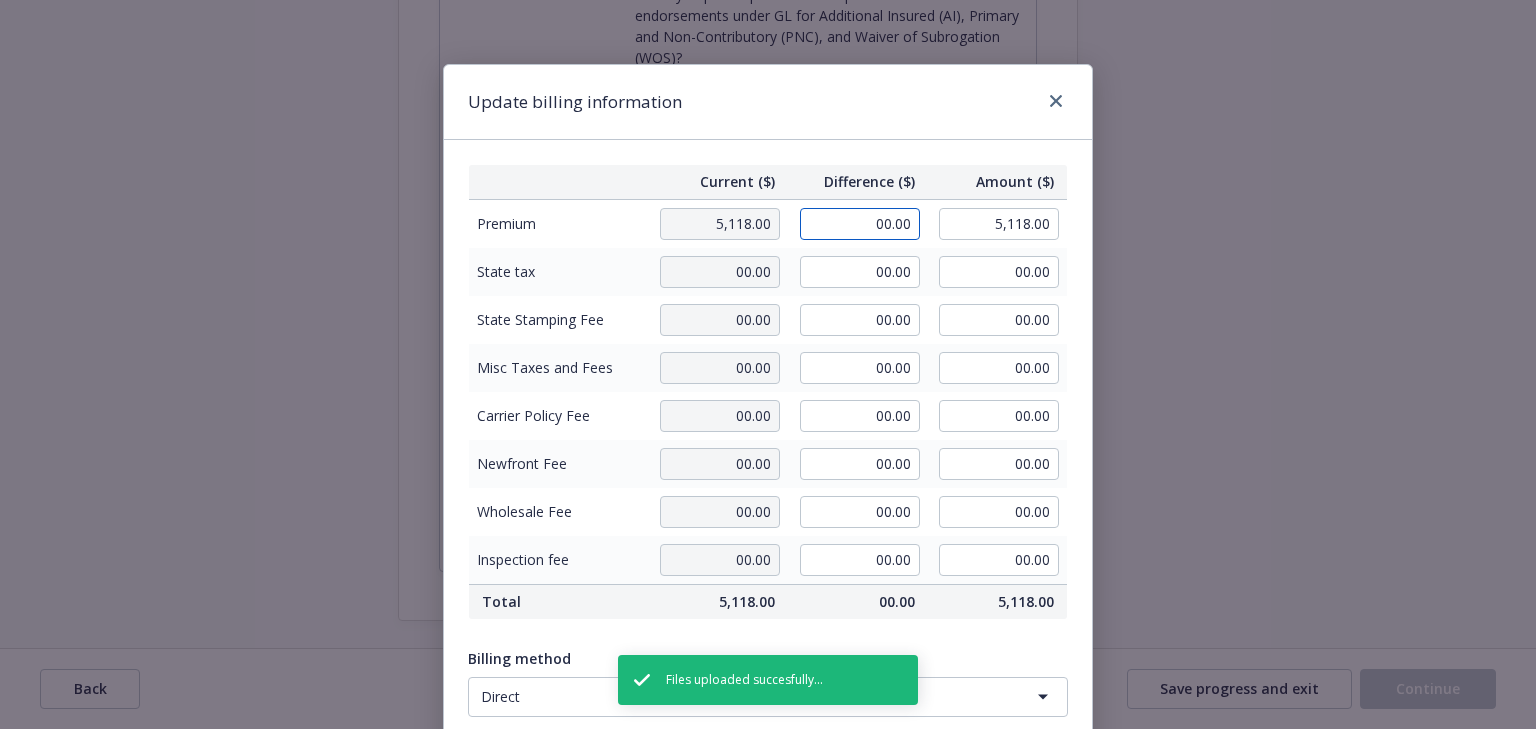 click on "00.00" at bounding box center (860, 224) 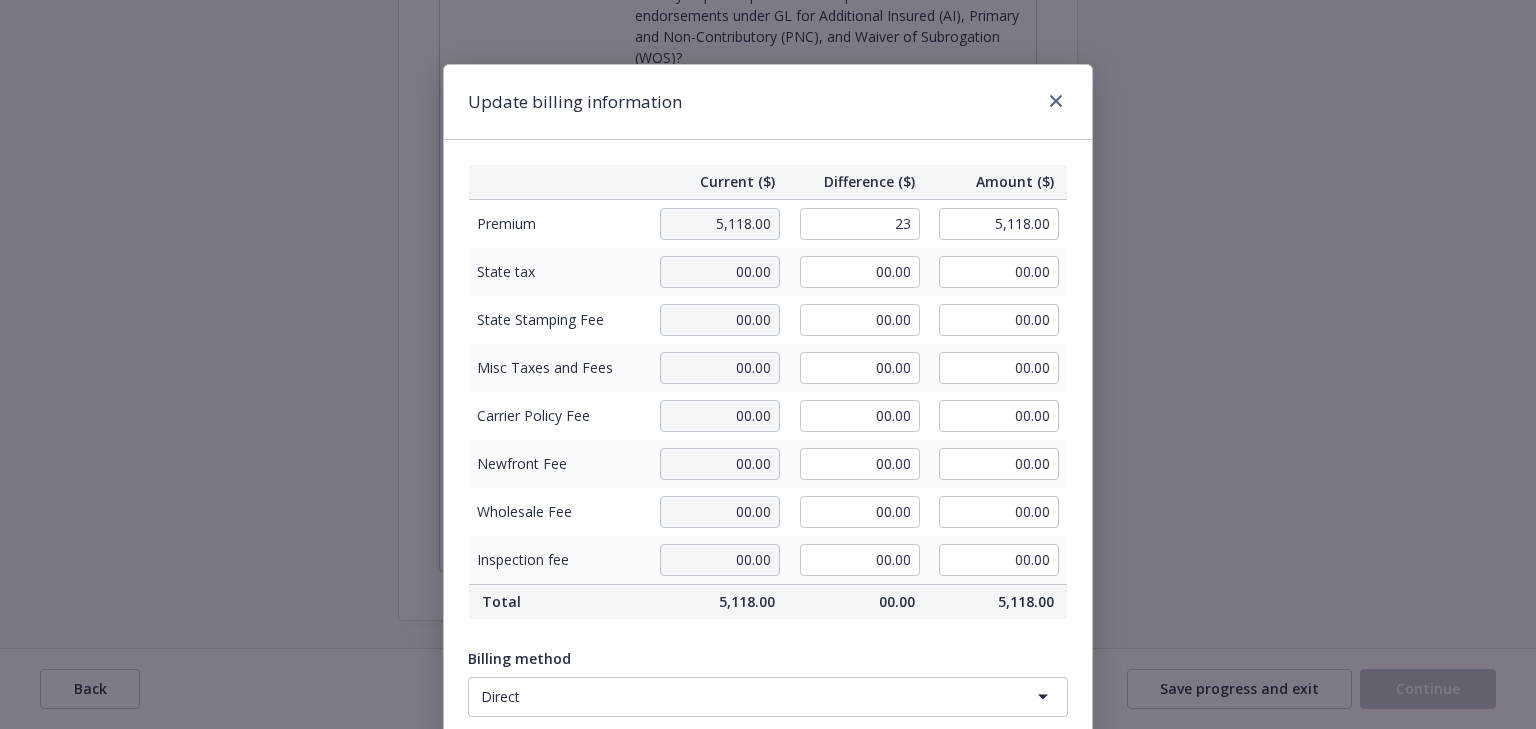 type on "23.00" 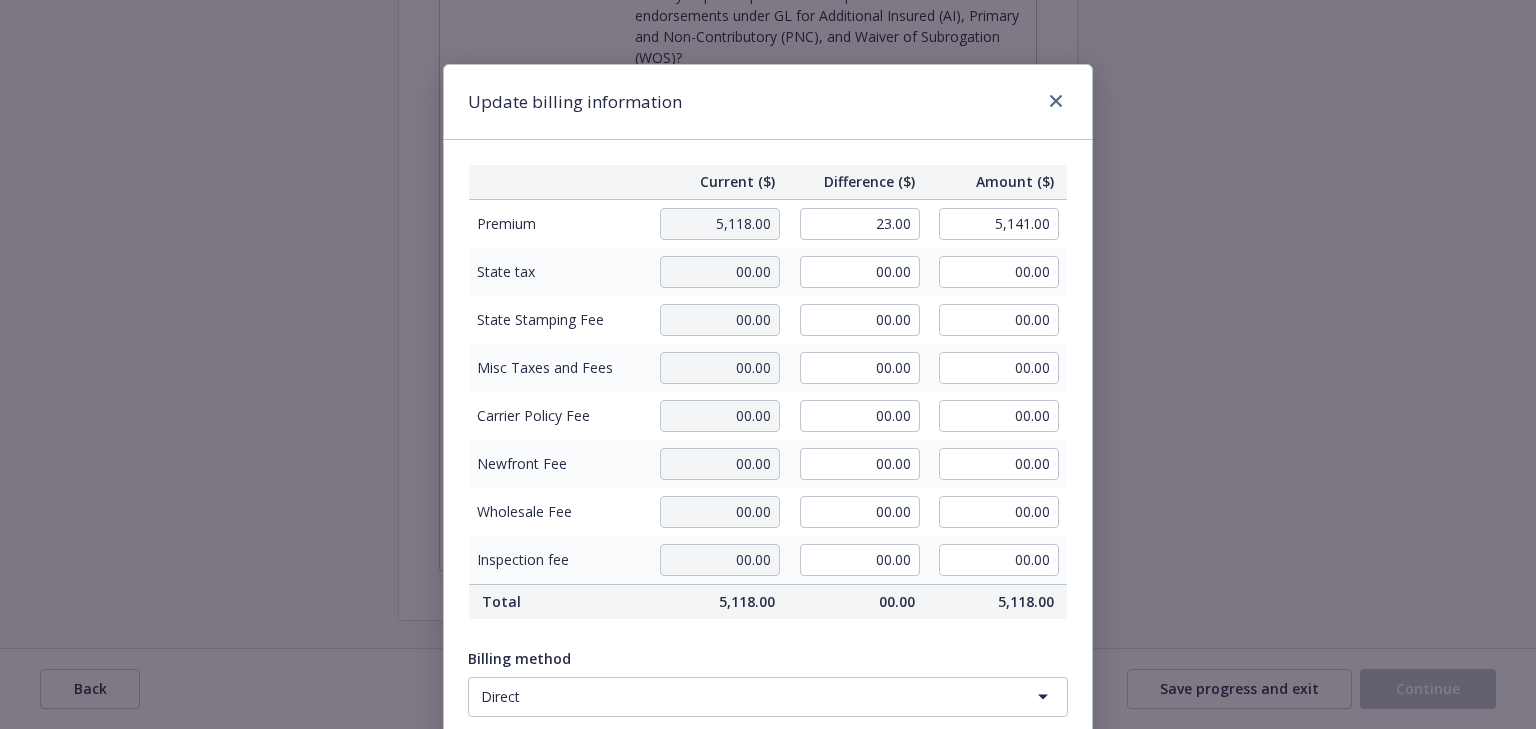 click on "Update billing information" at bounding box center (768, 102) 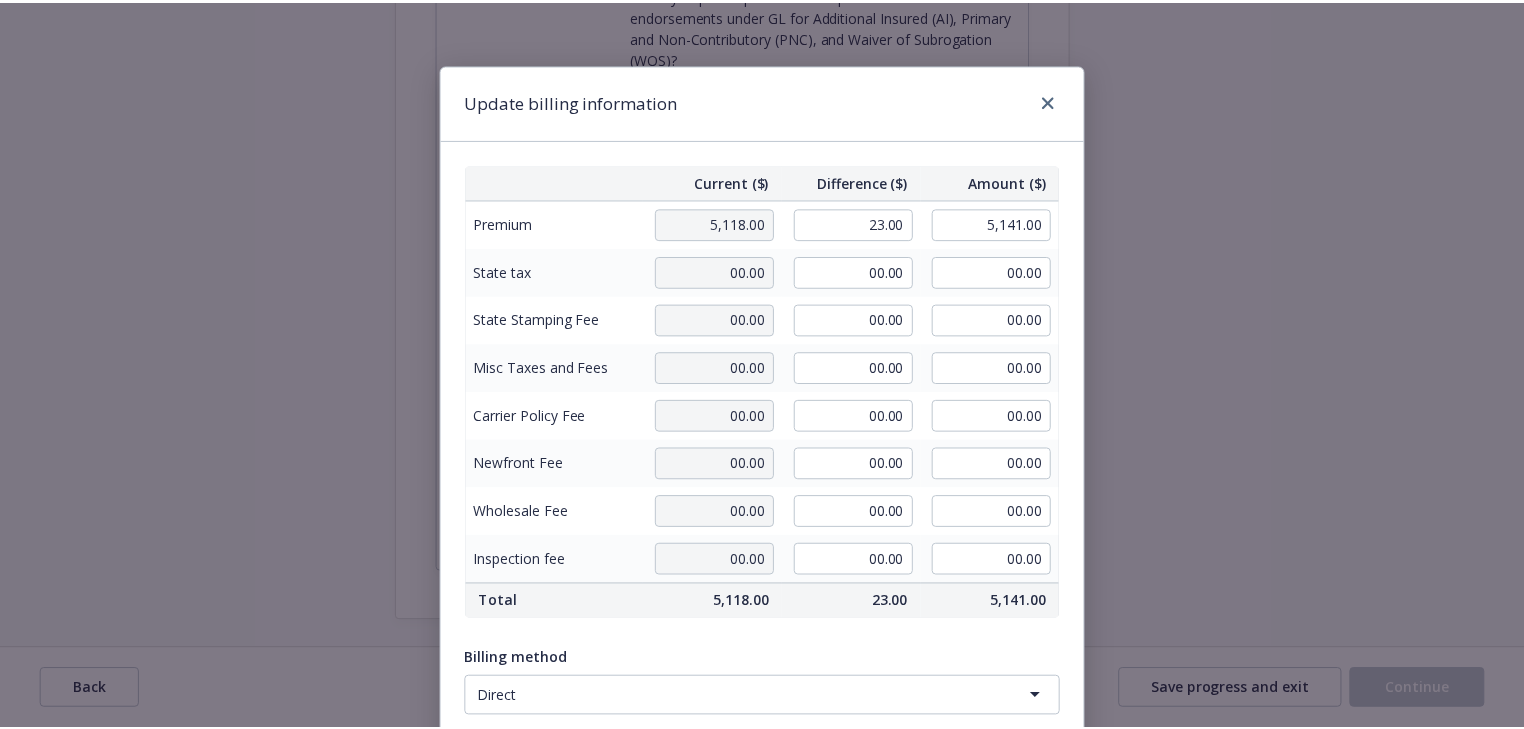 scroll, scrollTop: 253, scrollLeft: 0, axis: vertical 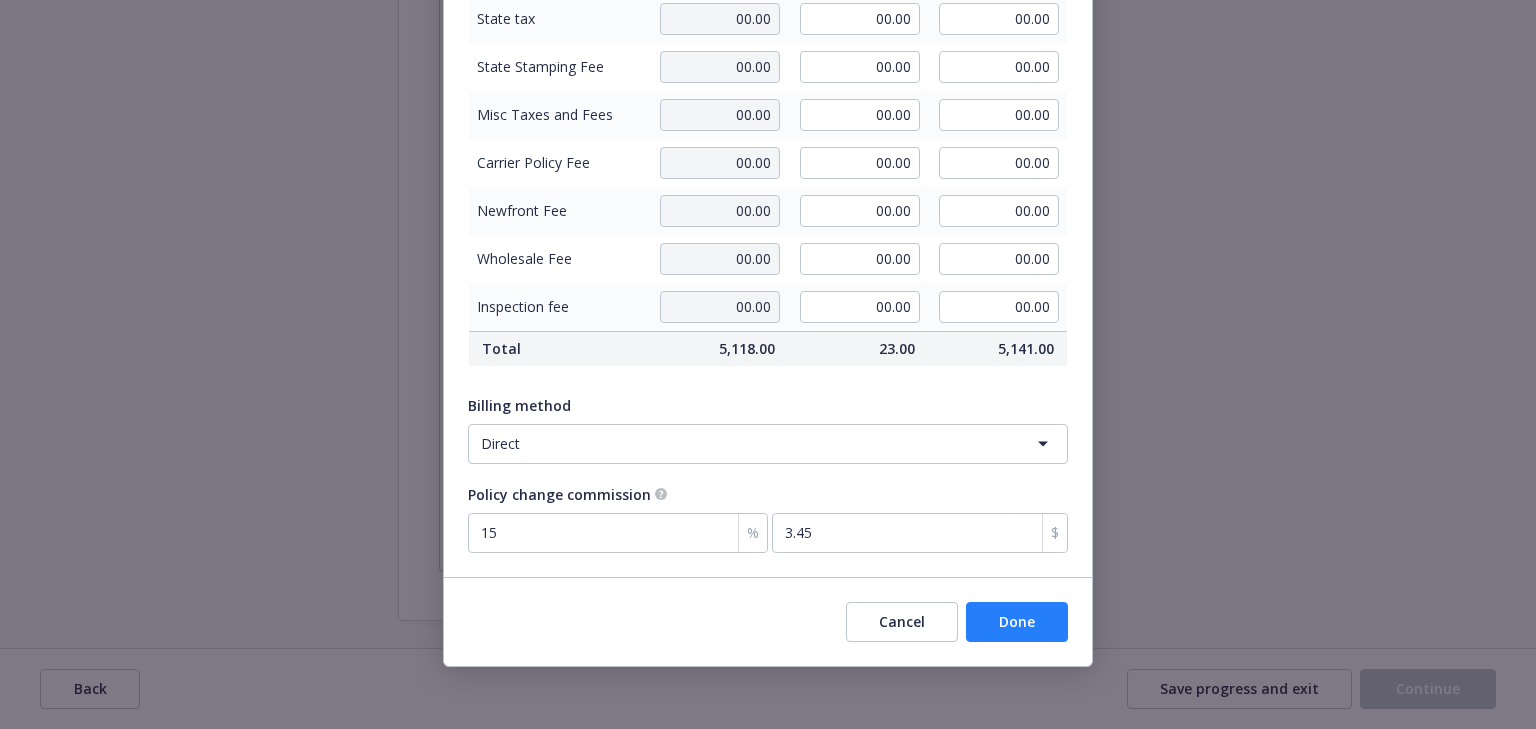 click on "Done" at bounding box center (1017, 622) 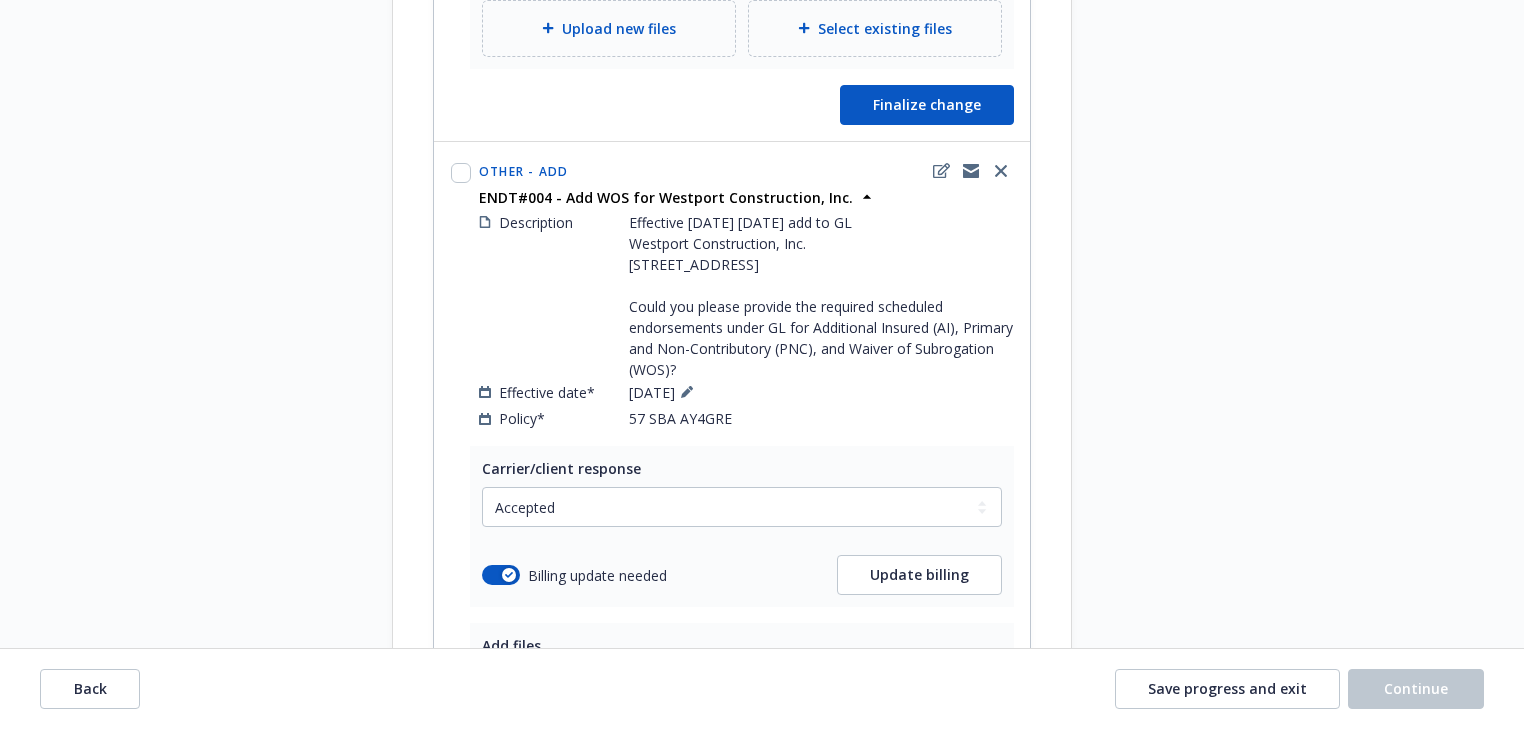 scroll, scrollTop: 924, scrollLeft: 0, axis: vertical 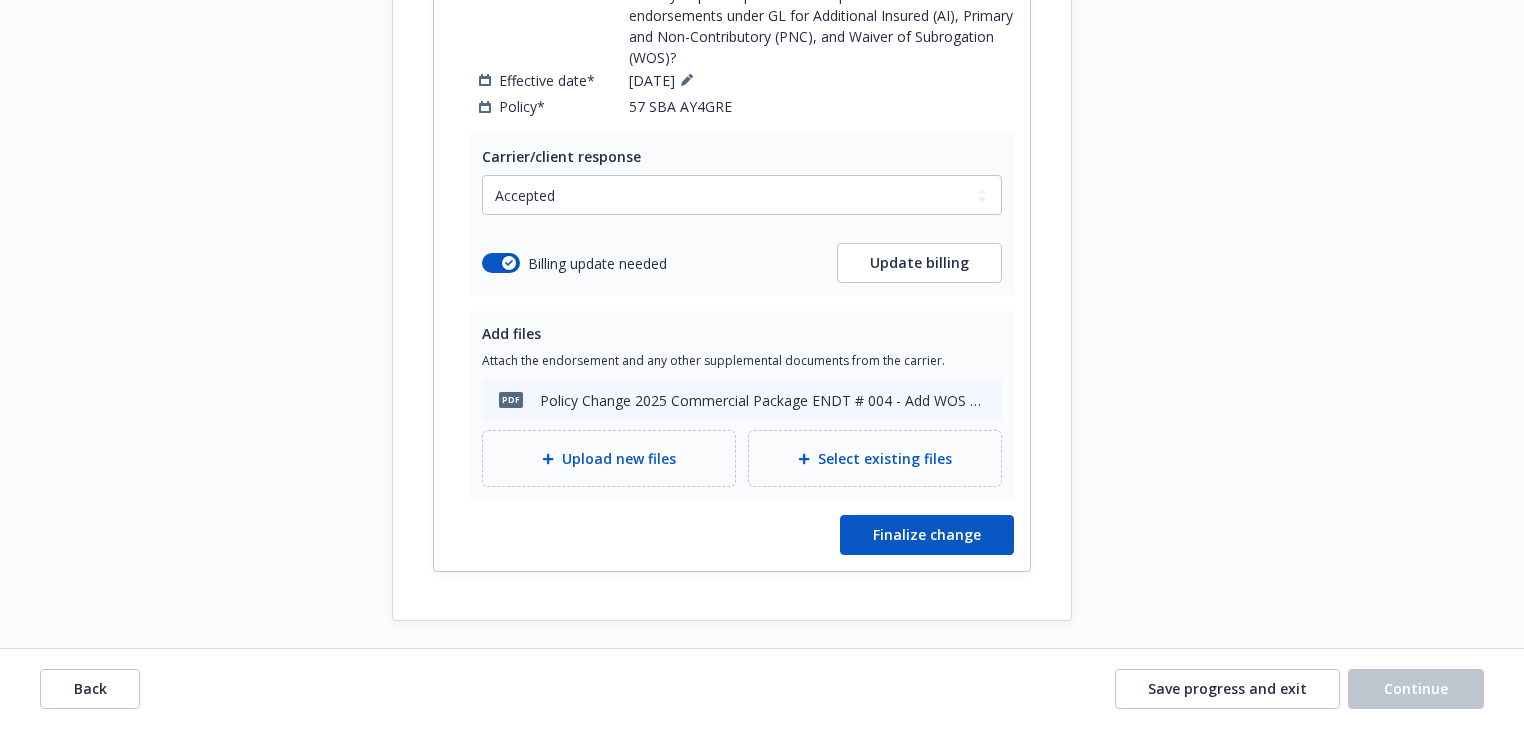click on "Request details Updated by Melody Zhang on  07/16/2025, 8:27 AM Effective today 5/21/25 add to GL
Westport Construction, Inc.
125 W. Maple Avenue
Monrovia, CA 91016
Could you please provide the required scheduled endorsements under GL for Additional Insured (AI), Primary and Non-Contributory (PNC), and Waiver of Subrogation (WOS)? Reference documents pdf Policy Change 2025 Commercial Package ENDT # 003 - Add AI Westport Construction, Inc.pdf Re: Endorsement Request - L A Signs Inc - 57 SBA AY4GRE (Encrypted Delivery) Re: Endorsement Request - L A Signs Inc - 57 SBA AY4GRE (Encrypted Delivery) Re: Endorsement Request - L A Signs Inc - 57 SBA AY4GRE (Encrypted Delivery) Re: Endorsement Request - L A Signs Inc - 57 SBA AY4GRE (Encrypted Delivery) View all" at bounding box center (1252, -248) 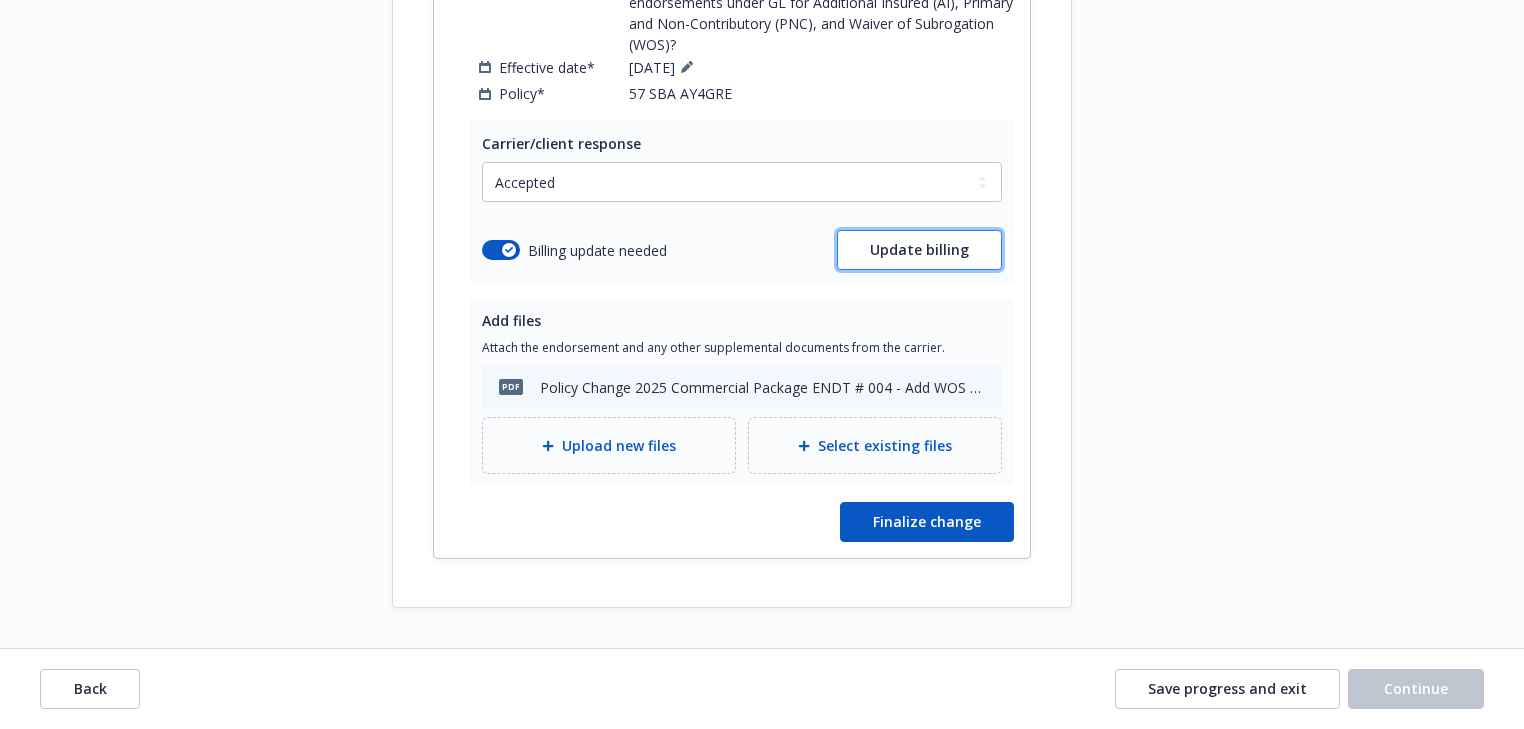 click on "Update billing" at bounding box center (919, 249) 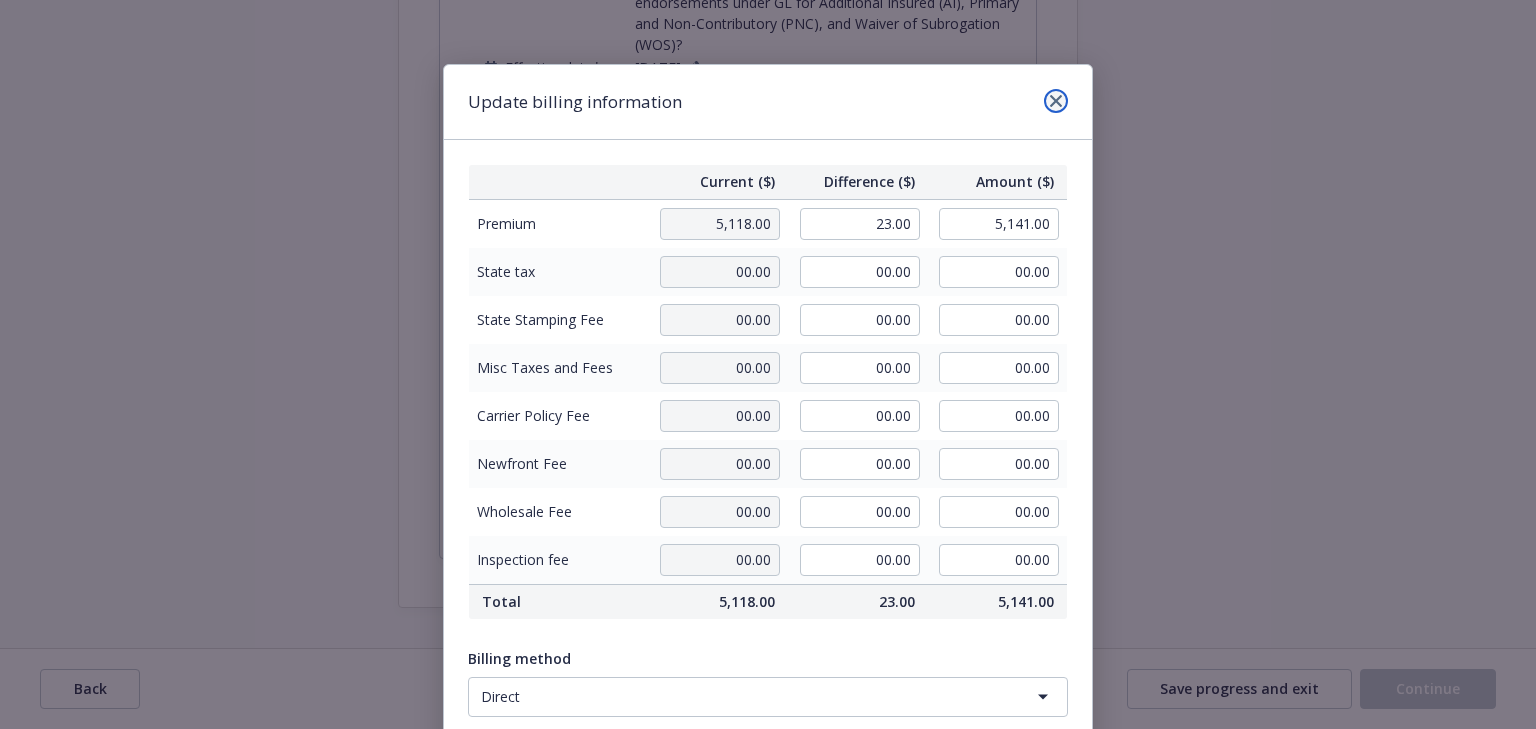 click at bounding box center (1056, 101) 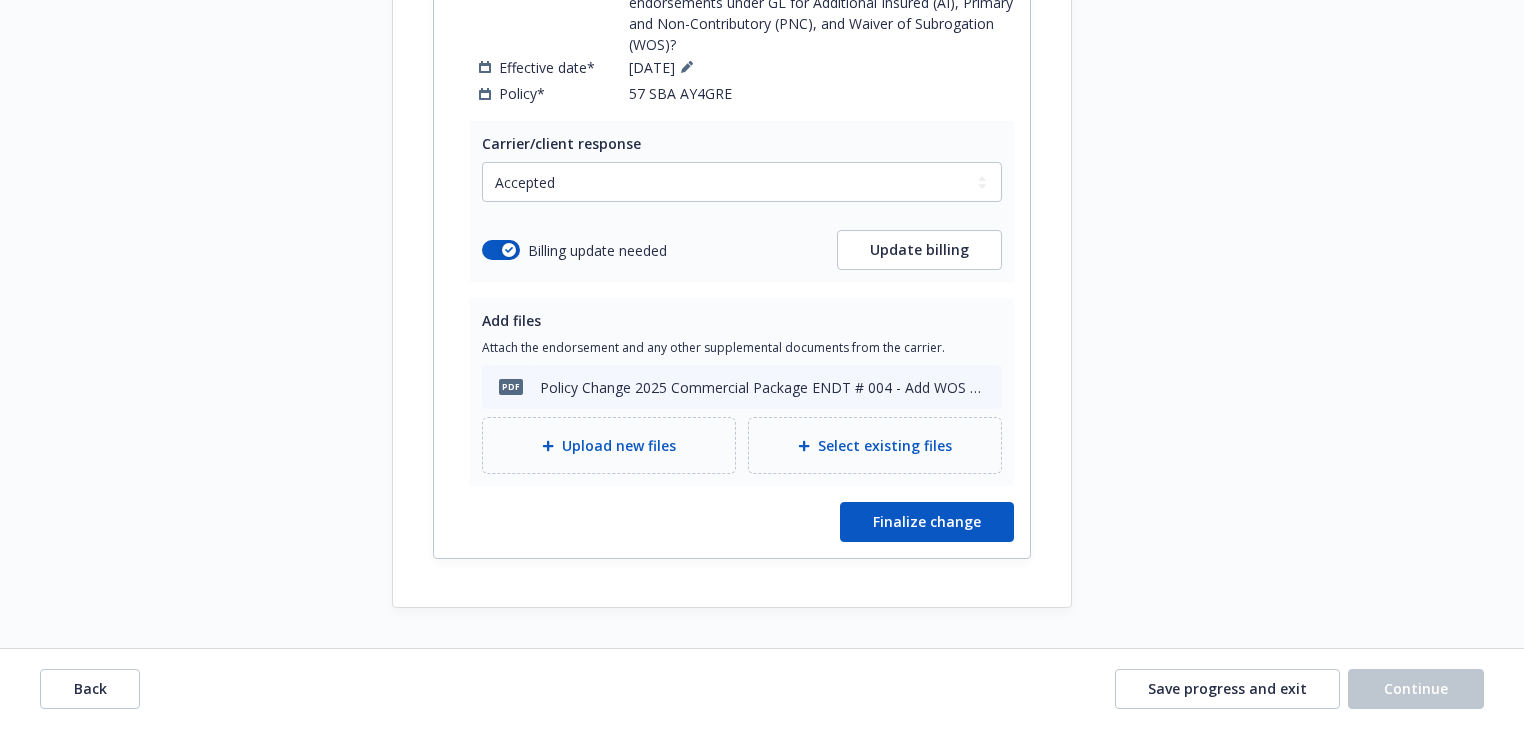 click on "Request details Updated by Melody Zhang on  07/16/2025, 8:27 AM Effective today 5/21/25 add to GL
Westport Construction, Inc.
125 W. Maple Avenue
Monrovia, CA 91016
Could you please provide the required scheduled endorsements under GL for Additional Insured (AI), Primary and Non-Contributory (PNC), and Waiver of Subrogation (WOS)? Reference documents pdf Policy Change 2025 Commercial Package ENDT # 003 - Add AI Westport Construction, Inc.pdf Re: Endorsement Request - L A Signs Inc - 57 SBA AY4GRE (Encrypted Delivery) Re: Endorsement Request - L A Signs Inc - 57 SBA AY4GRE (Encrypted Delivery) Re: Endorsement Request - L A Signs Inc - 57 SBA AY4GRE (Encrypted Delivery) Re: Endorsement Request - L A Signs Inc - 57 SBA AY4GRE (Encrypted Delivery) View all" at bounding box center [1252, -261] 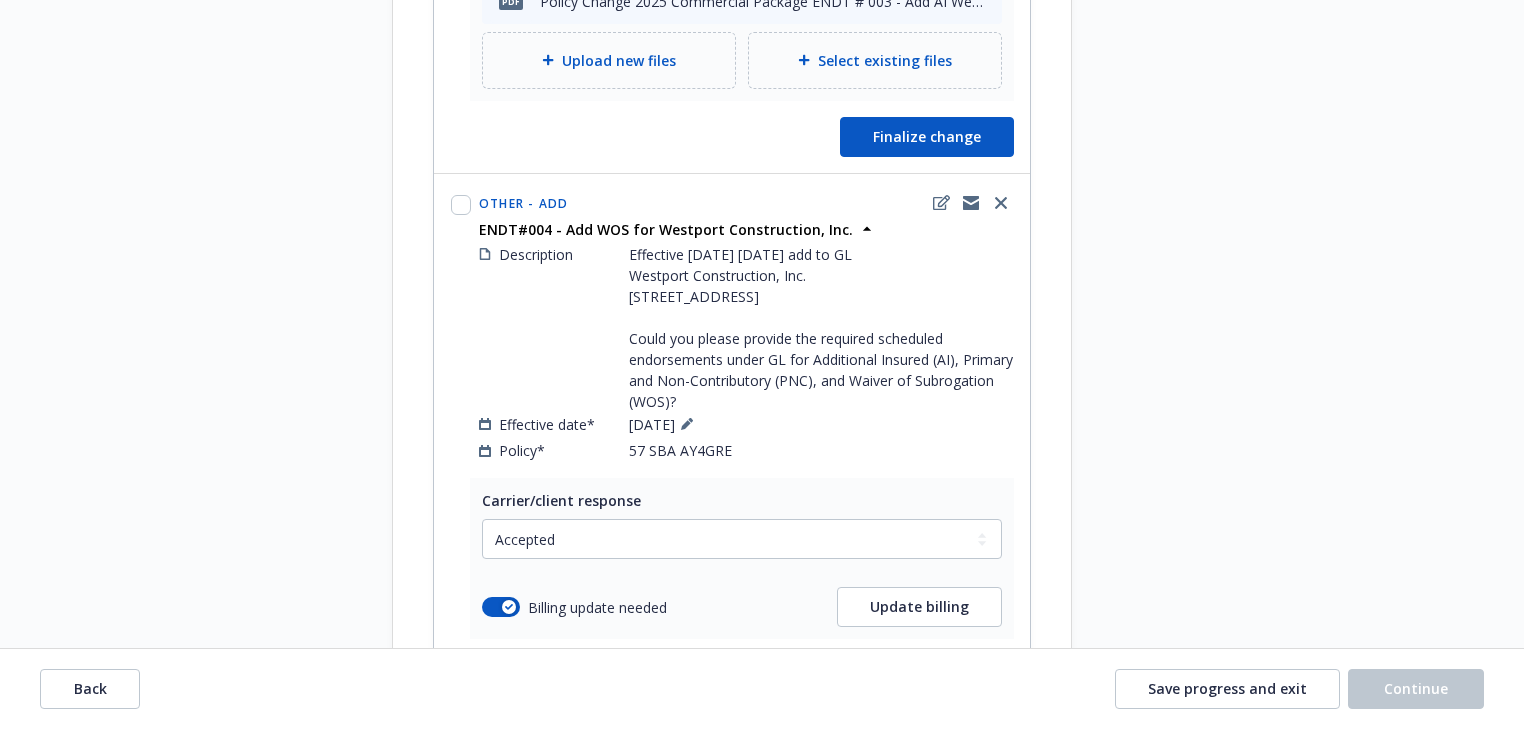 scroll, scrollTop: 896, scrollLeft: 0, axis: vertical 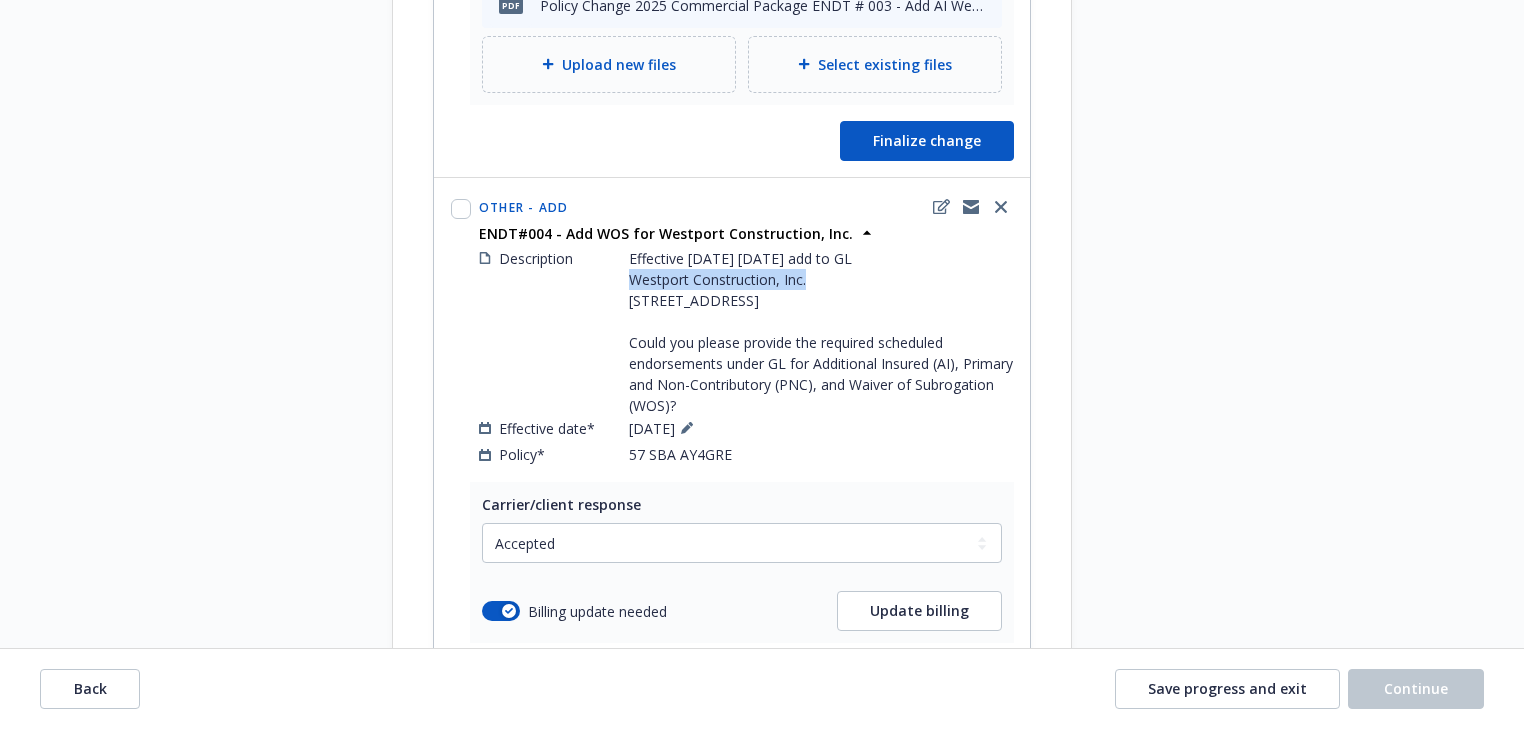 drag, startPoint x: 634, startPoint y: 296, endPoint x: 818, endPoint y: 298, distance: 184.01086 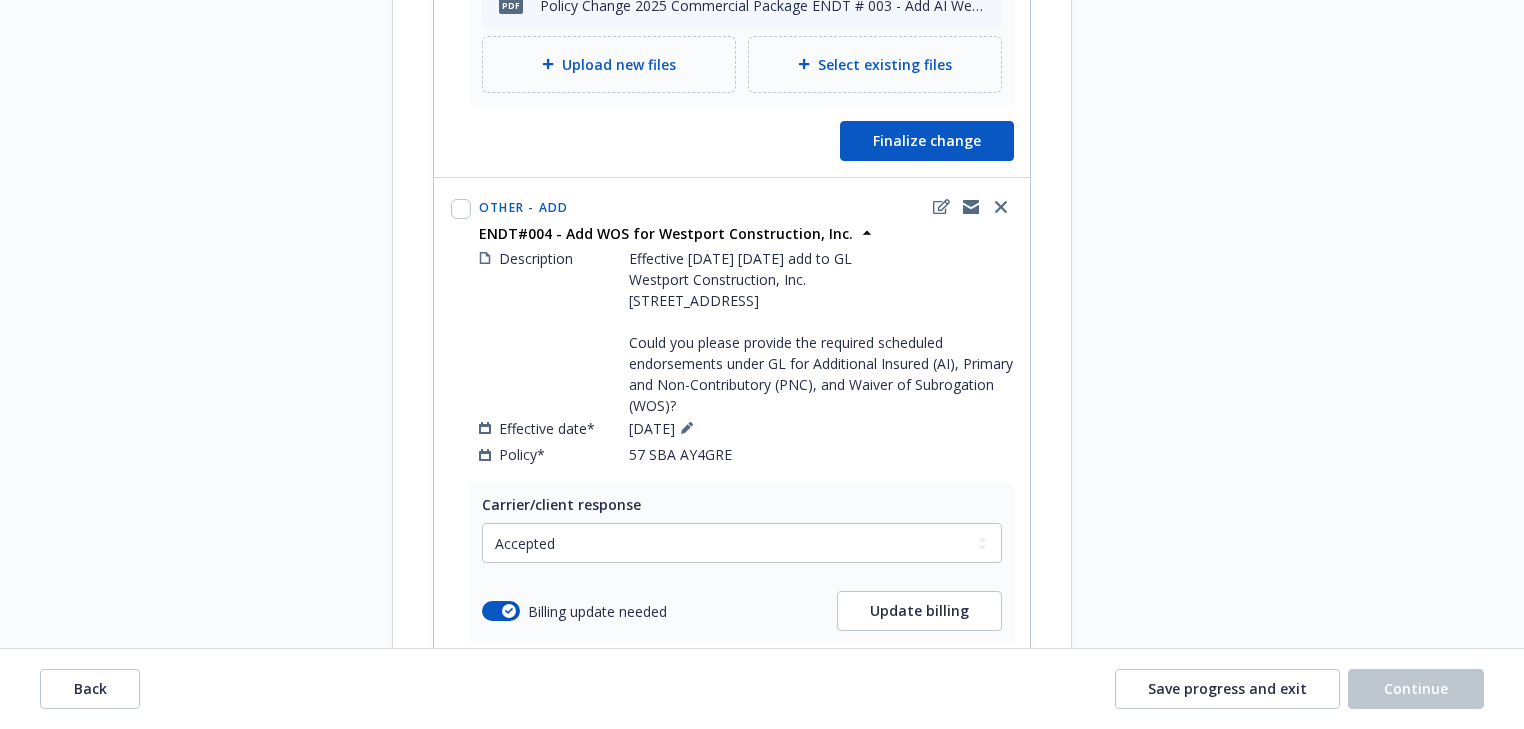 click on "Request details Updated by Melody Zhang on  07/16/2025, 8:27 AM Effective today 5/21/25 add to GL
Westport Construction, Inc.
125 W. Maple Avenue
Monrovia, CA 91016
Could you please provide the required scheduled endorsements under GL for Additional Insured (AI), Primary and Non-Contributory (PNC), and Waiver of Subrogation (WOS)? Reference documents pdf Policy Change 2025 Commercial Package ENDT # 003 - Add AI Westport Construction, Inc.pdf Re: Endorsement Request - L A Signs Inc - 57 SBA AY4GRE (Encrypted Delivery) Re: Endorsement Request - L A Signs Inc - 57 SBA AY4GRE (Encrypted Delivery) Re: Endorsement Request - L A Signs Inc - 57 SBA AY4GRE (Encrypted Delivery) Re: Endorsement Request - L A Signs Inc - 57 SBA AY4GRE (Encrypted Delivery) View all" at bounding box center (1252, 100) 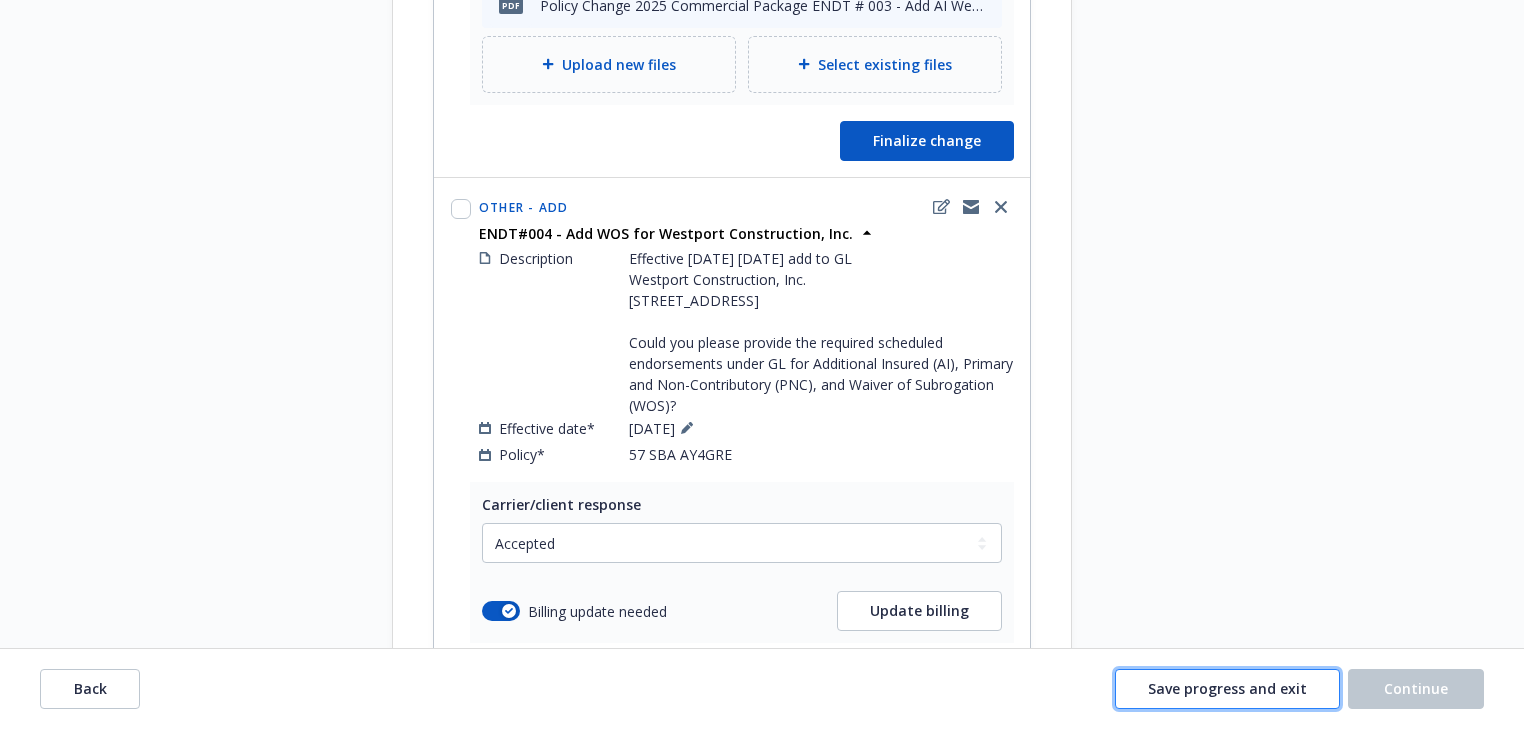 click on "Save progress and exit" at bounding box center (1227, 688) 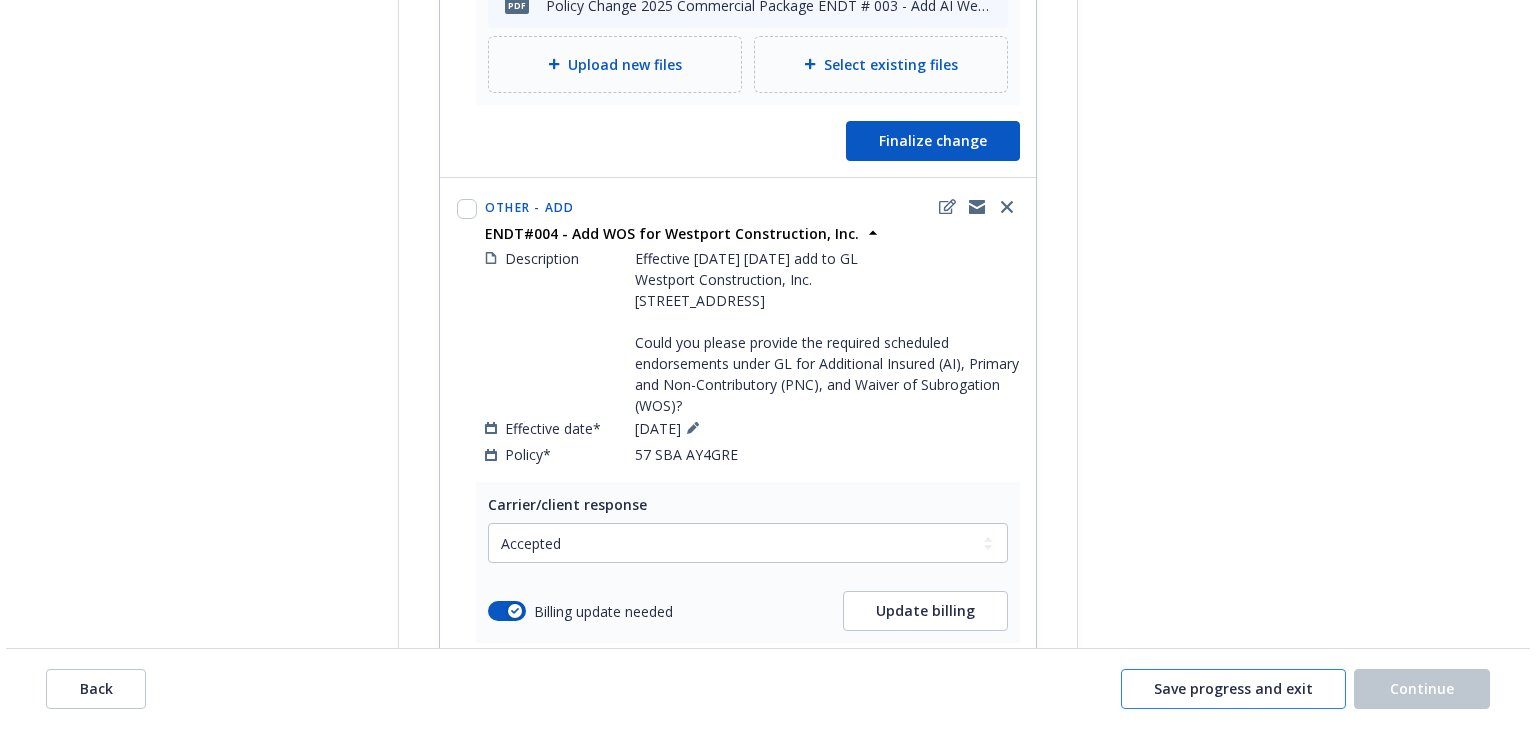 scroll, scrollTop: 0, scrollLeft: 0, axis: both 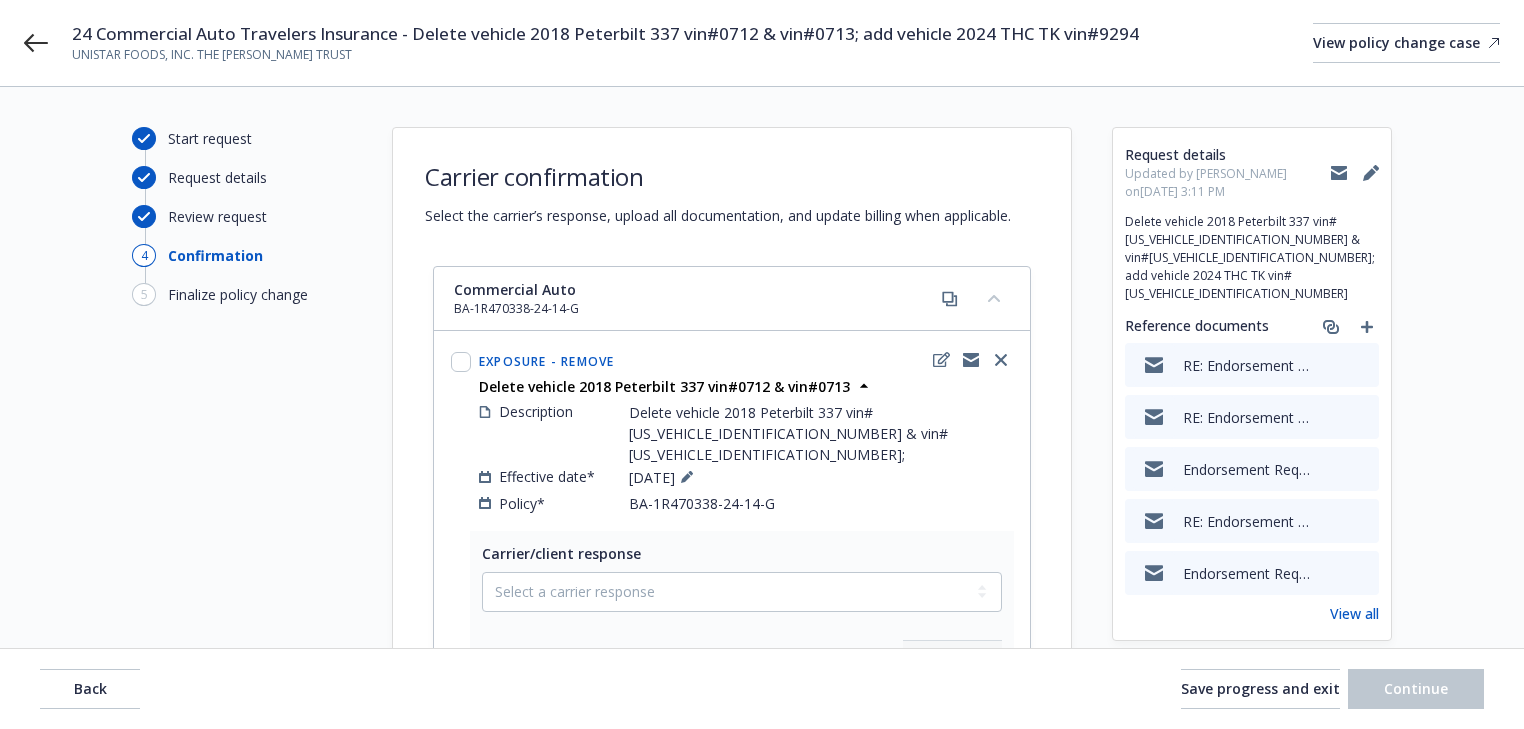 click on "Start request Request details Review request 4 Confirmation   5 Finalize policy change" at bounding box center (242, 828) 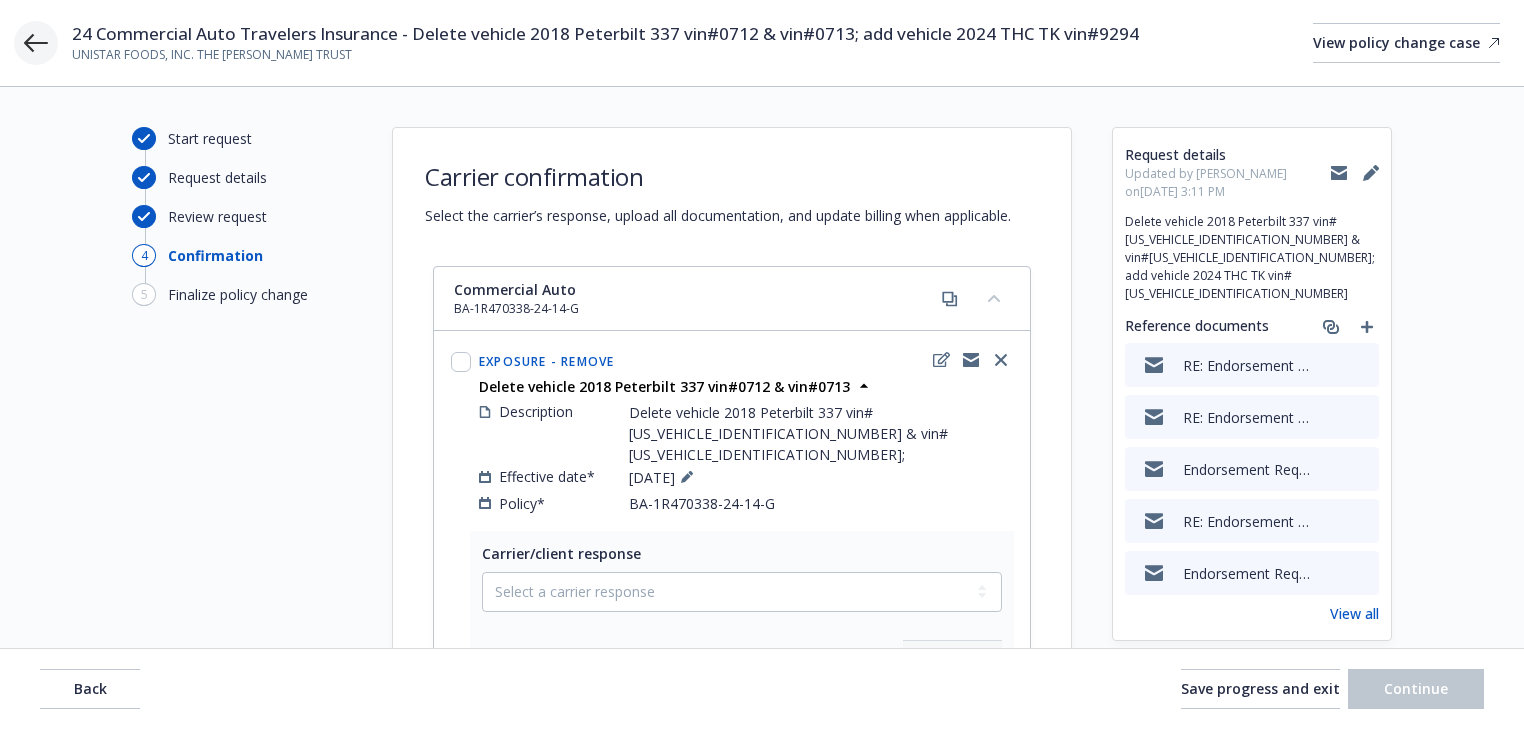 click 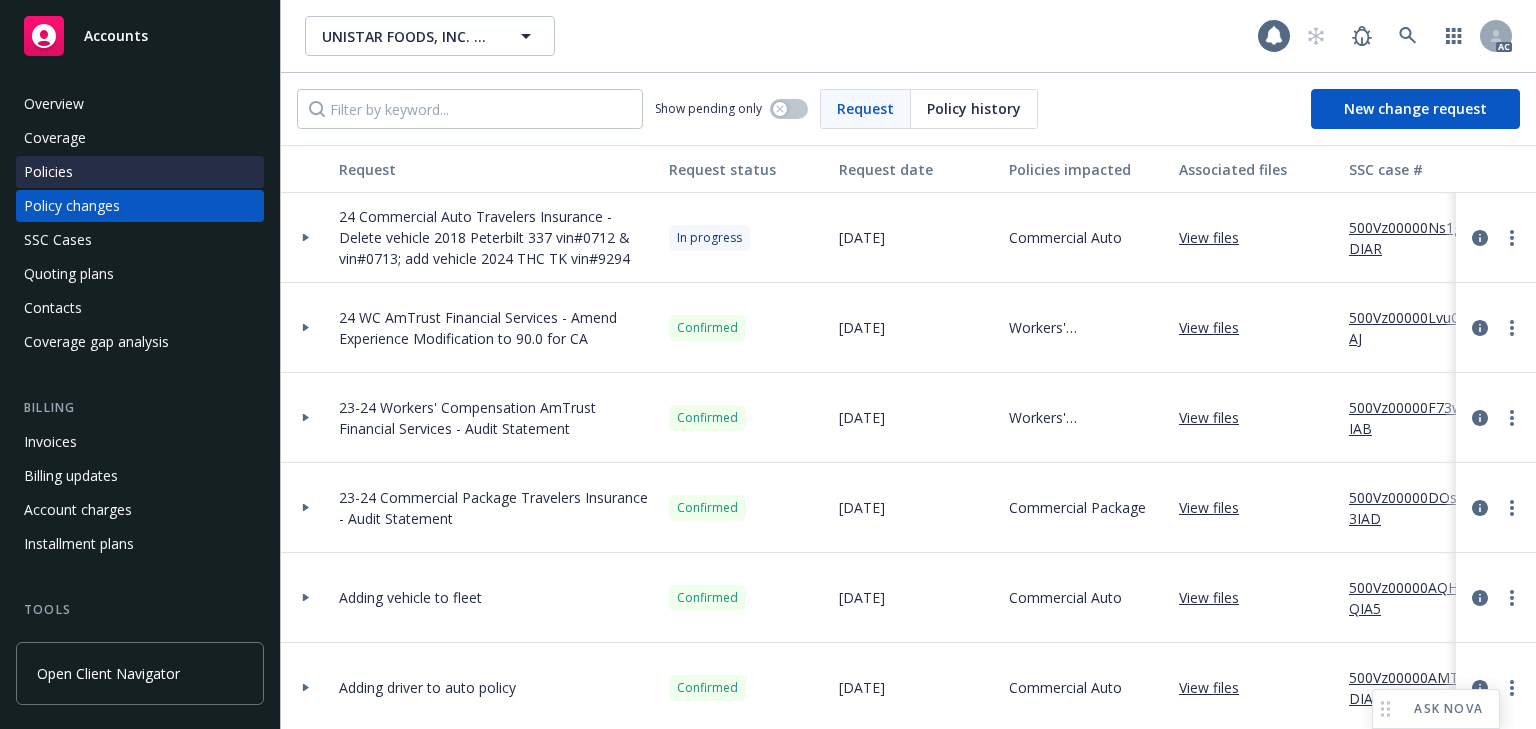 click on "Policies" at bounding box center (140, 172) 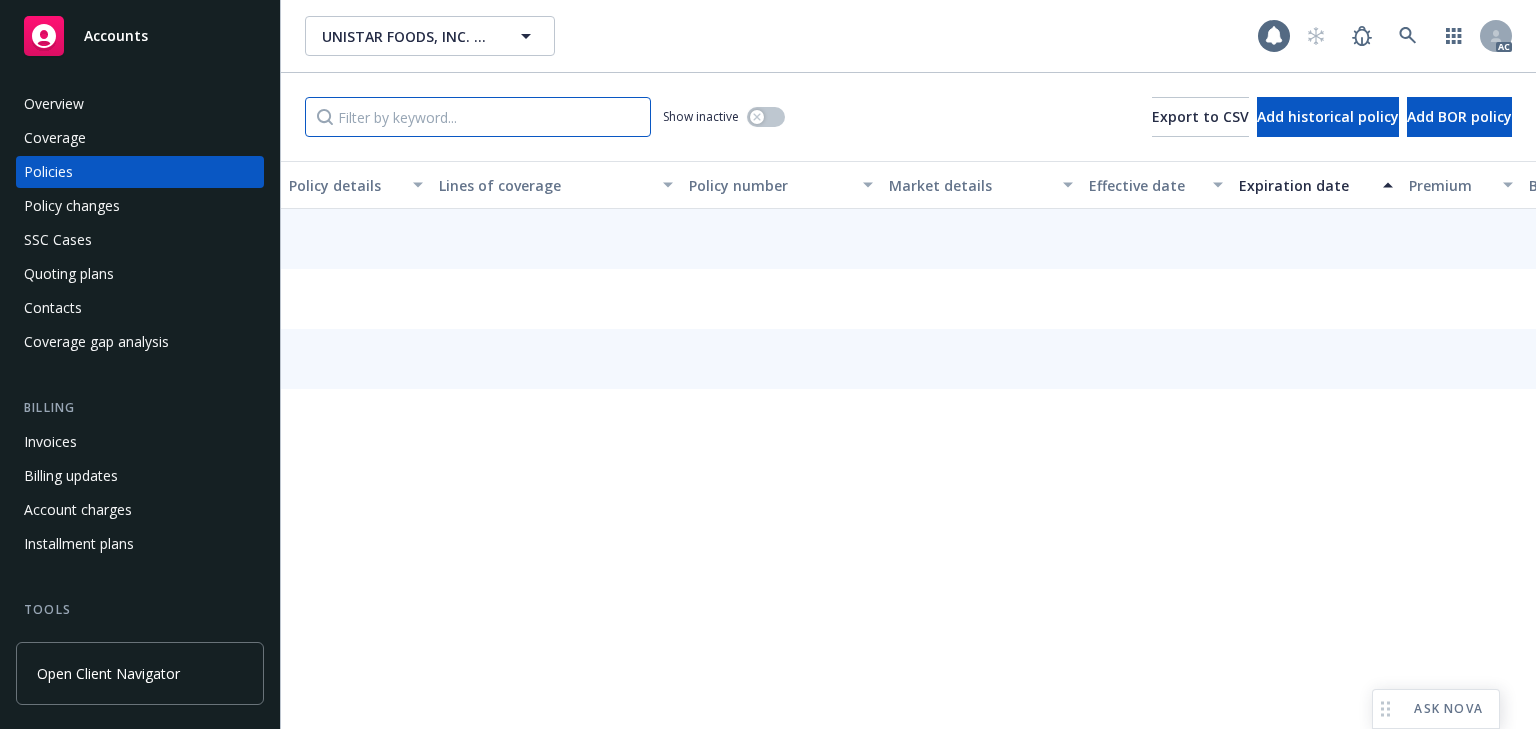 click at bounding box center [478, 117] 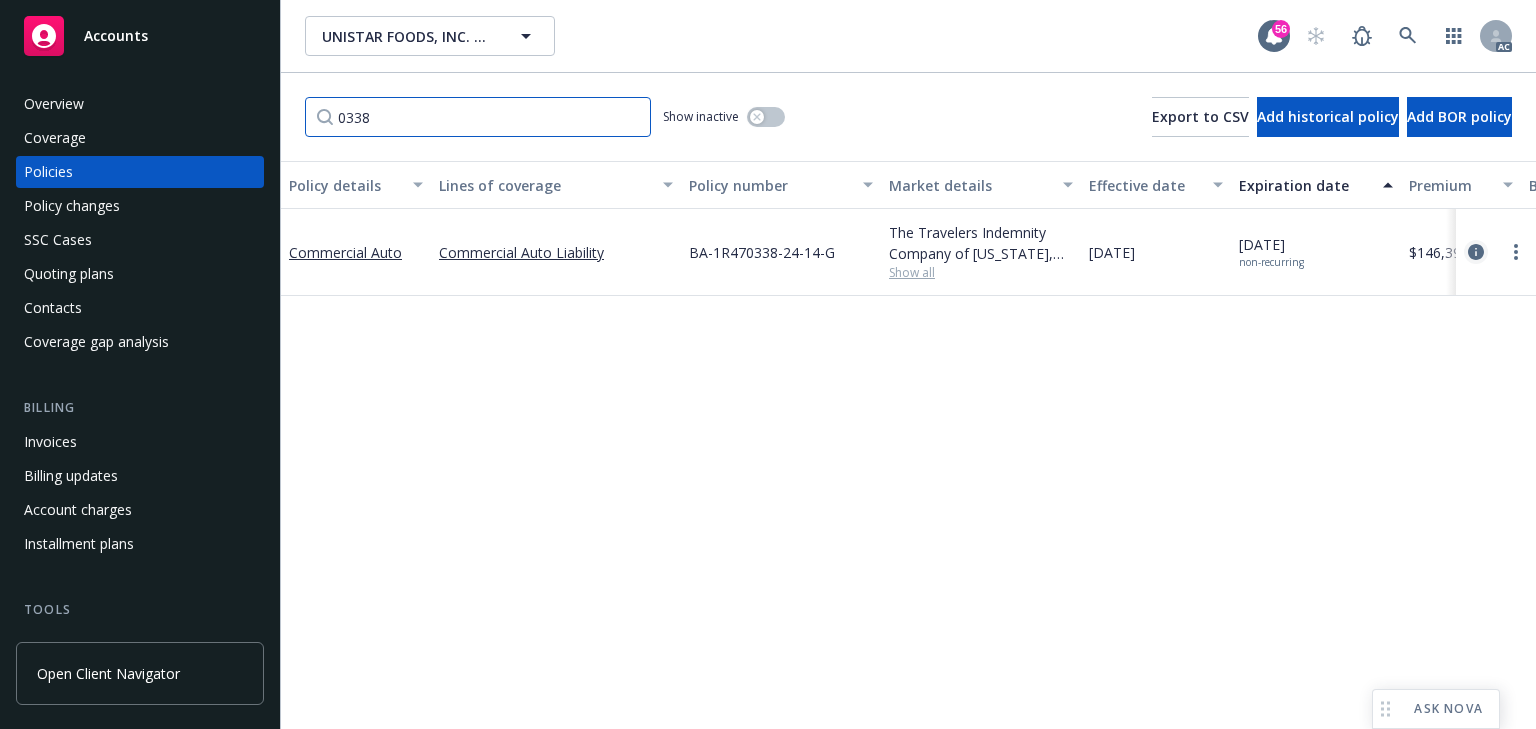 type on "0338" 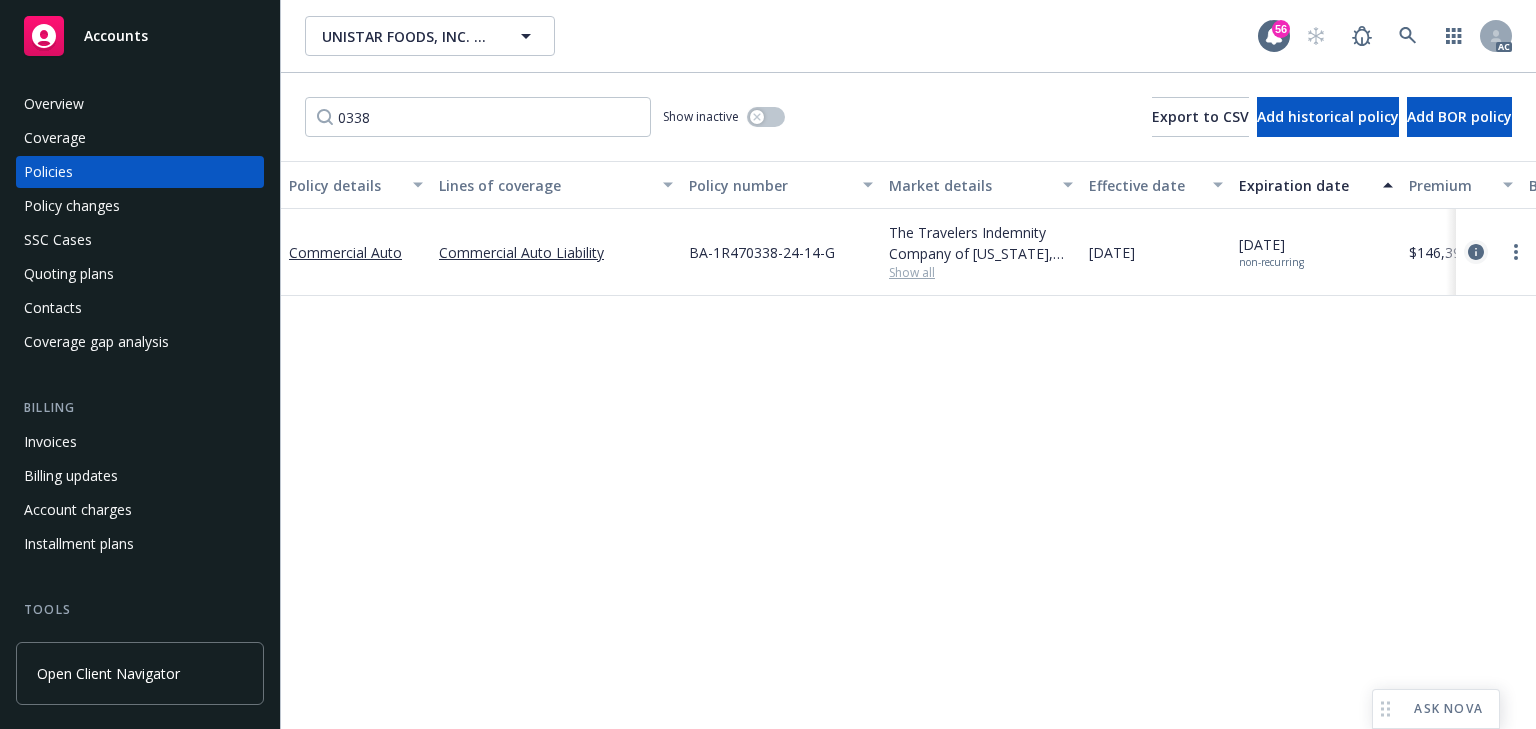click 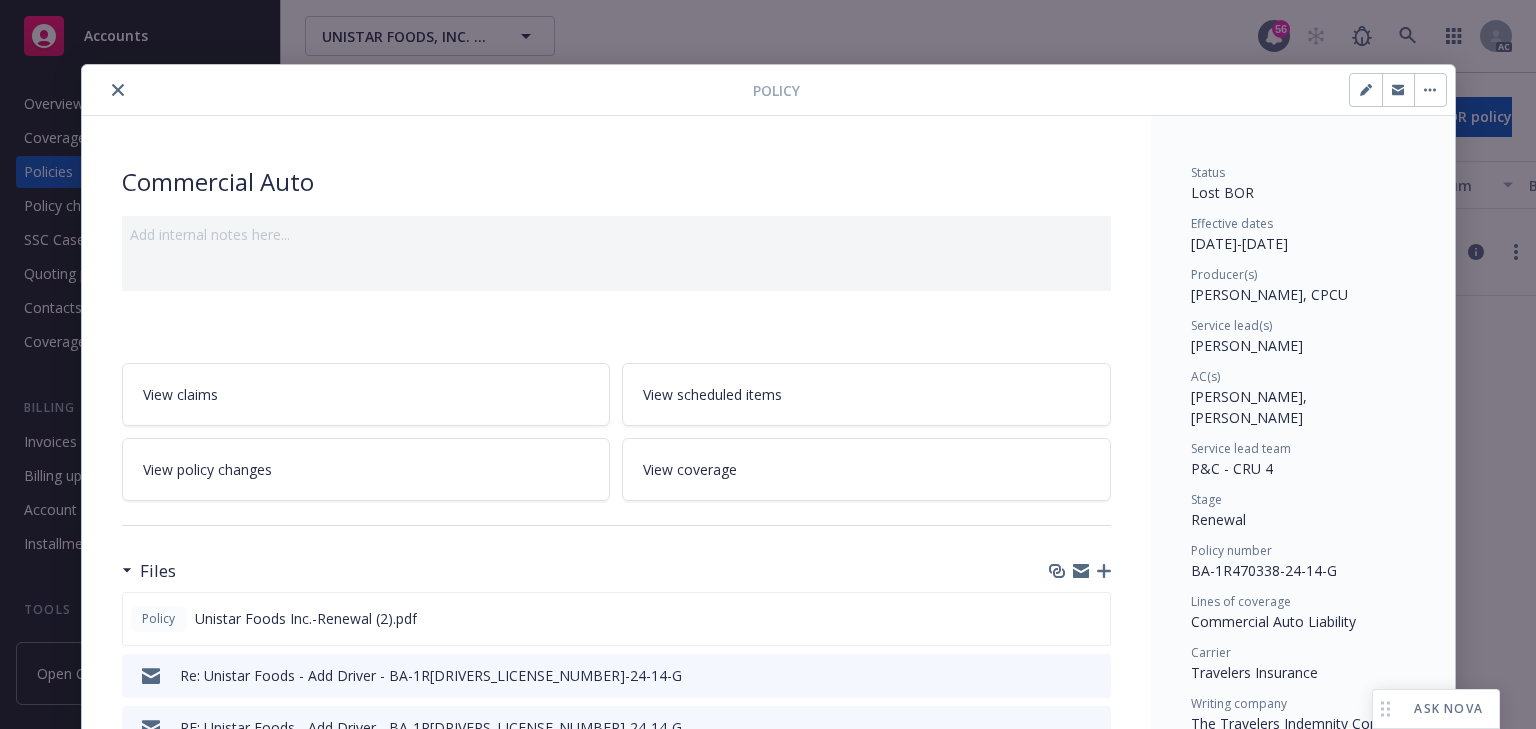 scroll, scrollTop: 60, scrollLeft: 0, axis: vertical 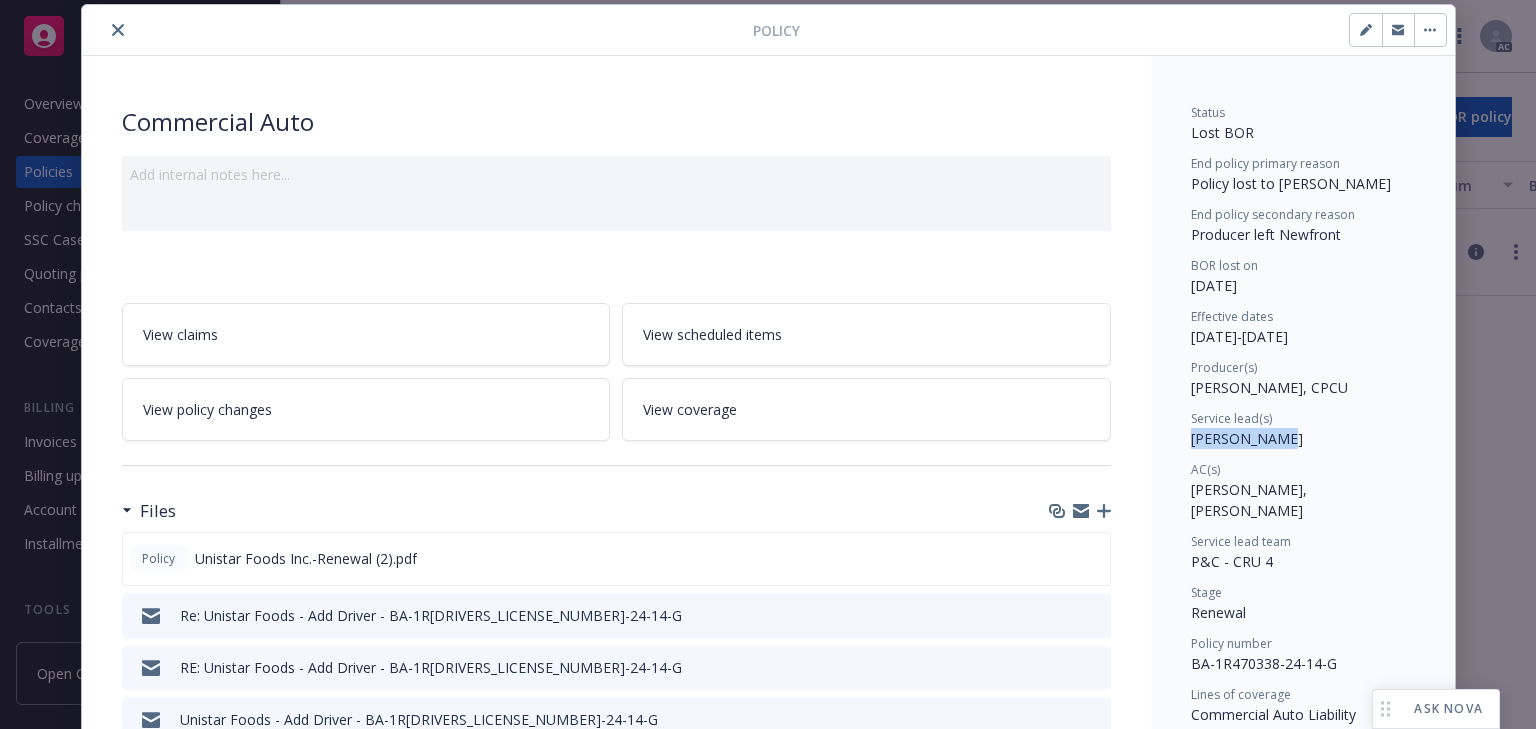drag, startPoint x: 1188, startPoint y: 434, endPoint x: 1469, endPoint y: 444, distance: 281.1779 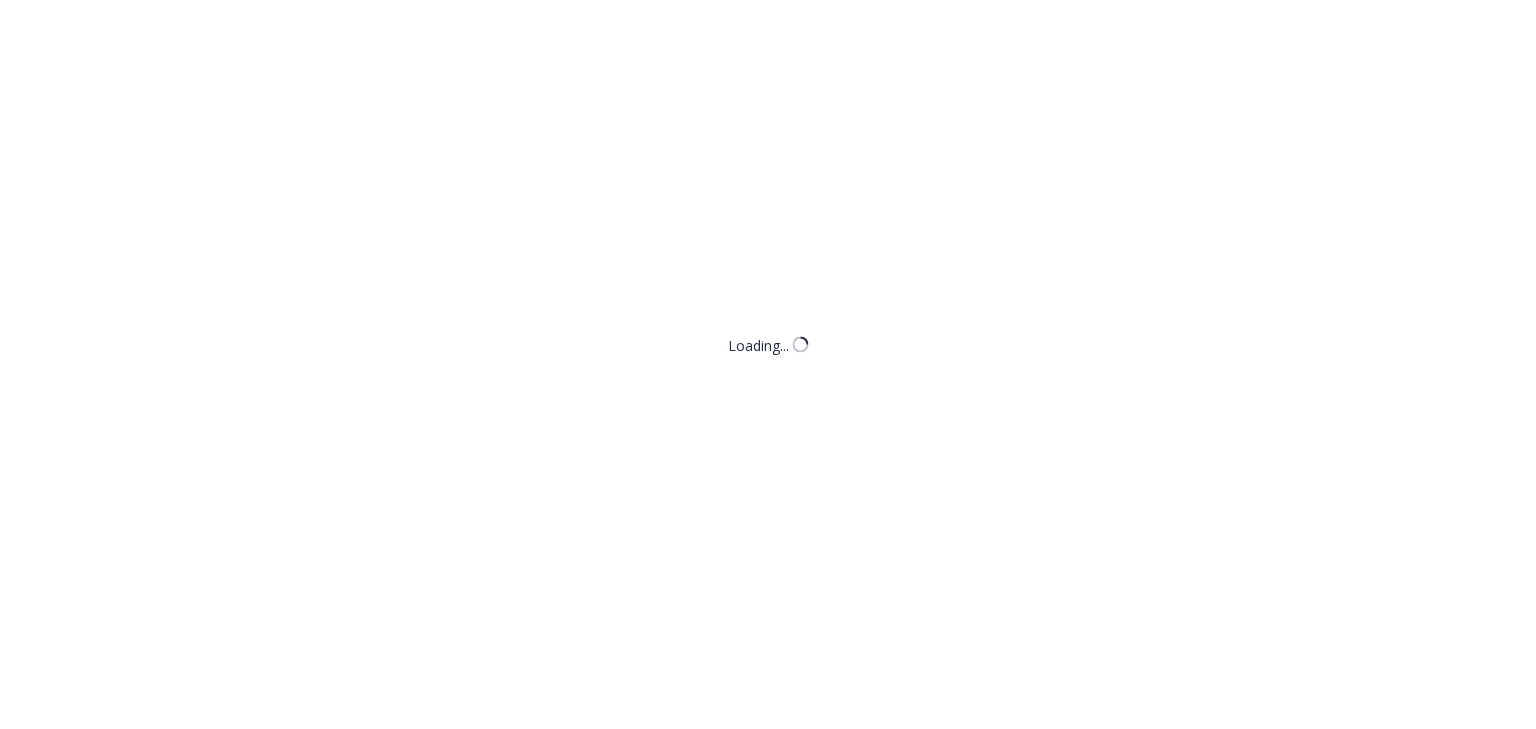 scroll, scrollTop: 0, scrollLeft: 0, axis: both 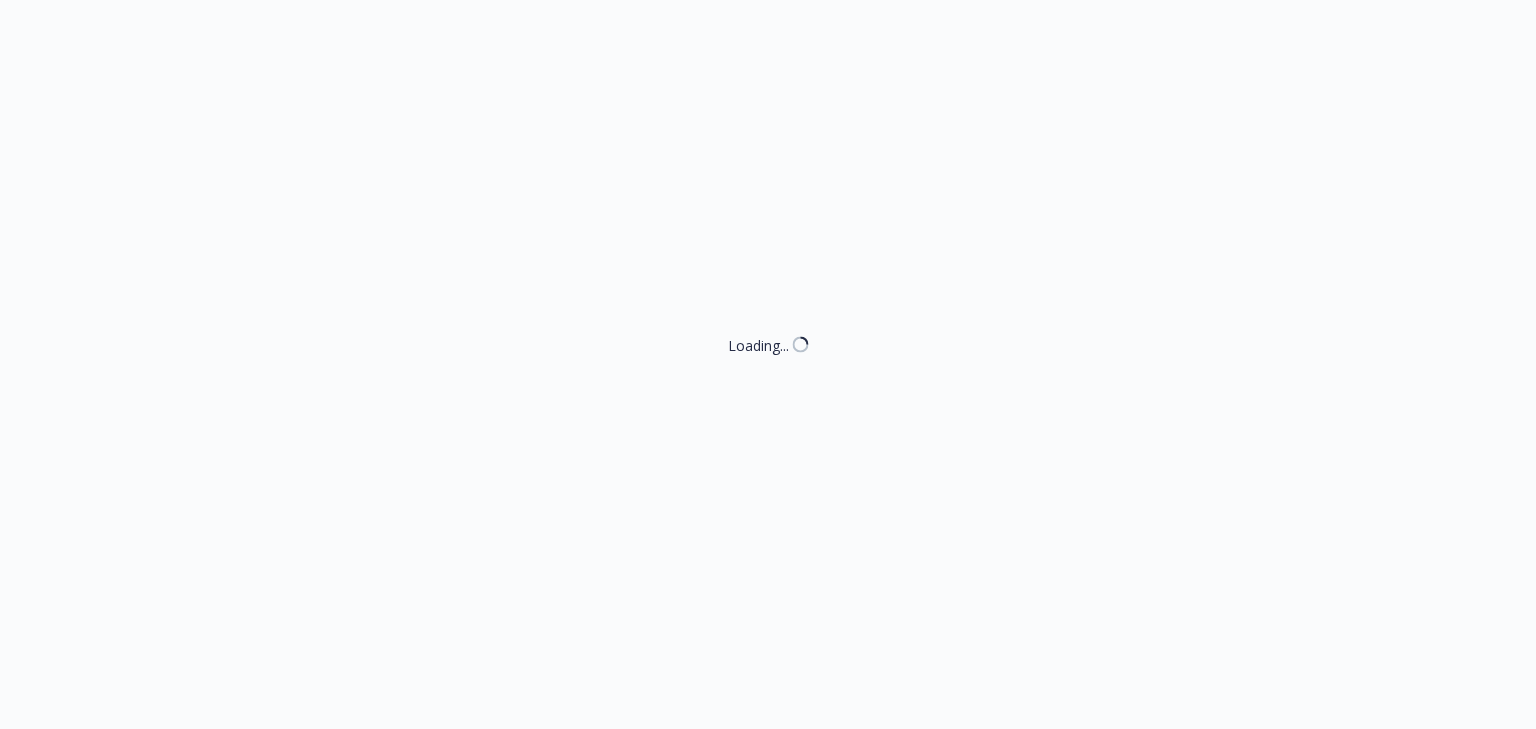 select on "NO_ENDORSEMENT_NEEDED" 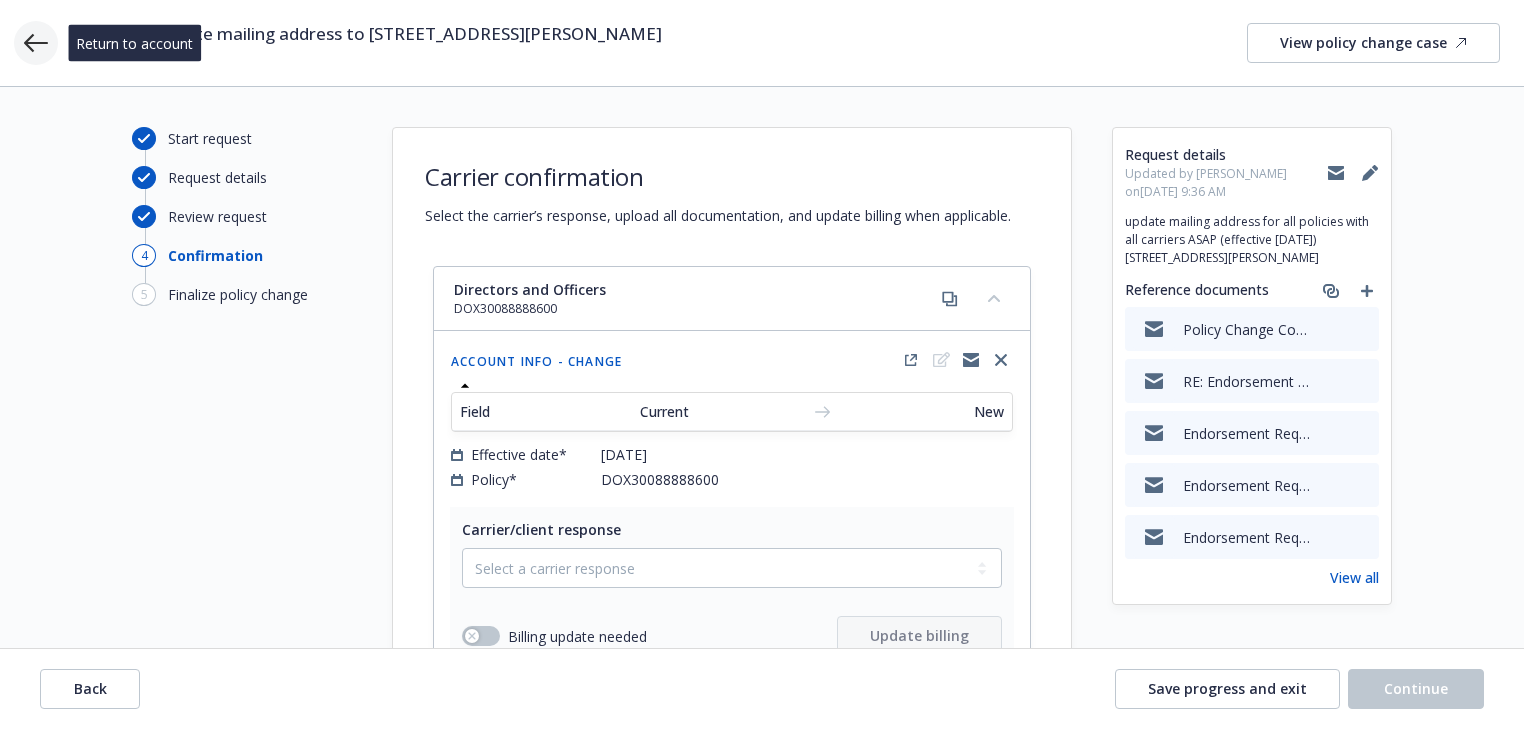 click 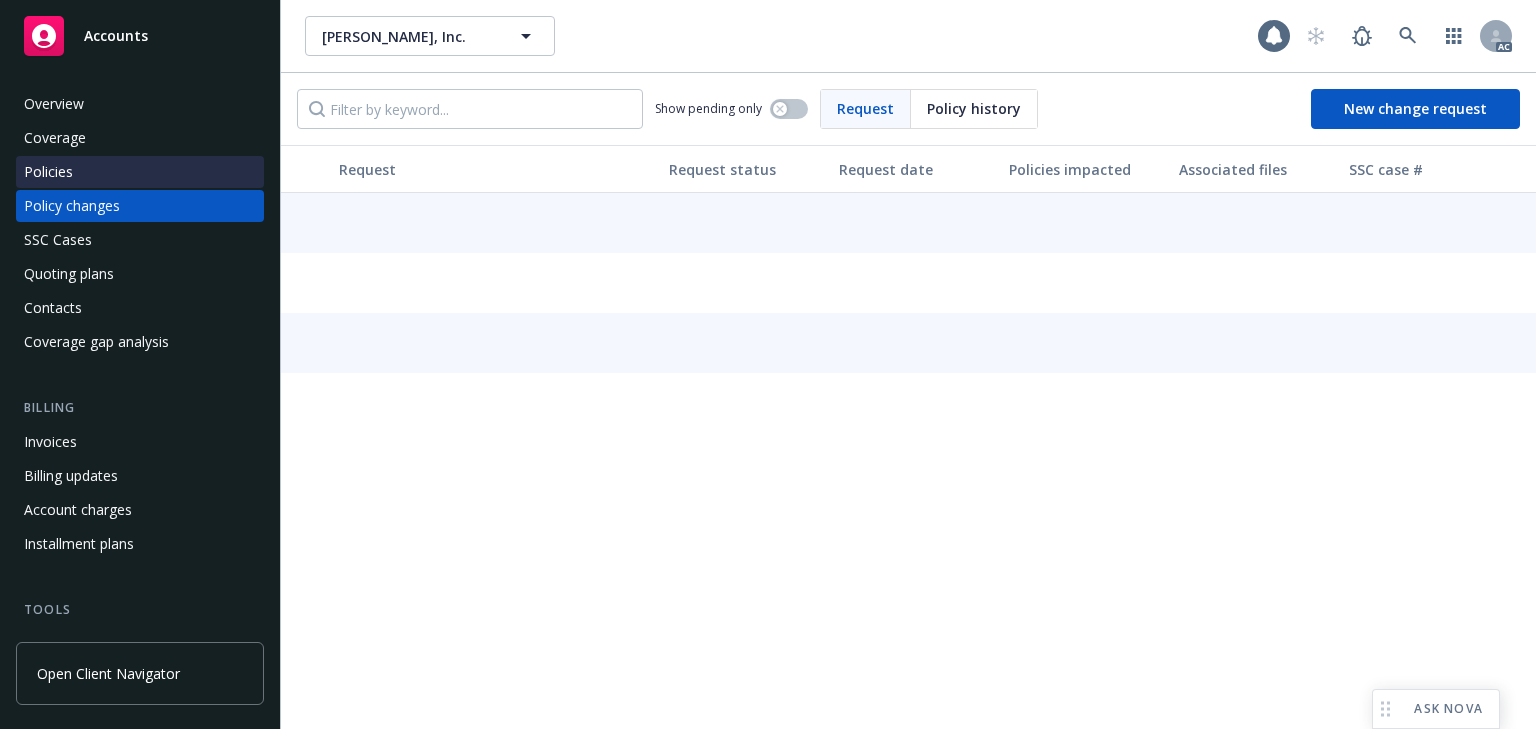 click on "Policies" at bounding box center (140, 172) 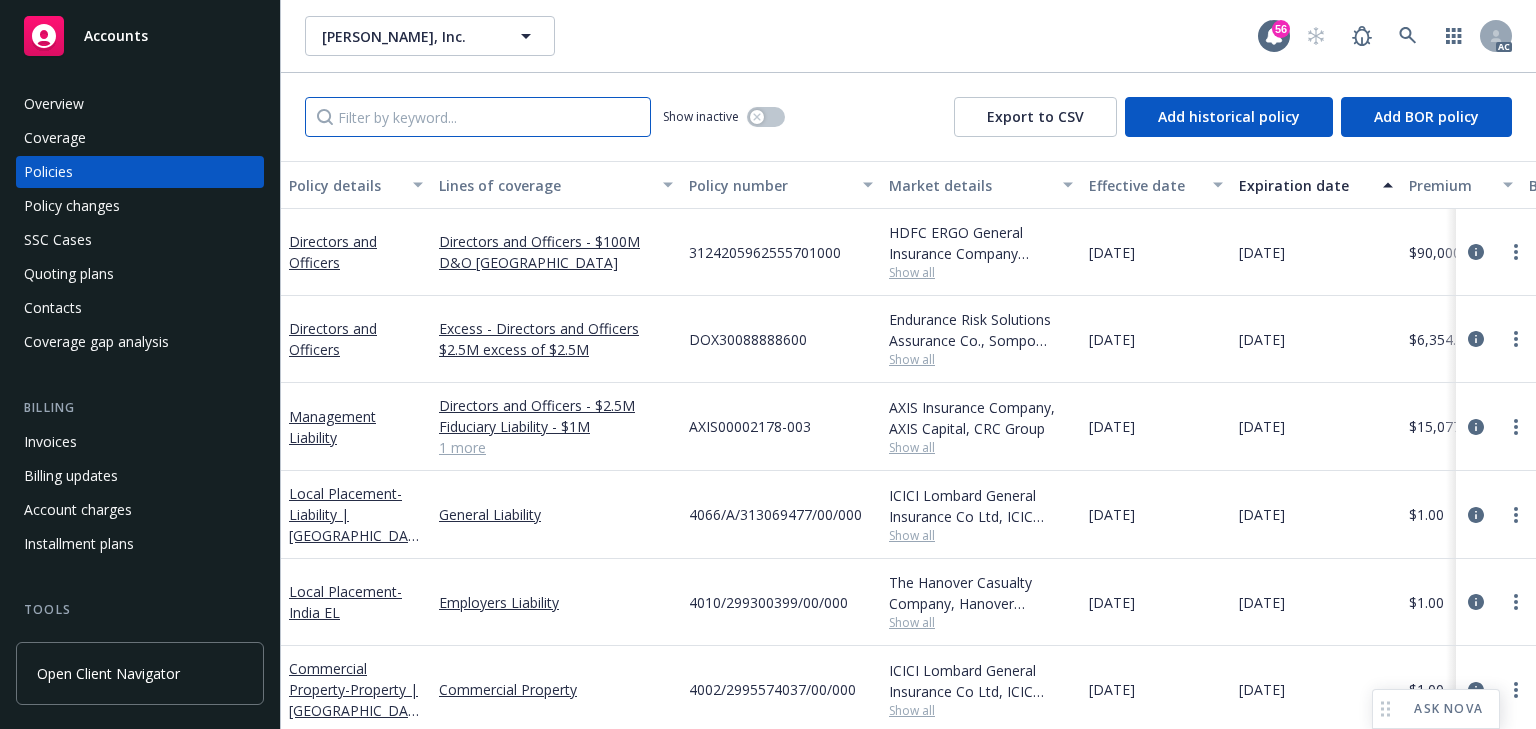 click at bounding box center [478, 117] 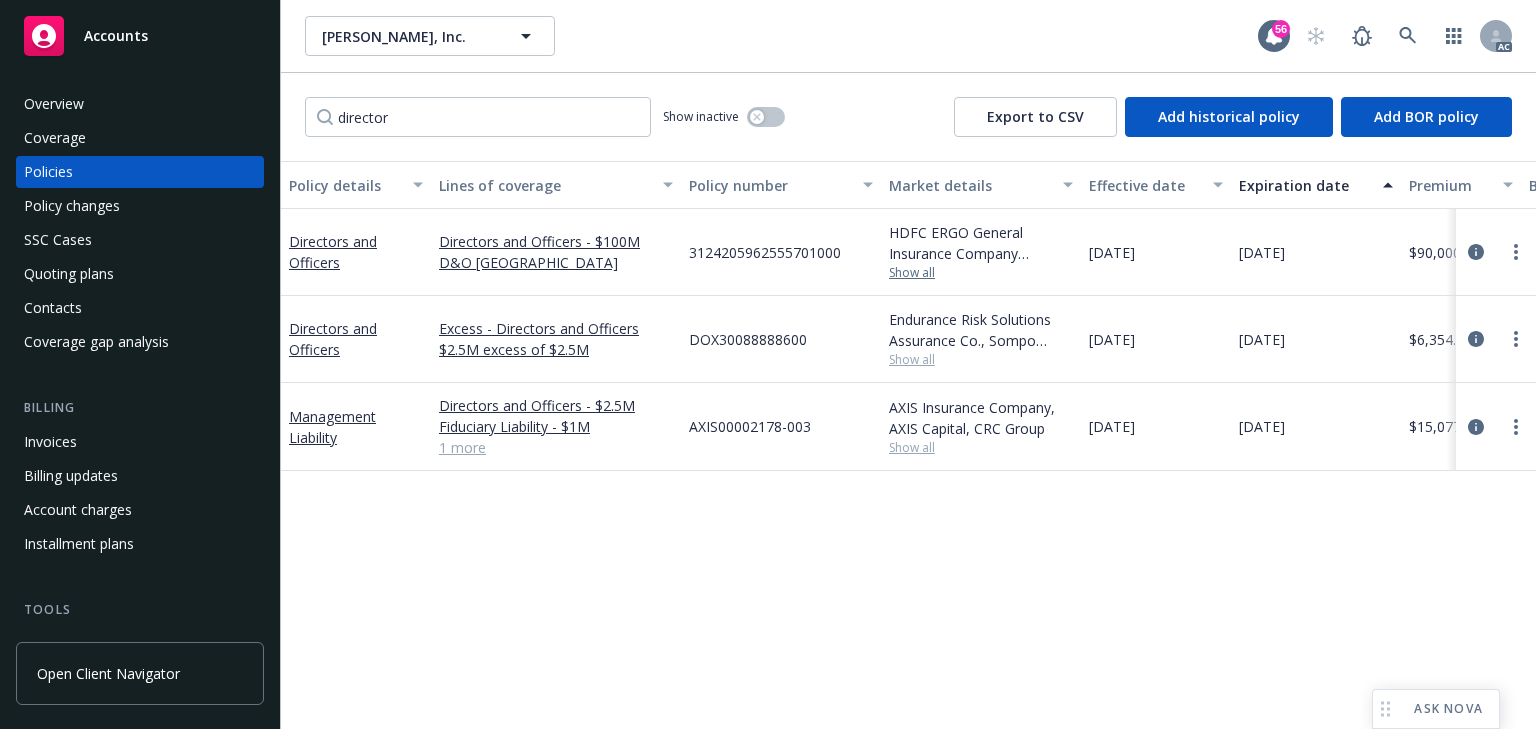click on "Show all" at bounding box center [981, 273] 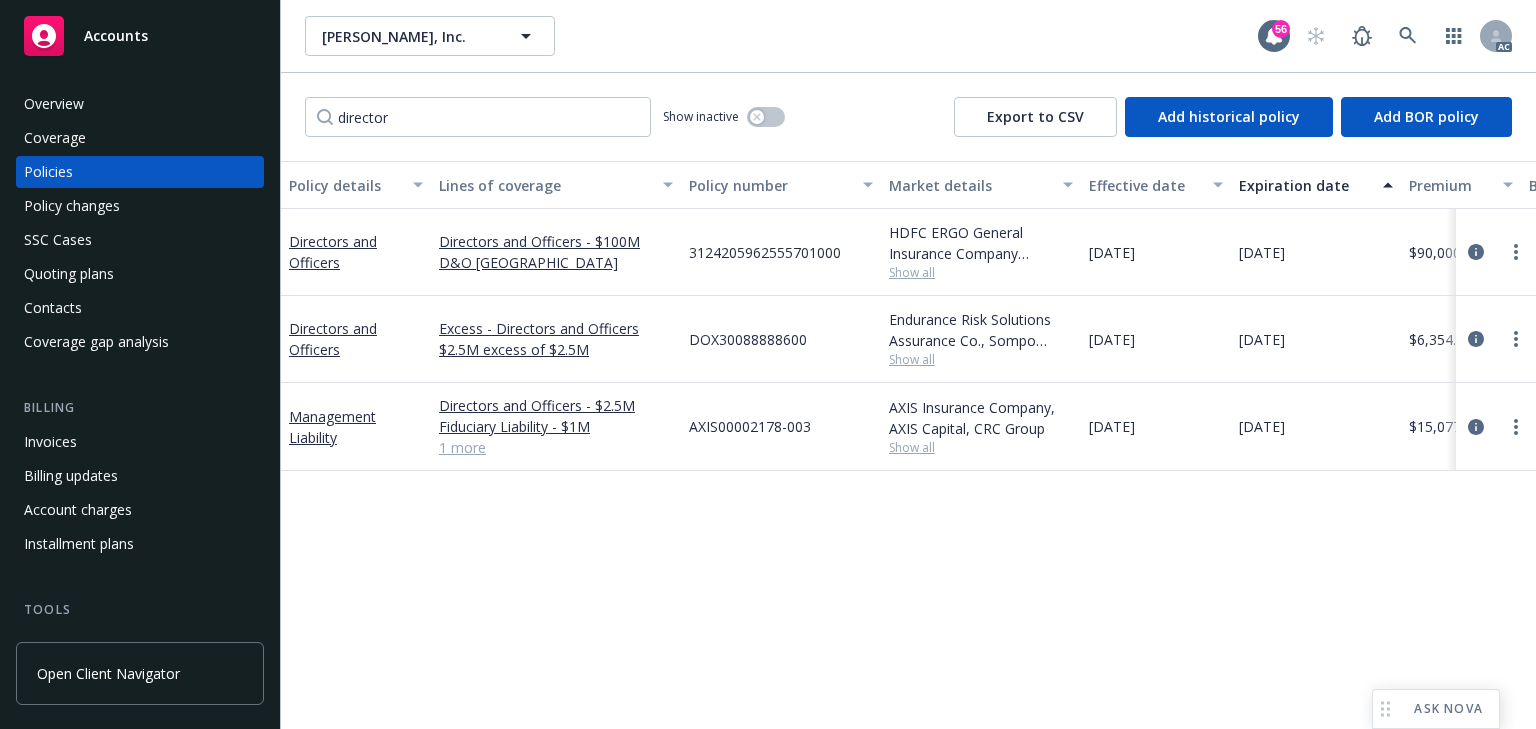 click on "Policy number" at bounding box center (770, 185) 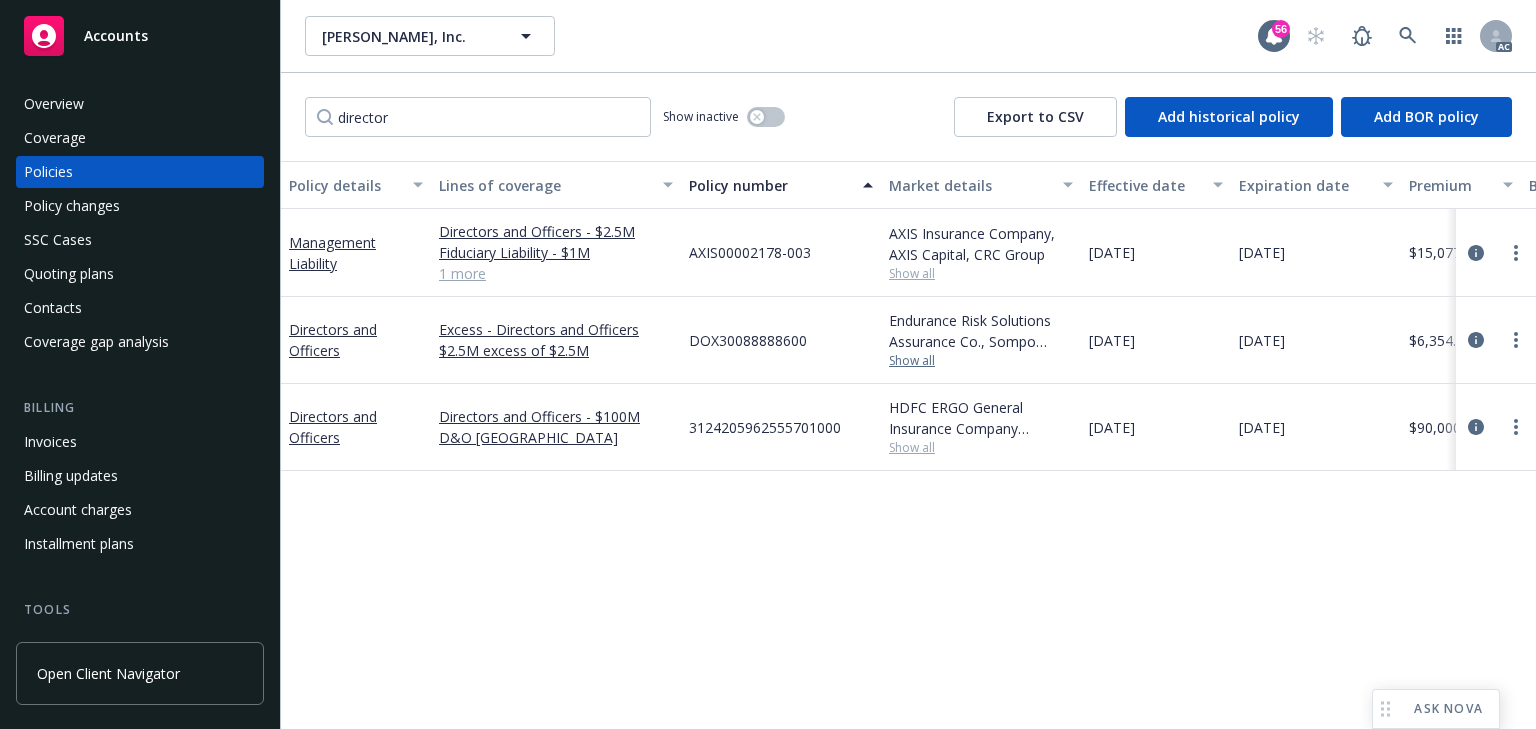 click on "Show all" at bounding box center [981, 361] 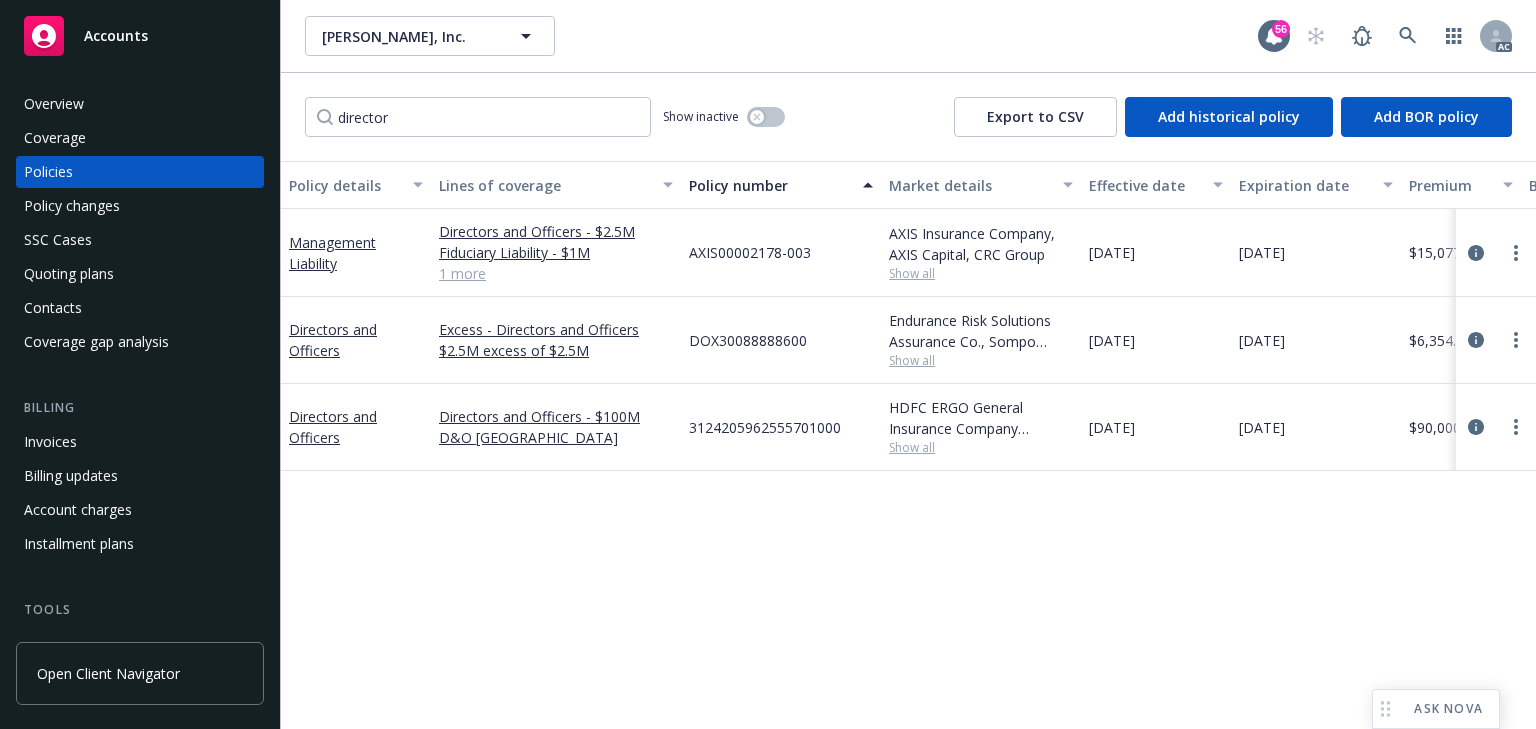 click on "Policy details Lines of coverage Policy number Market details Effective date Expiration date Premium Billing method Stage Status Service team leaders Management Liability Directors and Officers - $2.5M Fiduciary Liability - $1M Employment Practices Liability - $2M 1 more AXIS00002178-003 AXIS Insurance Company, AXIS Capital, CRC Group Show all 05/28/2025 05/28/2026 $15,077.00 Agency - Pay in full Renewal Active Takeshi Lilly-Pinnock AC Doug Keidel AM 1 more Directors and Officers Excess - Directors and Officers $2.5M excess of $2.5M DOX30088888600 Endurance Risk Solutions Assurance Co., Sompo International, CRC Group Show all 05/28/2025 05/28/2026 $6,354.00 Agency - Pay in full Renewal Active Takeshi Lilly-Pinnock AC Doug Keidel AM 1 more Directors and Officers Directors and Officers - $100M D&O India 3124205962555701000 HDFC ERGO General Insurance Company Limited, HDFC ERGO General Insurance Company Limited, Prudent Insurance Brokers Pvt. Ltd. Show all 11/23/2024 11/23/2025 $90,000.00 - Renewal Active AC AM" at bounding box center (908, 445) 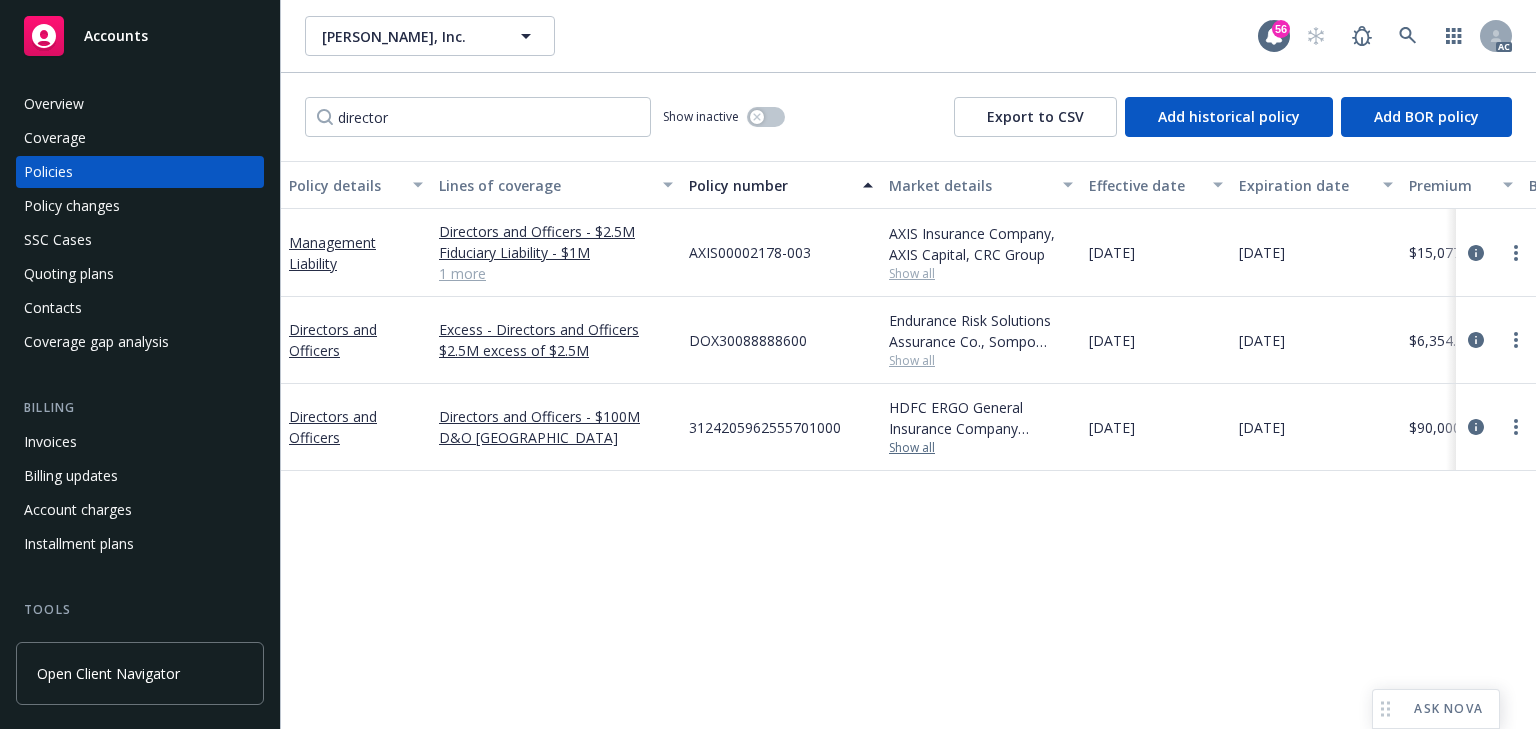 click on "Show all" at bounding box center [981, 448] 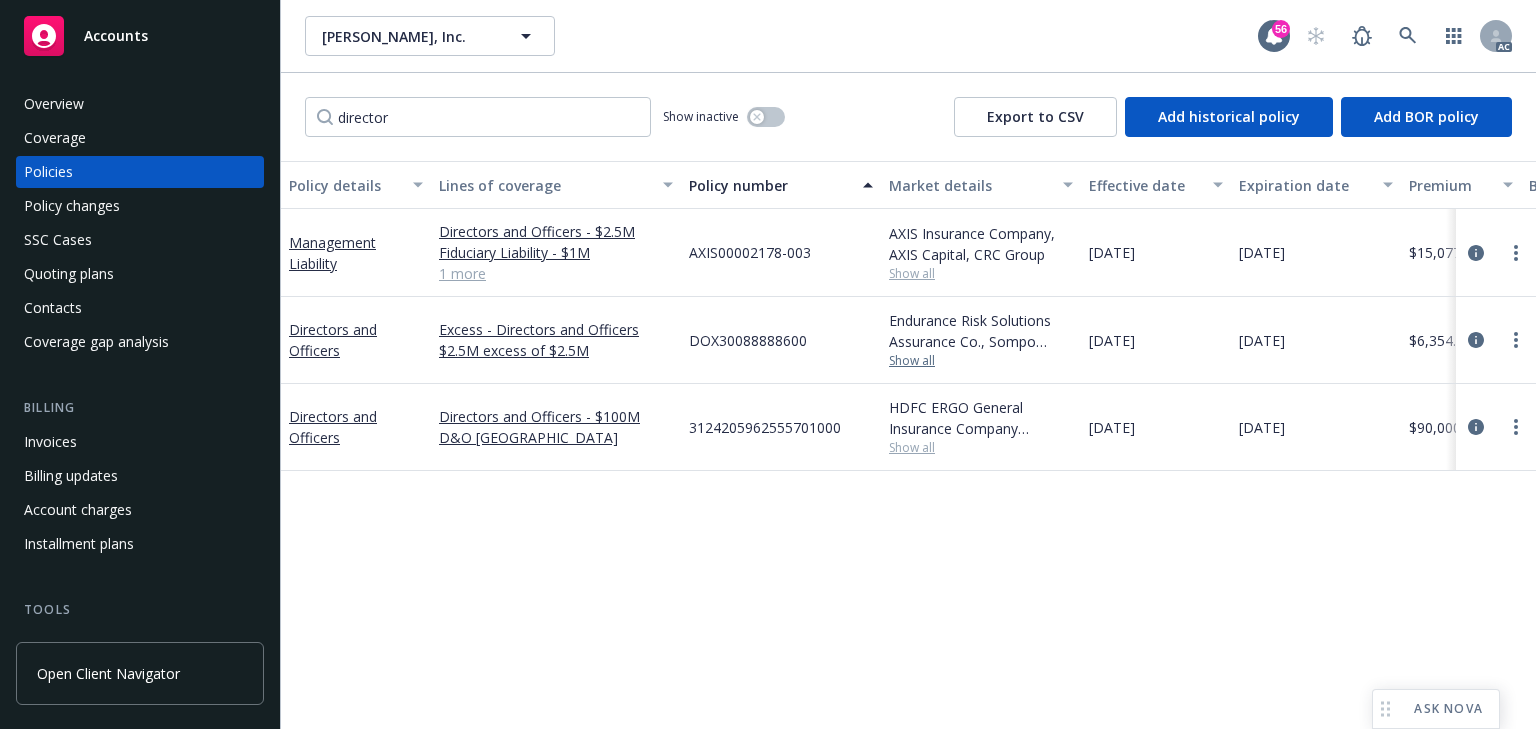 click on "Show all" at bounding box center [981, 361] 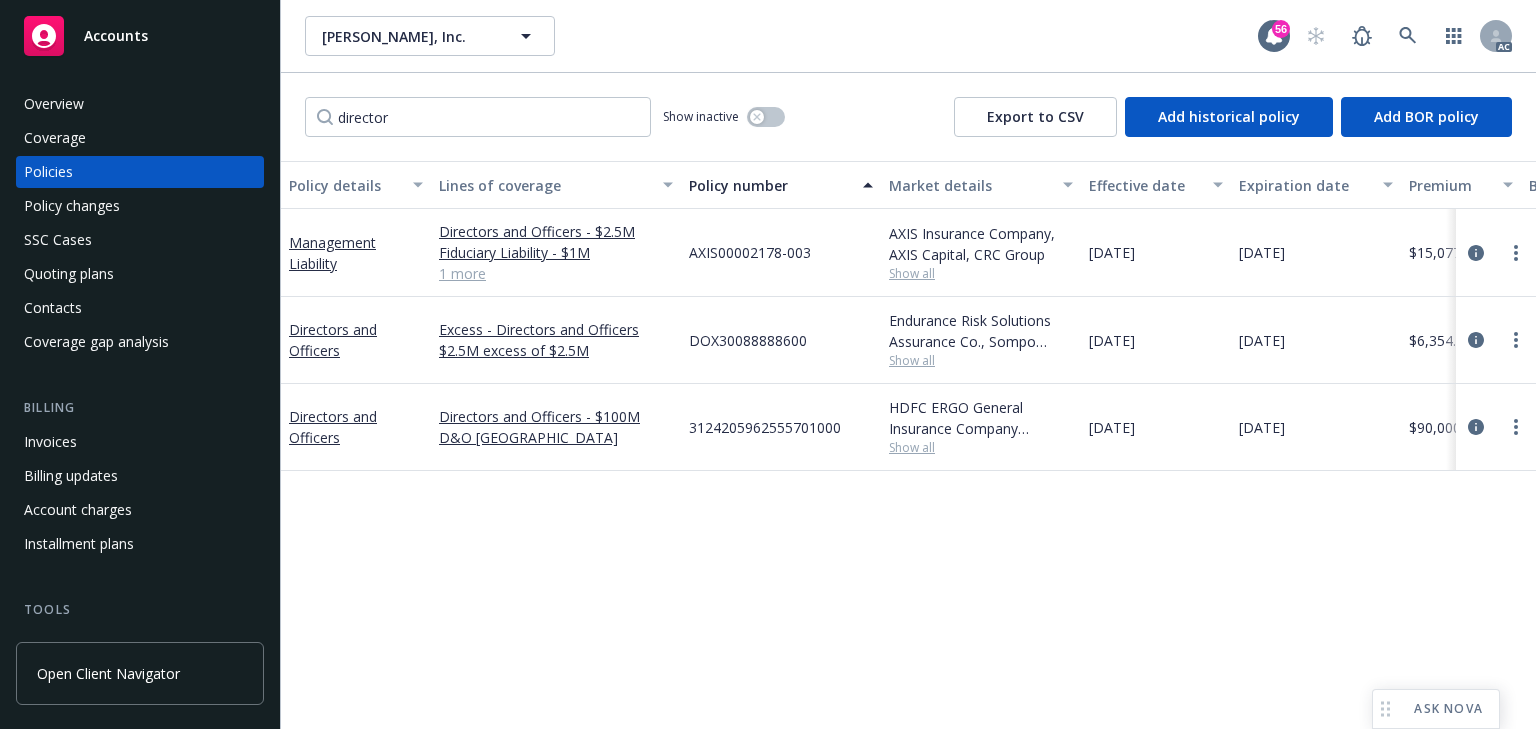 click on "Policy details Lines of coverage Policy number Market details Effective date Expiration date Premium Billing method Stage Status Service team leaders Management Liability Directors and Officers - $2.5M Fiduciary Liability - $1M Employment Practices Liability - $2M 1 more AXIS00002178-003 AXIS Insurance Company, AXIS Capital, CRC Group Show all 05/28/2025 05/28/2026 $15,077.00 Agency - Pay in full Renewal Active Takeshi Lilly-Pinnock AC Doug Keidel AM 1 more Directors and Officers Excess - Directors and Officers $2.5M excess of $2.5M DOX30088888600 Endurance Risk Solutions Assurance Co., Sompo International, CRC Group Show all 05/28/2025 05/28/2026 $6,354.00 Agency - Pay in full Renewal Active Takeshi Lilly-Pinnock AC Doug Keidel AM 1 more Directors and Officers Directors and Officers - $100M D&O India 3124205962555701000 HDFC ERGO General Insurance Company Limited, HDFC ERGO General Insurance Company Limited, Prudent Insurance Brokers Pvt. Ltd. Show all 11/23/2024 11/23/2025 $90,000.00 - Renewal Active AC AM" at bounding box center (908, 445) 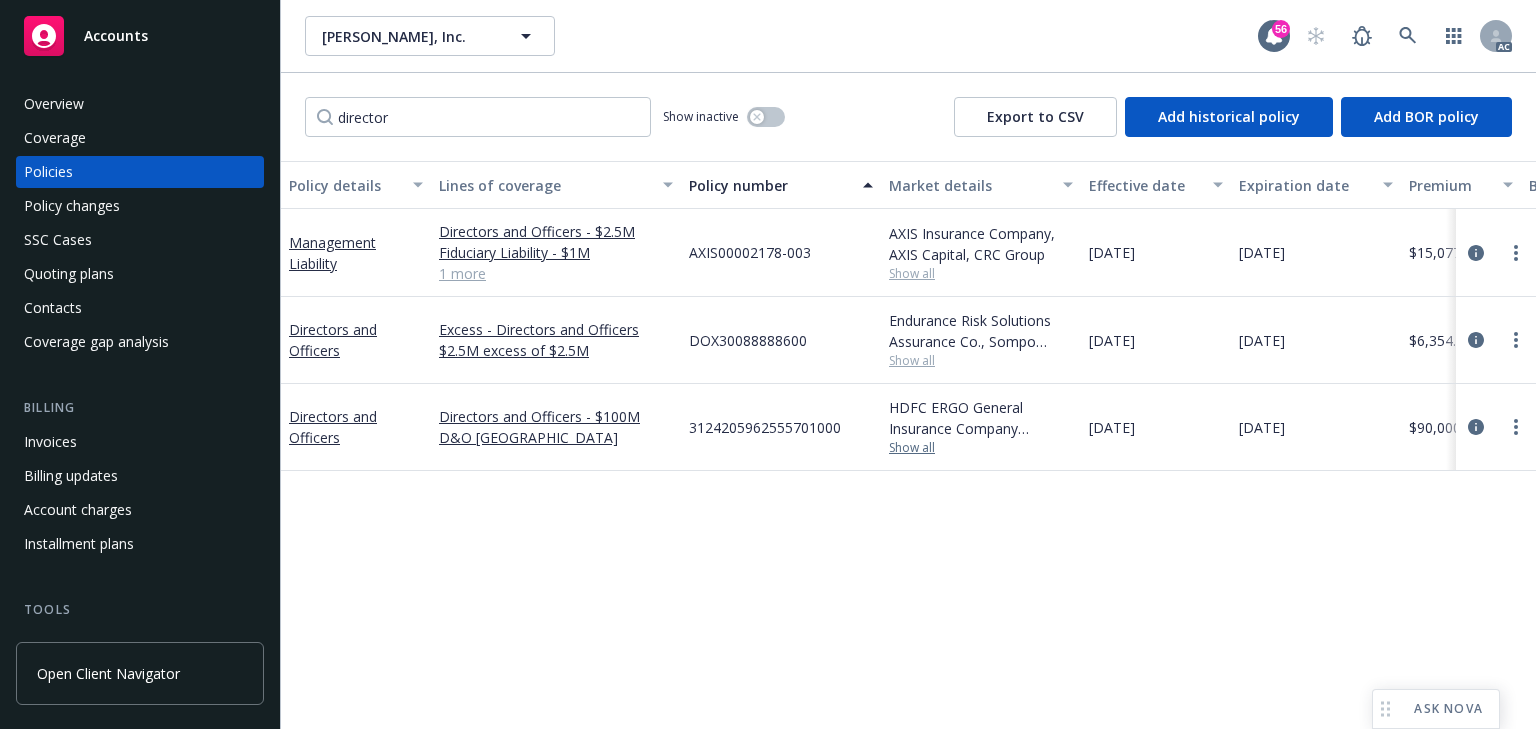 click on "Show all" at bounding box center (981, 448) 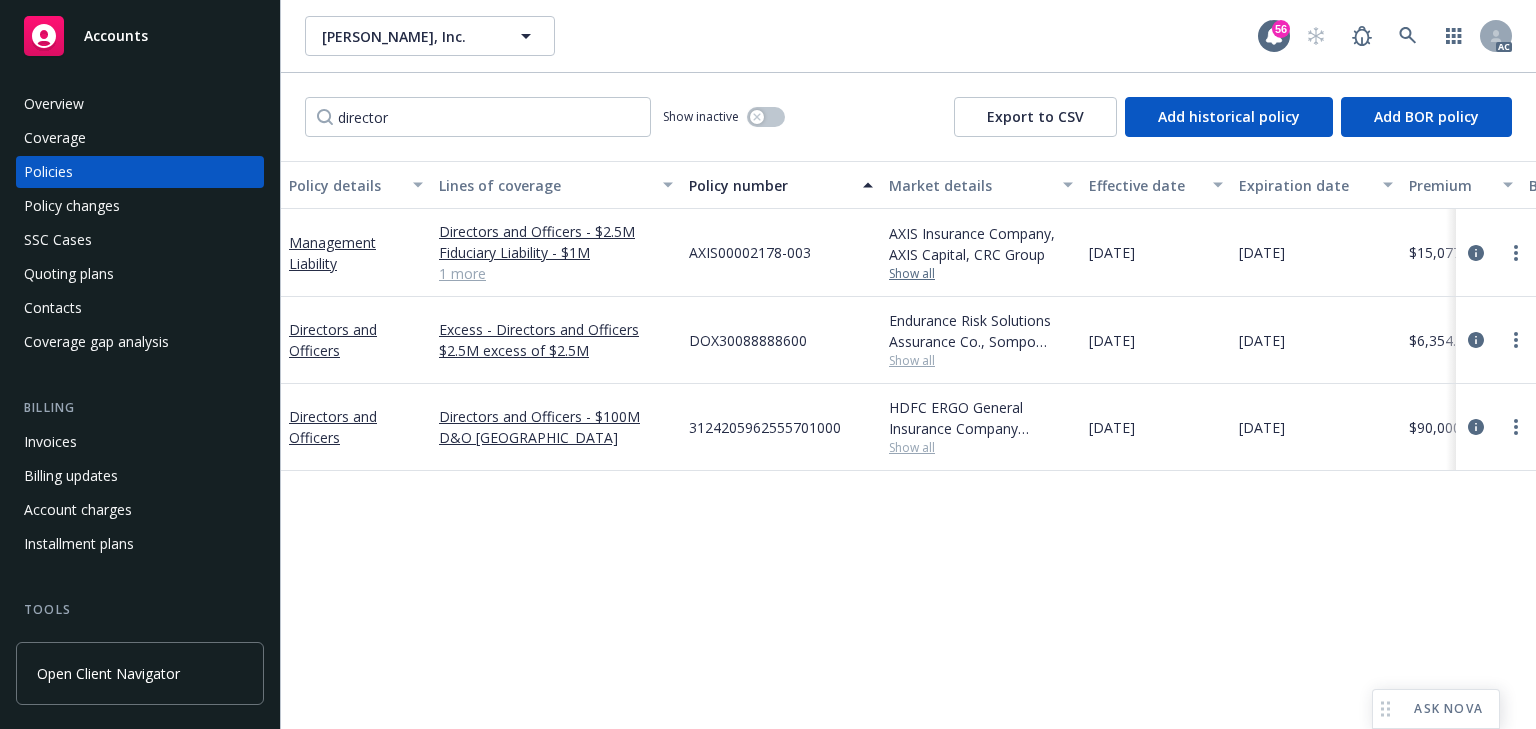click on "Show all" at bounding box center (981, 274) 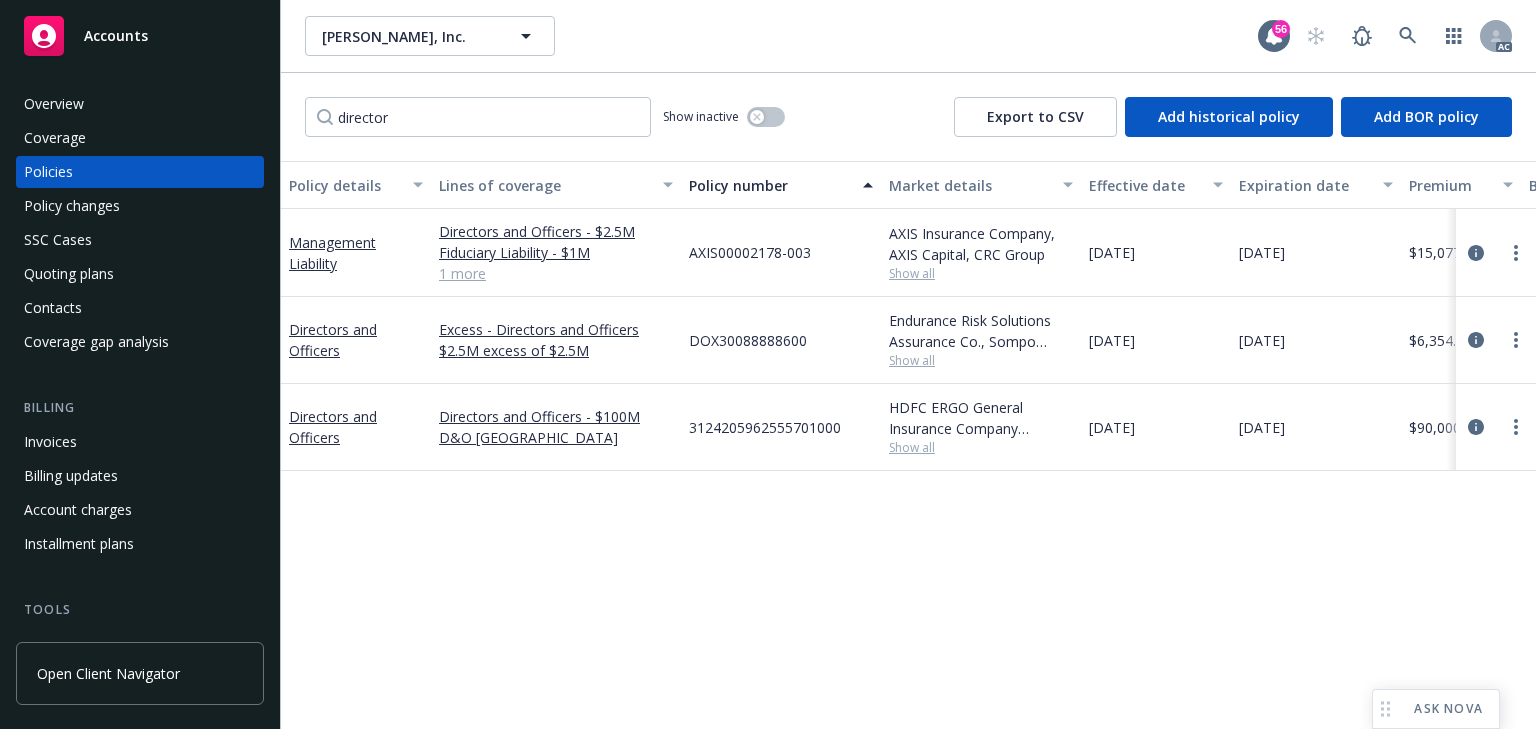 click on "Policy details Lines of coverage Policy number Market details Effective date Expiration date Premium Billing method Stage Status Service team leaders Management Liability Directors and Officers - $2.5M Fiduciary Liability - $1M Employment Practices Liability - $2M 1 more AXIS00002178-003 AXIS Insurance Company, AXIS Capital, CRC Group Show all 05/28/2025 05/28/2026 $15,077.00 Agency - Pay in full Renewal Active Takeshi Lilly-Pinnock AC Doug Keidel AM 1 more Directors and Officers Excess - Directors and Officers $2.5M excess of $2.5M DOX30088888600 Endurance Risk Solutions Assurance Co., Sompo International, CRC Group Show all 05/28/2025 05/28/2026 $6,354.00 Agency - Pay in full Renewal Active Takeshi Lilly-Pinnock AC Doug Keidel AM 1 more Directors and Officers Directors and Officers - $100M D&O India 3124205962555701000 HDFC ERGO General Insurance Company Limited, HDFC ERGO General Insurance Company Limited, Prudent Insurance Brokers Pvt. Ltd. Show all 11/23/2024 11/23/2025 $90,000.00 - Renewal Active AC AM" at bounding box center [908, 445] 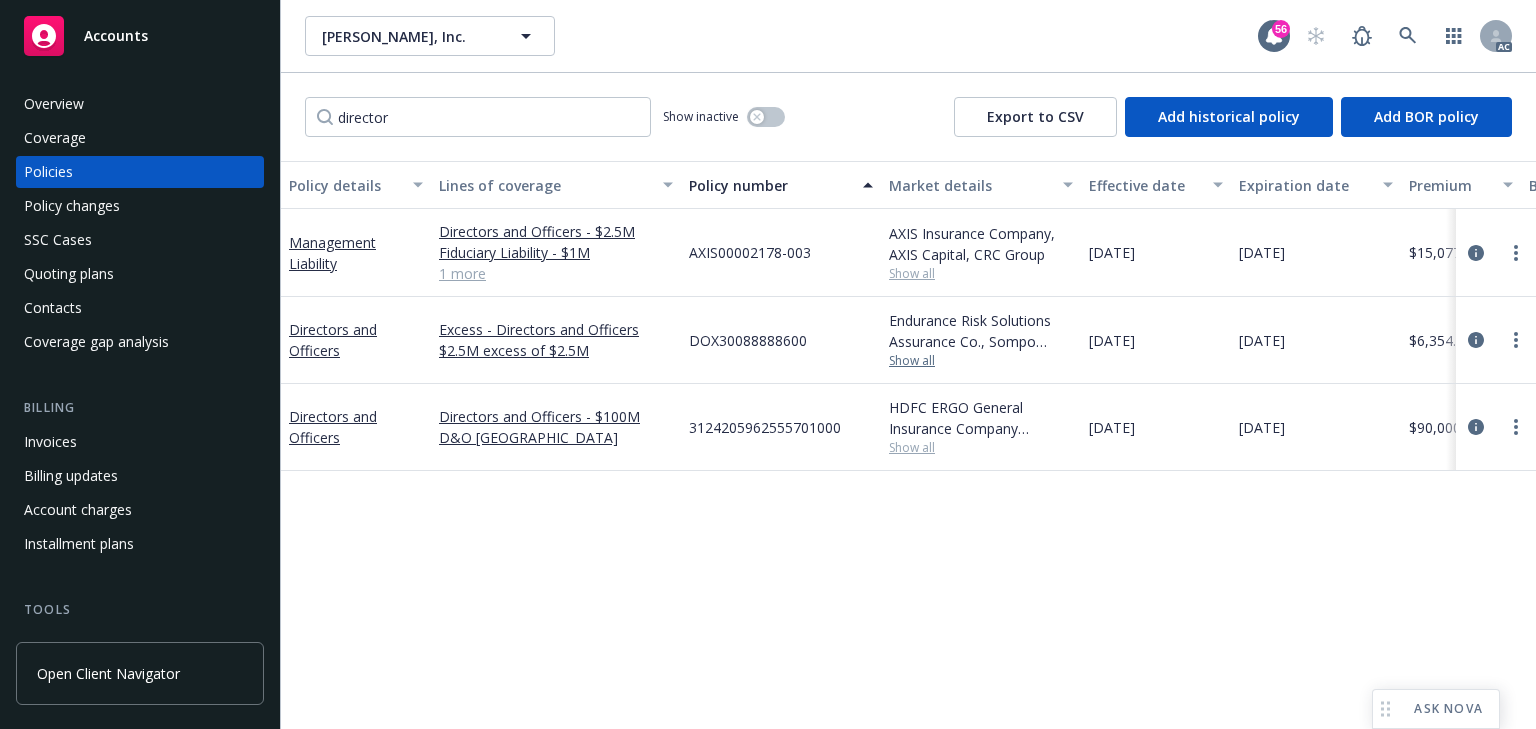 click on "Show all" at bounding box center [981, 361] 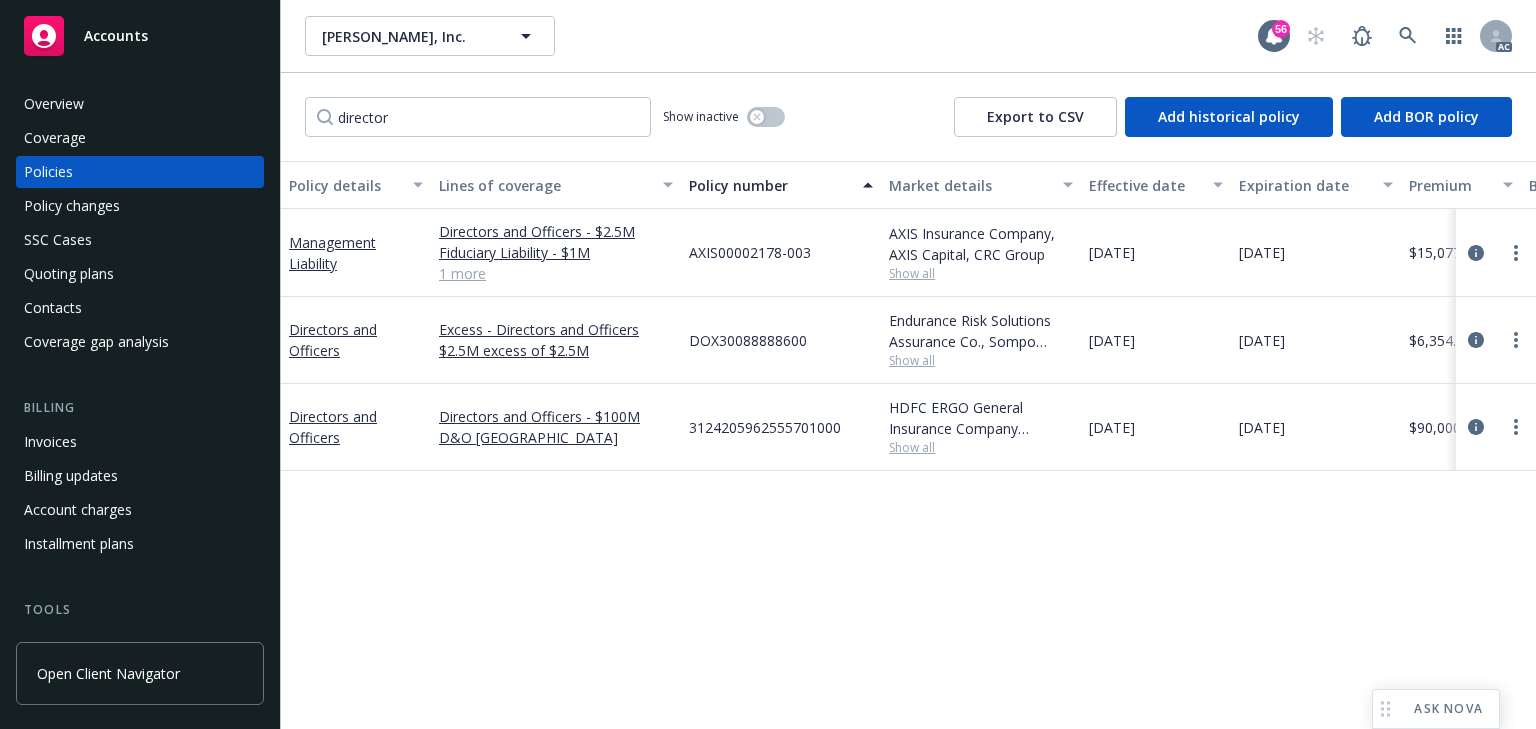 click on "Policy details Lines of coverage Policy number Market details Effective date Expiration date Premium Billing method Stage Status Service team leaders Management Liability Directors and Officers - $2.5M Fiduciary Liability - $1M Employment Practices Liability - $2M 1 more AXIS00002178-003 AXIS Insurance Company, AXIS Capital, CRC Group Show all 05/28/2025 05/28/2026 $15,077.00 Agency - Pay in full Renewal Active Takeshi Lilly-Pinnock AC Doug Keidel AM 1 more Directors and Officers Excess - Directors and Officers $2.5M excess of $2.5M DOX30088888600 Endurance Risk Solutions Assurance Co., Sompo International, CRC Group Show all 05/28/2025 05/28/2026 $6,354.00 Agency - Pay in full Renewal Active Takeshi Lilly-Pinnock AC Doug Keidel AM 1 more Directors and Officers Directors and Officers - $100M D&O India 3124205962555701000 HDFC ERGO General Insurance Company Limited, HDFC ERGO General Insurance Company Limited, Prudent Insurance Brokers Pvt. Ltd. Show all 11/23/2024 11/23/2025 $90,000.00 - Renewal Active AC AM" at bounding box center (908, 445) 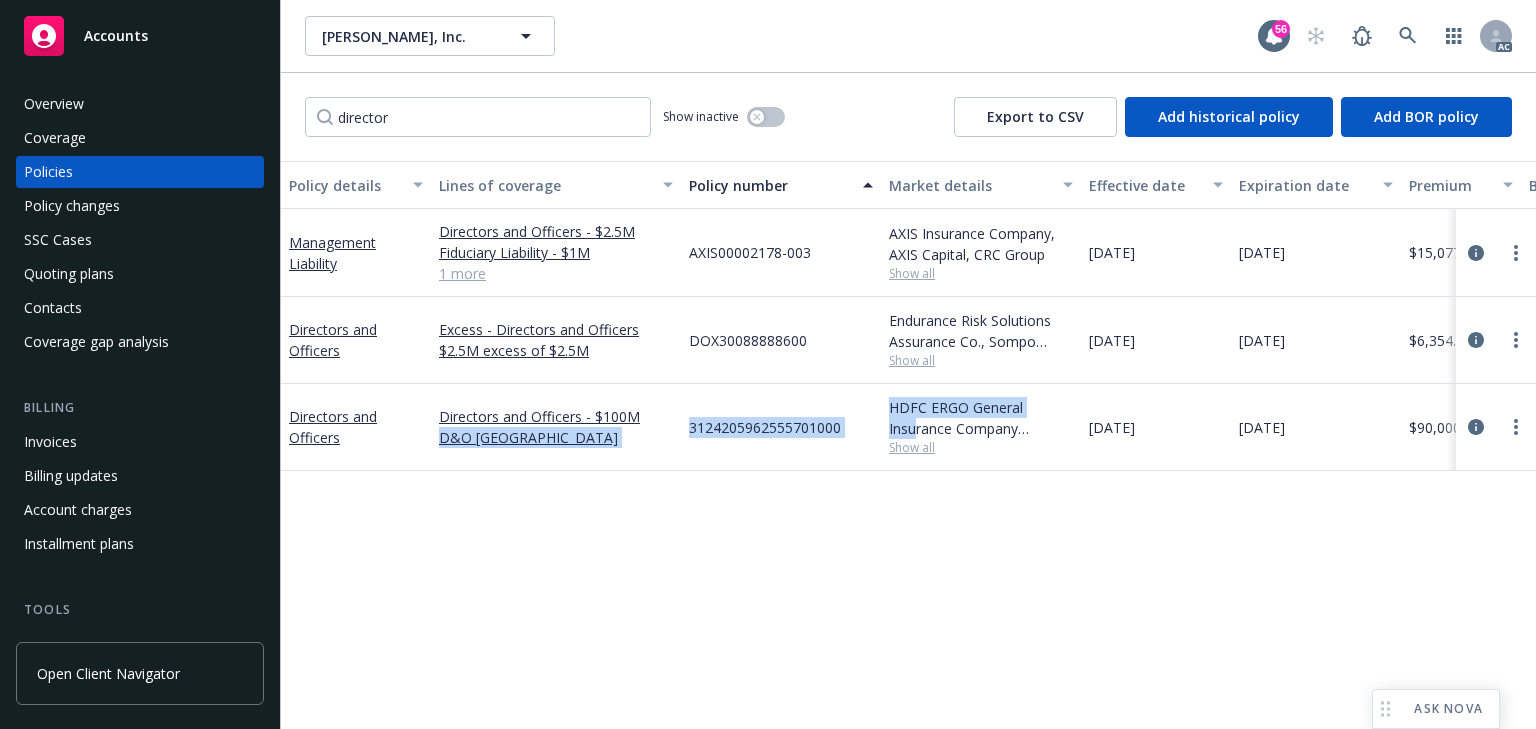 drag, startPoint x: 785, startPoint y: 430, endPoint x: 753, endPoint y: 456, distance: 41.231056 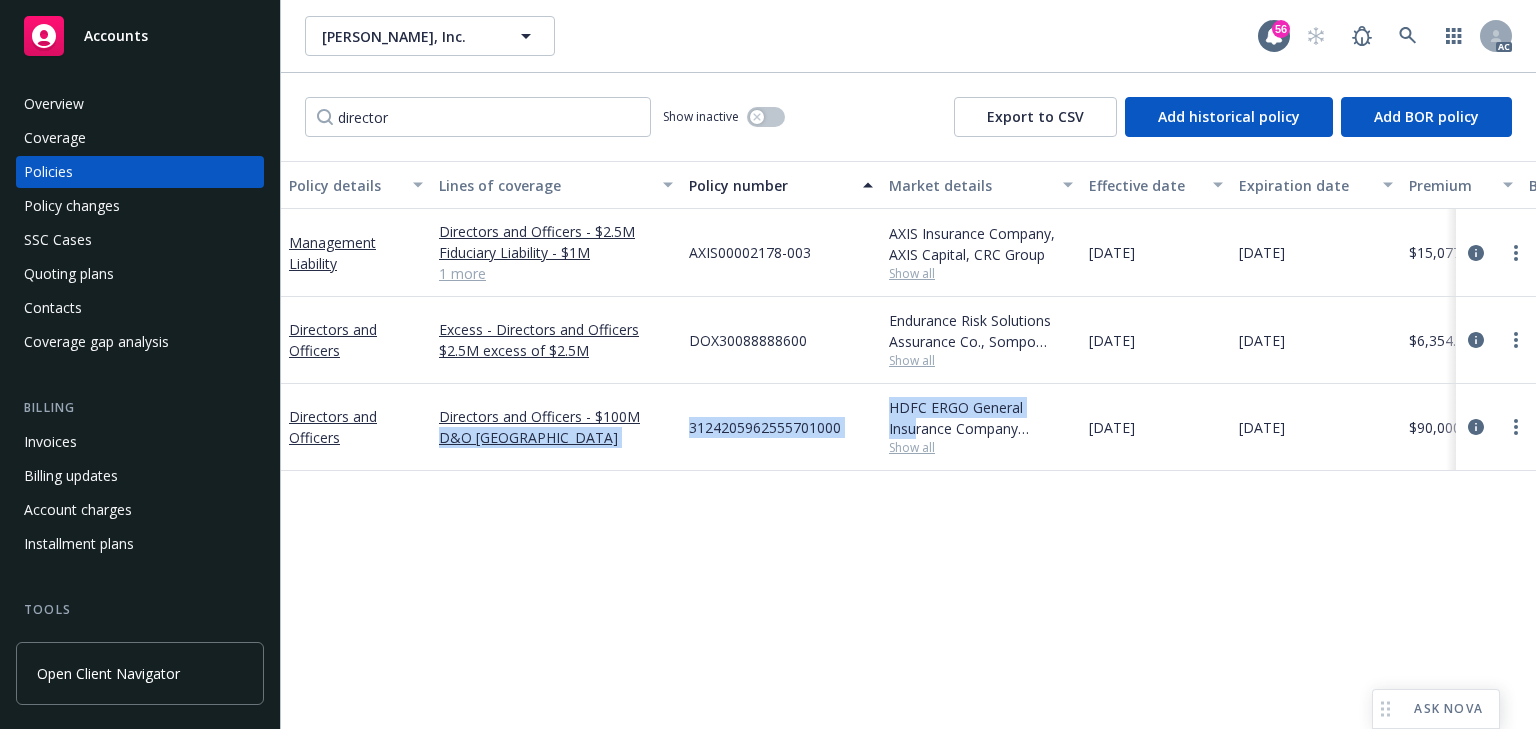 click on "Directors and Officers Directors and Officers - $100M D&O India 3124205962555701000 HDFC ERGO General Insurance Company Limited, HDFC ERGO General Insurance Company Limited, Prudent Insurance Brokers Pvt. Ltd. Show all 11/23/2024 11/23/2025 $90,000.00 - Renewal Active Takeshi Lilly-Pinnock AC Doug Keidel AM 1 more" at bounding box center (1246, 427) 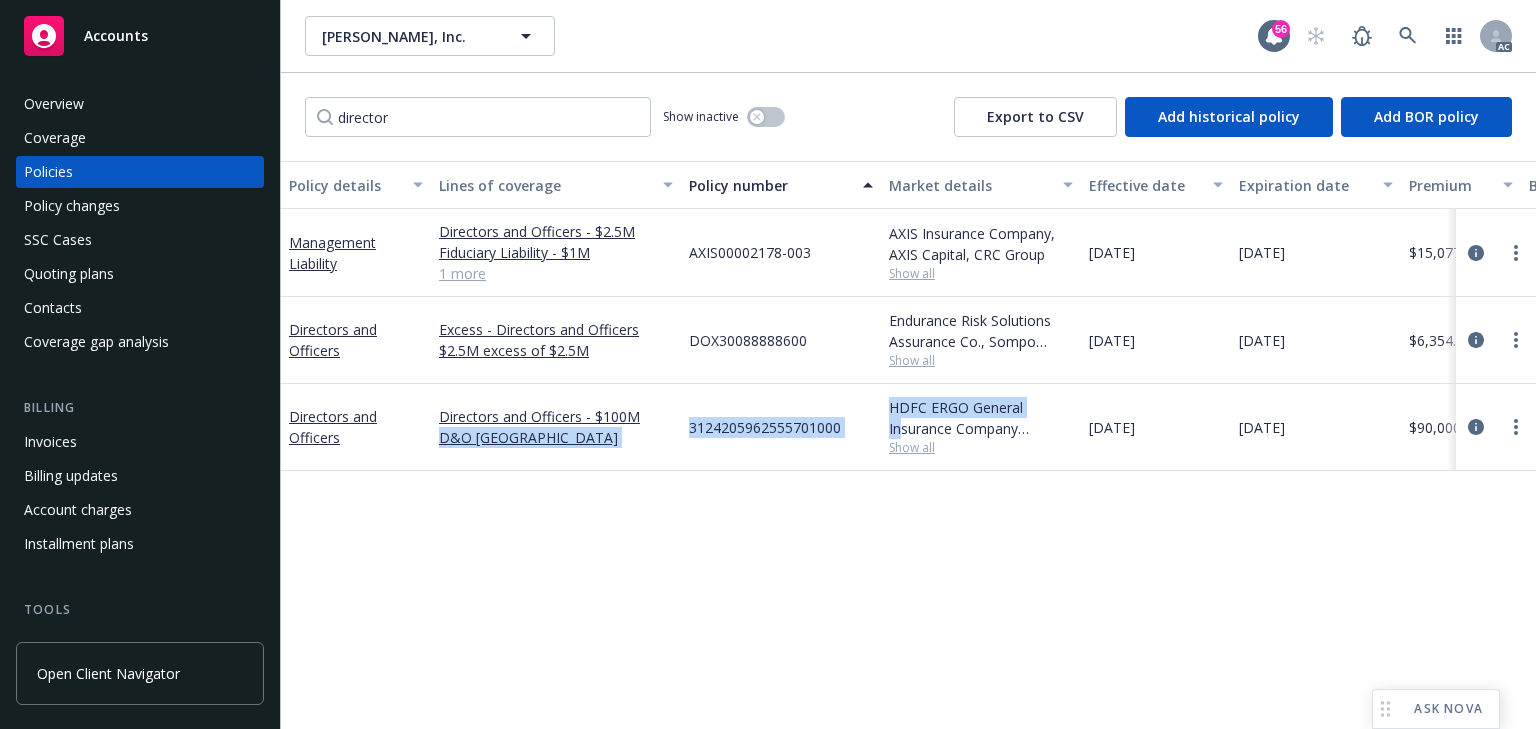 click on "3124205962555701000" at bounding box center [781, 427] 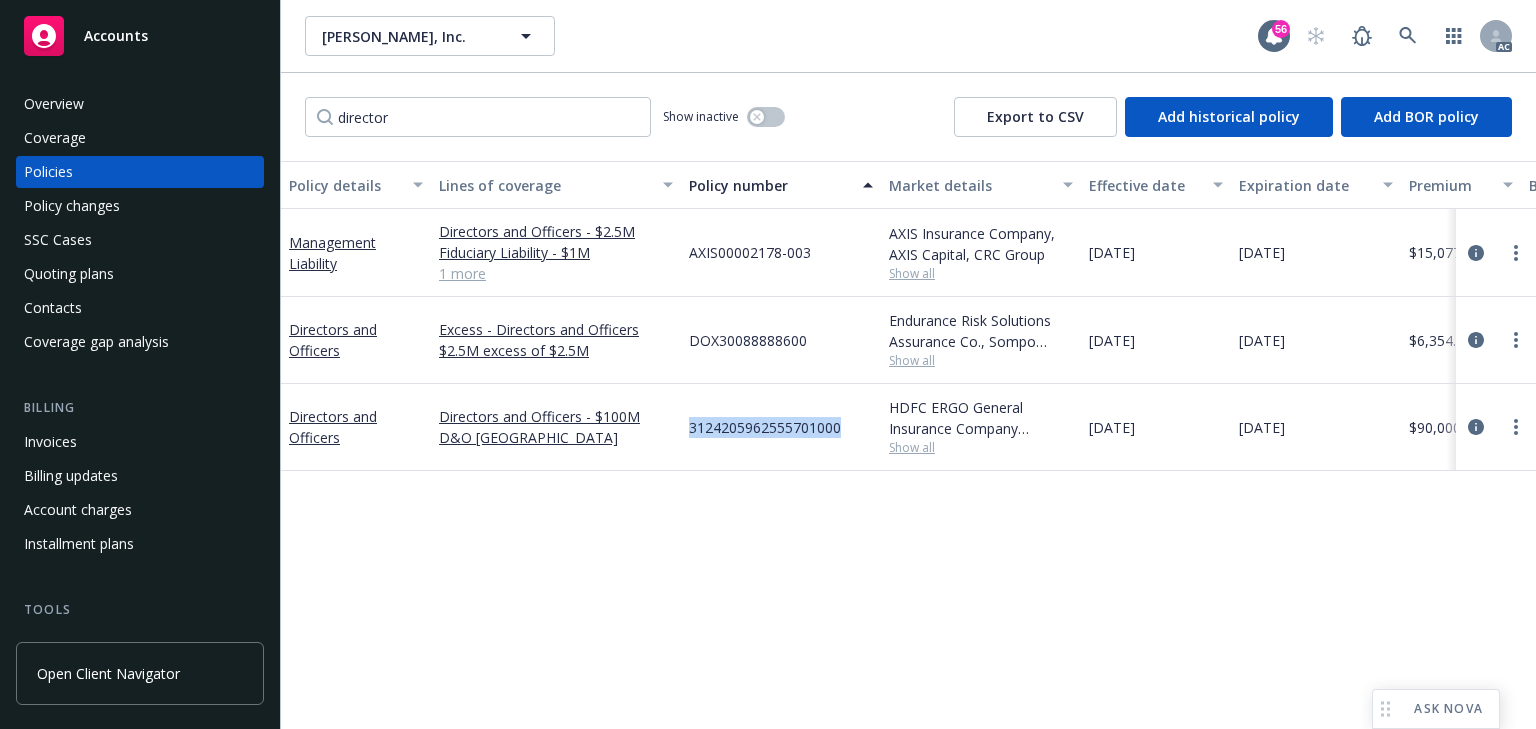 drag, startPoint x: 691, startPoint y: 424, endPoint x: 858, endPoint y: 424, distance: 167 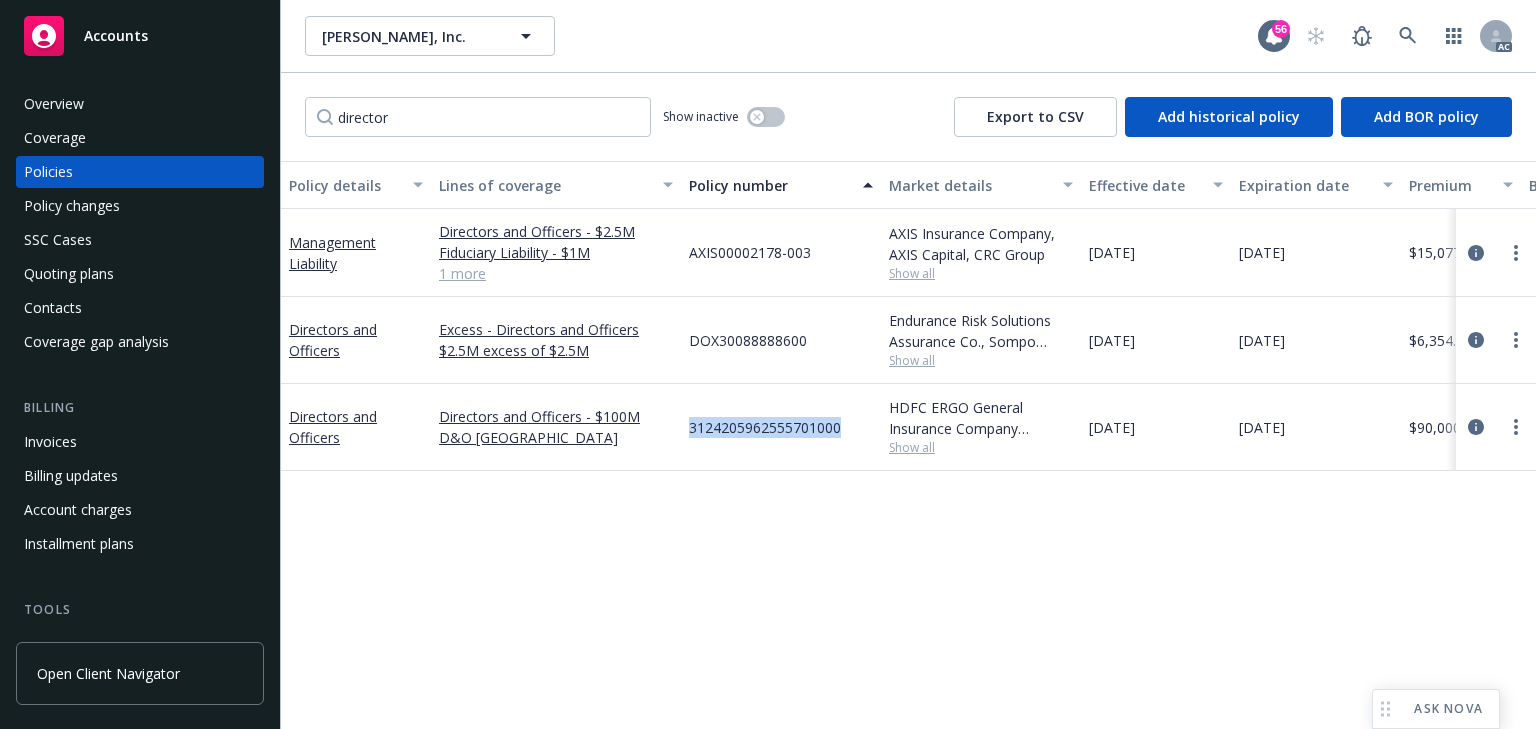 click on "3124205962555701000" at bounding box center (781, 427) 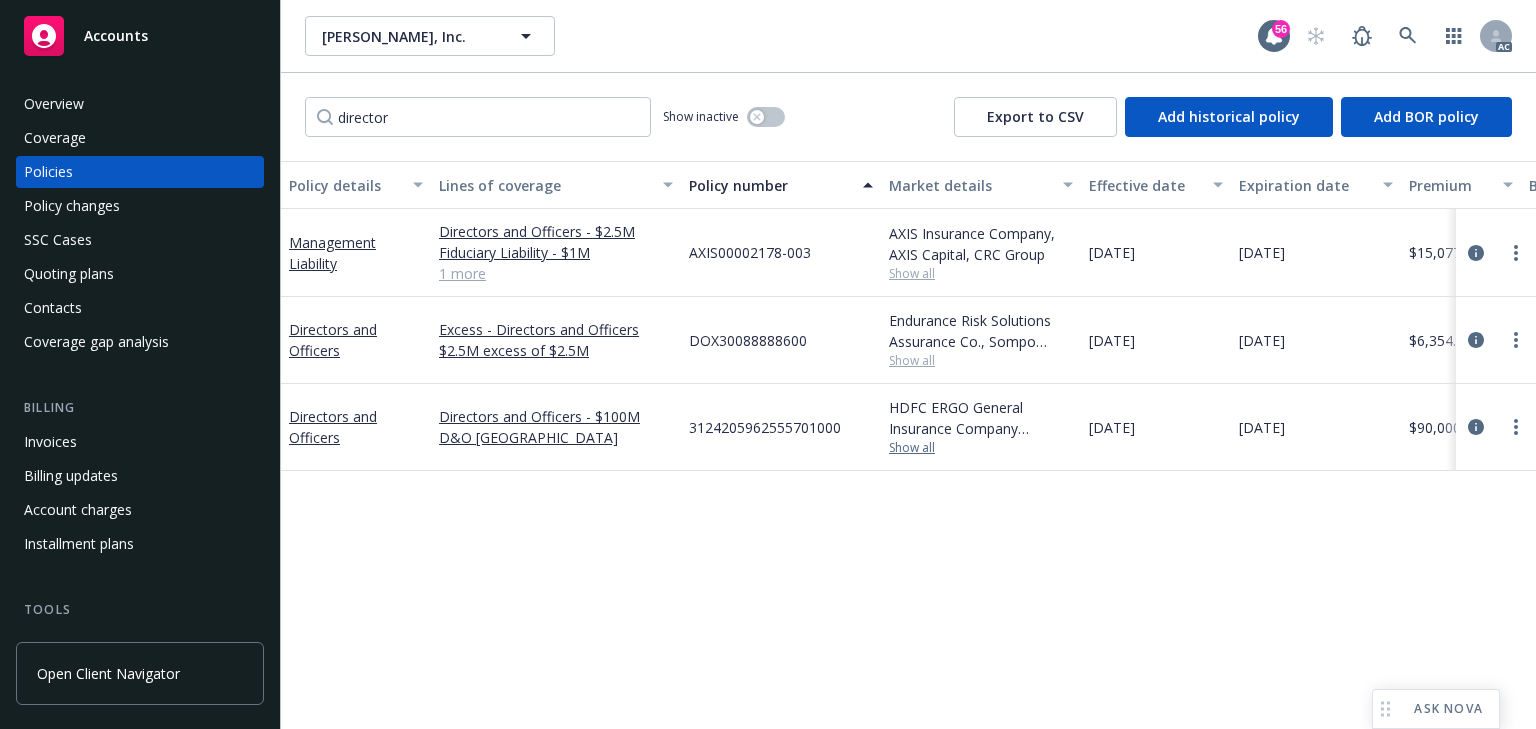 click on "Show all" at bounding box center [981, 448] 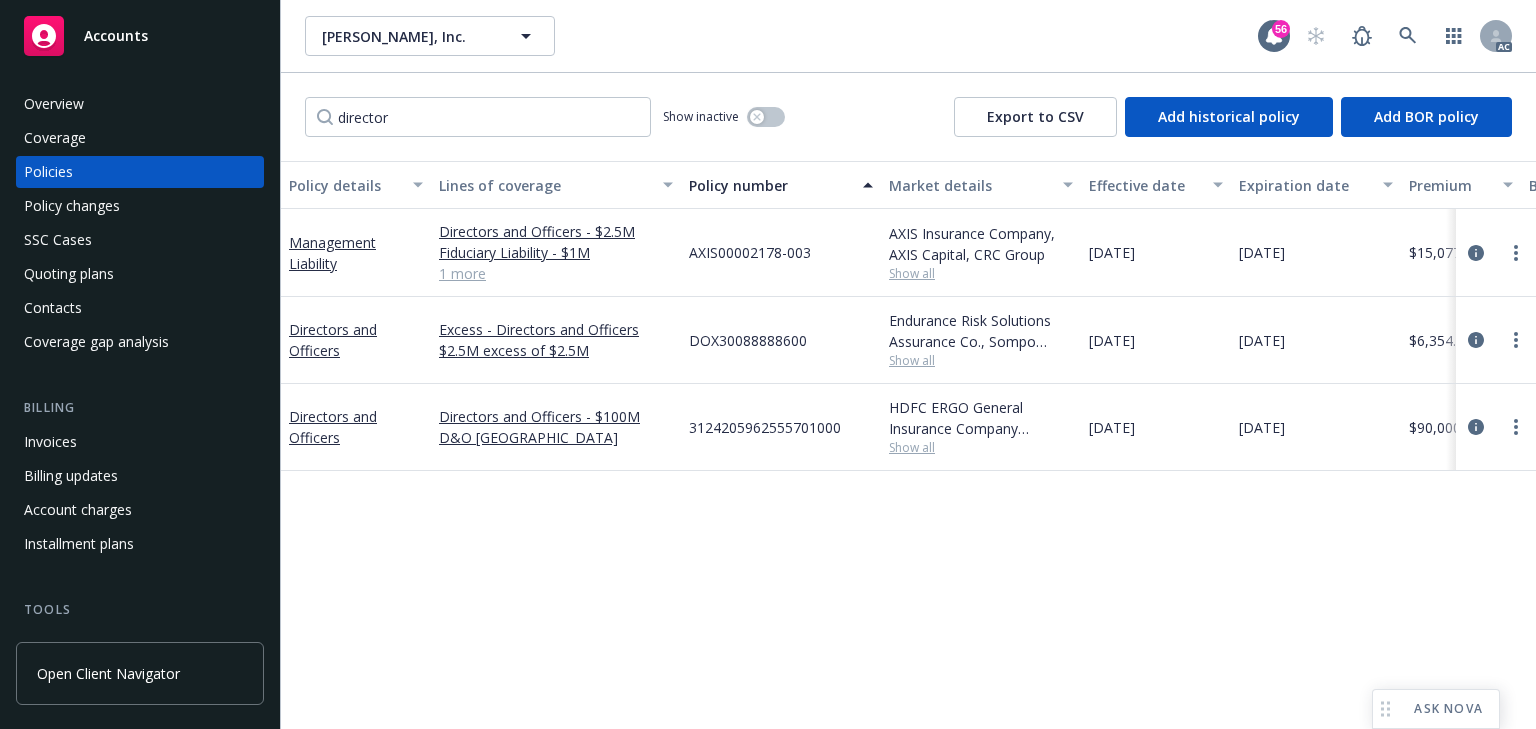 click on "Policy details Lines of coverage Policy number Market details Effective date Expiration date Premium Billing method Stage Status Service team leaders Management Liability Directors and Officers - $2.5M Fiduciary Liability - $1M Employment Practices Liability - $2M 1 more AXIS00002178-003 AXIS Insurance Company, AXIS Capital, CRC Group Show all 05/28/2025 05/28/2026 $15,077.00 Agency - Pay in full Renewal Active Takeshi Lilly-Pinnock AC Doug Keidel AM 1 more Directors and Officers Excess - Directors and Officers $2.5M excess of $2.5M DOX30088888600 Endurance Risk Solutions Assurance Co., Sompo International, CRC Group Show all 05/28/2025 05/28/2026 $6,354.00 Agency - Pay in full Renewal Active Takeshi Lilly-Pinnock AC Doug Keidel AM 1 more Directors and Officers Directors and Officers - $100M D&O India 3124205962555701000 HDFC ERGO General Insurance Company Limited, HDFC ERGO General Insurance Company Limited, Prudent Insurance Brokers Pvt. Ltd. Show all 11/23/2024 11/23/2025 $90,000.00 - Renewal Active AC AM" at bounding box center [908, 445] 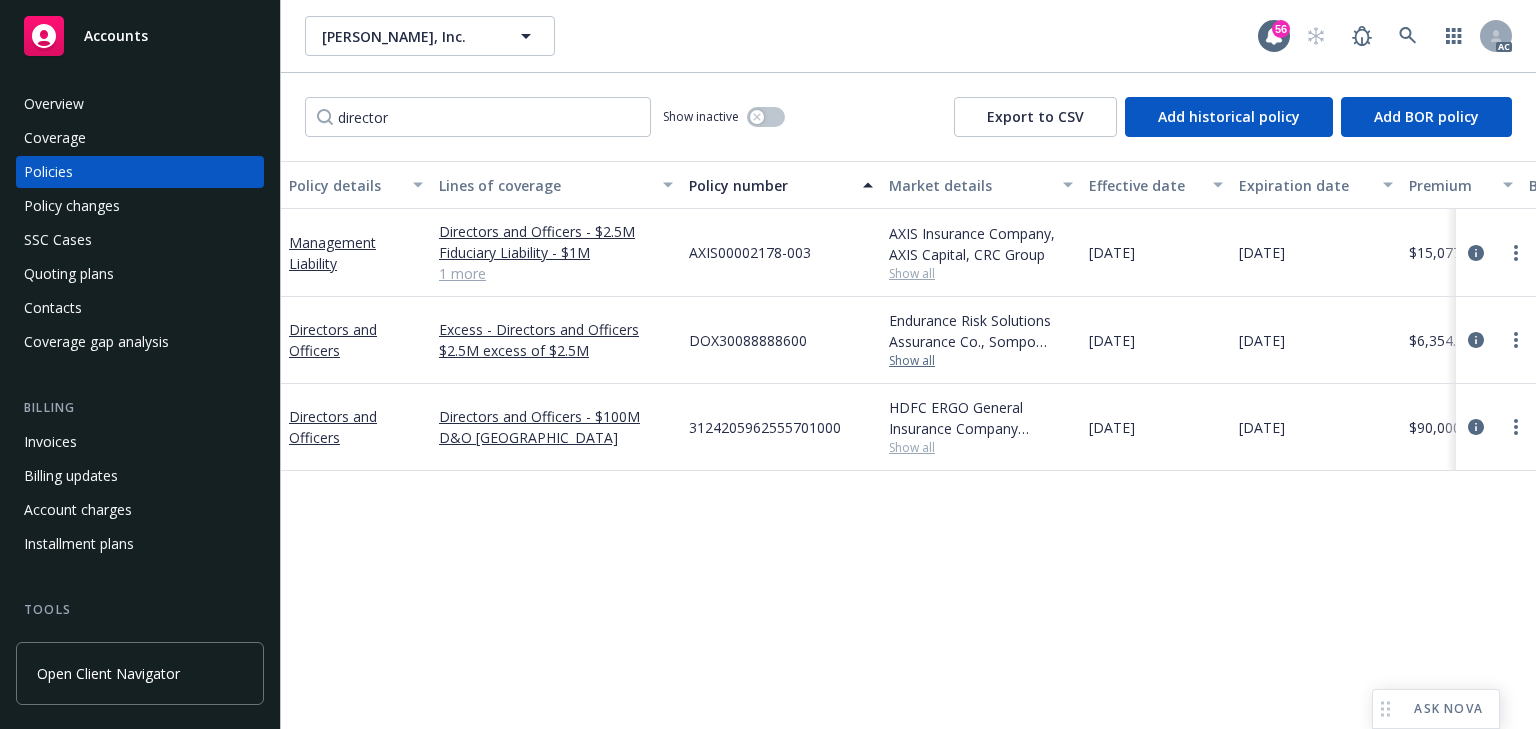 click on "Show all" at bounding box center (981, 361) 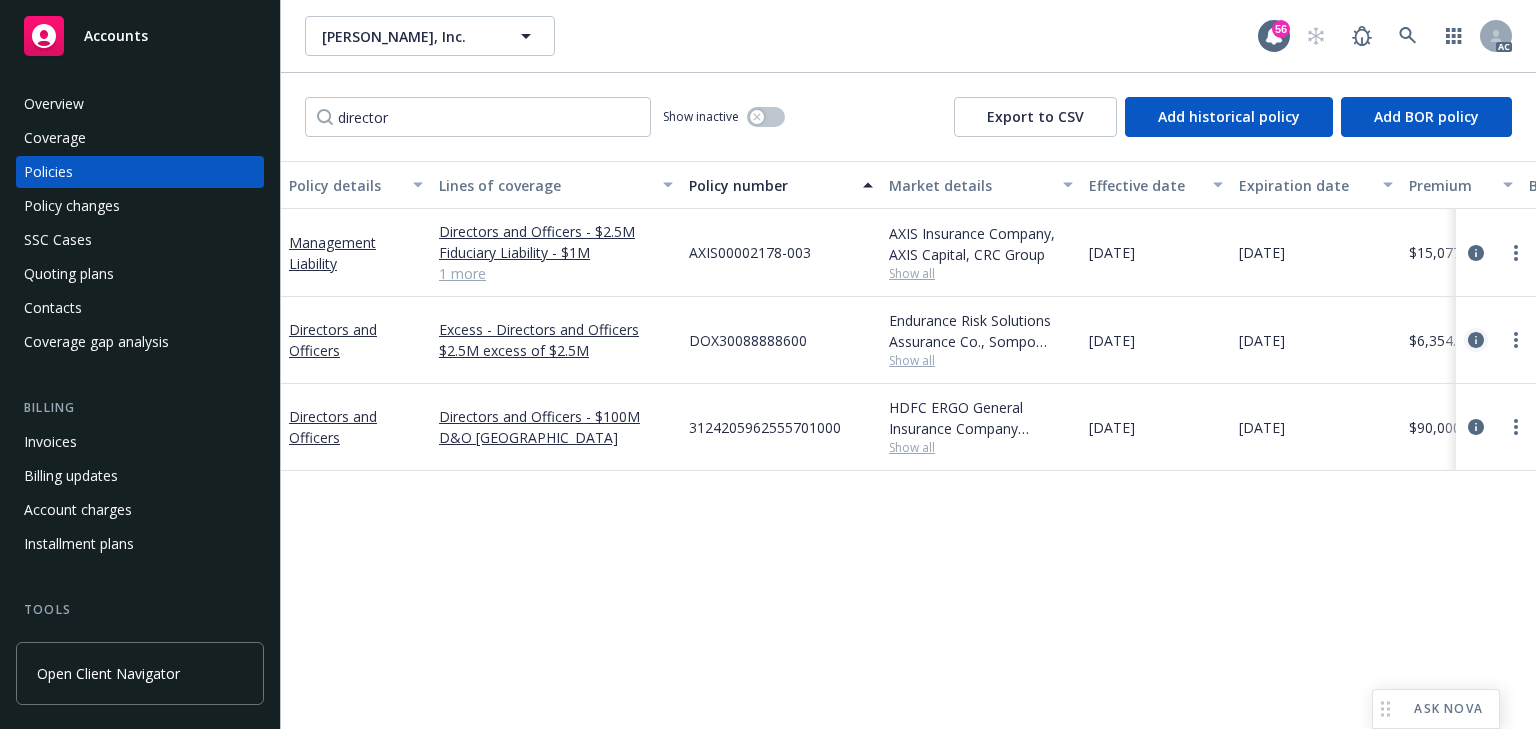 click 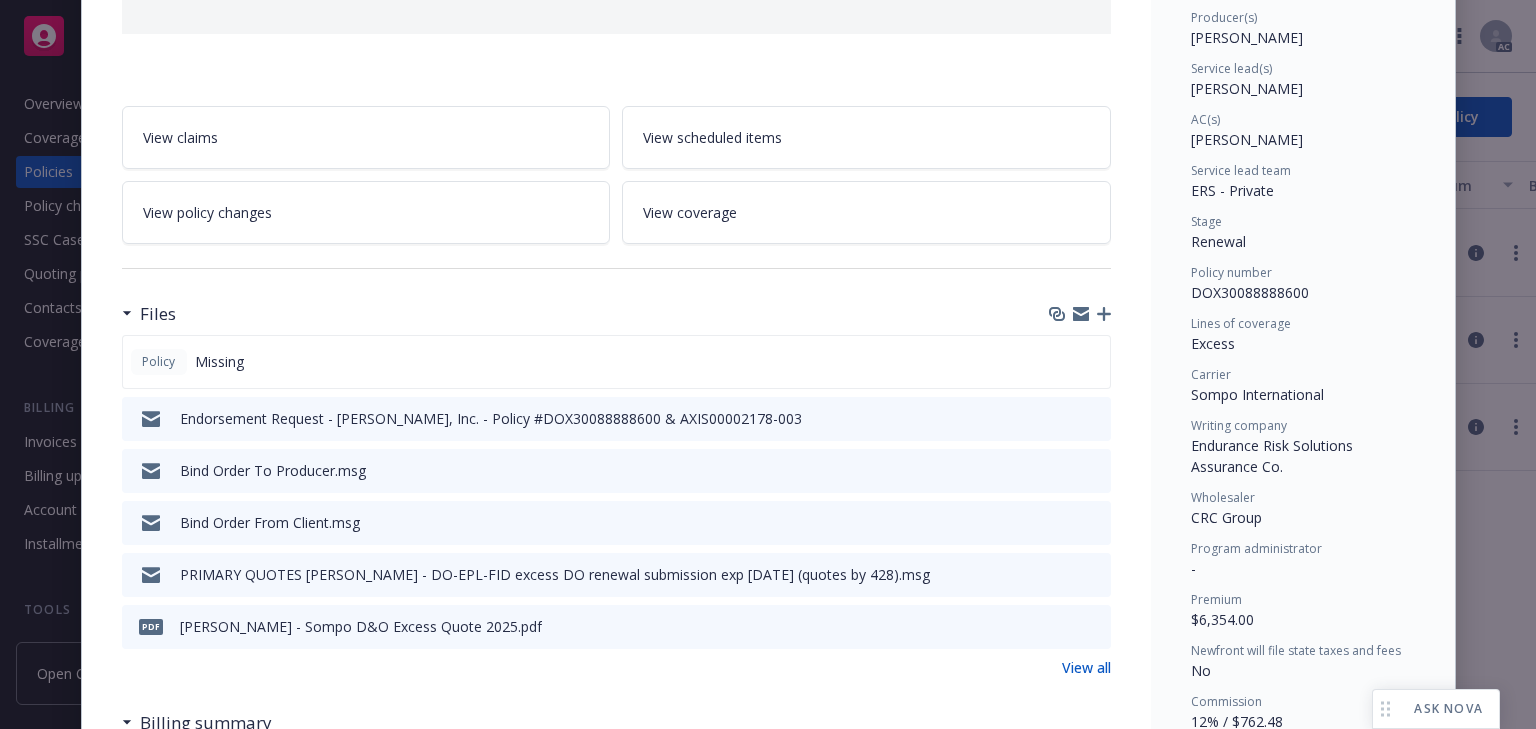 scroll, scrollTop: 380, scrollLeft: 0, axis: vertical 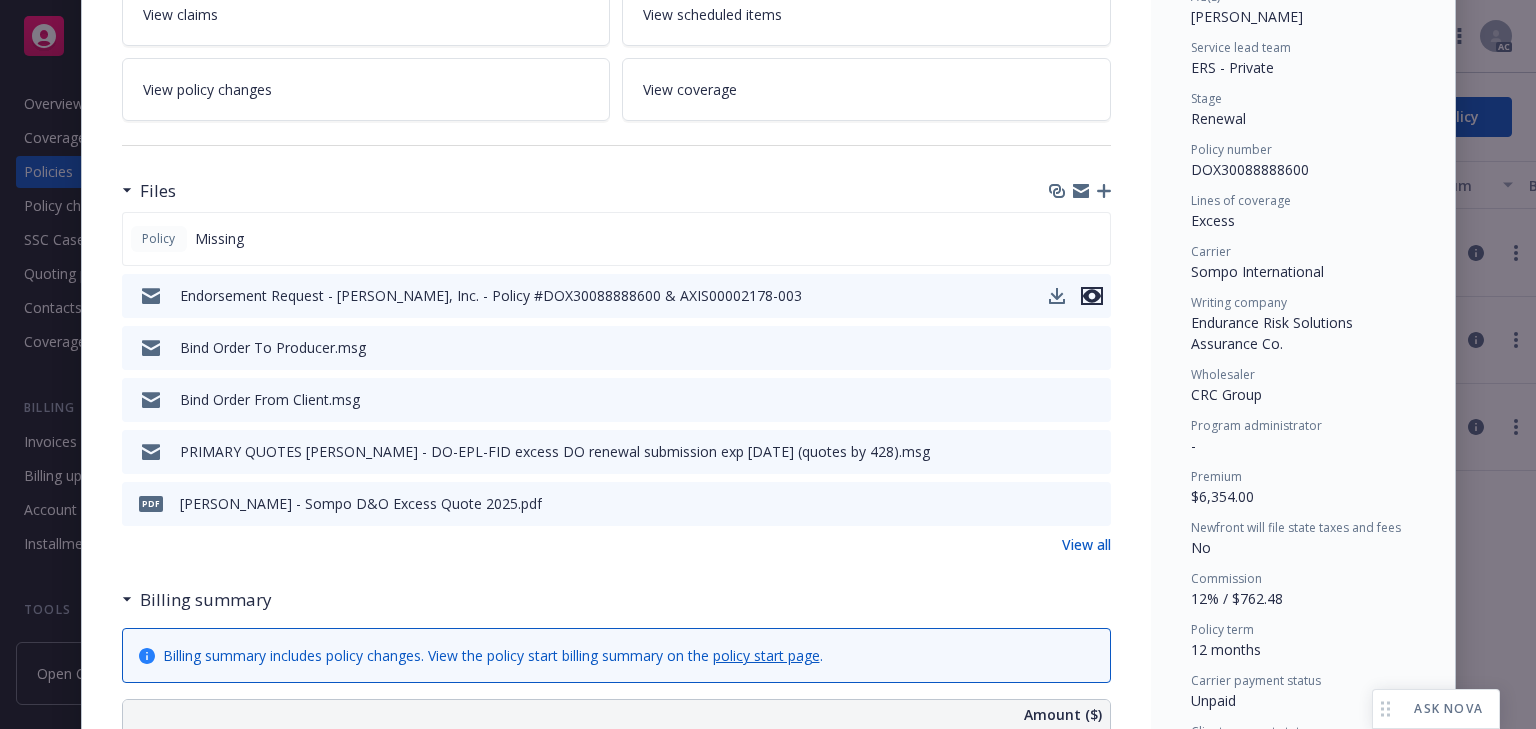 click 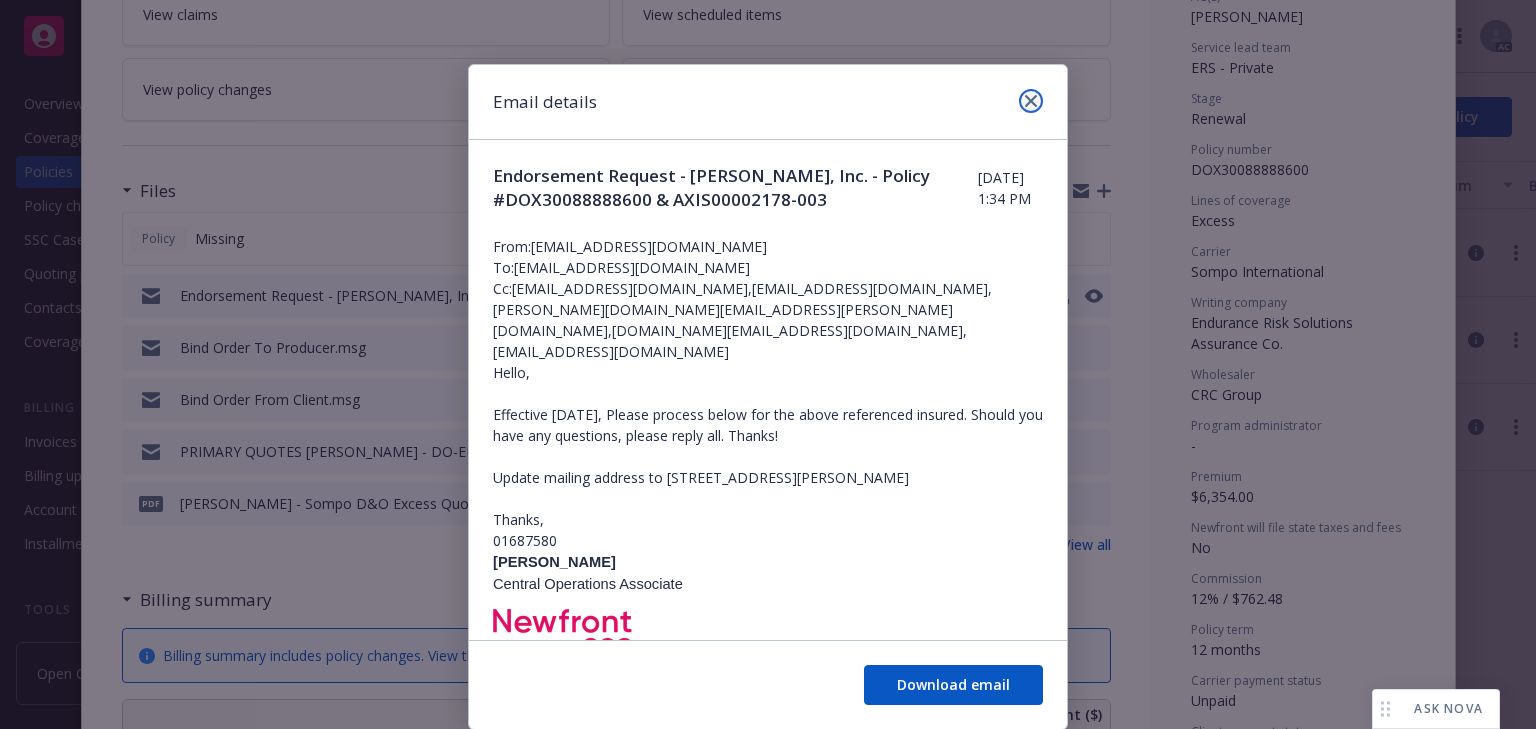 click at bounding box center (1031, 101) 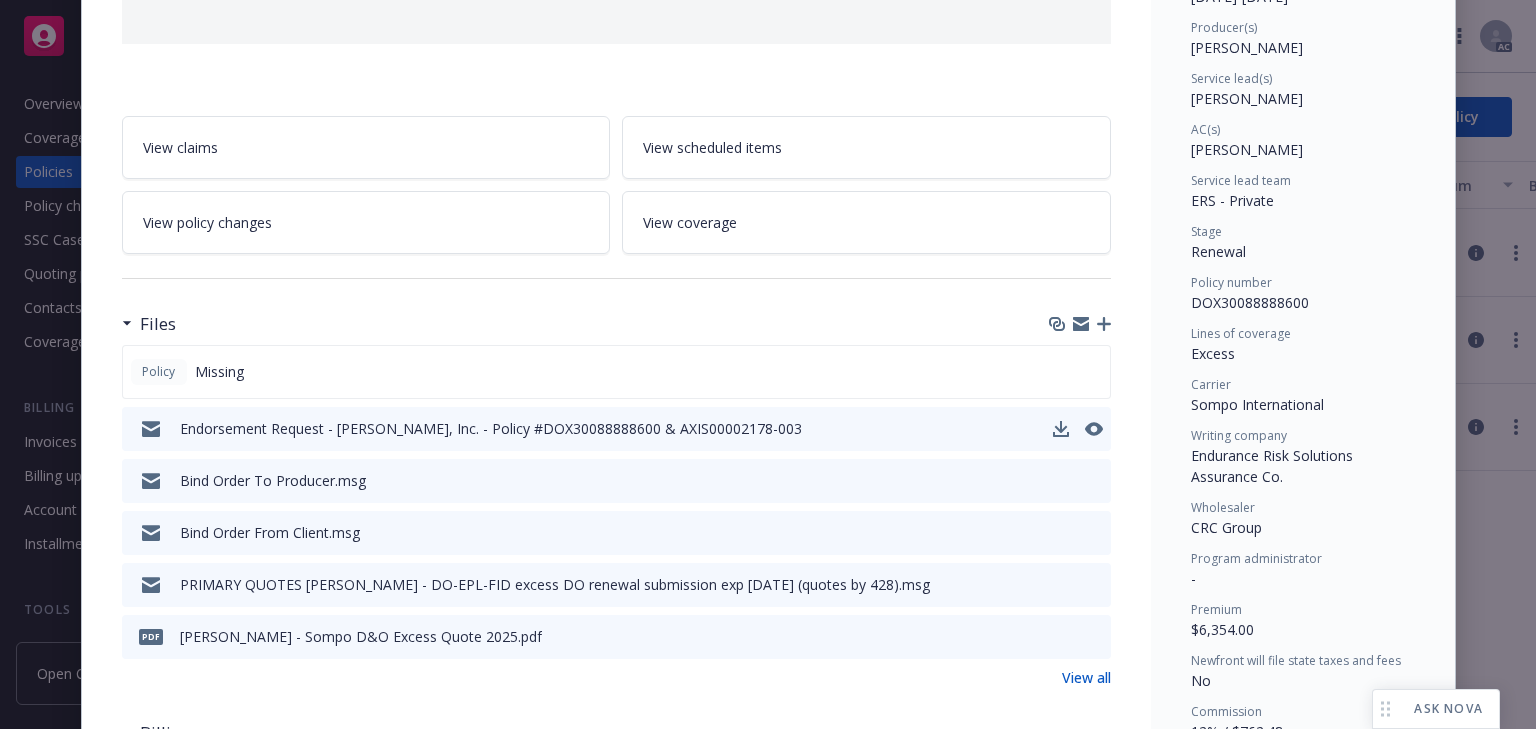 scroll, scrollTop: 0, scrollLeft: 0, axis: both 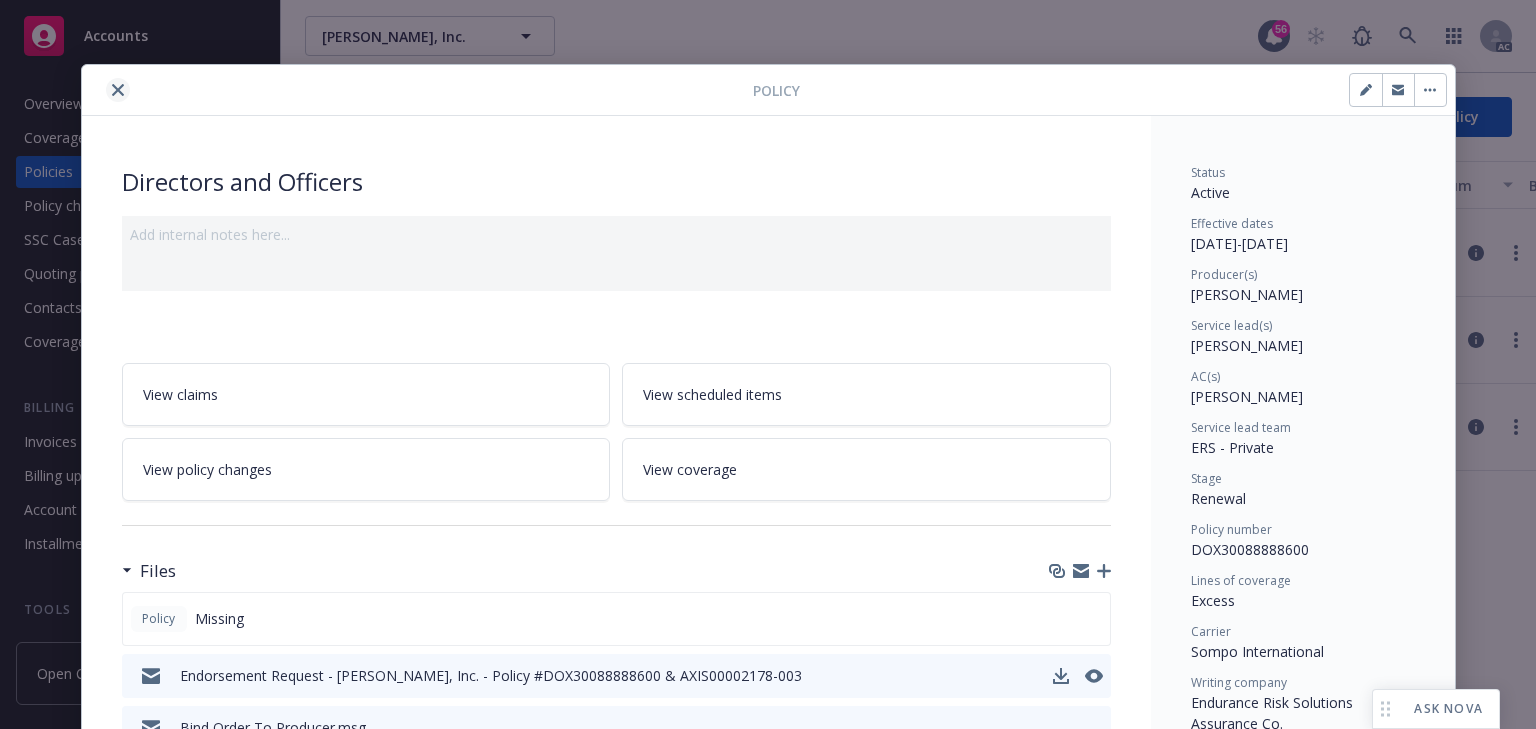 click at bounding box center (118, 90) 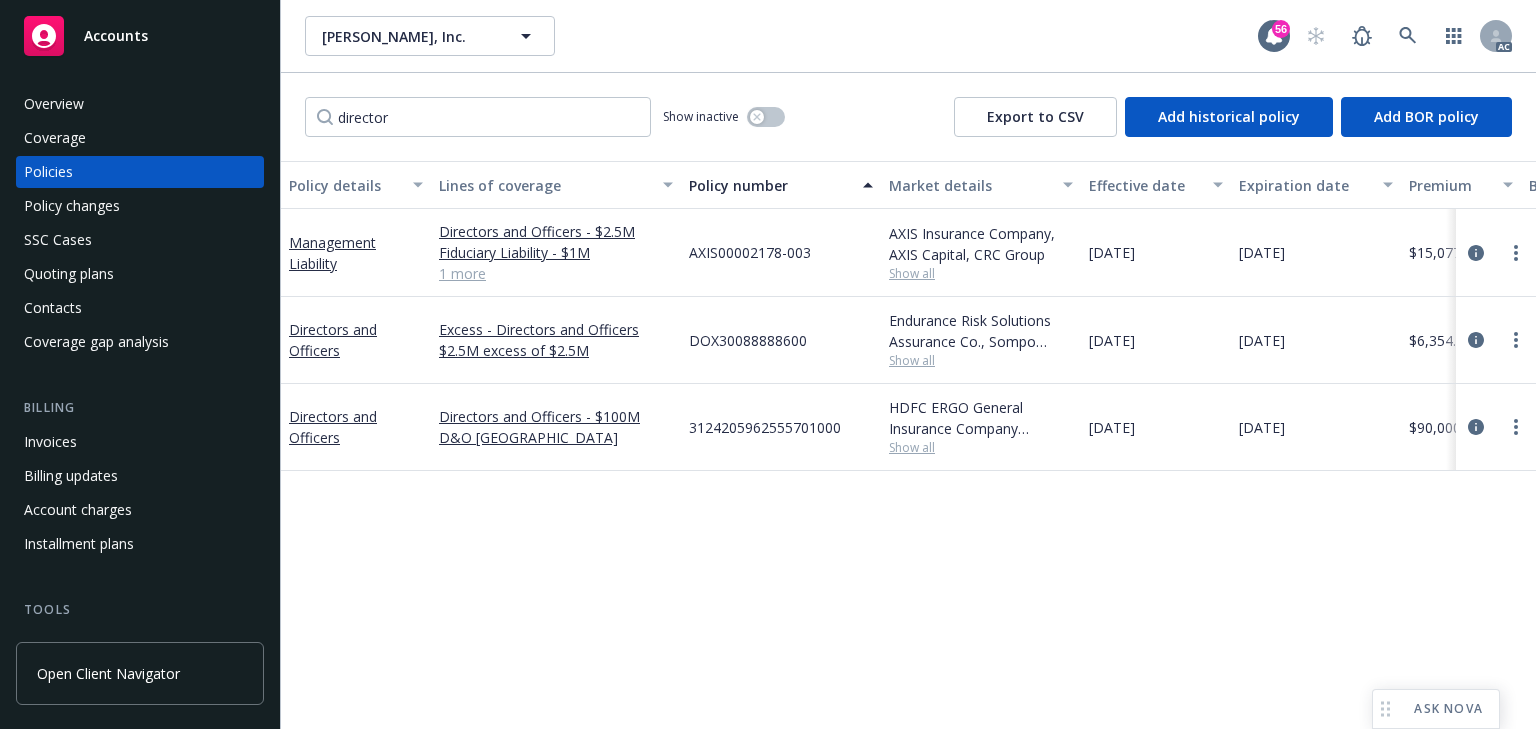 click on "Policy details Lines of coverage Policy number Market details Effective date Expiration date Premium Billing method Stage Status Service team leaders Management Liability Directors and Officers - $2.5M Fiduciary Liability - $1M Employment Practices Liability - $2M 1 more AXIS00002178-003 AXIS Insurance Company, AXIS Capital, CRC Group Show all 05/28/2025 05/28/2026 $15,077.00 Agency - Pay in full Renewal Active Takeshi Lilly-Pinnock AC Doug Keidel AM 1 more Directors and Officers Excess - Directors and Officers $2.5M excess of $2.5M DOX30088888600 Endurance Risk Solutions Assurance Co., Sompo International, CRC Group Show all 05/28/2025 05/28/2026 $6,354.00 Agency - Pay in full Renewal Active Takeshi Lilly-Pinnock AC Doug Keidel AM 1 more Directors and Officers Directors and Officers - $100M D&O India 3124205962555701000 HDFC ERGO General Insurance Company Limited, HDFC ERGO General Insurance Company Limited, Prudent Insurance Brokers Pvt. Ltd. Show all 11/23/2024 11/23/2025 $90,000.00 - Renewal Active AC AM" at bounding box center [908, 445] 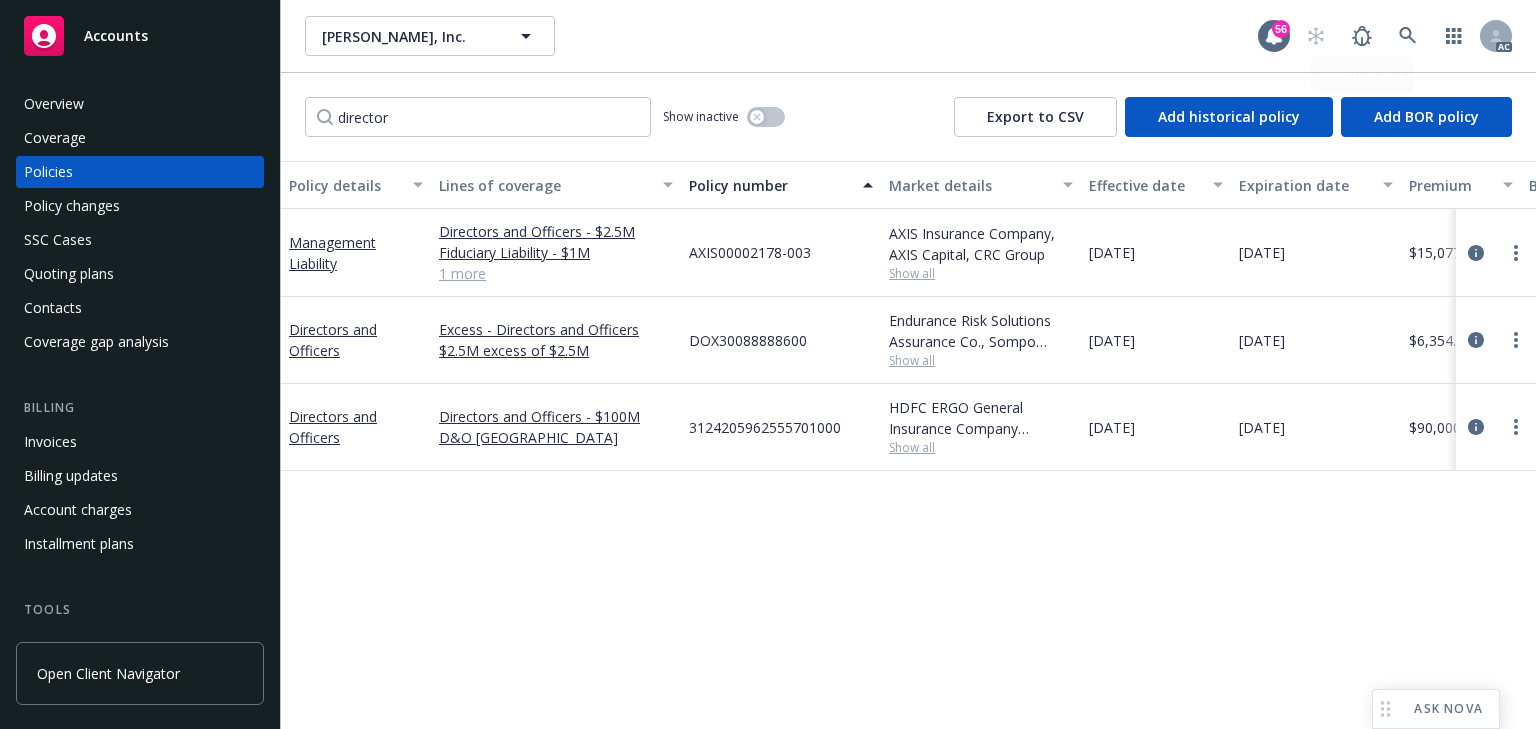 click on "Policy details Lines of coverage Policy number Market details Effective date Expiration date Premium Billing method Stage Status Service team leaders Management Liability Directors and Officers - $2.5M Fiduciary Liability - $1M Employment Practices Liability - $2M 1 more AXIS00002178-003 AXIS Insurance Company, AXIS Capital, CRC Group Show all 05/28/2025 05/28/2026 $15,077.00 Agency - Pay in full Renewal Active Takeshi Lilly-Pinnock AC Doug Keidel AM 1 more Directors and Officers Excess - Directors and Officers $2.5M excess of $2.5M DOX30088888600 Endurance Risk Solutions Assurance Co., Sompo International, CRC Group Show all 05/28/2025 05/28/2026 $6,354.00 Agency - Pay in full Renewal Active Takeshi Lilly-Pinnock AC Doug Keidel AM 1 more Directors and Officers Directors and Officers - $100M D&O India 3124205962555701000 HDFC ERGO General Insurance Company Limited, HDFC ERGO General Insurance Company Limited, Prudent Insurance Brokers Pvt. Ltd. Show all 11/23/2024 11/23/2025 $90,000.00 - Renewal Active AC AM" at bounding box center (908, 445) 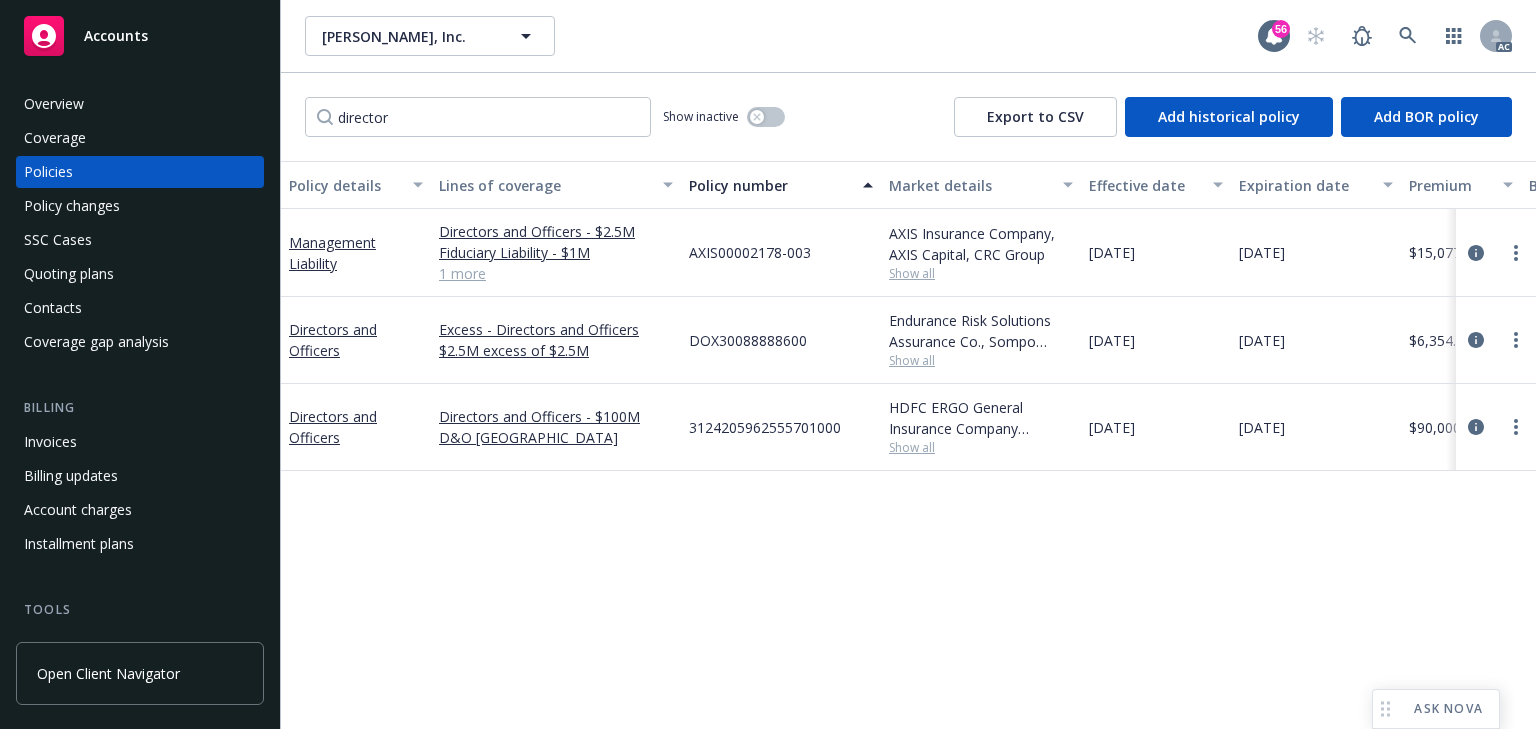 click on "HDFC ERGO General Insurance Company Limited, HDFC ERGO General Insurance Company Limited, Prudent Insurance Brokers Pvt. Ltd." at bounding box center [981, 418] 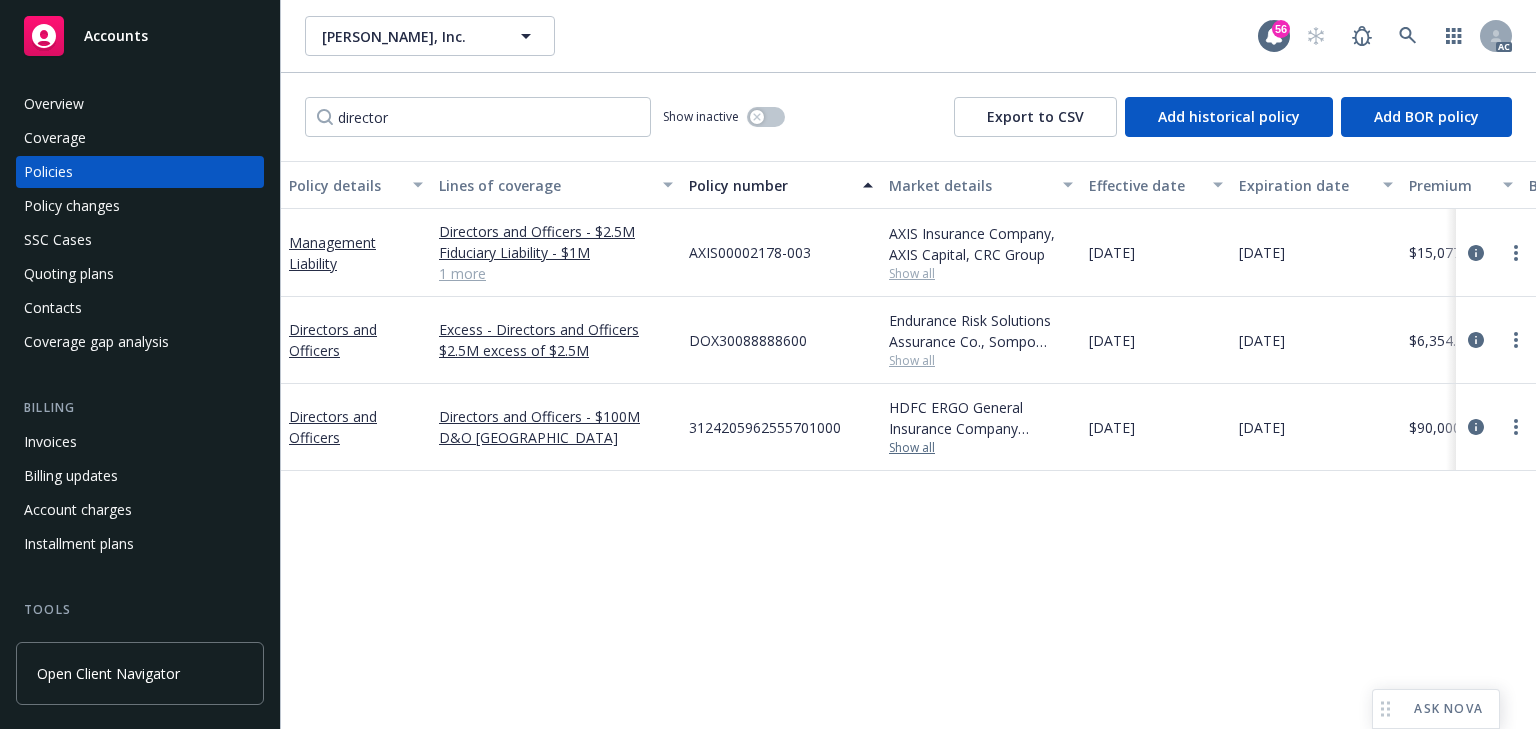 click on "Show all" at bounding box center (981, 448) 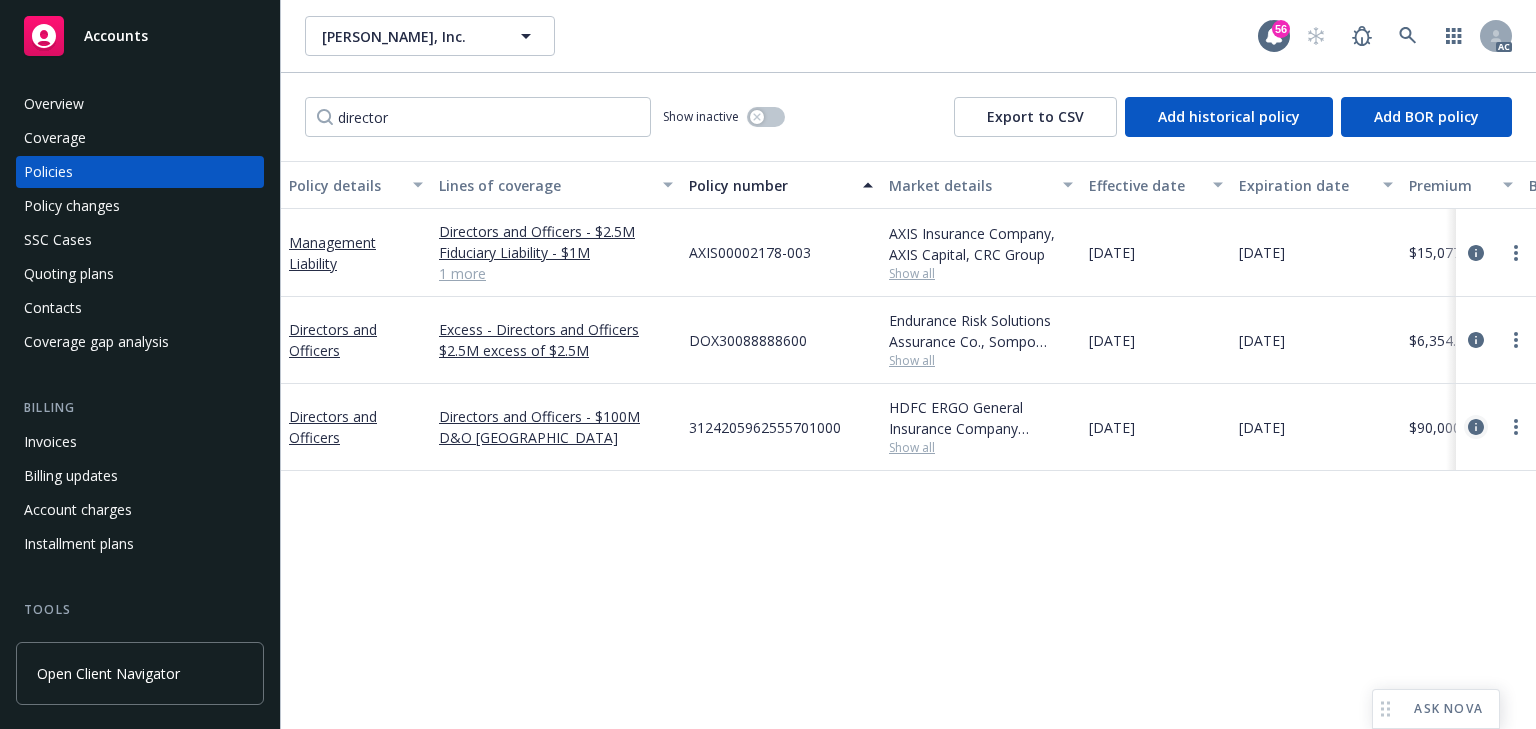 click 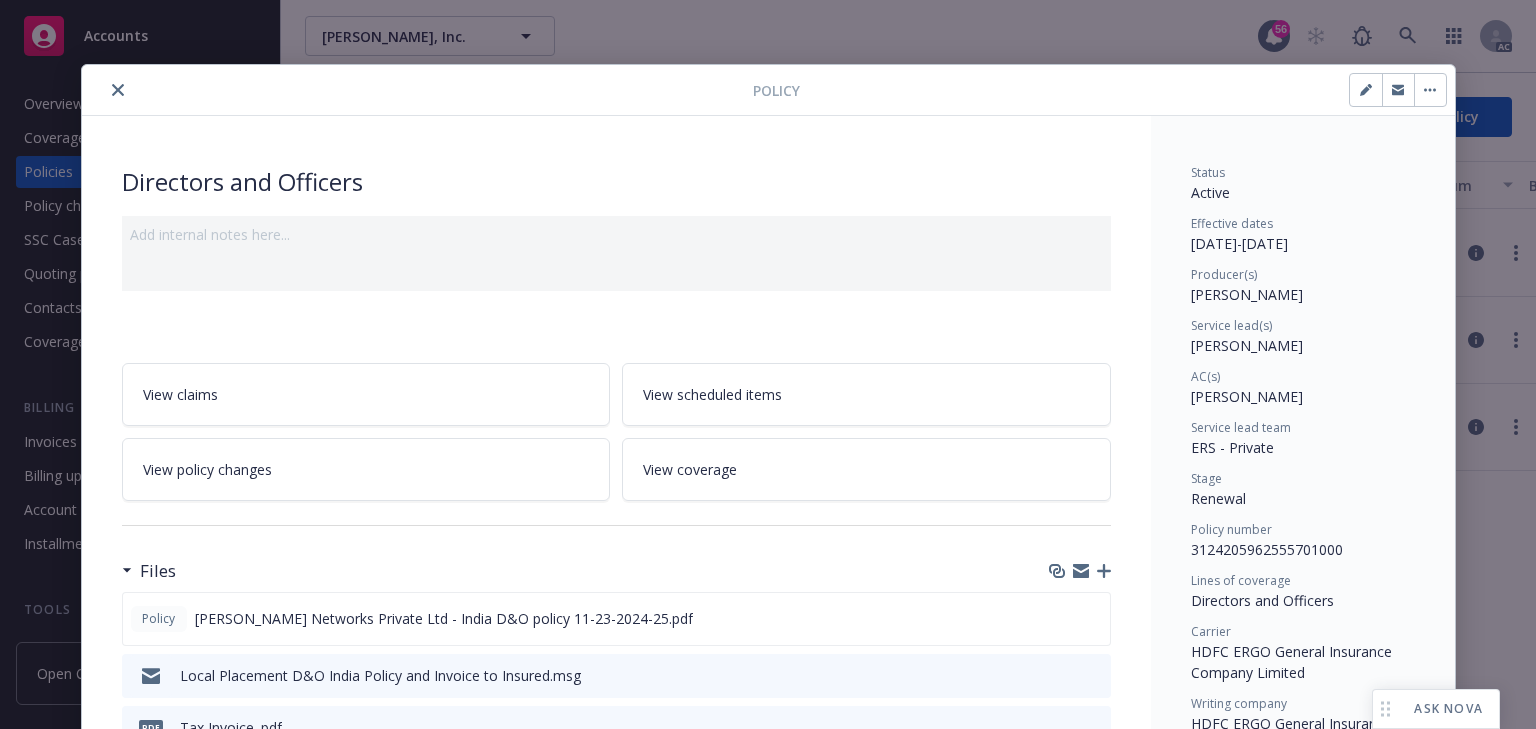scroll, scrollTop: 60, scrollLeft: 0, axis: vertical 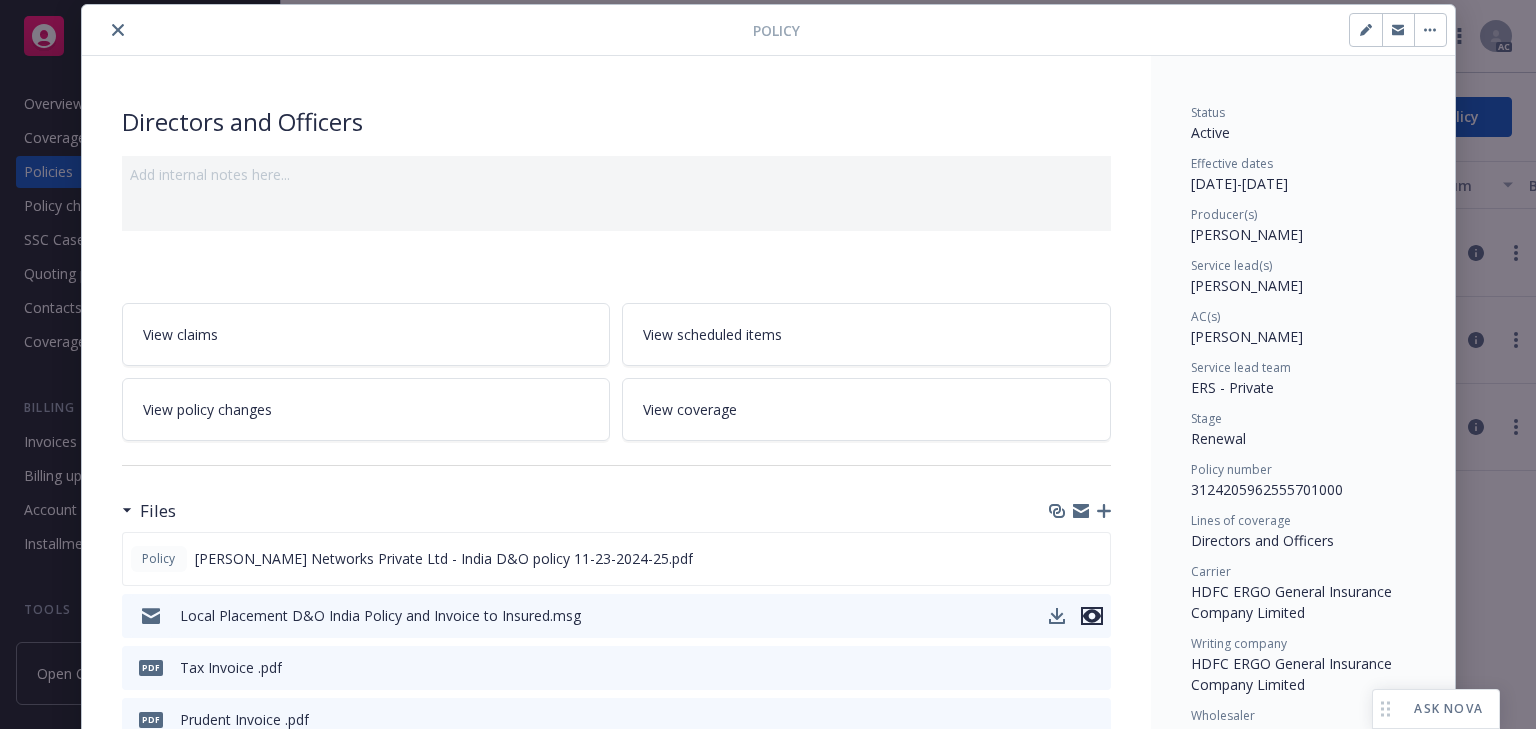 click 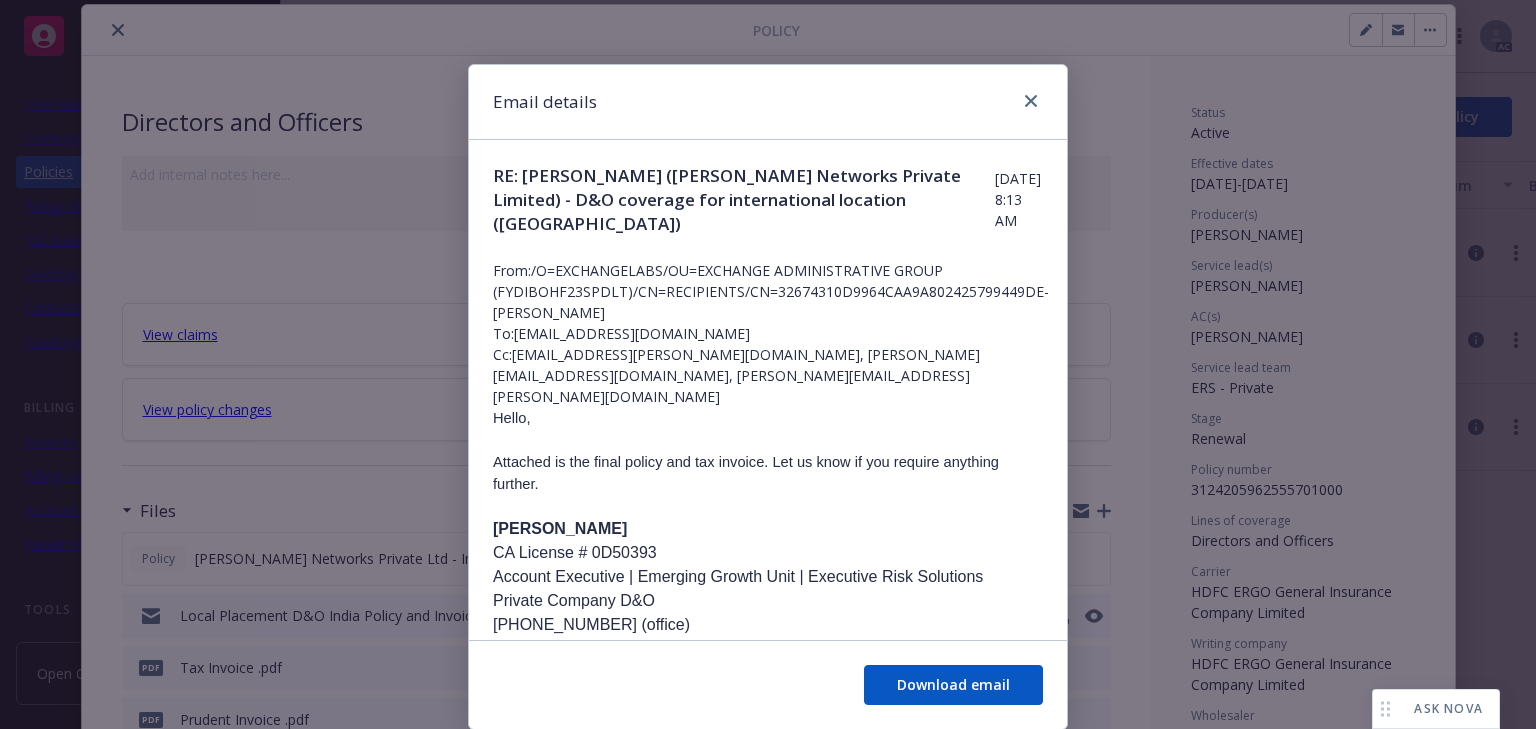 click on "CA License # 0D50393" at bounding box center (768, 553) 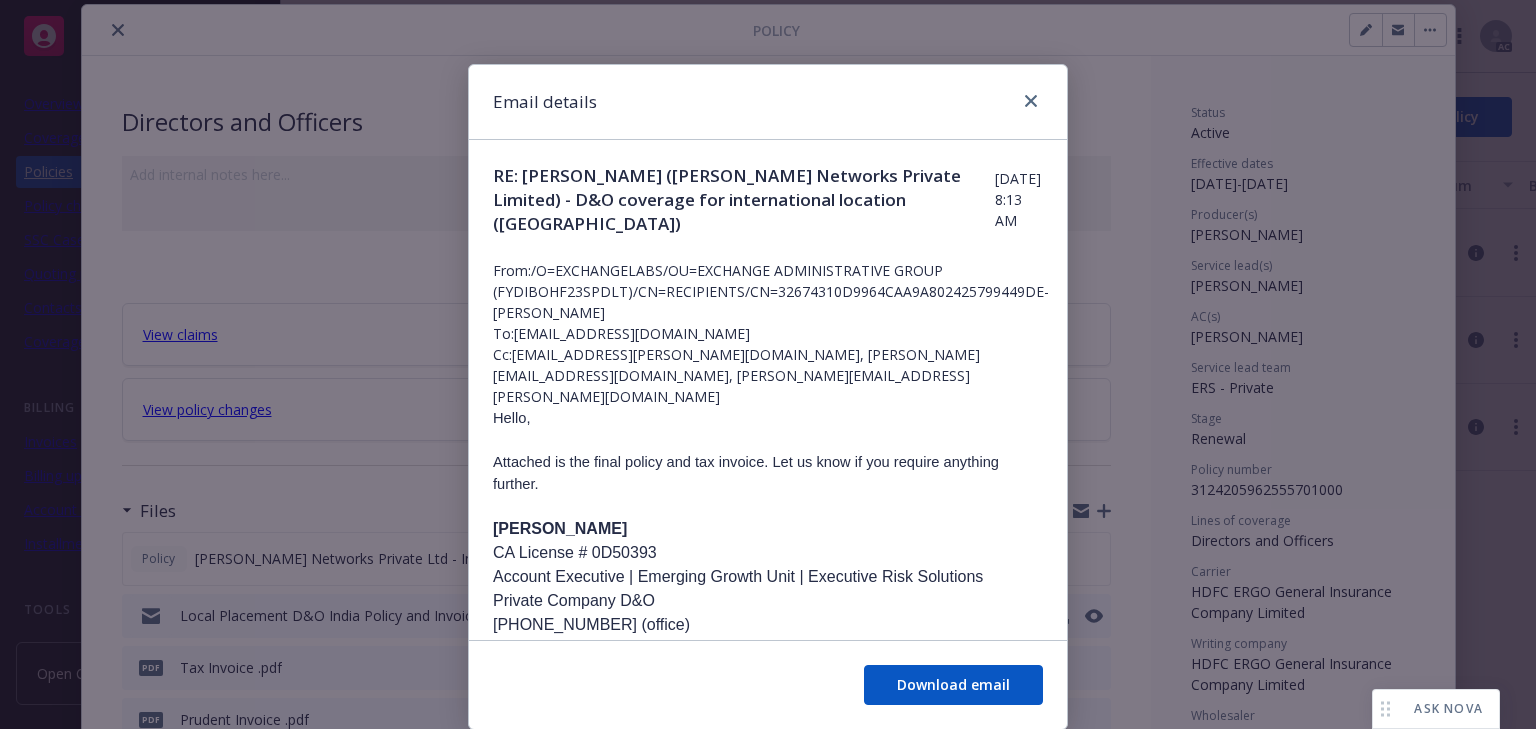 click at bounding box center [768, 649] 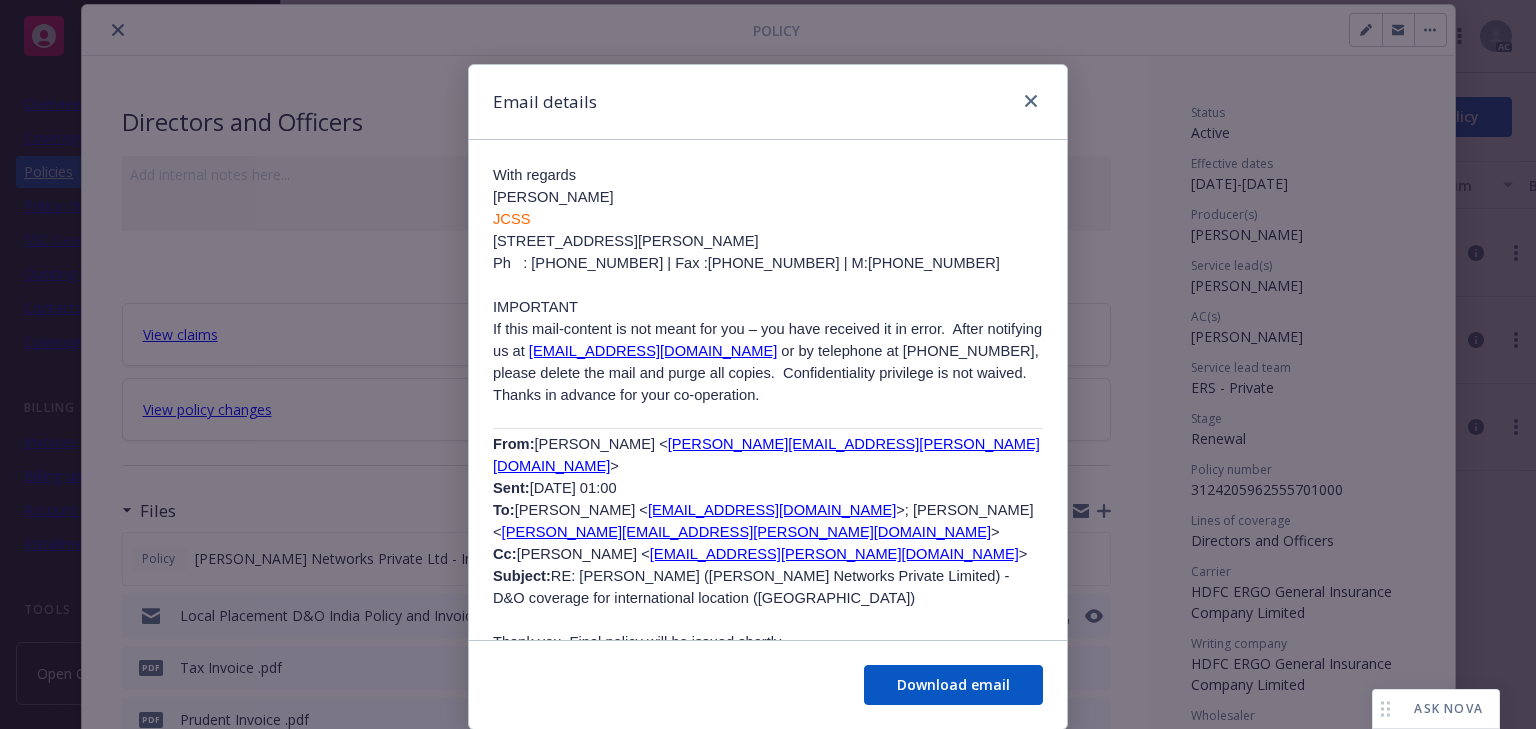 scroll, scrollTop: 1120, scrollLeft: 0, axis: vertical 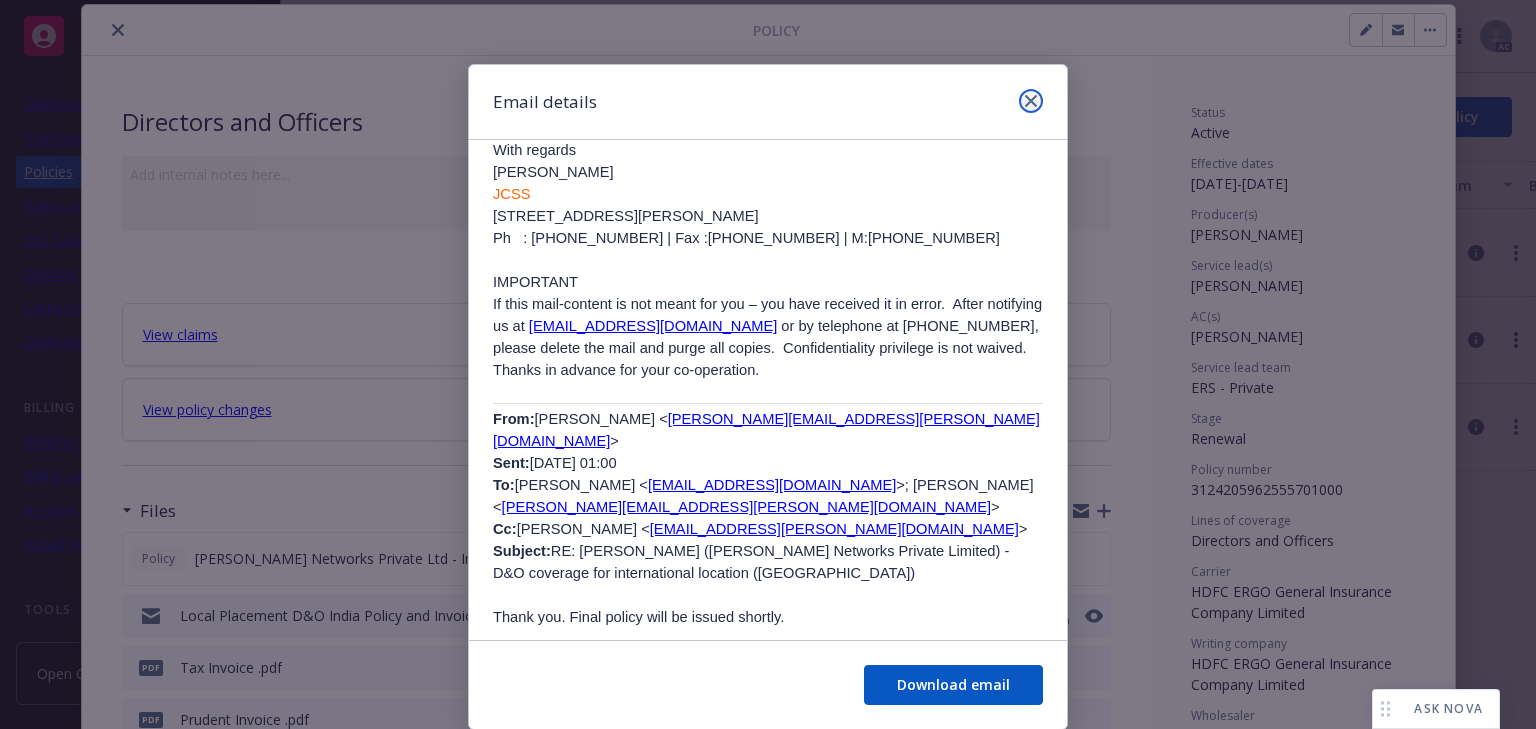 click 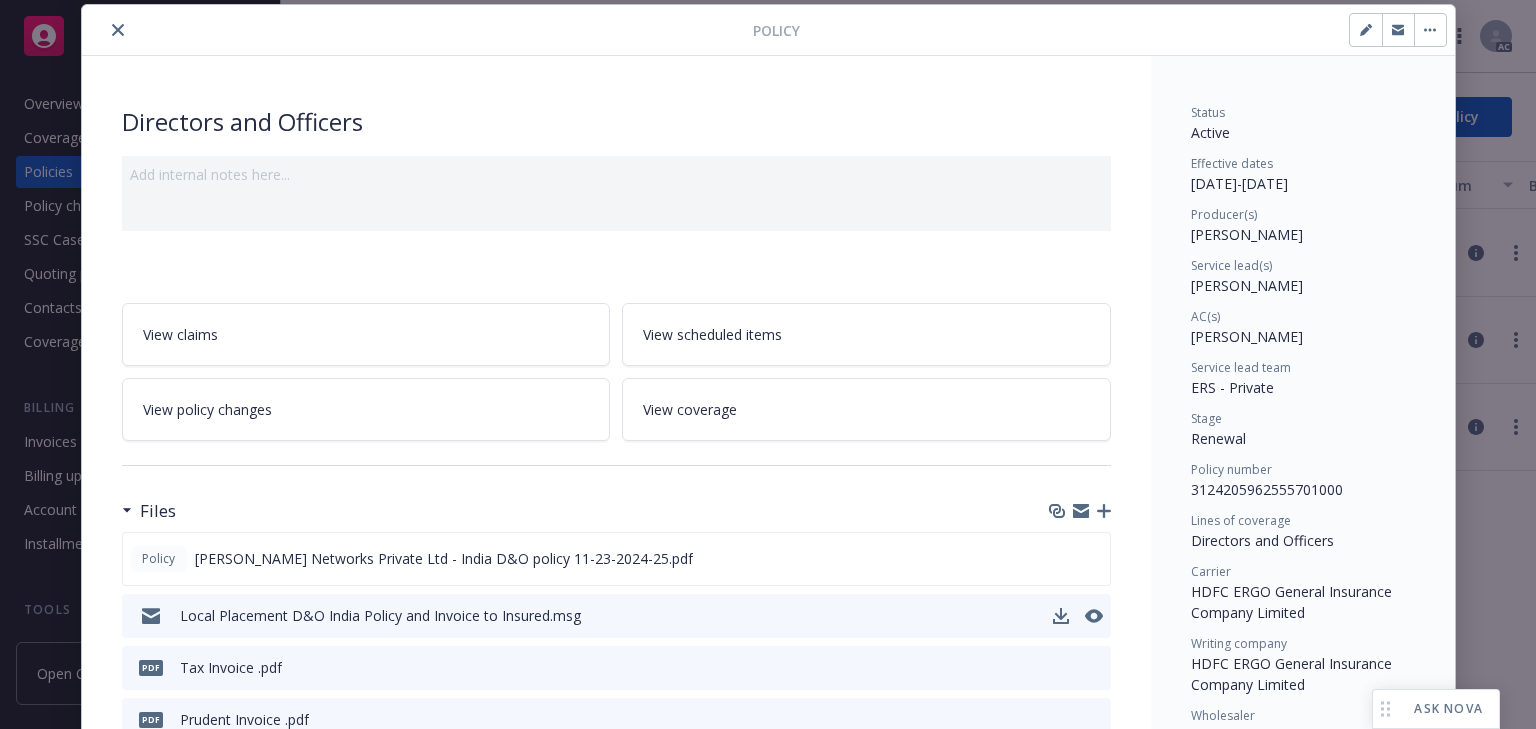 scroll, scrollTop: 60, scrollLeft: 0, axis: vertical 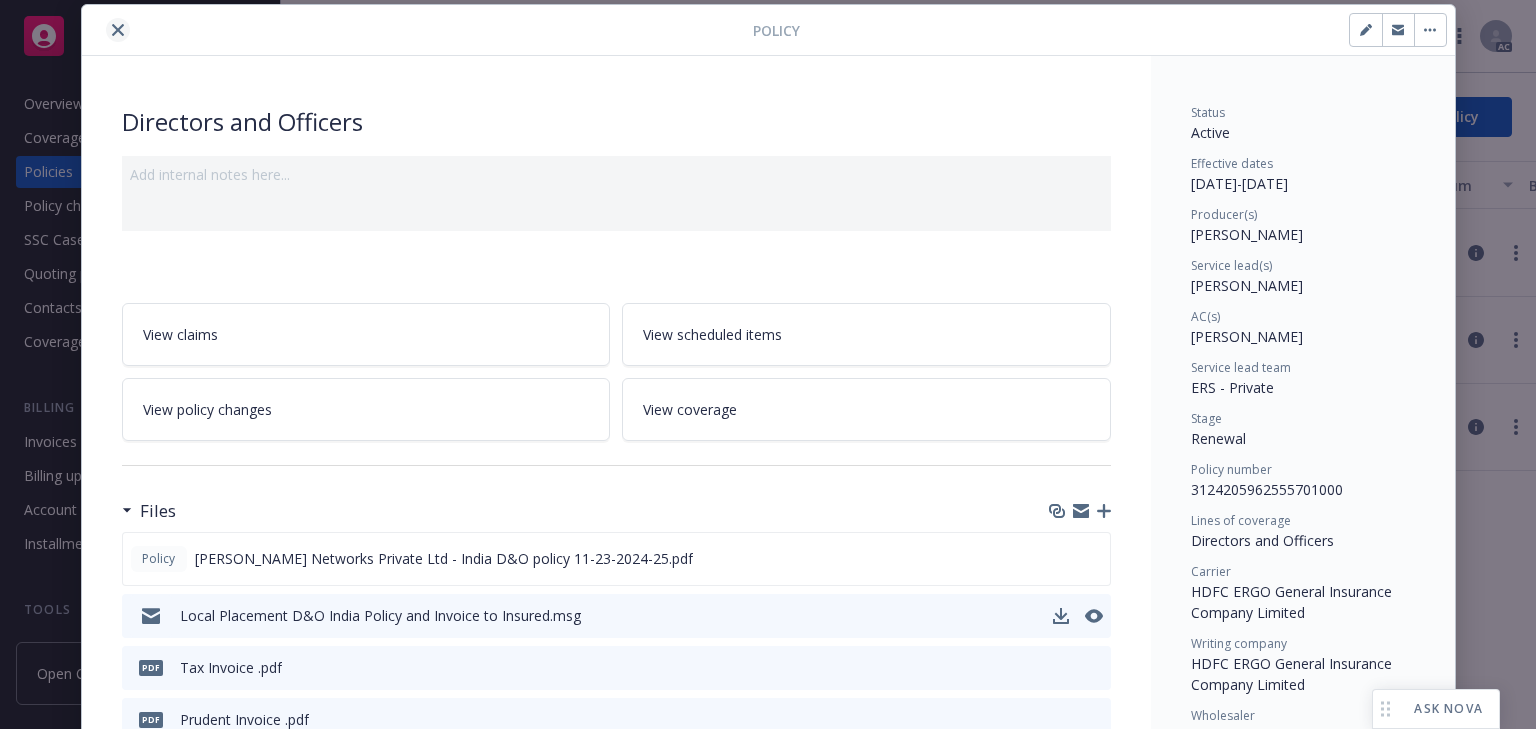 click 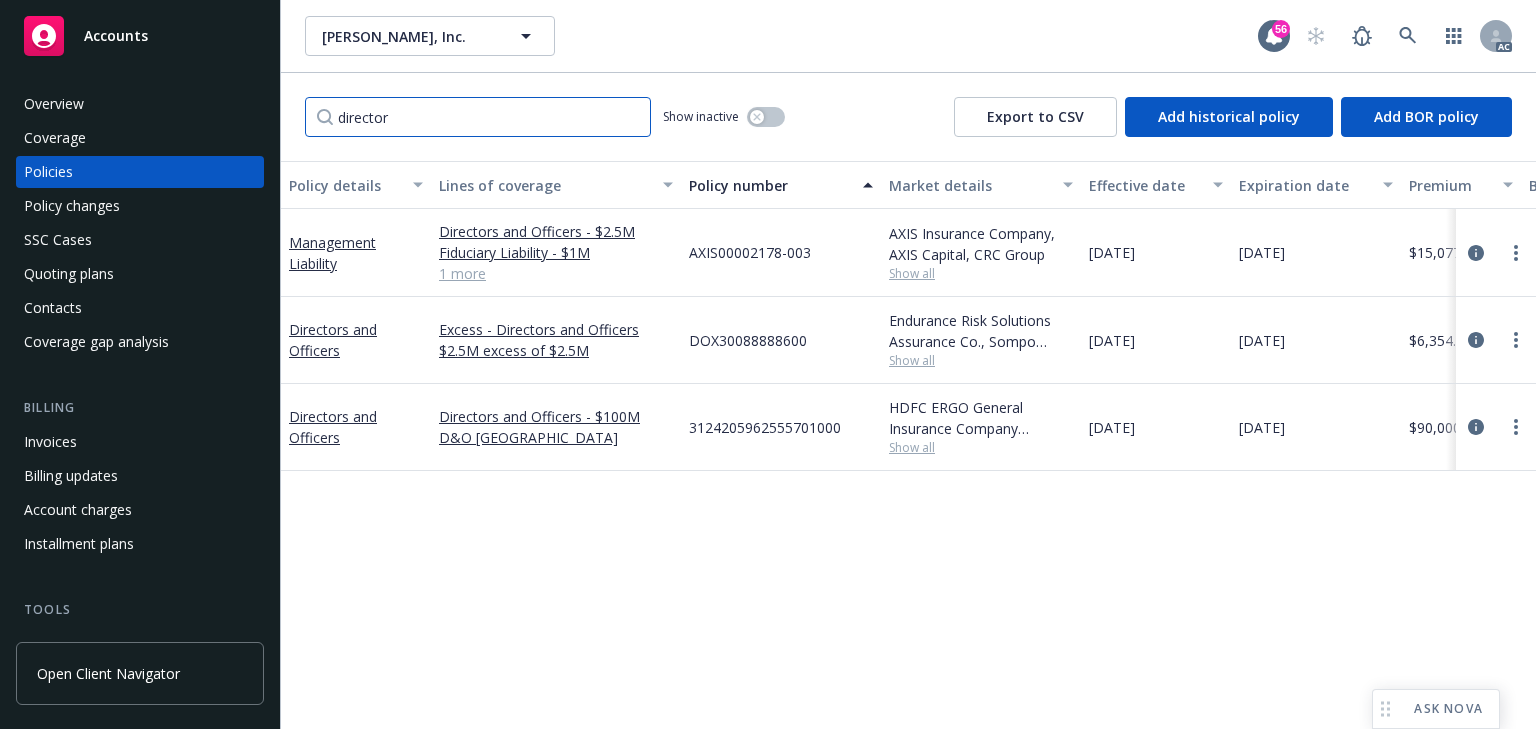 click on "director" at bounding box center [478, 117] 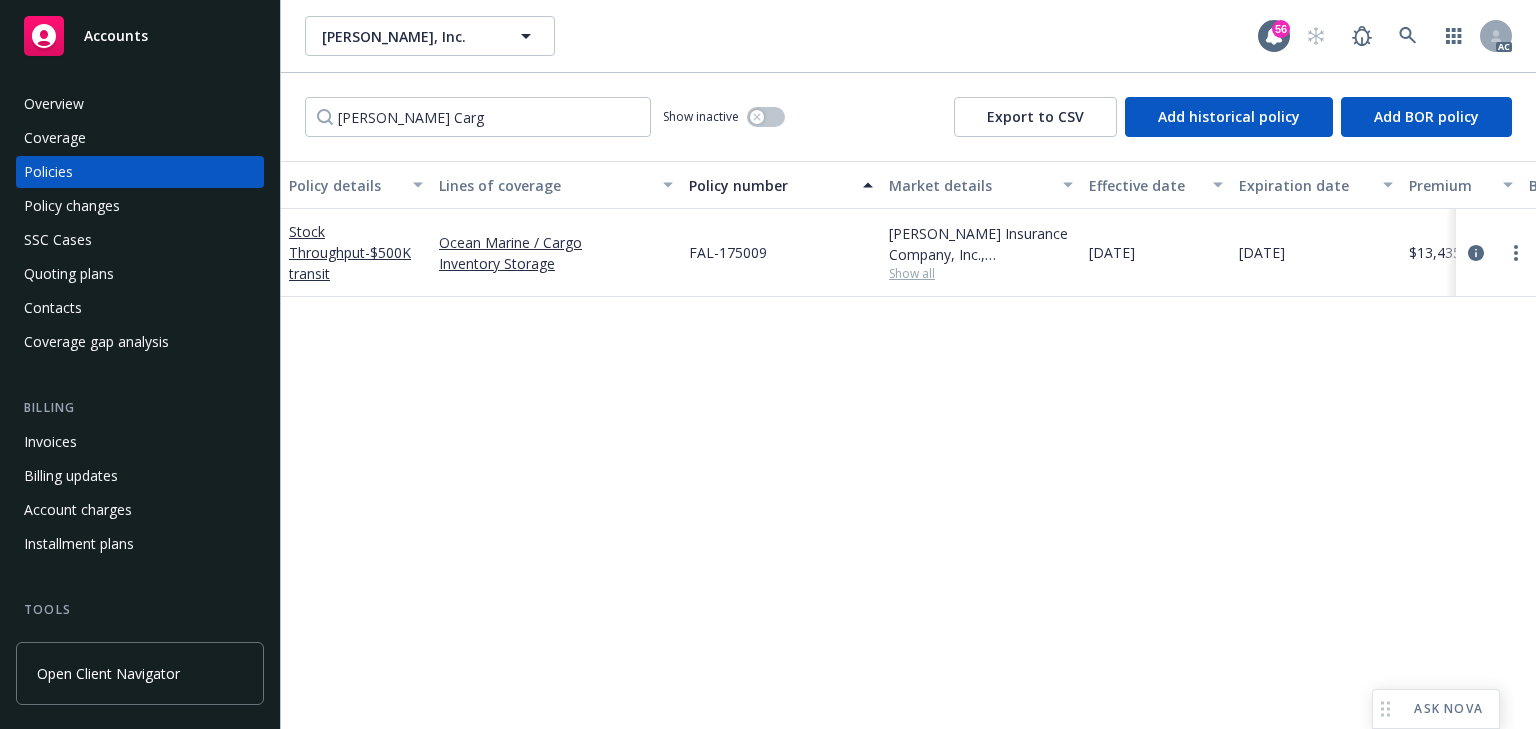click on "Policy details Lines of coverage Policy number Market details Effective date Expiration date Premium Billing method Stage Status Service team leaders Stock Throughput  -  $500K transit Ocean Marine / Cargo Inventory Storage FAL-175009 Beazley Insurance Company, Inc., Beazley Group, Falvey Cargo Show all 05/28/2025 05/28/2026 $13,435.00 Agency - Pay in full Renewal Active Michael Jose AC Sally Poole AM 1 more" at bounding box center (908, 445) 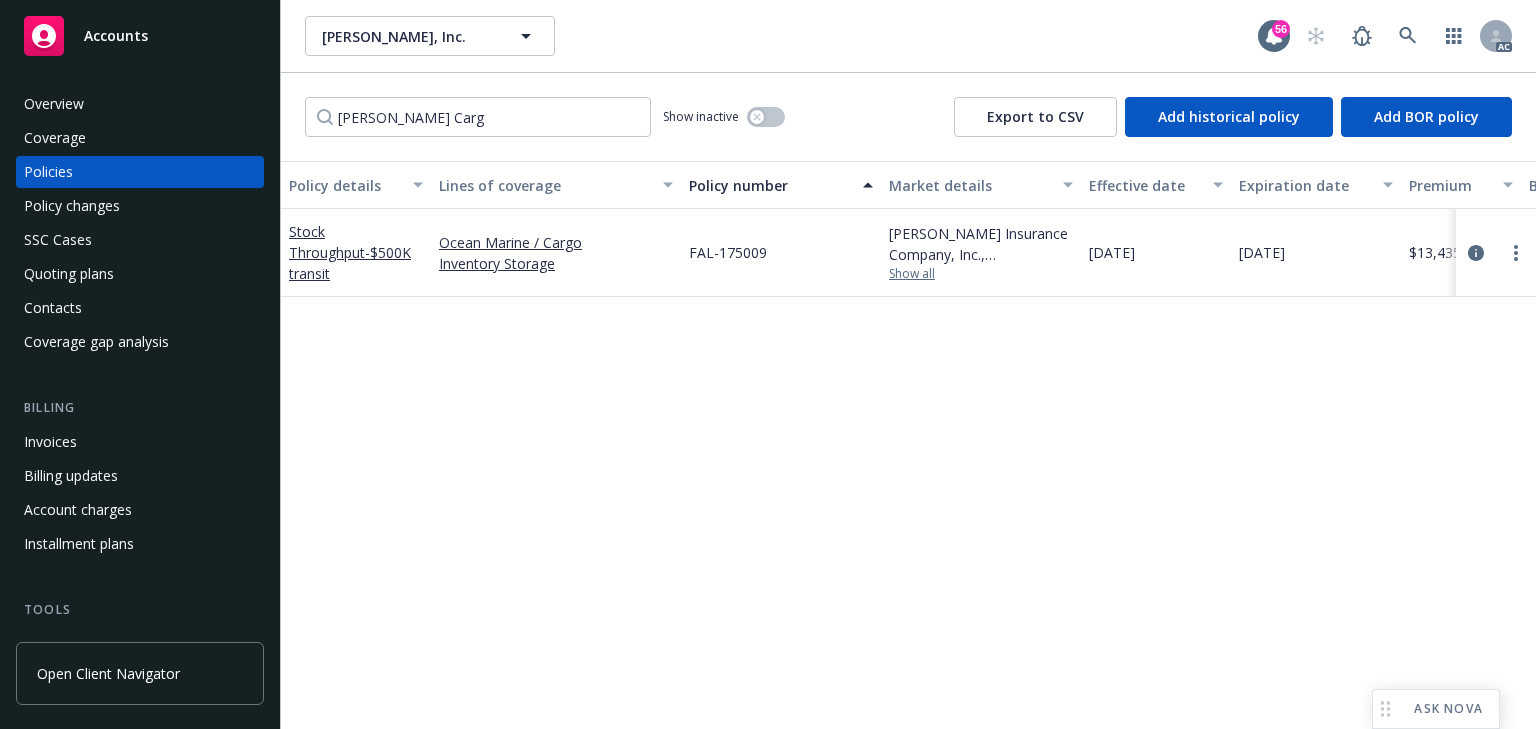 click on "Show all" at bounding box center (981, 274) 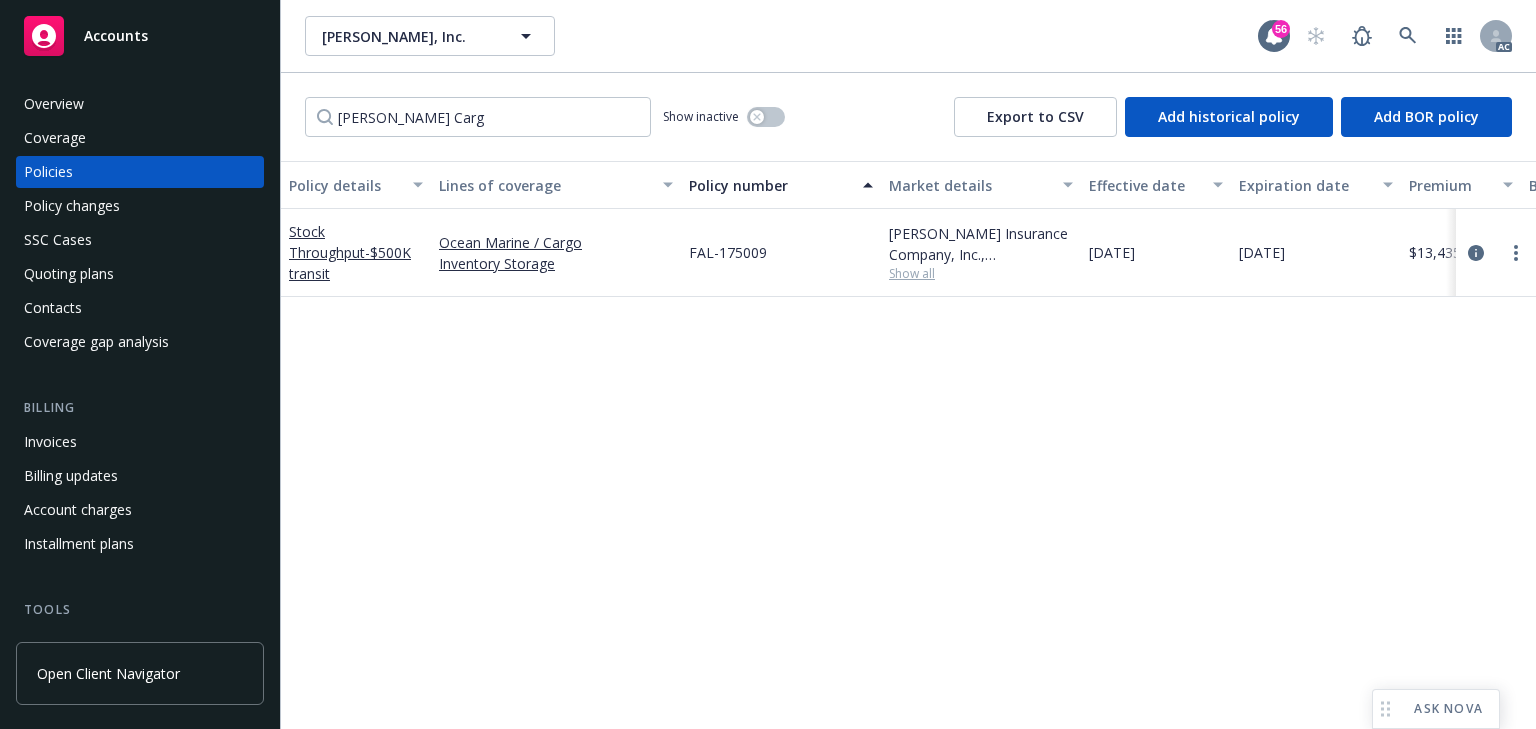 click on "Policy details Lines of coverage Policy number Market details Effective date Expiration date Premium Billing method Stage Status Service team leaders Stock Throughput  -  $500K transit Ocean Marine / Cargo Inventory Storage FAL-175009 Beazley Insurance Company, Inc., Beazley Group, Falvey Cargo Show all 05/28/2025 05/28/2026 $13,435.00 Agency - Pay in full Renewal Active Michael Jose AC Sally Poole AM 1 more" at bounding box center (908, 445) 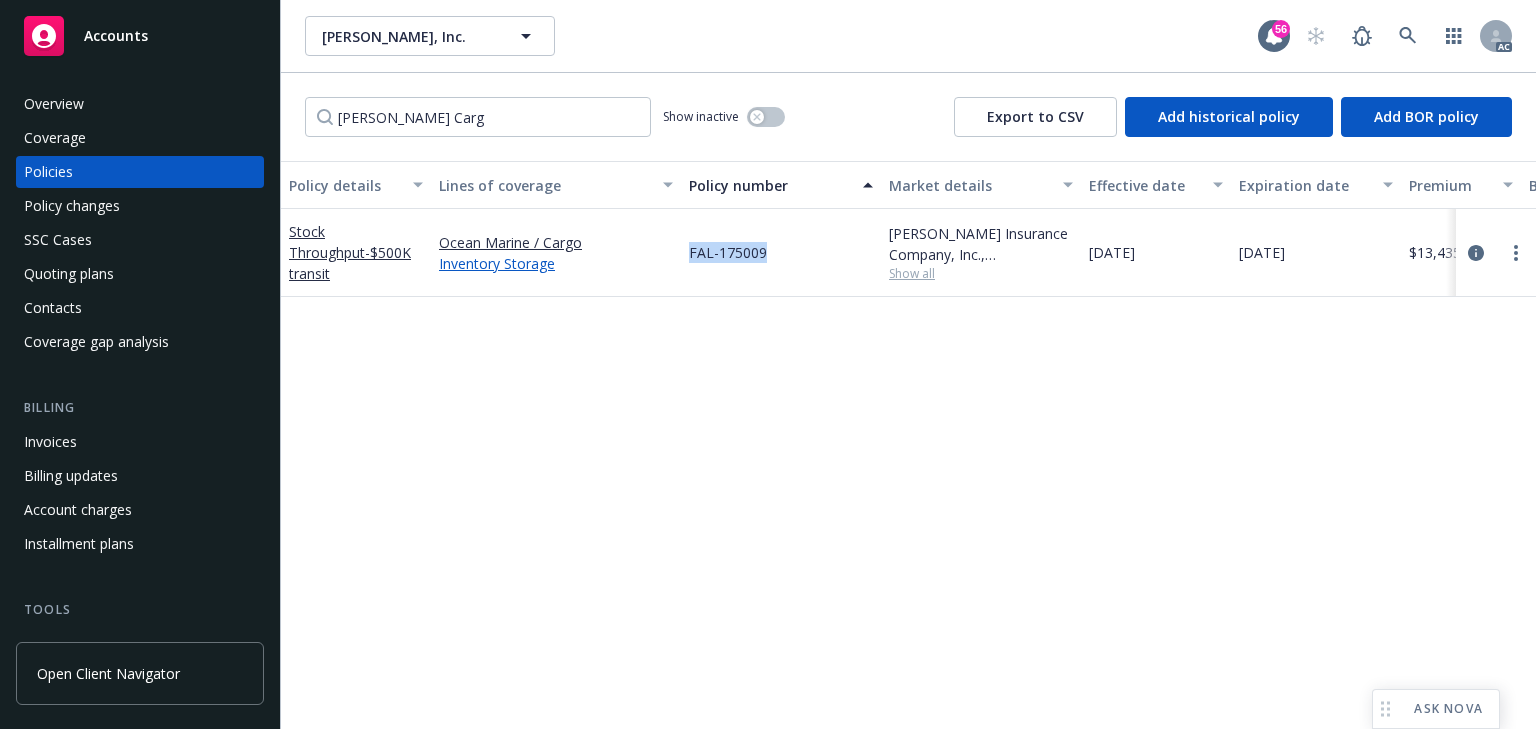 copy on "FAL-175009" 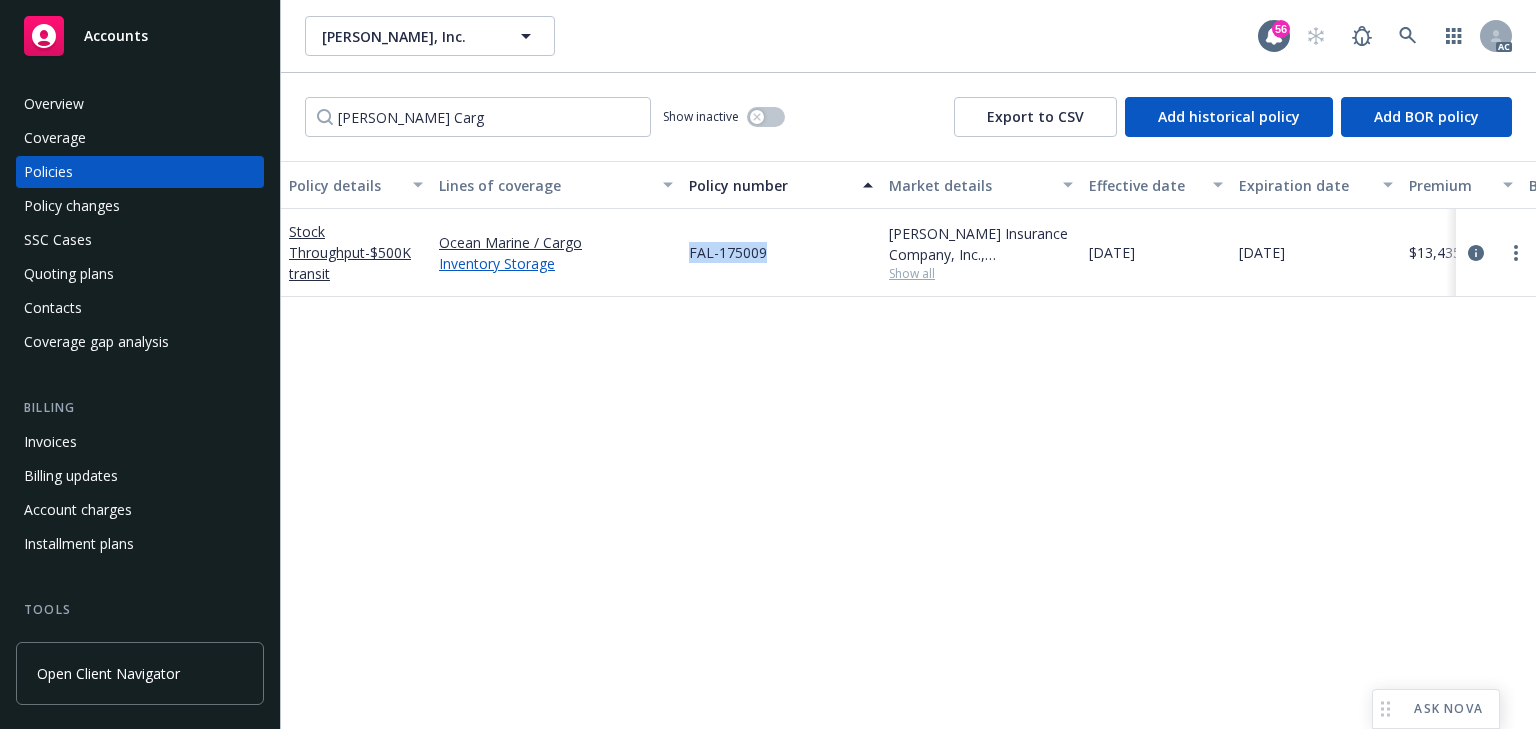 drag, startPoint x: 793, startPoint y: 232, endPoint x: 570, endPoint y: 267, distance: 225.72993 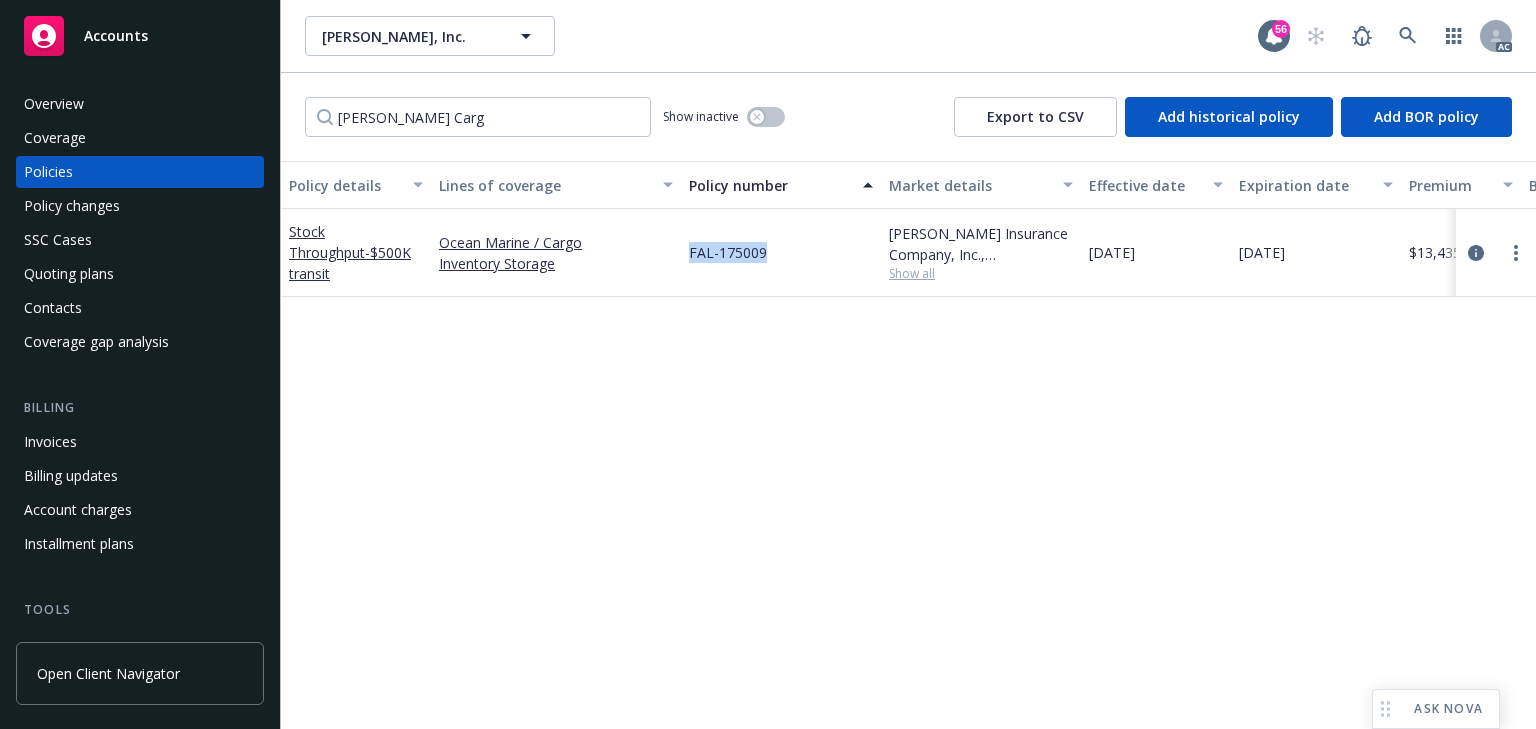 click on "Policy details Lines of coverage Policy number Market details Effective date Expiration date Premium Billing method Stage Status Service team leaders Stock Throughput  -  $500K transit Ocean Marine / Cargo Inventory Storage FAL-175009 Beazley Insurance Company, Inc., Beazley Group, Falvey Cargo Show all 05/28/2025 05/28/2026 $13,435.00 Agency - Pay in full Renewal Active Michael Jose AC Sally Poole AM 1 more" at bounding box center [908, 445] 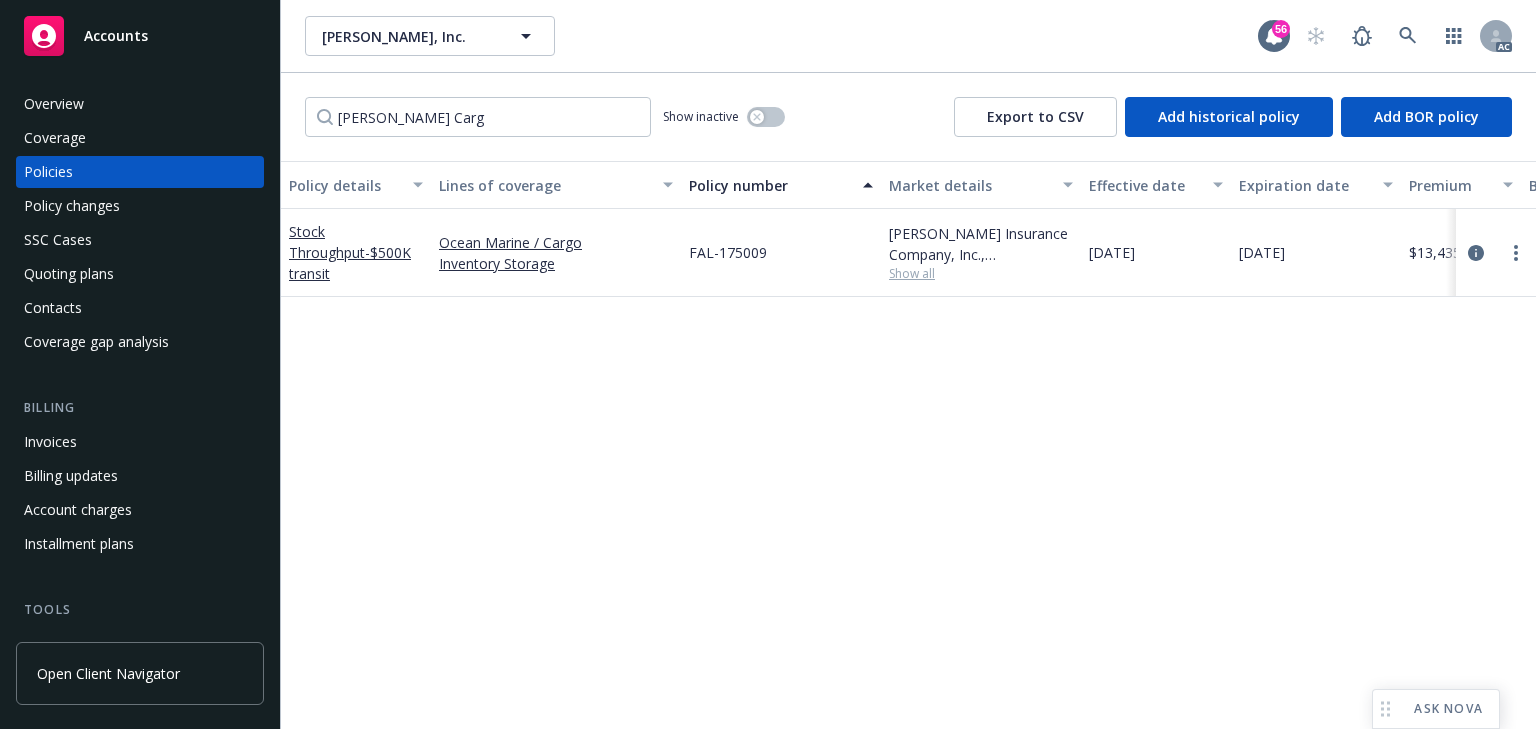 drag, startPoint x: 1475, startPoint y: 252, endPoint x: 1452, endPoint y: 258, distance: 23.769728 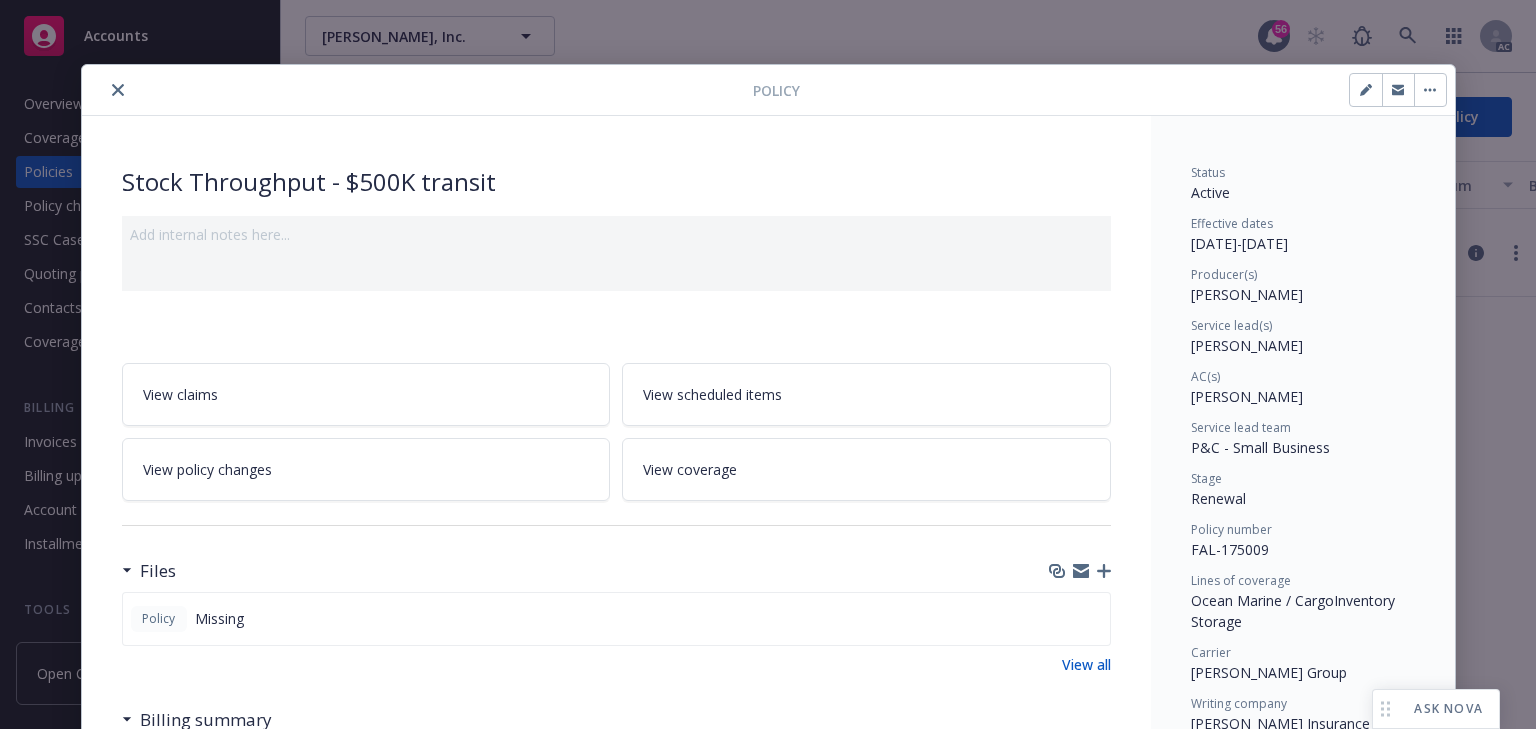 drag, startPoint x: 108, startPoint y: 83, endPoint x: 71, endPoint y: 161, distance: 86.33076 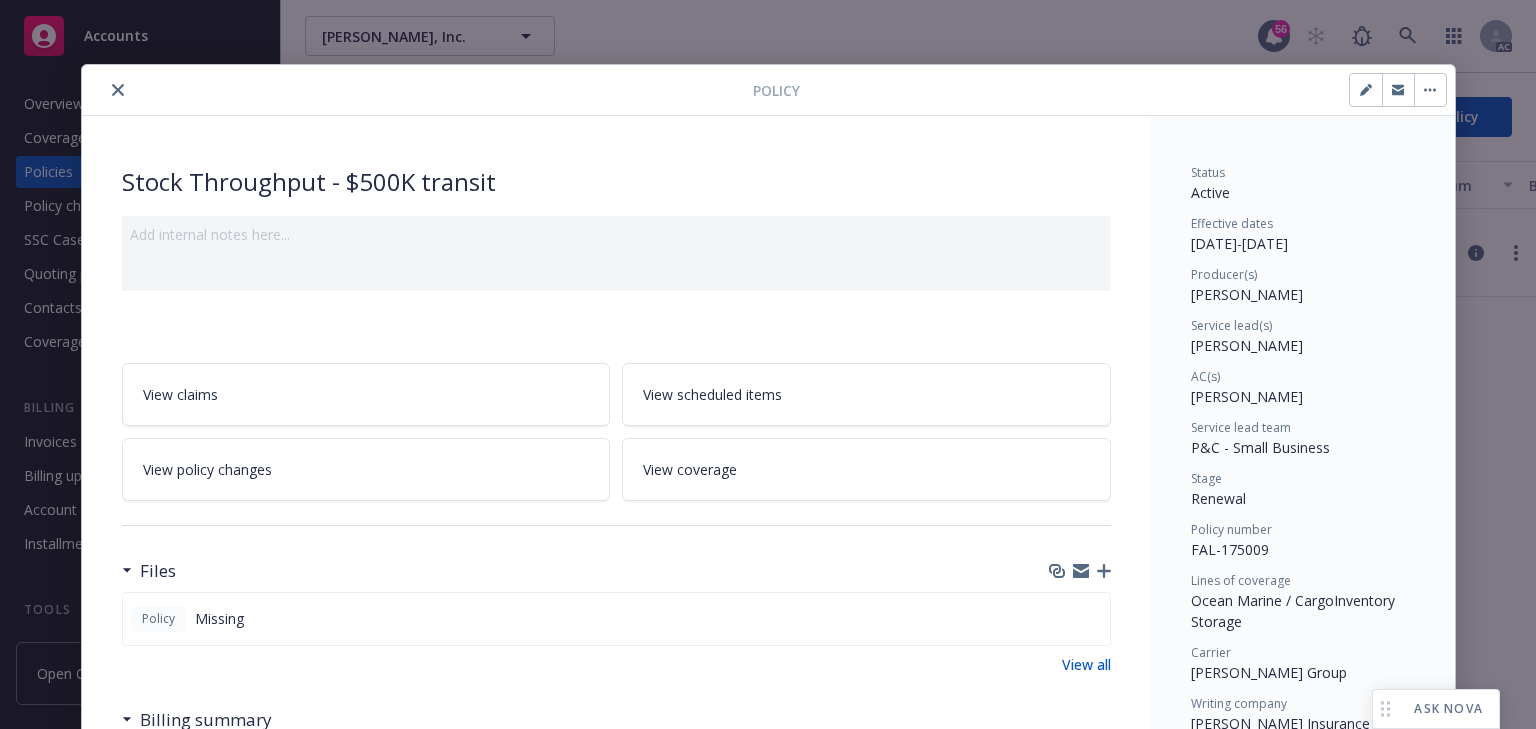 click 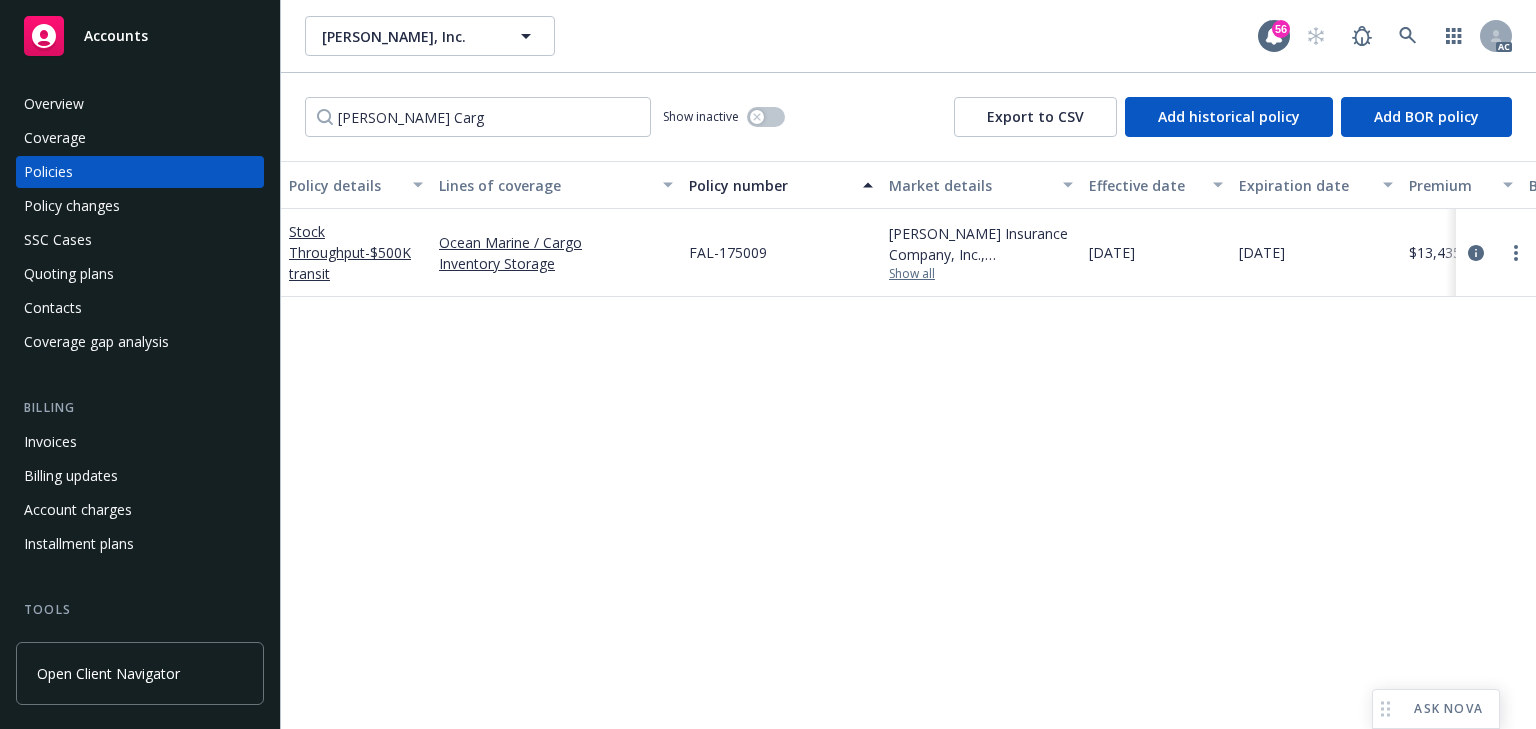 click on "Show all" at bounding box center [981, 274] 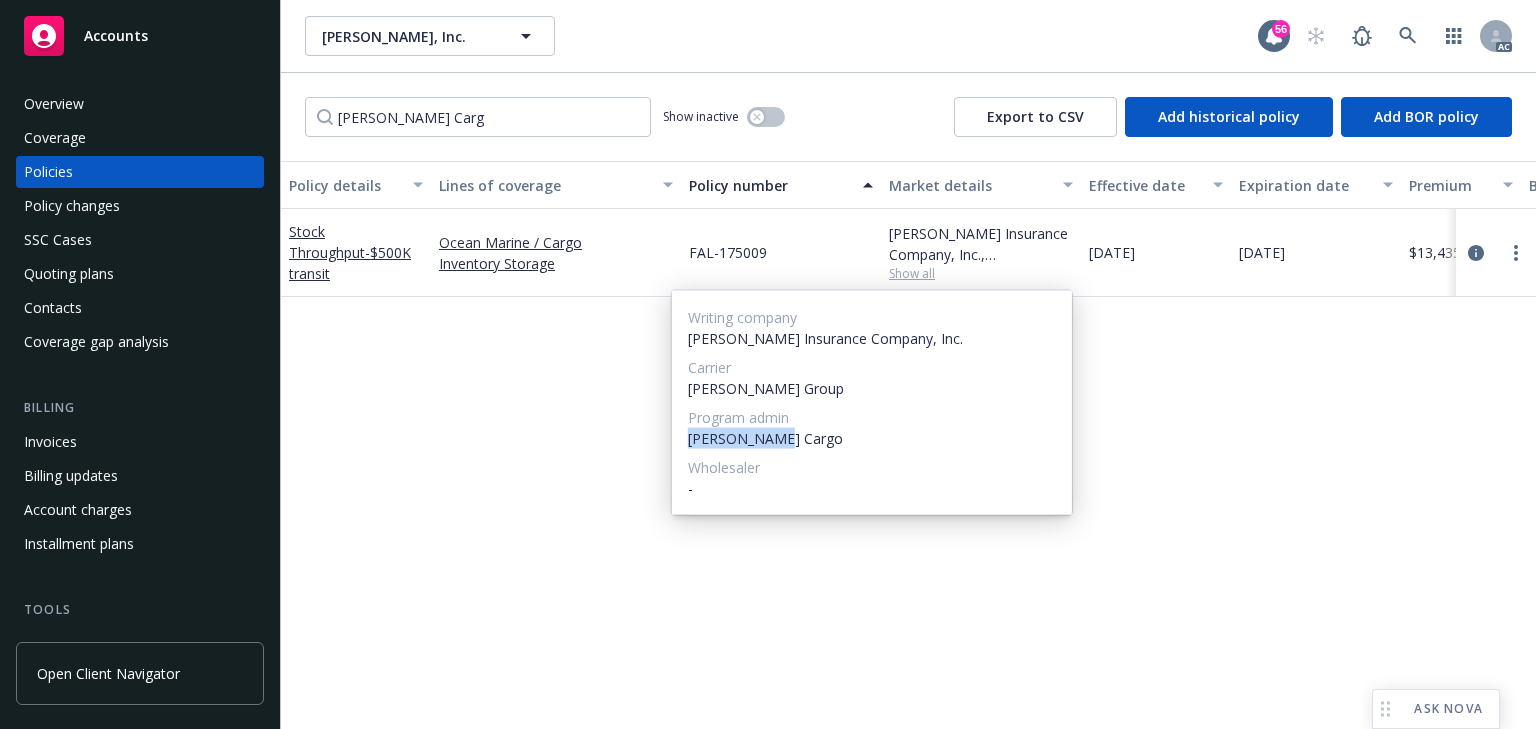 drag, startPoint x: 690, startPoint y: 443, endPoint x: 800, endPoint y: 444, distance: 110.00455 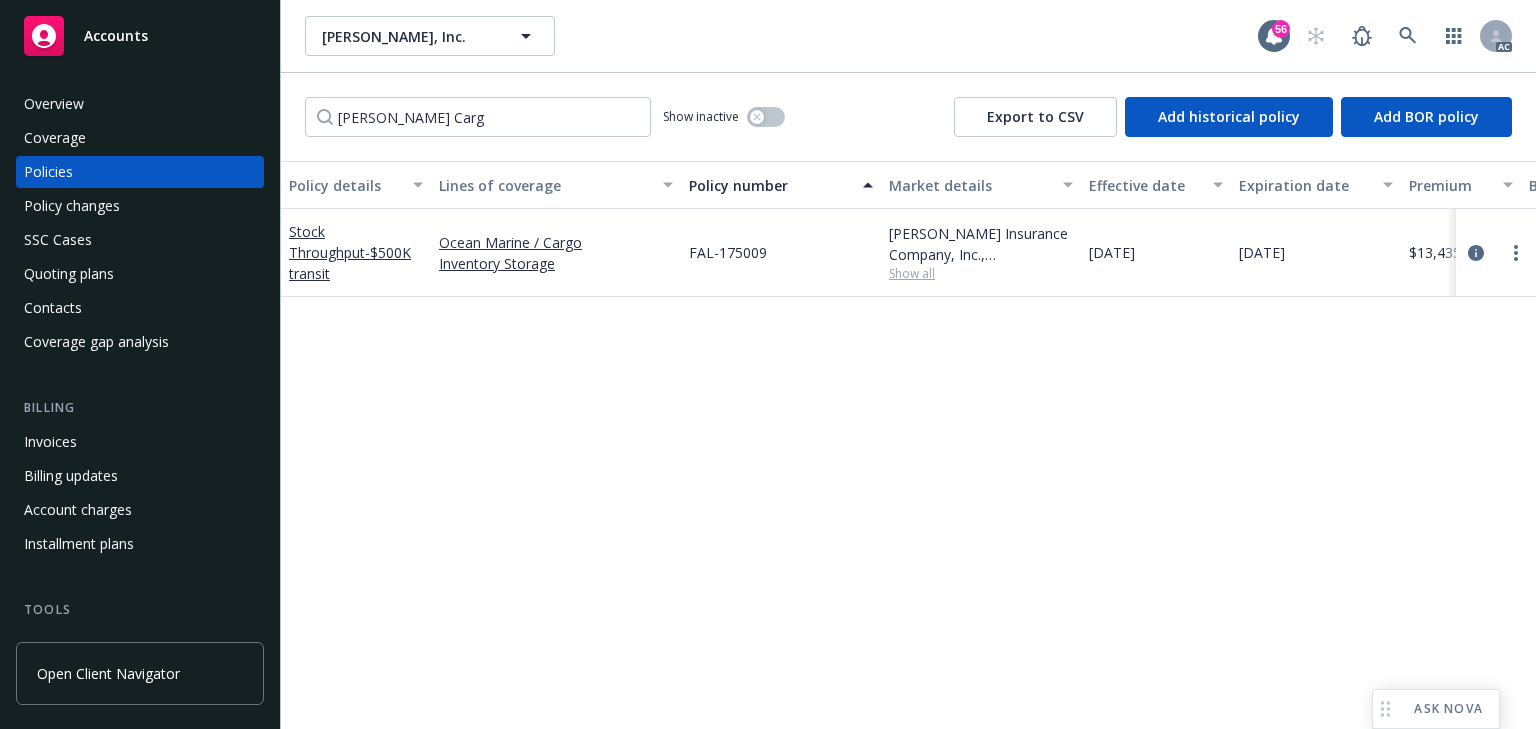 click on "Policy details Lines of coverage Policy number Market details Effective date Expiration date Premium Billing method Stage Status Service team leaders Stock Throughput  -  $500K transit Ocean Marine / Cargo Inventory Storage FAL-175009 Beazley Insurance Company, Inc., Beazley Group, Falvey Cargo Show all 05/28/2025 05/28/2026 $13,435.00 Agency - Pay in full Renewal Active Michael Jose AC Sally Poole AM 1 more" at bounding box center (908, 445) 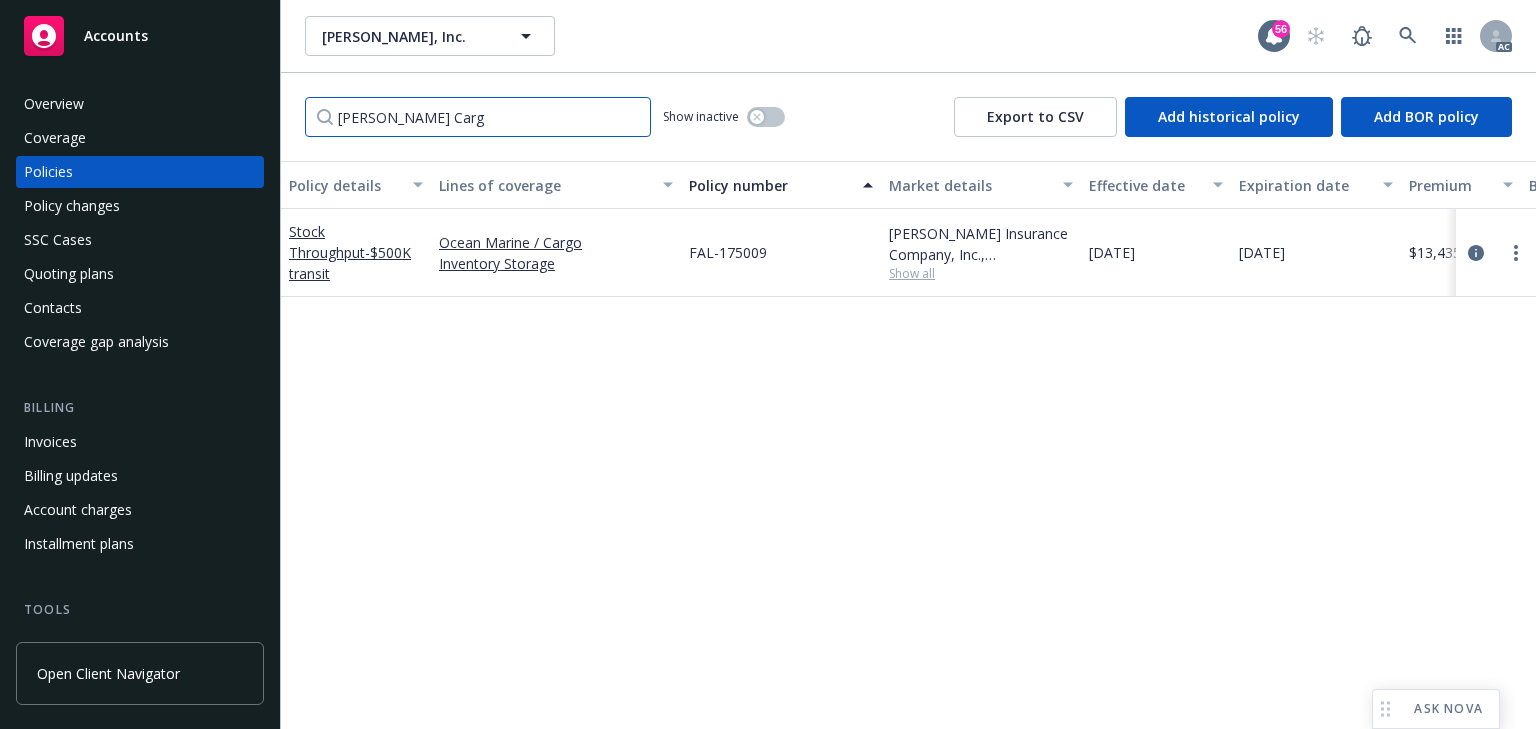 click on "Falvey Carg" at bounding box center [478, 117] 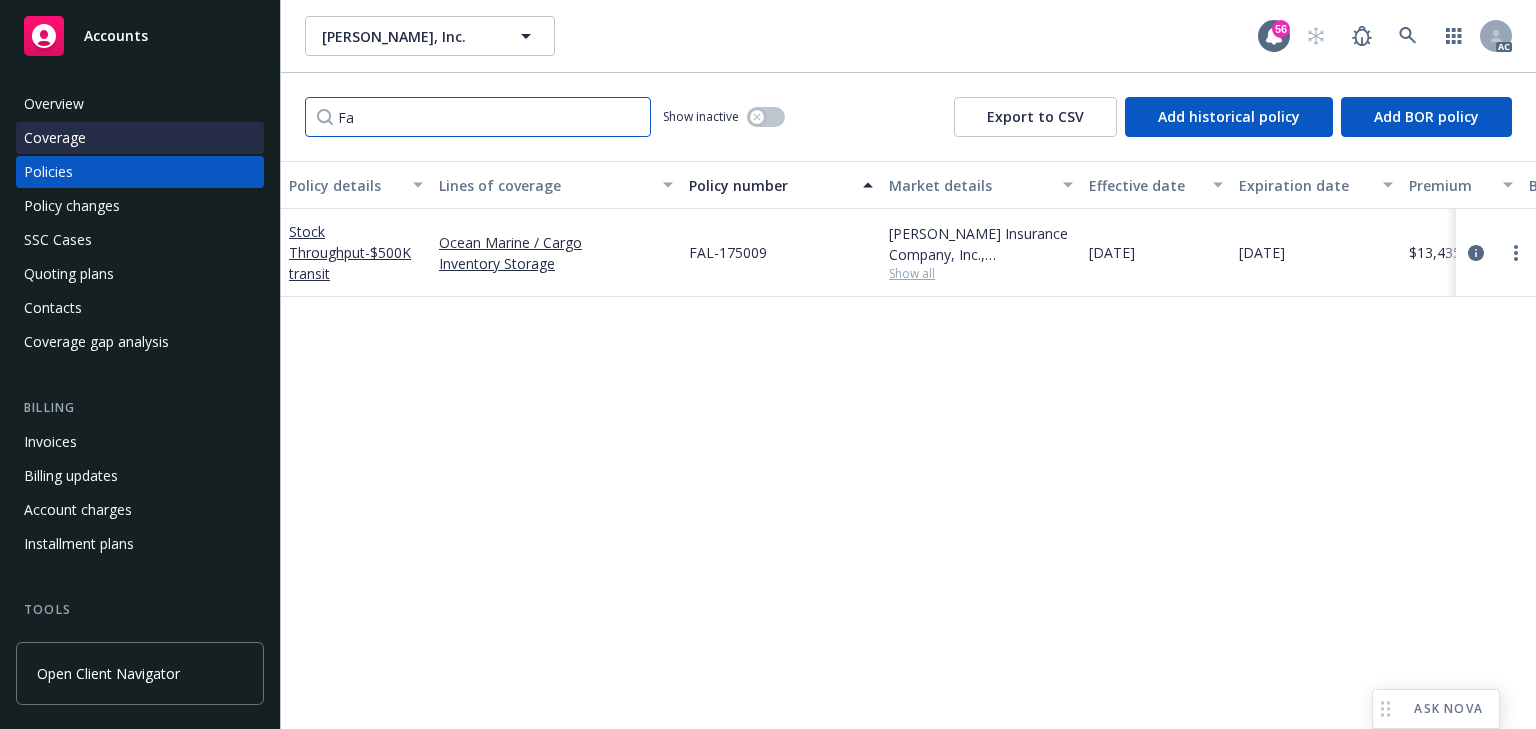 type on "F" 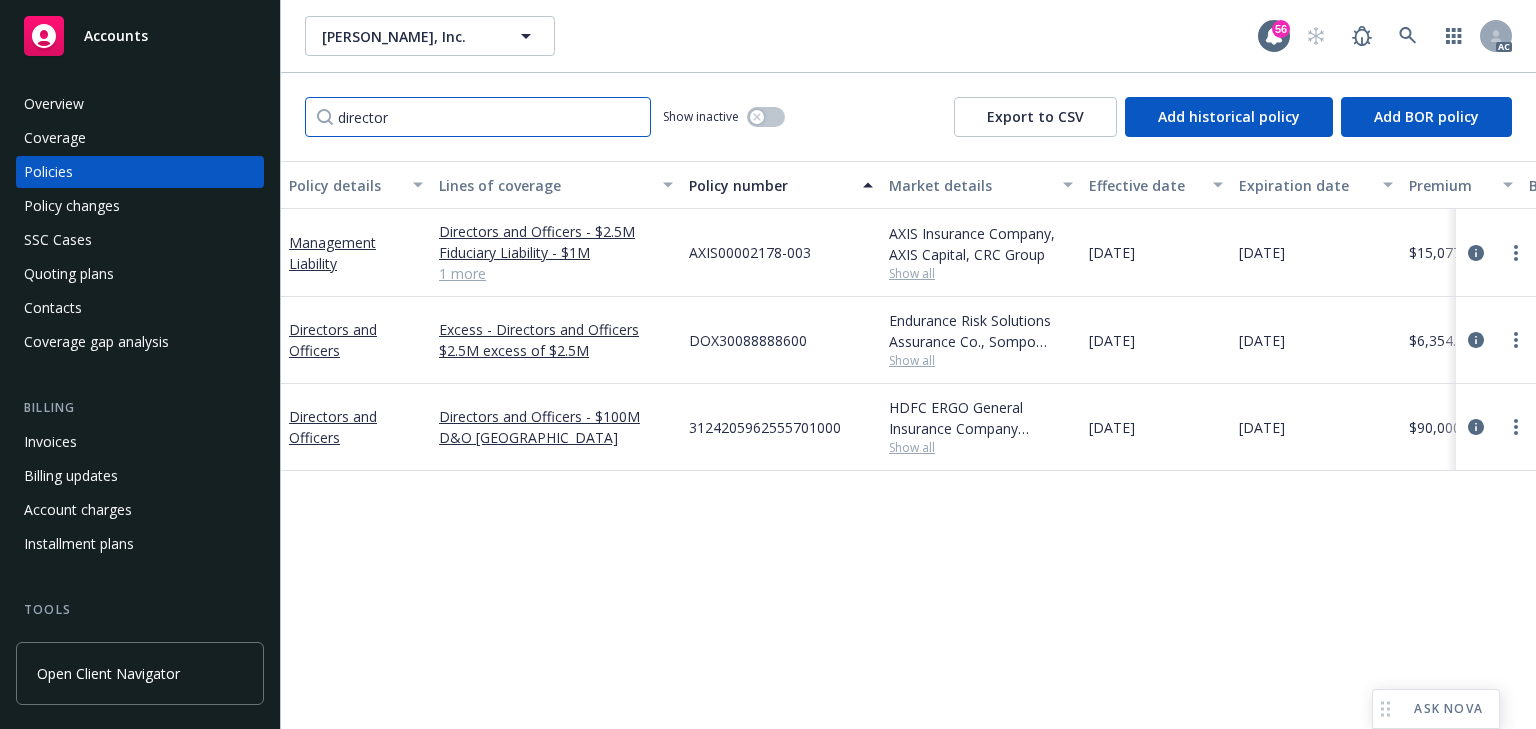 type on "director" 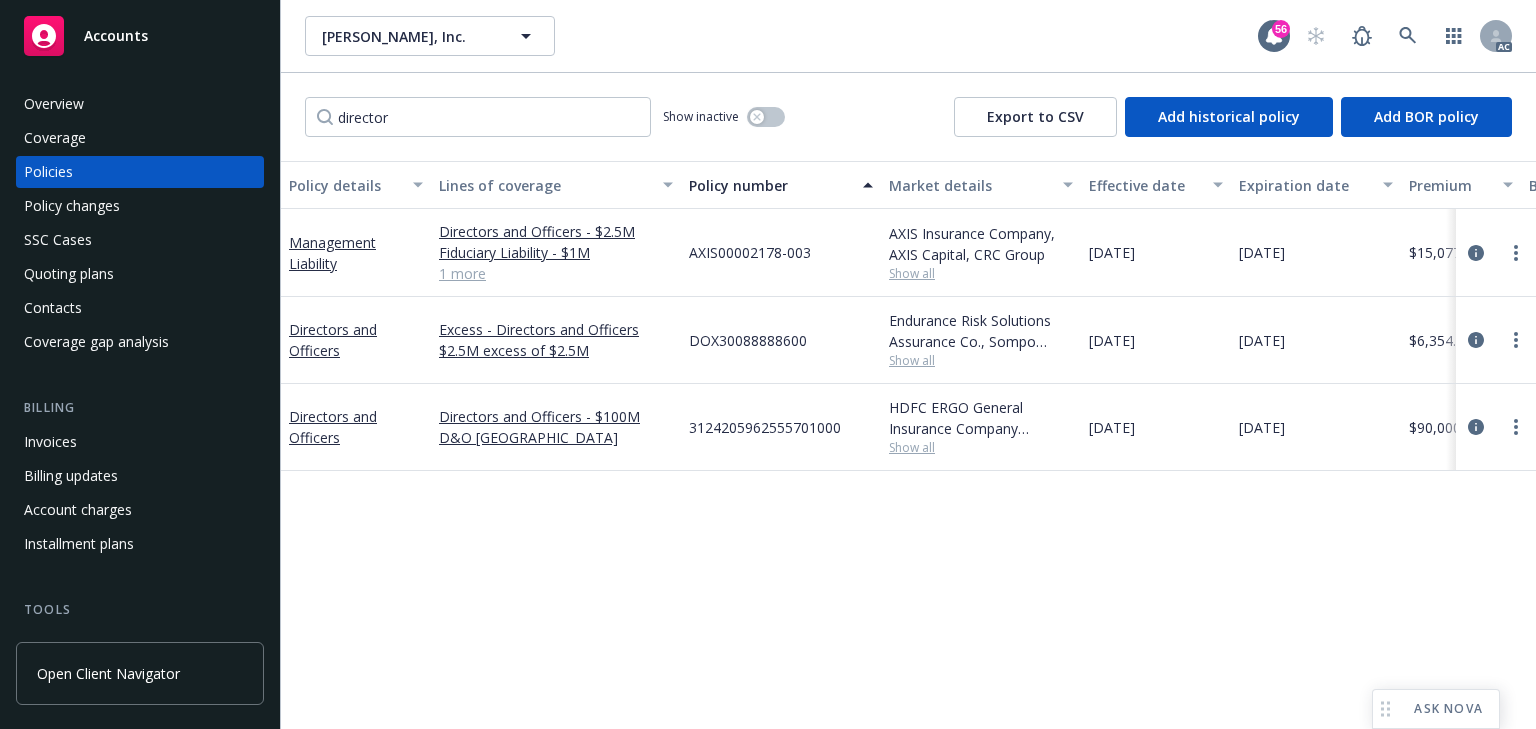 click on "Policy details Lines of coverage Policy number Market details Effective date Expiration date Premium Billing method Stage Status Service team leaders Management Liability Directors and Officers - $2.5M Fiduciary Liability - $1M Employment Practices Liability - $2M 1 more AXIS00002178-003 AXIS Insurance Company, AXIS Capital, CRC Group Show all 05/28/2025 05/28/2026 $15,077.00 Agency - Pay in full Renewal Active Takeshi Lilly-Pinnock AC Doug Keidel AM 1 more Directors and Officers Excess - Directors and Officers $2.5M excess of $2.5M DOX30088888600 Endurance Risk Solutions Assurance Co., Sompo International, CRC Group Show all 05/28/2025 05/28/2026 $6,354.00 Agency - Pay in full Renewal Active Takeshi Lilly-Pinnock AC Doug Keidel AM 1 more Directors and Officers Directors and Officers - $100M D&O India 3124205962555701000 HDFC ERGO General Insurance Company Limited, HDFC ERGO General Insurance Company Limited, Prudent Insurance Brokers Pvt. Ltd. Show all 11/23/2024 11/23/2025 $90,000.00 - Renewal Active AC AM" at bounding box center (908, 445) 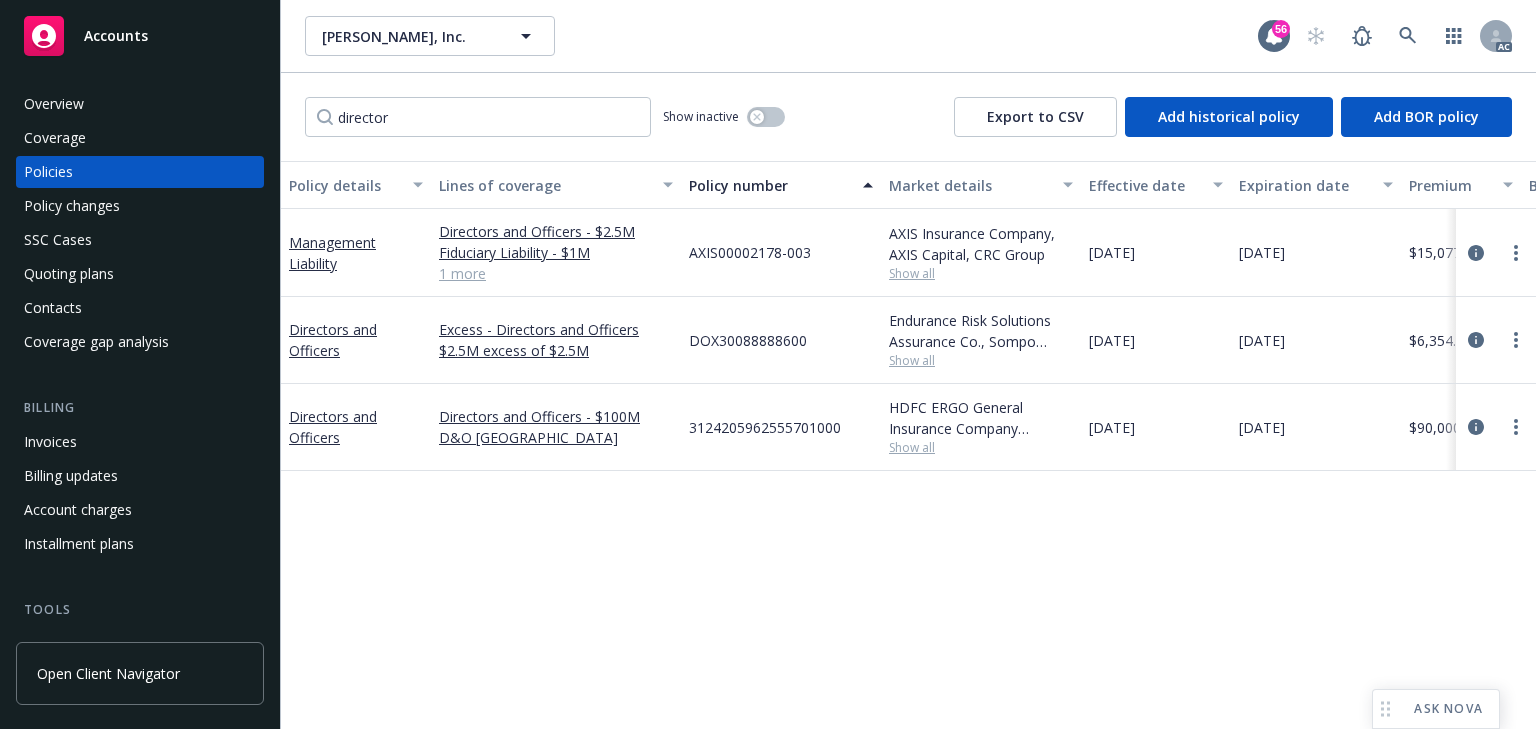 click on "Policy details Lines of coverage Policy number Market details Effective date Expiration date Premium Billing method Stage Status Service team leaders Management Liability Directors and Officers - $2.5M Fiduciary Liability - $1M Employment Practices Liability - $2M 1 more AXIS00002178-003 AXIS Insurance Company, AXIS Capital, CRC Group Show all 05/28/2025 05/28/2026 $15,077.00 Agency - Pay in full Renewal Active Takeshi Lilly-Pinnock AC Doug Keidel AM 1 more Directors and Officers Excess - Directors and Officers $2.5M excess of $2.5M DOX30088888600 Endurance Risk Solutions Assurance Co., Sompo International, CRC Group Show all 05/28/2025 05/28/2026 $6,354.00 Agency - Pay in full Renewal Active Takeshi Lilly-Pinnock AC Doug Keidel AM 1 more Directors and Officers Directors and Officers - $100M D&O India 3124205962555701000 HDFC ERGO General Insurance Company Limited, HDFC ERGO General Insurance Company Limited, Prudent Insurance Brokers Pvt. Ltd. Show all 11/23/2024 11/23/2025 $90,000.00 - Renewal Active AC AM" at bounding box center [908, 445] 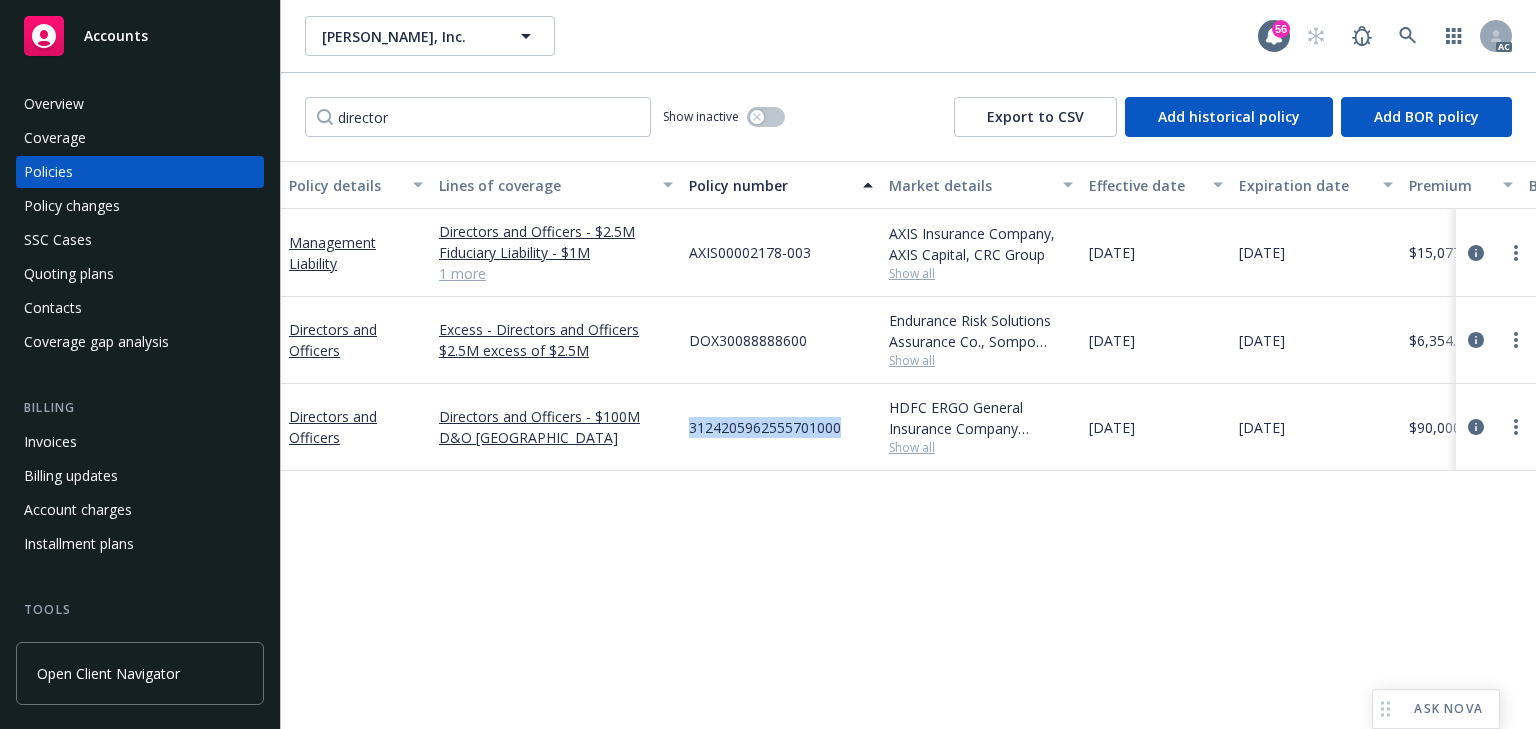 drag, startPoint x: 682, startPoint y: 419, endPoint x: 852, endPoint y: 423, distance: 170.04706 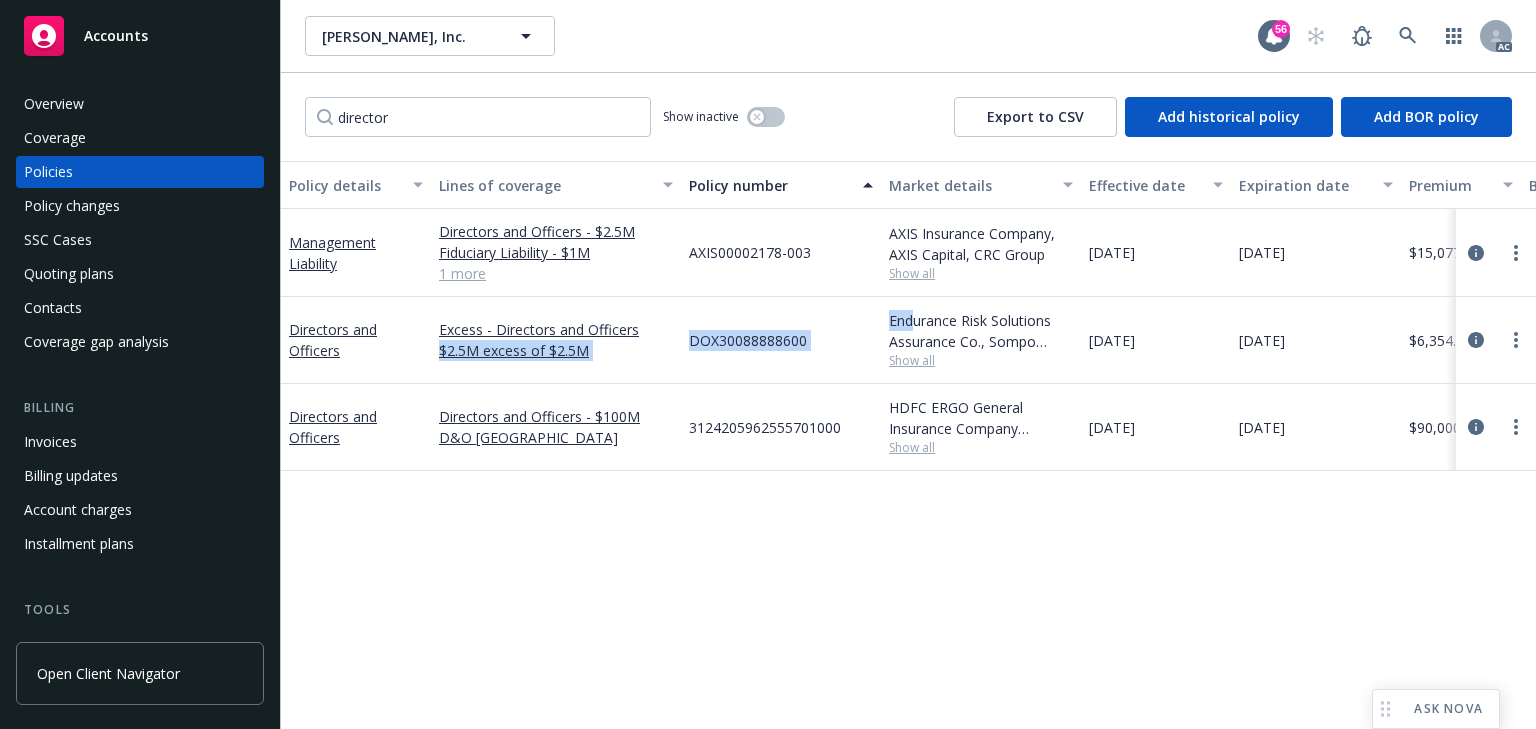 drag, startPoint x: 668, startPoint y: 336, endPoint x: 911, endPoint y: 317, distance: 243.74167 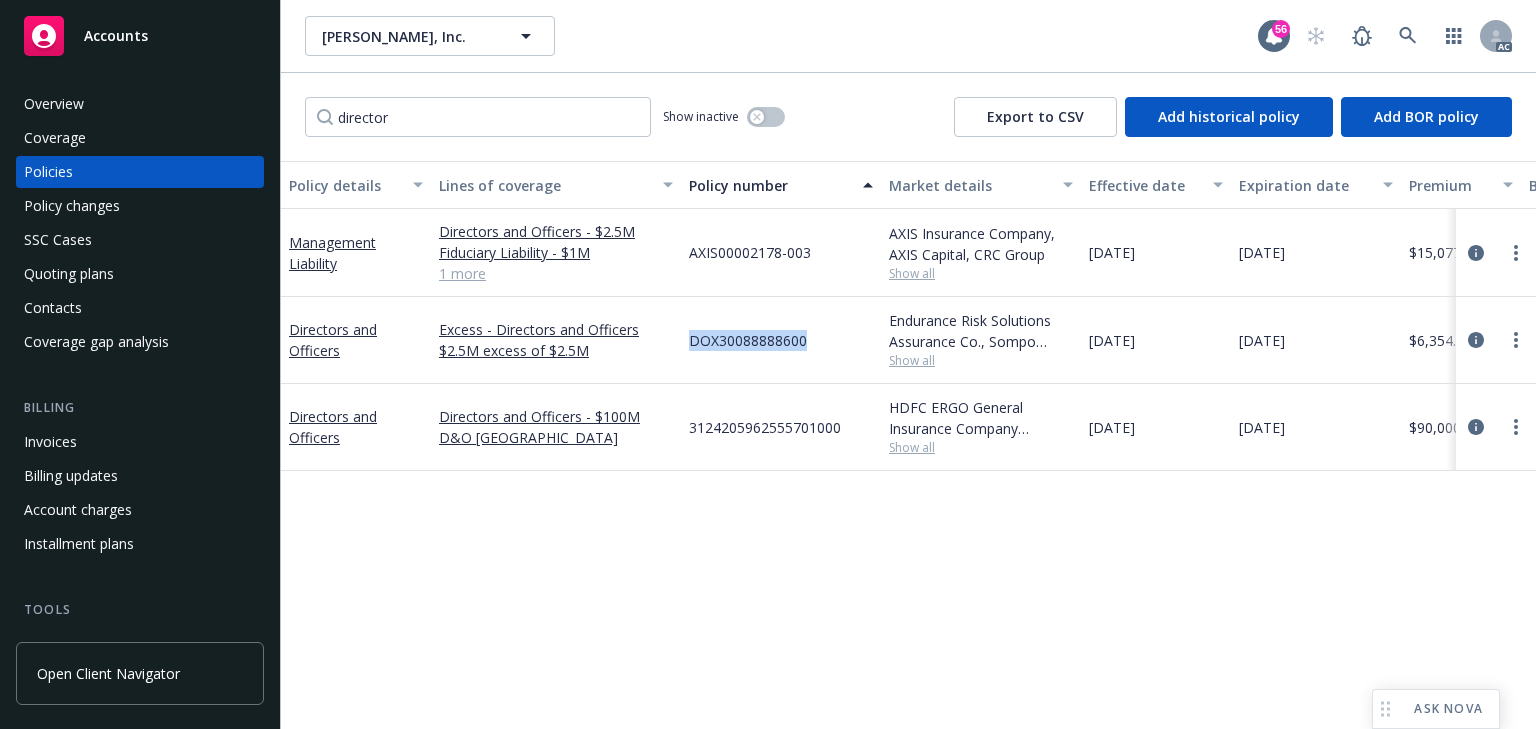 copy on "DOX30088888600" 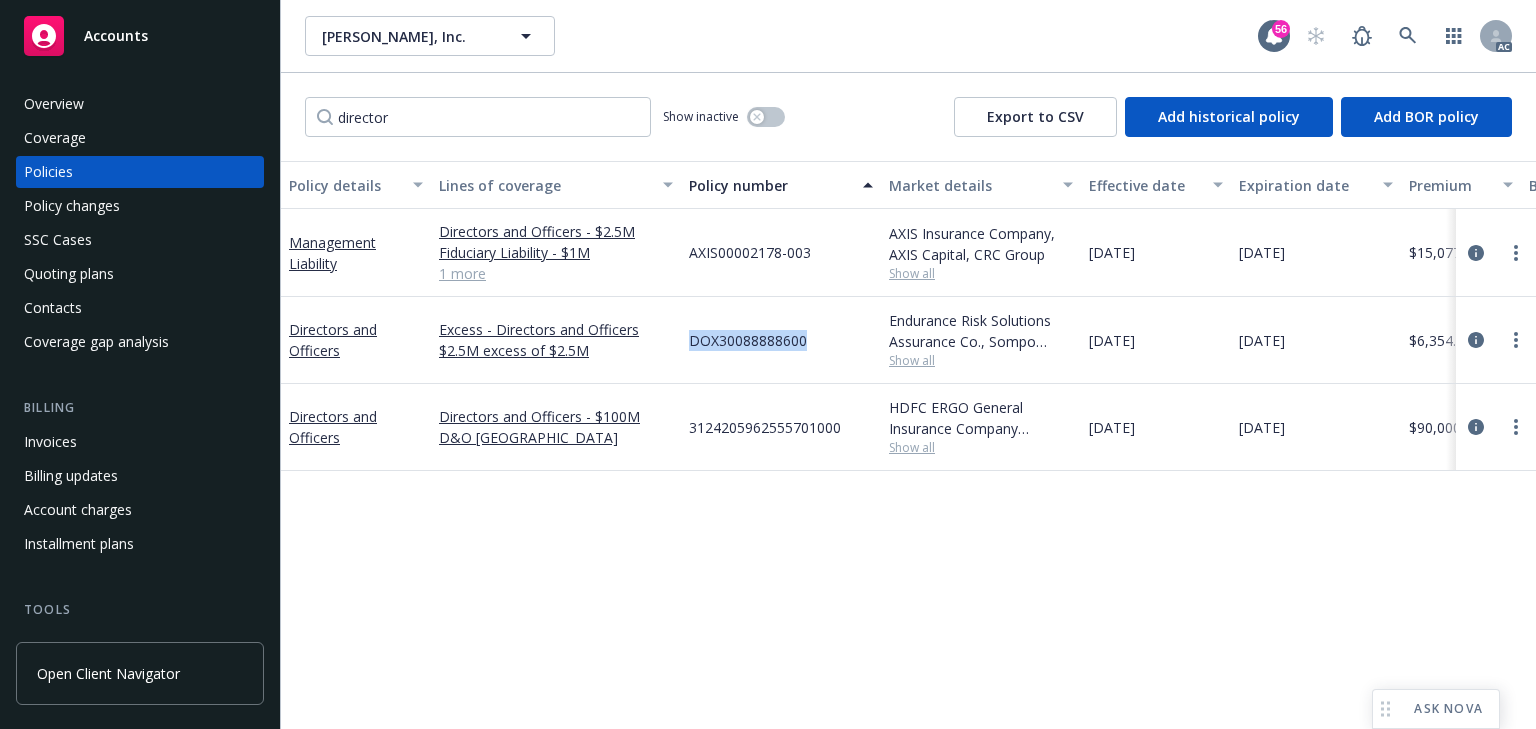 drag, startPoint x: 686, startPoint y: 332, endPoint x: 808, endPoint y: 326, distance: 122.14745 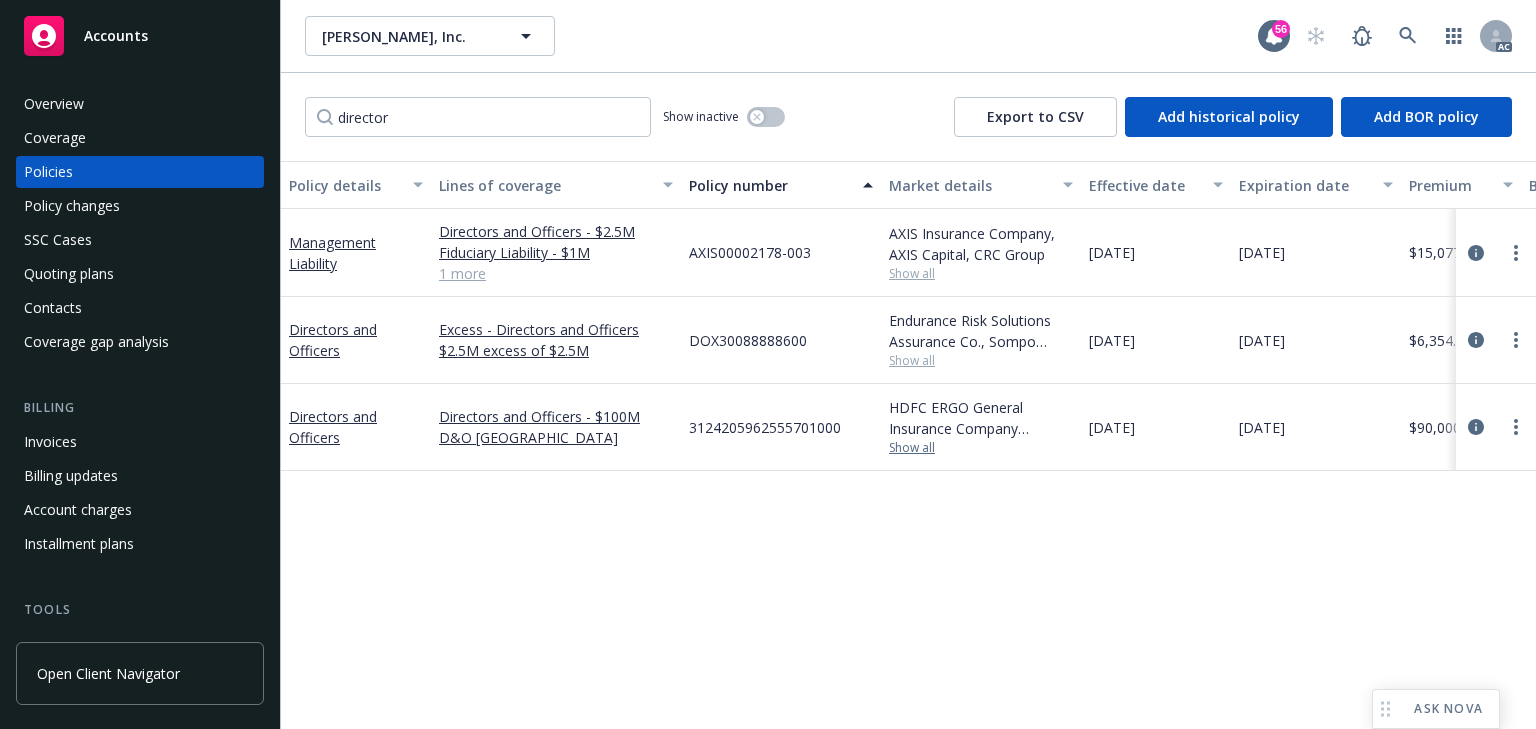 click on "Show all" at bounding box center [981, 448] 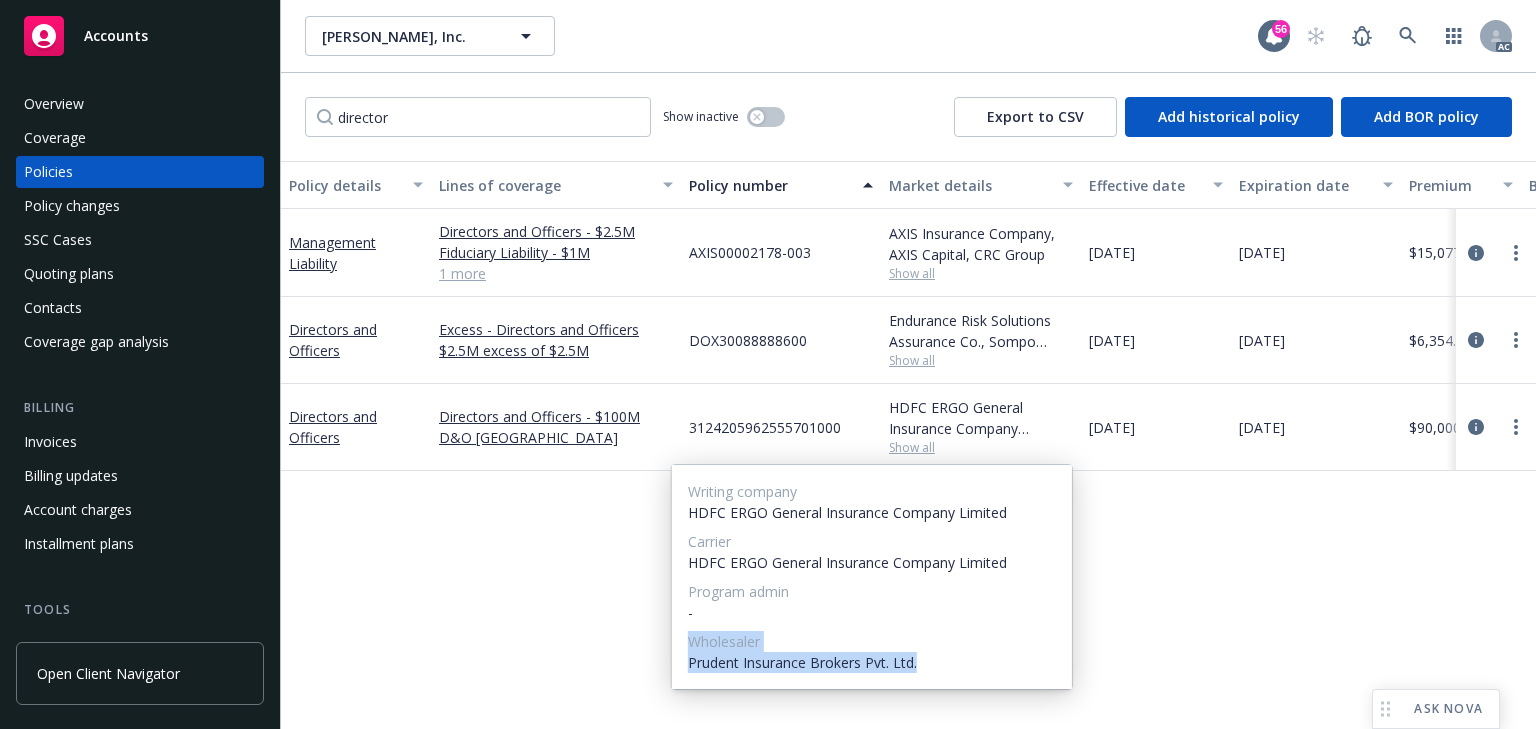 drag, startPoint x: 680, startPoint y: 638, endPoint x: 944, endPoint y: 672, distance: 266.1804 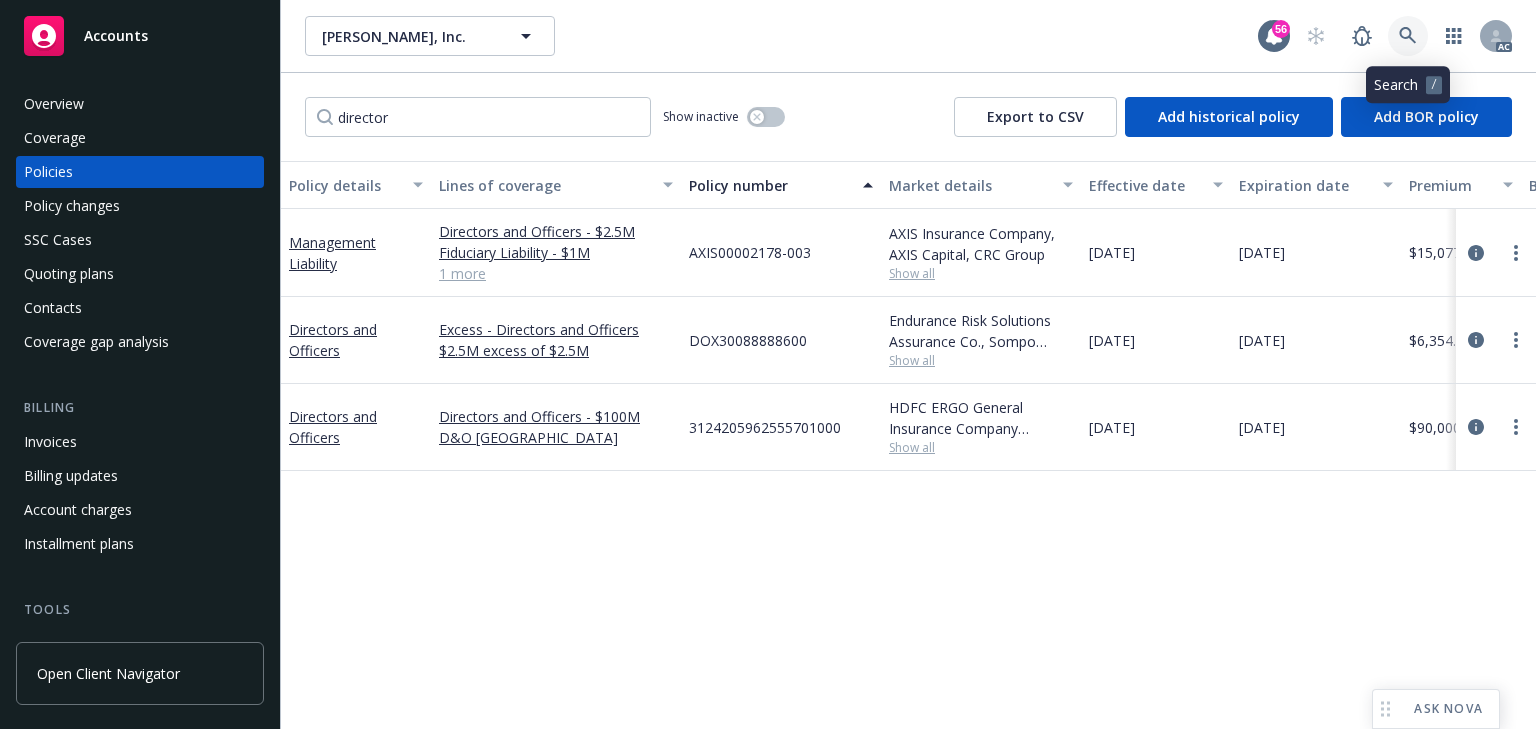 click 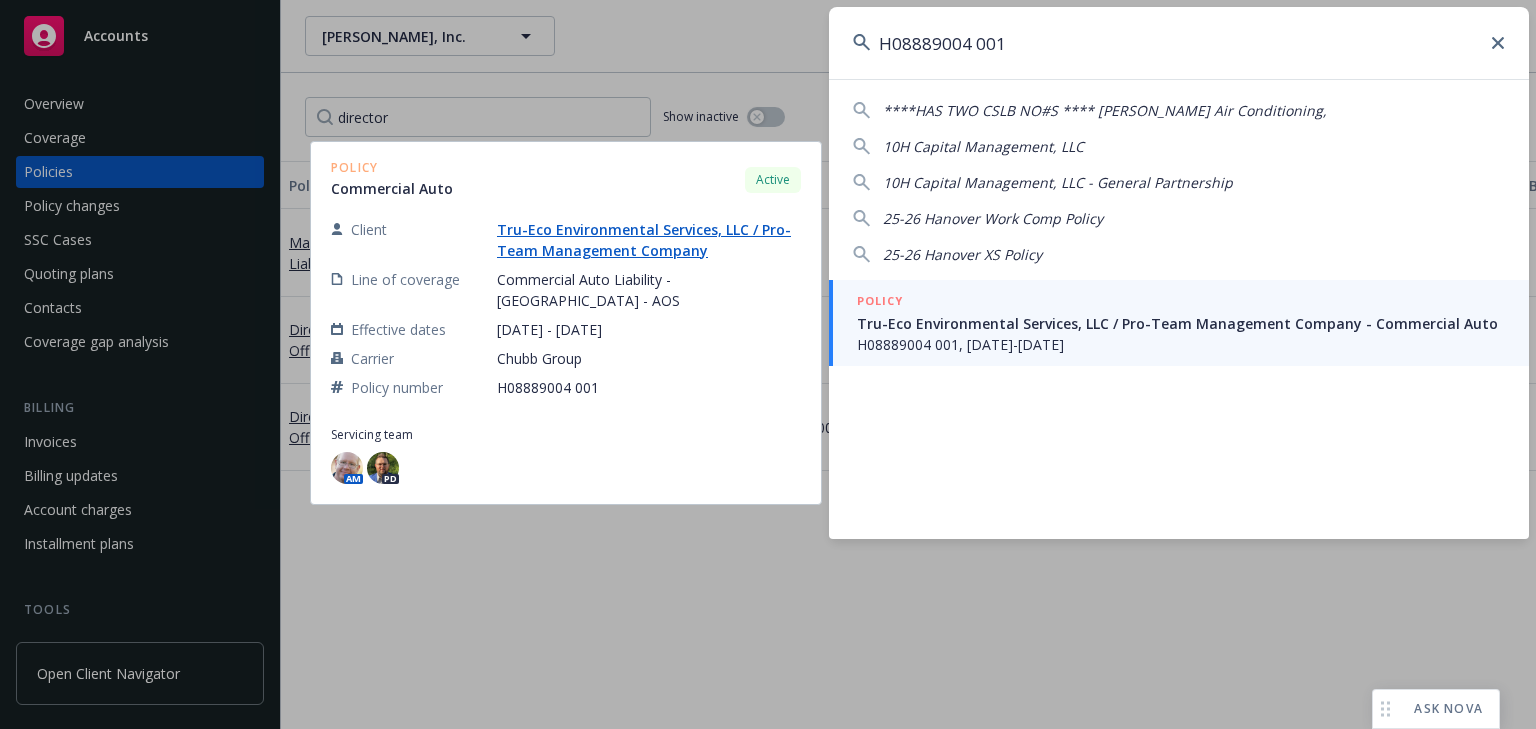 type on "H08889004 001" 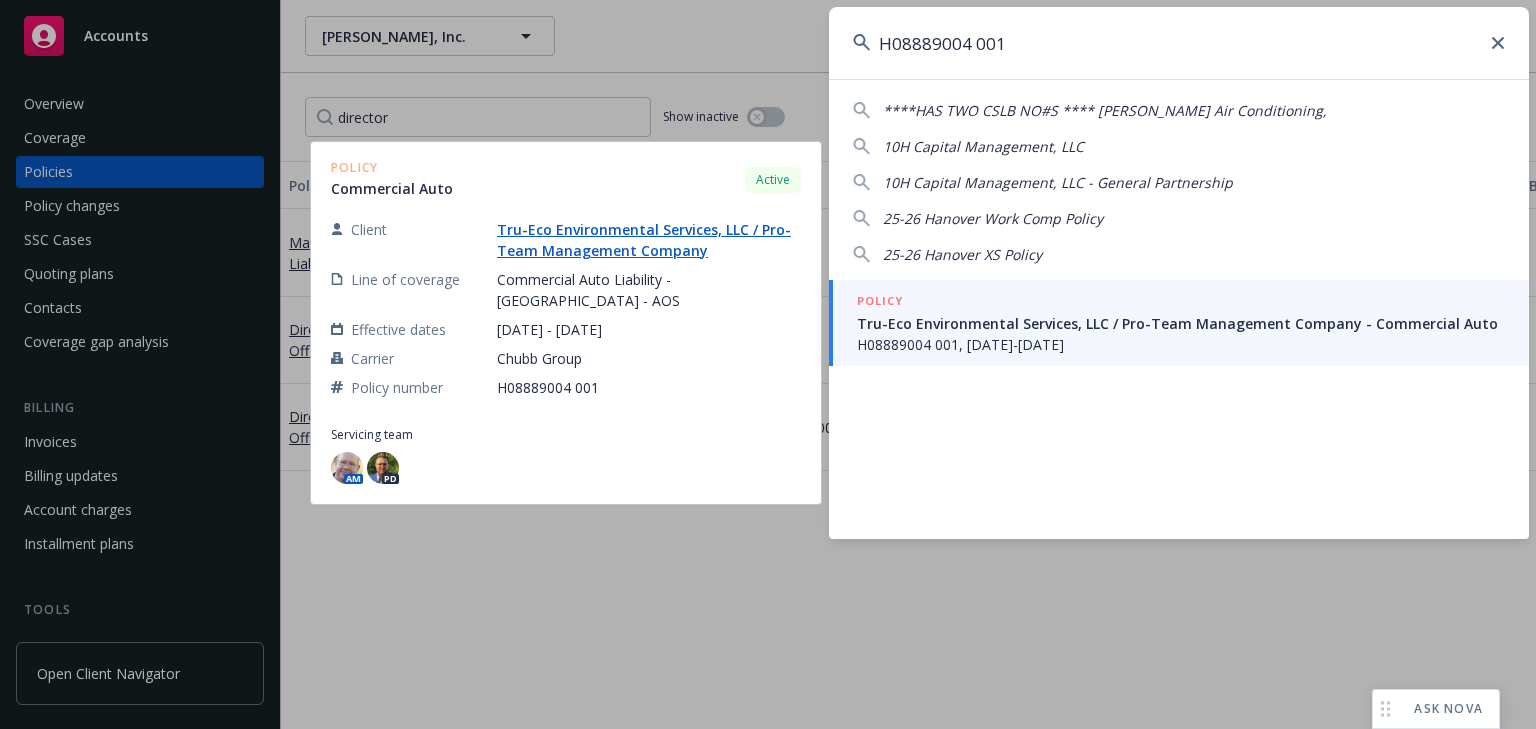 click on "Tru-Eco Environmental Services, LLC / Pro-Team Management Company - Commercial Auto" at bounding box center (1181, 323) 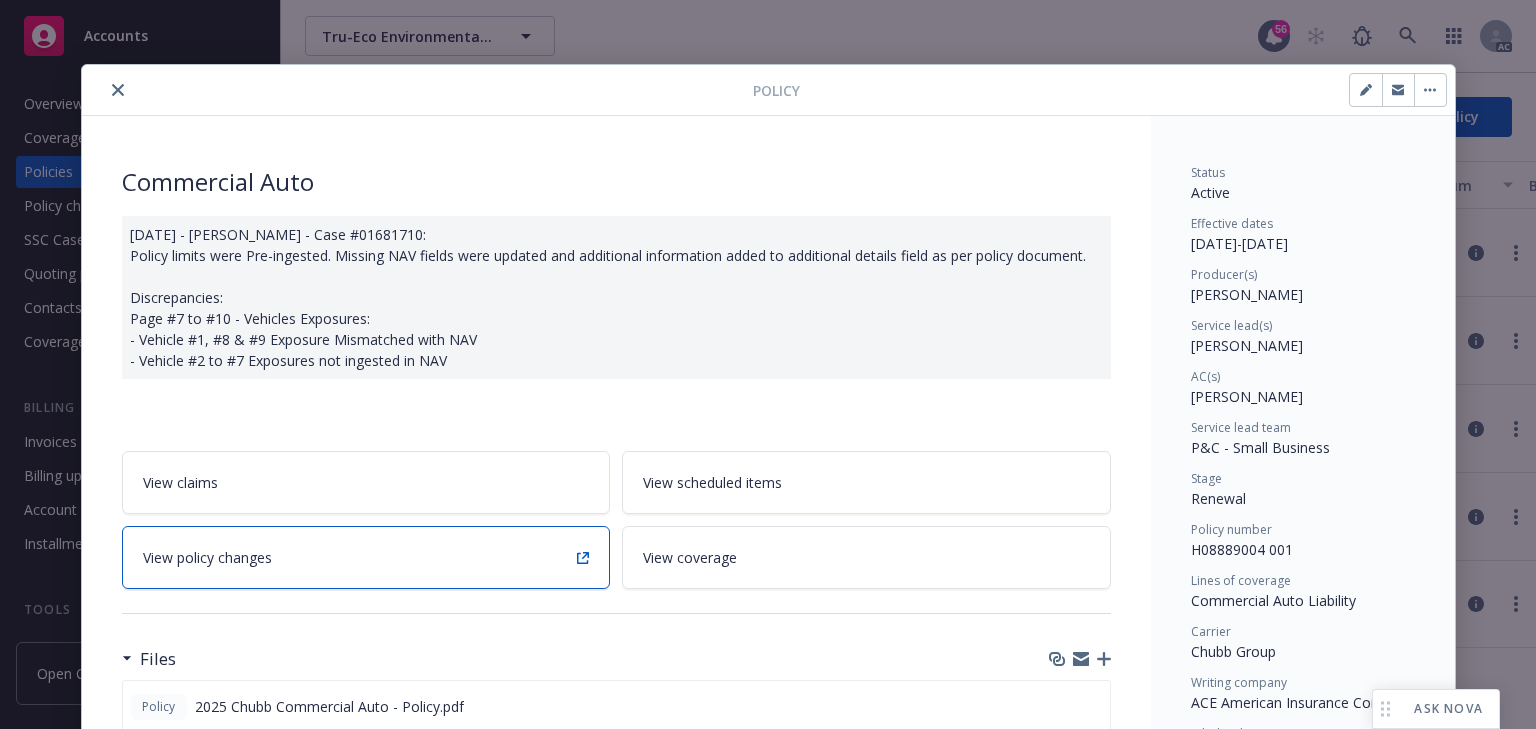click on "View policy changes" at bounding box center [366, 557] 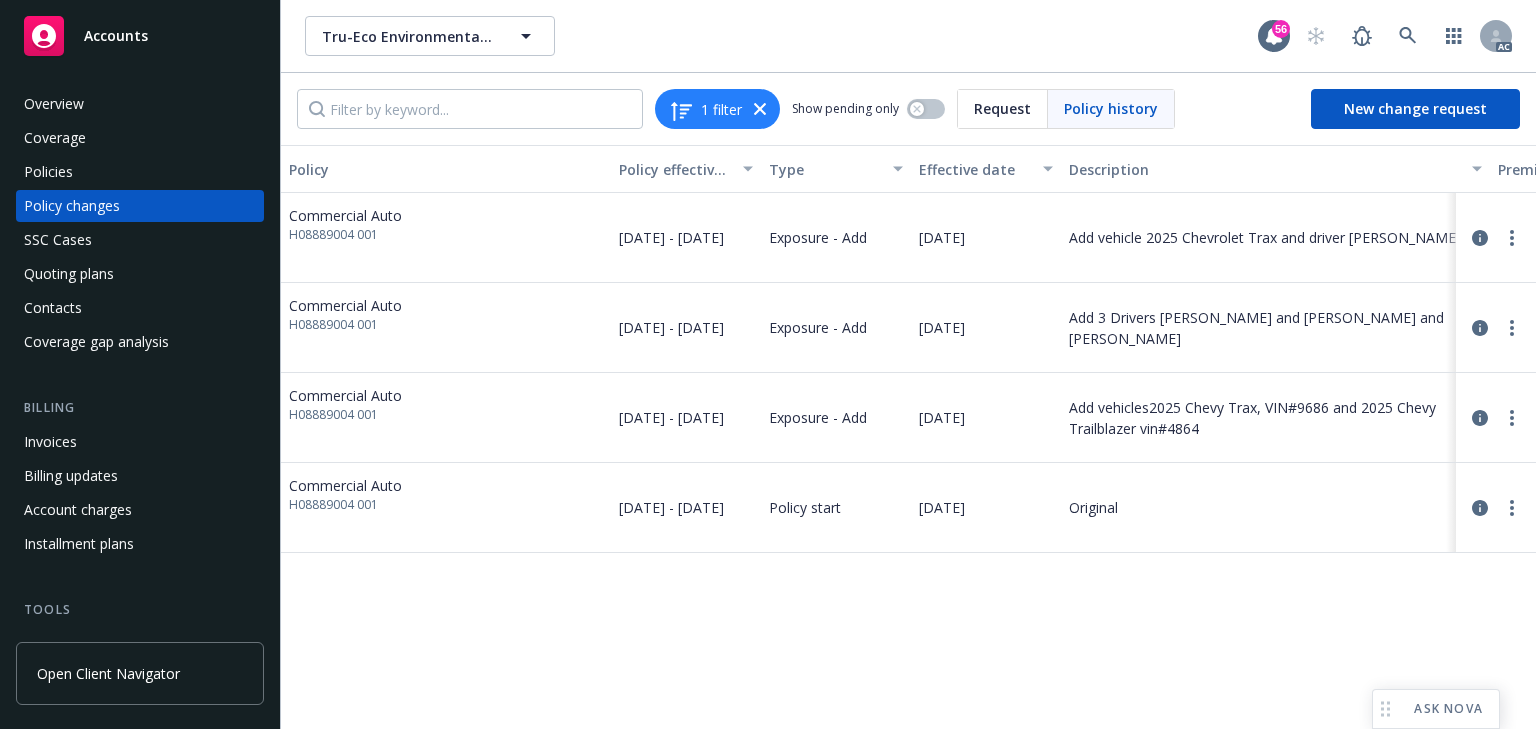 click on "Policy Policy effective dates Type Effective date Description Premium change Annualized total premium change Total premium Status Commercial Auto H08889004 001 06/18/2025   -   06/18/2026 Exposure - Add 07/15/2025 Add vehicle 2025 Chevrolet Trax and driver Segio E Figueroa - - $23,650.08 Initiated Commercial Auto H08889004 001 06/18/2025   -   06/18/2026 Exposure - Add 06/30/2025 Add 3 Drivers Evan Foor and Sulma Foor and Angelina Diaz - - $23,650.08 Initiated Commercial Auto H08889004 001 06/18/2025   -   06/18/2026 Exposure - Add 06/19/2025 Add vehicles2025 Chevy Trax, VIN#9686 and  2025 Chevy Trailblazer vin#4864 - - $23,650.08 Initiated Commercial Auto H08889004 001 06/18/2025   -   06/18/2026 Policy start 06/18/2025 Original $23,650.08 $23,650.08 $23,650.08 Confirmed" at bounding box center [908, 437] 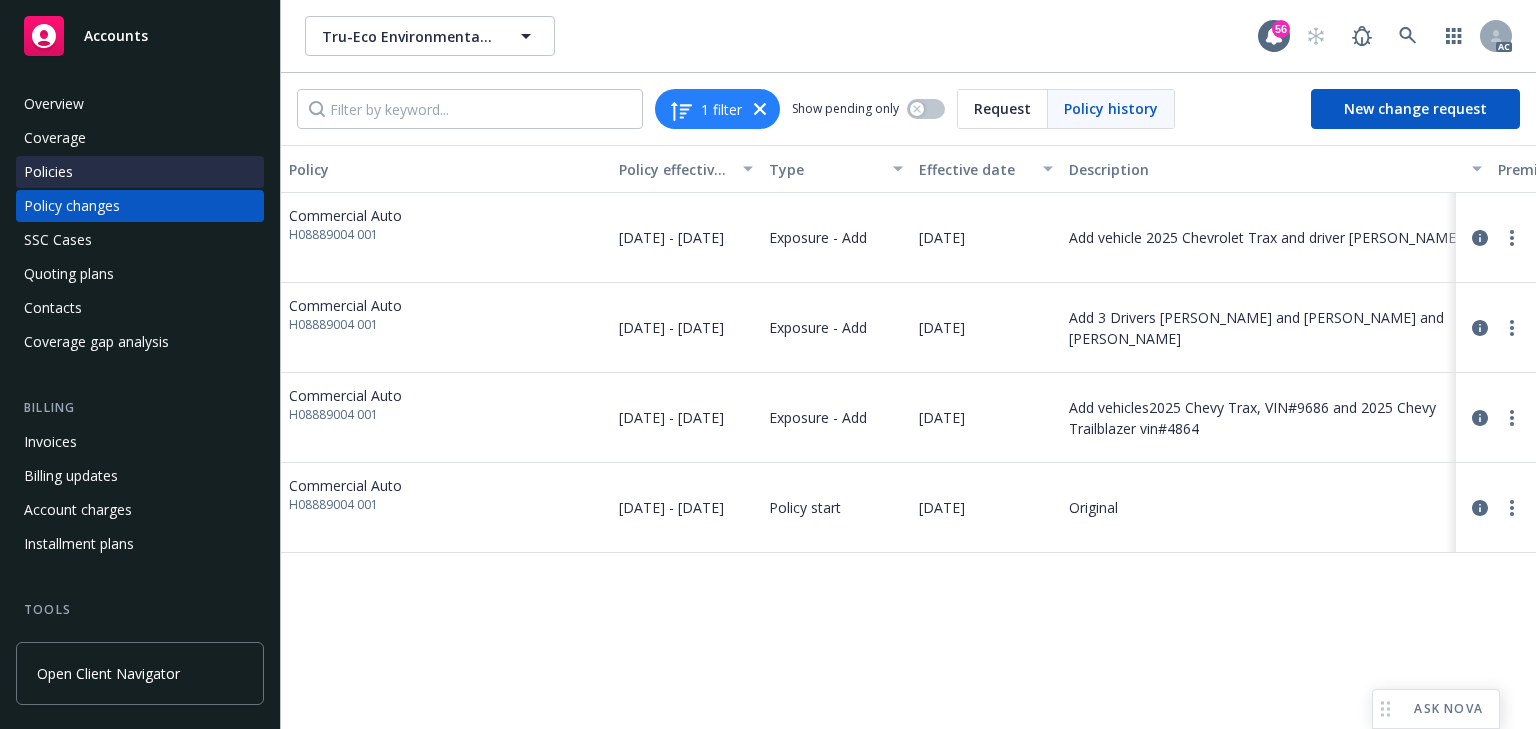 click on "Policies" at bounding box center [140, 172] 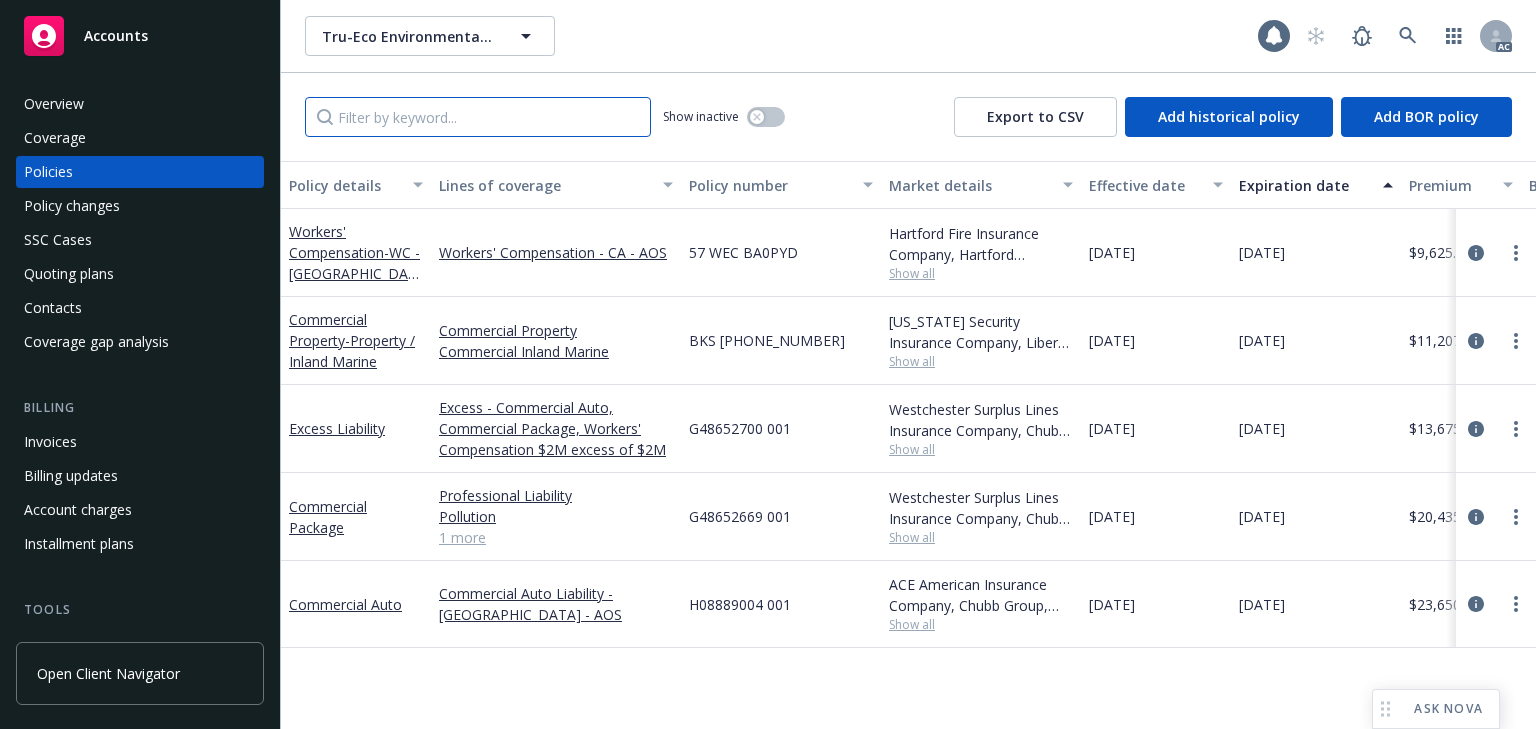 click at bounding box center (478, 117) 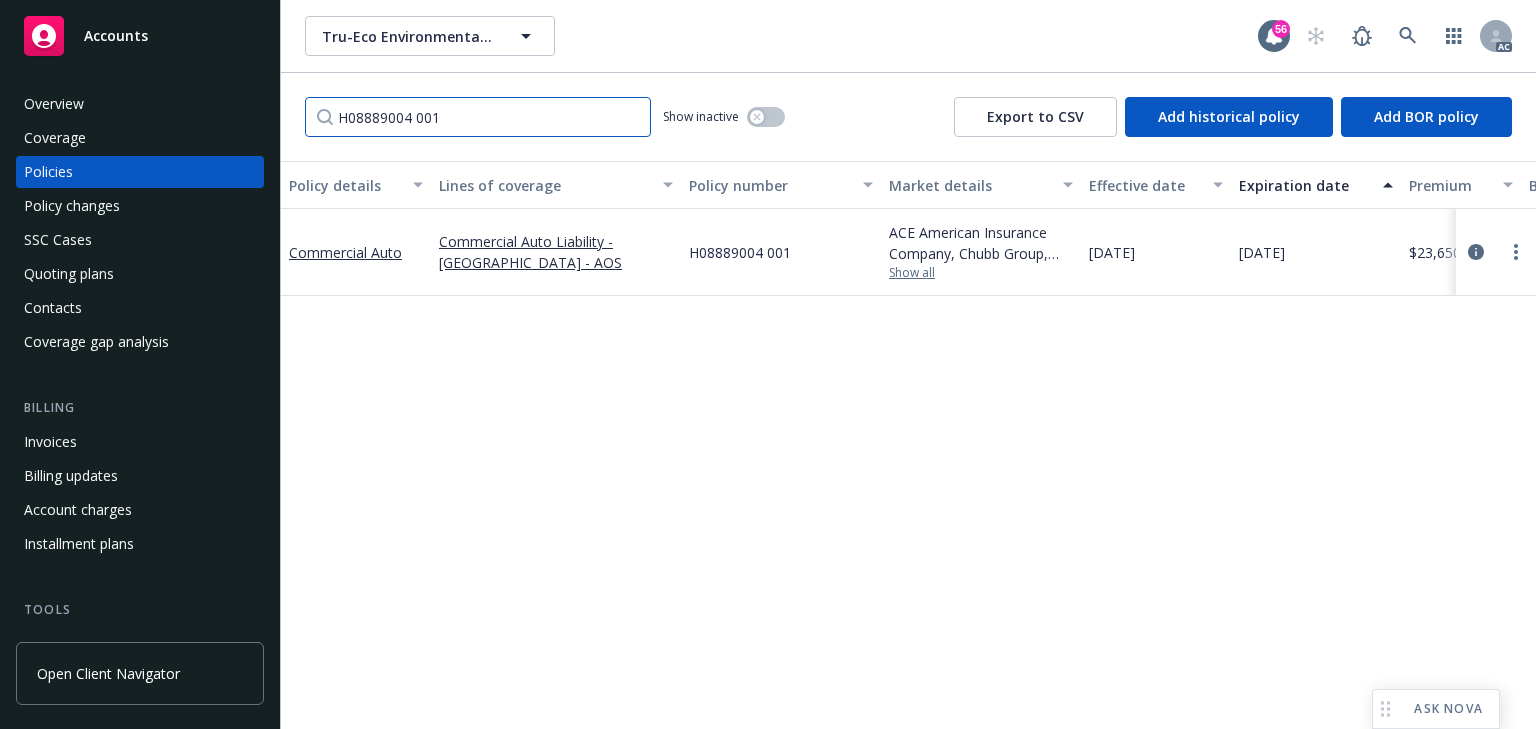 type on "H08889004 001" 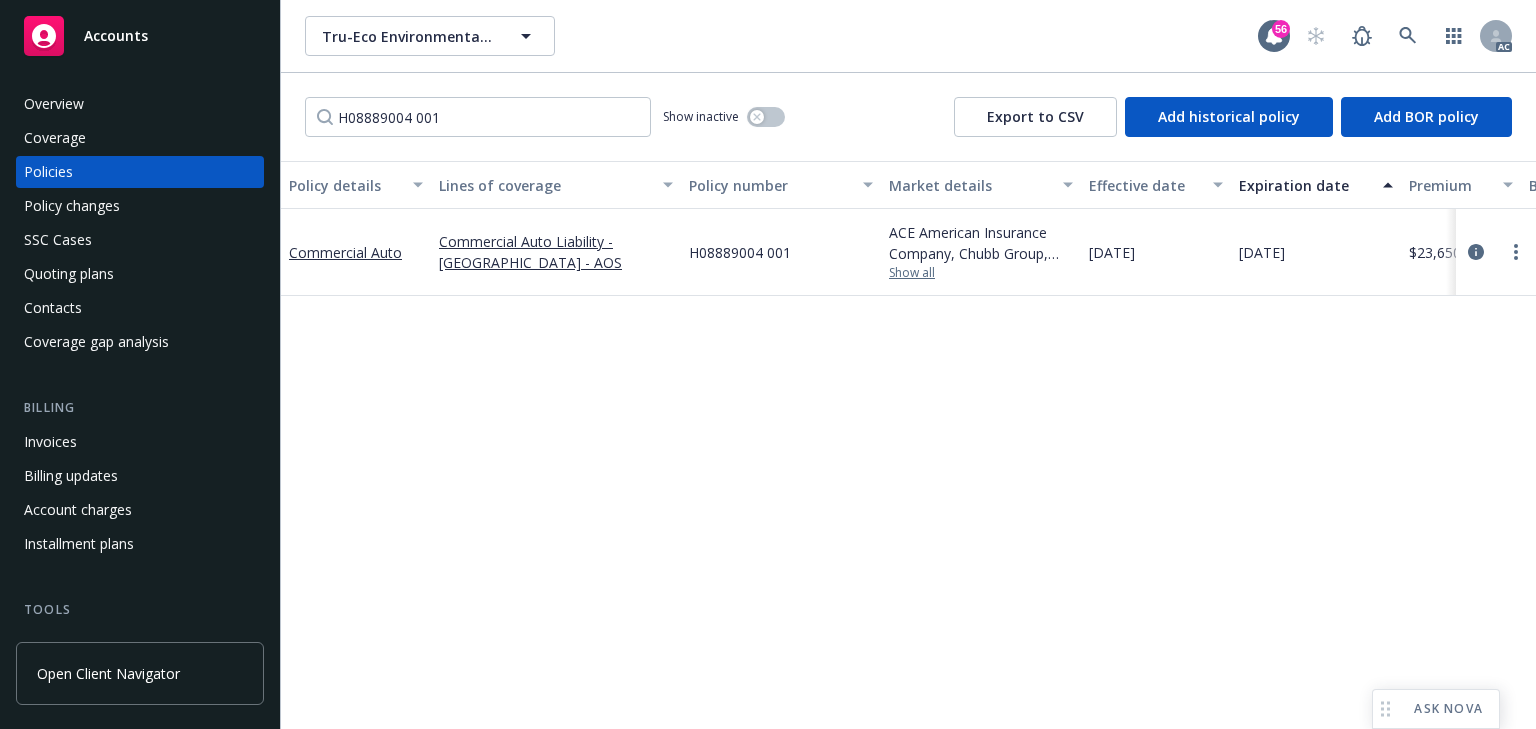click on "Show all" at bounding box center [981, 273] 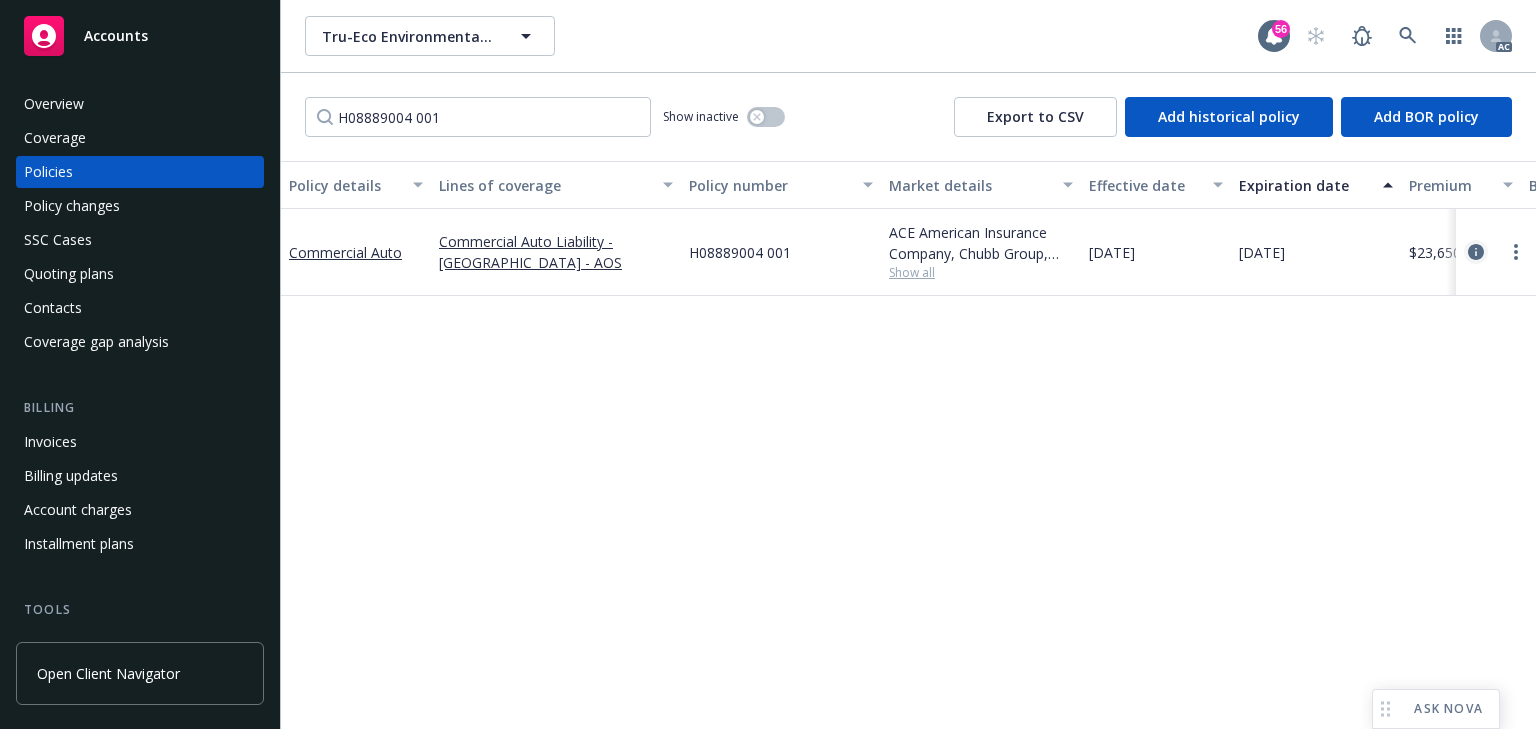 click 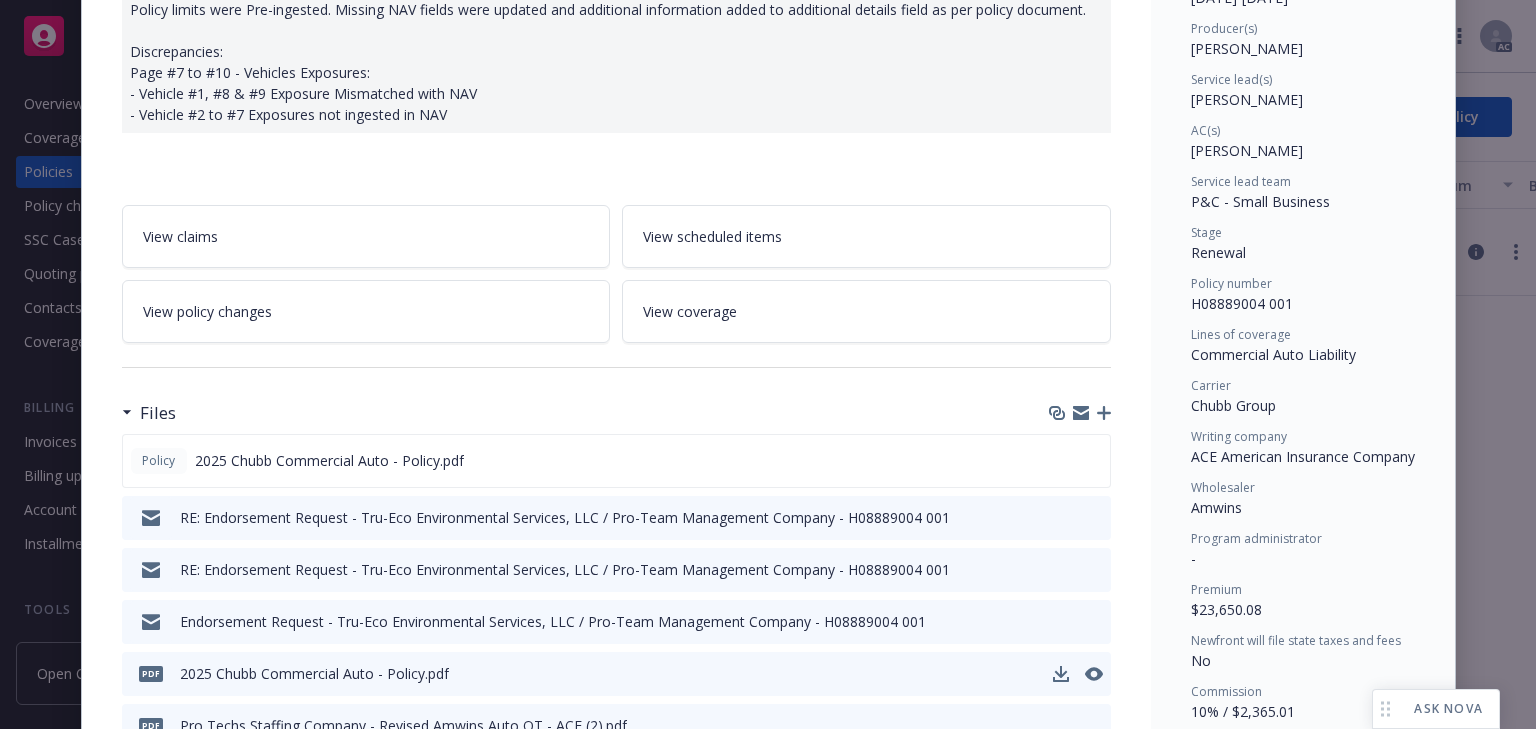 scroll, scrollTop: 300, scrollLeft: 0, axis: vertical 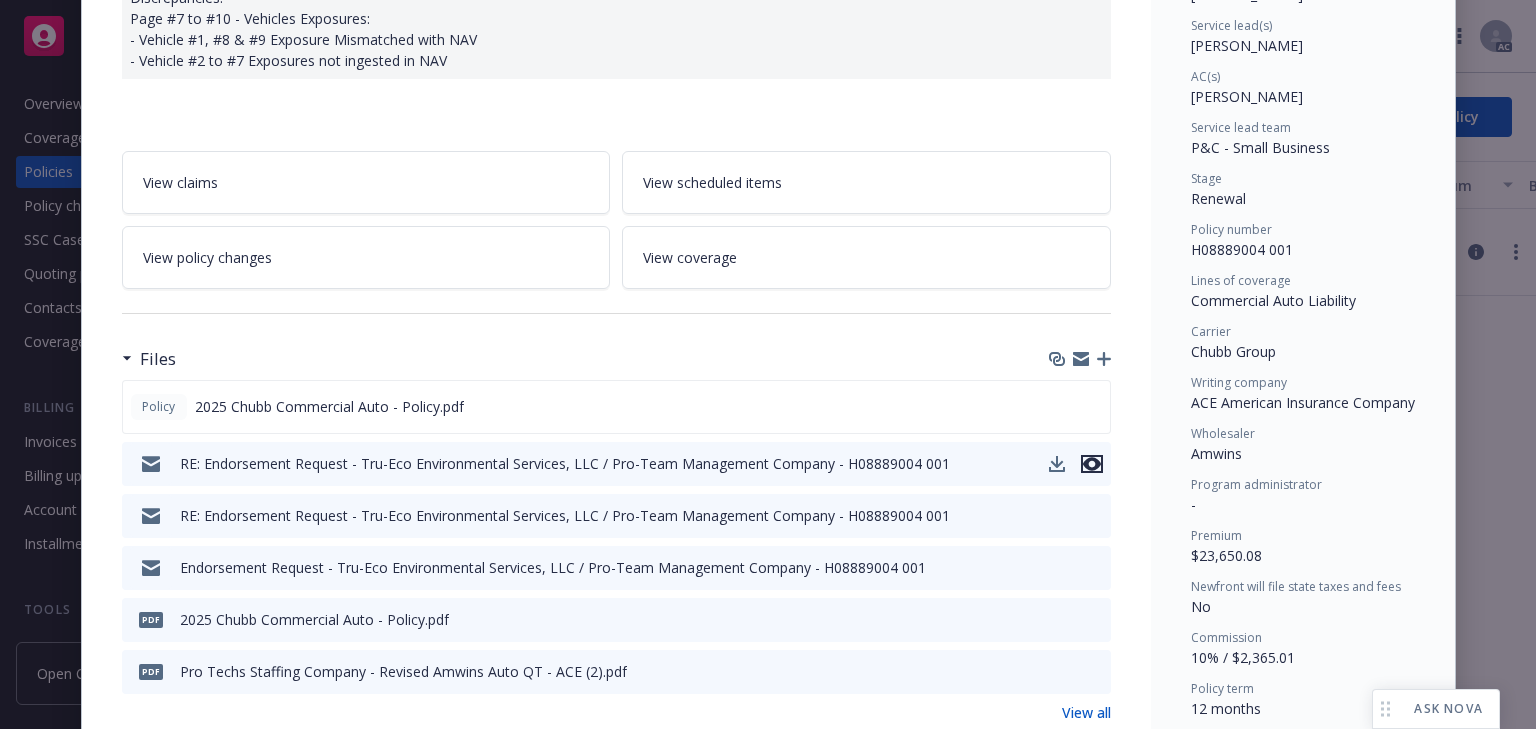 click 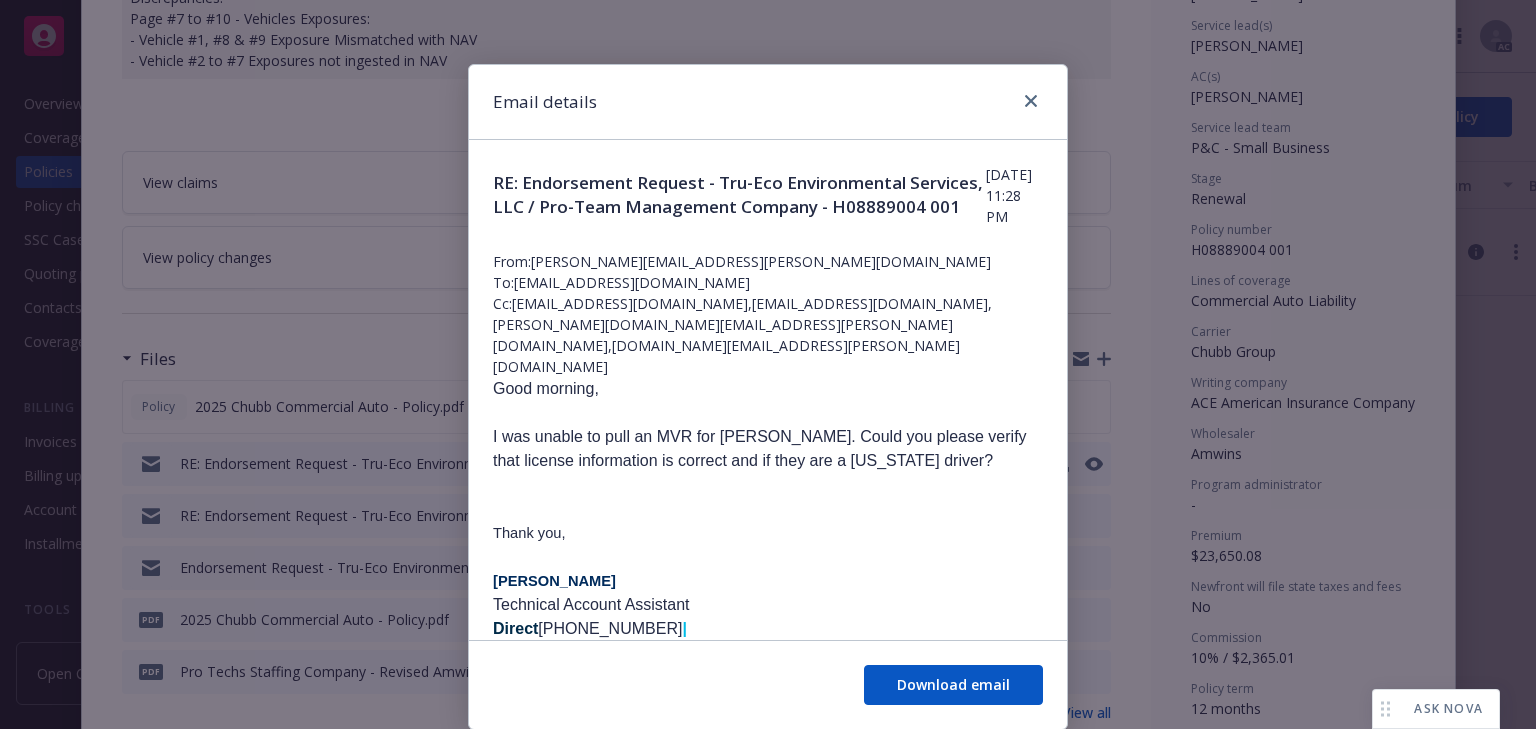 click on "Cc:  case-reply@newfront.com,support+9c10e066-61b5-44fd-8ee5-c9b42ca129e9@newfront.com,james.seagle@newfront.com,salvador.pizzo@newfront.com" at bounding box center (768, 335) 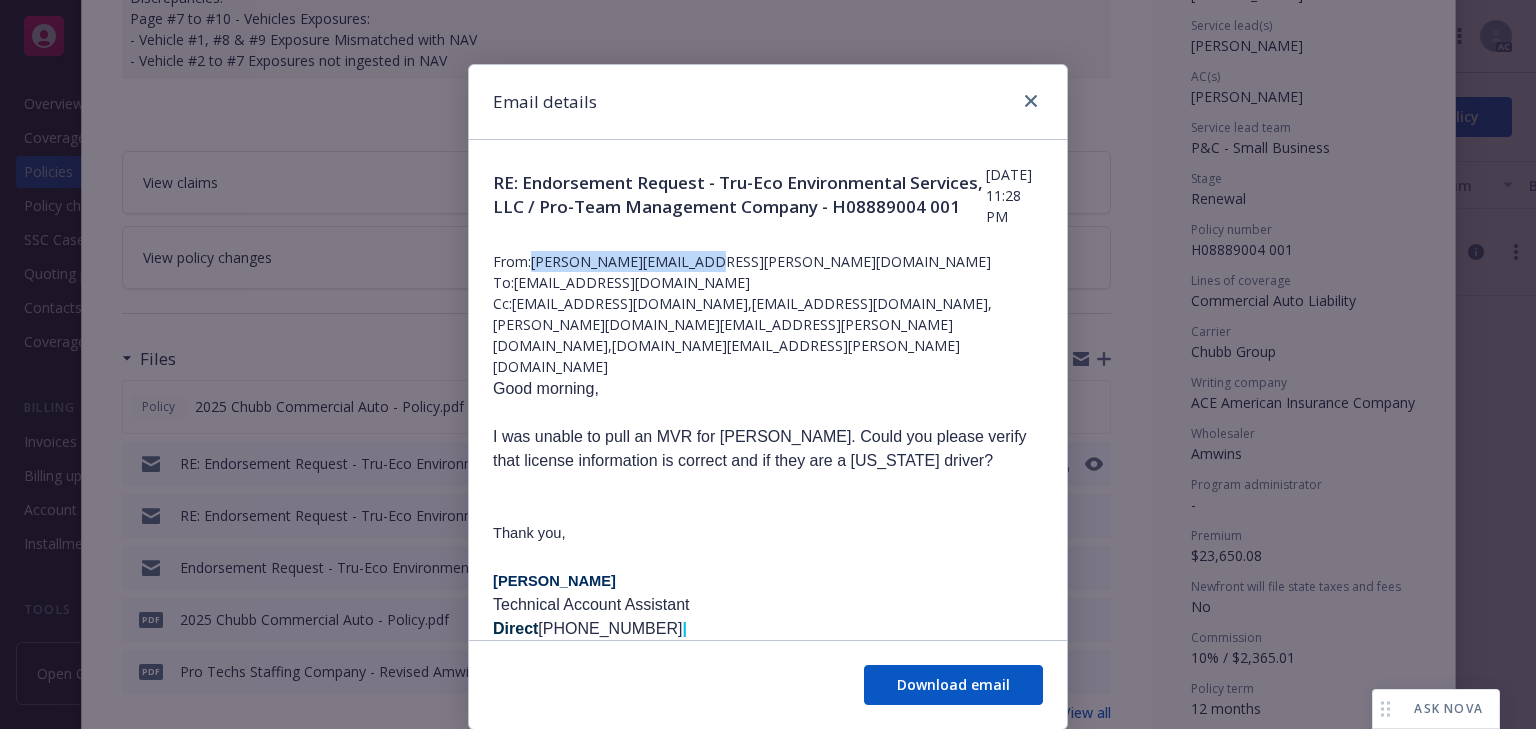drag, startPoint x: 528, startPoint y: 271, endPoint x: 774, endPoint y: 279, distance: 246.13005 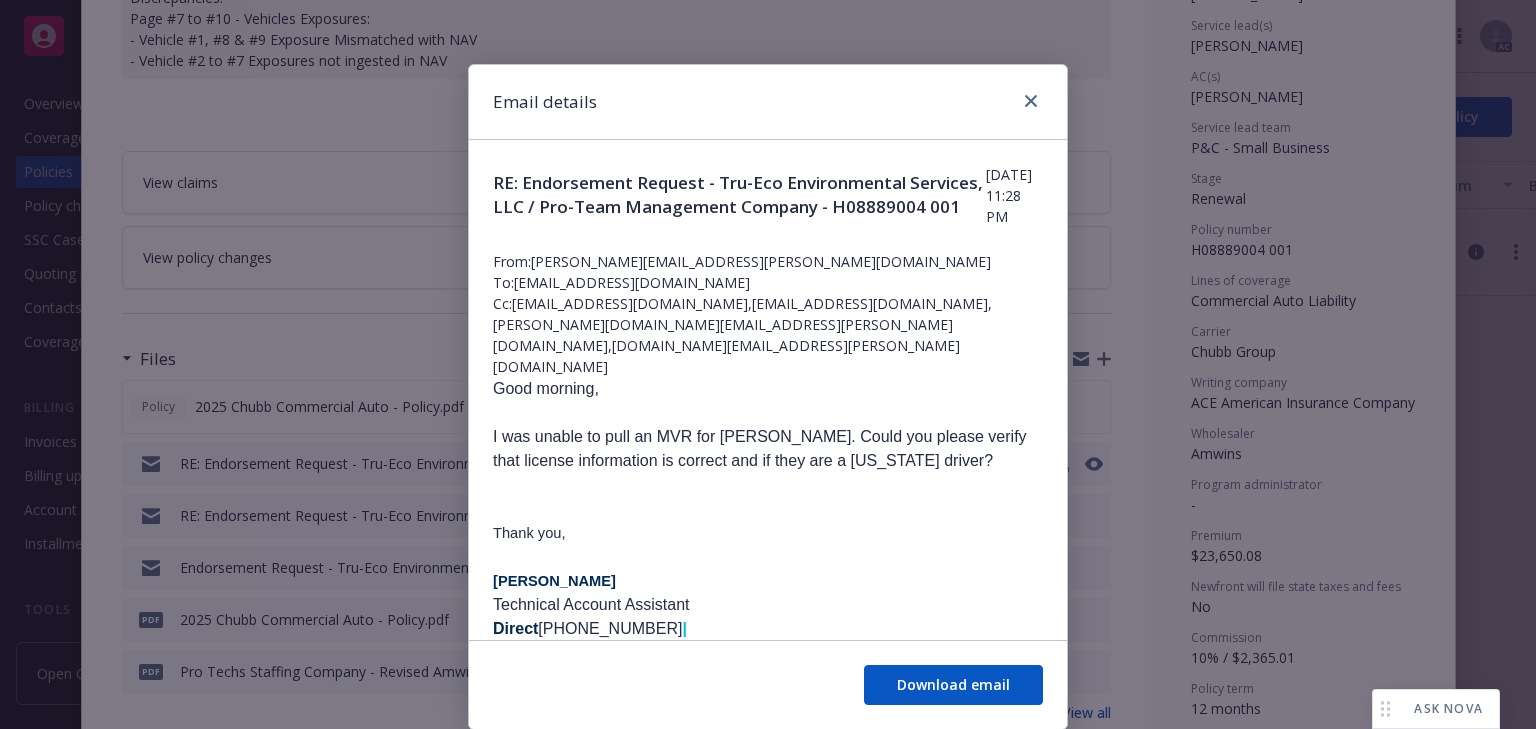 click on "I was unable to pull an MVR for Sulma Foor. Could you please verify that license information is correct and if they are a California driver?" at bounding box center [768, 449] 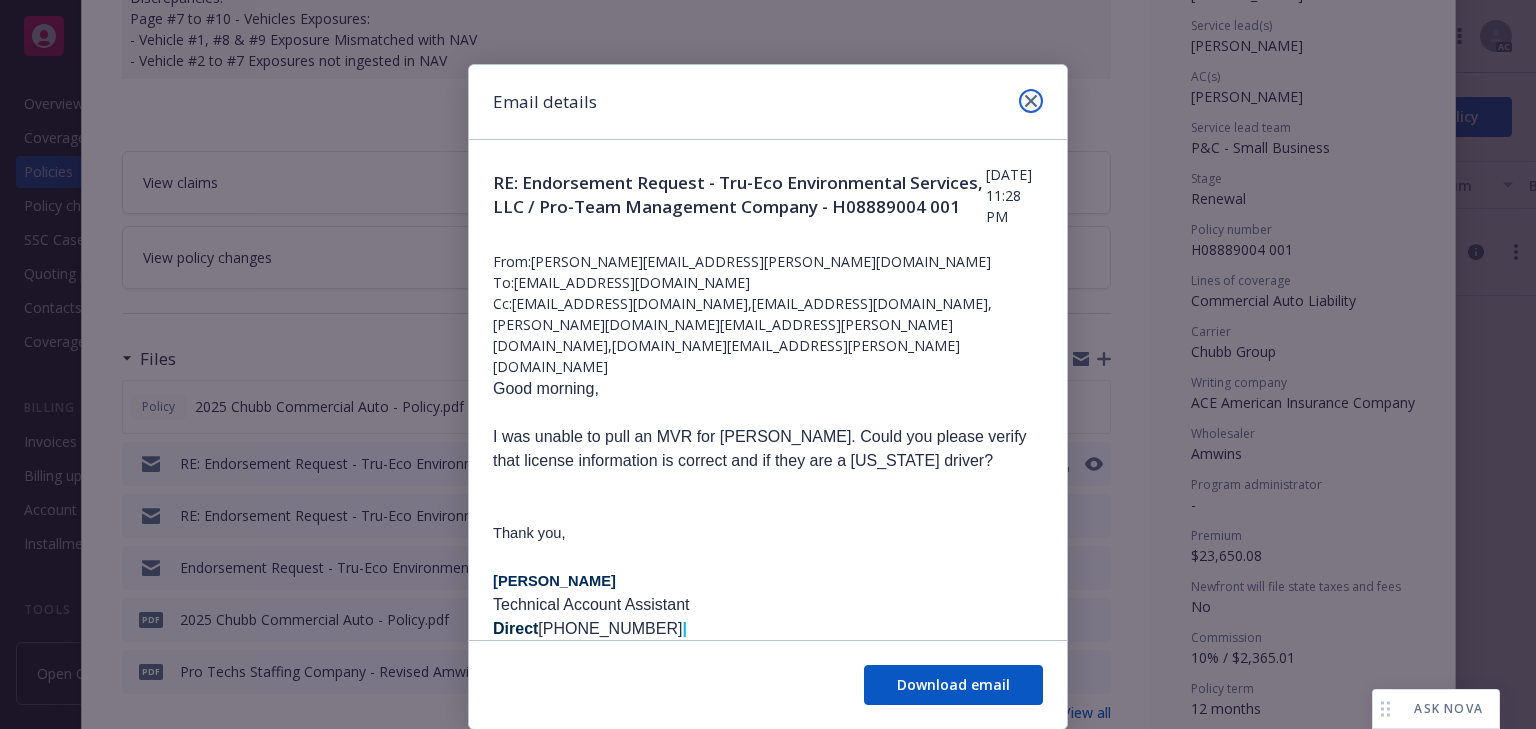 click at bounding box center (1031, 101) 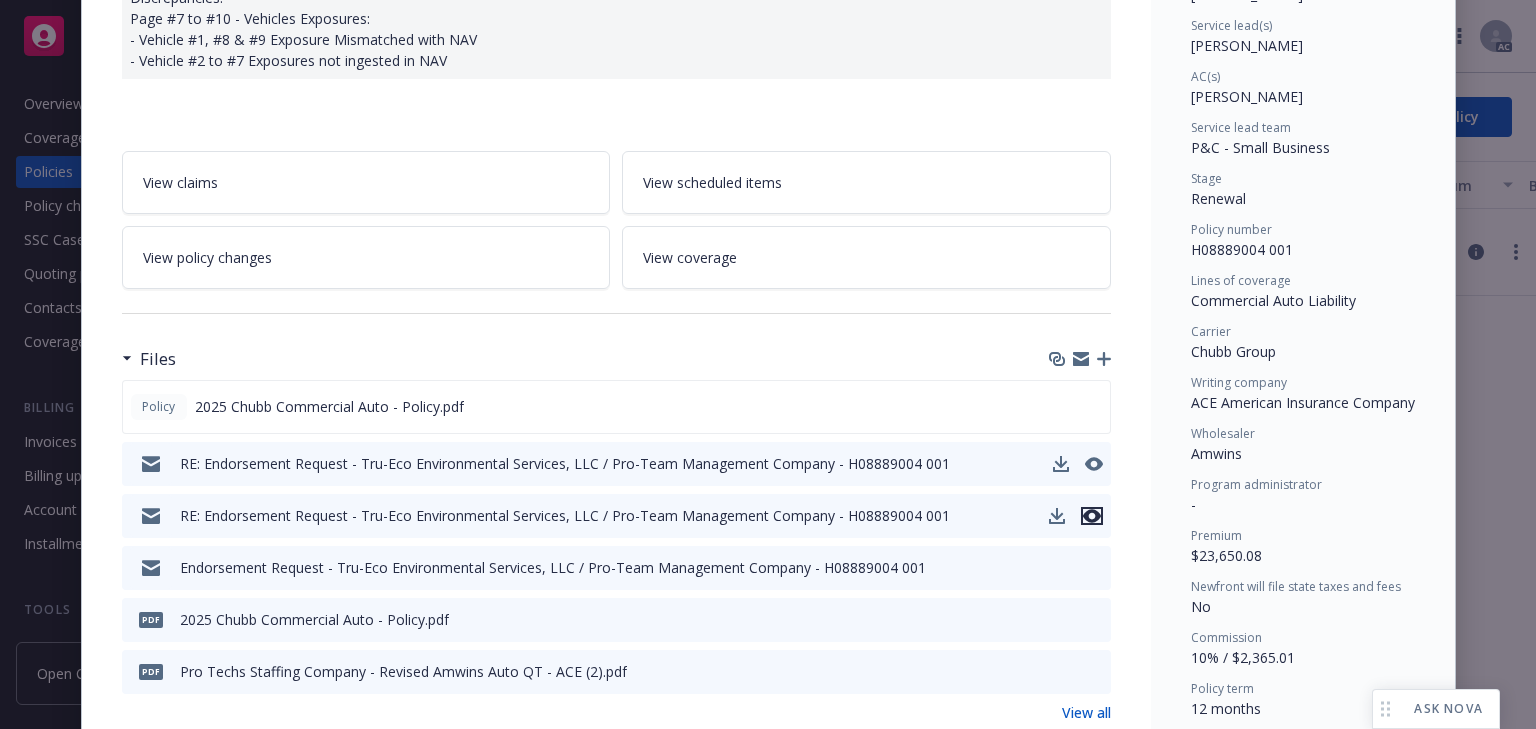 click 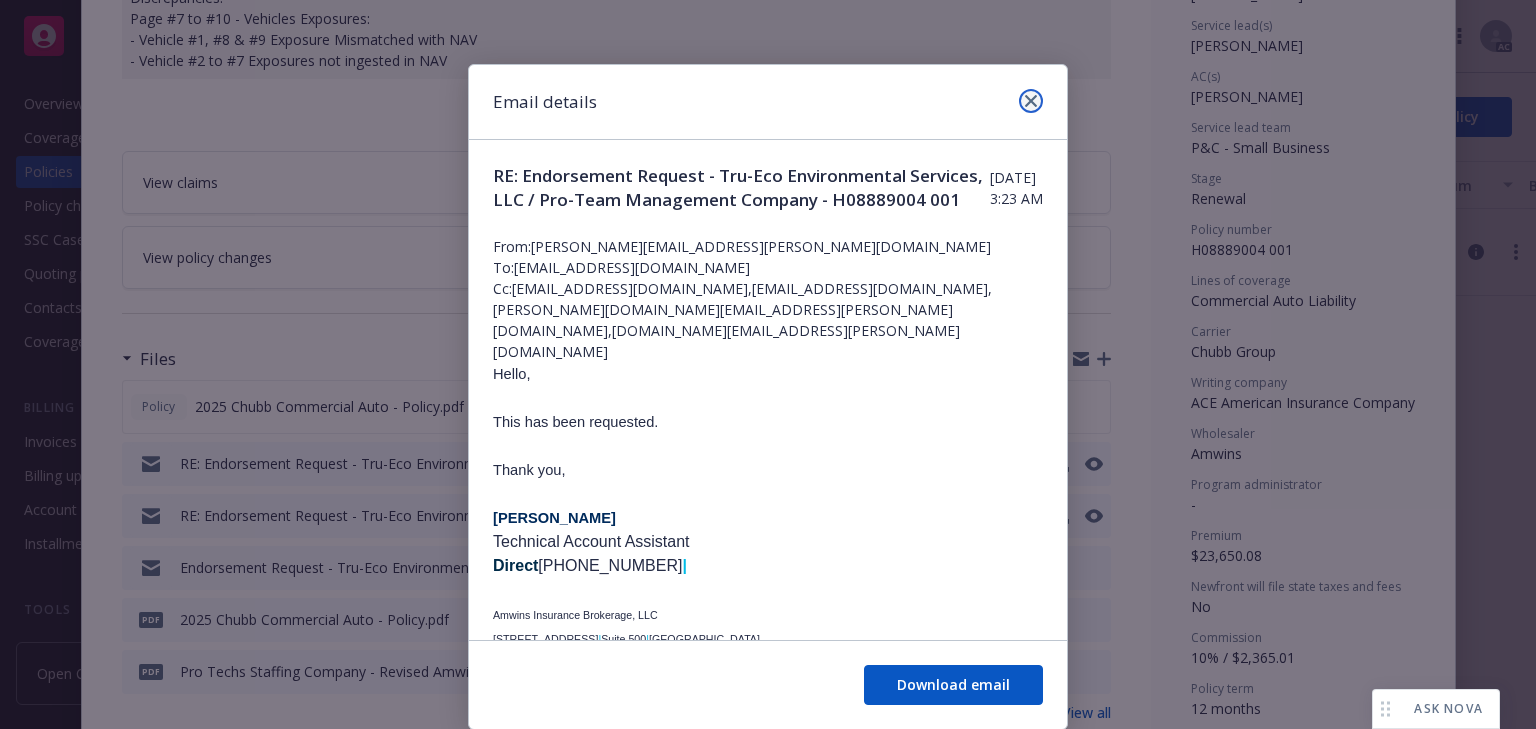 click at bounding box center [1031, 101] 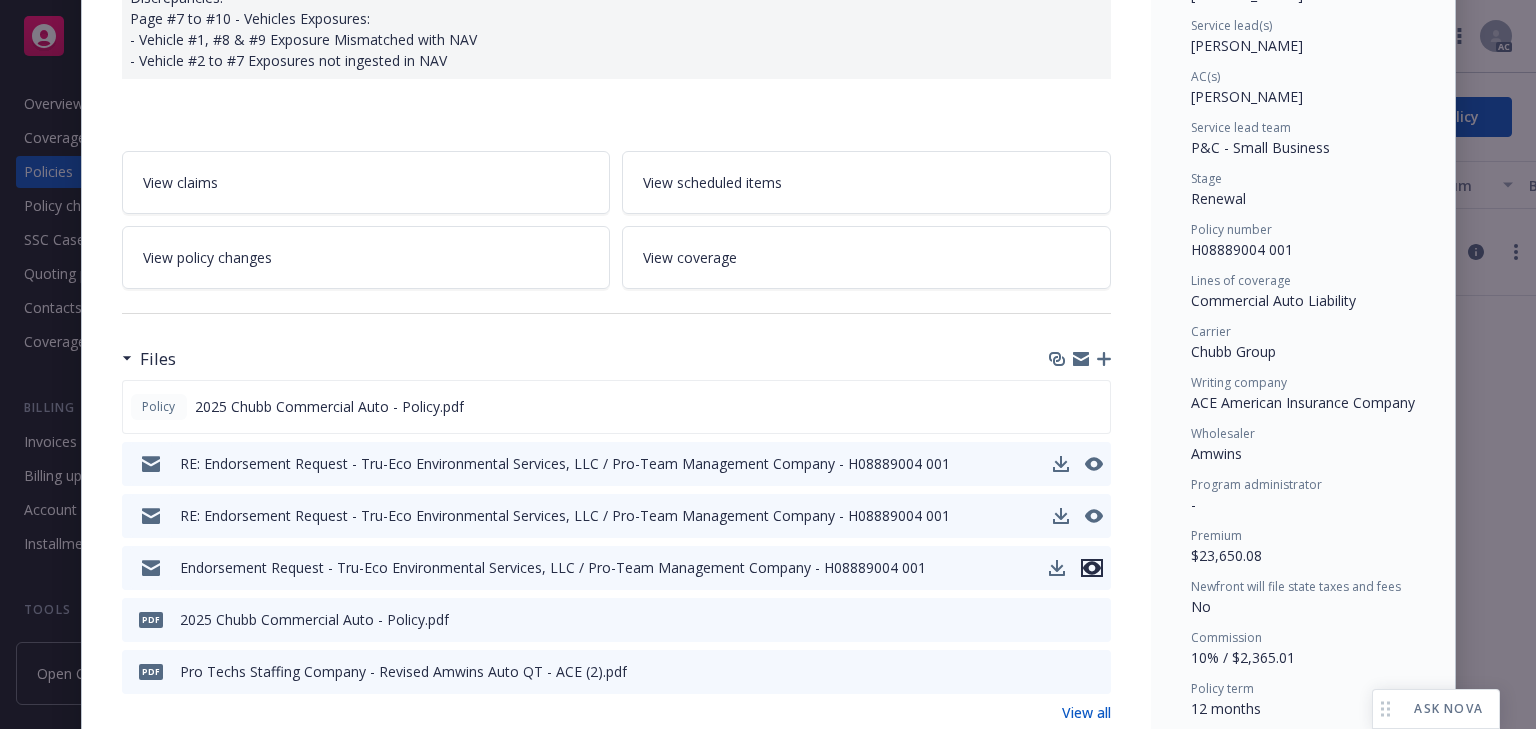 click 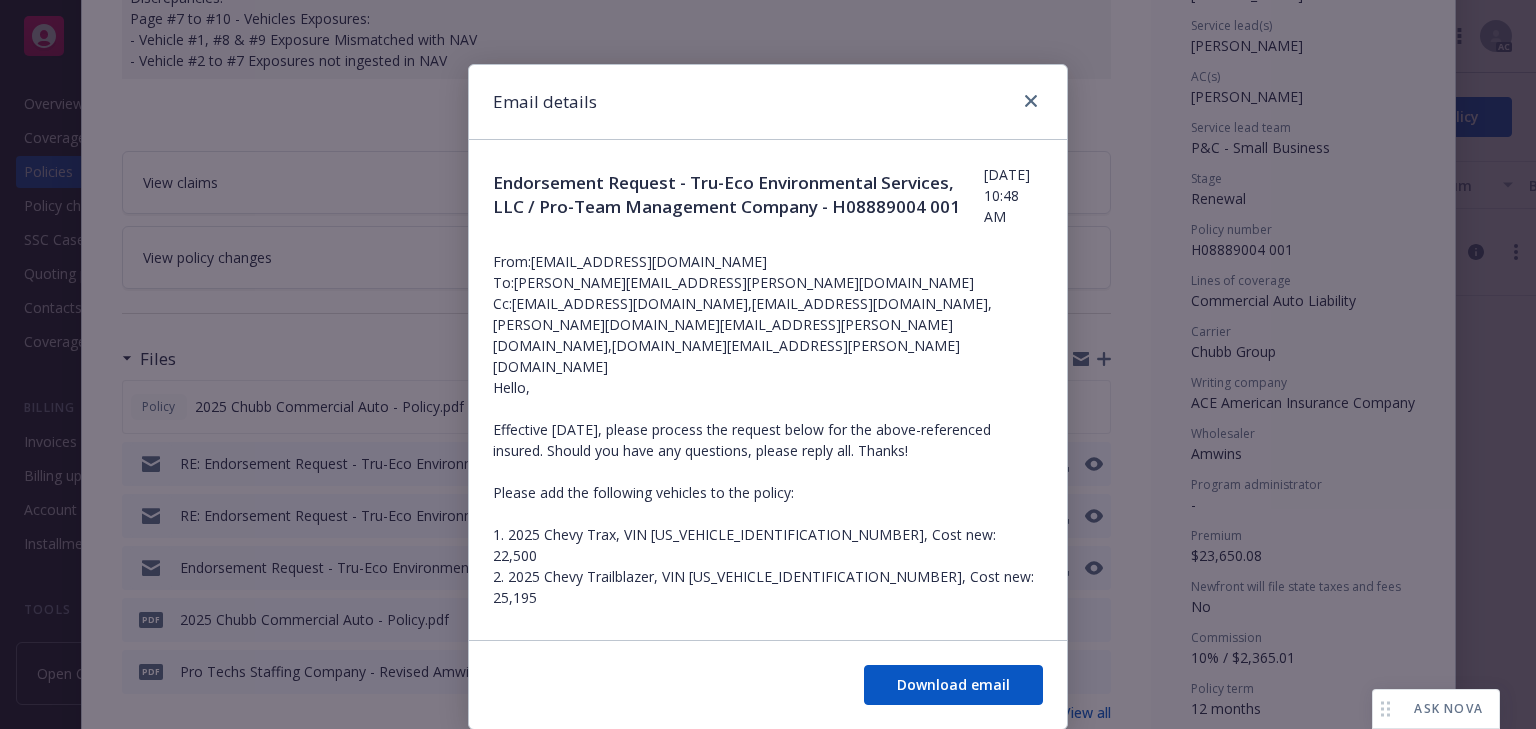 click on "Cc:  case-reply@newfront.com,support+9c10e066-61b5-44fd-8ee5-c9b42ca129e9@newfront.com,james.seagle@newfront.com,salvador.pizzo@newfront.com" at bounding box center [768, 335] 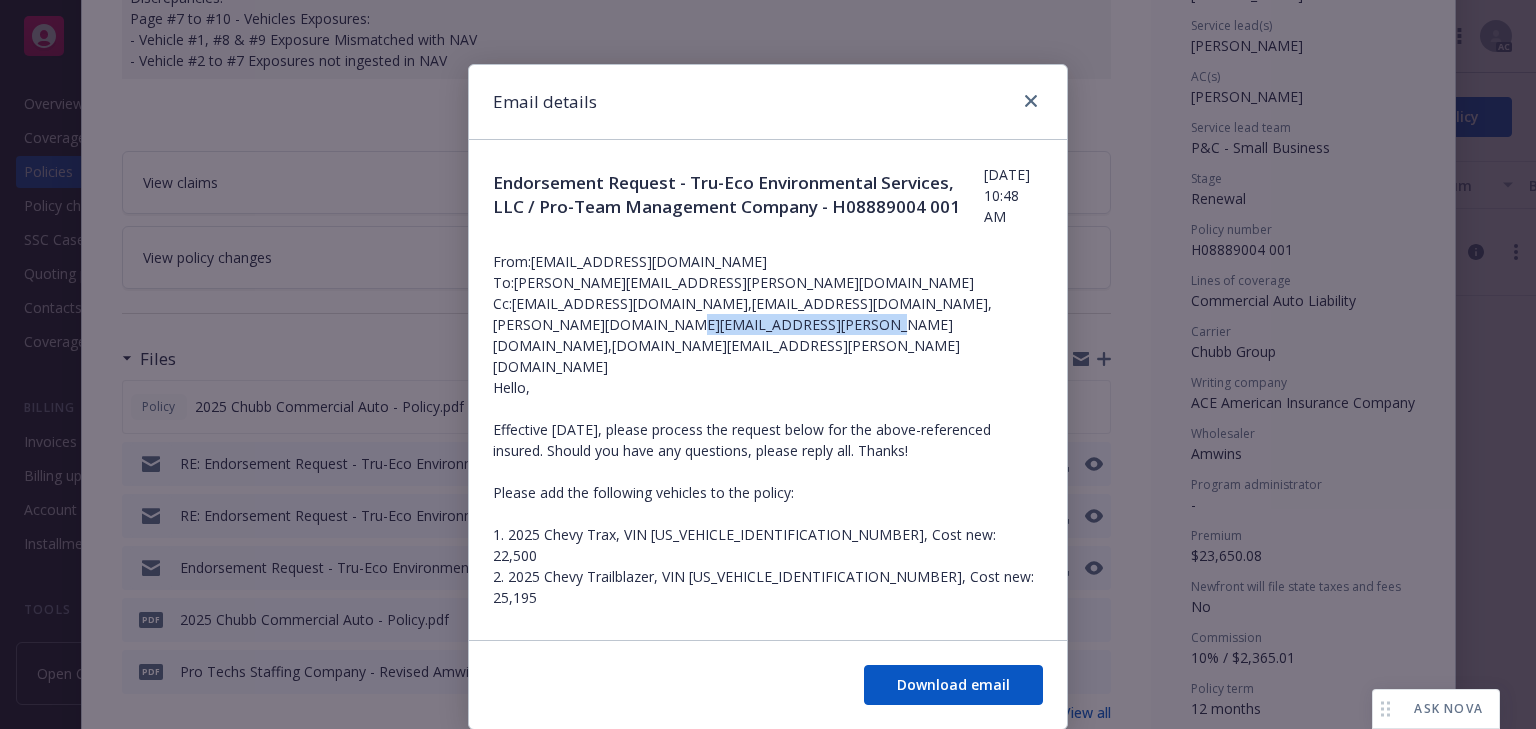 drag, startPoint x: 687, startPoint y: 333, endPoint x: 874, endPoint y: 336, distance: 187.02406 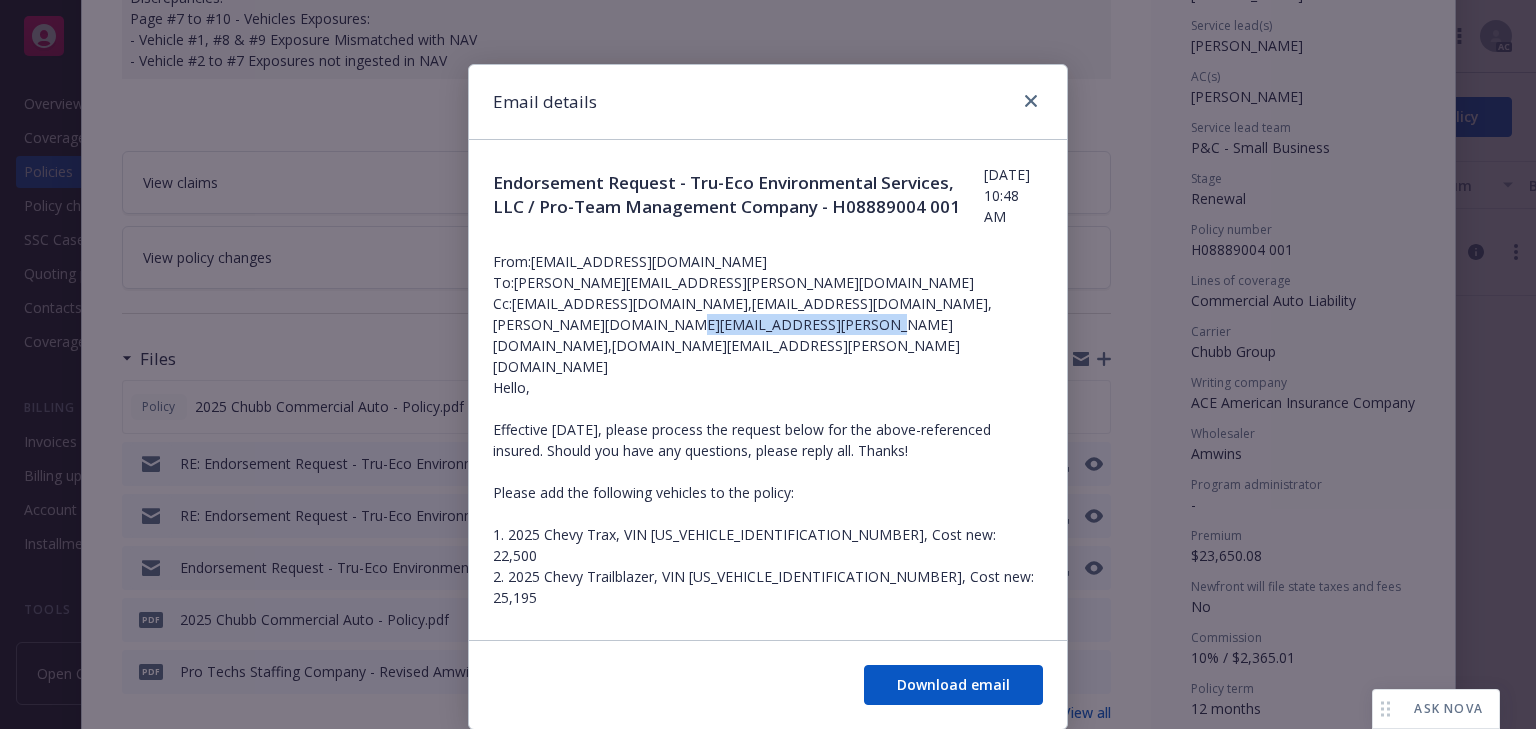 click on "Cc:  case-reply@newfront.com,support+9c10e066-61b5-44fd-8ee5-c9b42ca129e9@newfront.com,james.seagle@newfront.com,salvador.pizzo@newfront.com" at bounding box center [768, 335] 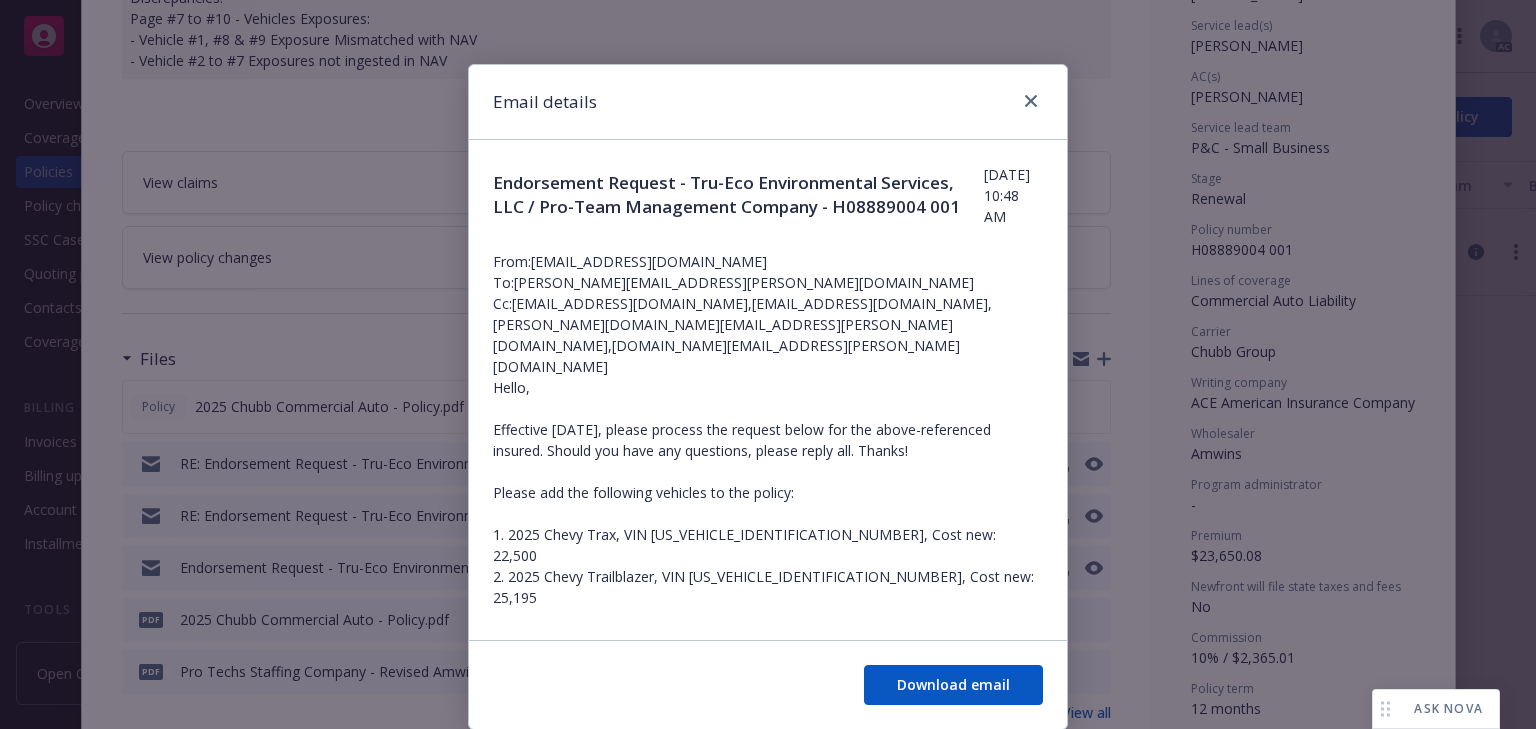 click on "Hello,
Effective 6/19/2025, please process the request below for the above-referenced insured. Should you have any questions, please reply all. Thanks!
Please add the following vehicles to the policy:
1. 2025 Chevy Trax, VIN KL77LHEP4SC279686, Cost new: 22,500
2. 2025 Chevy Trailblazer, VIN KL79MMSLXSB074864, Cost new: 25,195
Thanks,
01673696
Melody Zhang
Central Operations Associate
Newfront
450 Sansome St, Suite 300
San Francisco, CA 94111
License #0H55918
View our  privacy policy  to learn how we protect your data.
ref:!00D3k0t5A5.!500Vz0OZFcf:ref" at bounding box center [768, 683] 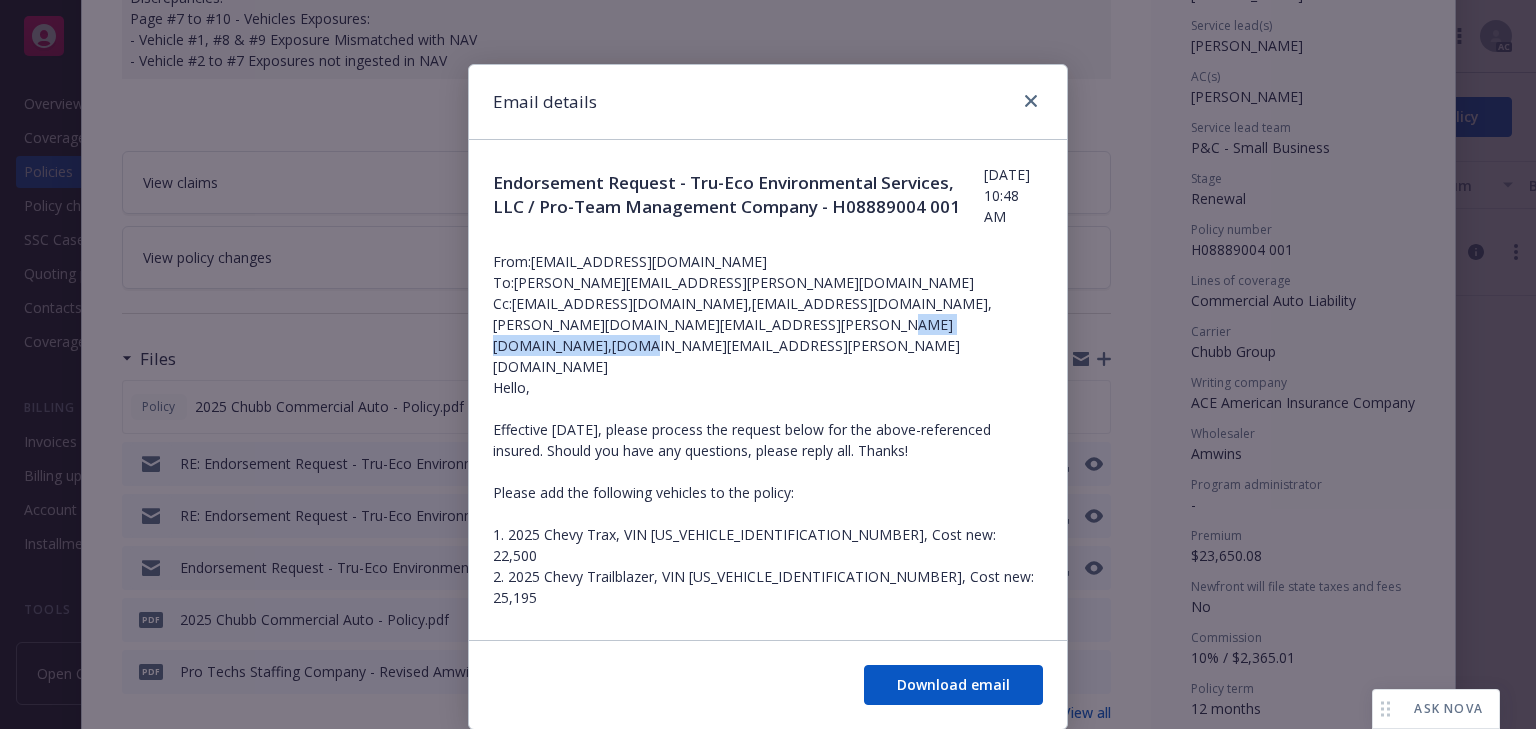 copy on "salvador.pizzo@newfront" 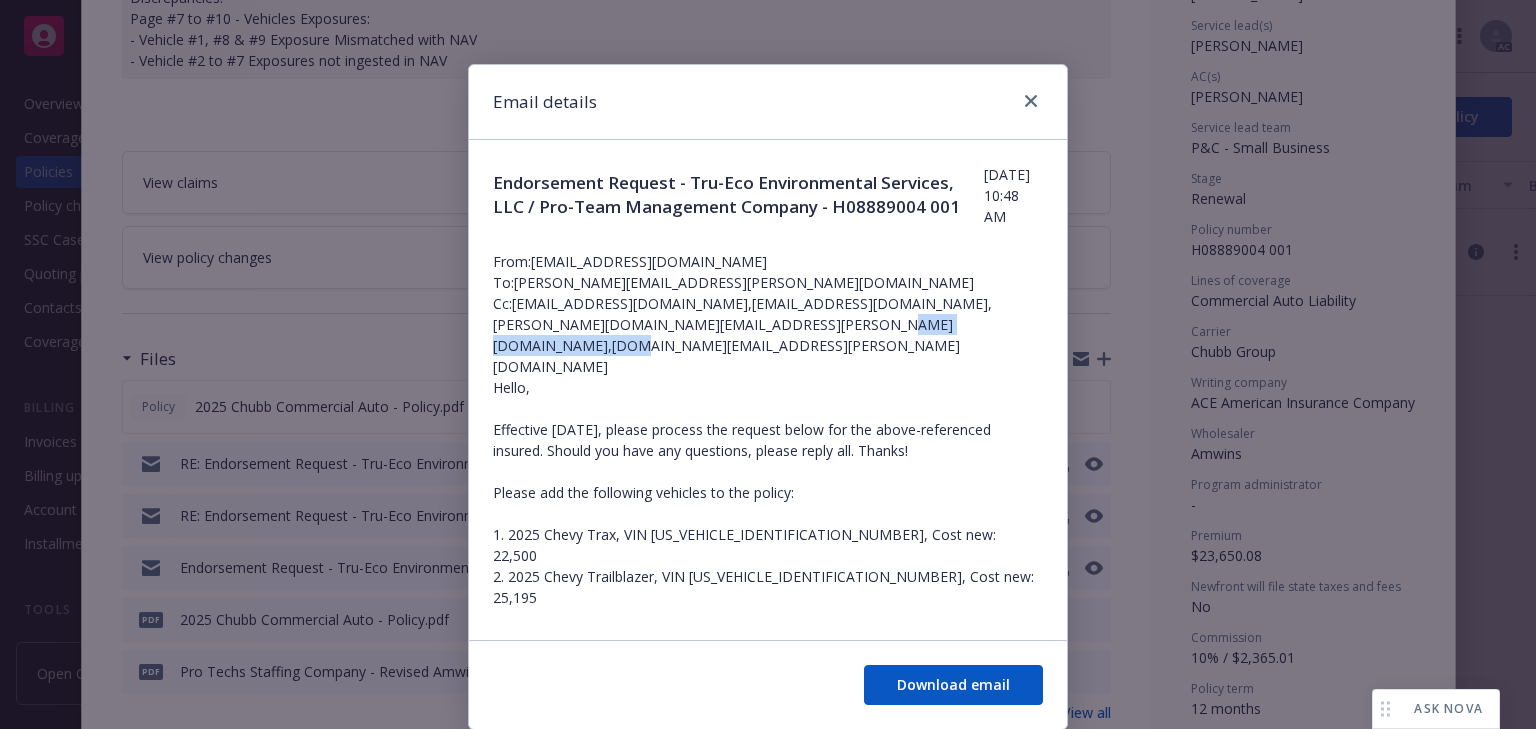 copy on "salvador.pizzo@newfron" 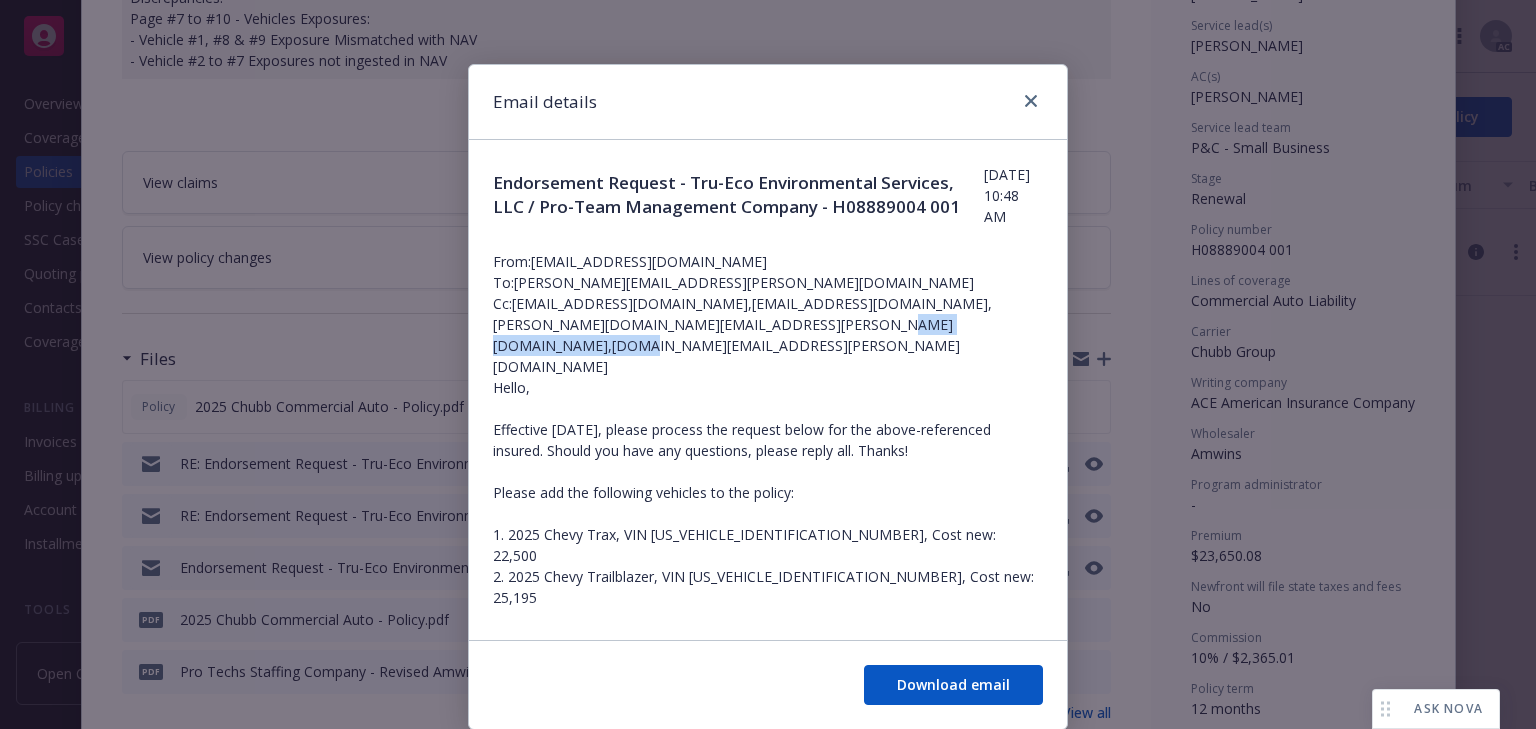 drag, startPoint x: 880, startPoint y: 332, endPoint x: 1044, endPoint y: 340, distance: 164.195 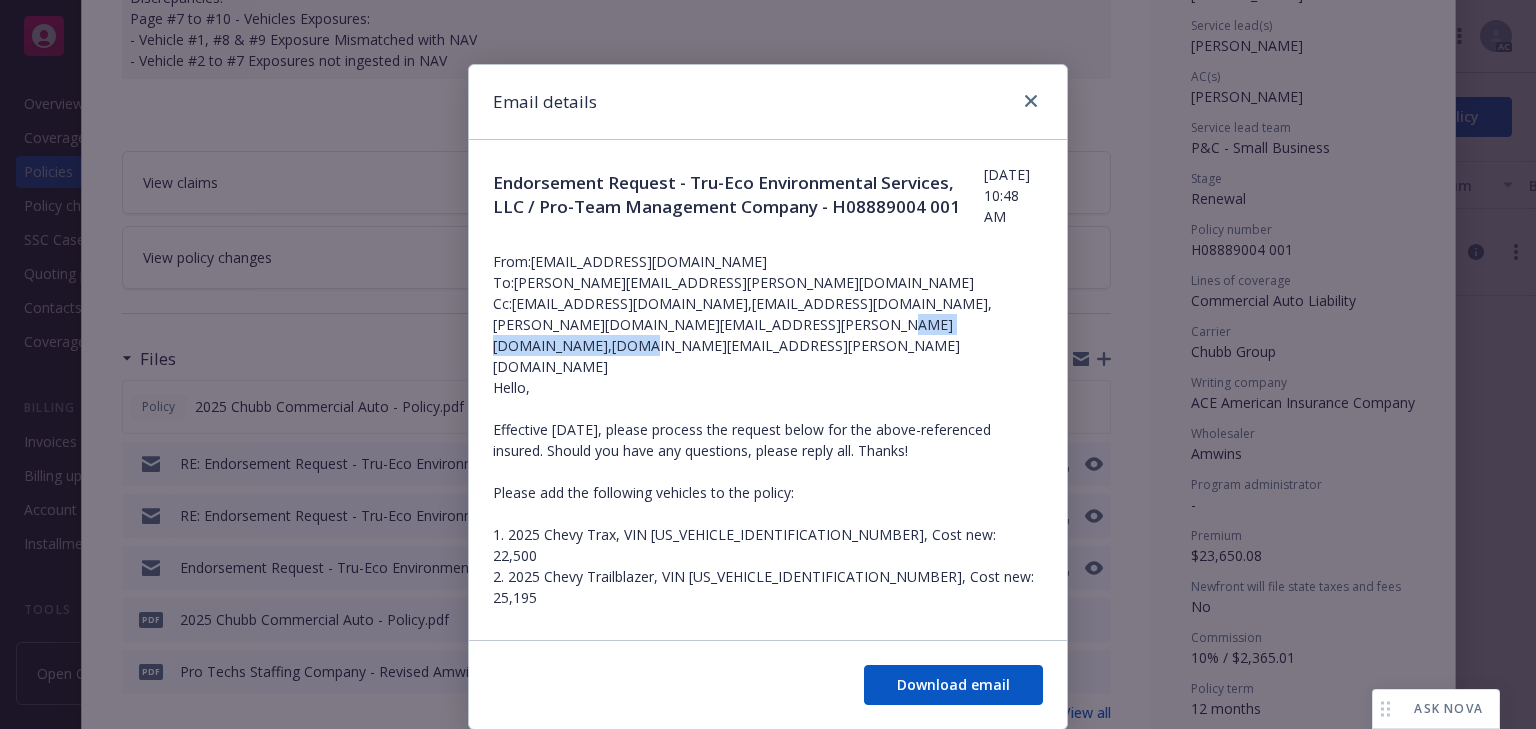 click on "Cc:  case-reply@newfront.com,support+9c10e066-61b5-44fd-8ee5-c9b42ca129e9@newfront.com,james.seagle@newfront.com,salvador.pizzo@newfront.com" at bounding box center (768, 335) 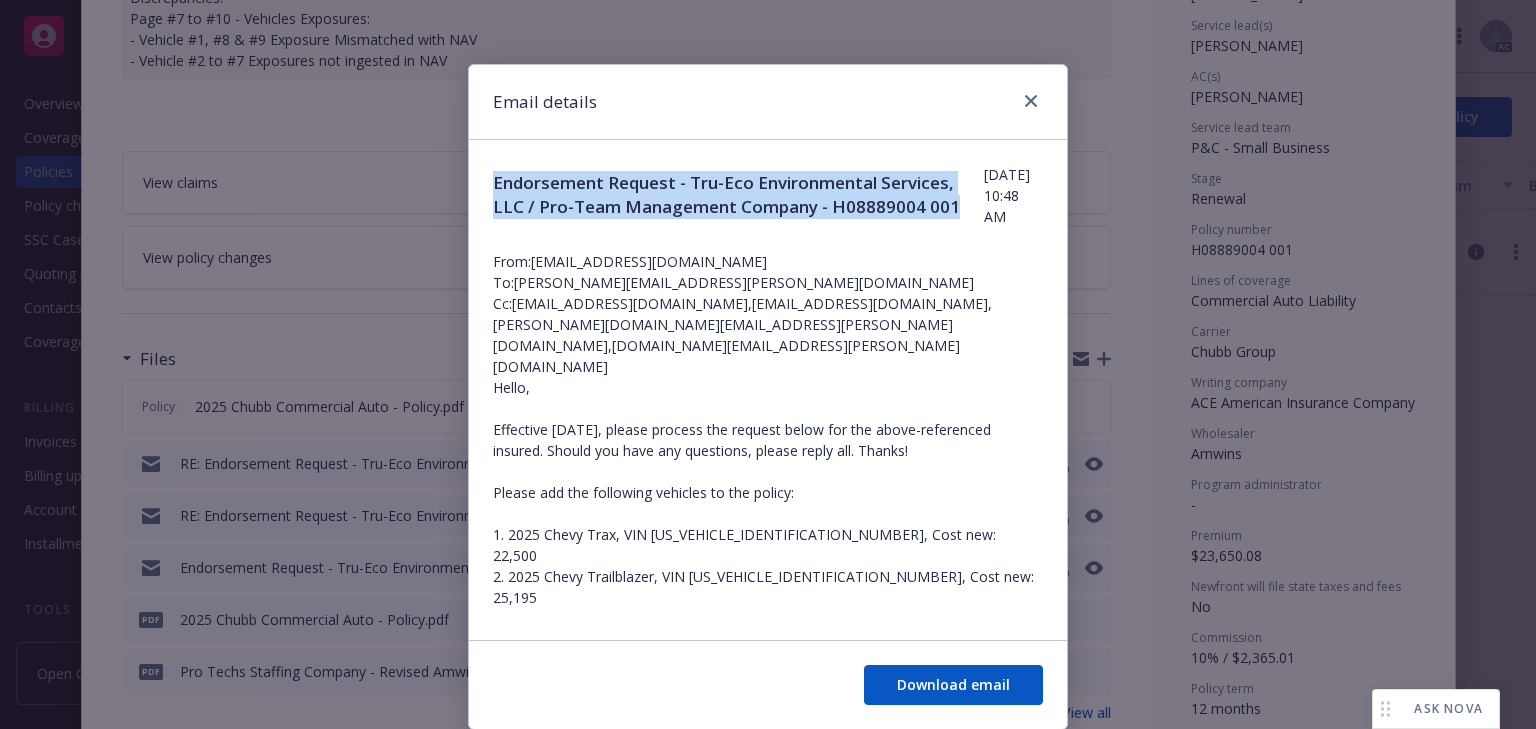 drag, startPoint x: 485, startPoint y: 168, endPoint x: 652, endPoint y: 228, distance: 177.4514 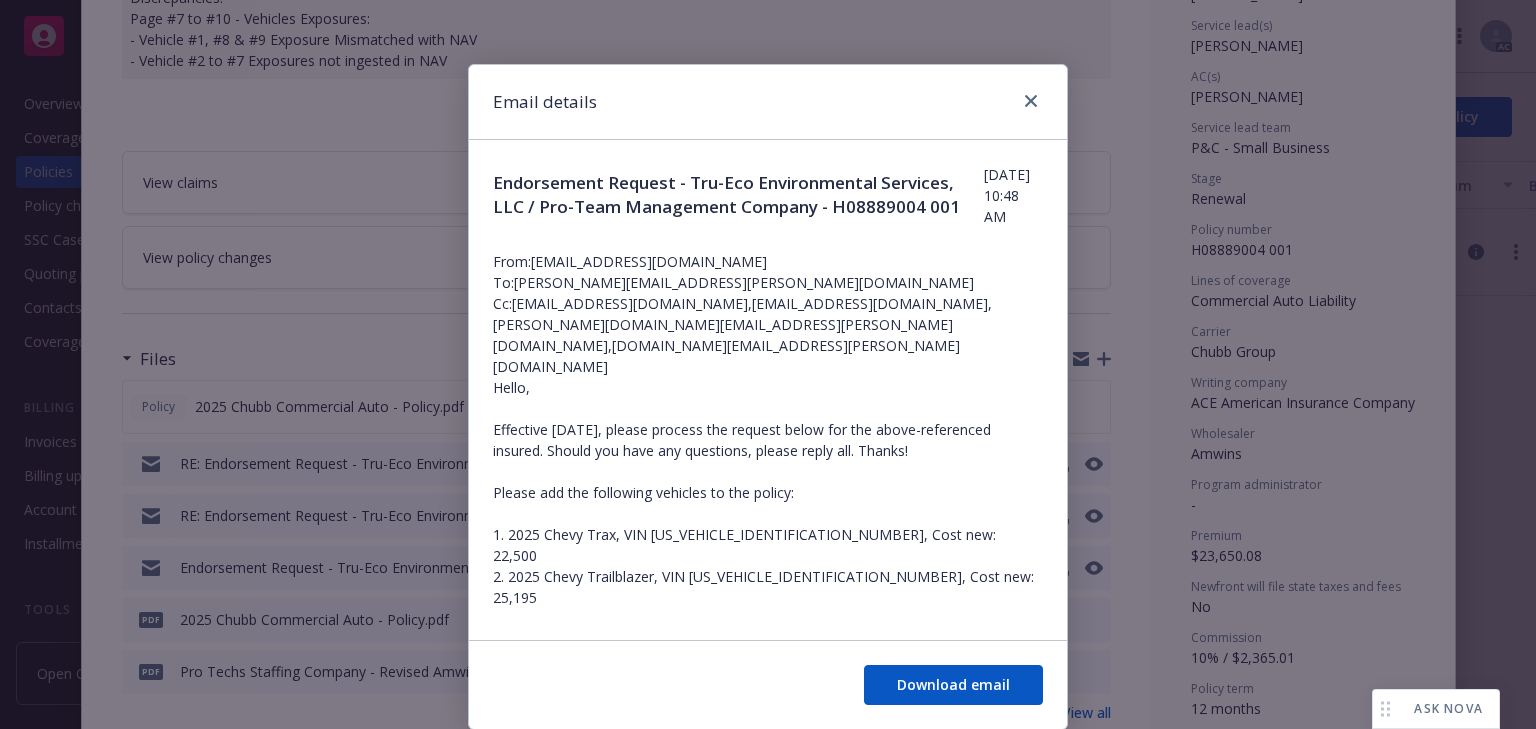 click on "Hello,
Effective 6/19/2025, please process the request below for the above-referenced insured. Should you have any questions, please reply all. Thanks!
Please add the following vehicles to the policy:
1. 2025 Chevy Trax, VIN KL77LHEP4SC279686, Cost new: 22,500
2. 2025 Chevy Trailblazer, VIN KL79MMSLXSB074864, Cost new: 25,195
Thanks,
01673696
Melody Zhang
Central Operations Associate
Newfront
450 Sansome St, Suite 300
San Francisco, CA 94111
License #0H55918
View our  privacy policy  to learn how we protect your data.
ref:!00D3k0t5A5.!500Vz0OZFcf:ref" at bounding box center (768, 683) 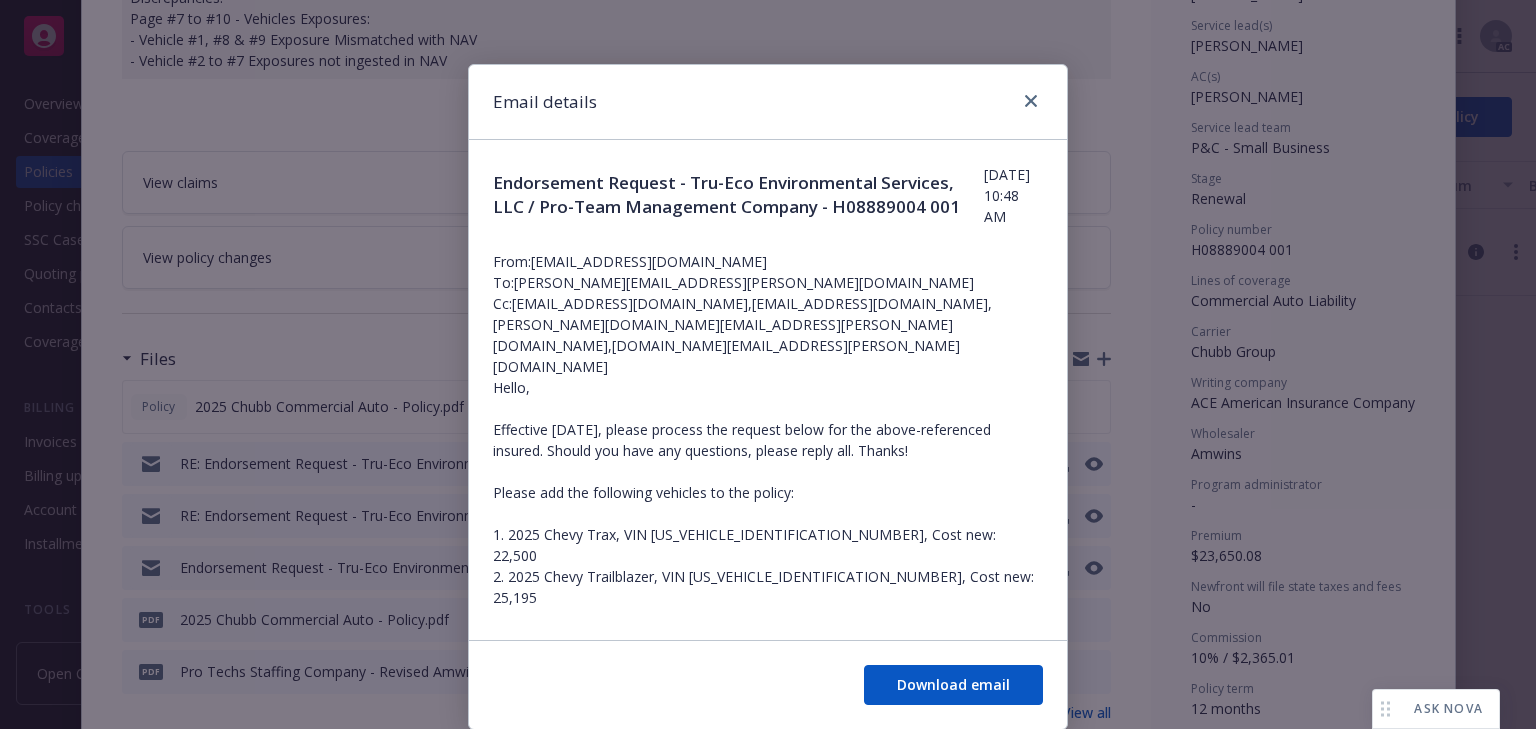 drag, startPoint x: 488, startPoint y: 351, endPoint x: 548, endPoint y: 580, distance: 236.7298 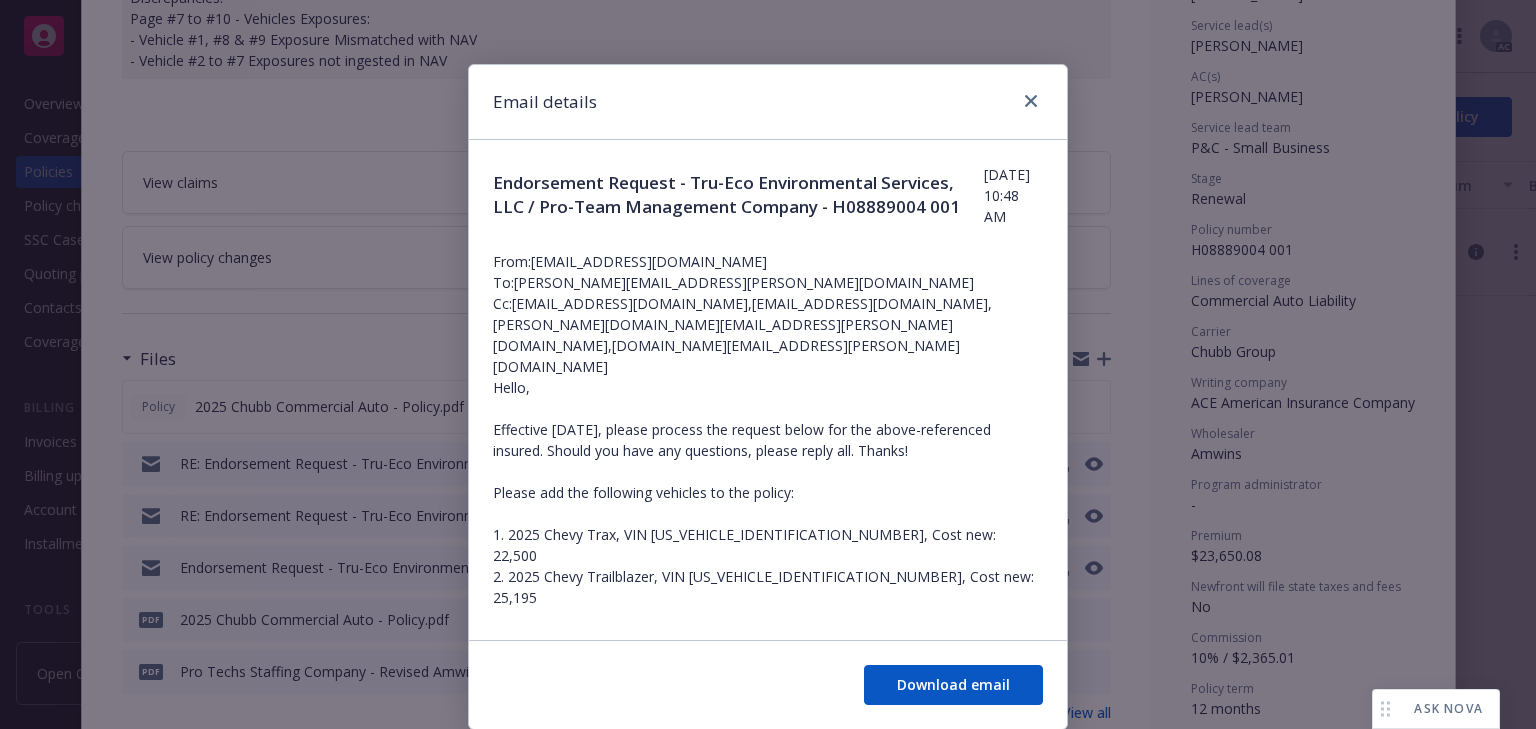 click on "Hello,
Effective 6/19/2025, please process the request below for the above-referenced insured. Should you have any questions, please reply all. Thanks!
Please add the following vehicles to the policy:
1. 2025 Chevy Trax, VIN KL77LHEP4SC279686, Cost new: 22,500
2. 2025 Chevy Trailblazer, VIN KL79MMSLXSB074864, Cost new: 25,195
Thanks,
01673696
Melody Zhang
Central Operations Associate
Newfront
450 Sansome St, Suite 300
San Francisco, CA 94111
License #0H55918
View our  privacy policy  to learn how we protect your data.
ref:!00D3k0t5A5.!500Vz0OZFcf:ref" at bounding box center (768, 683) 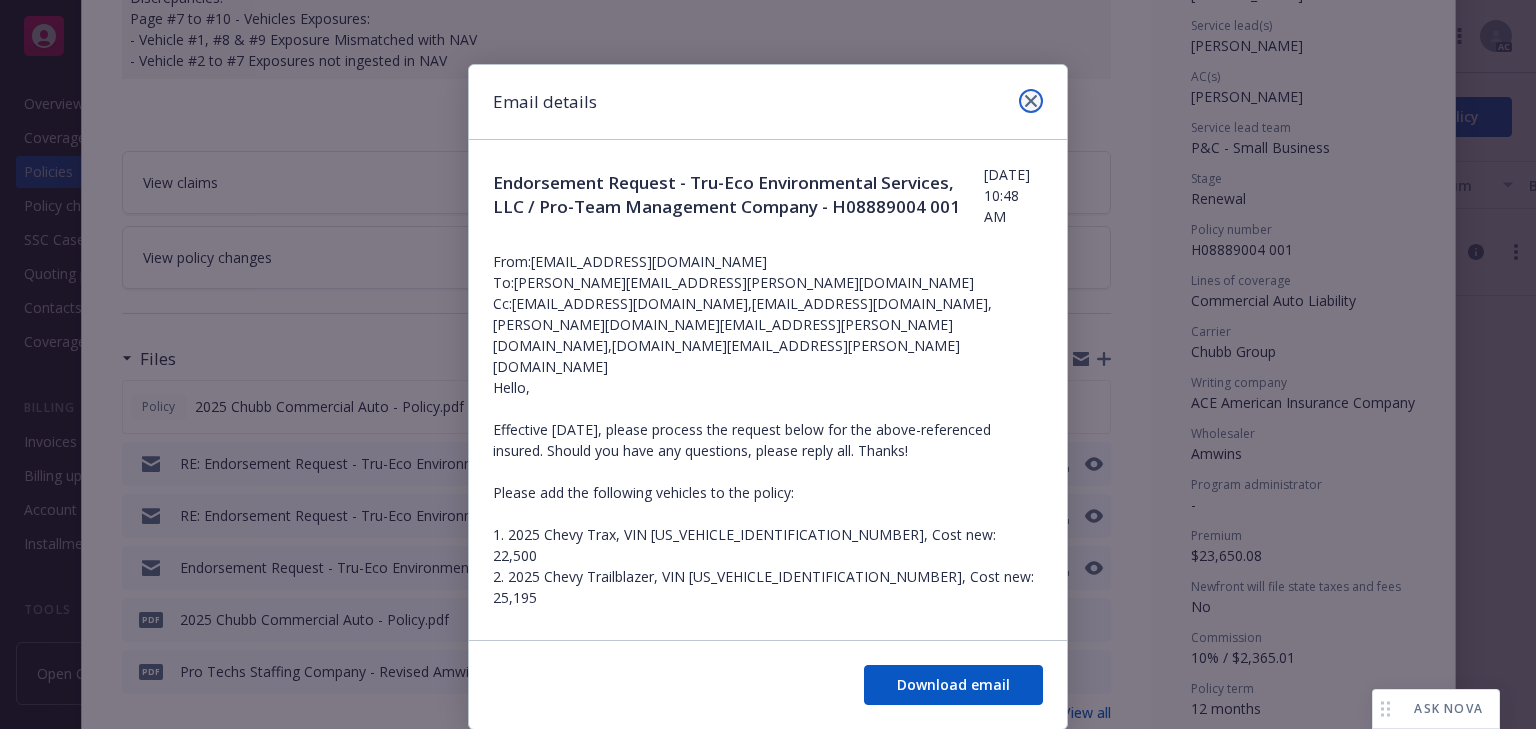 click 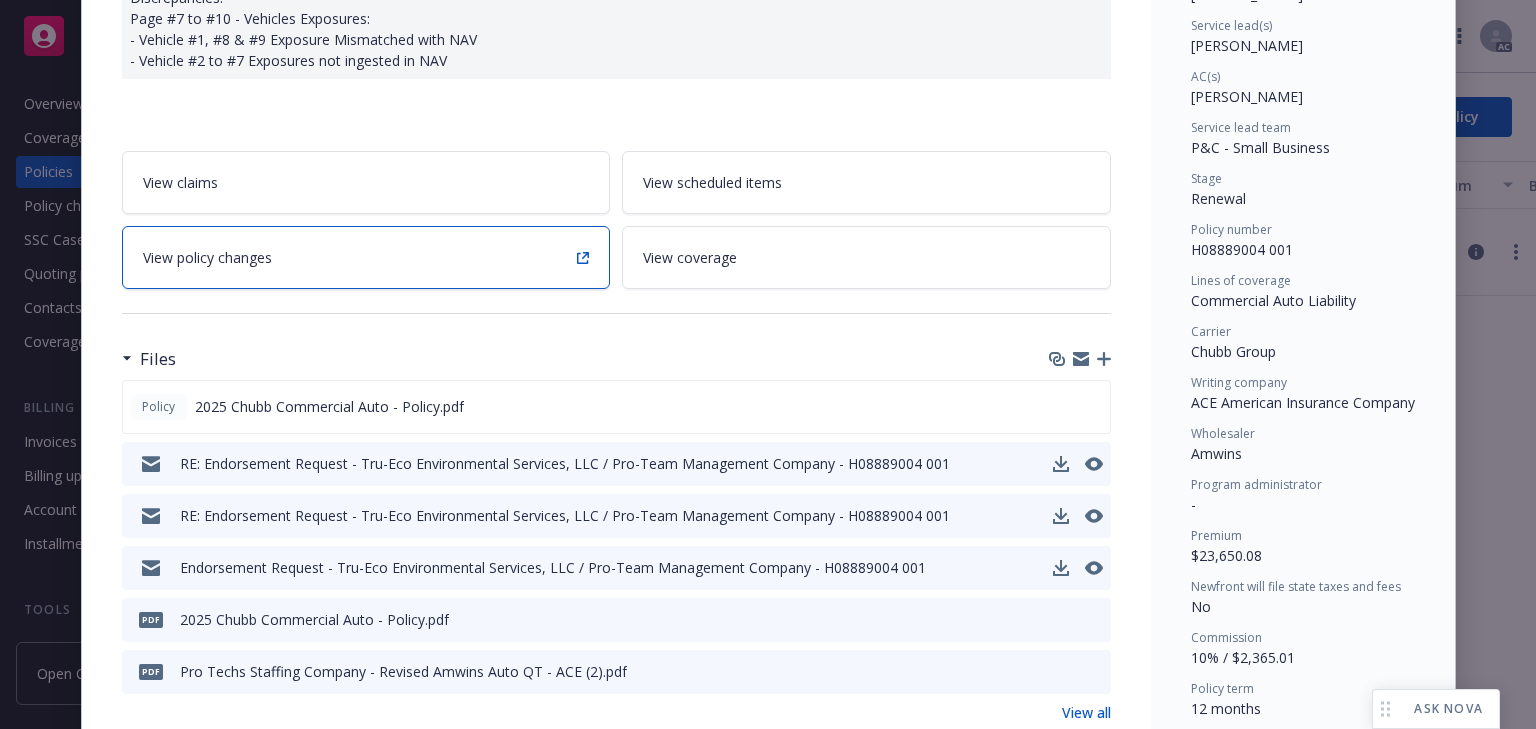 click on "View policy changes" at bounding box center [366, 257] 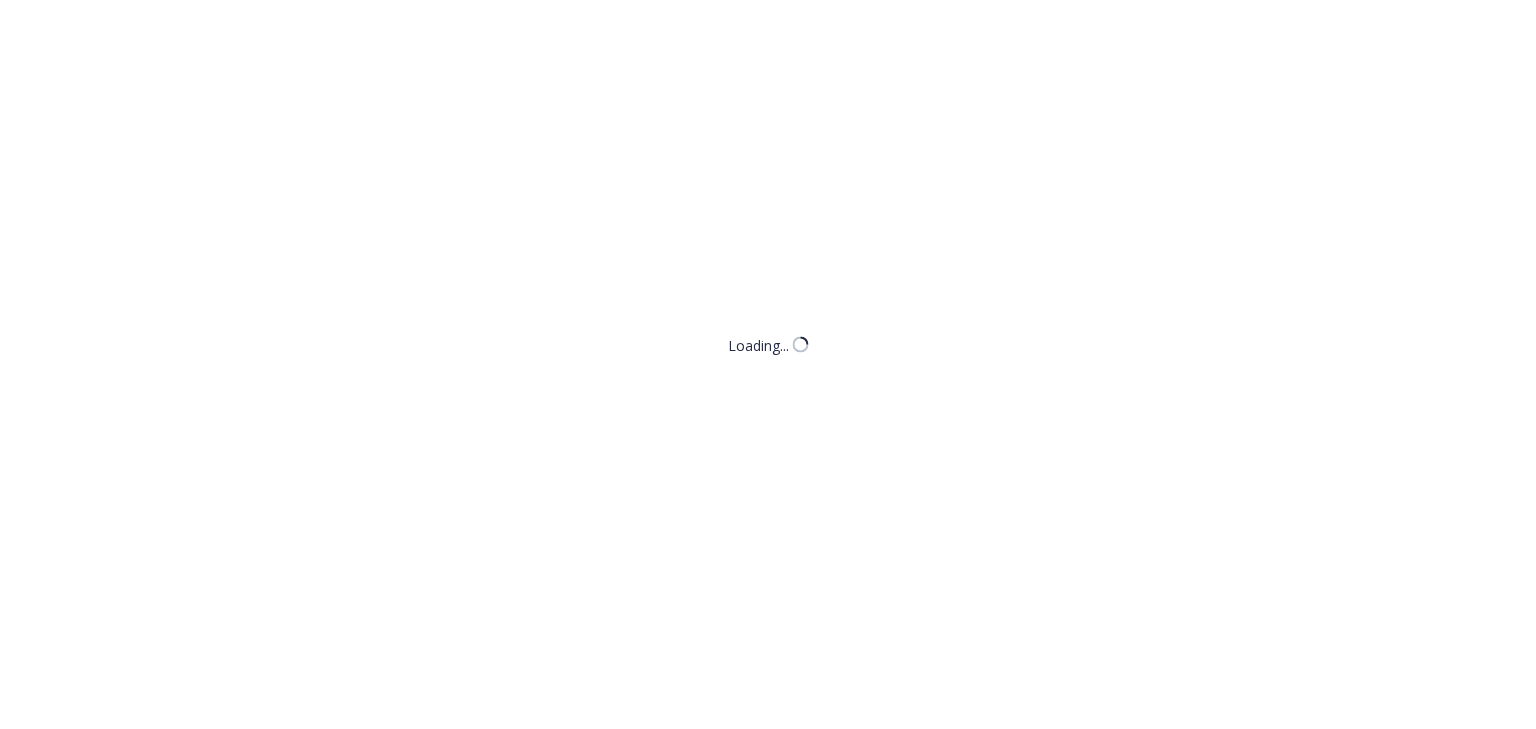 select on "ACCEPTED" 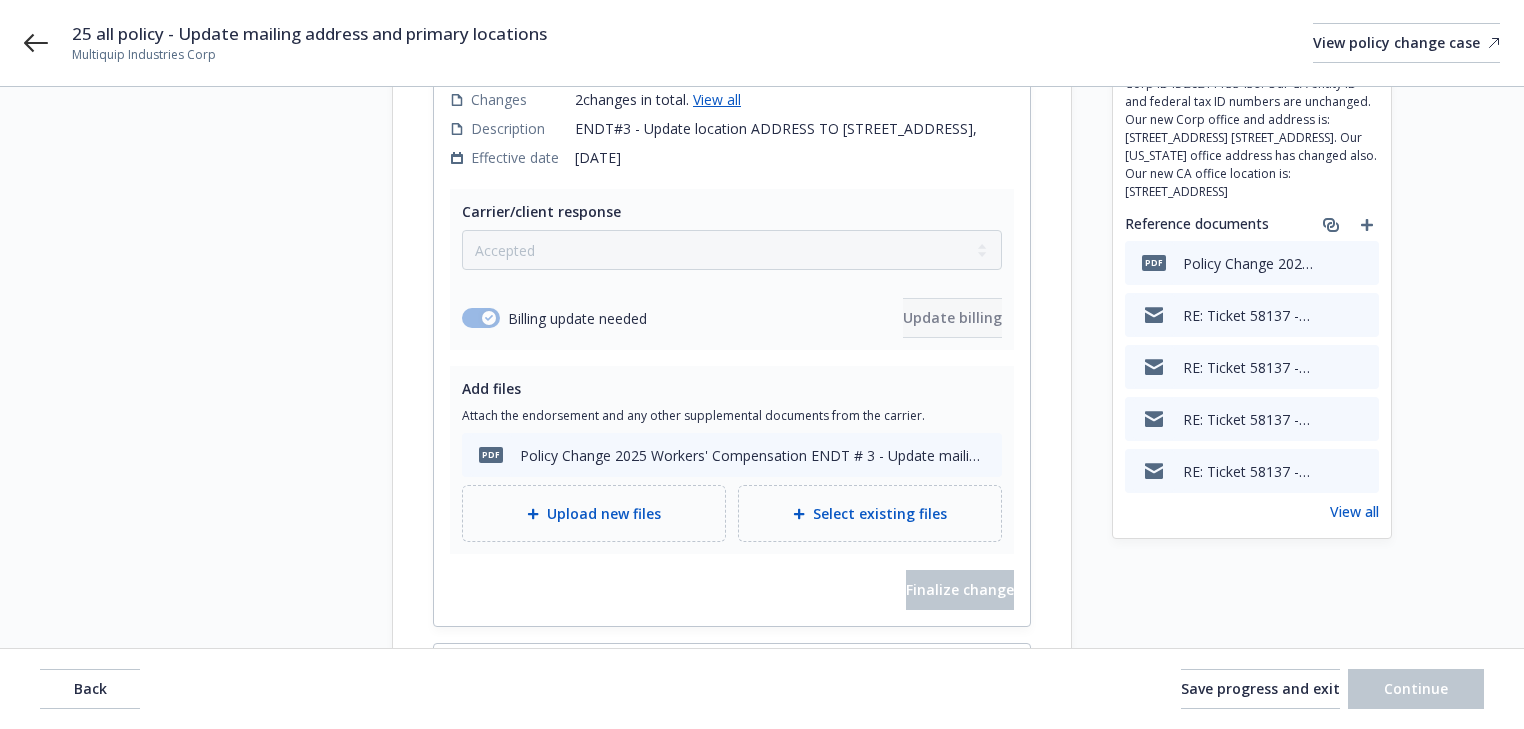 scroll, scrollTop: 320, scrollLeft: 0, axis: vertical 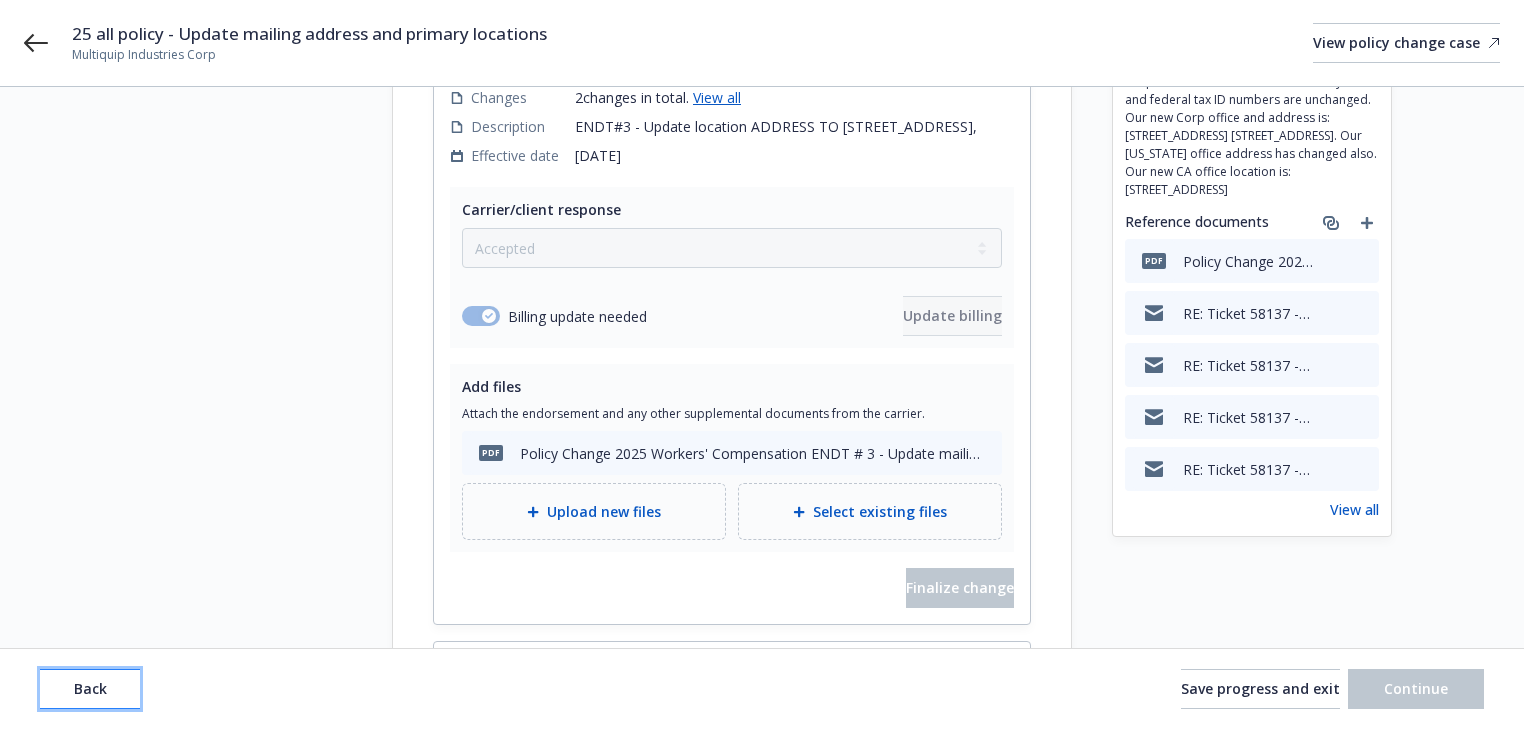 click on "Back" at bounding box center [90, 689] 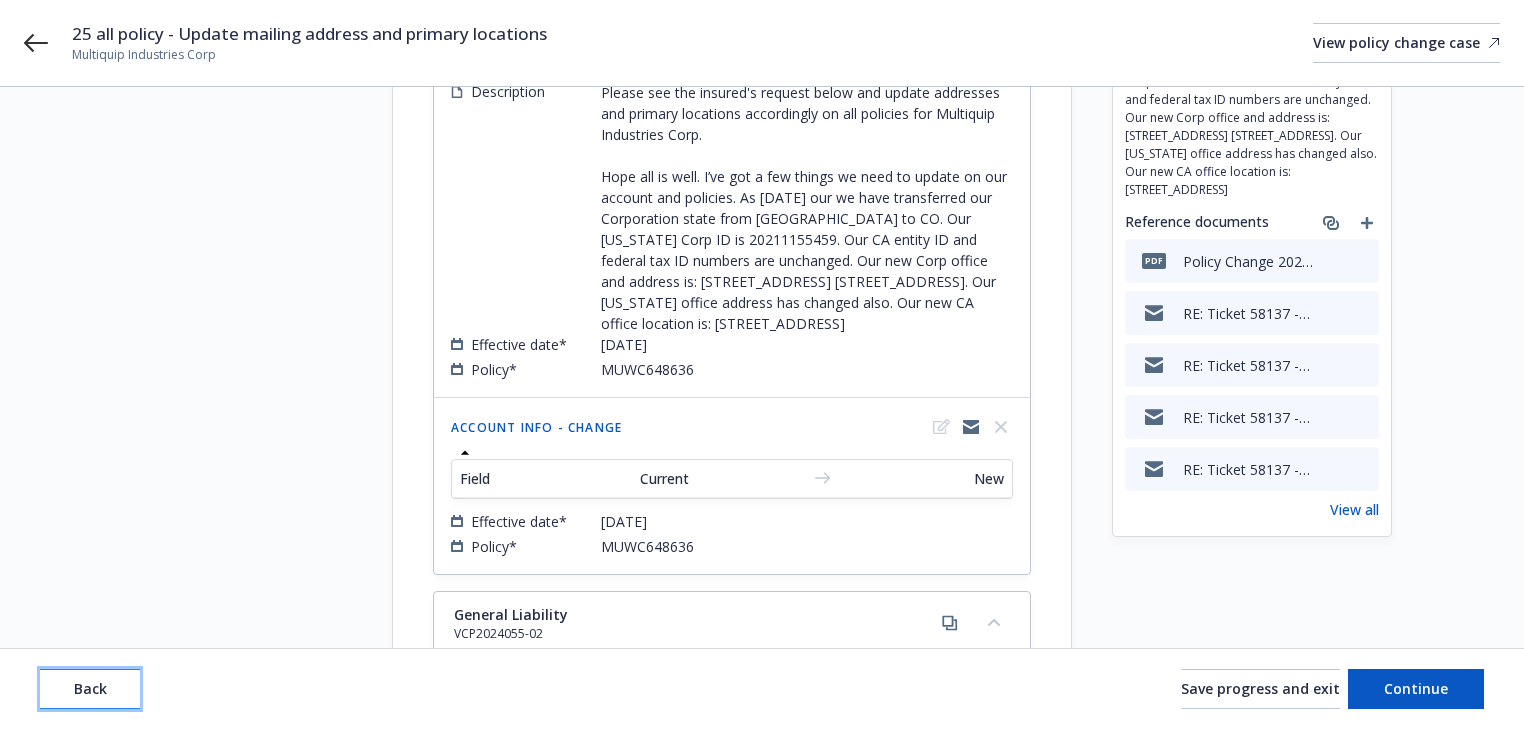 click on "Back" at bounding box center [90, 689] 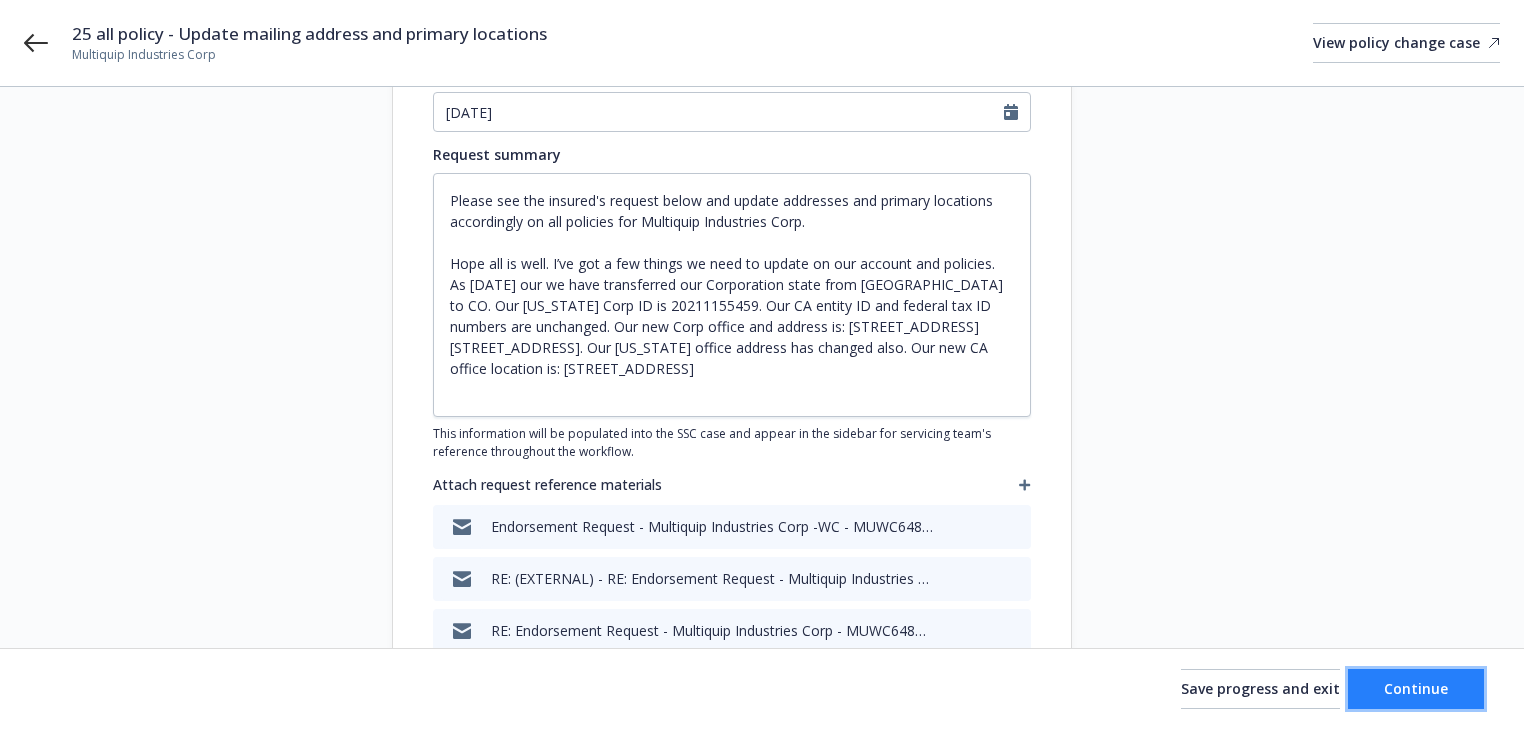 click on "Continue" at bounding box center [1416, 689] 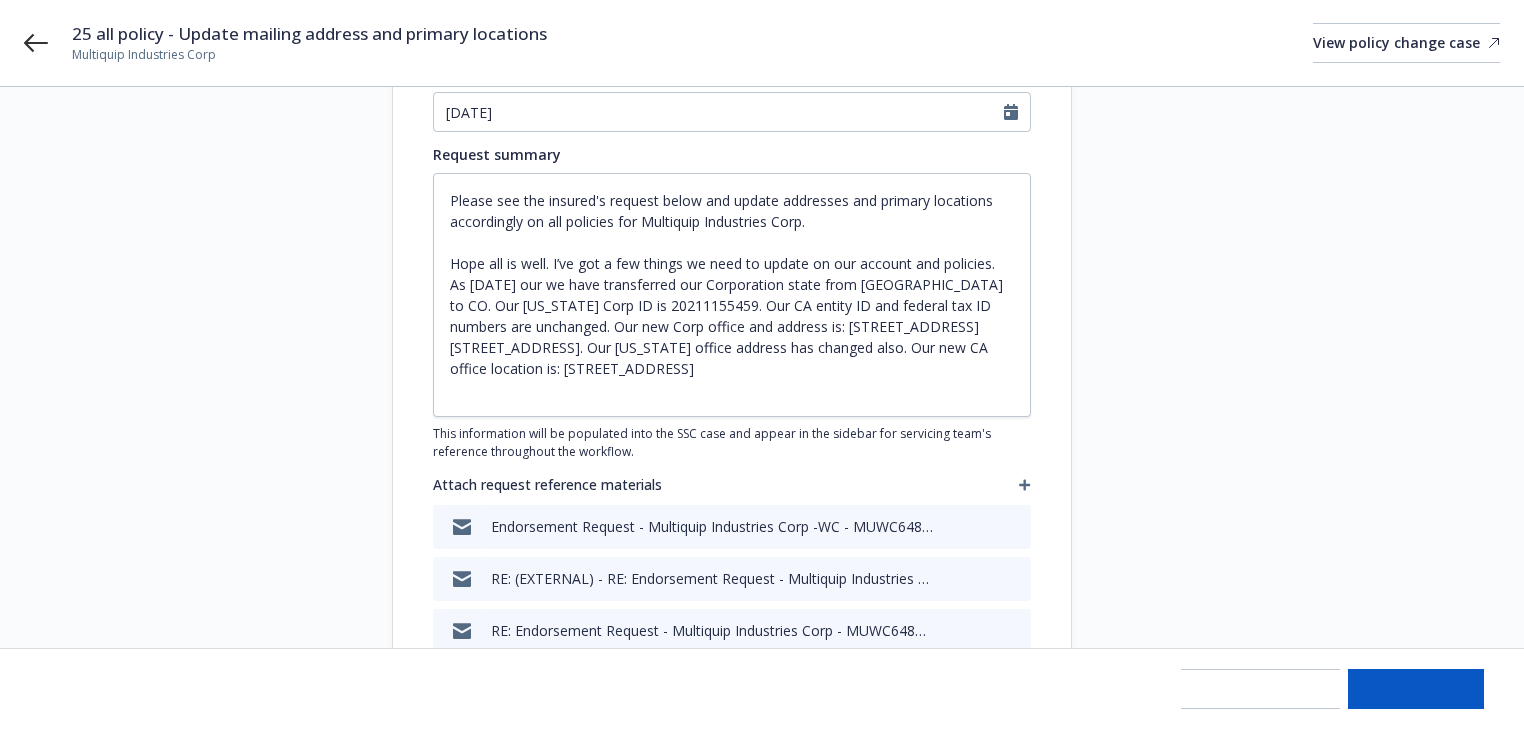 type on "x" 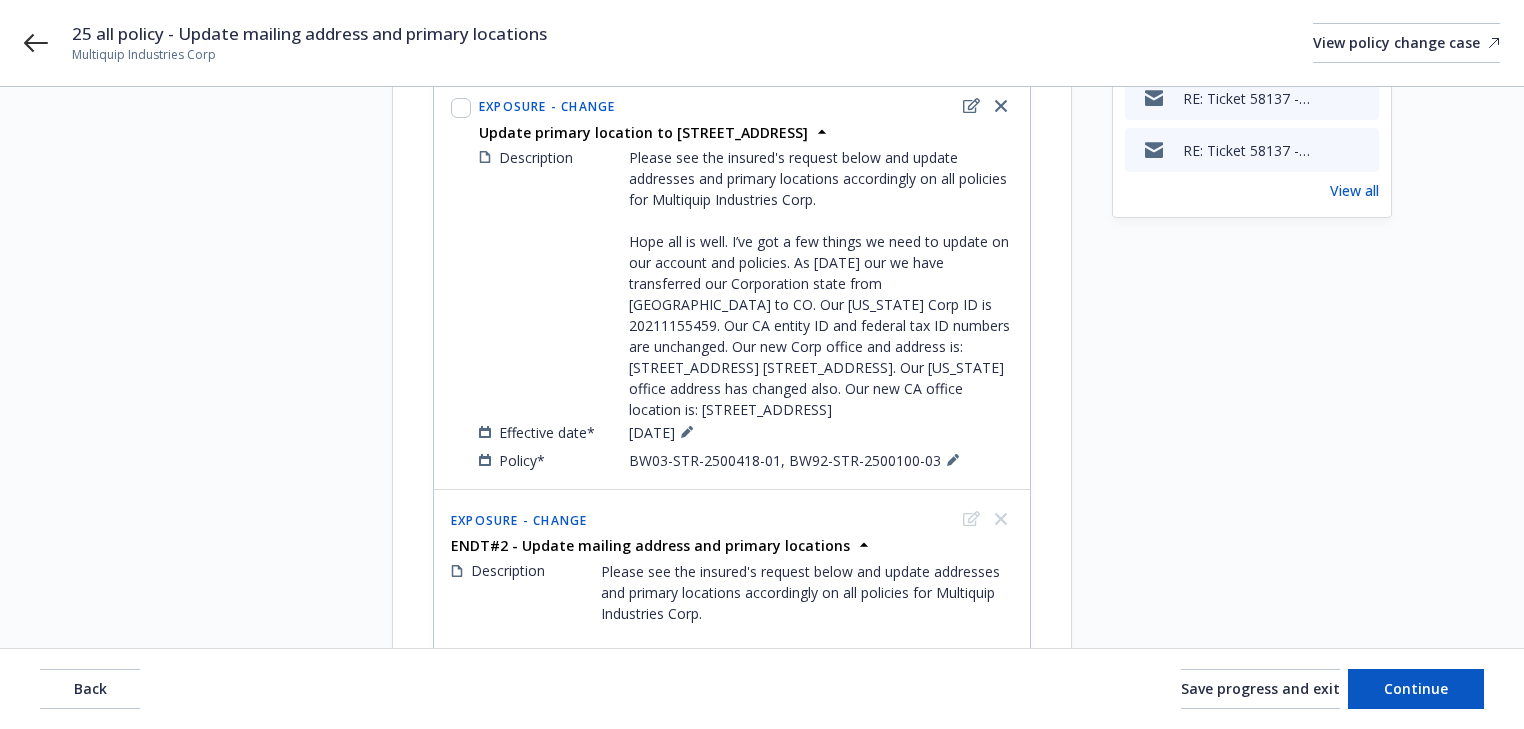 scroll, scrollTop: 640, scrollLeft: 0, axis: vertical 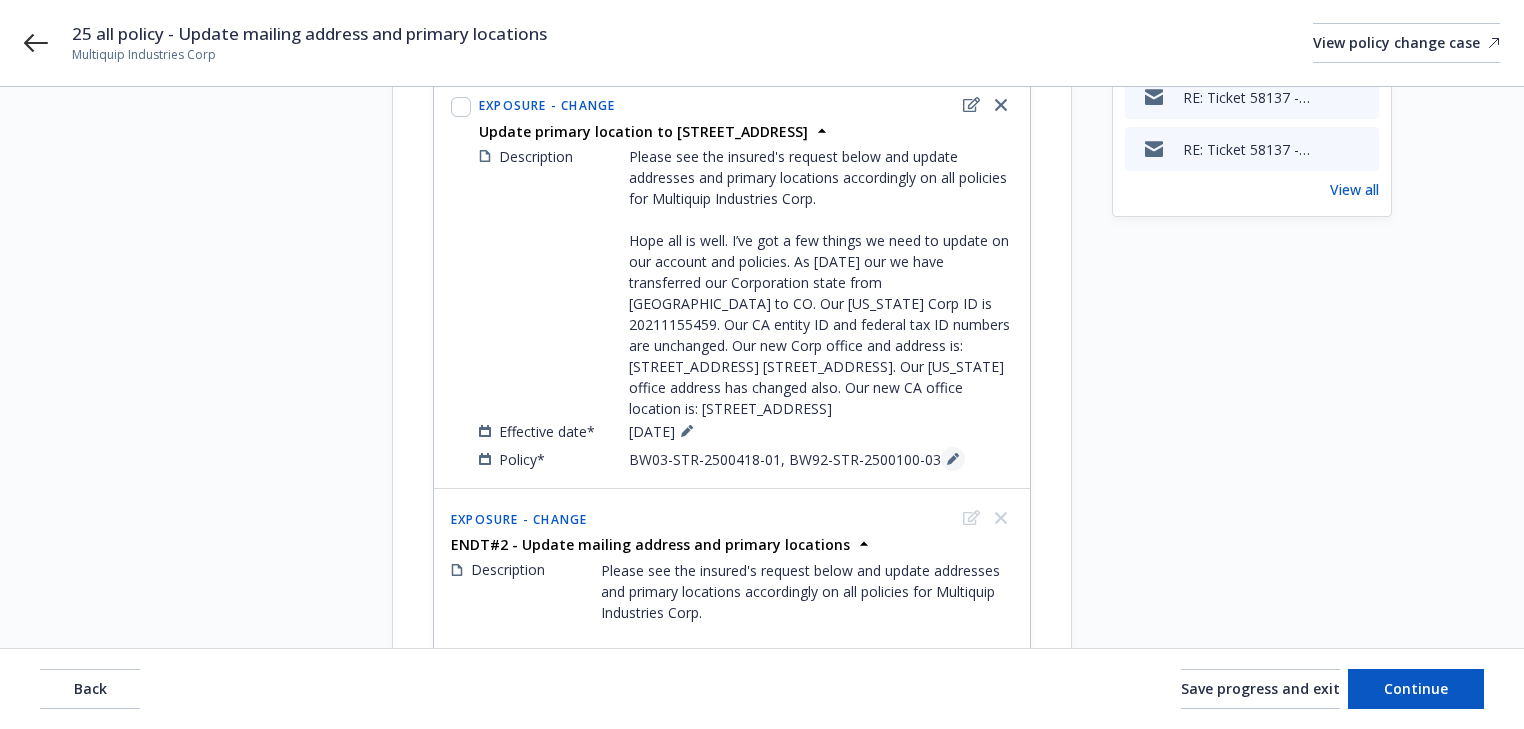 click 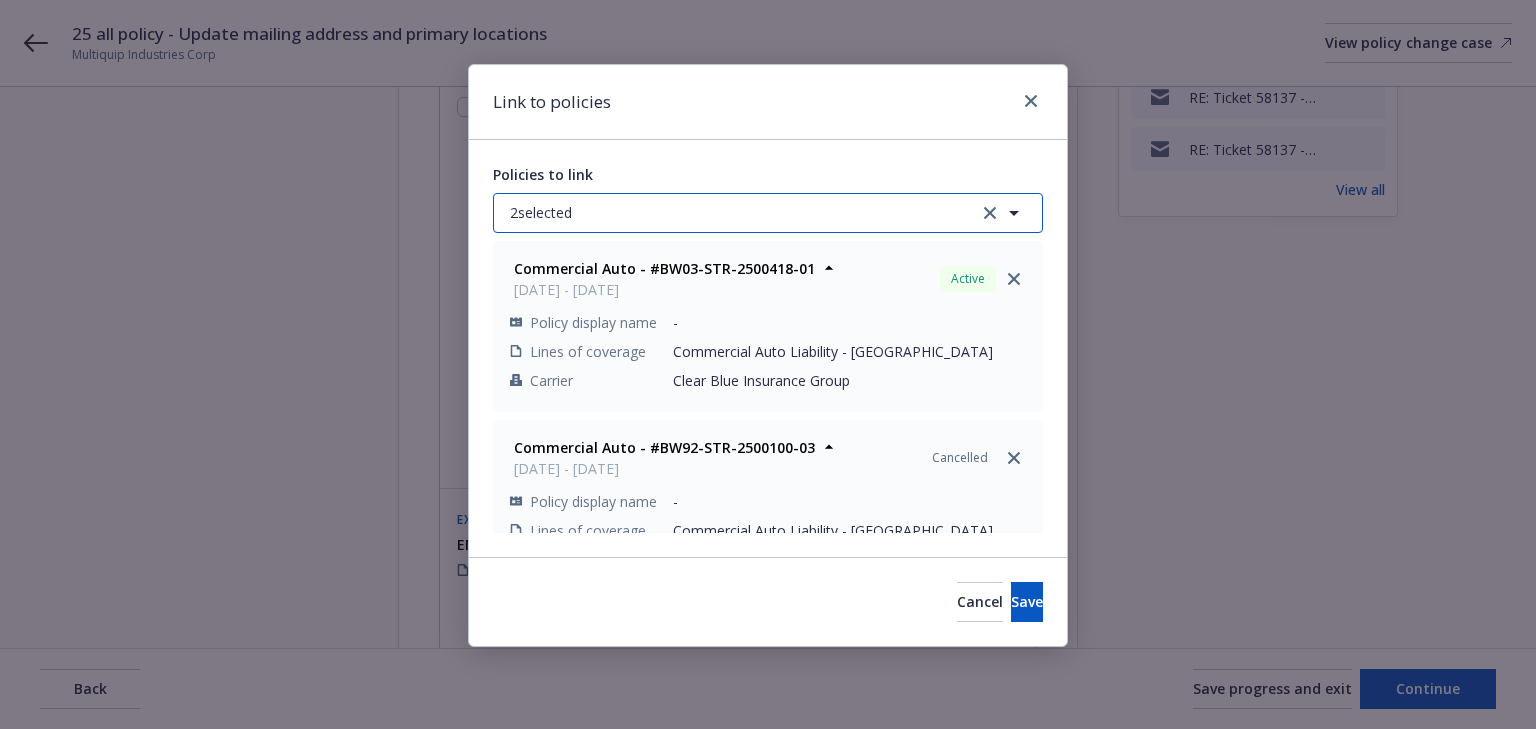 click on "2  selected" at bounding box center (768, 213) 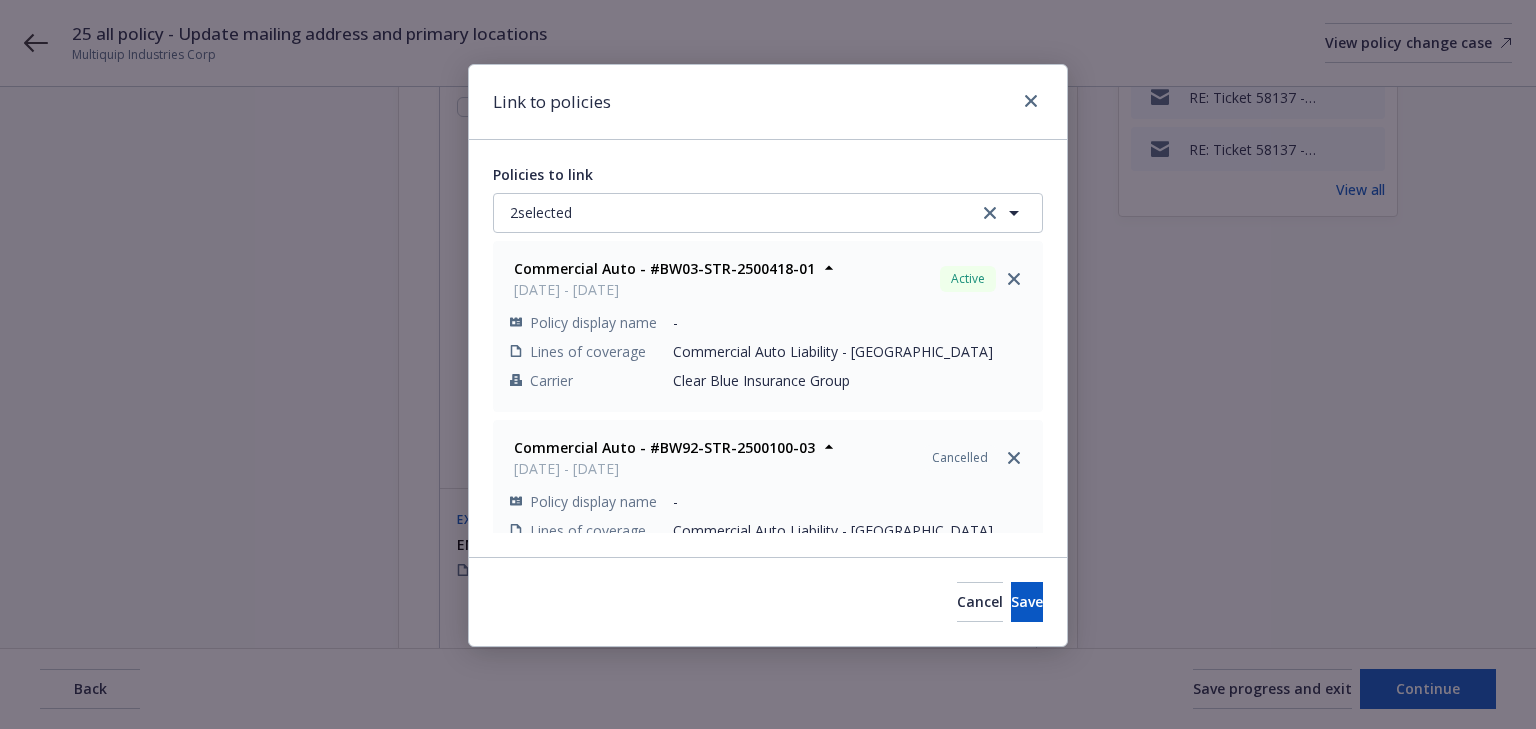 select on "ACTIVE" 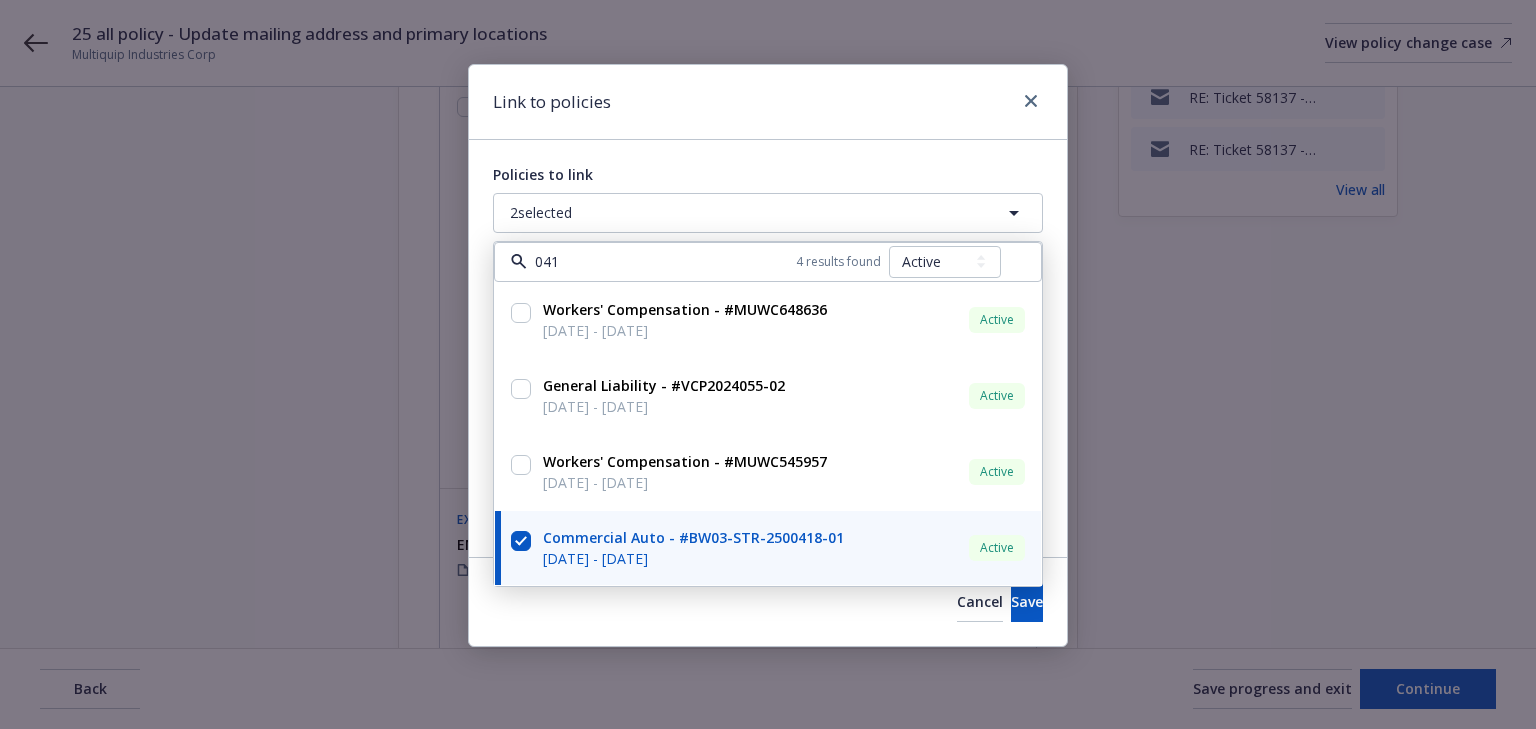 type on "0418" 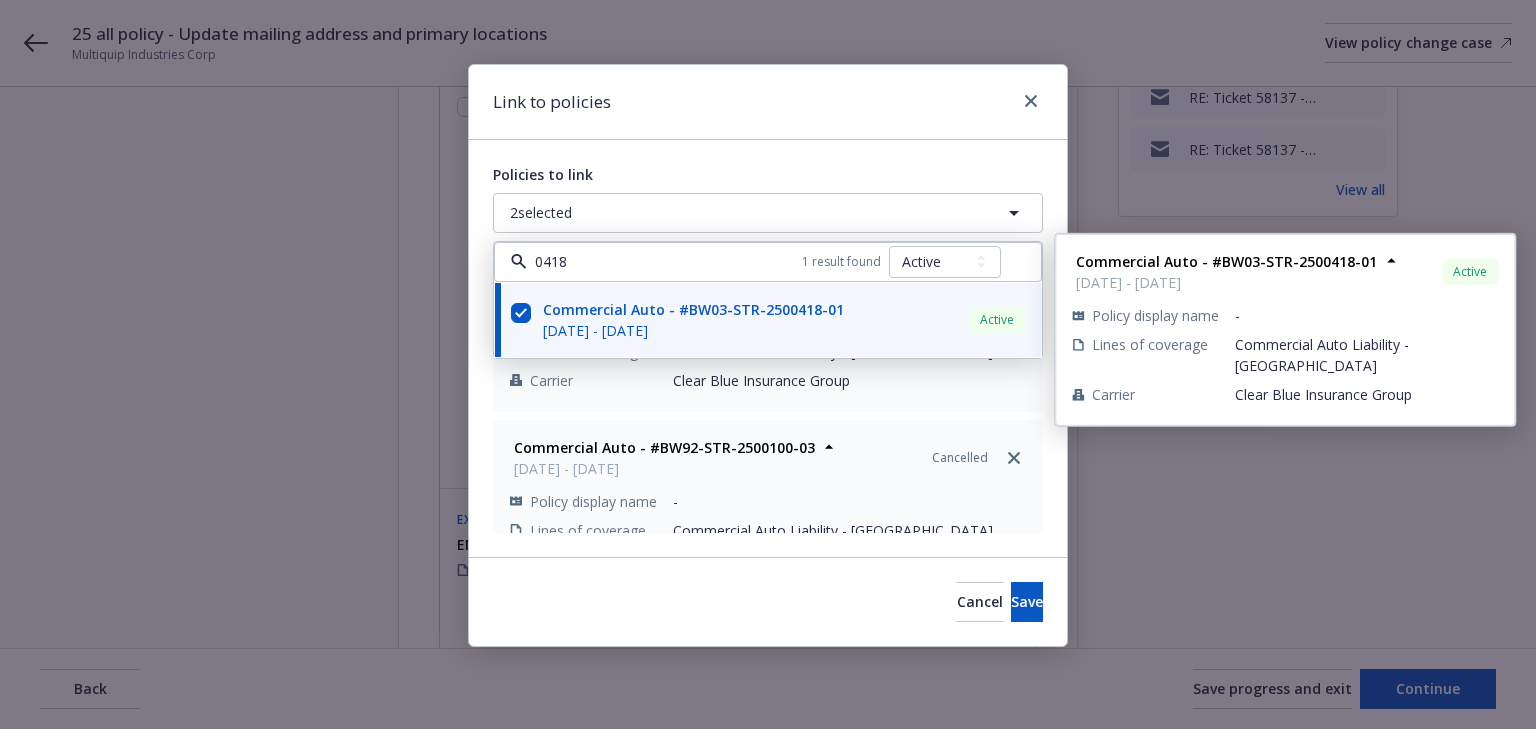 click at bounding box center [521, 313] 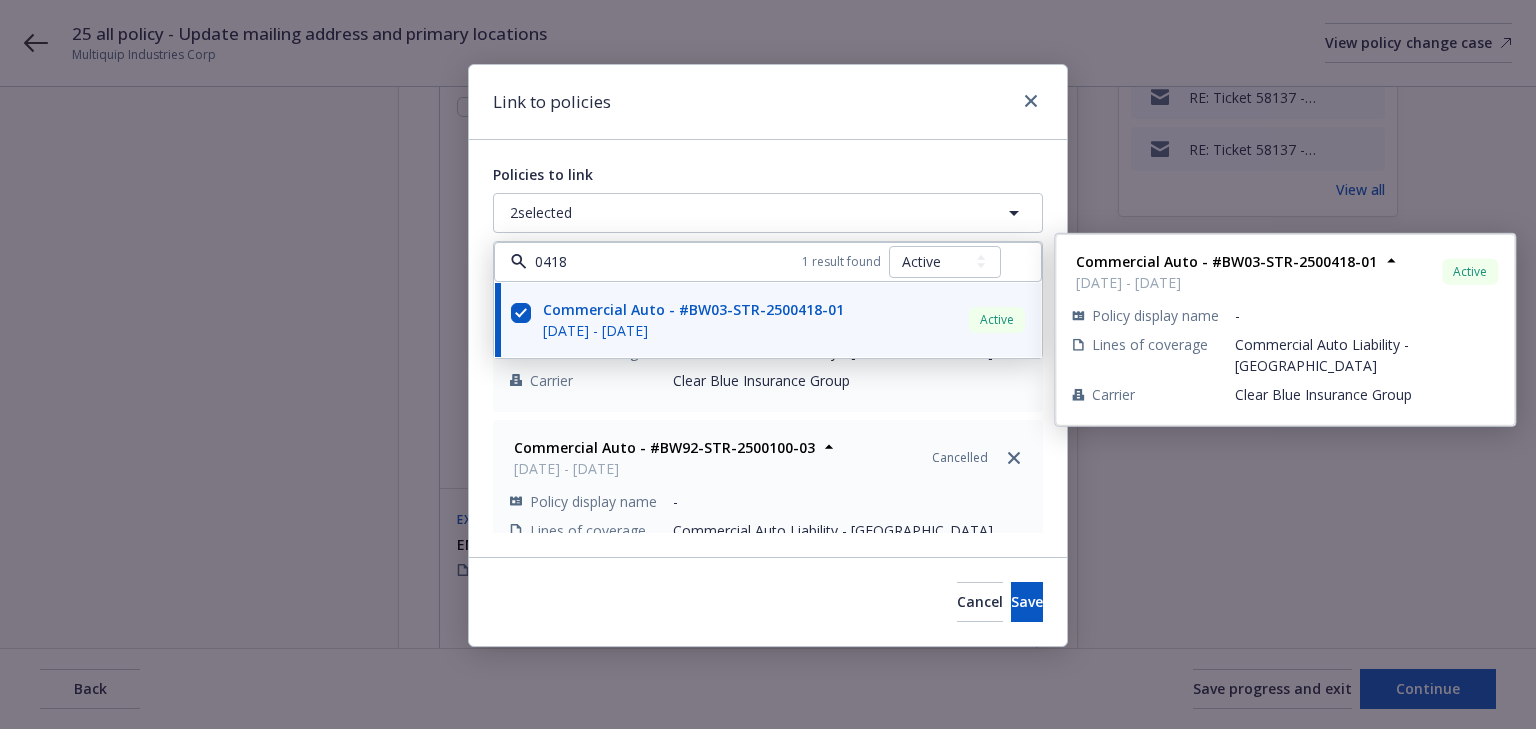 checkbox on "false" 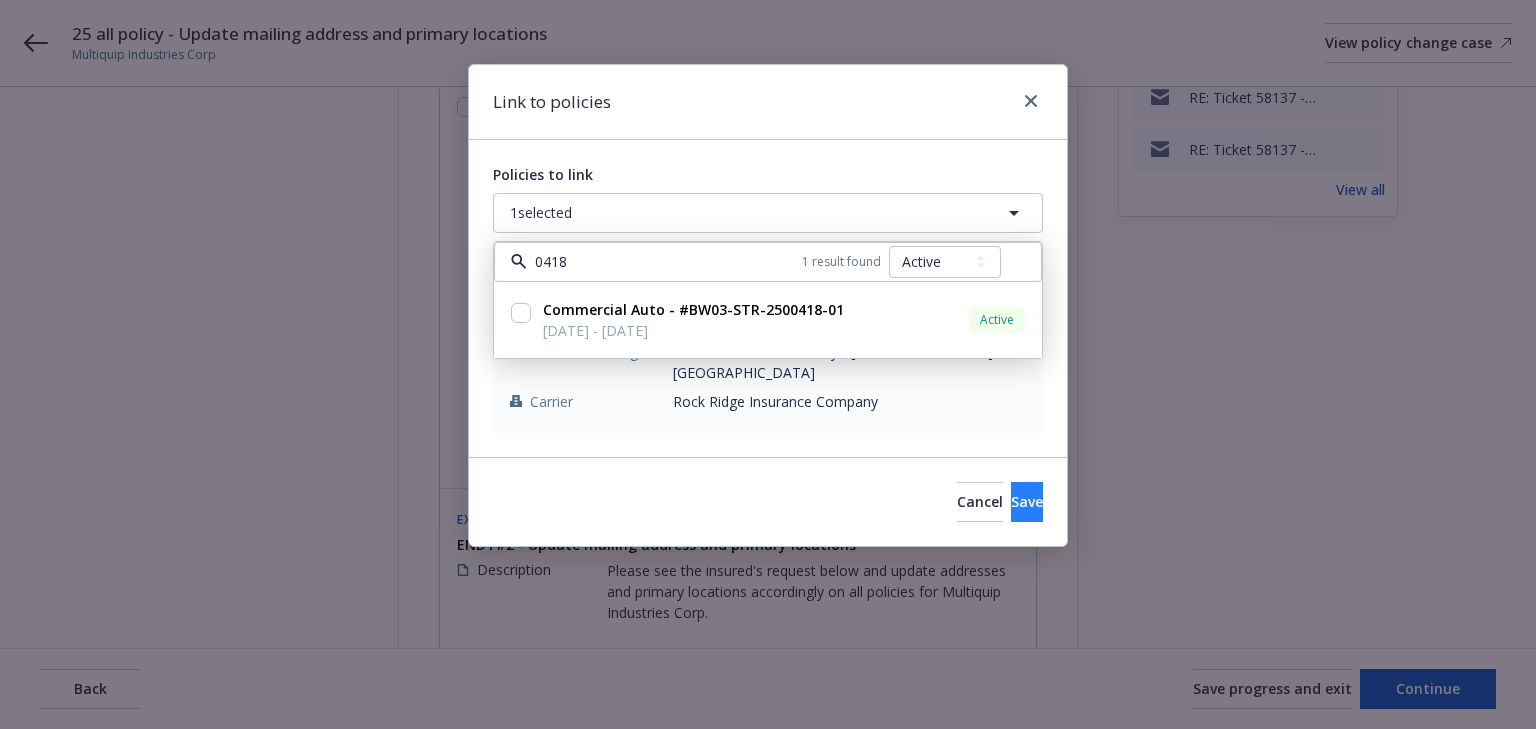 type on "0418" 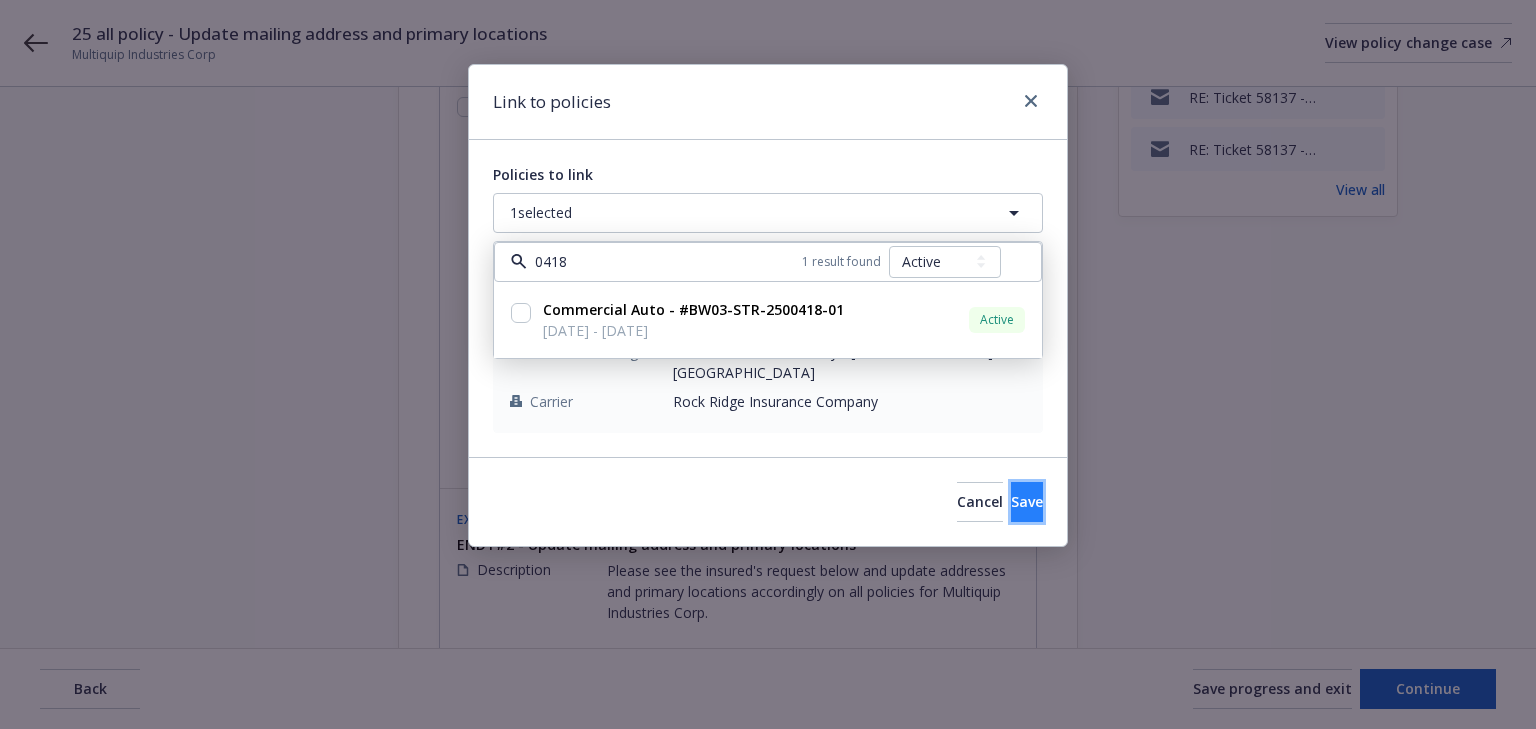 click on "Save" at bounding box center (1027, 502) 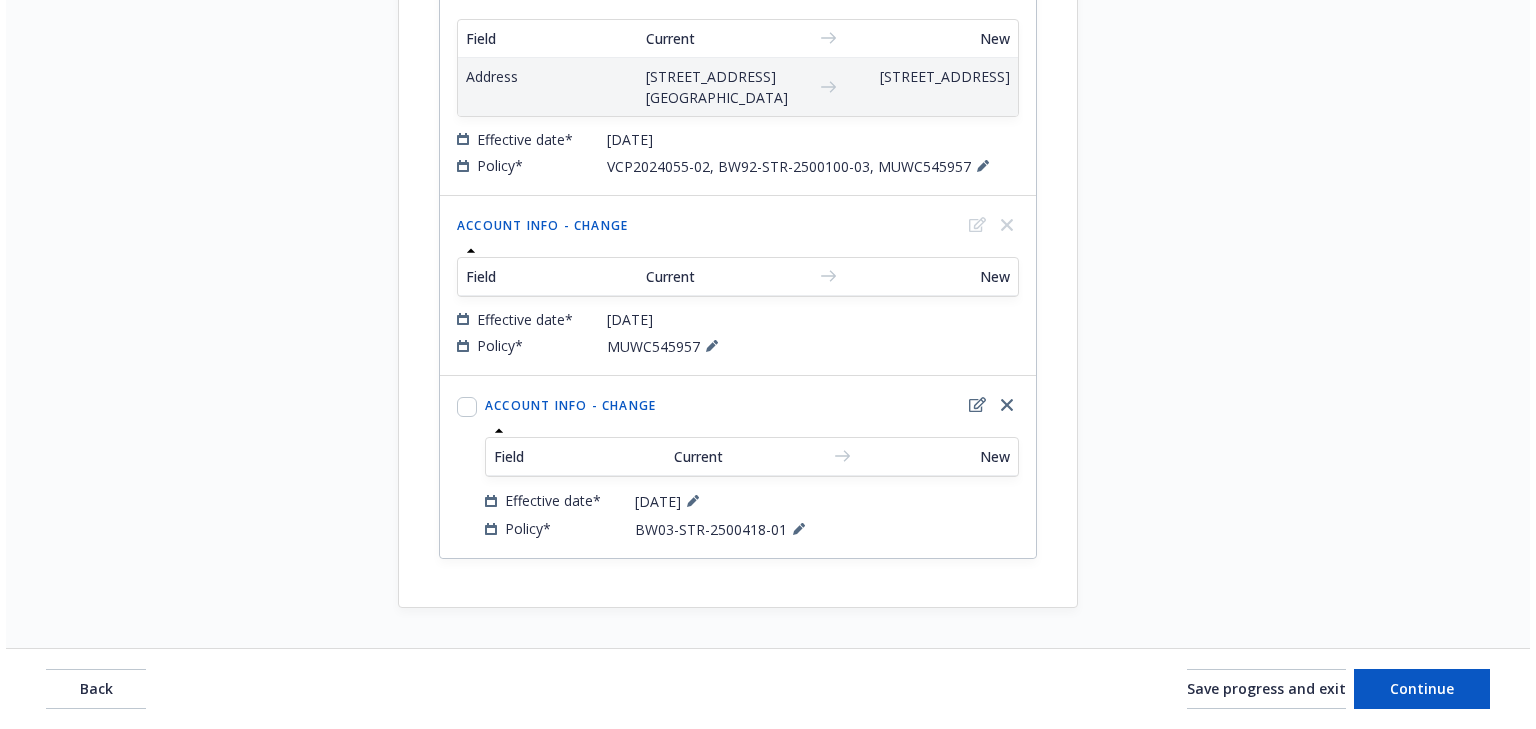 scroll, scrollTop: 1840, scrollLeft: 0, axis: vertical 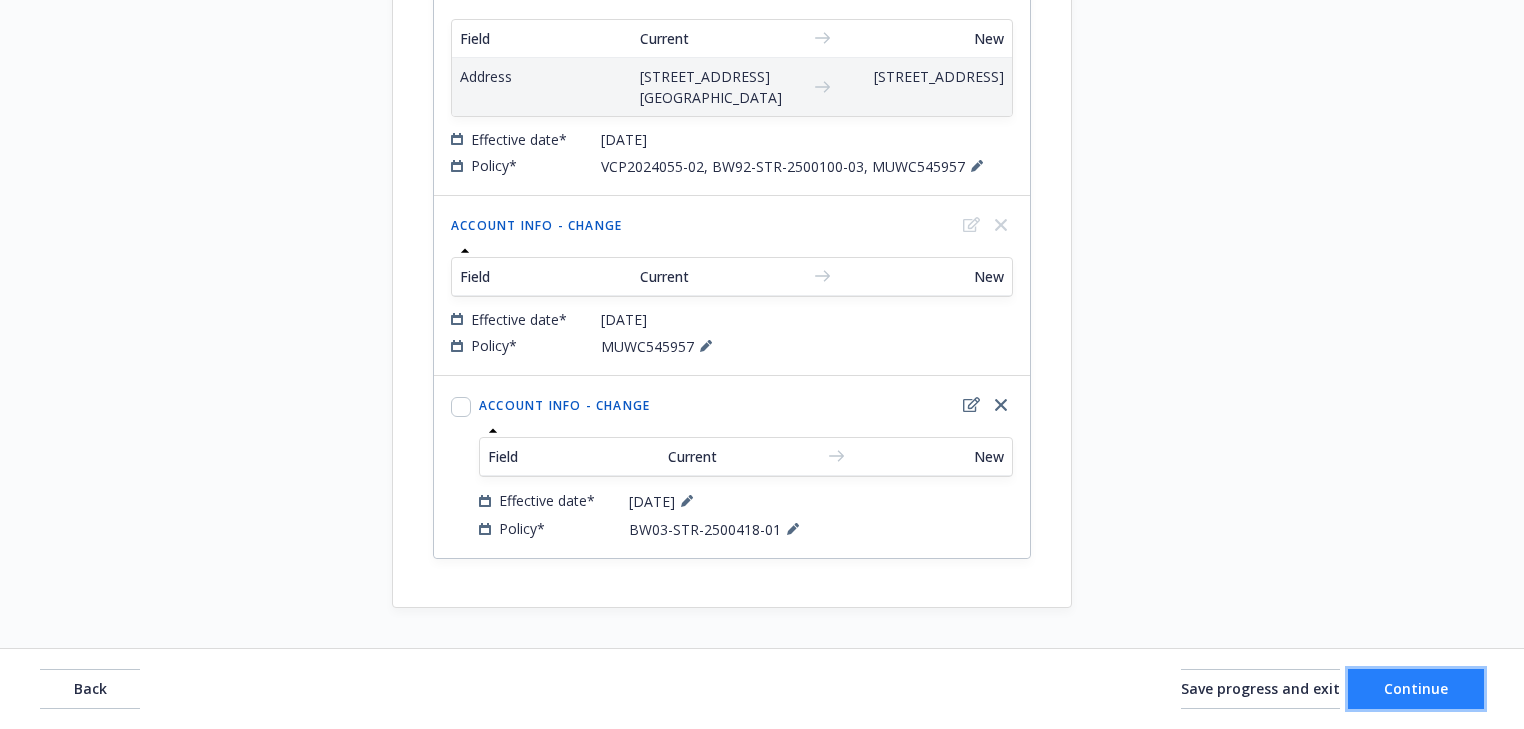 click on "Continue" at bounding box center [1416, 689] 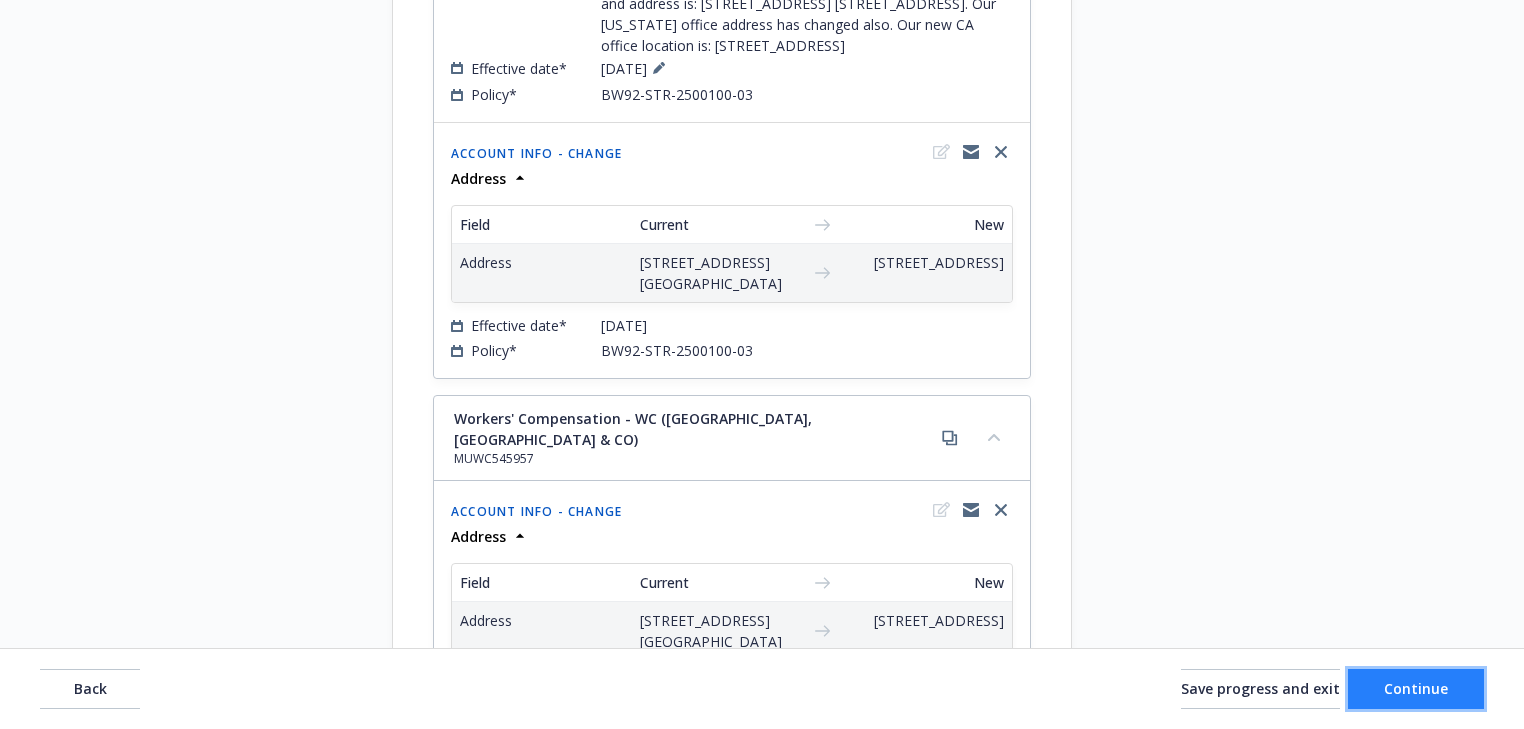click on "Continue" at bounding box center [1416, 688] 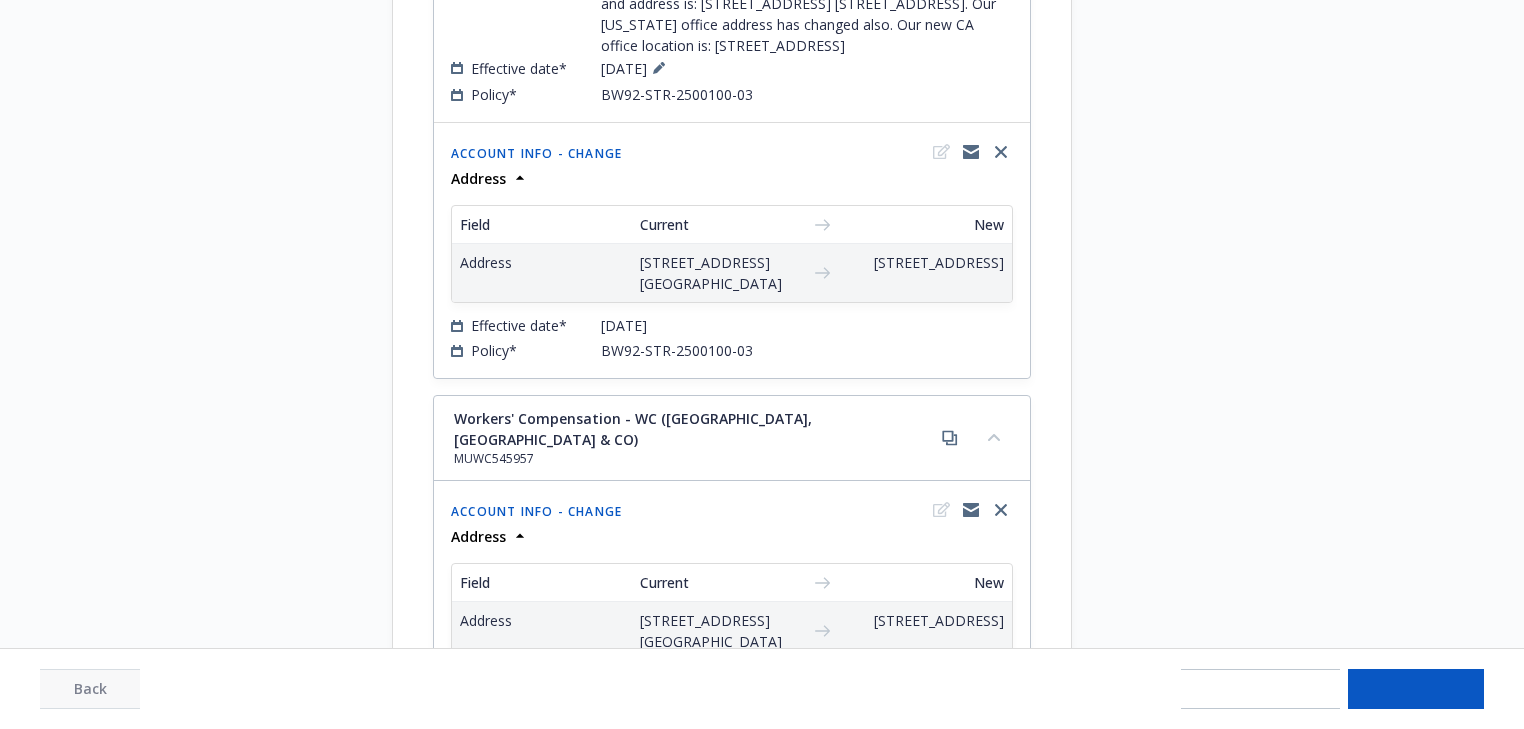 select on "ACCEPTED" 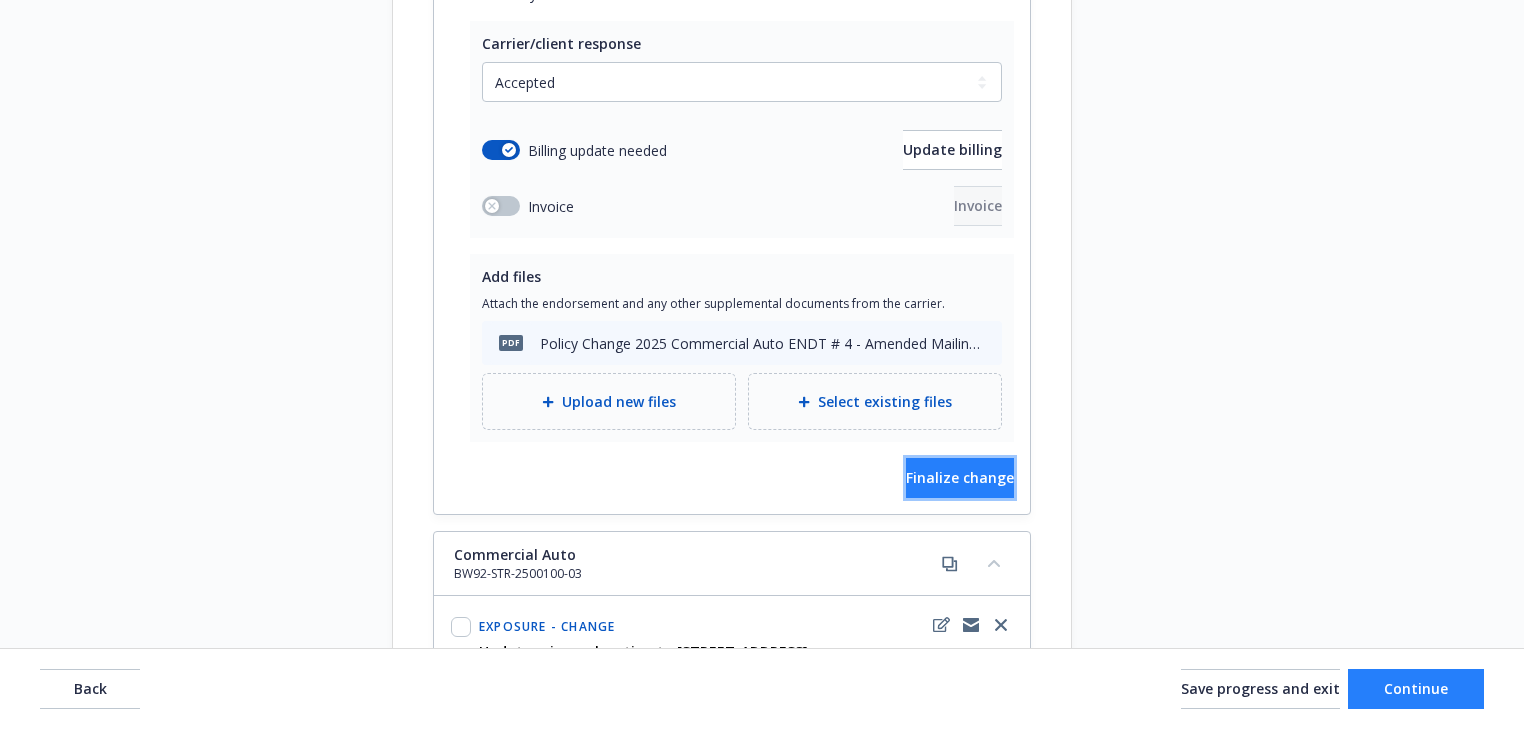 click on "Finalize change" at bounding box center (960, 477) 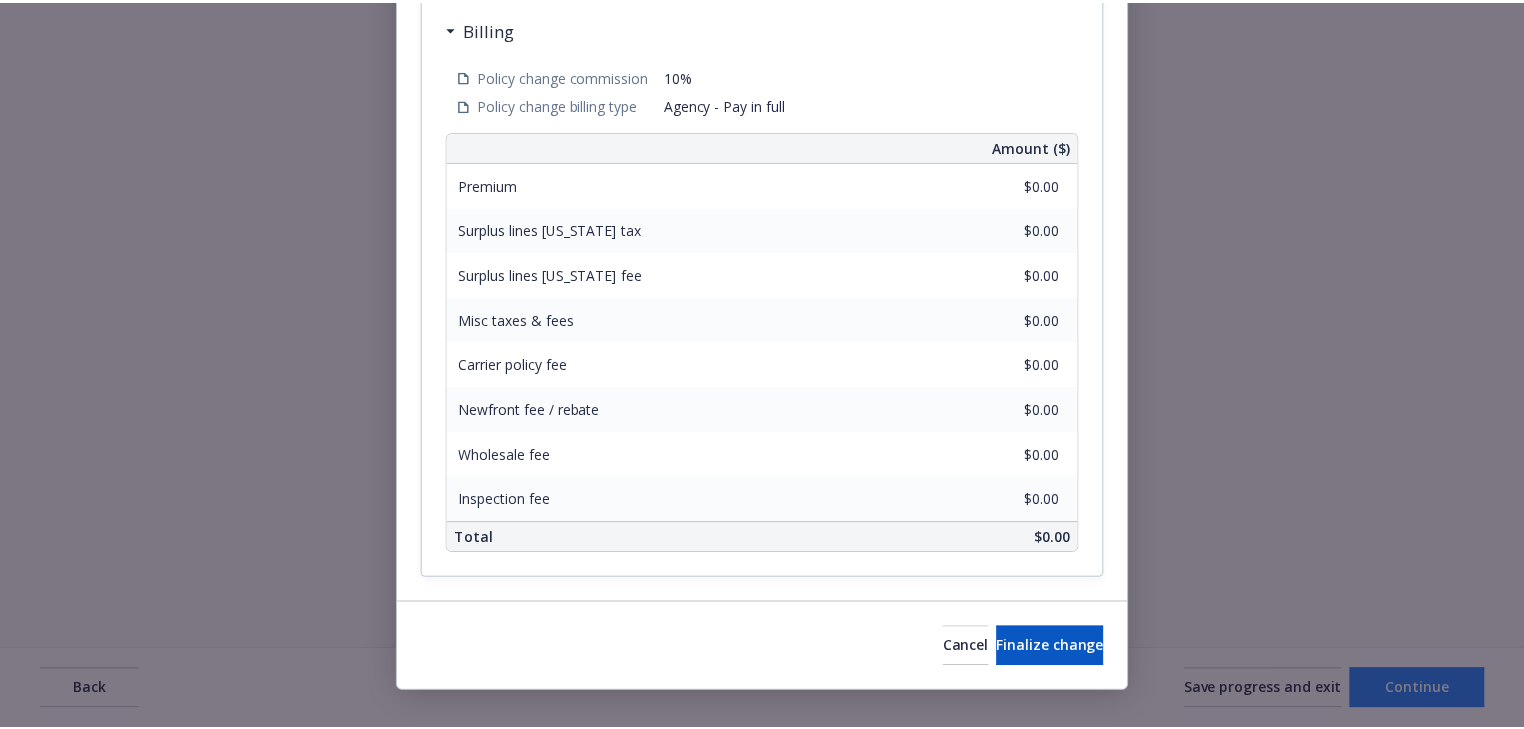 scroll, scrollTop: 637, scrollLeft: 0, axis: vertical 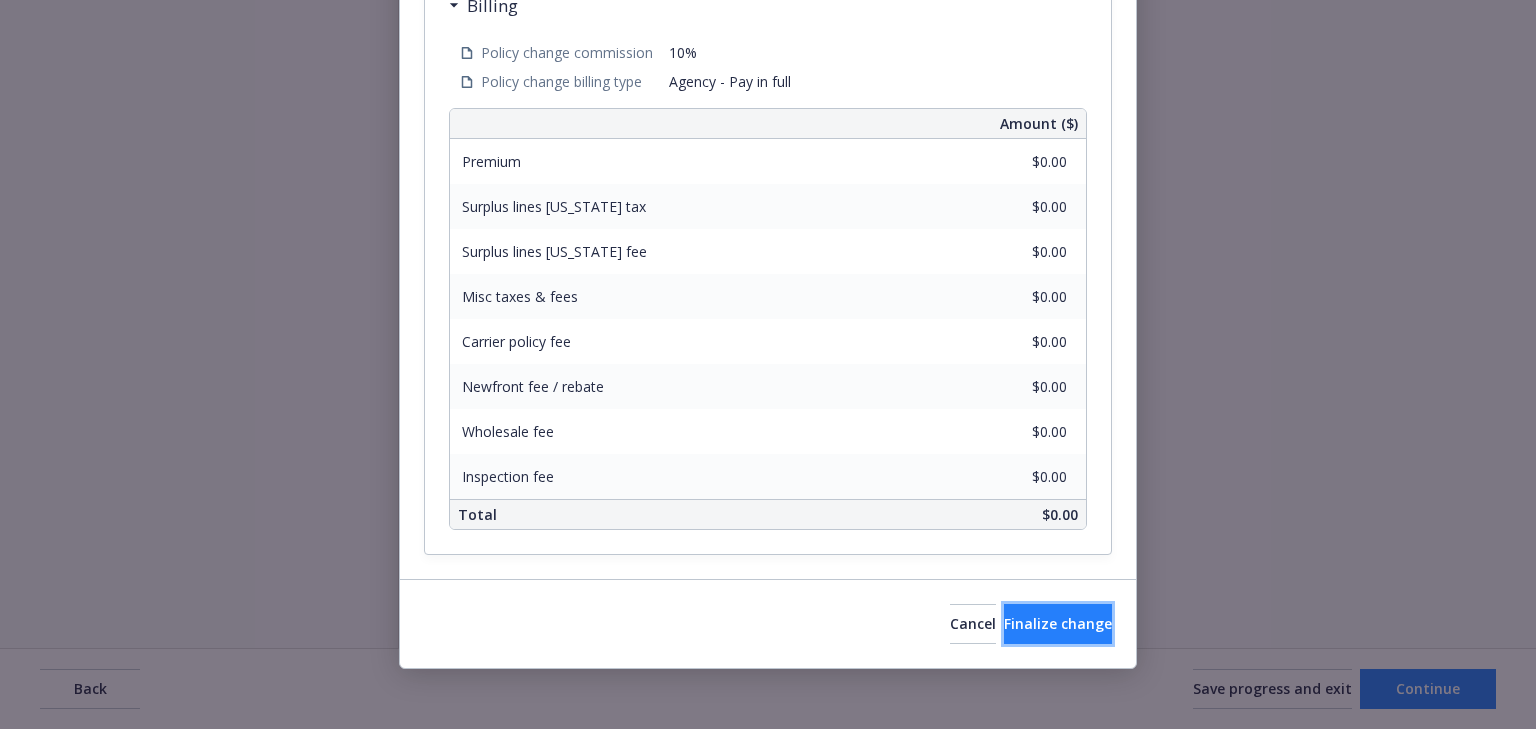 click on "Finalize change" at bounding box center [1058, 623] 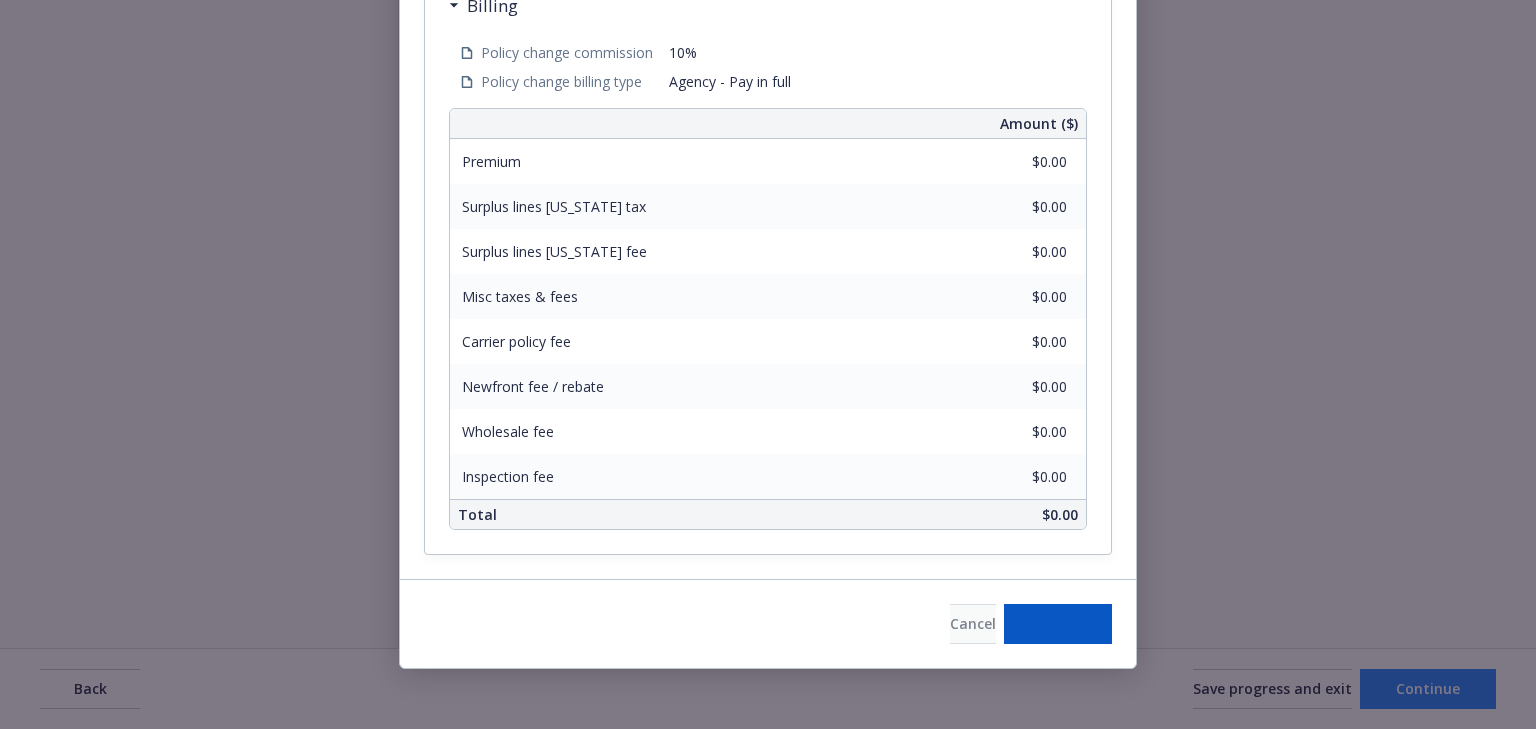 select on "NO_ENDORSEMENT_NEEDED" 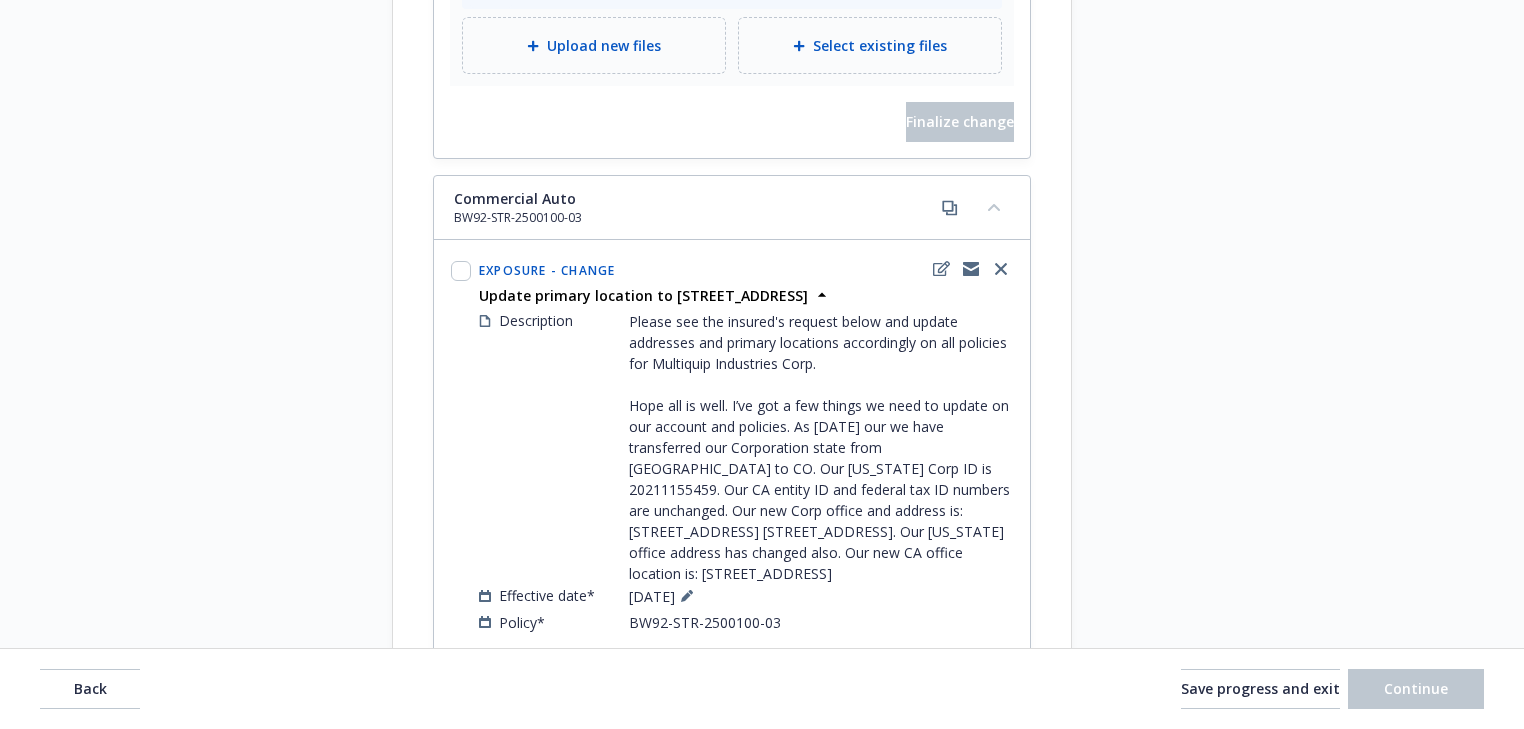 scroll, scrollTop: 2240, scrollLeft: 0, axis: vertical 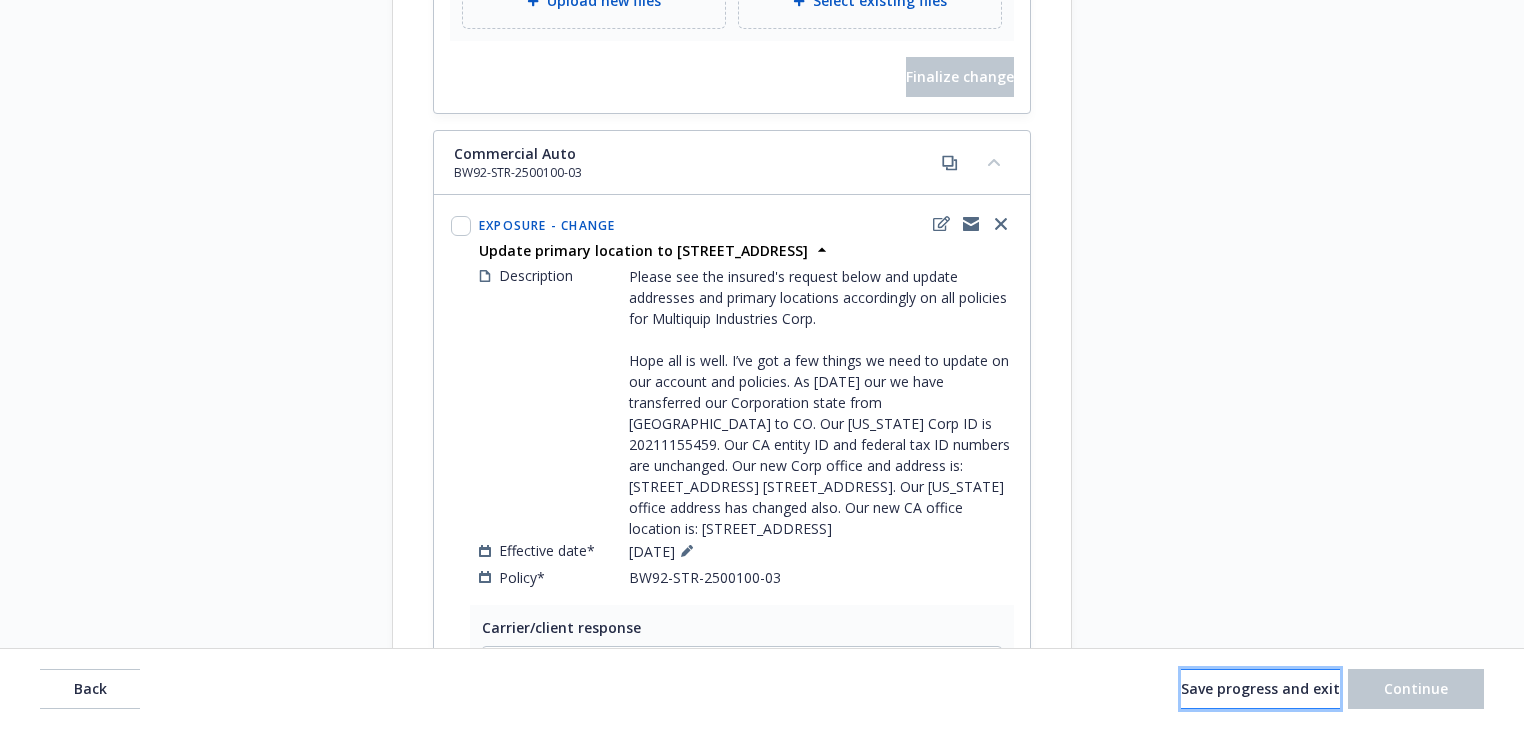 click on "Save progress and exit" at bounding box center [1260, 688] 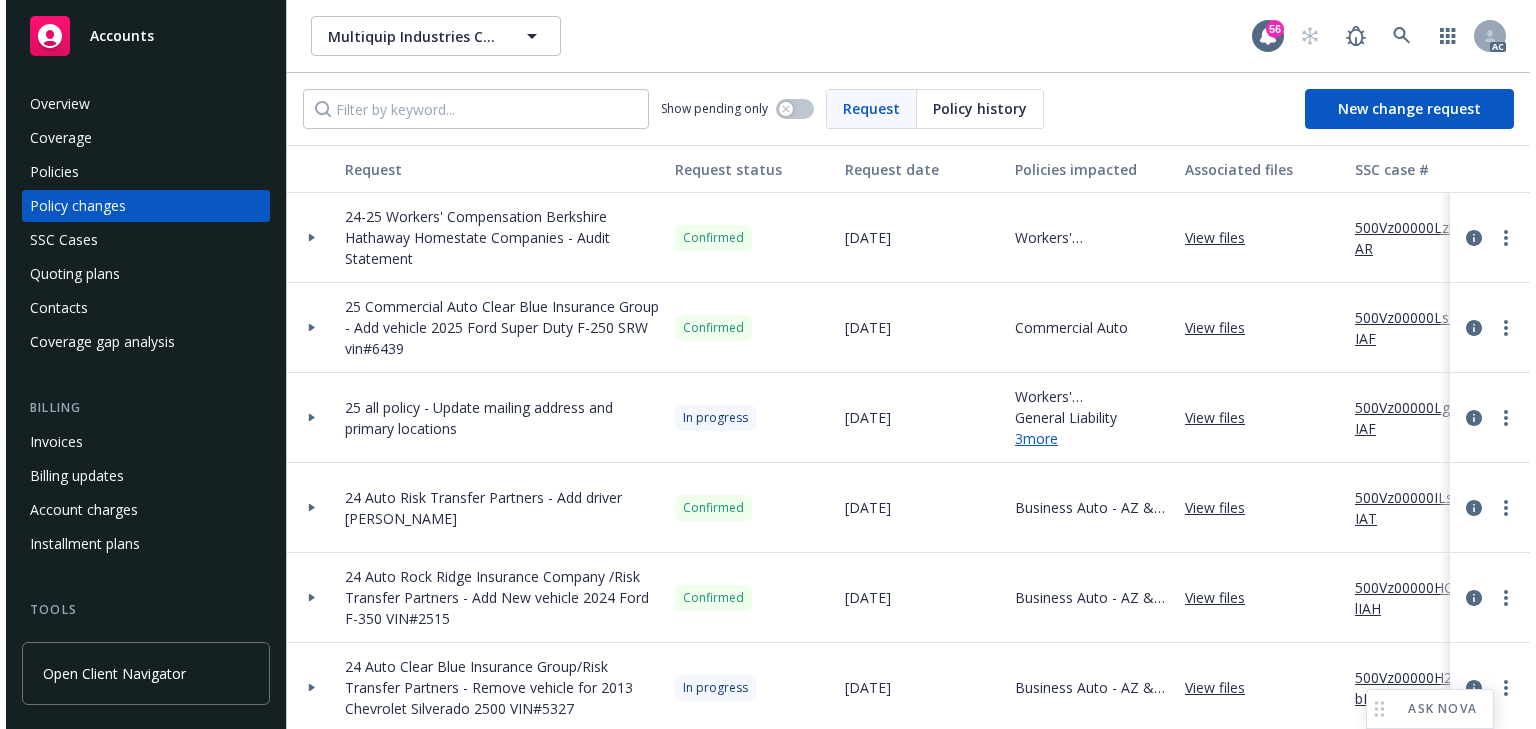 scroll, scrollTop: 0, scrollLeft: 0, axis: both 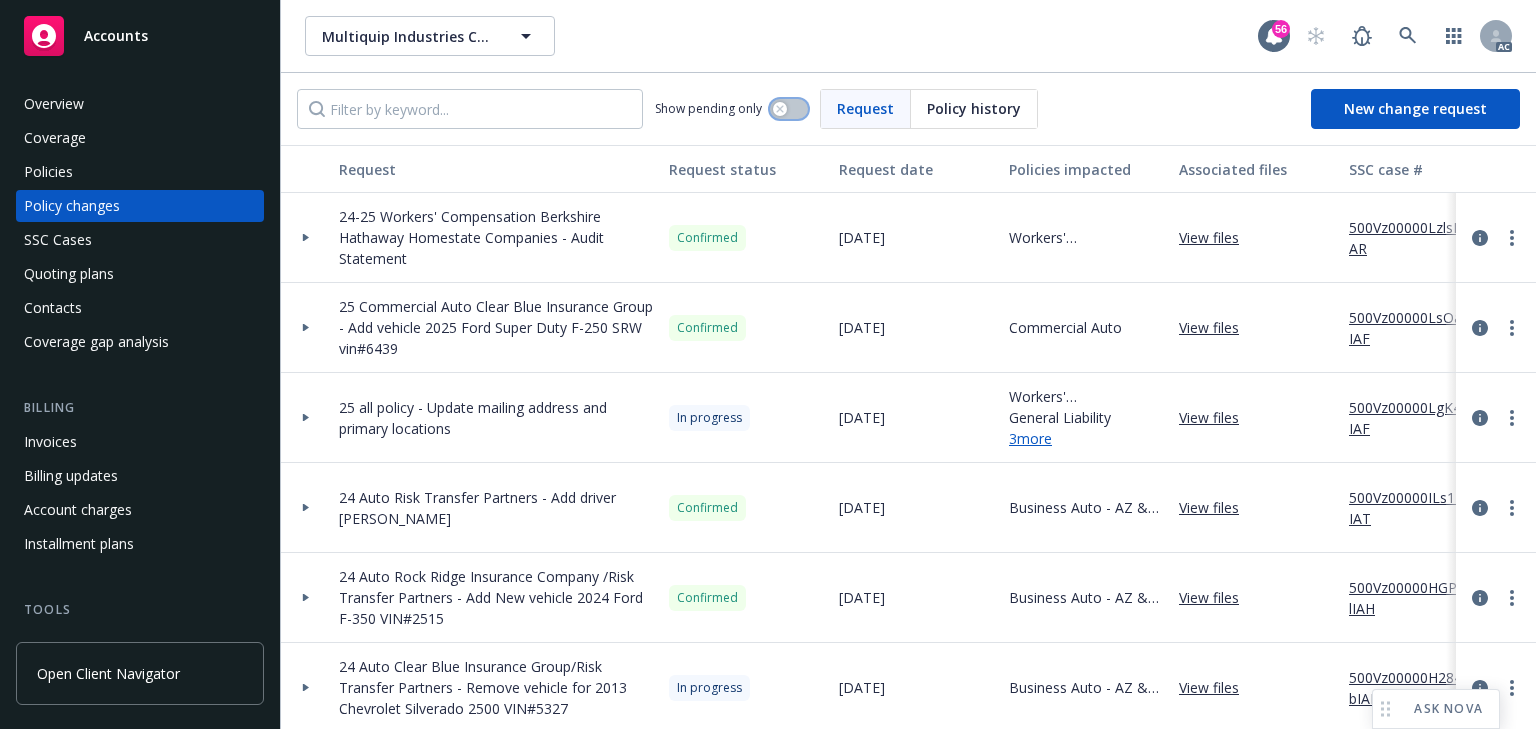 click at bounding box center [789, 109] 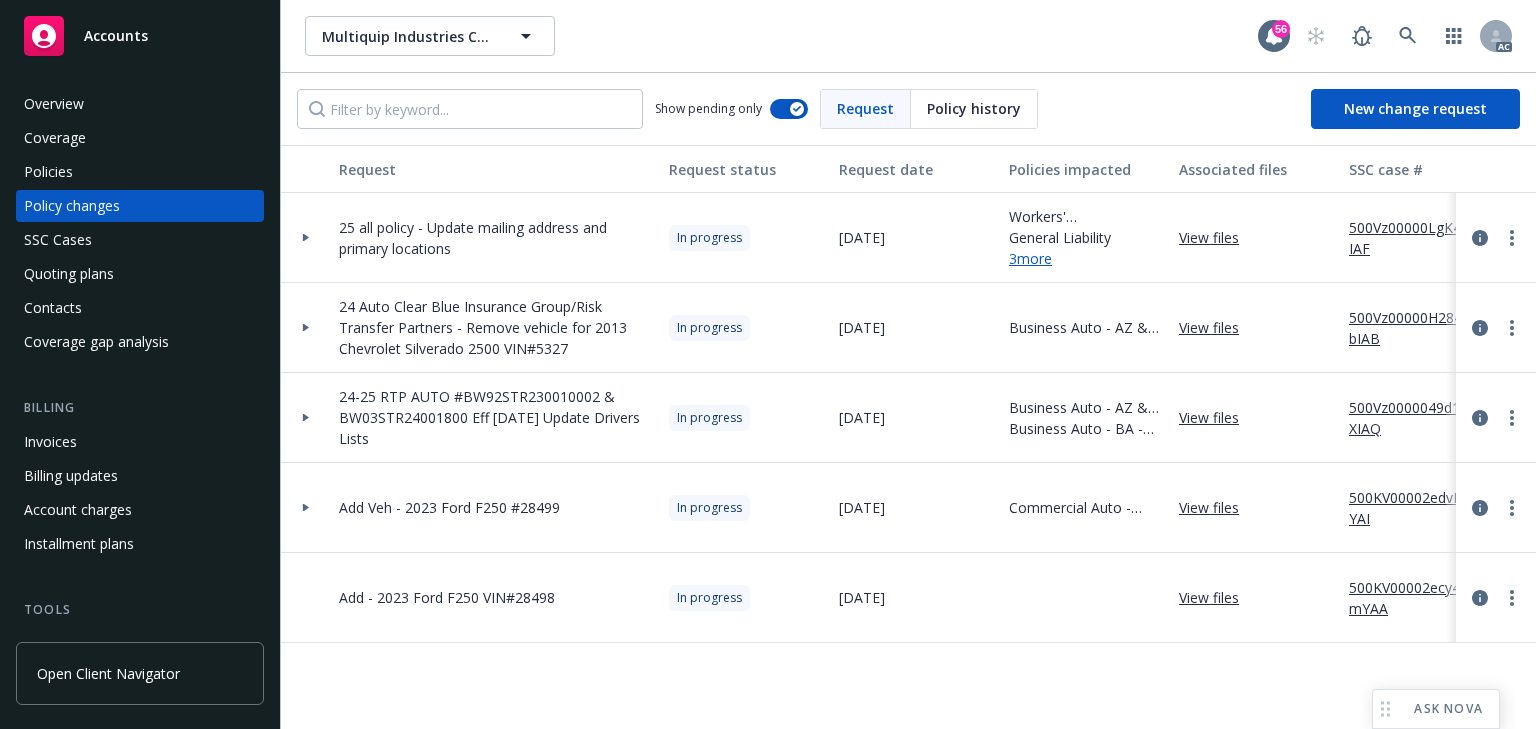 click at bounding box center [306, 238] 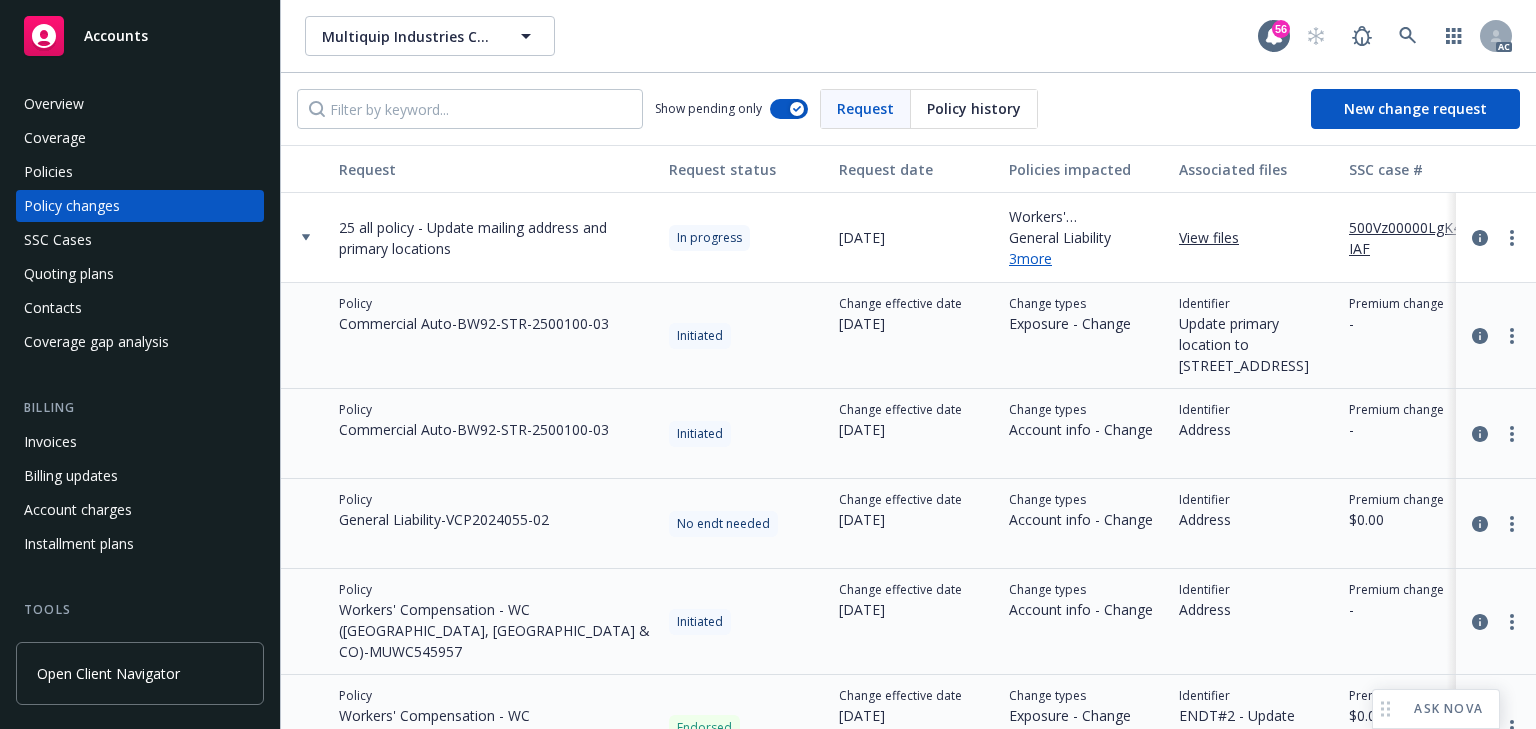 click on "Policy Commercial Auto  -  BW92-STR-2500100-03" at bounding box center (496, 336) 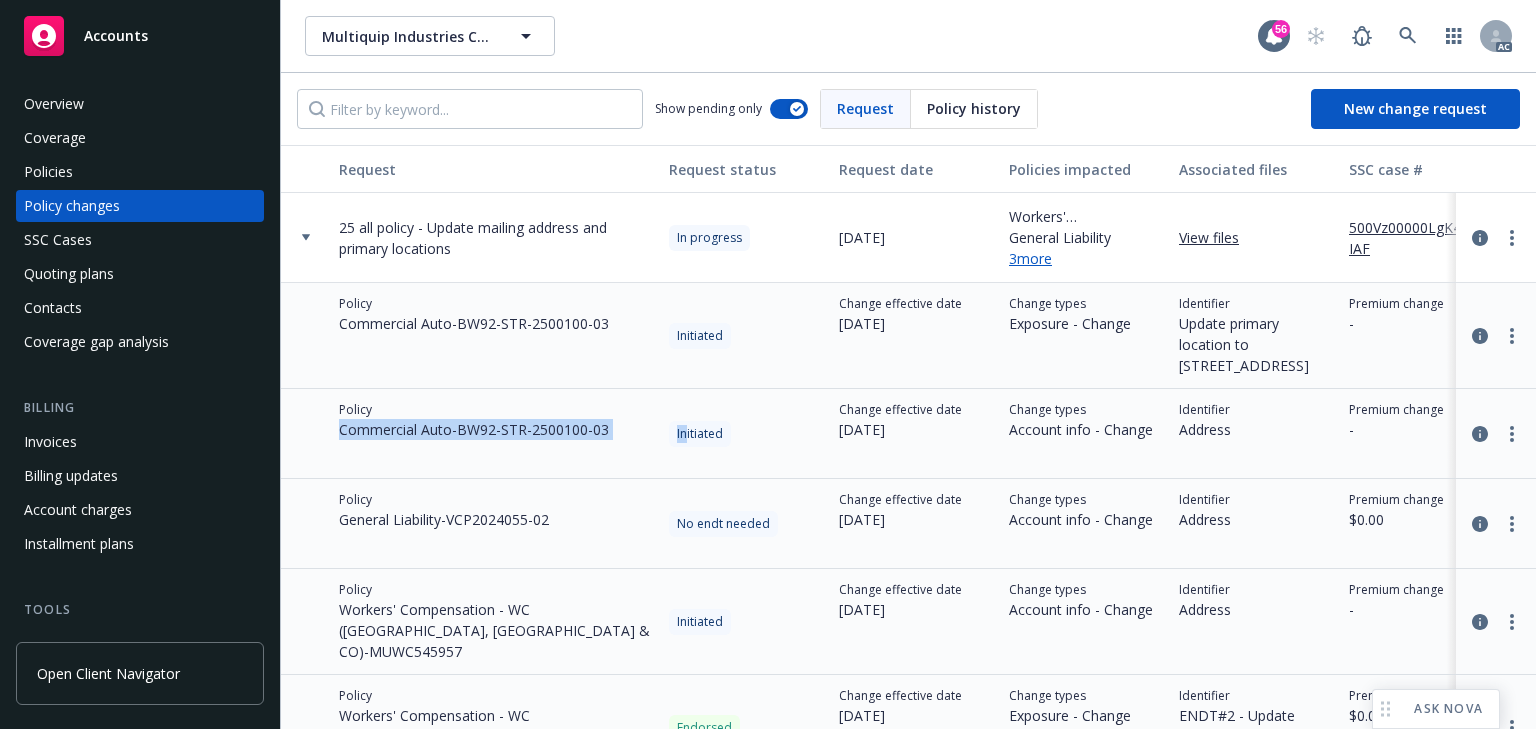 drag, startPoint x: 340, startPoint y: 455, endPoint x: 686, endPoint y: 458, distance: 346.013 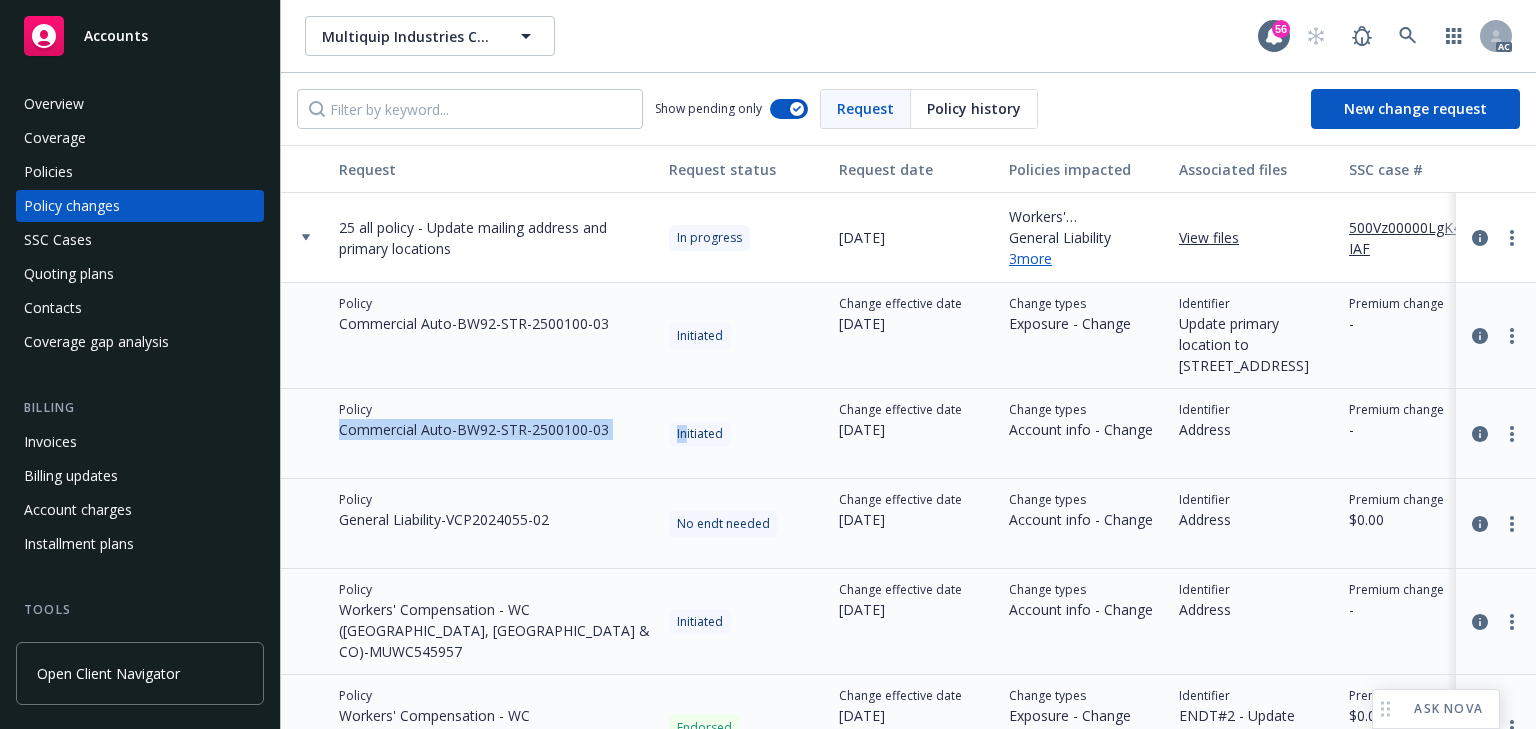 click on "Policy Commercial Auto  -  BW92-STR-2500100-03 Initiated Change effective date 04/21/2025 Change types Account info - Change Identifier Address Premium change - Annualized premium change - Total premium $31,212.00 Invoiced Not invoiced Billing type Agency - Pay in full File link View files" at bounding box center (1316, 434) 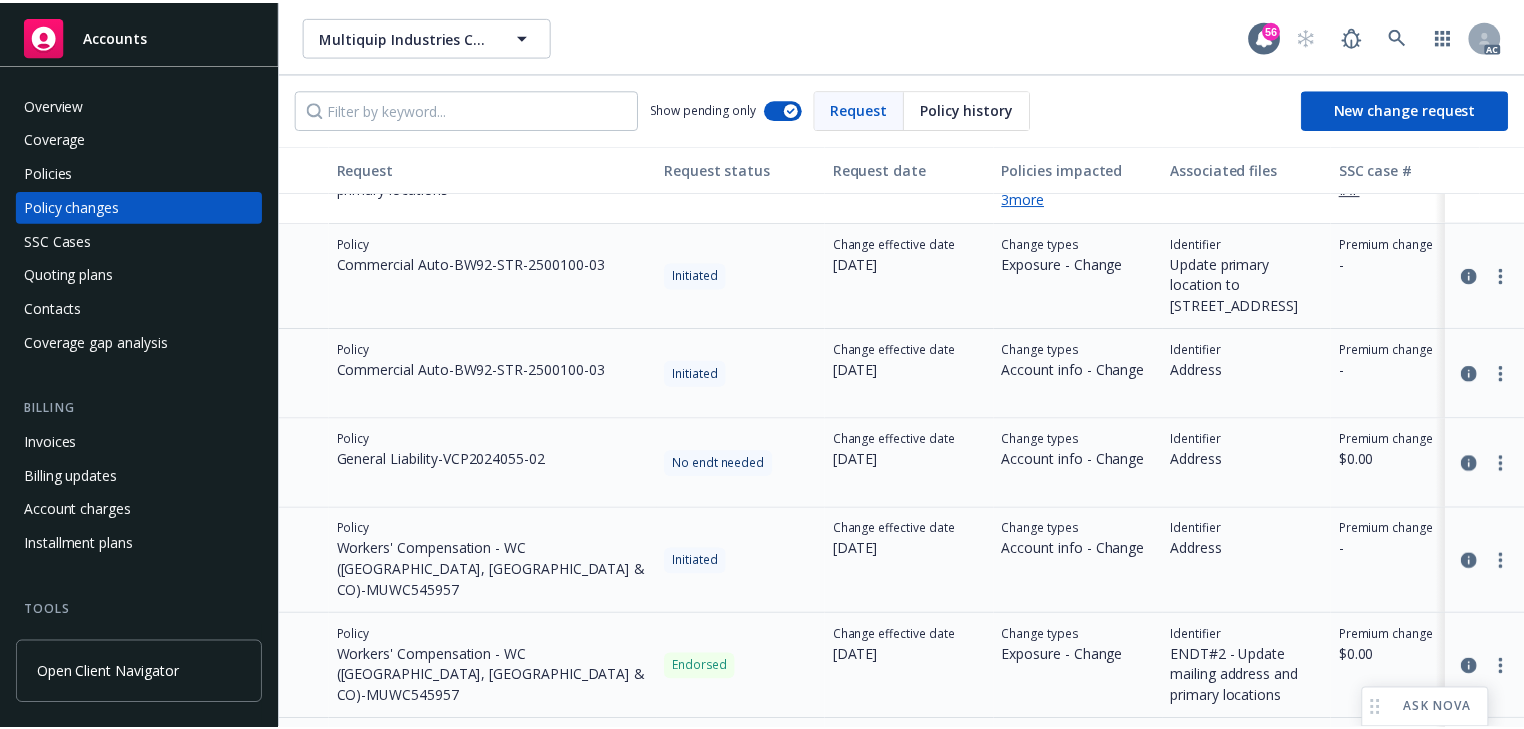 scroll, scrollTop: 0, scrollLeft: 0, axis: both 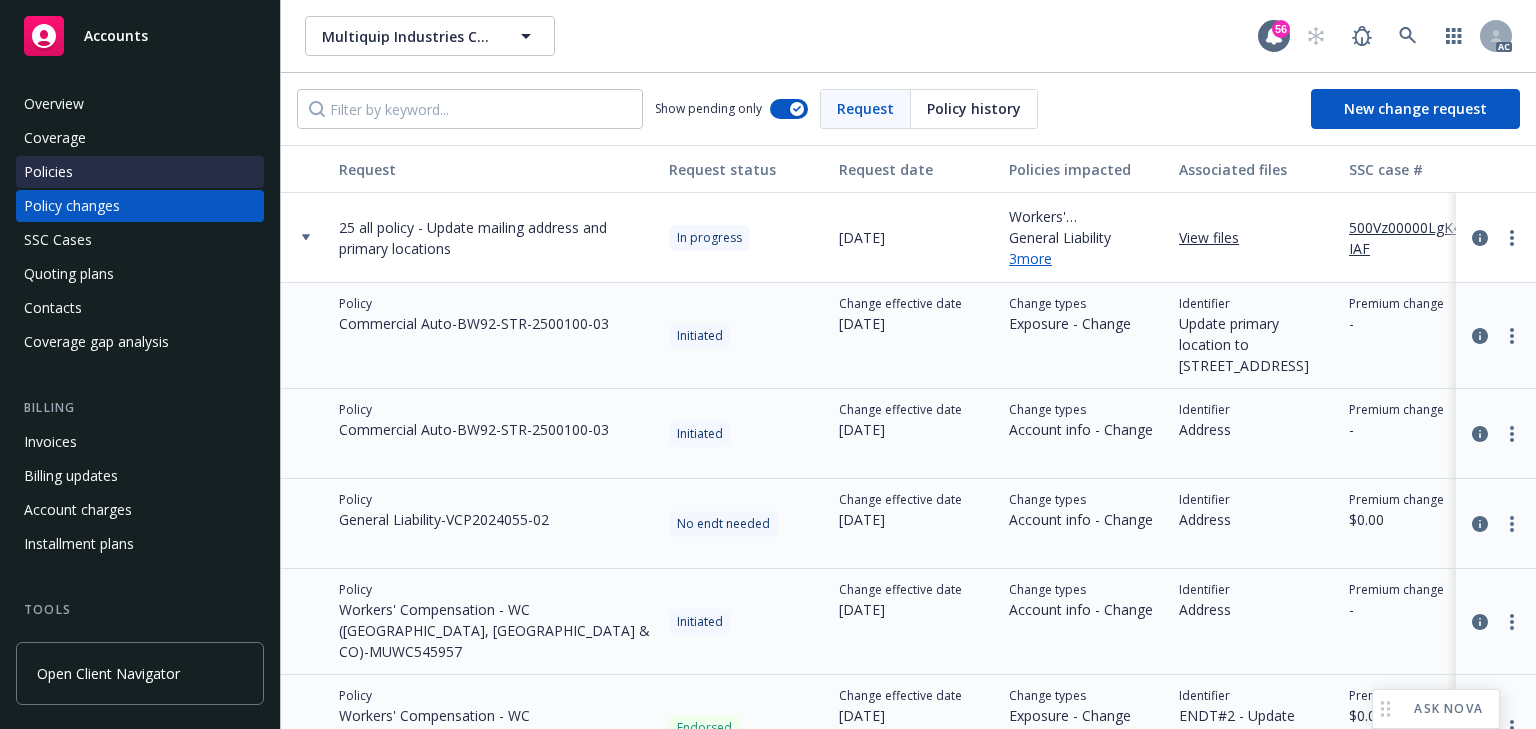 click on "Policies" at bounding box center [140, 172] 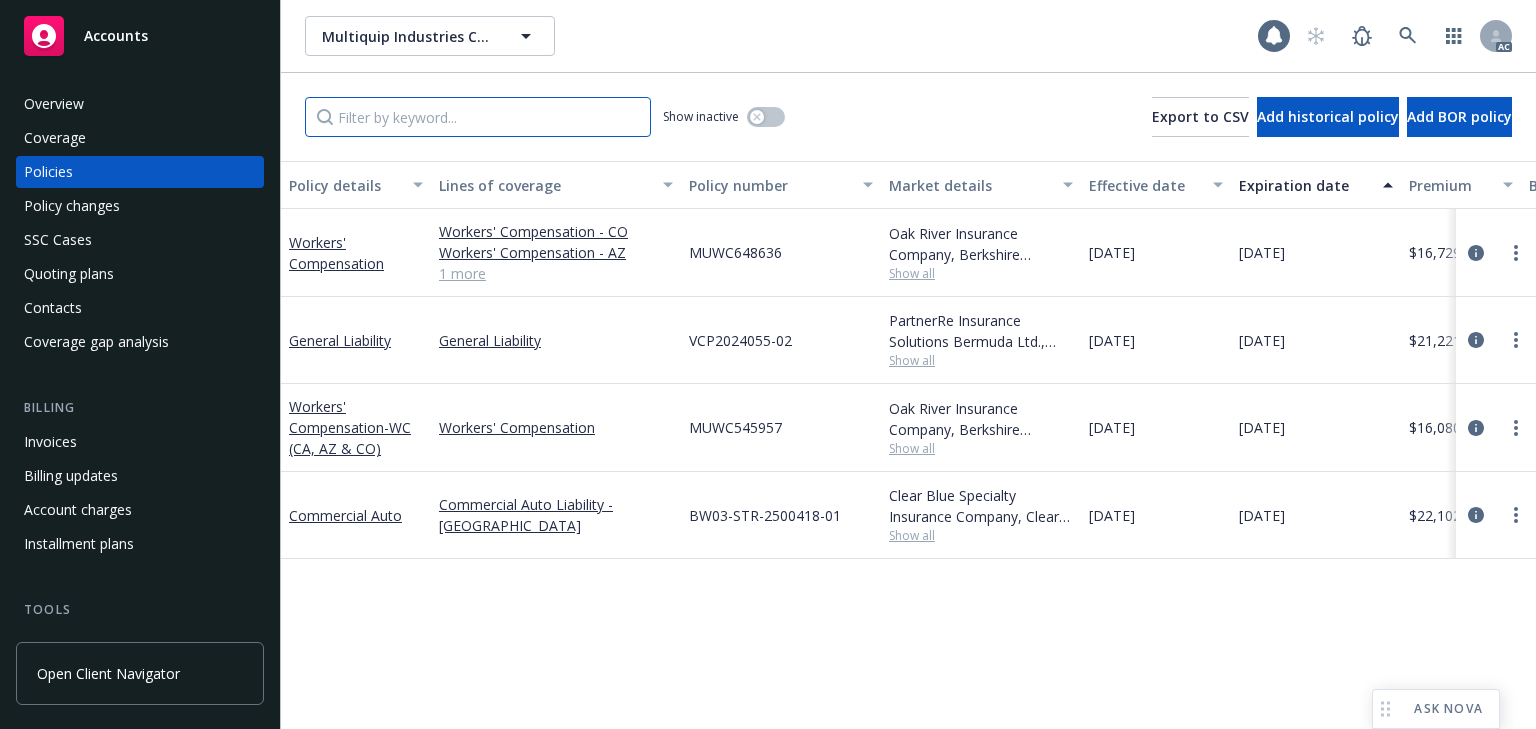click at bounding box center (478, 117) 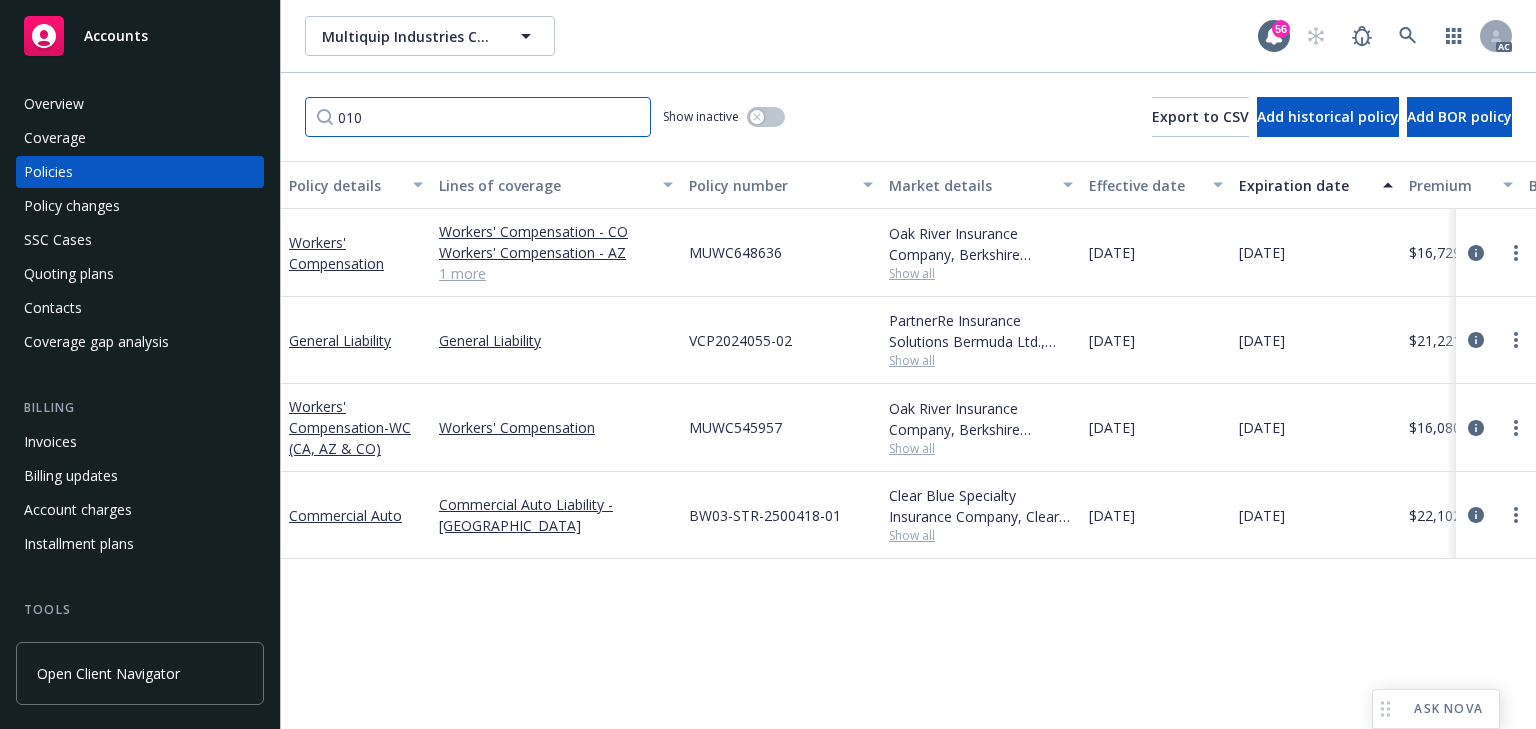 type on "0100" 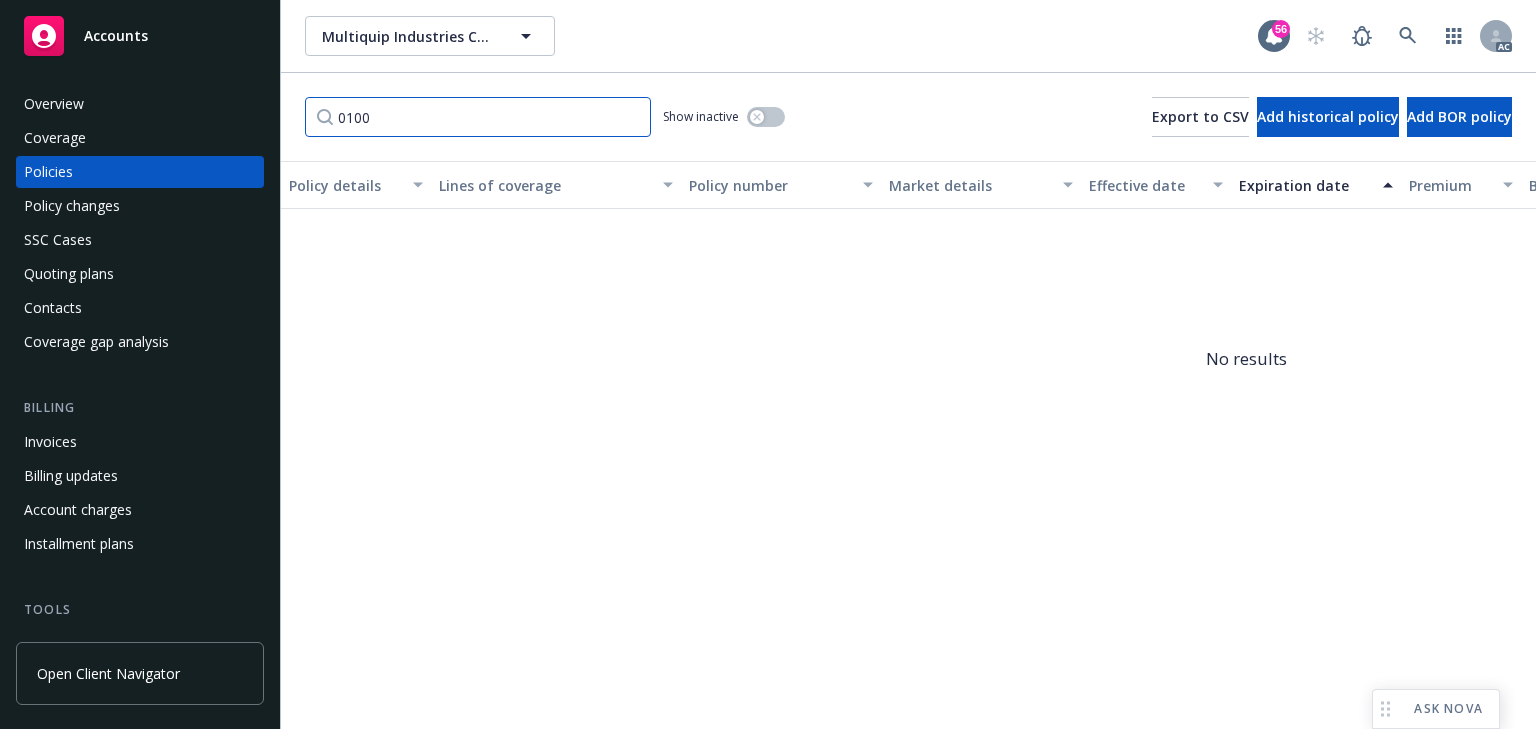 click on "0100" at bounding box center (478, 117) 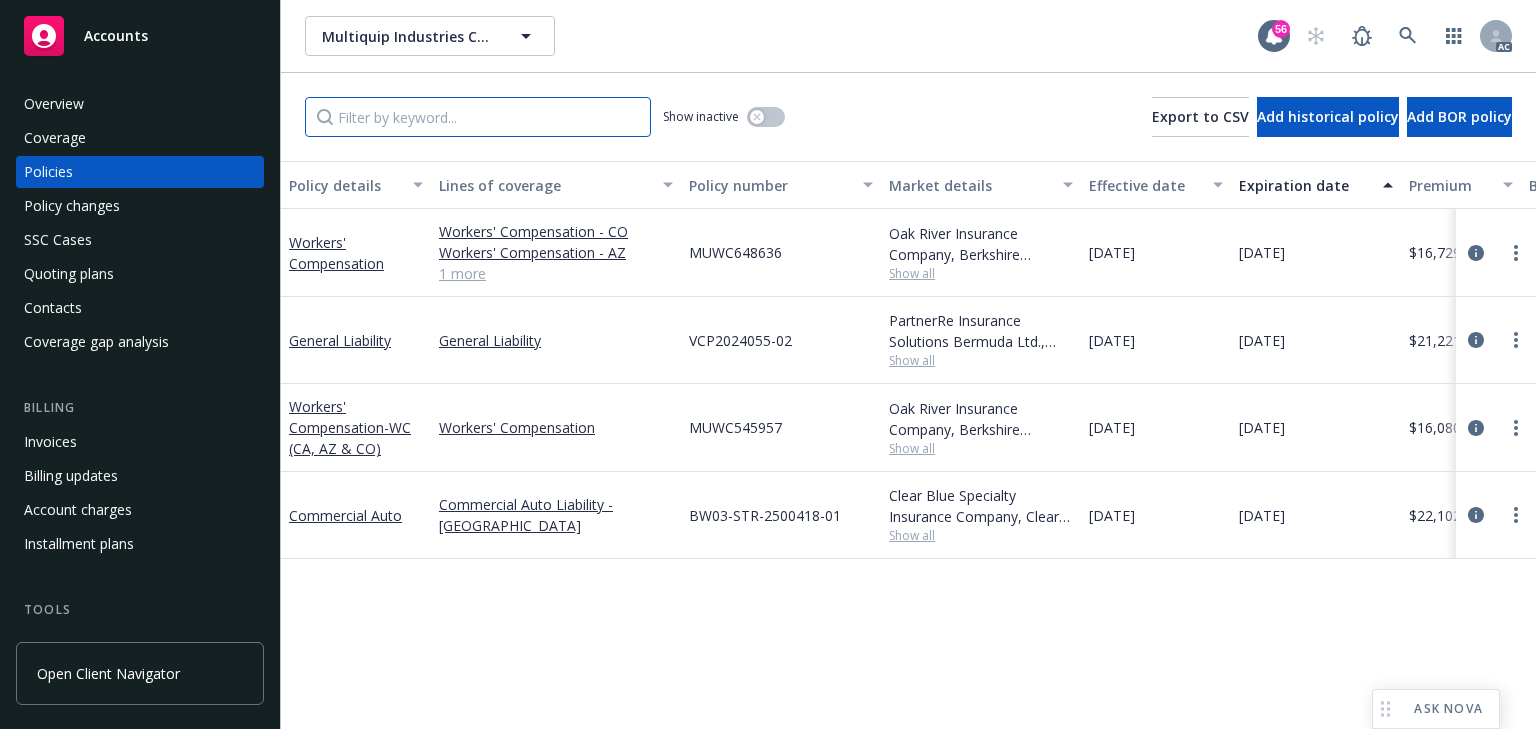 click at bounding box center (478, 117) 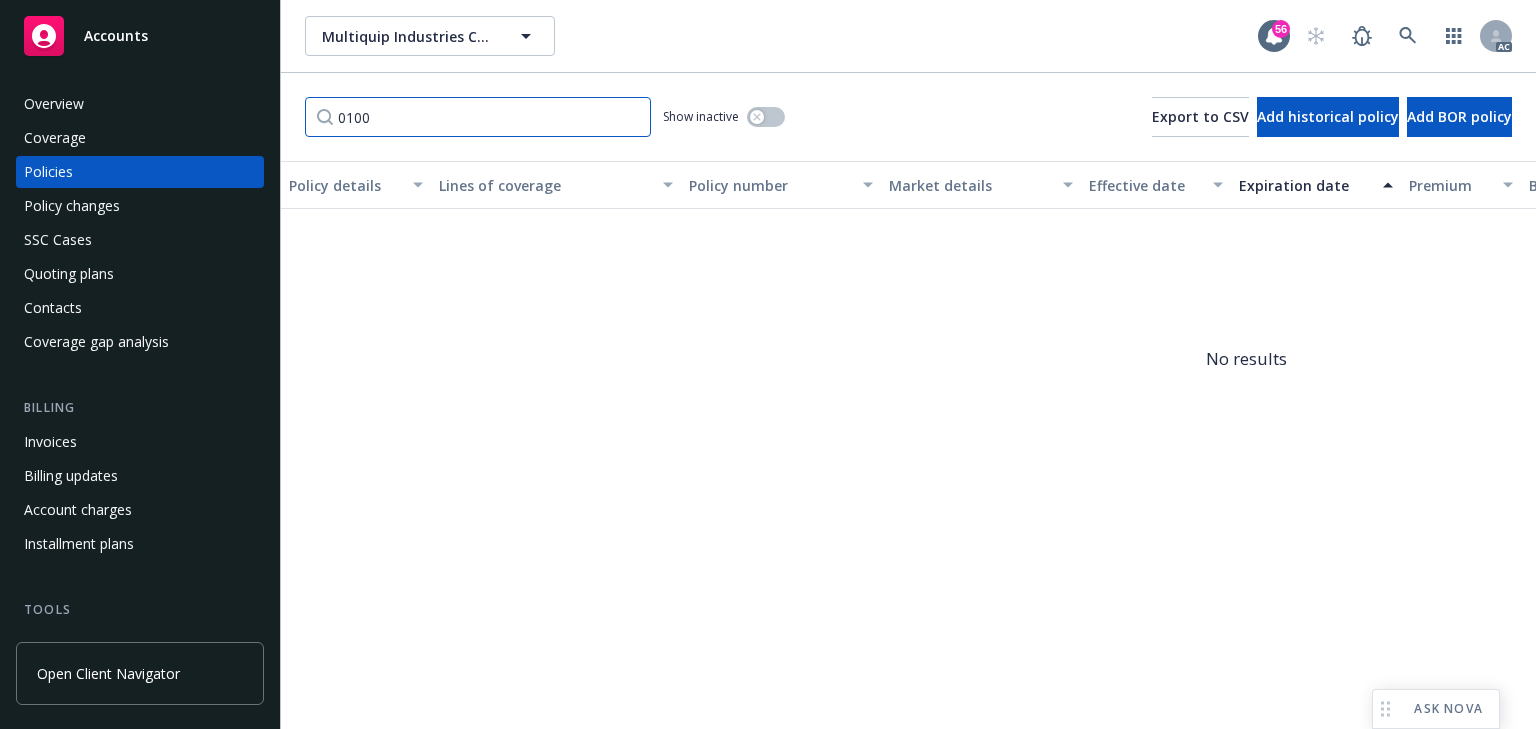 type on "0100" 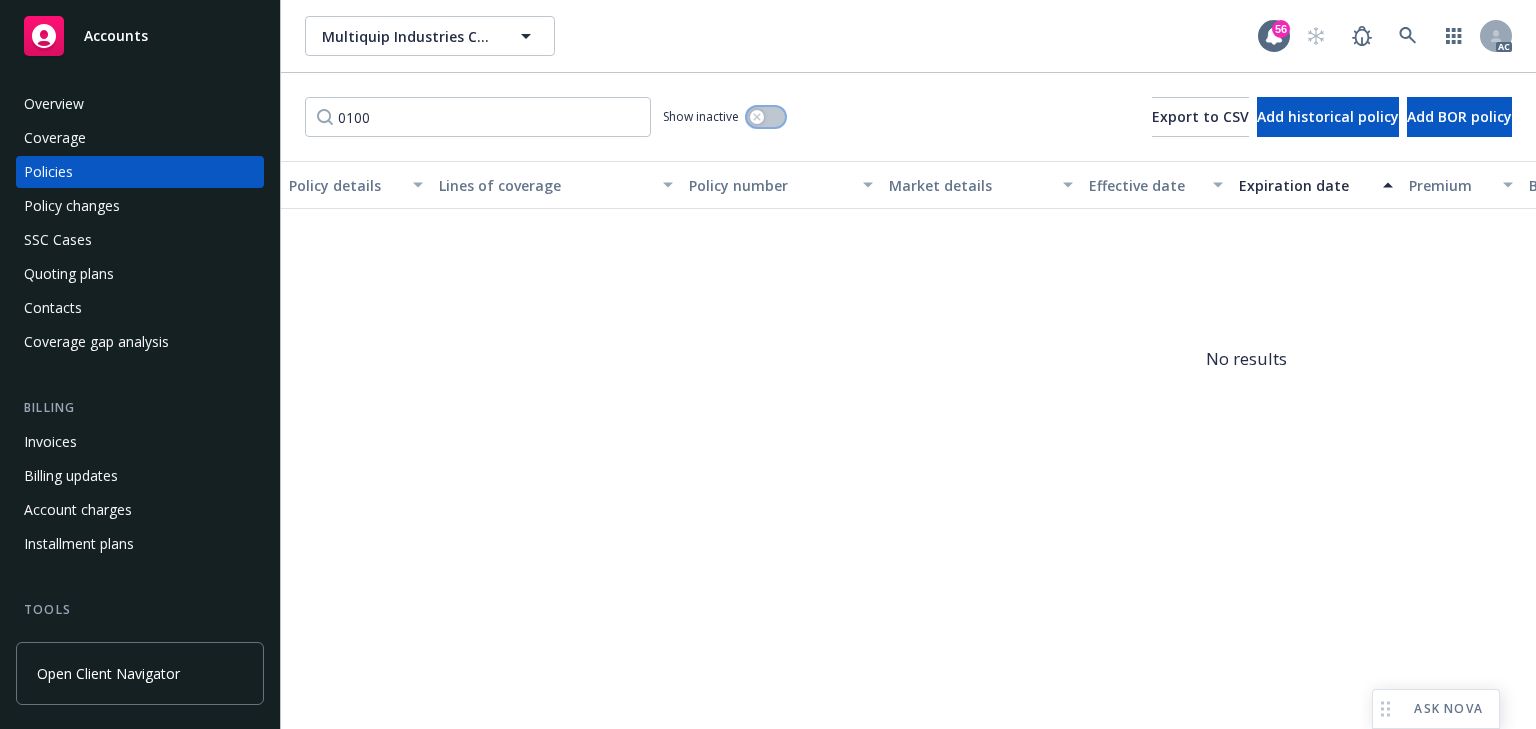 click 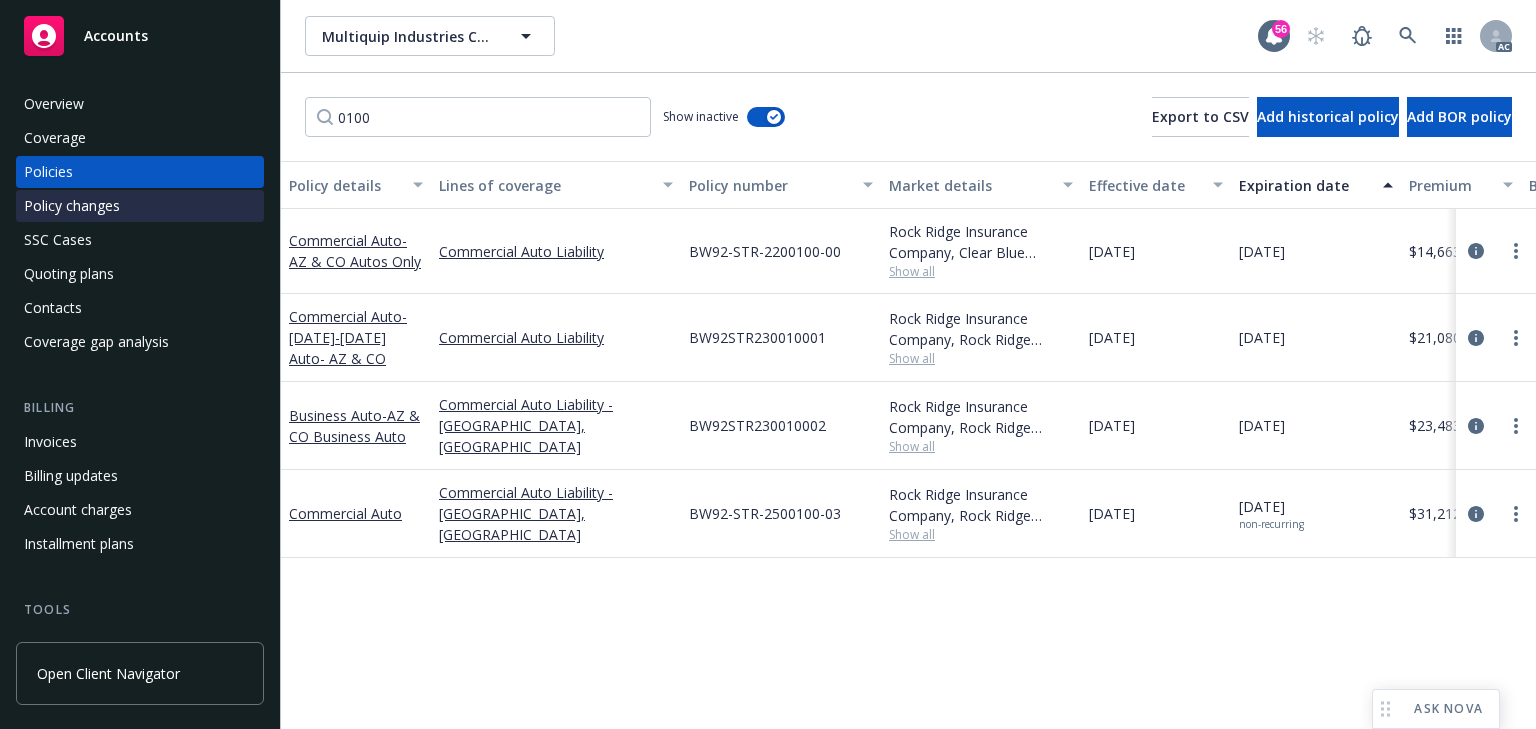 click on "Policy changes" at bounding box center [72, 206] 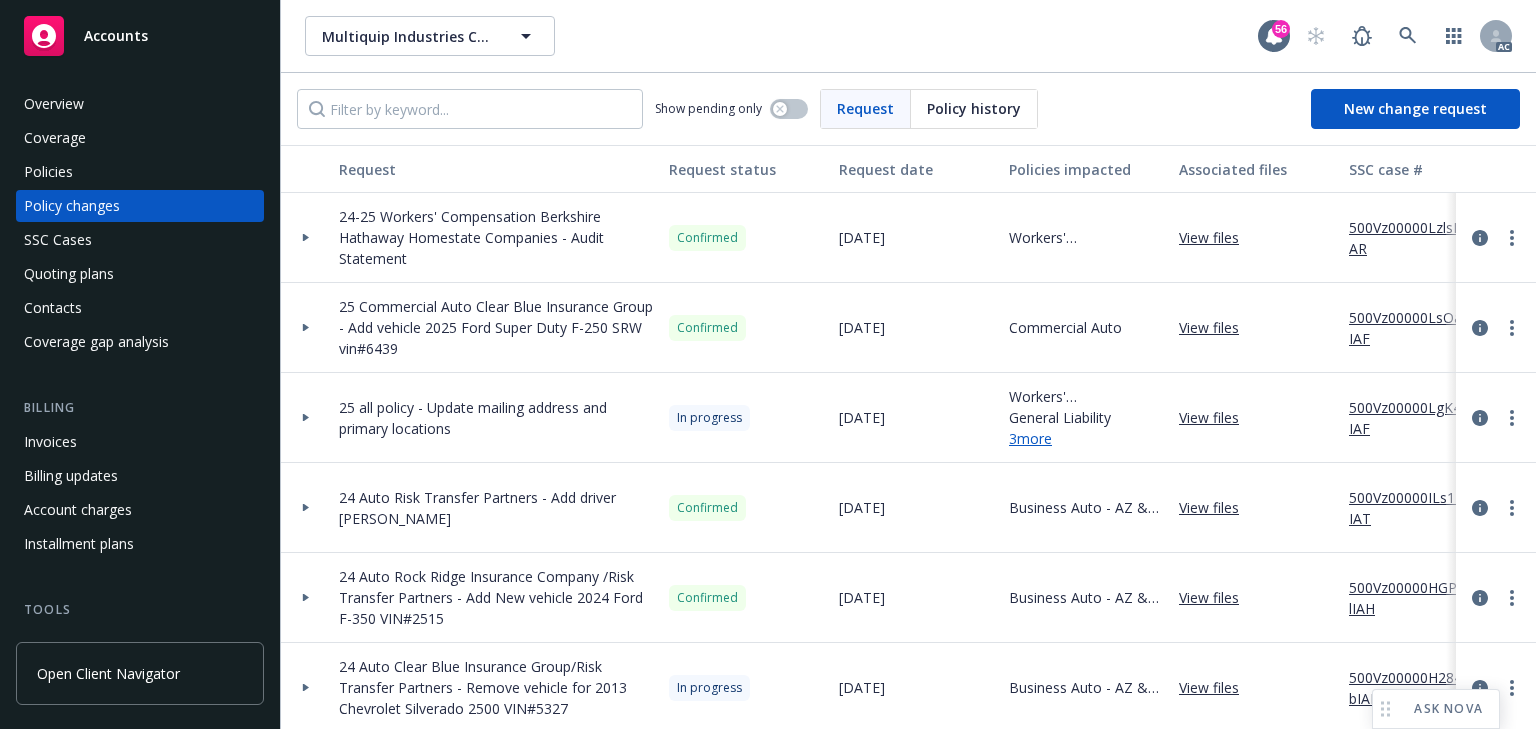 click at bounding box center (306, 417) 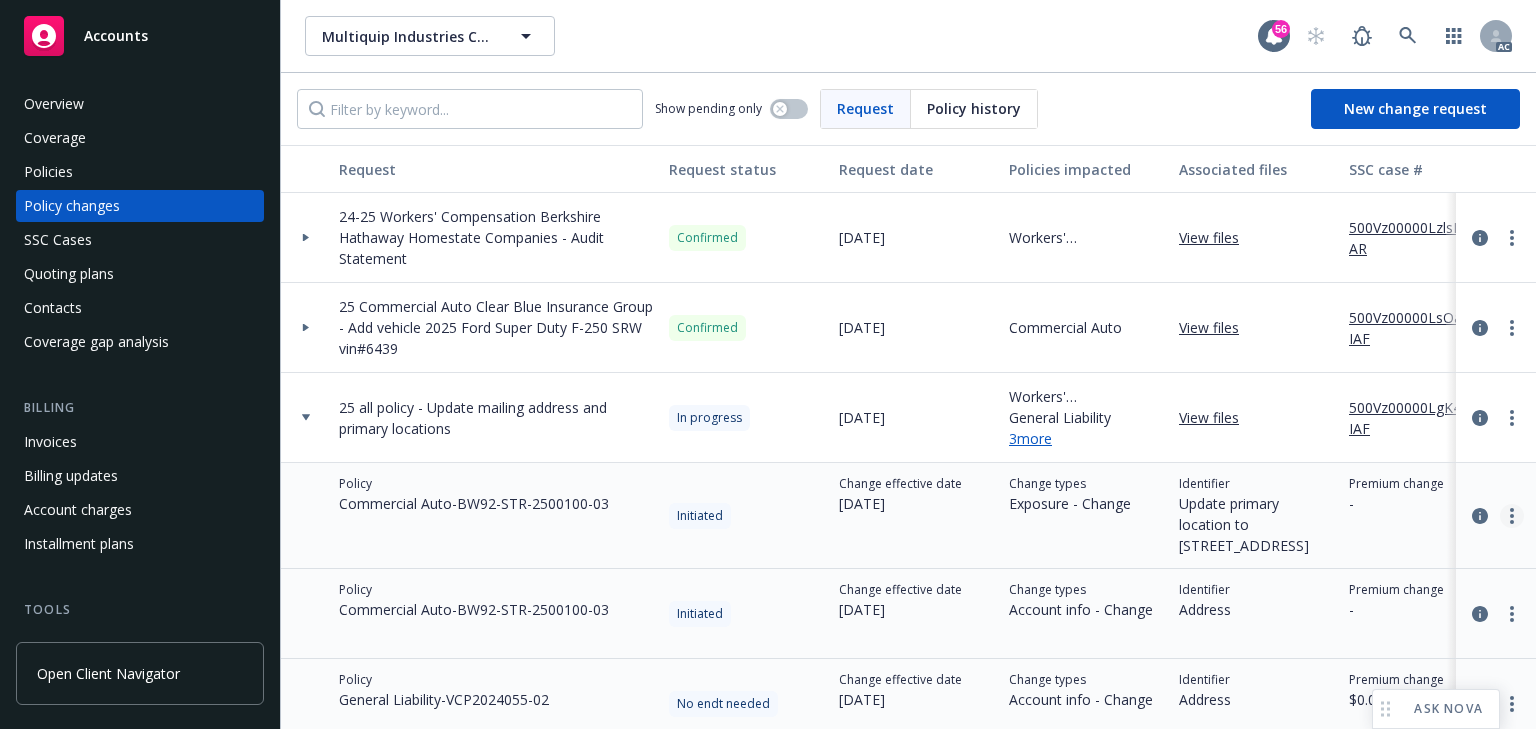 click at bounding box center [1512, 516] 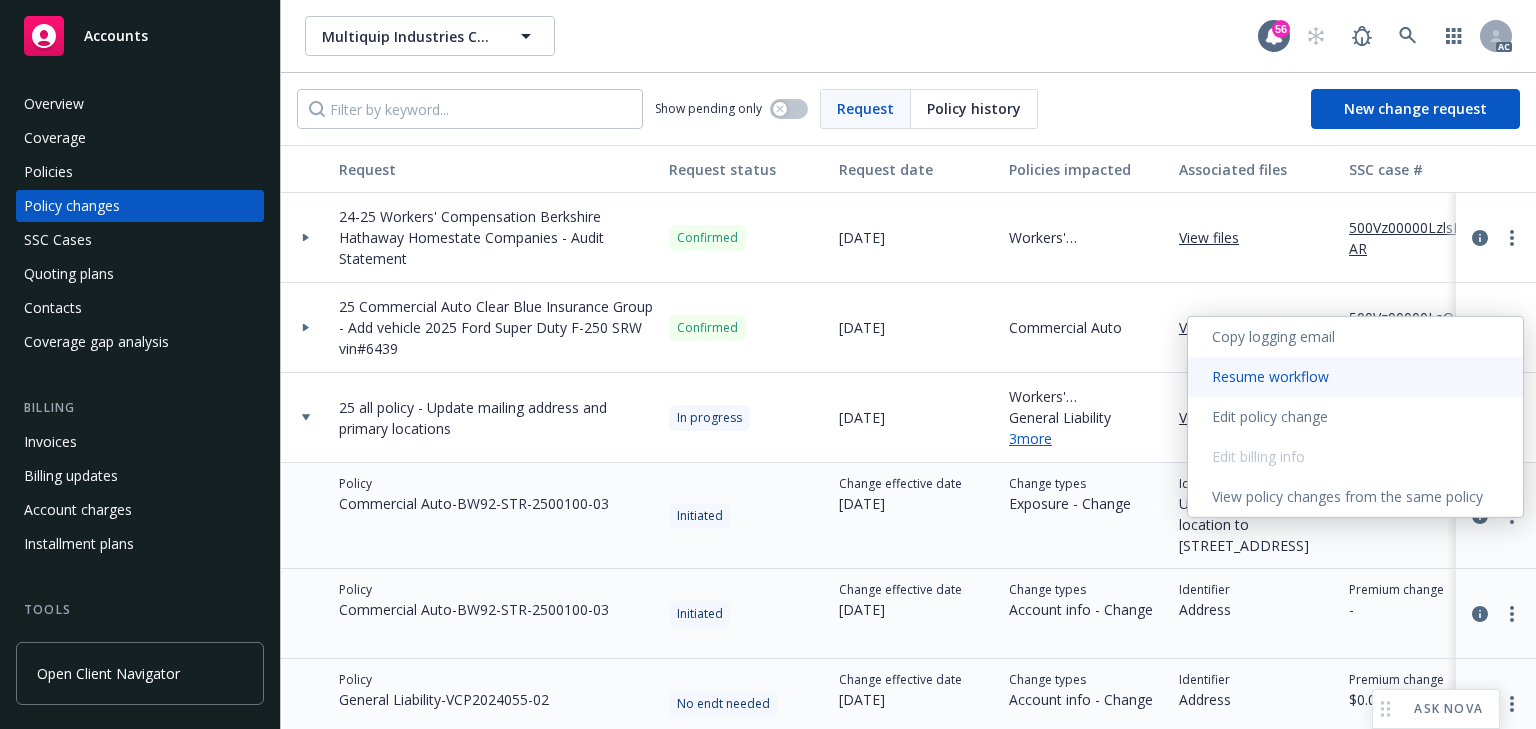 click on "Resume workflow" at bounding box center [1355, 377] 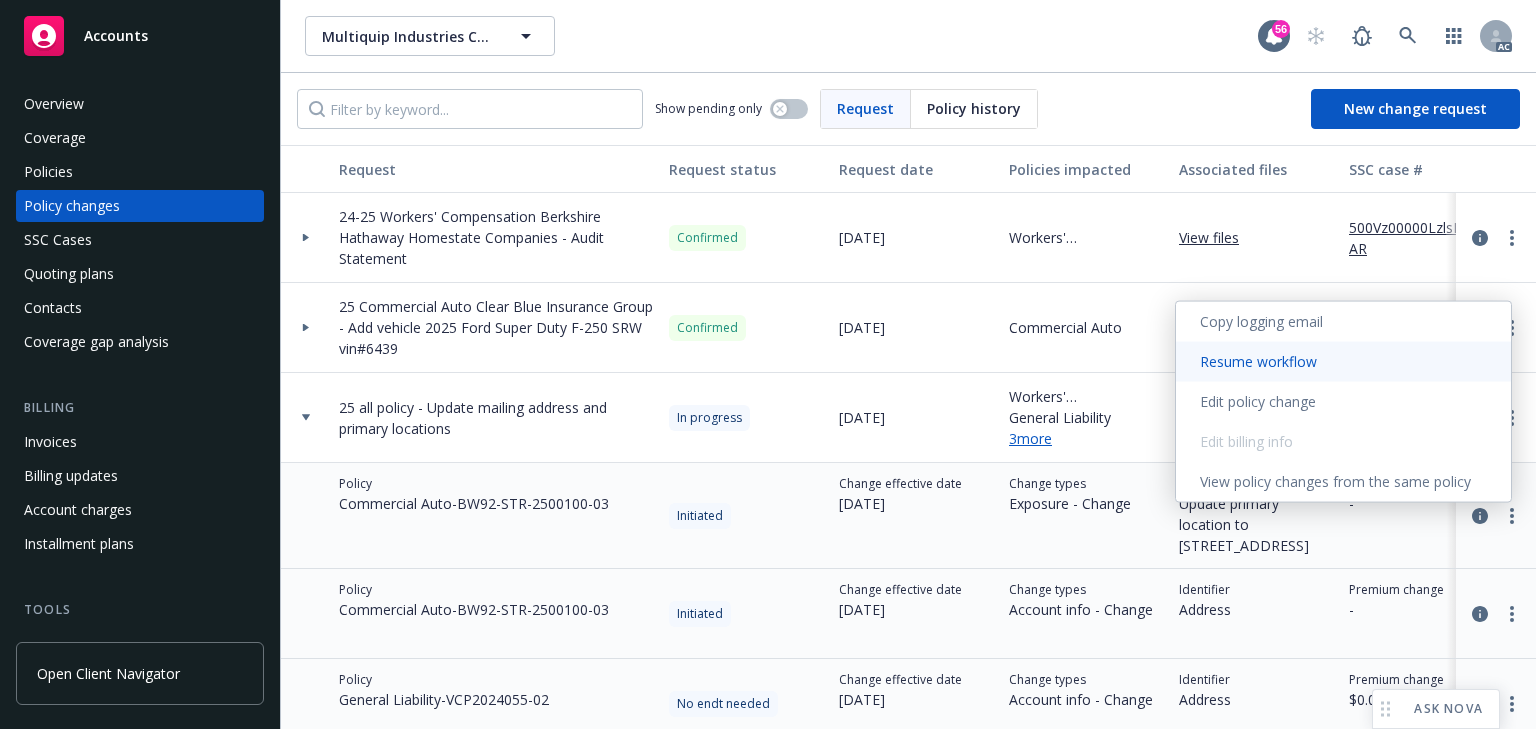 select on "ACCEPTED" 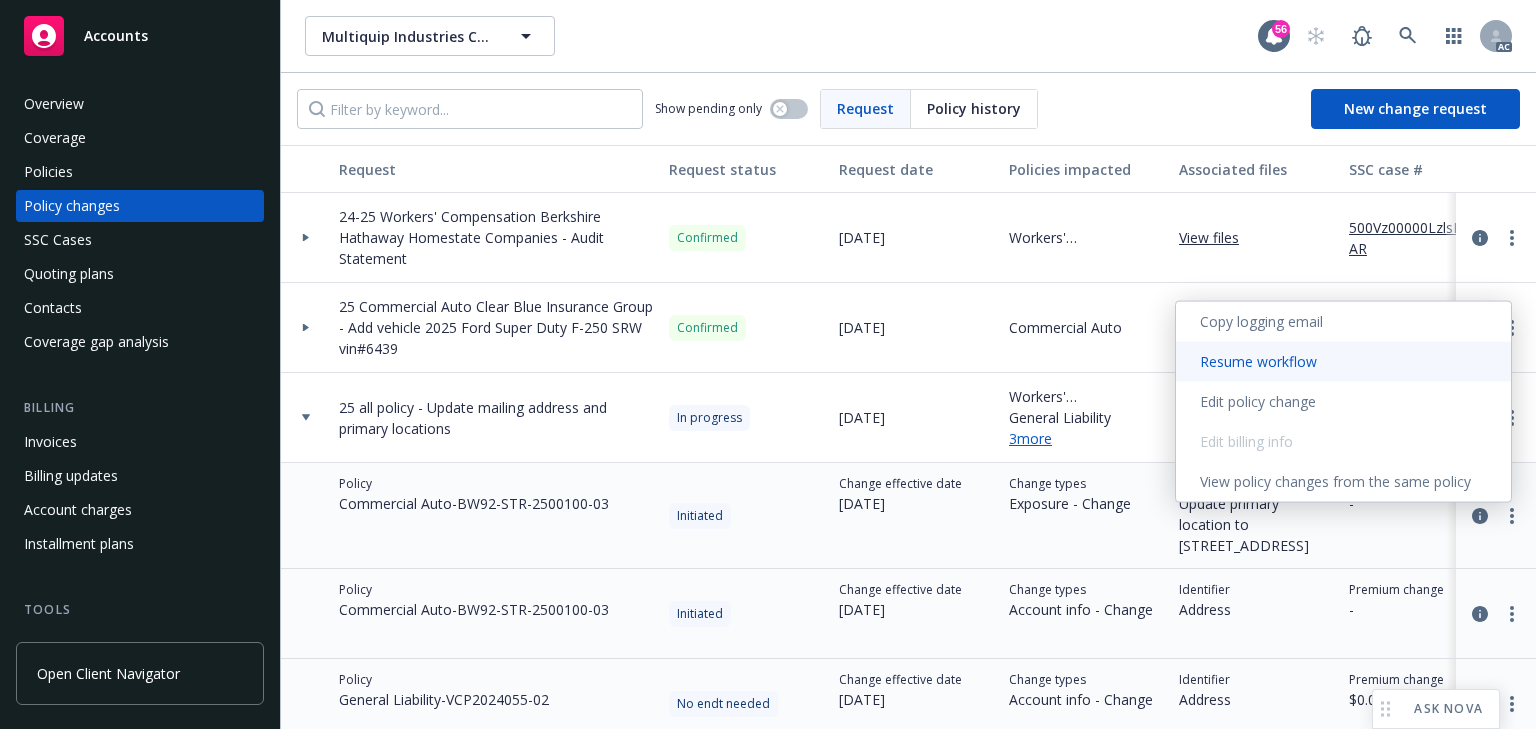 select on "NO_ENDORSEMENT_NEEDED" 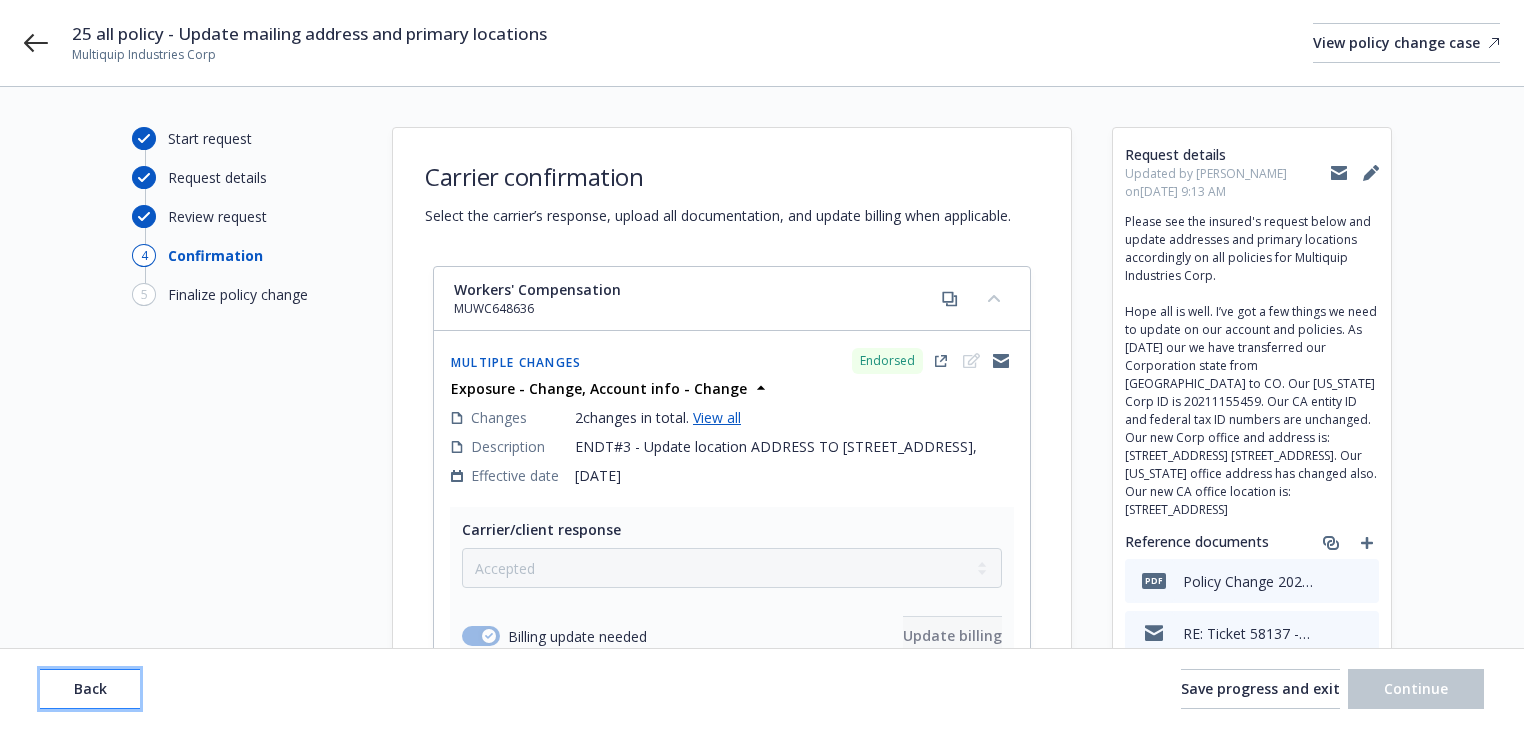 click on "Back" at bounding box center [90, 689] 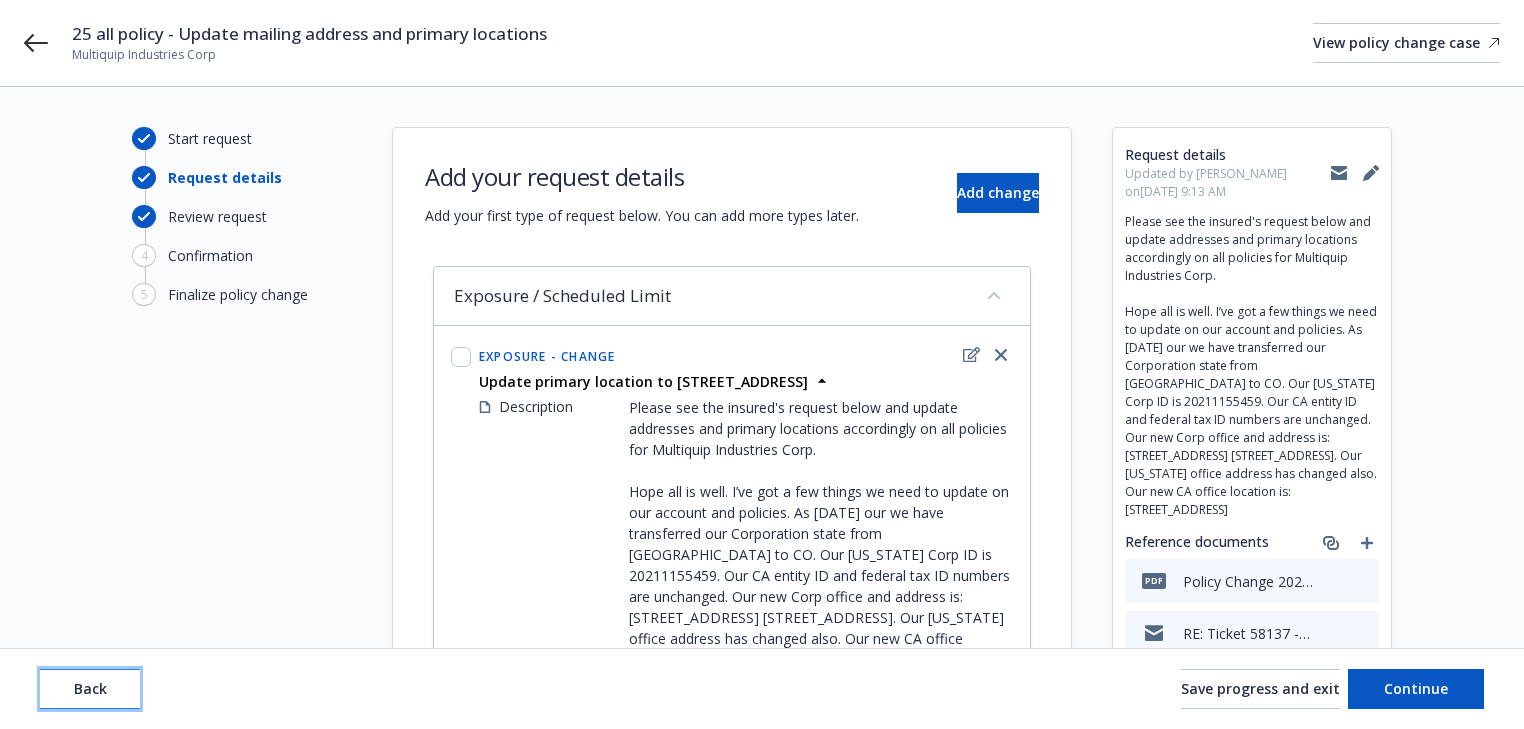 click on "Back" at bounding box center (90, 689) 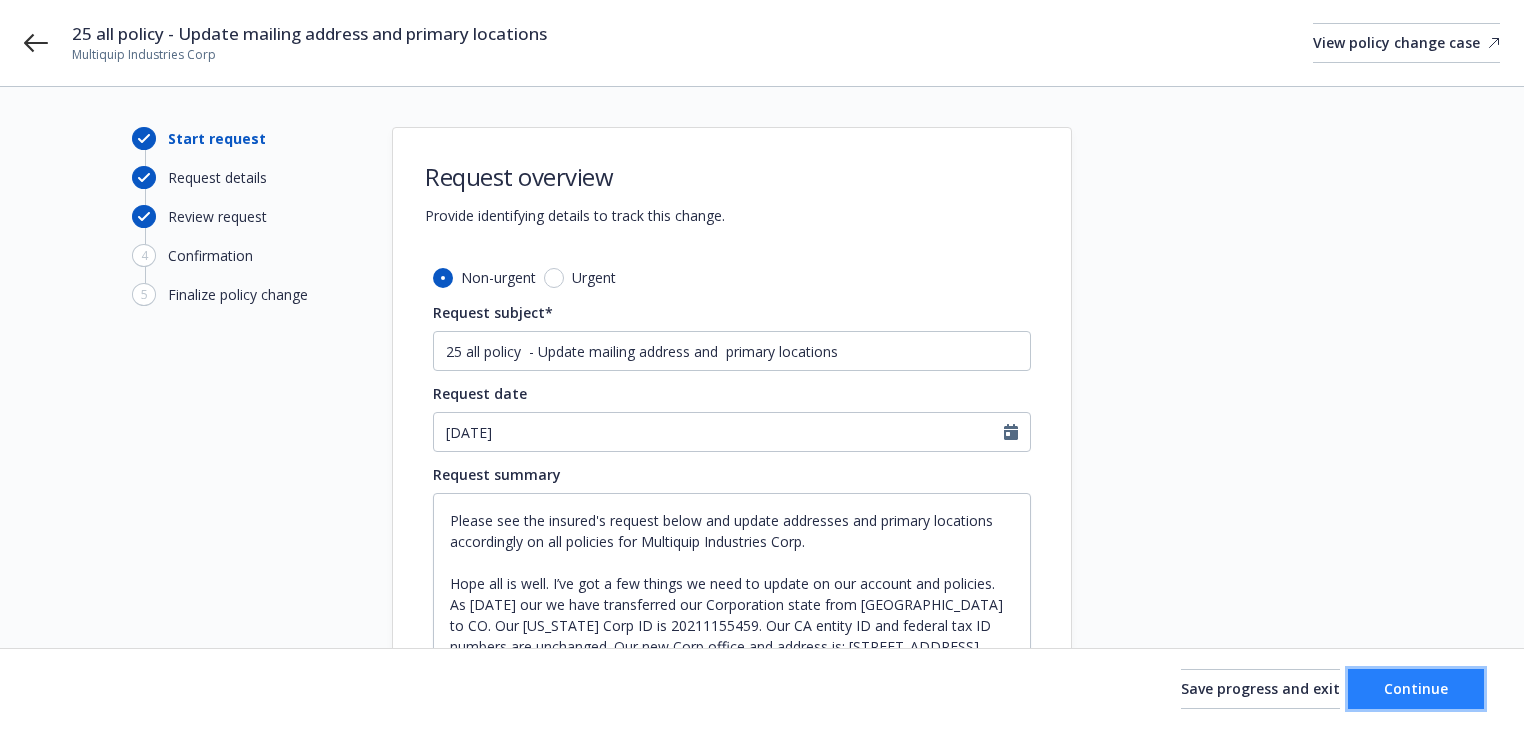 click on "Continue" at bounding box center (1416, 688) 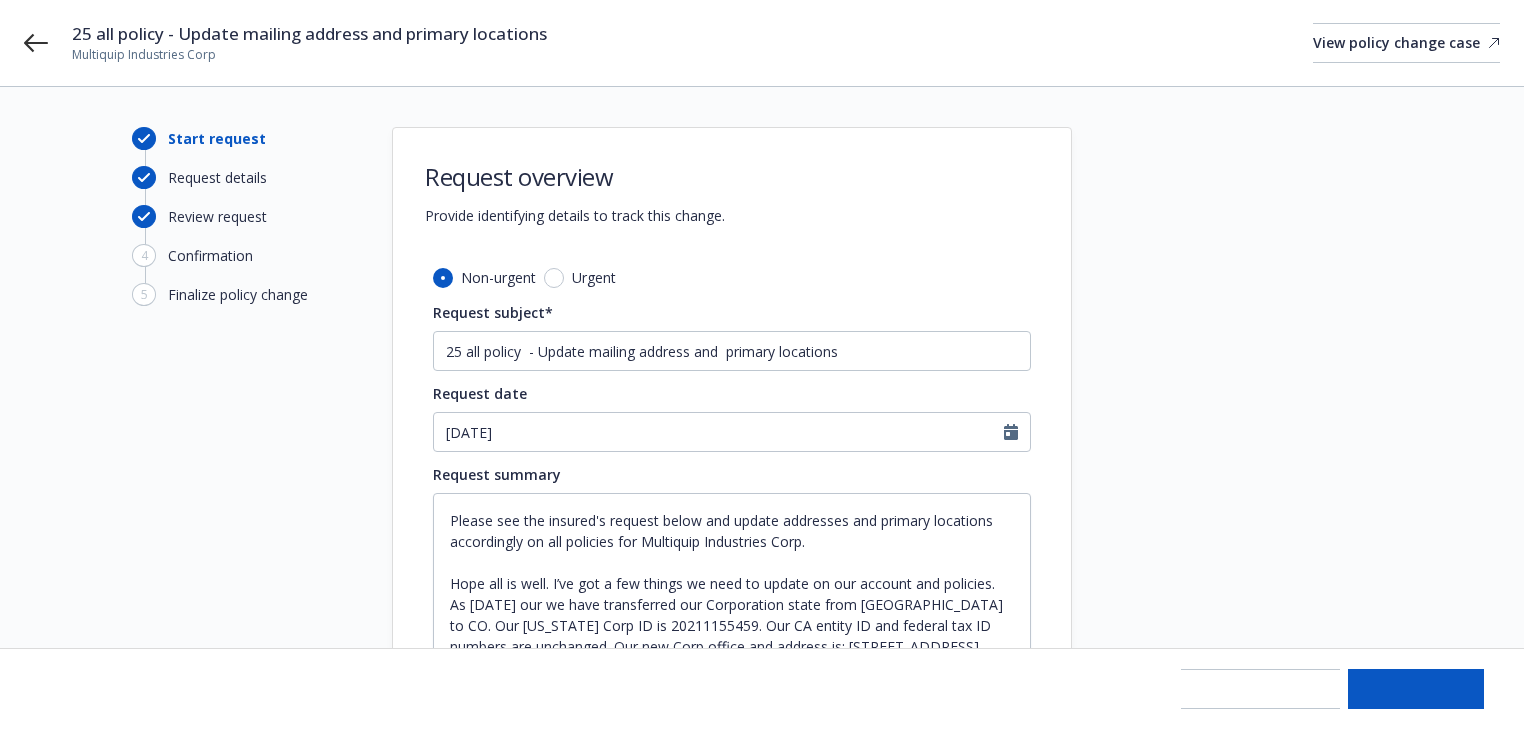 type on "x" 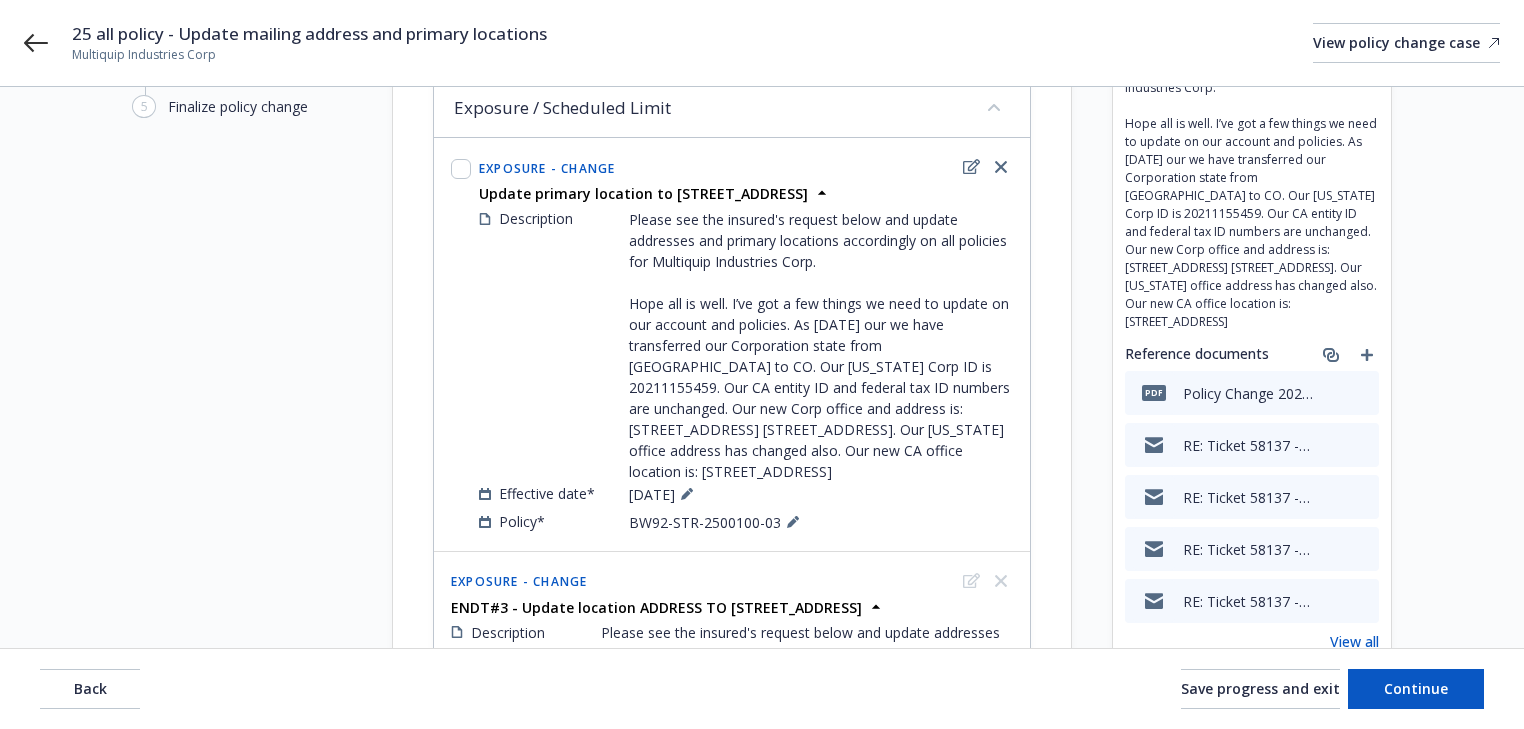 scroll, scrollTop: 160, scrollLeft: 0, axis: vertical 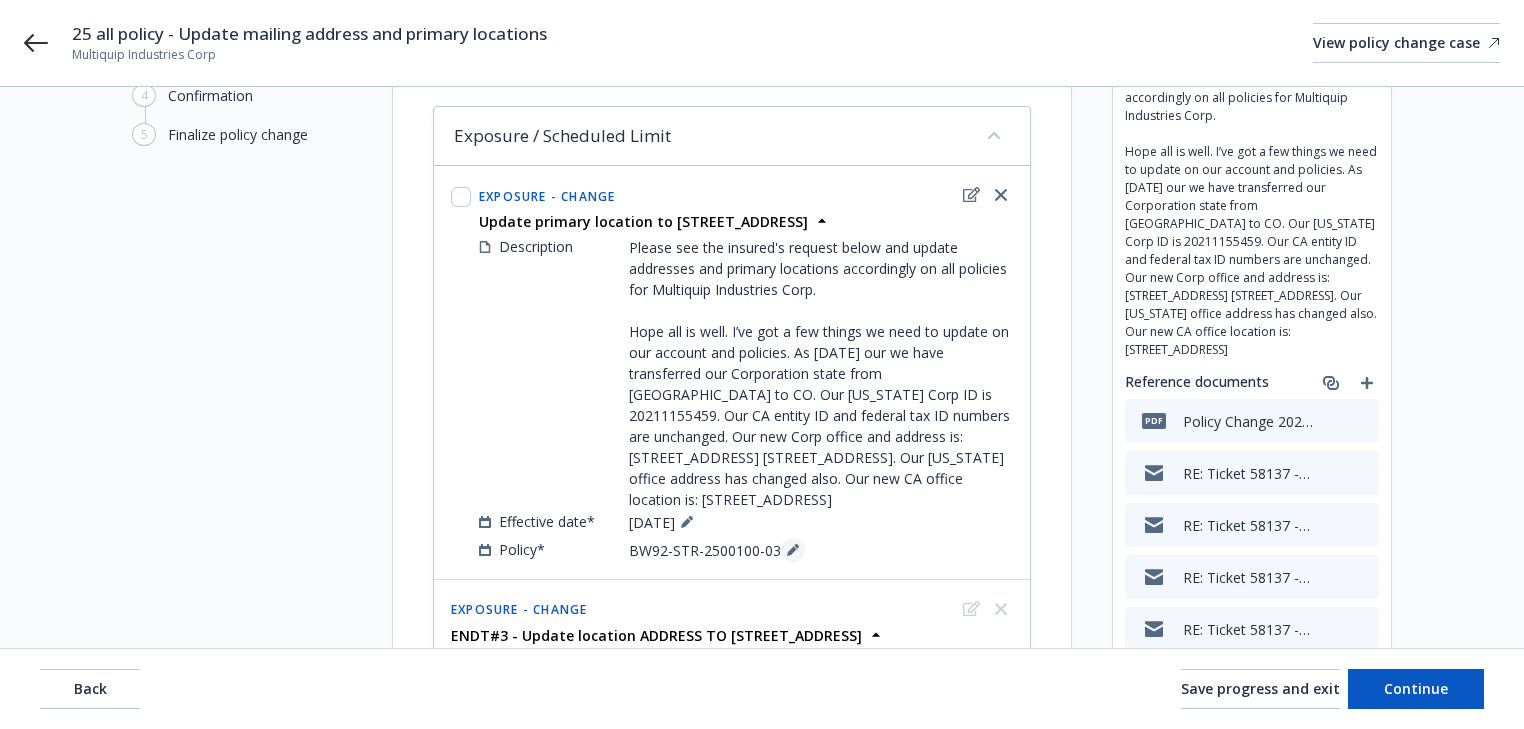 click 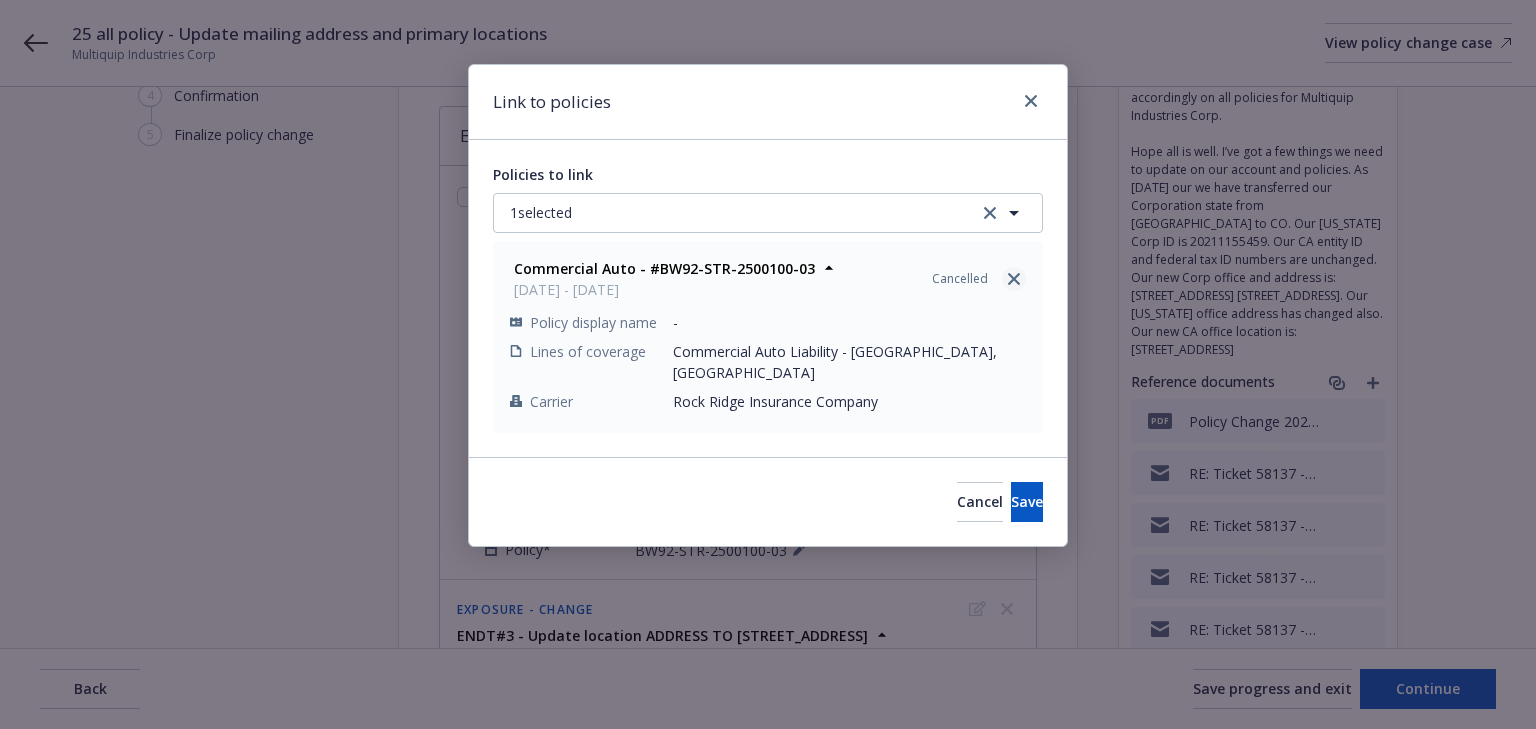 click 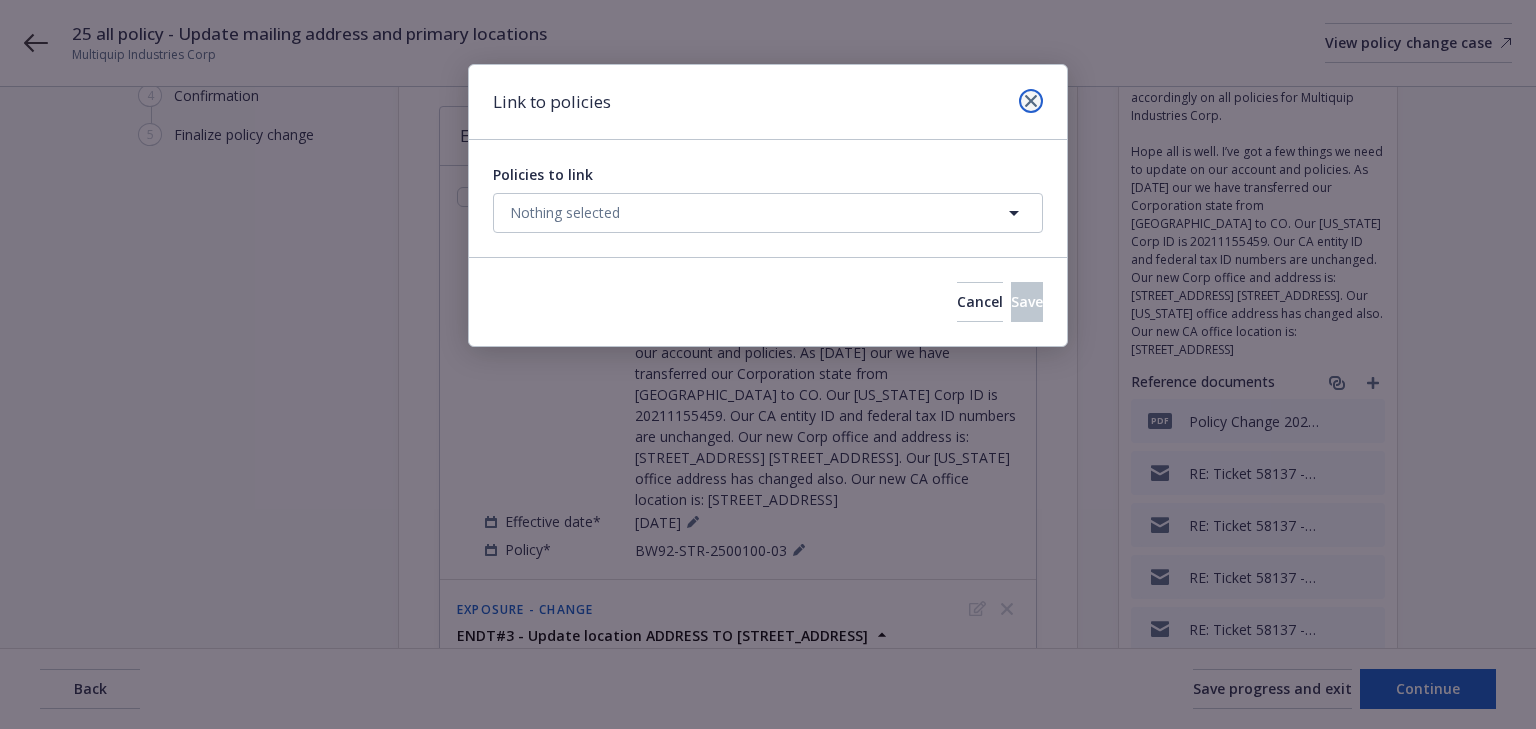click 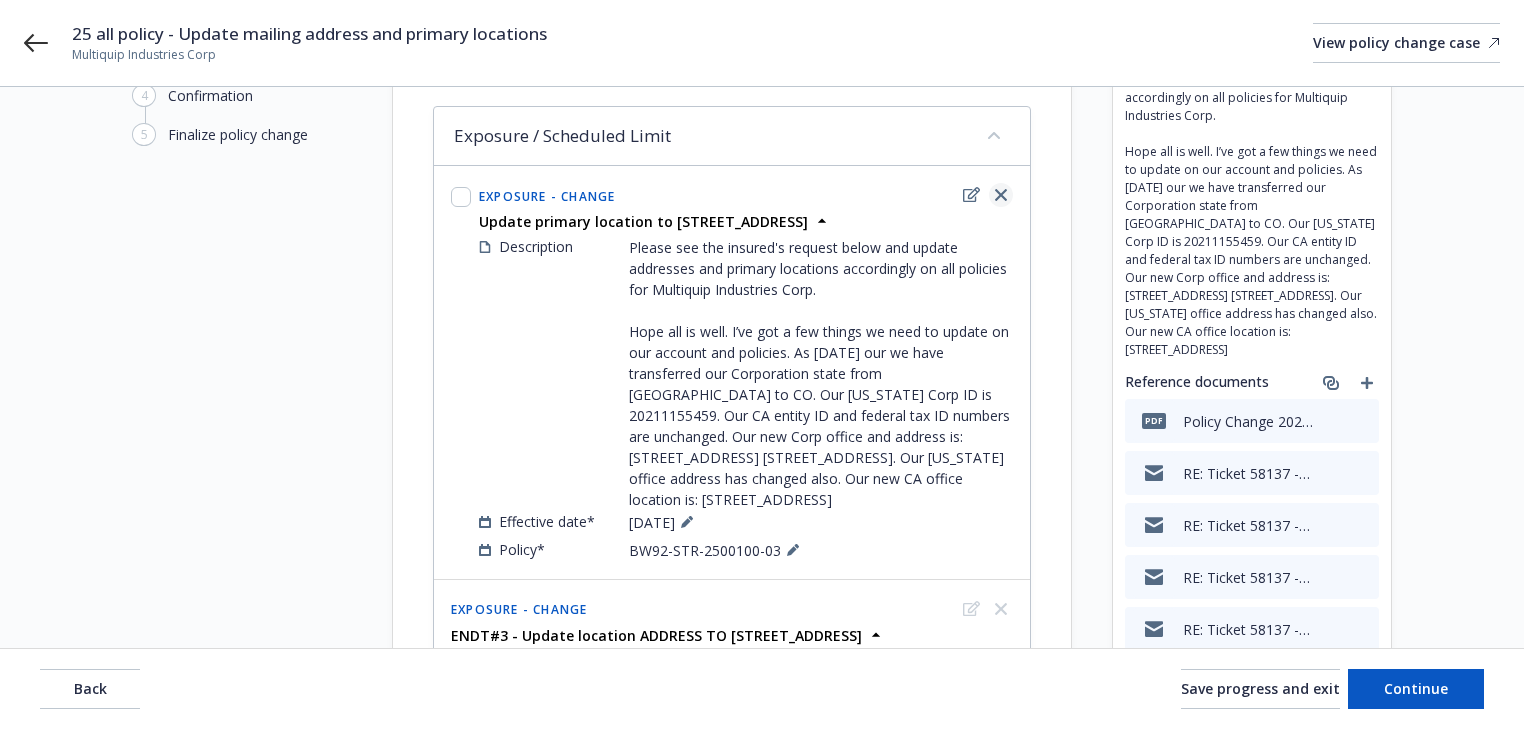 click 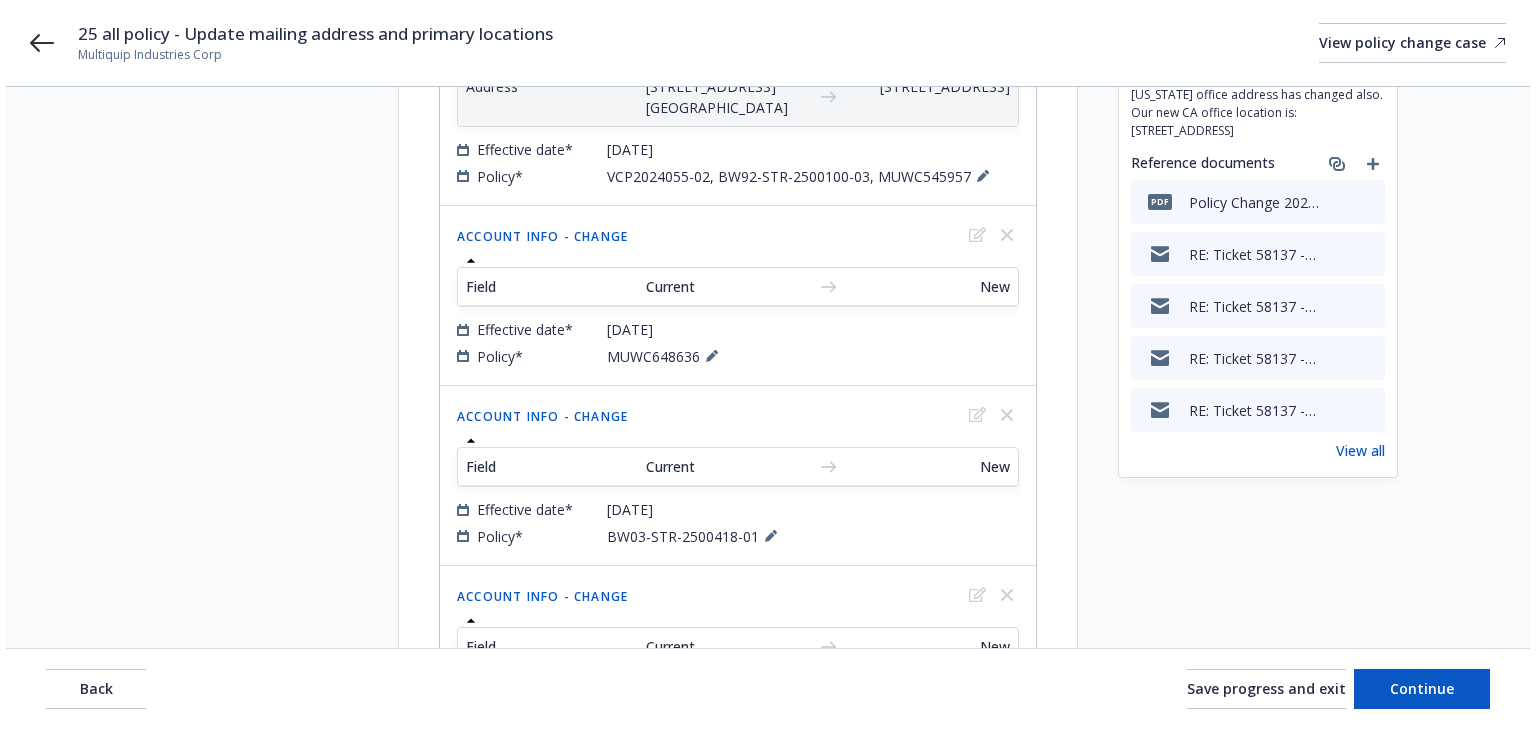 scroll, scrollTop: 400, scrollLeft: 0, axis: vertical 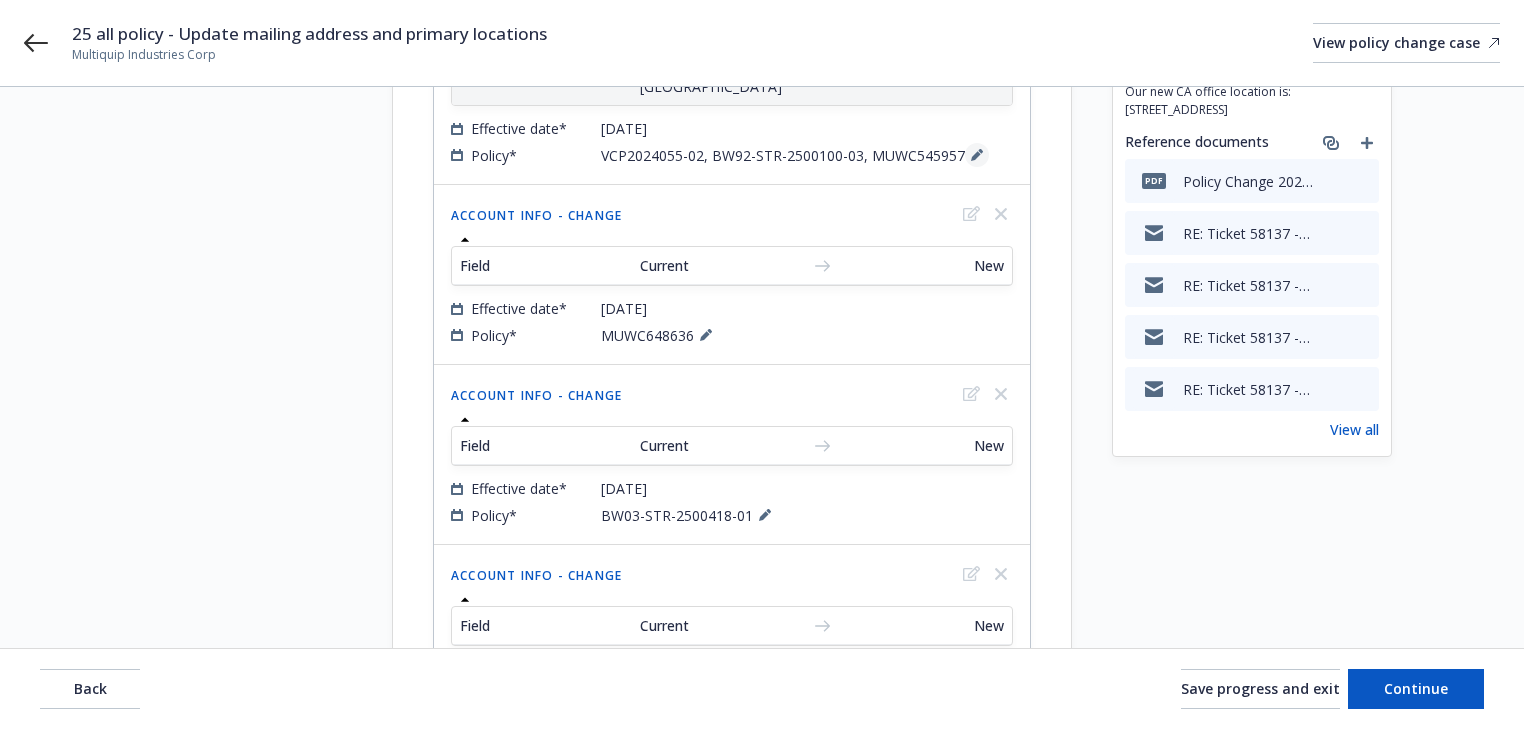 click 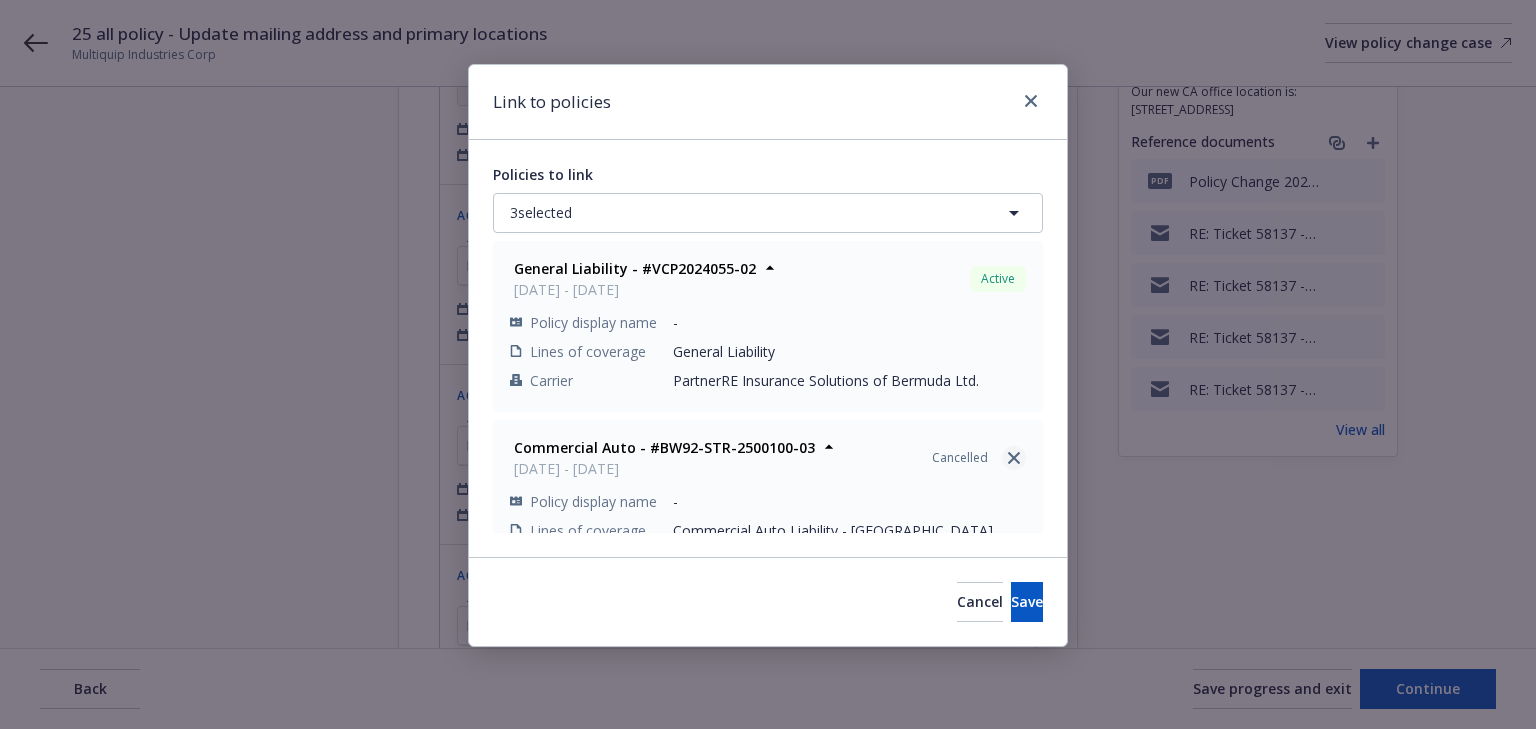 click 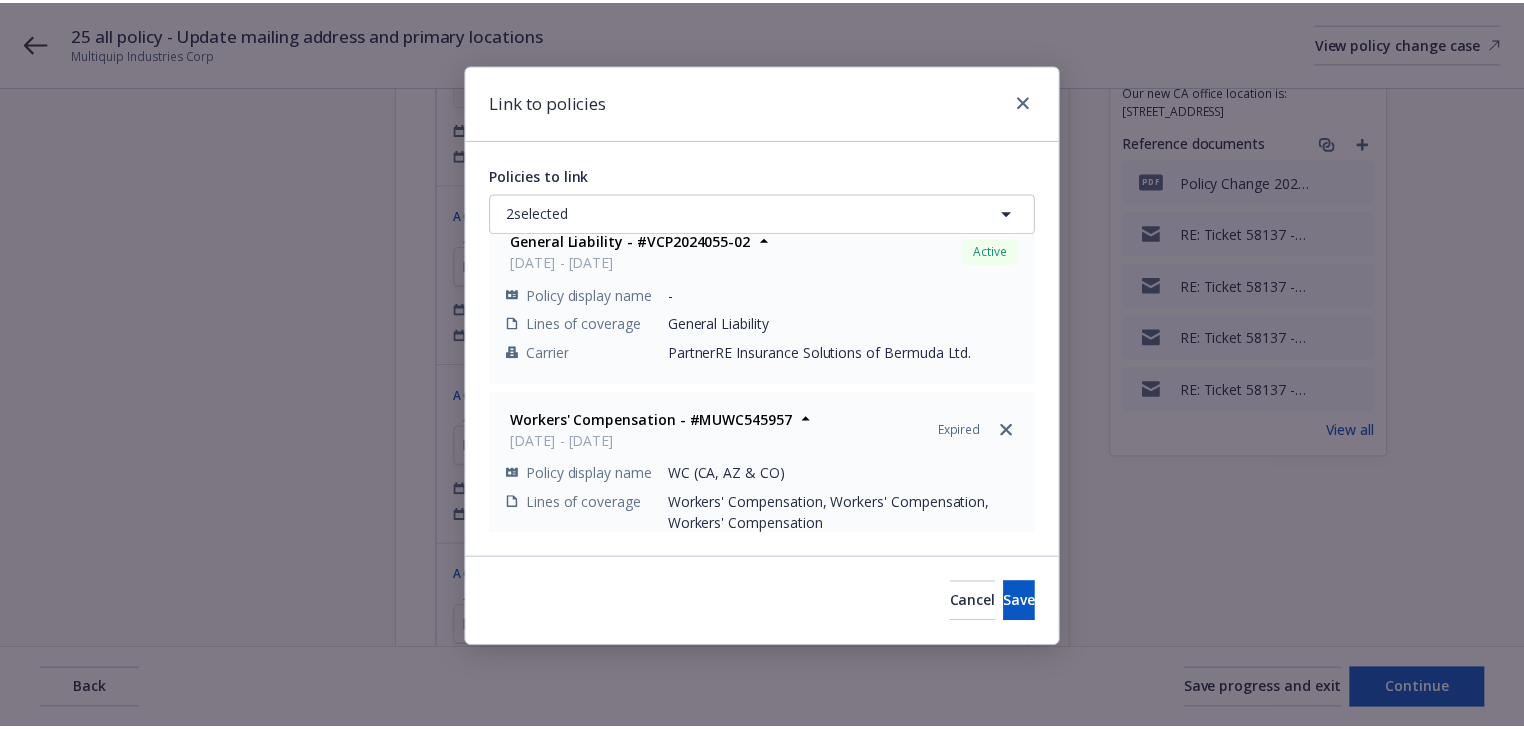 scroll, scrollTop: 78, scrollLeft: 0, axis: vertical 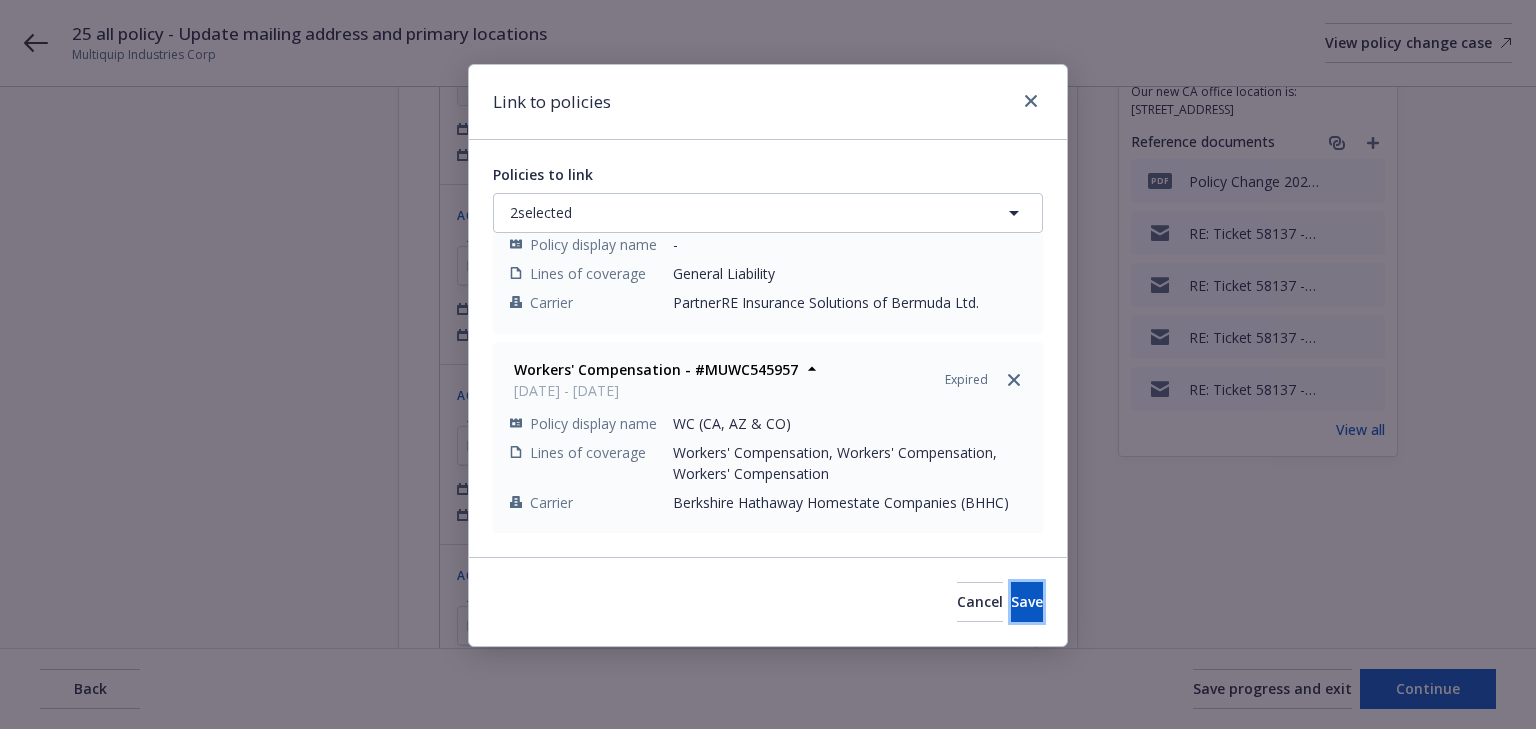 click on "Save" at bounding box center (1027, 601) 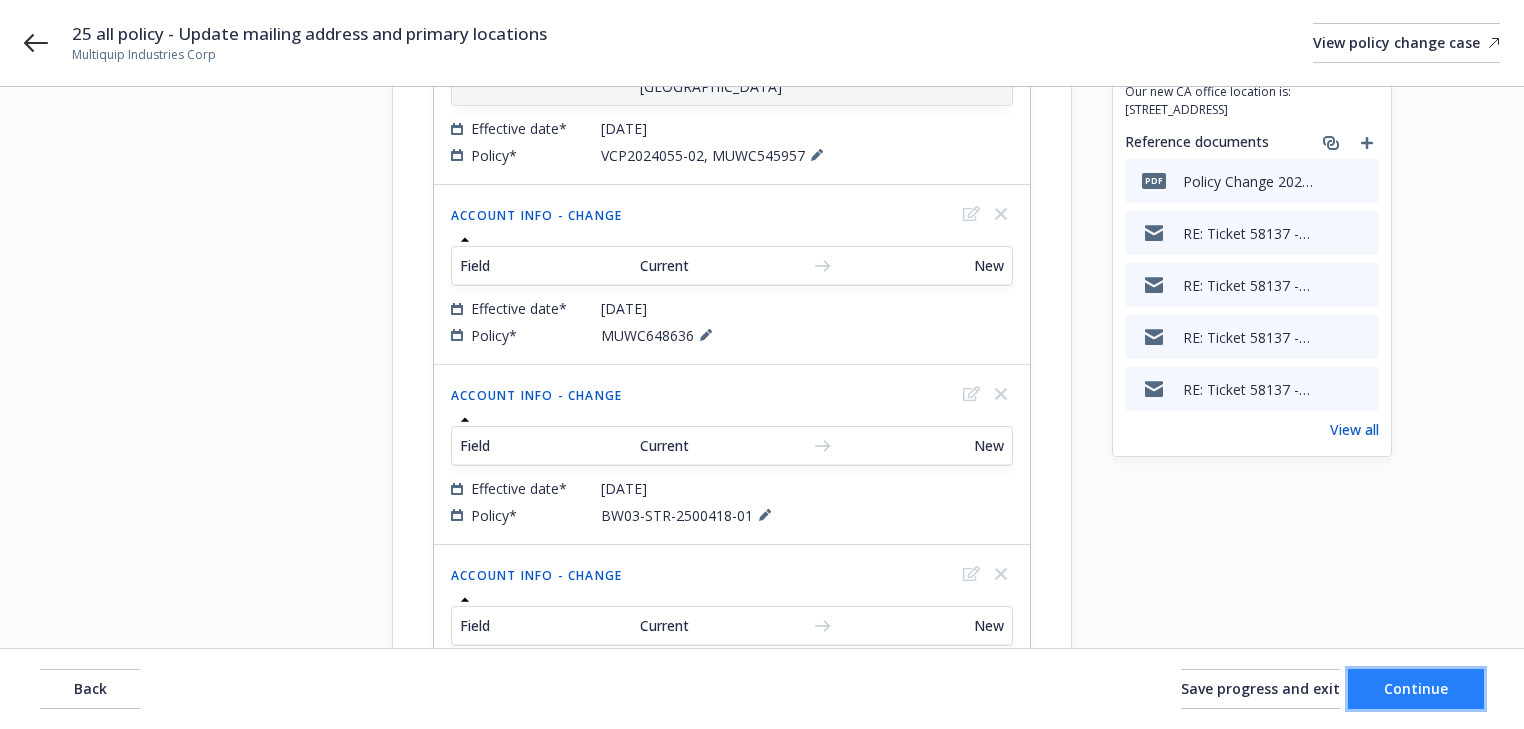 click on "Continue" at bounding box center [1416, 689] 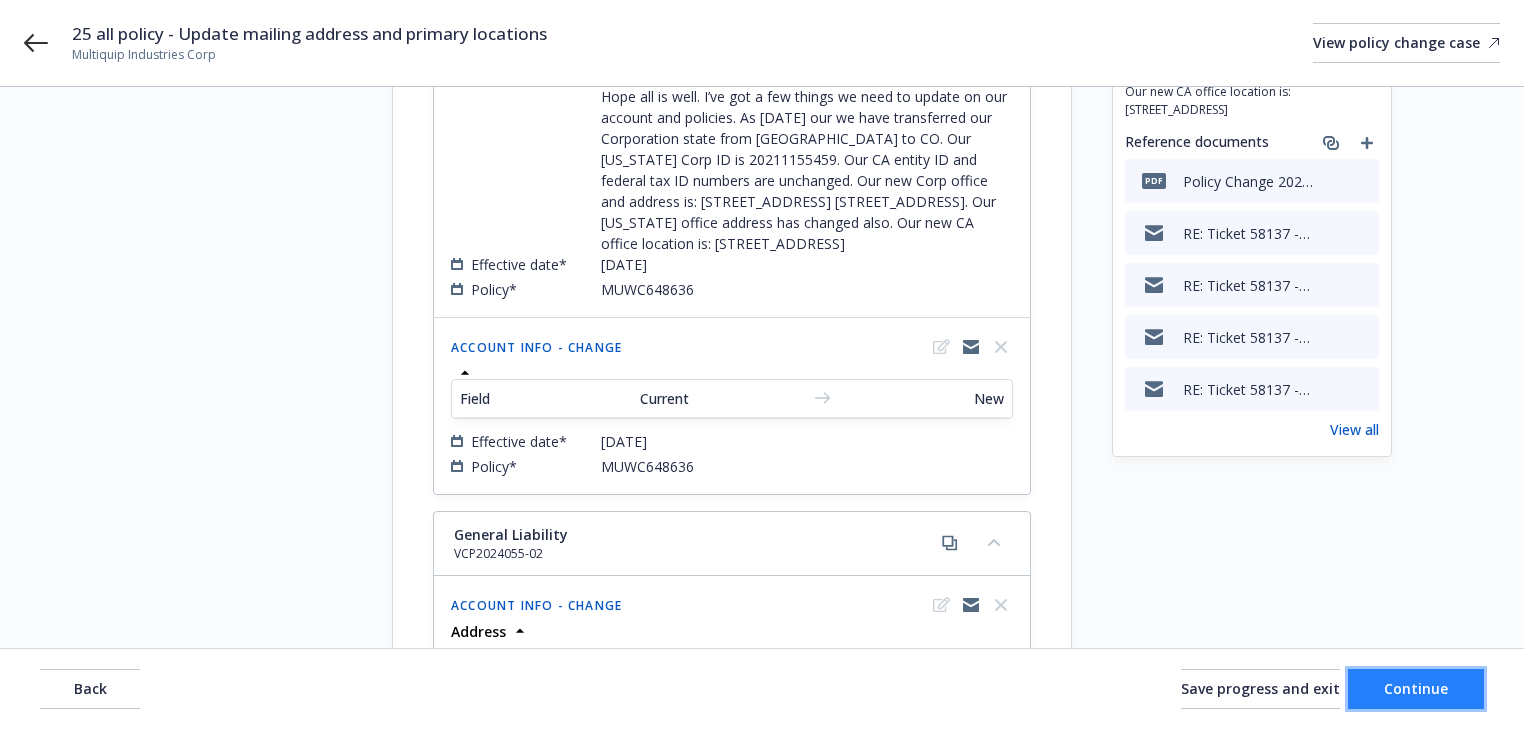 click on "Continue" at bounding box center (1416, 689) 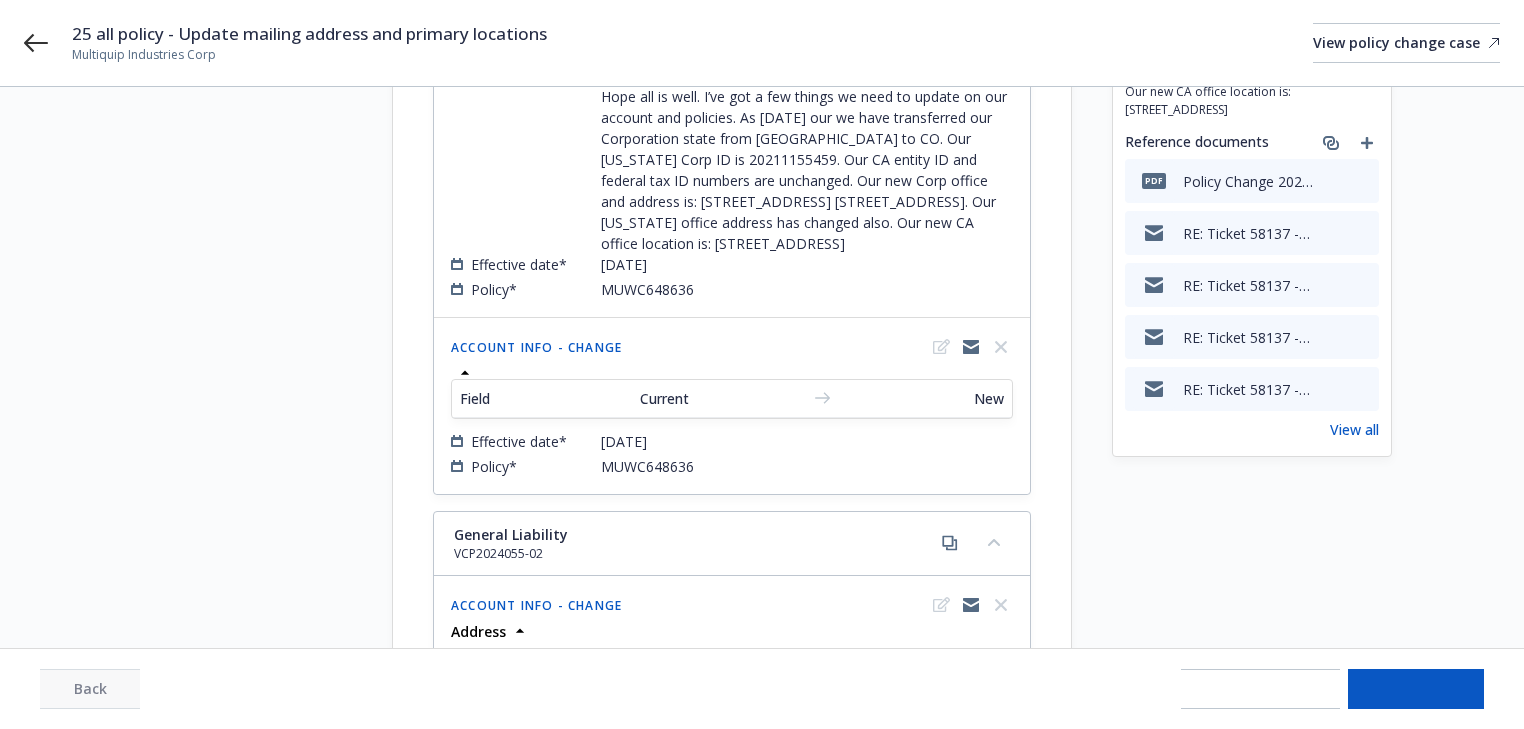 select on "ACCEPTED" 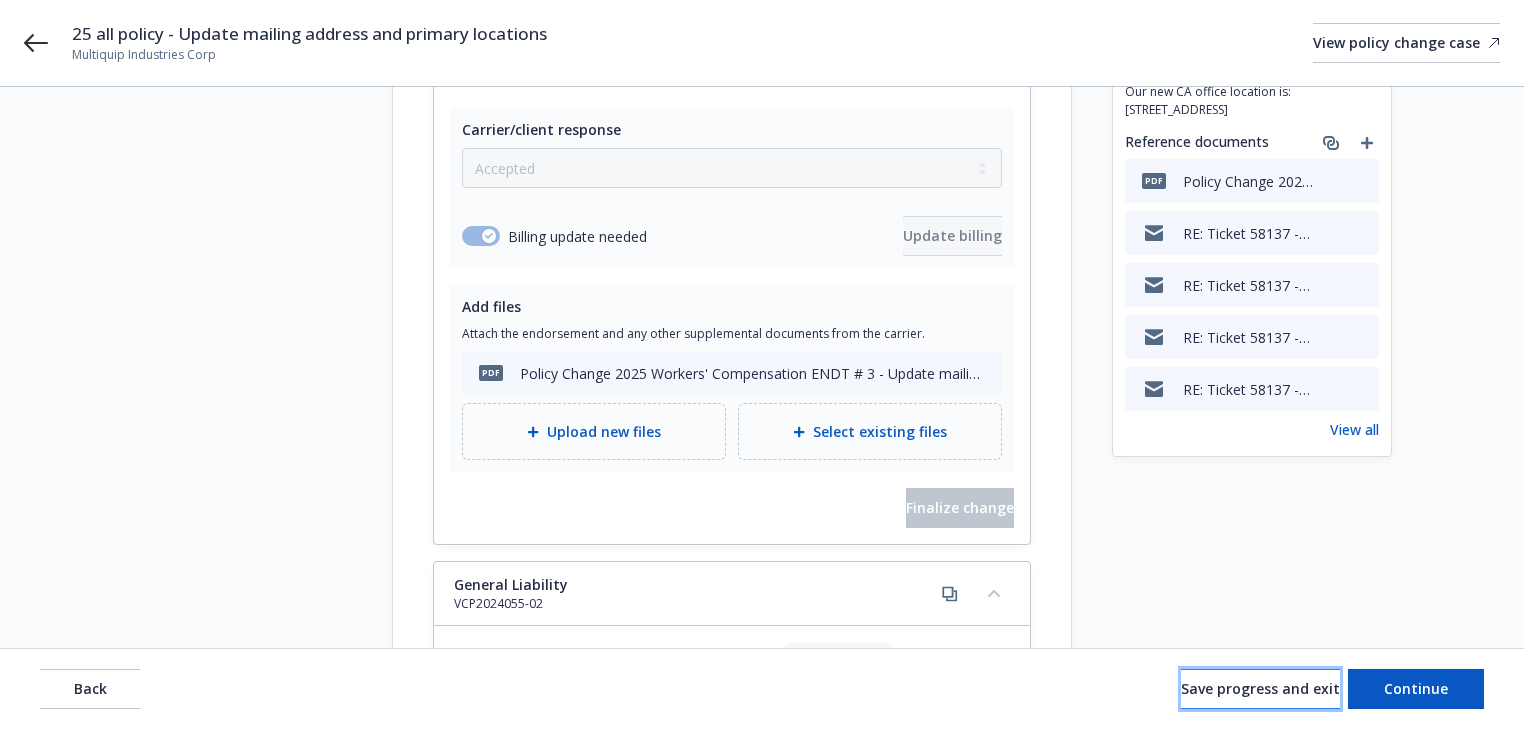 click on "Save progress and exit" at bounding box center [1260, 688] 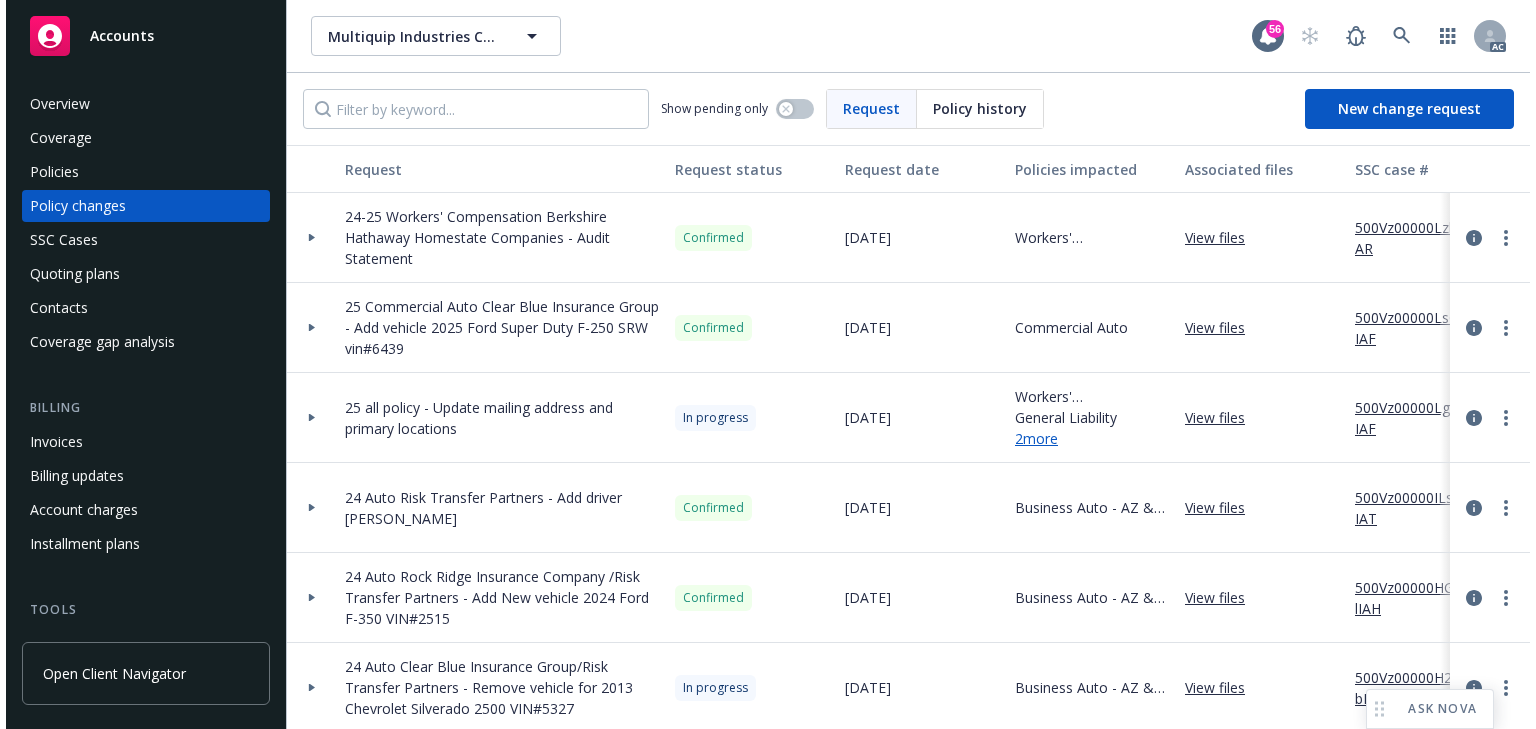 scroll, scrollTop: 0, scrollLeft: 0, axis: both 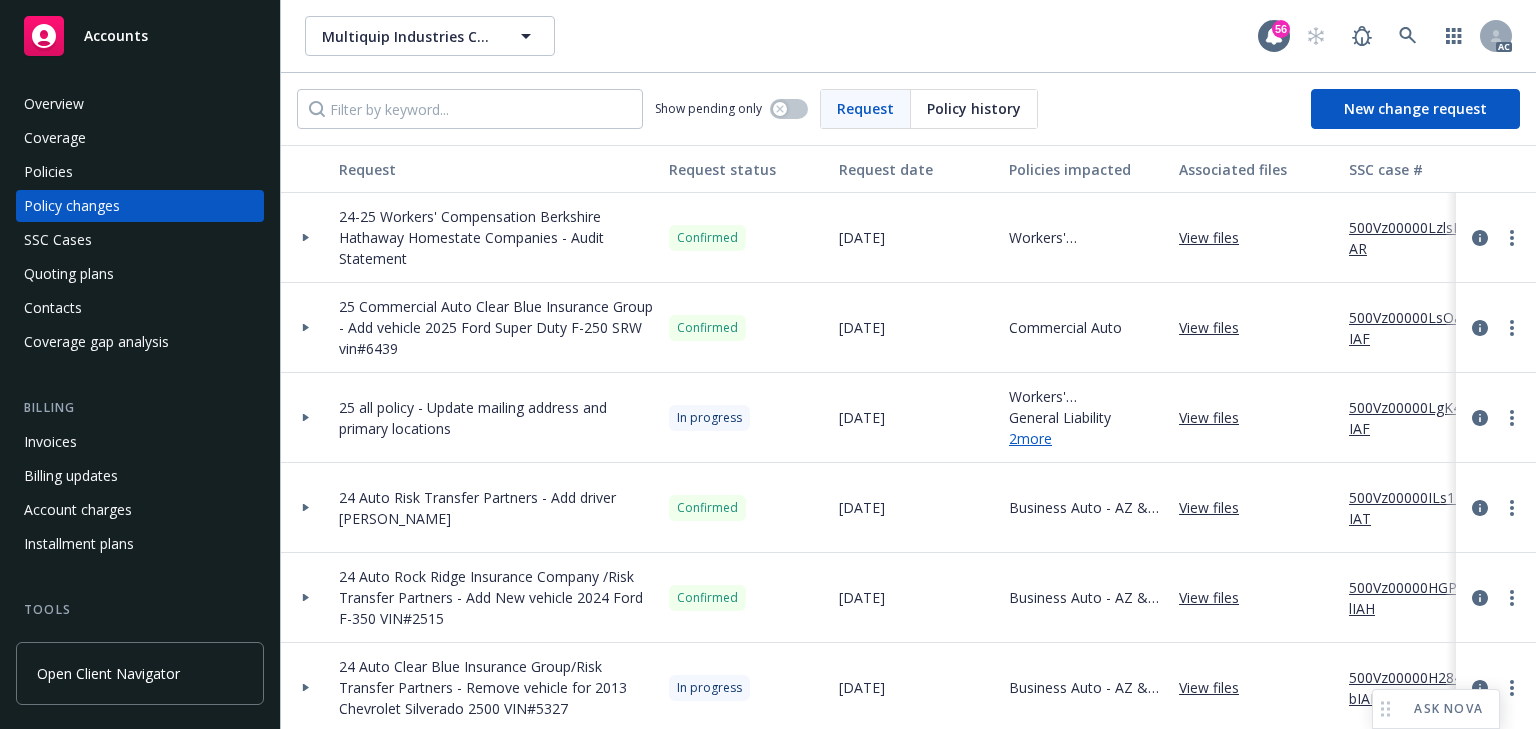 click at bounding box center [306, 418] 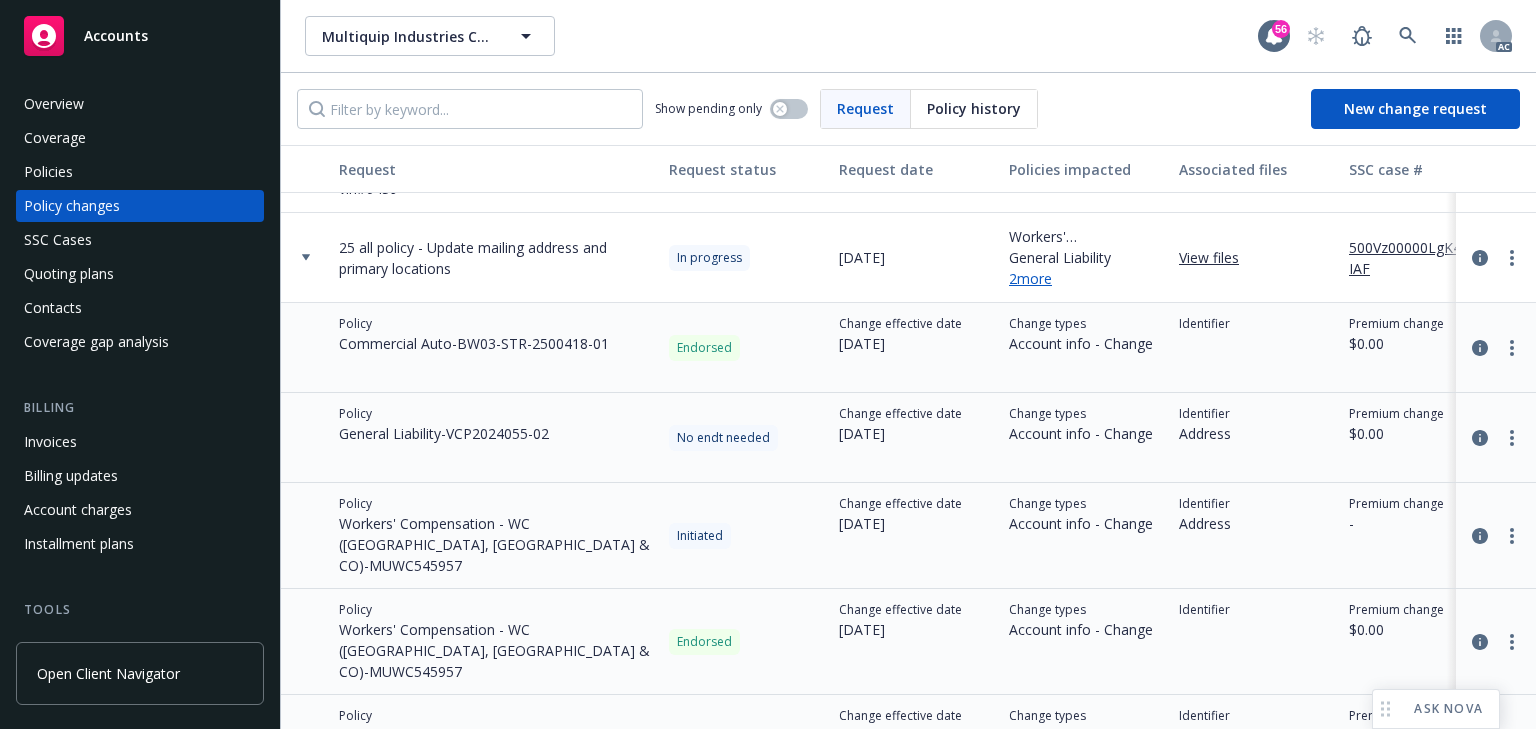 scroll, scrollTop: 240, scrollLeft: 0, axis: vertical 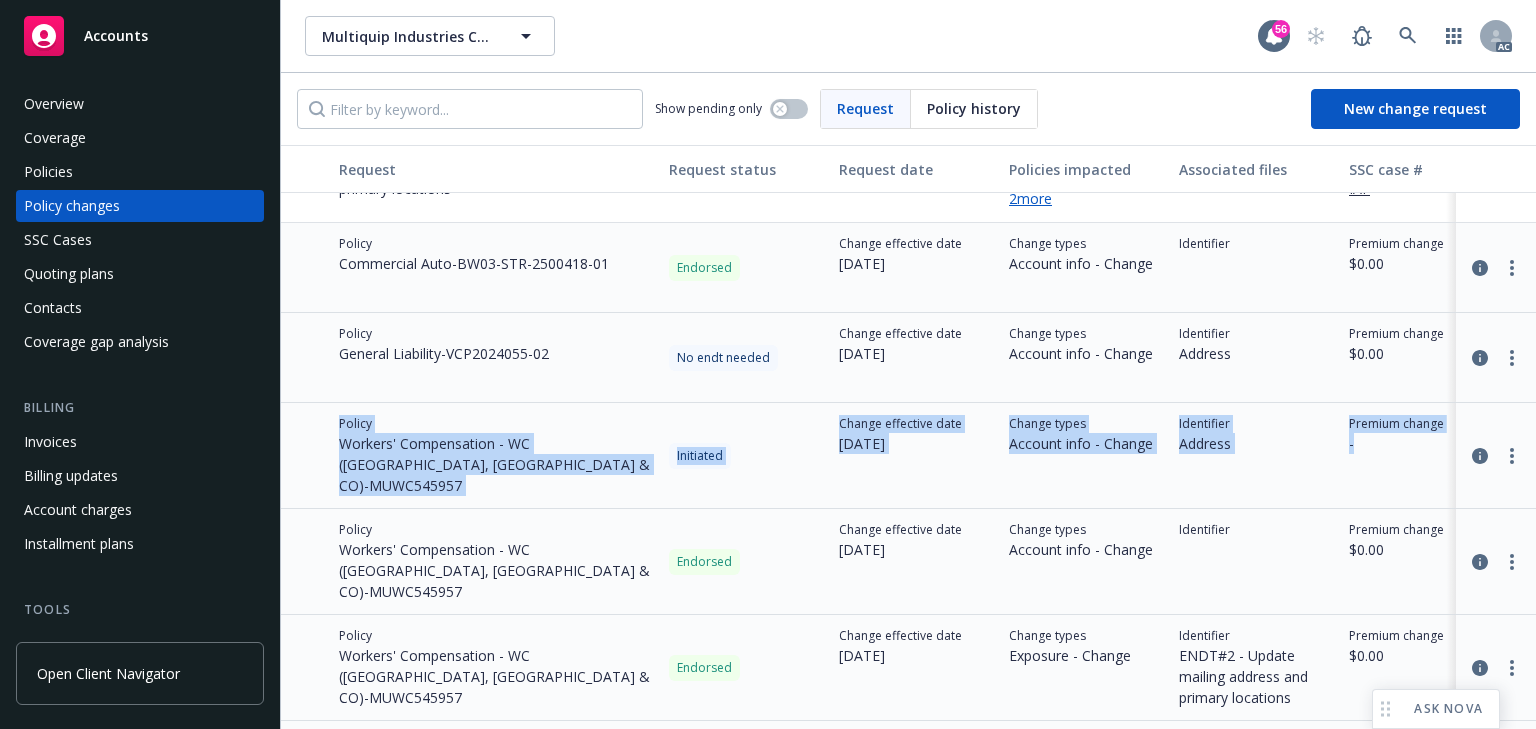 drag, startPoint x: 318, startPoint y: 435, endPoint x: 1353, endPoint y: 453, distance: 1035.1565 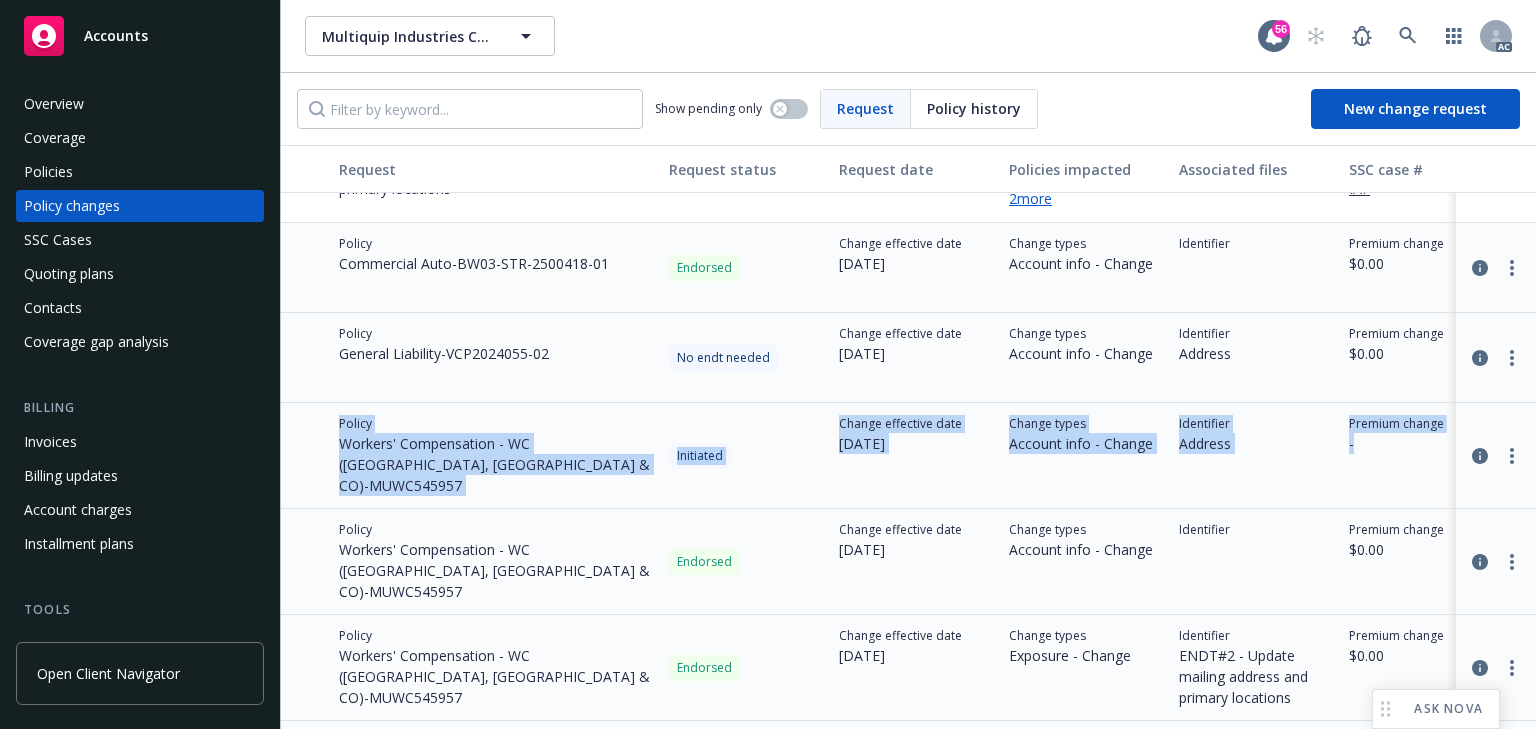 click on "Policy Workers' Compensation - WC (CA, AZ & CO)  -  MUWC545957 Initiated Change effective date 04/21/2025 Change types Account info - Change Identifier Address Premium change - Annualized premium change - Total premium $16,727.00 Invoiced Not invoiced Billing type Direct - Monthly reporting File link View files" at bounding box center [1316, 456] 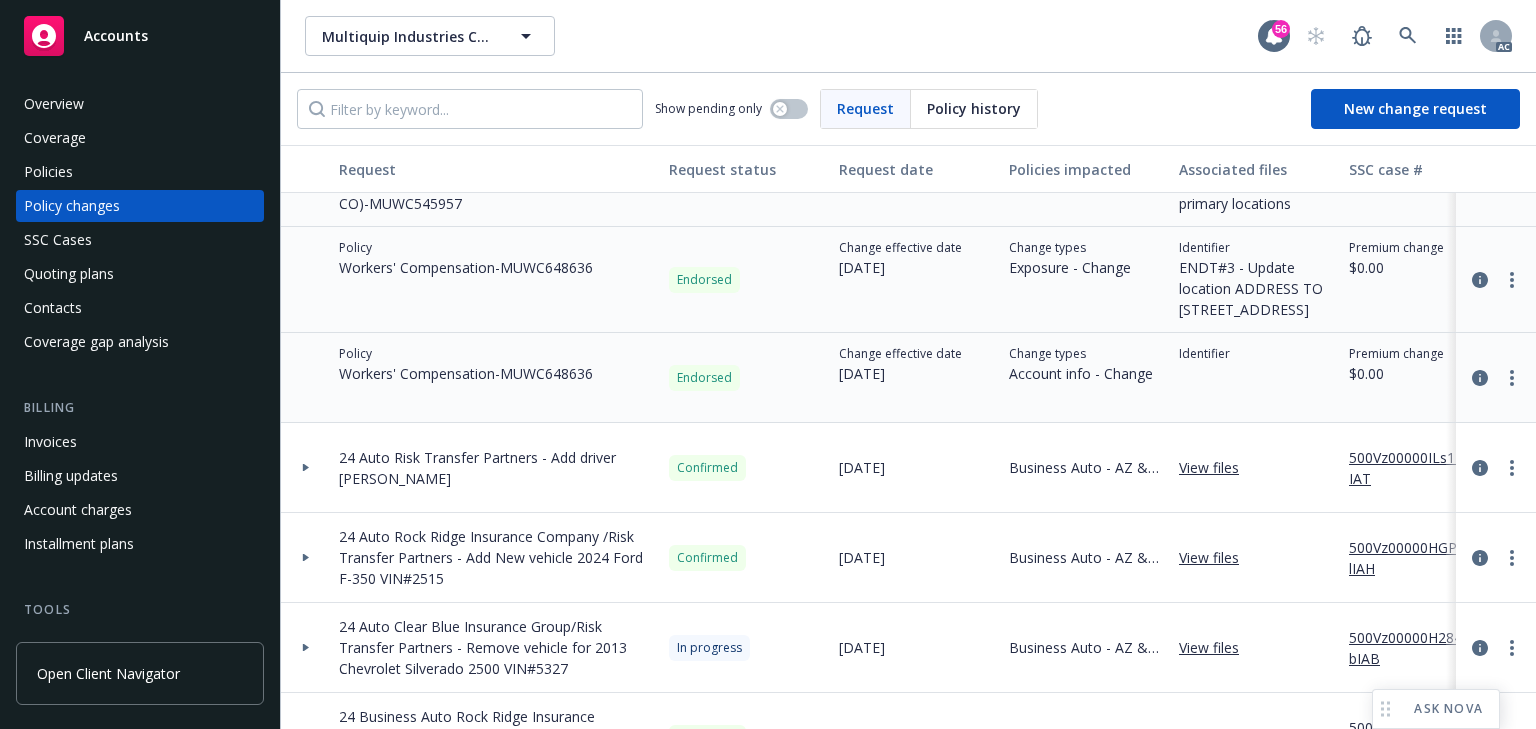 scroll, scrollTop: 800, scrollLeft: 0, axis: vertical 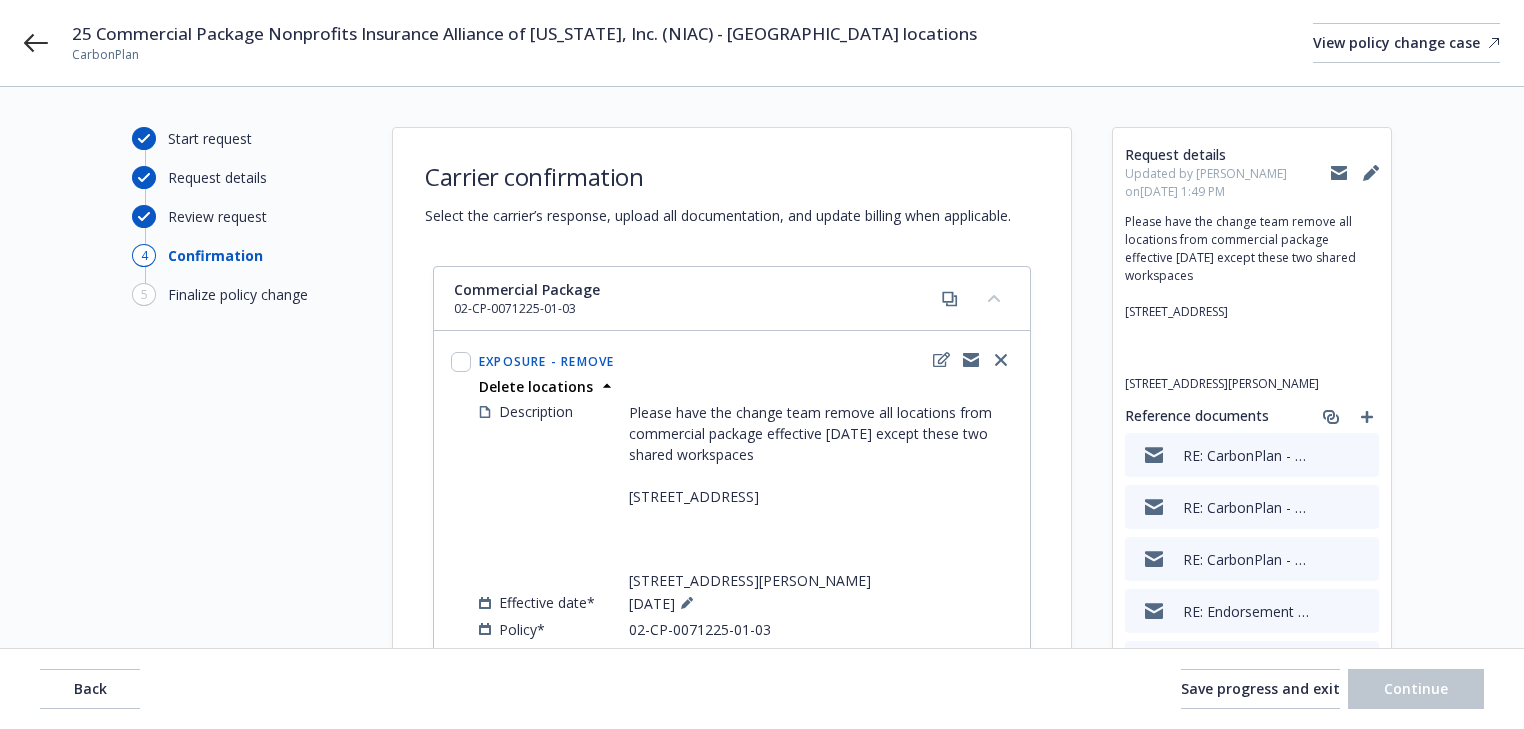 click on "Start request Request details Review request 4 Confirmation   5 Finalize policy change Carrier confirmation Select the carrier’s response, upload all documentation, and update billing  when applicable. Commercial Package 02-CP-0071225-01-03 Exposure - Remove Delete locations   Description Please have the change team remove all locations from commercial package effective [DATE] except these two shared workspaces
[STREET_ADDRESS]
[STREET_ADDRESS][PERSON_NAME]   Effective date* [DATE]   Policy* 02-CP-0071225-01-03 Carrier/client response Select a carrier response Accepted Accepted with revision No endorsement needed Declined by carrier Rejected by client Billing update needed Update billing Add files Attach the endorsement and any other supplemental documents from the carrier. Upload new files Select existing files Finalize change Request details Updated by [PERSON_NAME] on  [DATE] 1:49 PM Reference documents RE: CarbonPlan - 02-CP-0071225-01-03 RE: CarbonPlan - 02-CP-0071225-01-03" at bounding box center [762, 609] 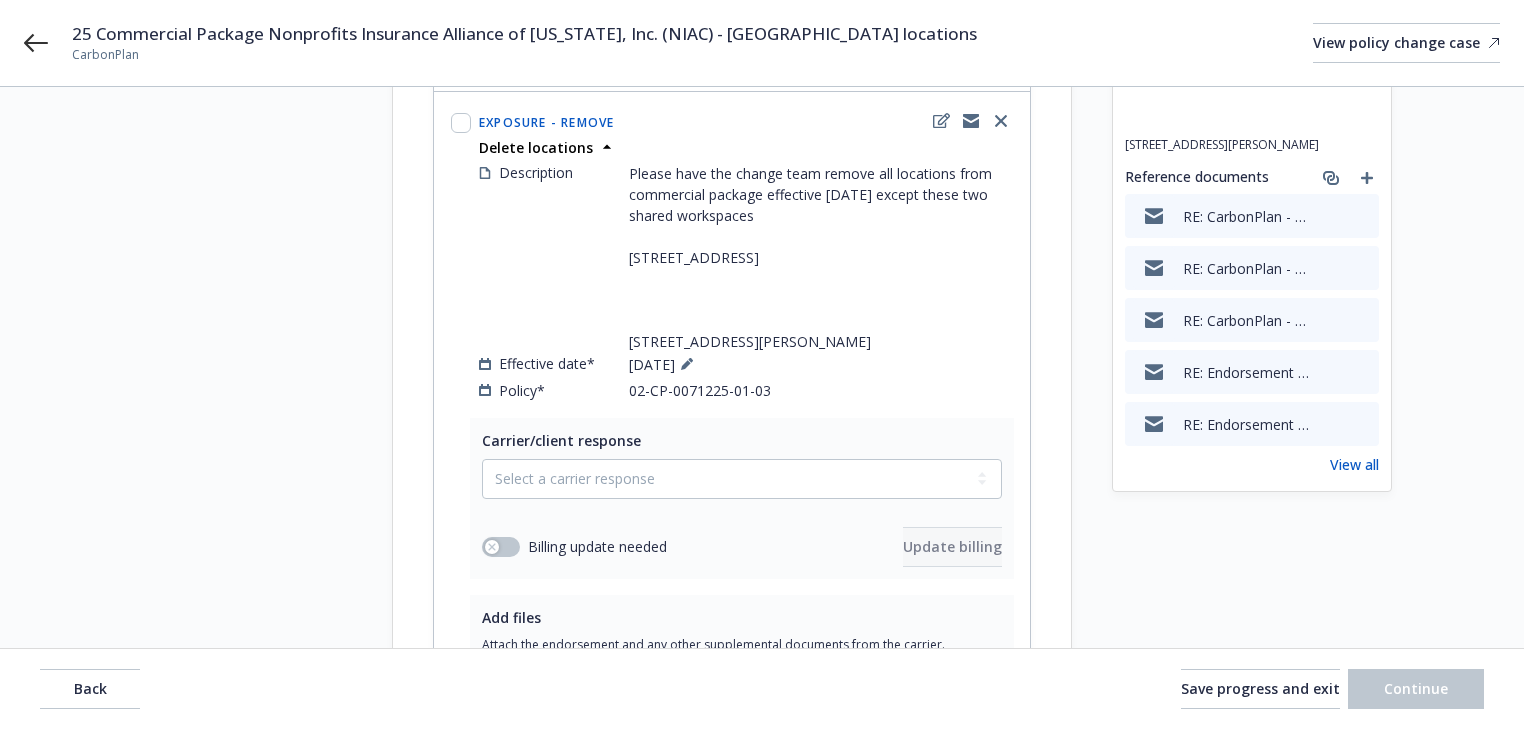 scroll, scrollTop: 400, scrollLeft: 0, axis: vertical 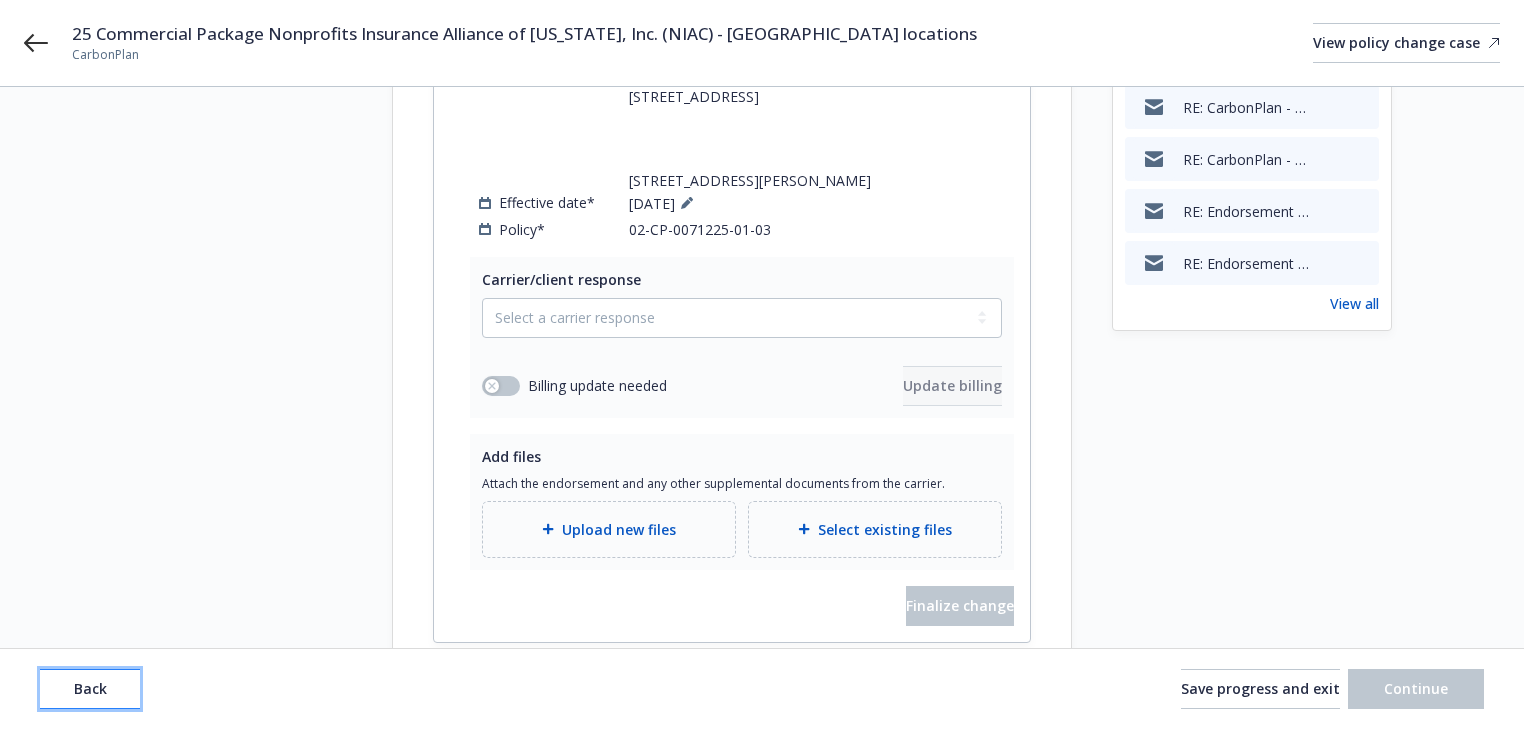 click on "Back" at bounding box center (90, 689) 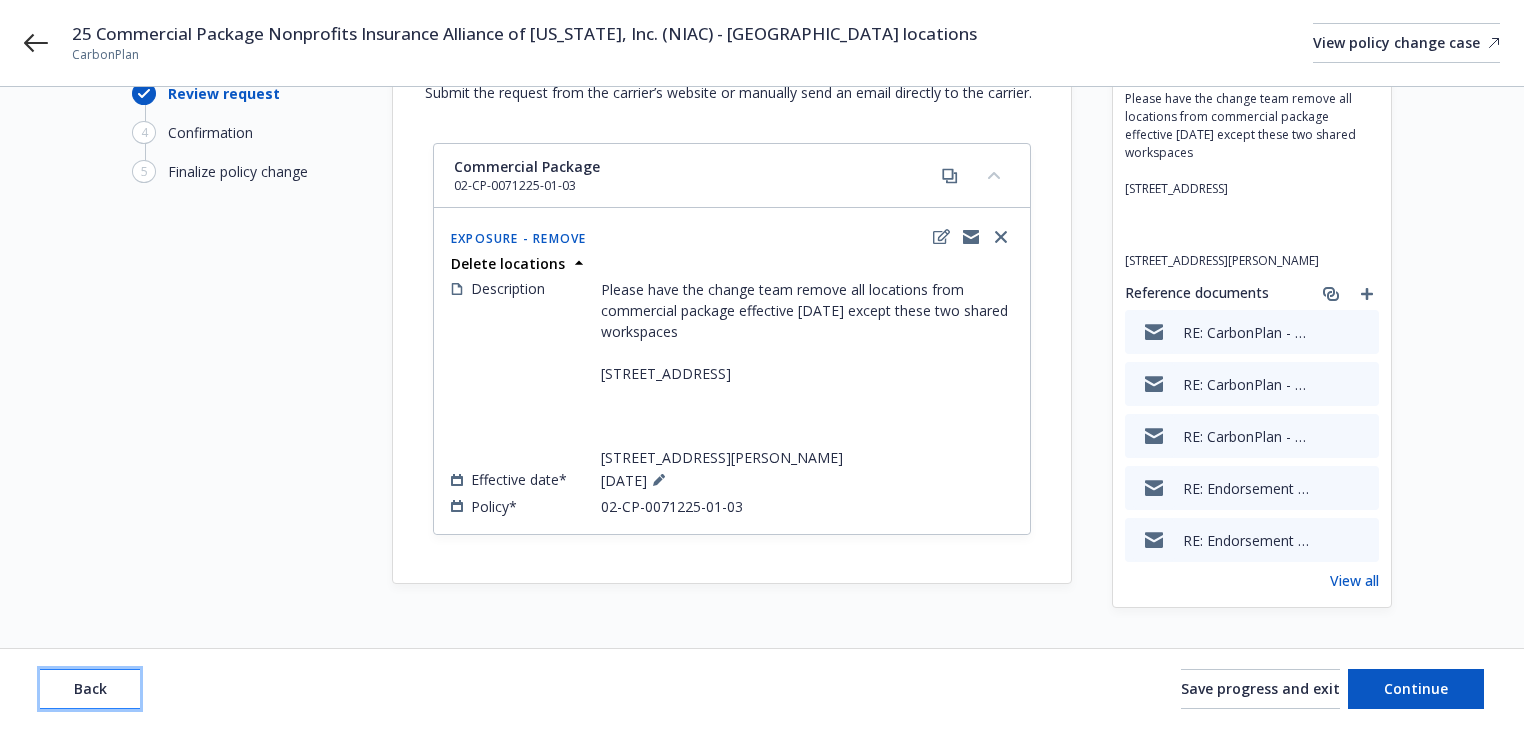 click on "Back" at bounding box center [90, 689] 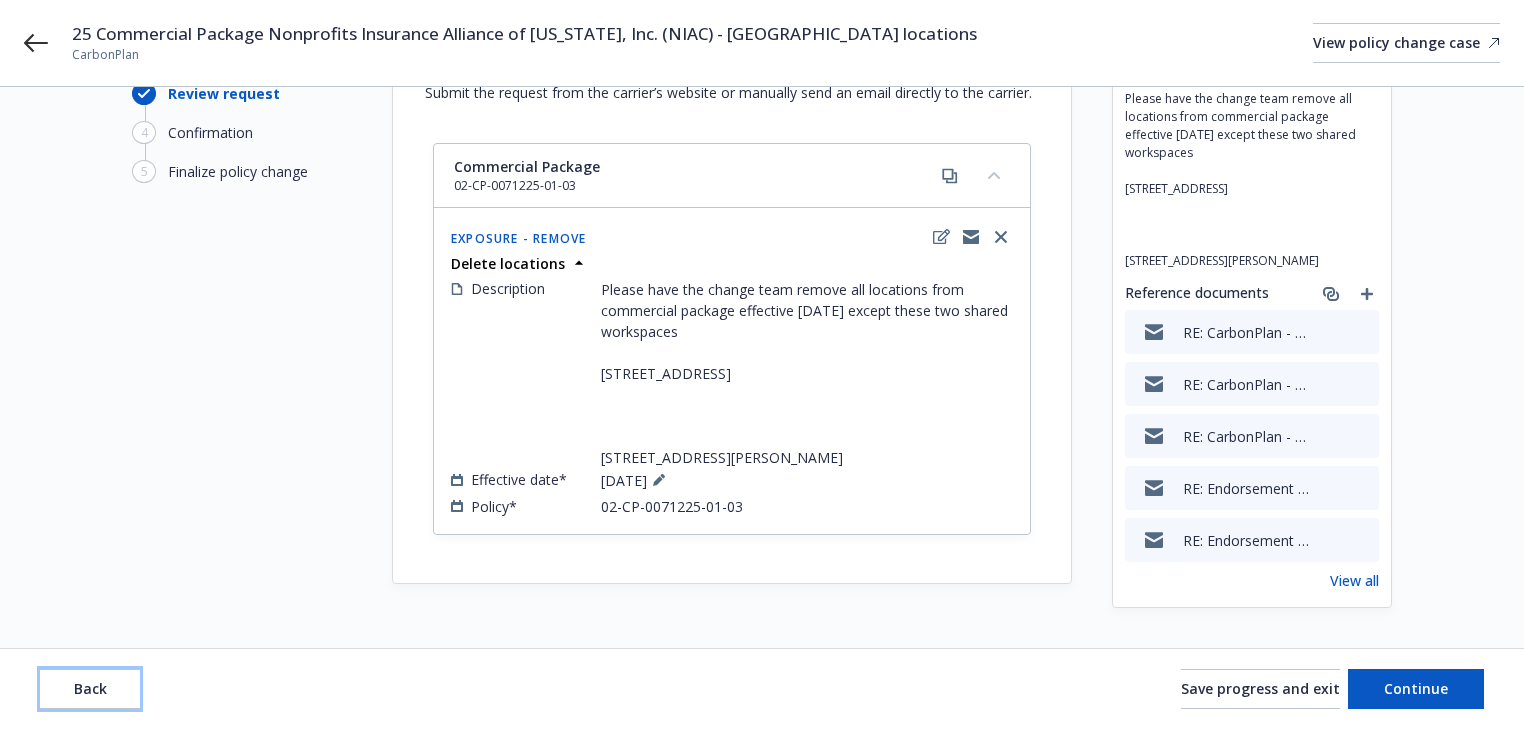 scroll, scrollTop: 140, scrollLeft: 0, axis: vertical 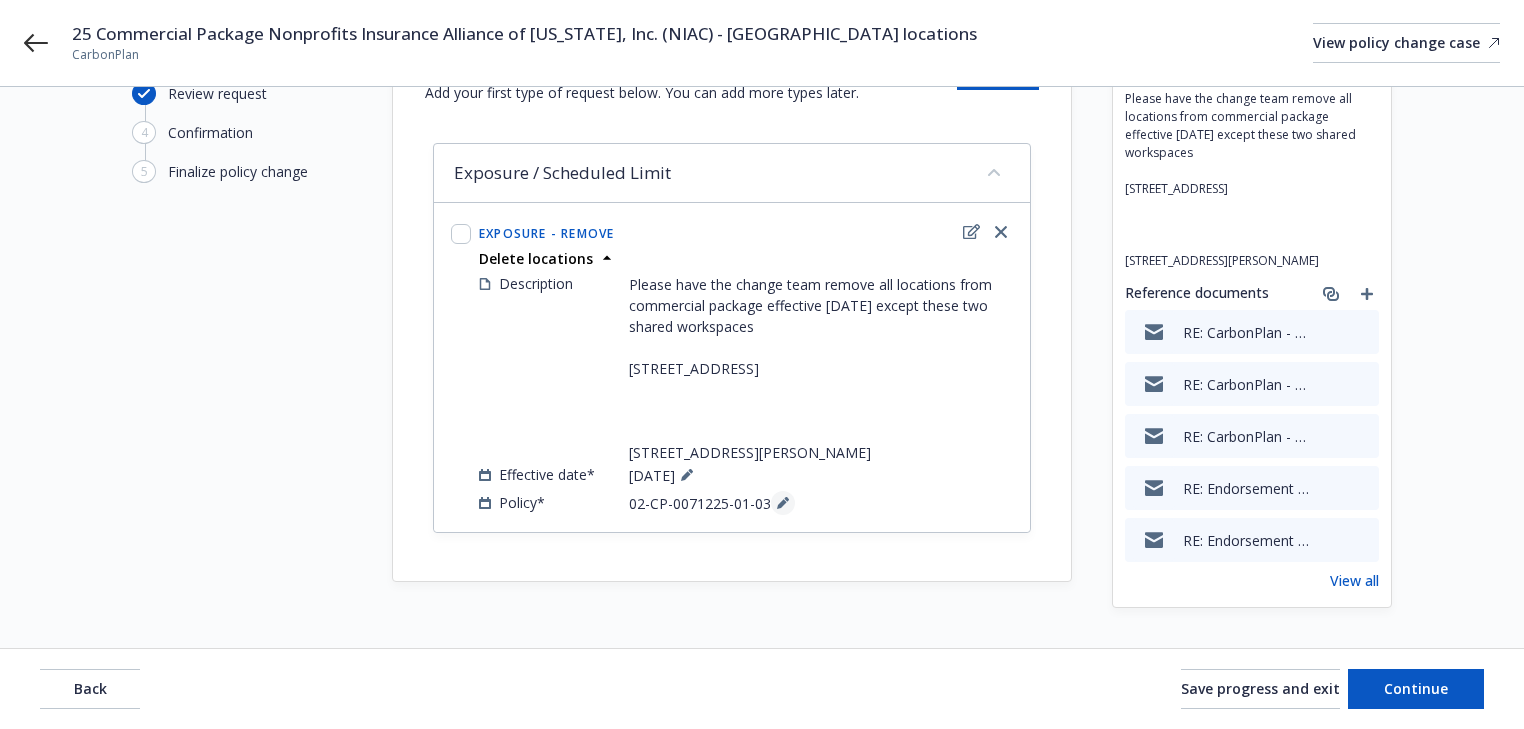 click 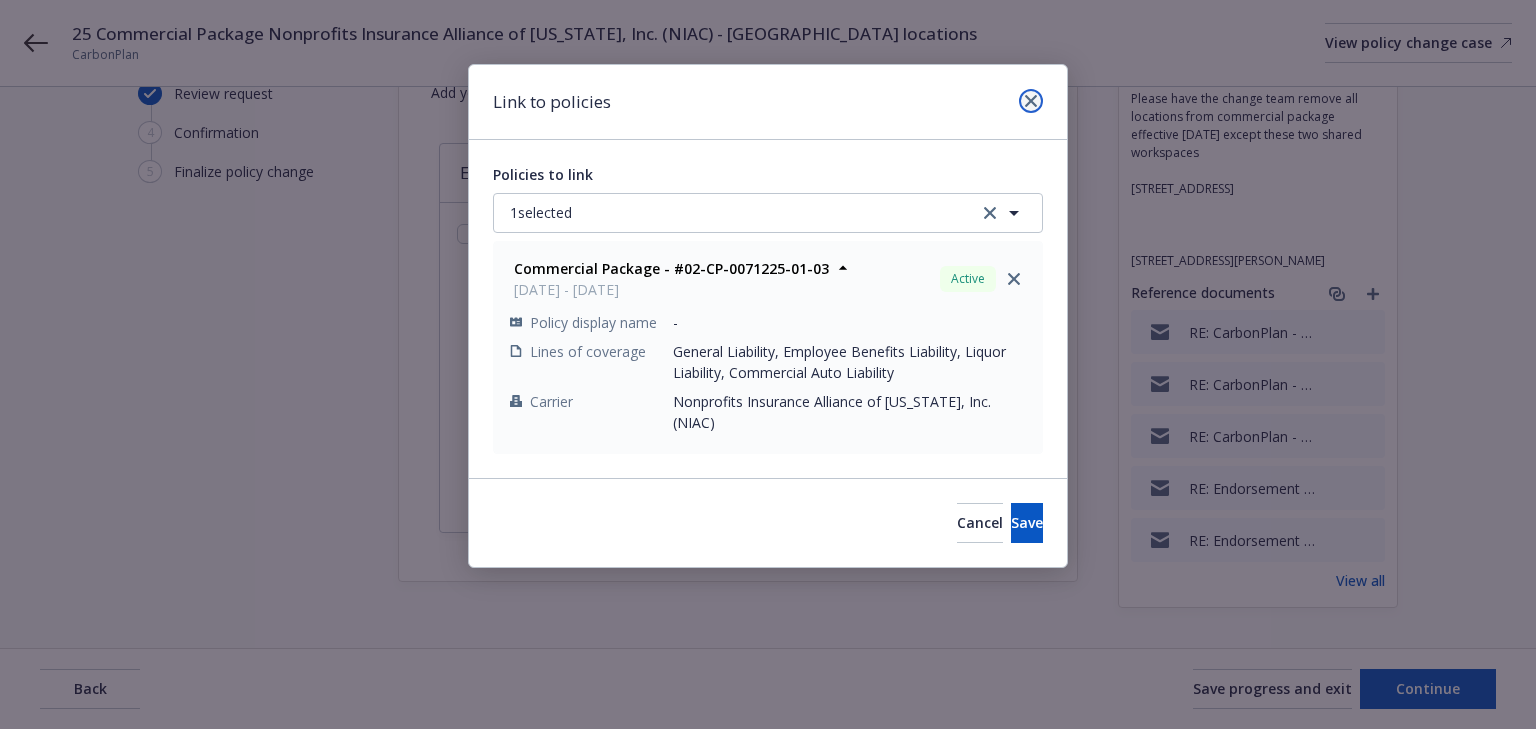 click at bounding box center [1031, 101] 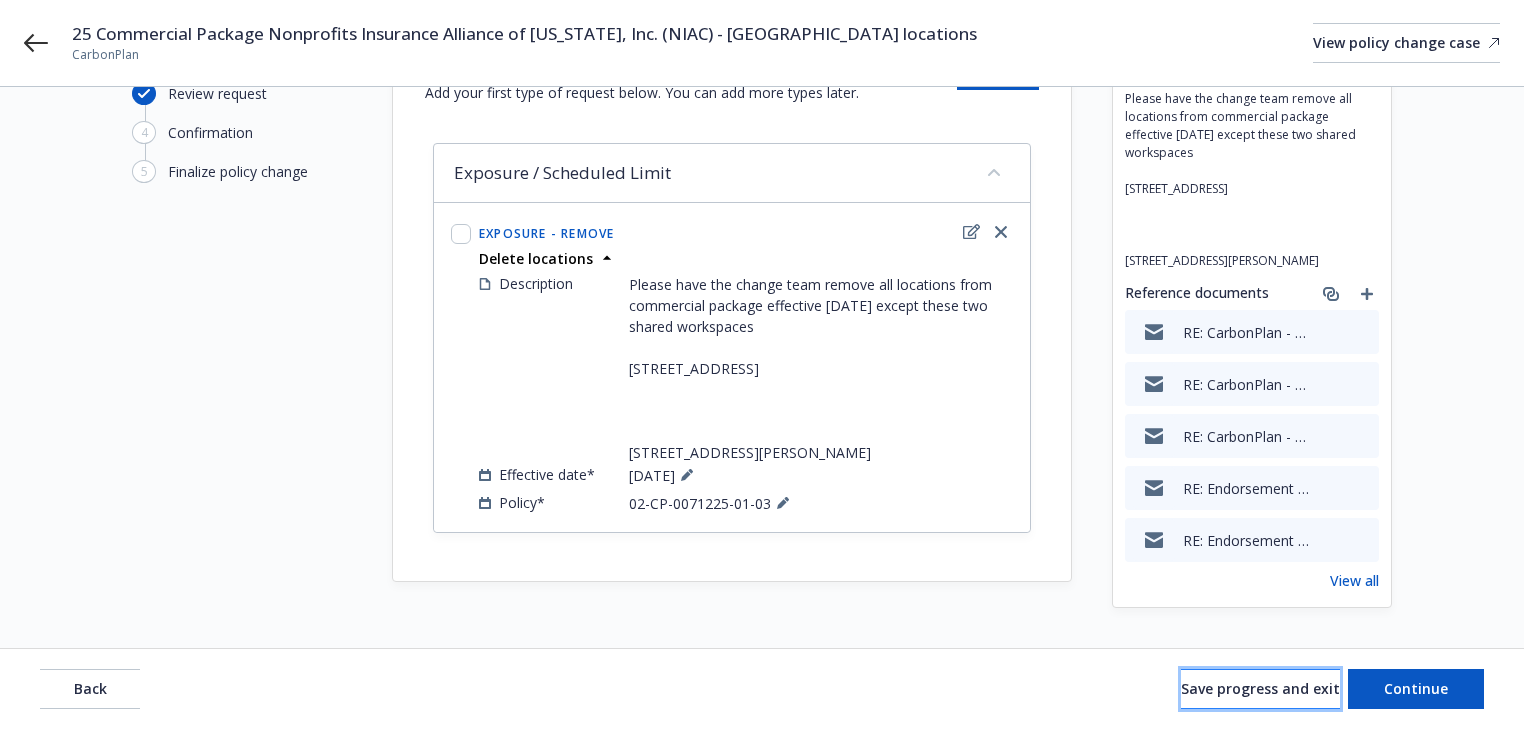 click on "Save progress and exit" at bounding box center (1260, 688) 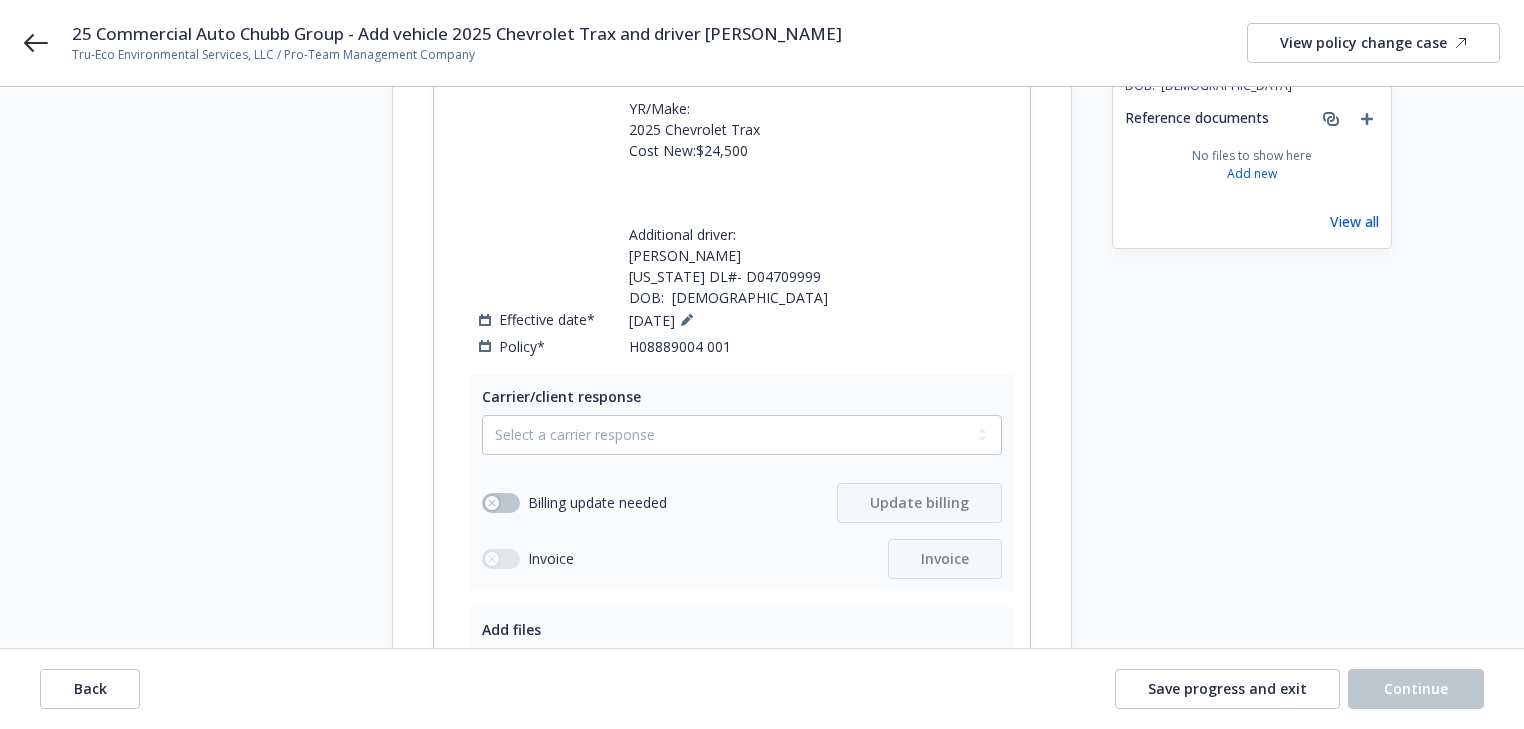 scroll, scrollTop: 400, scrollLeft: 0, axis: vertical 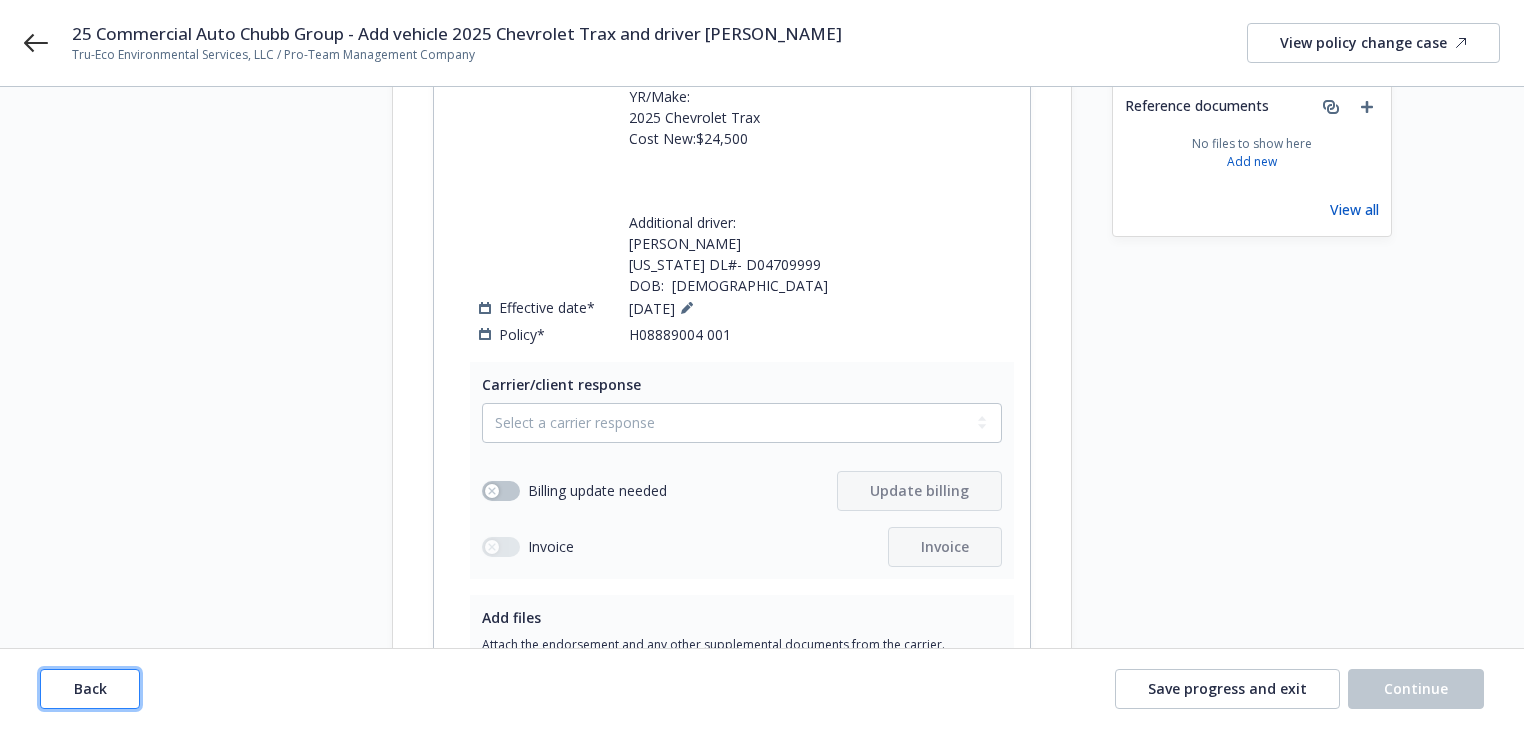 click on "Back" at bounding box center (90, 689) 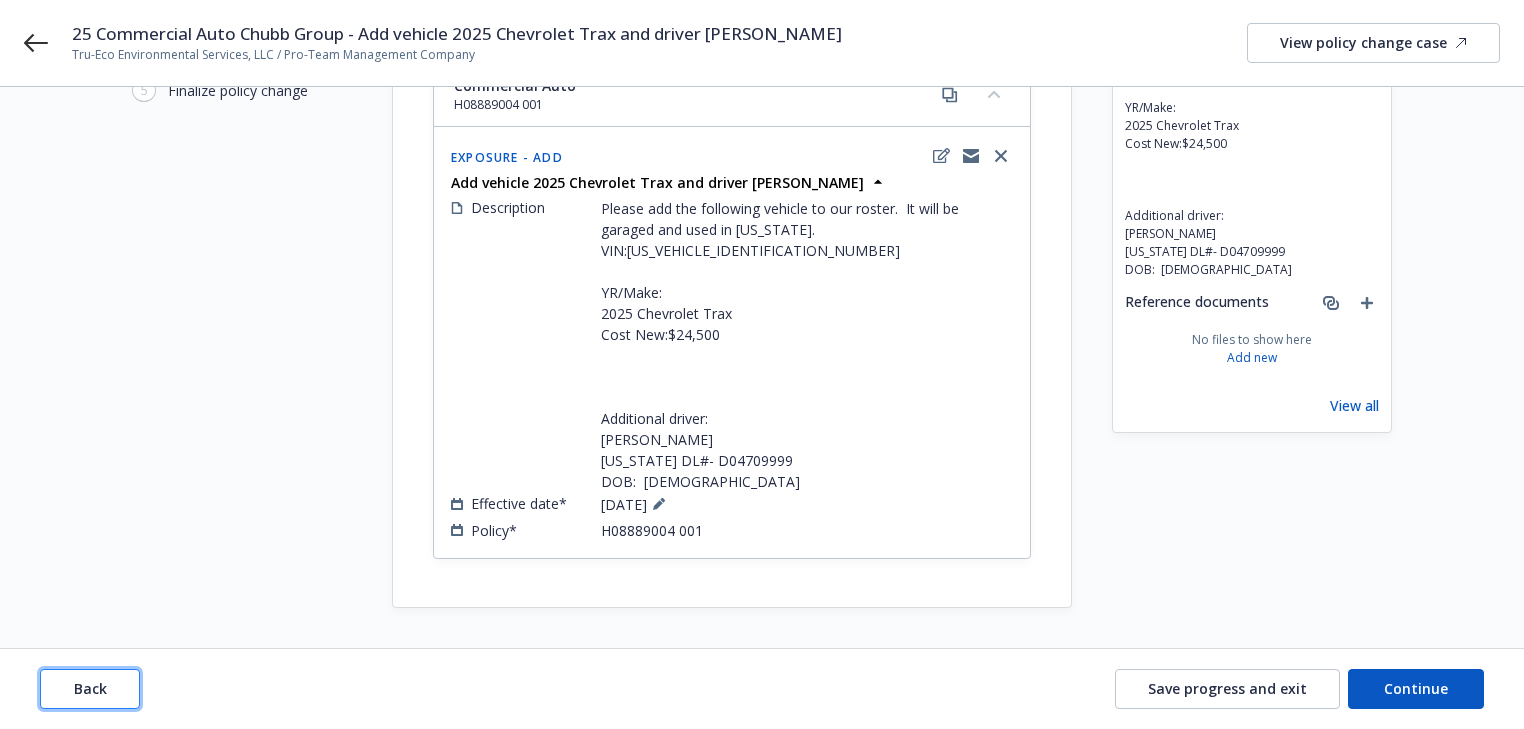 click on "Back" at bounding box center [90, 689] 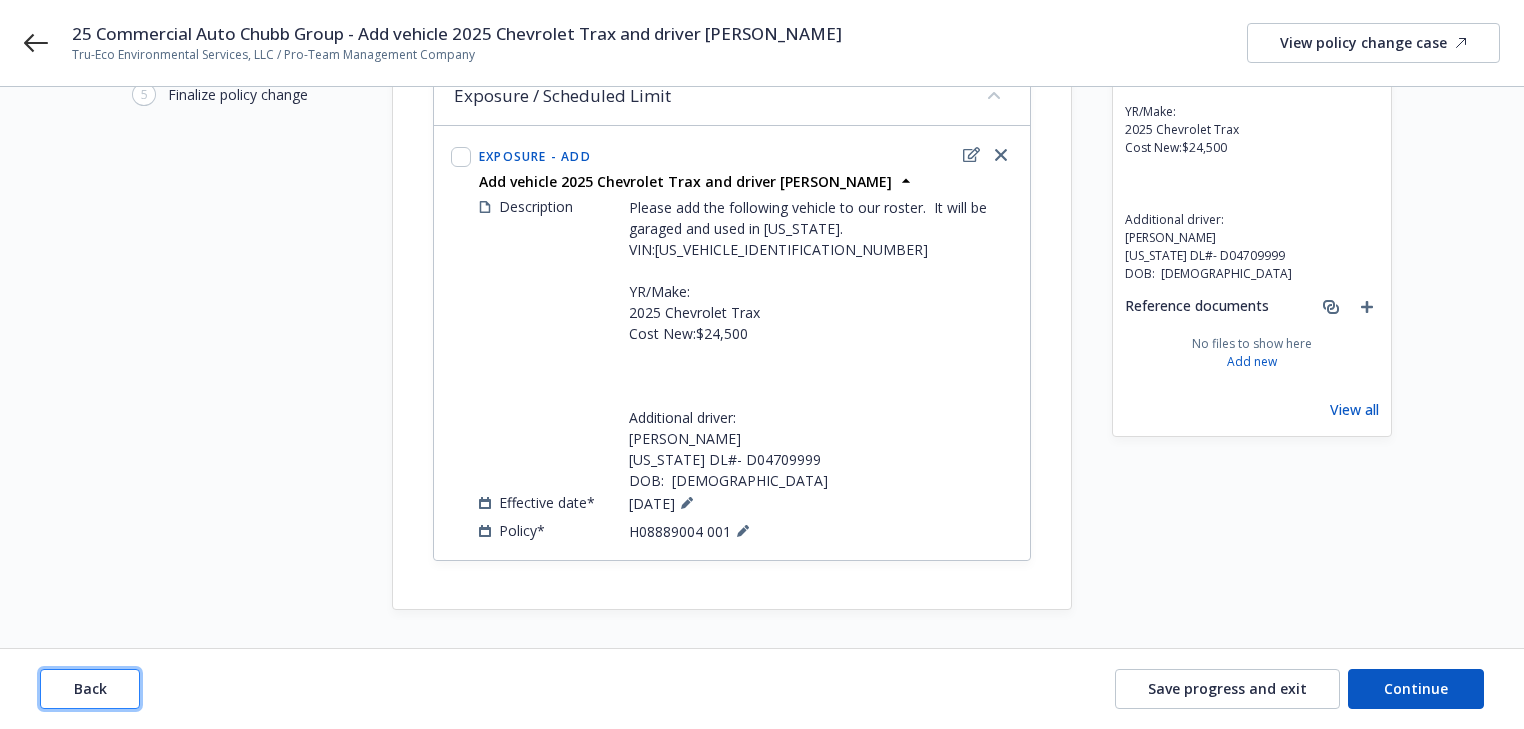 click on "Back" at bounding box center (90, 689) 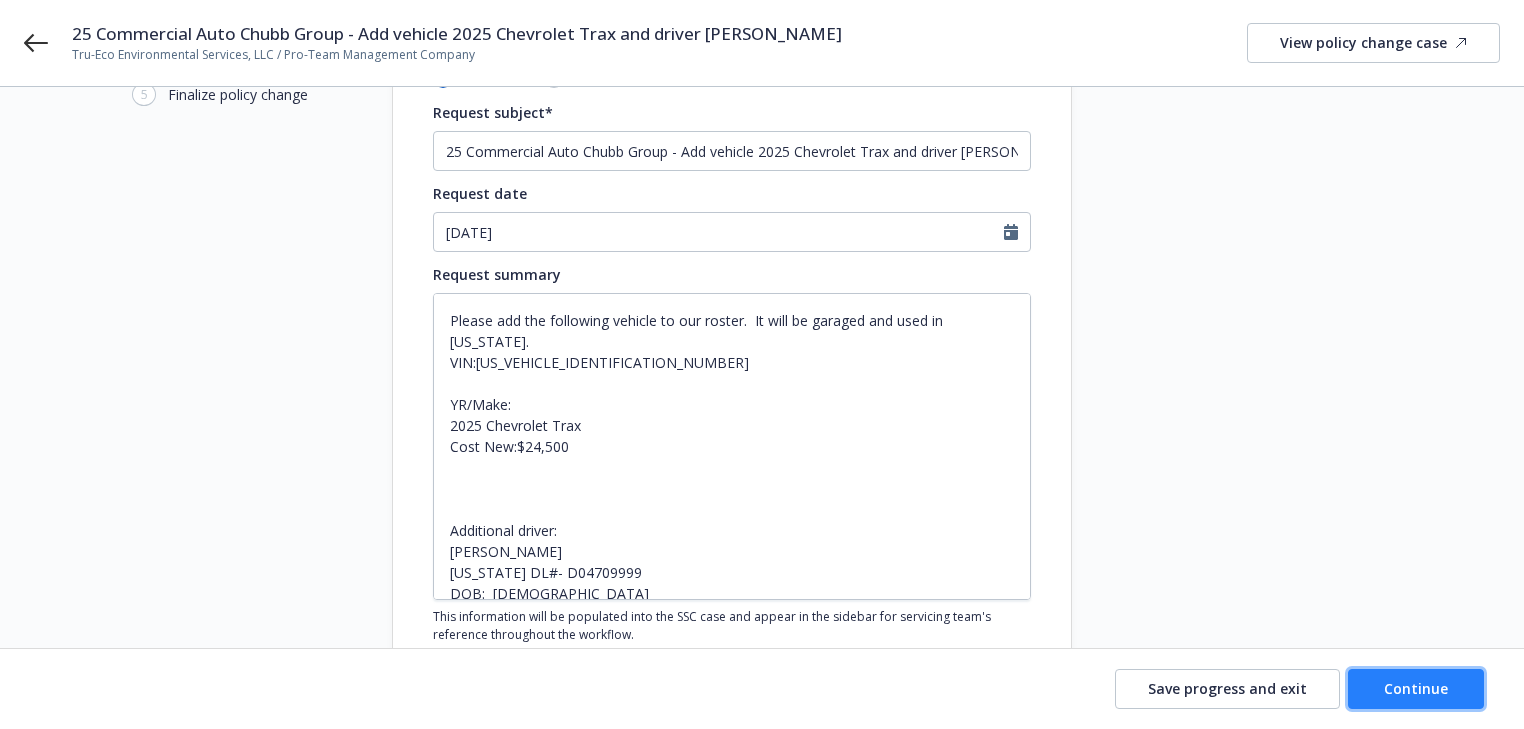 click on "Continue" at bounding box center [1416, 688] 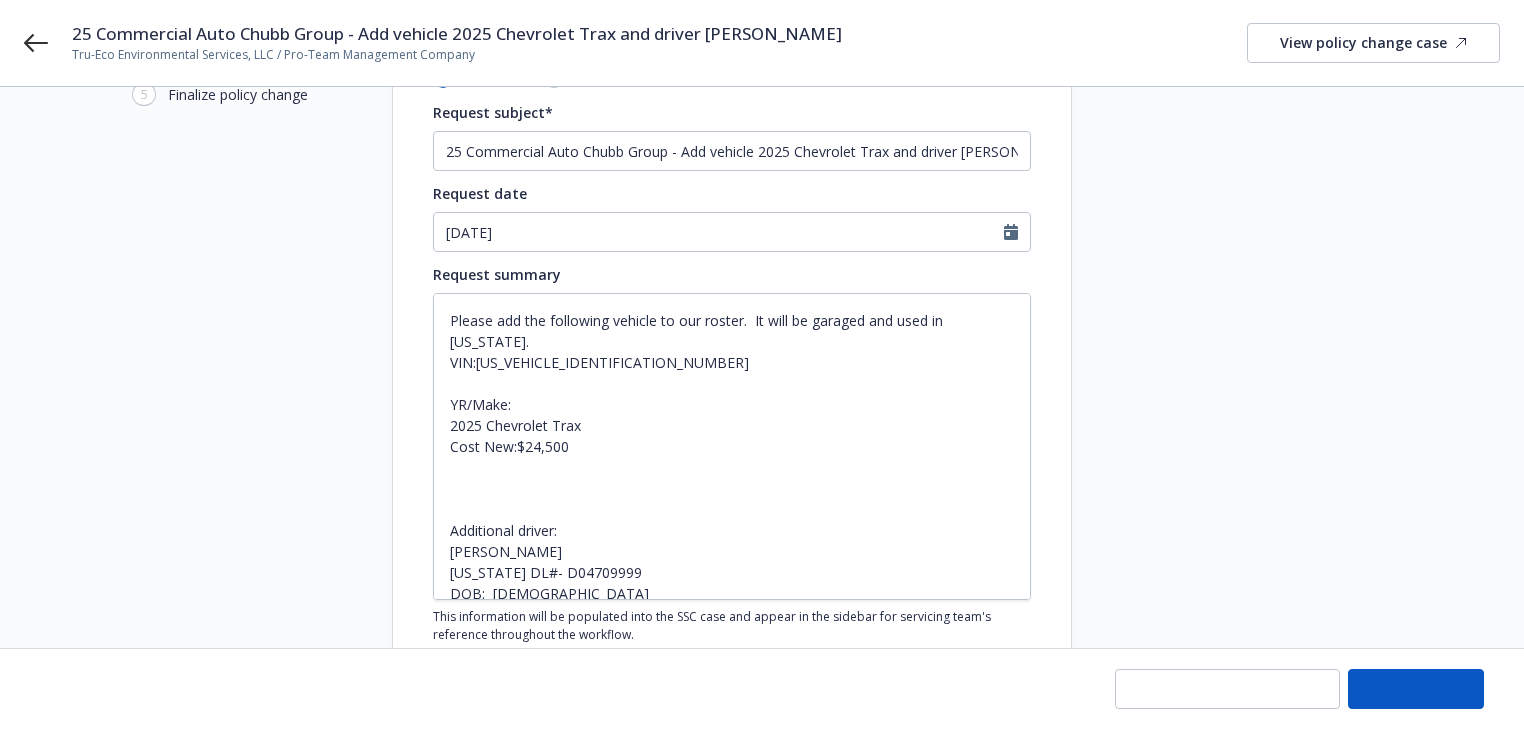 type on "x" 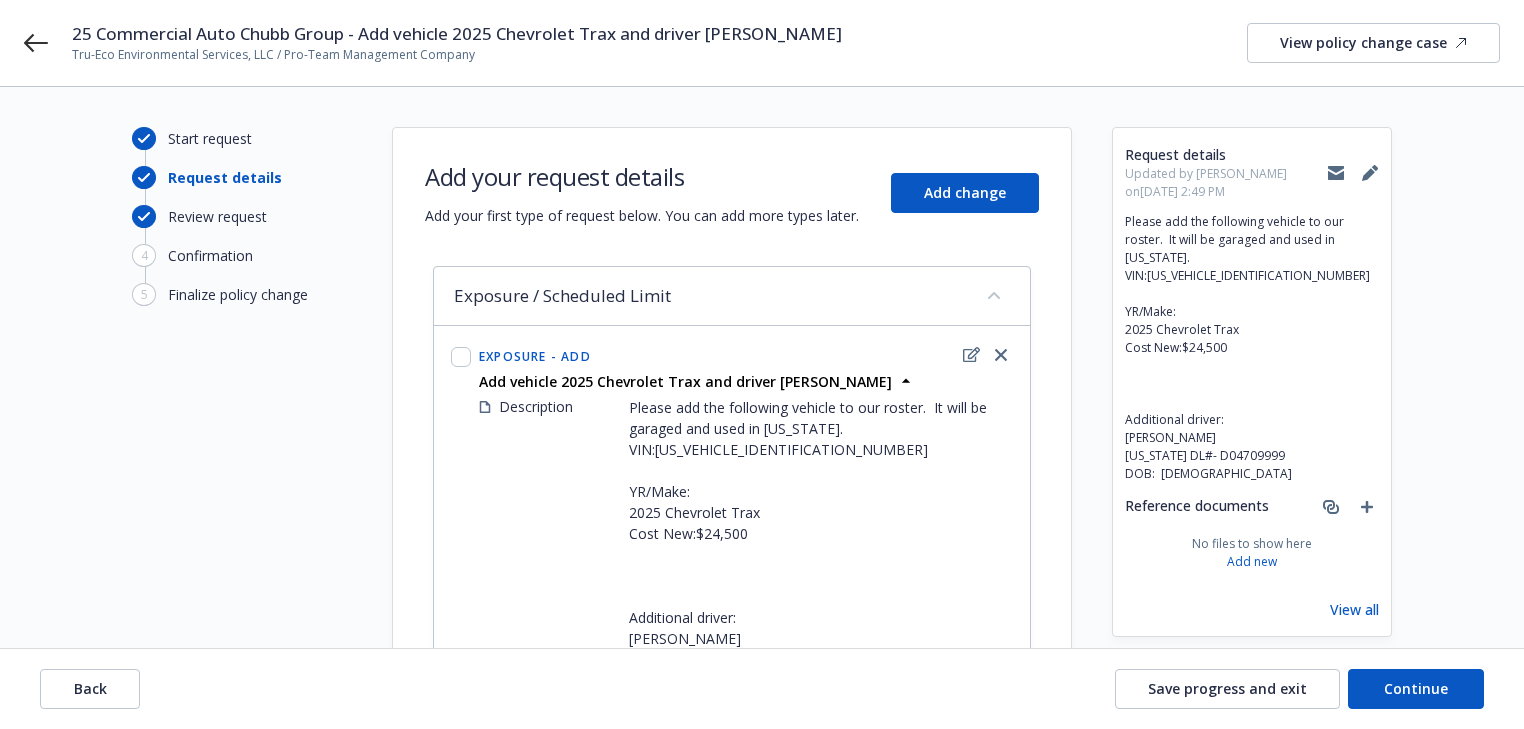 scroll, scrollTop: 200, scrollLeft: 0, axis: vertical 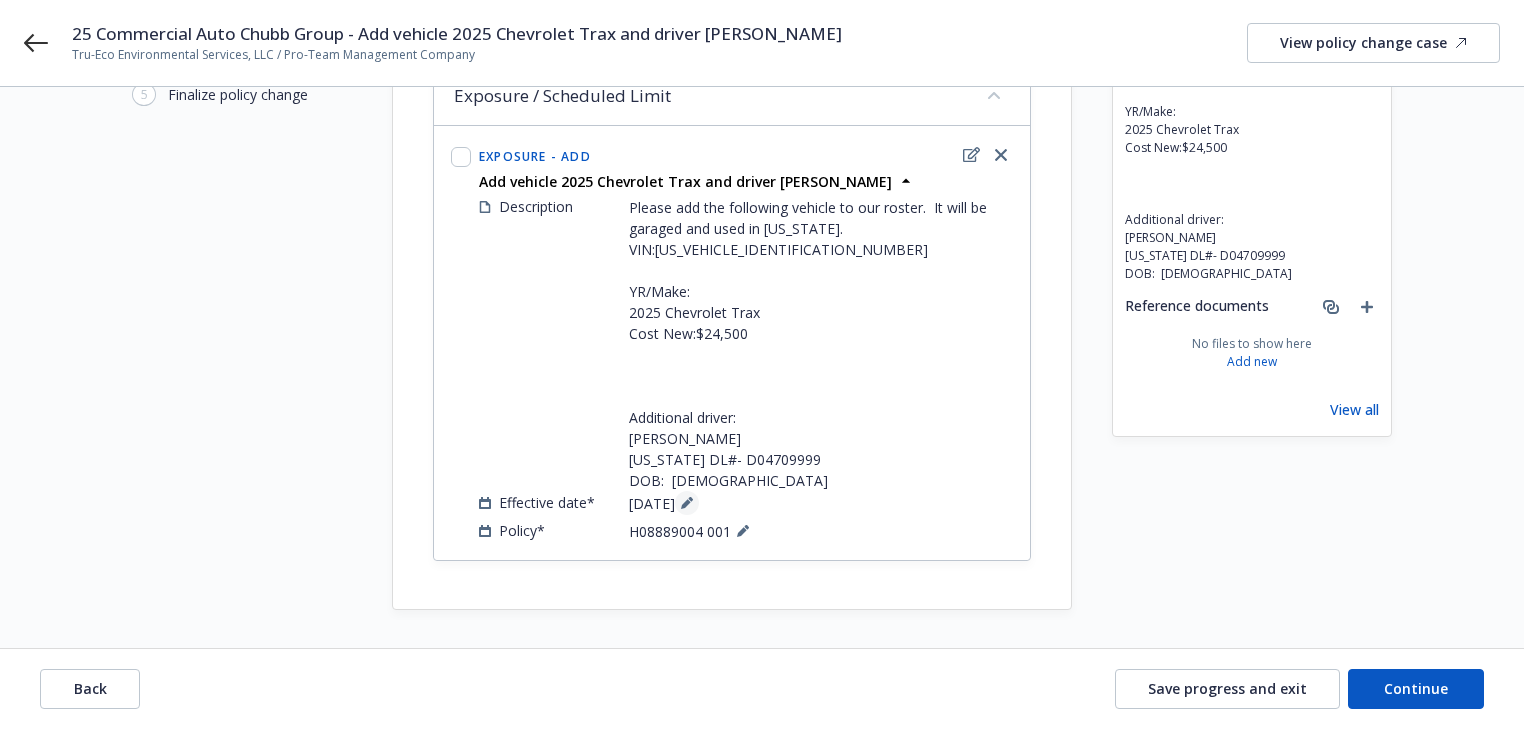 click at bounding box center [687, 503] 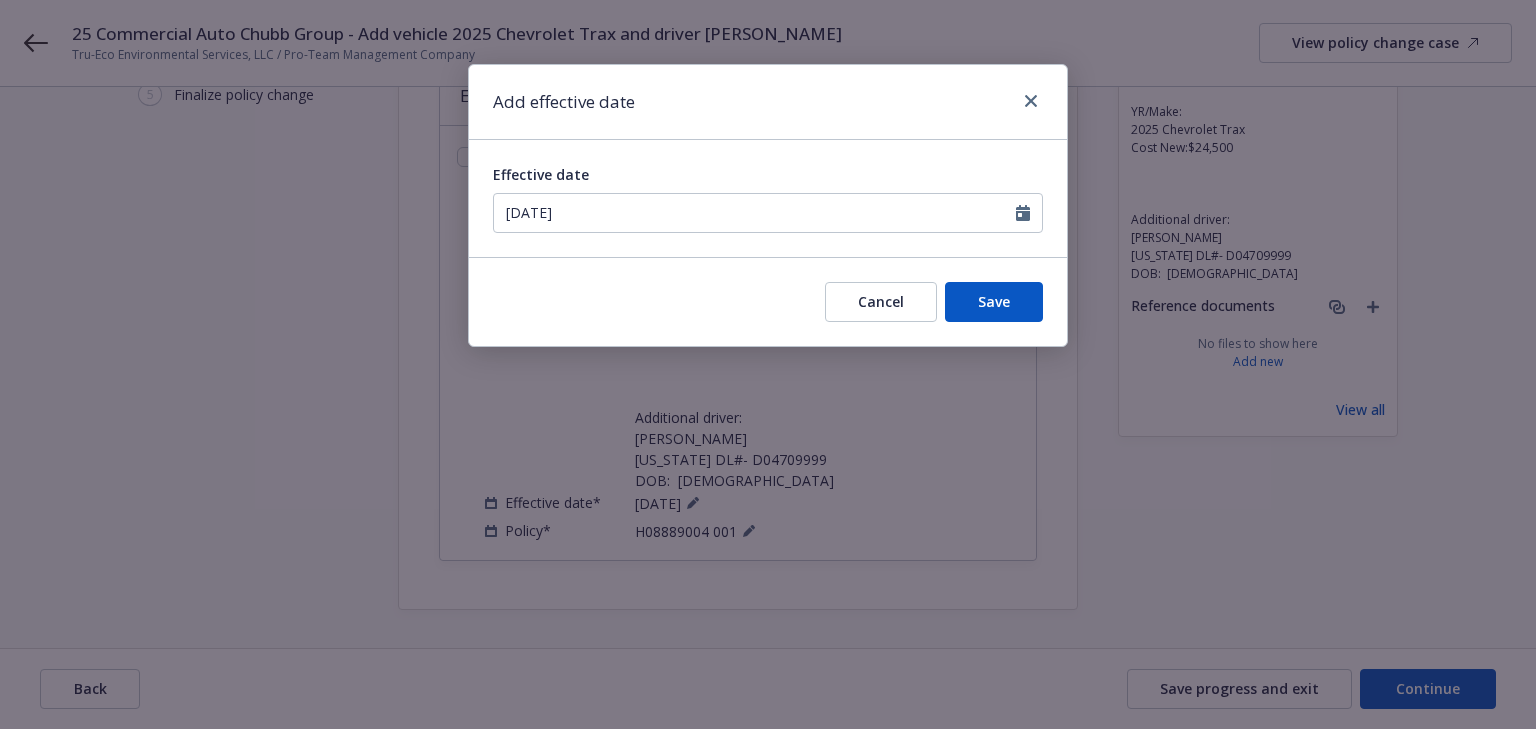click on "Effective date [DATE]" at bounding box center [768, 198] 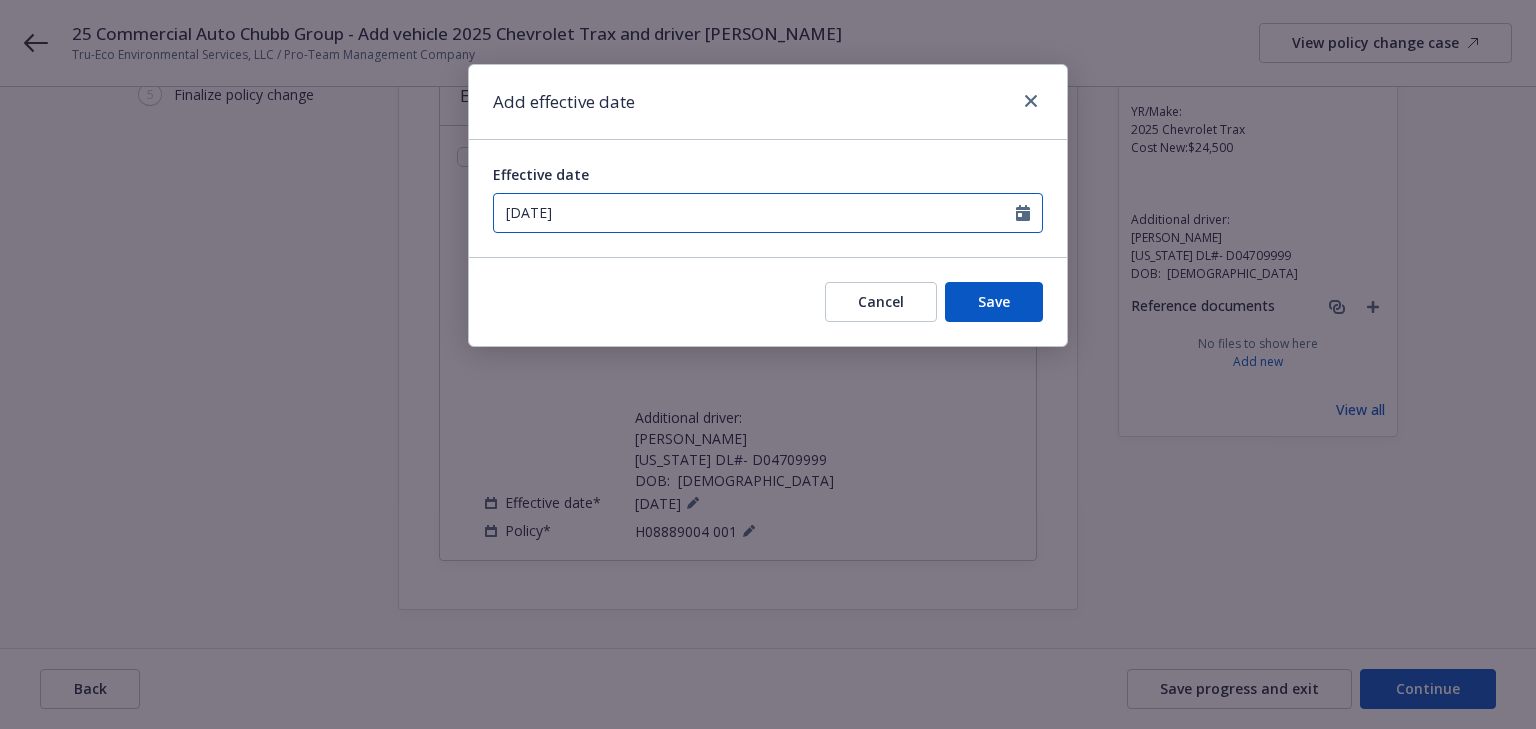 click on "[DATE]" at bounding box center [755, 213] 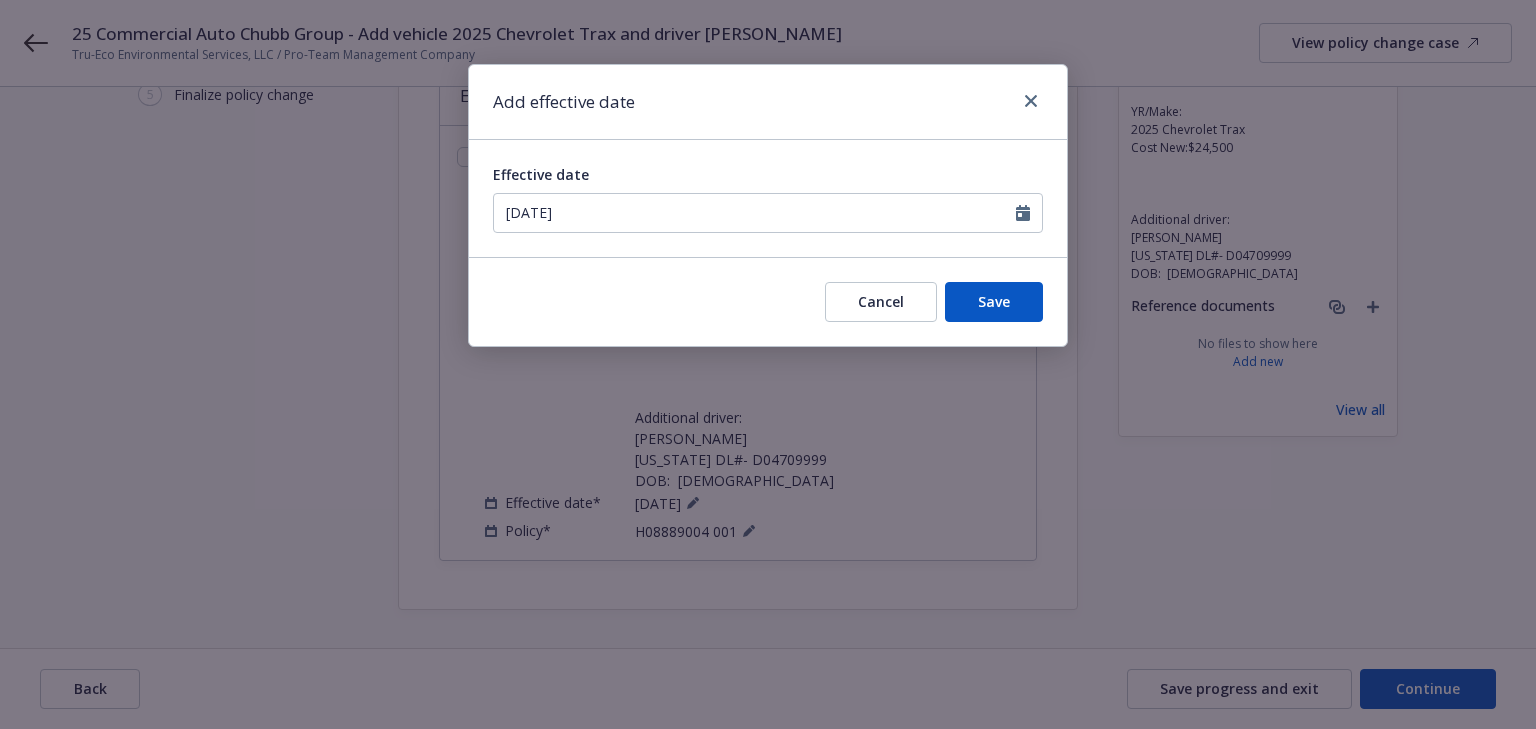 click on "14" at bounding box center (551, 388) 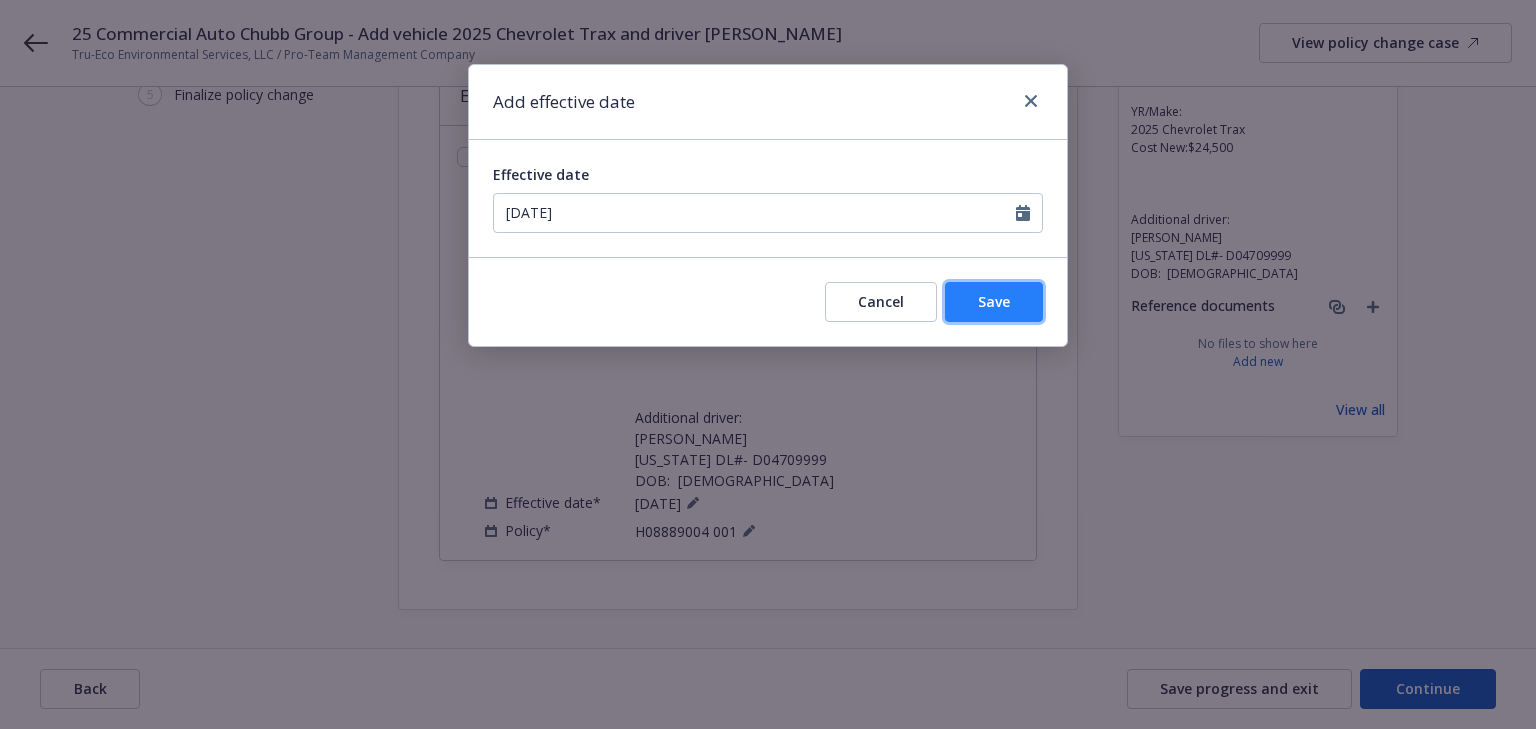 click on "Save" at bounding box center [994, 302] 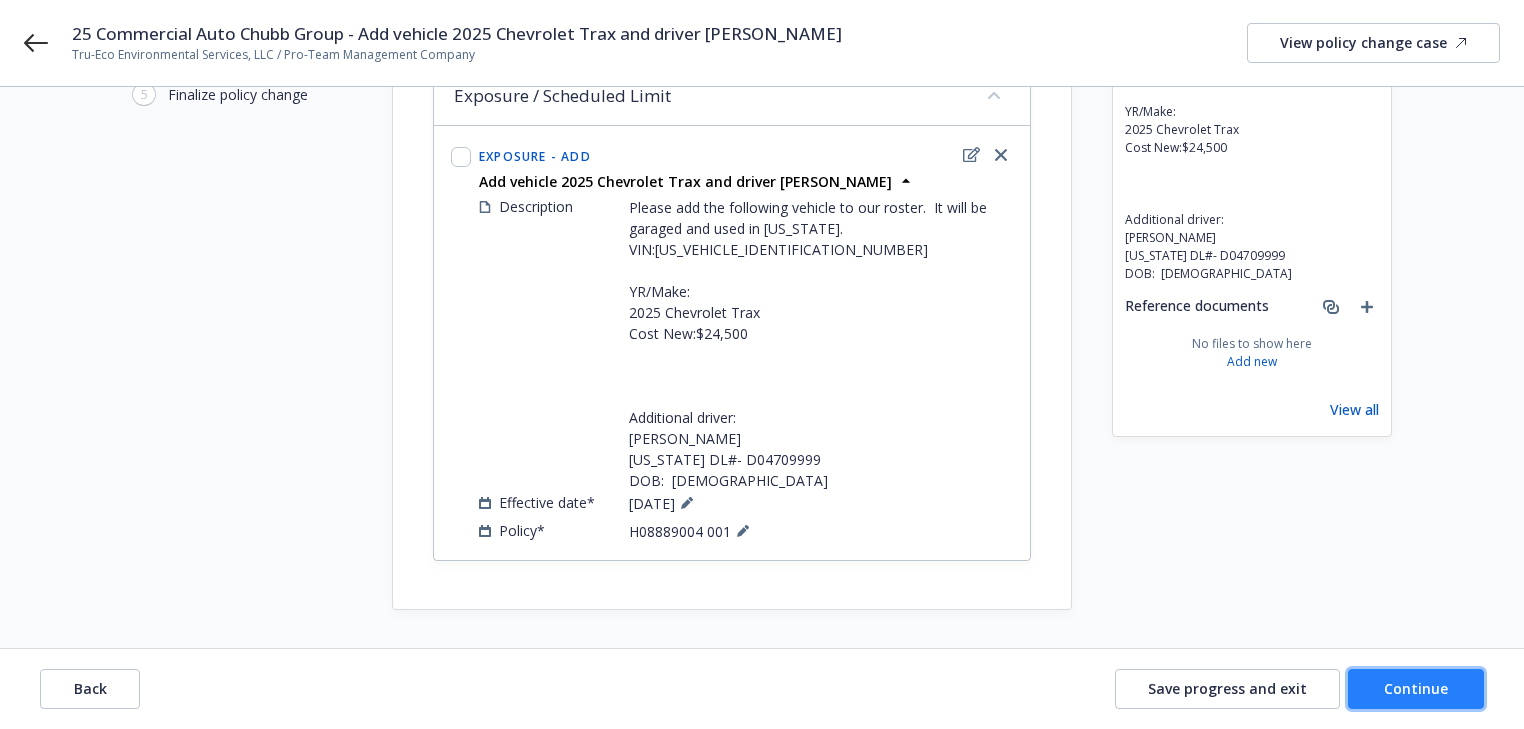 click on "Continue" at bounding box center (1416, 688) 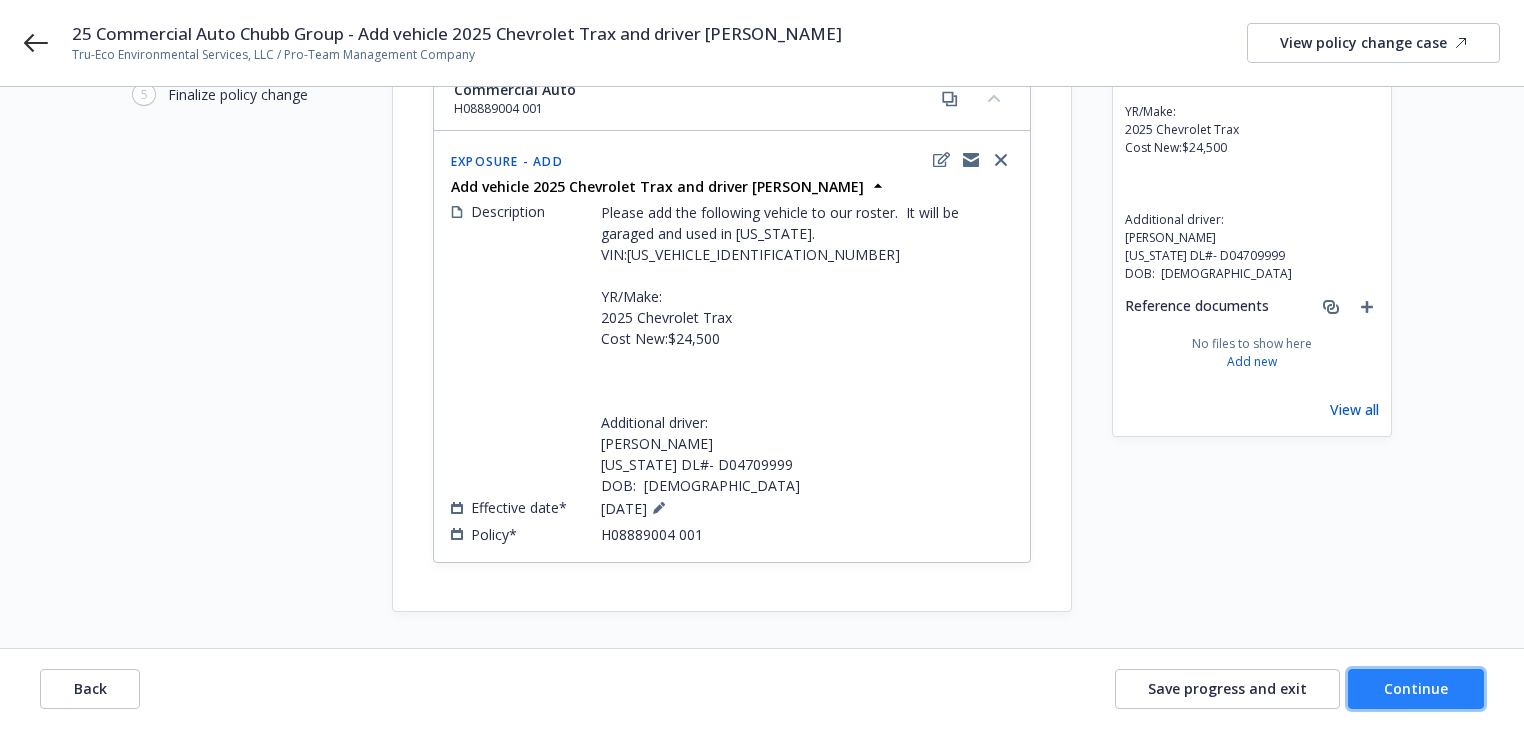 click on "Continue" at bounding box center (1416, 688) 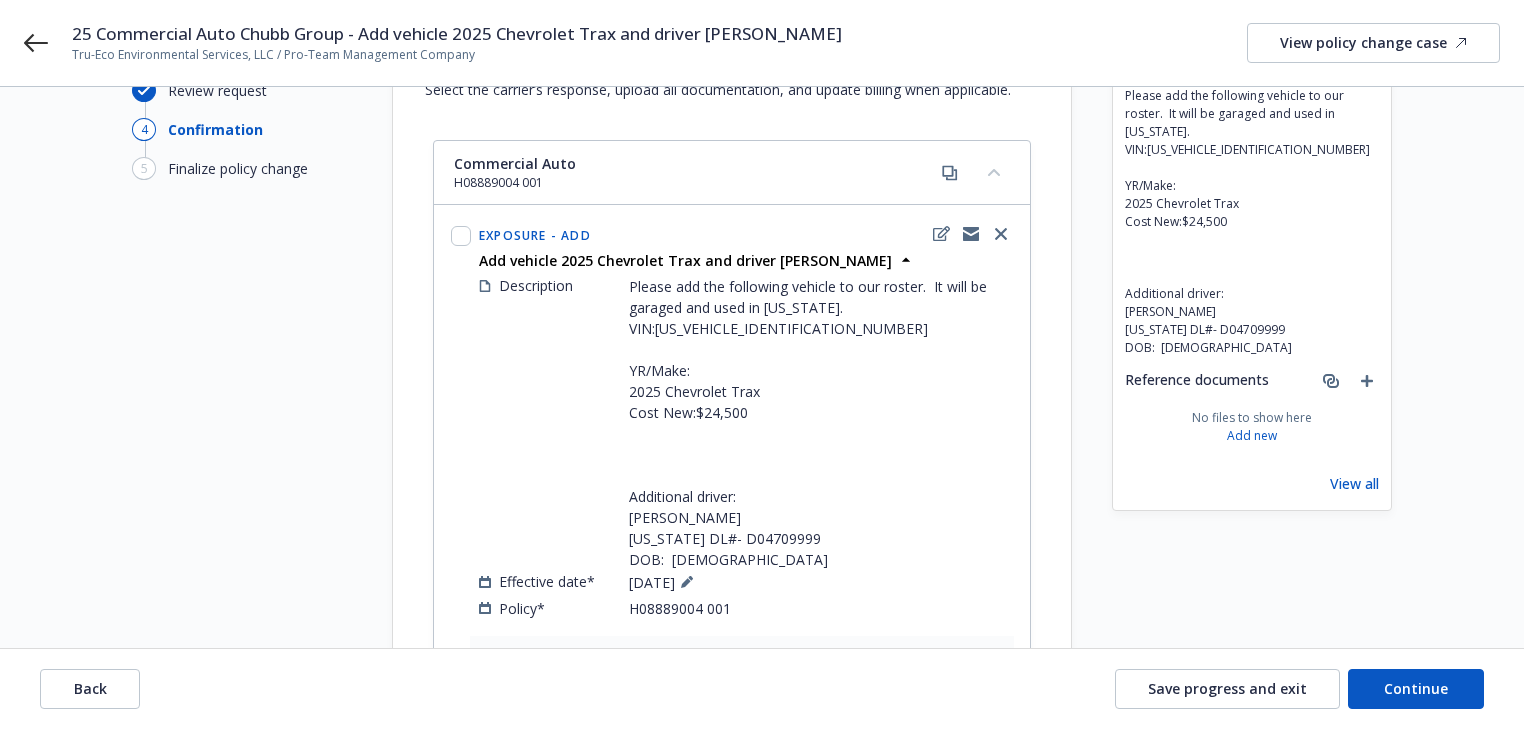 scroll, scrollTop: 0, scrollLeft: 0, axis: both 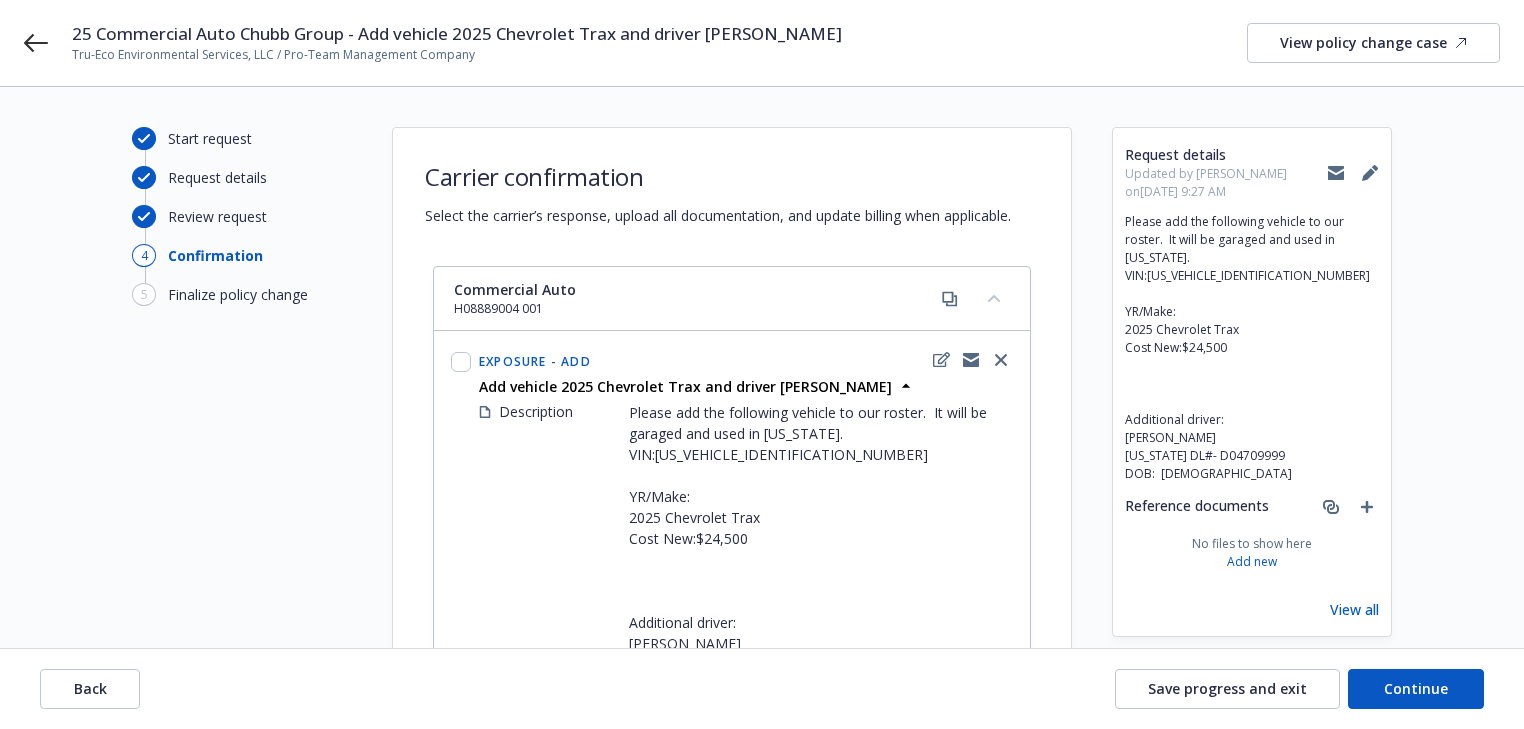 click 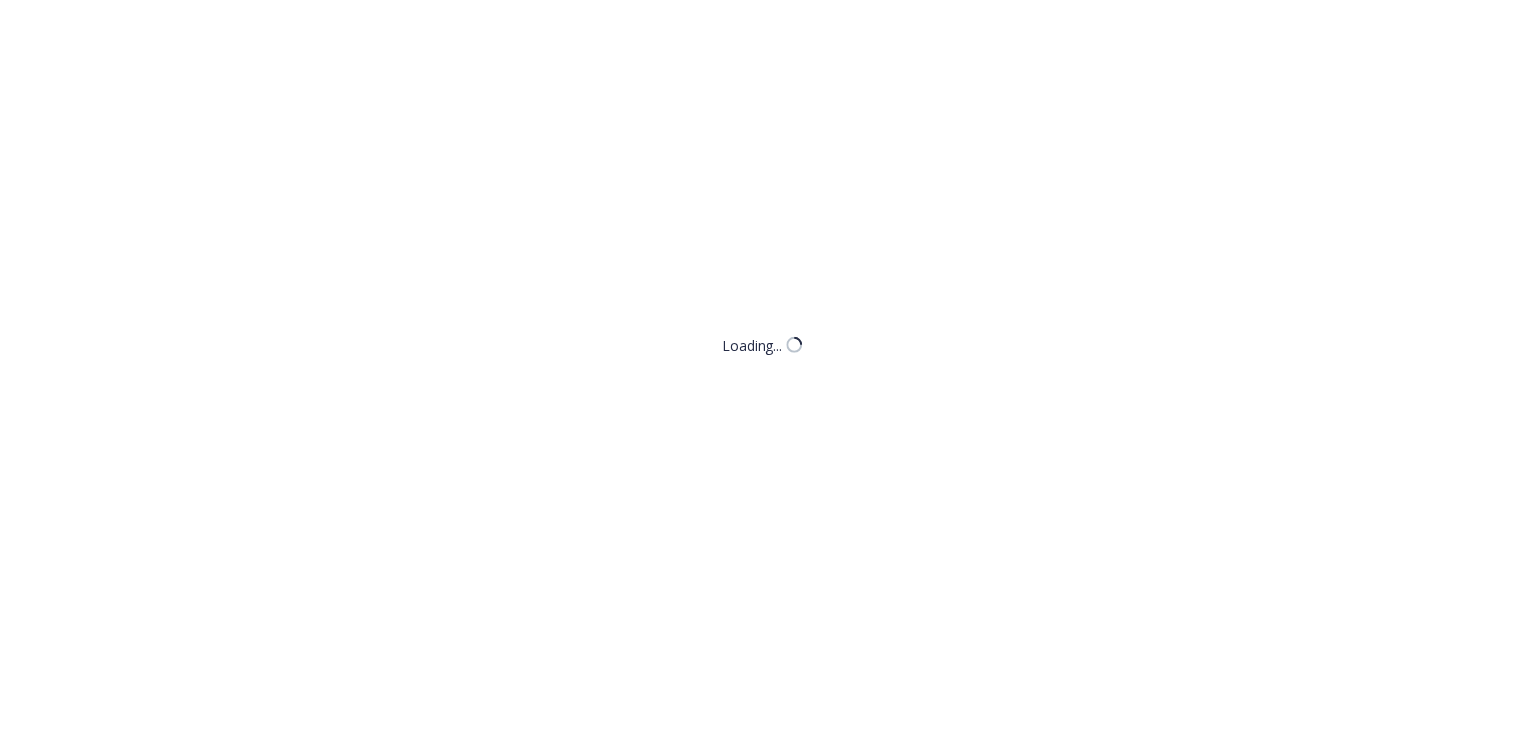 scroll, scrollTop: 0, scrollLeft: 0, axis: both 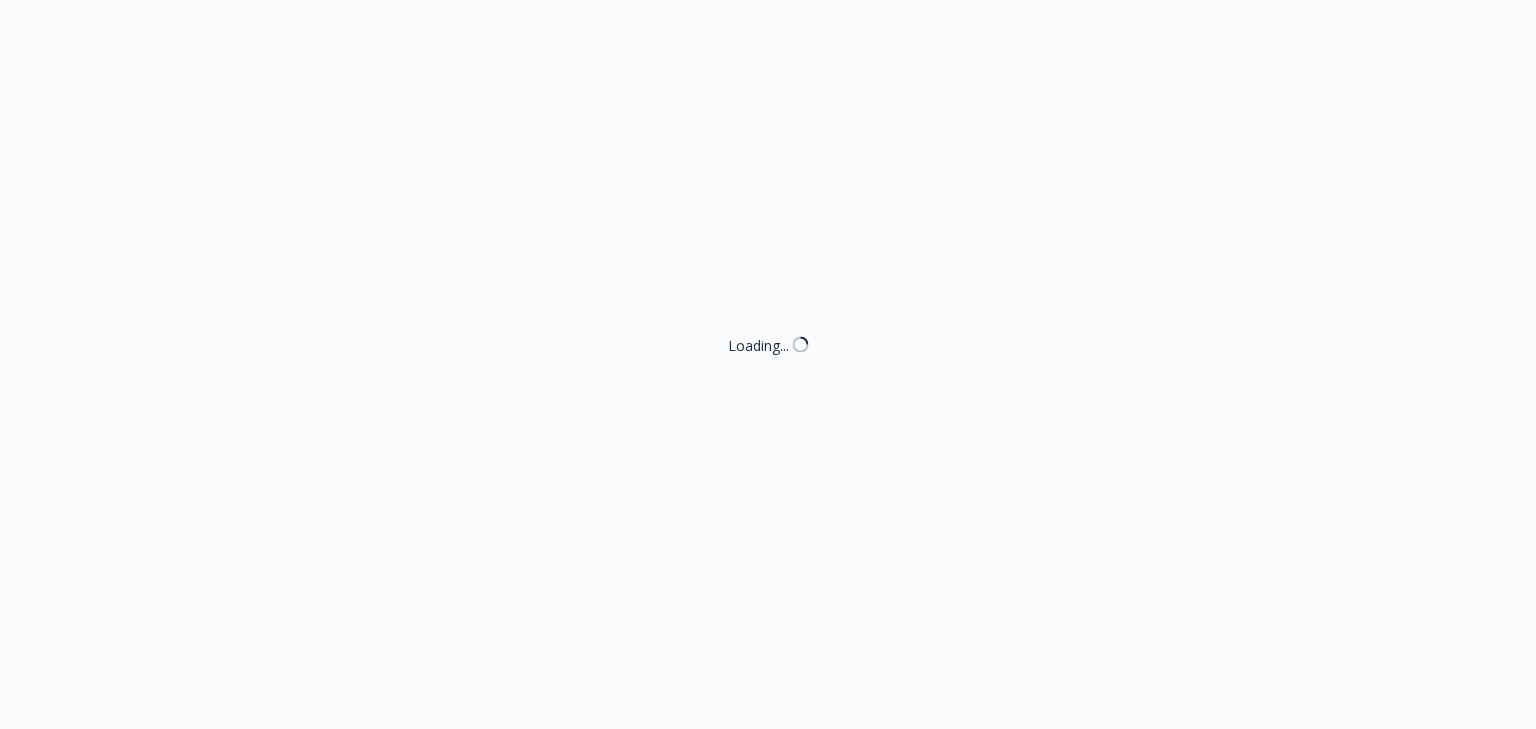 select on "ACCEPTED" 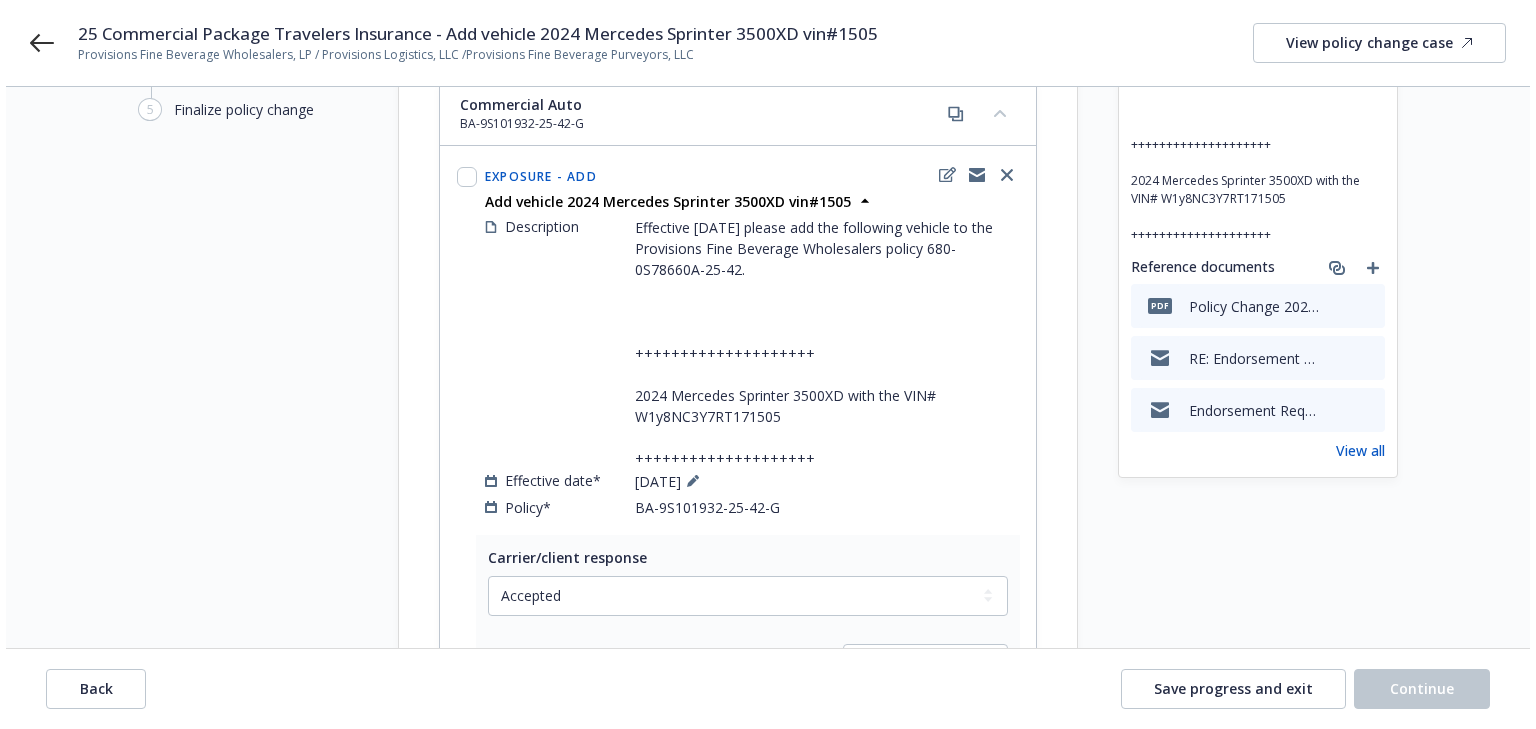 scroll, scrollTop: 560, scrollLeft: 0, axis: vertical 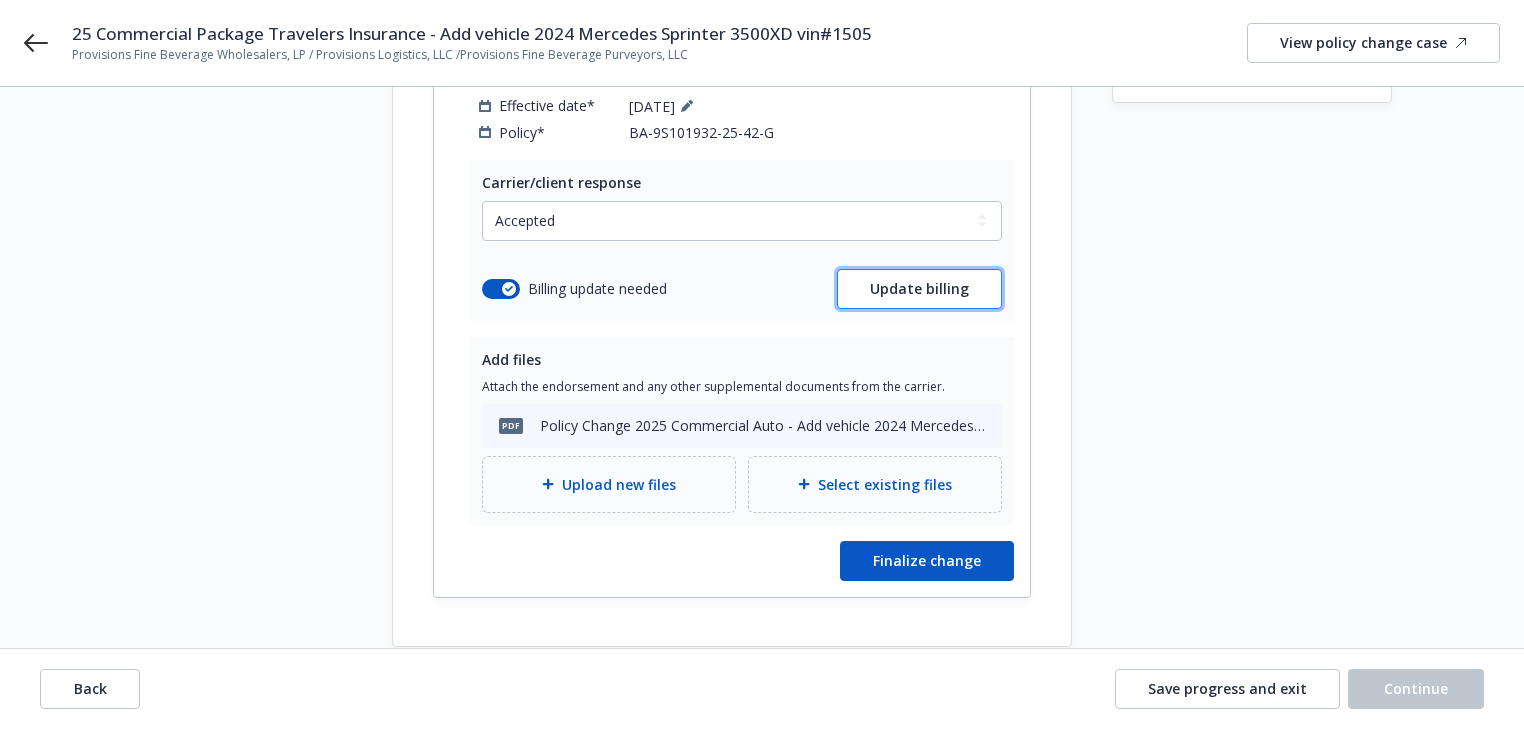 click on "Update billing" at bounding box center [919, 288] 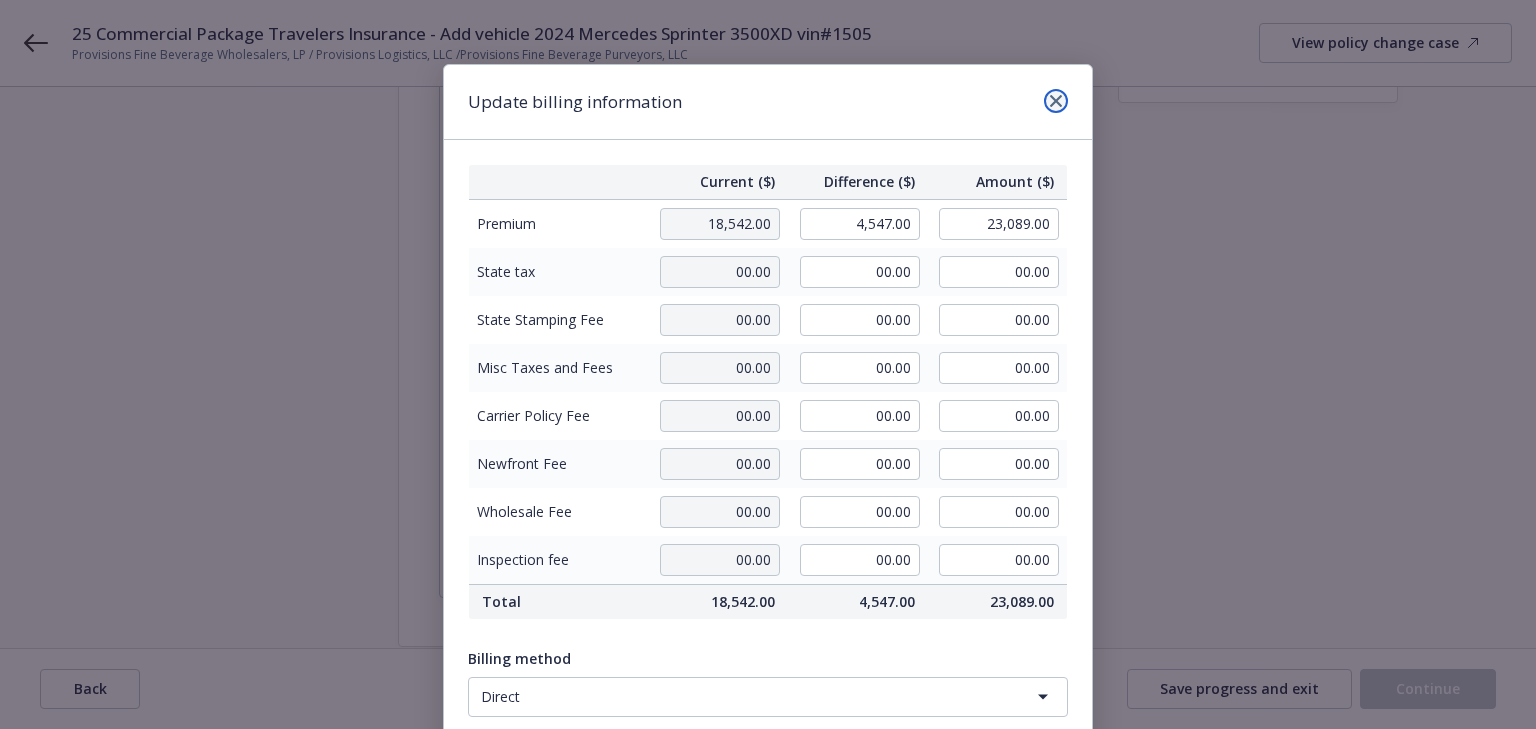 click at bounding box center [1056, 101] 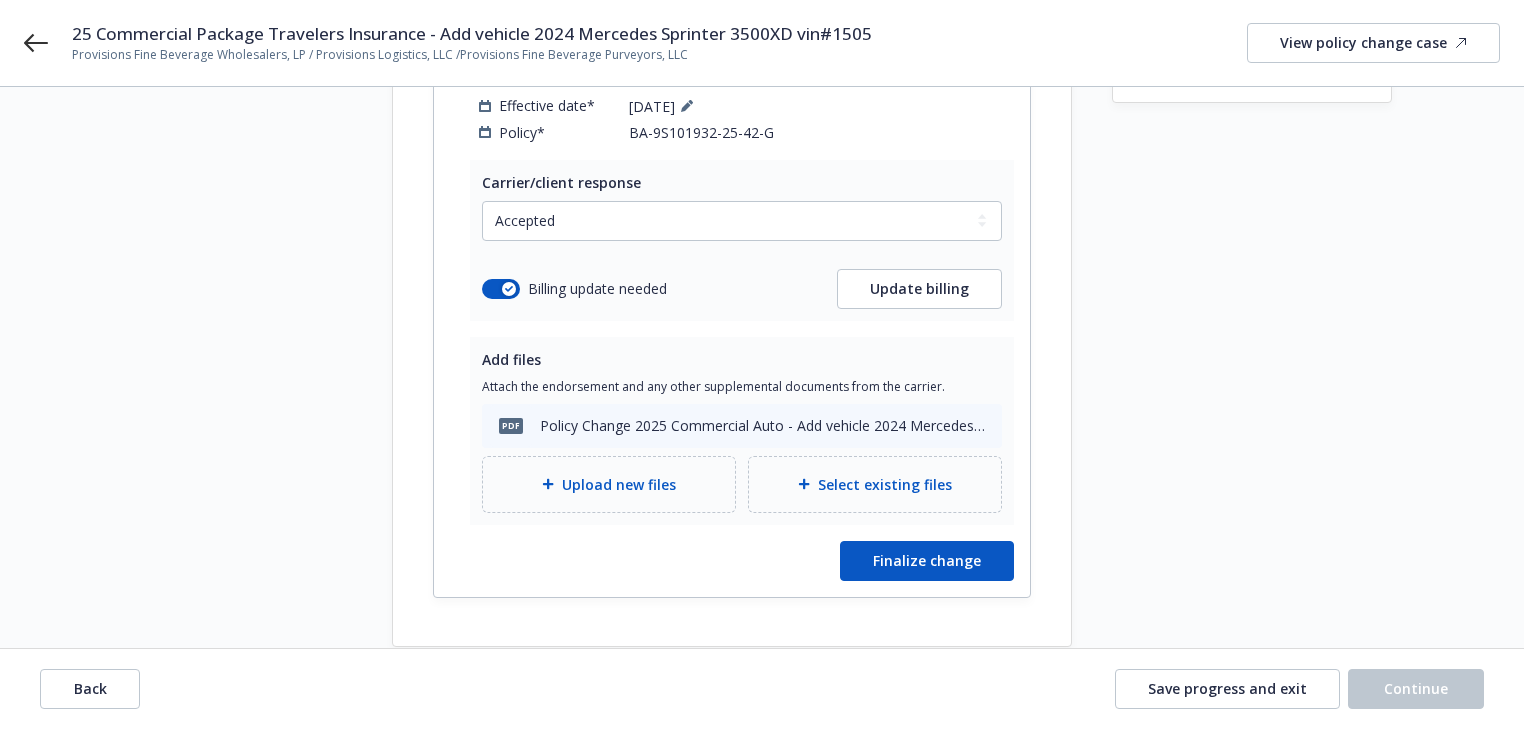 click on "Request details Updated by Melody Zhang on  07/11/2025, 9:27 AM Effective 6-30-2025 please add the following vehicle to the Provisions Fine Beverage Wholesalers policy 680-0S78660A-25-42.
++++++++++++++++++++
2024 Mercedes Sprinter 3500XD with the VIN# W1y8NC3Y7RT171505
++++++++++++++++++++ Reference documents pdf Policy Change 2025 Commercial Auto - Add vehicle 2024 Mercedes Sprinter 3500XD vin#1505.pdf RE: Endorsement Request - Provisions Fine Beverage Wholesalers, LP / Provisions Logistics, LLC /Provisions Fine Beverage Purveyors, LLC - Policy #680-0S78660A-25-42 Endorsement Request - Provisions Fine Beverage Wholesalers, LP / Provisions Logistics, LLC /Provisions Fine Beverage Purveyors, LLC - Policy #680-0S78660A-25-42 View all" at bounding box center [1252, 107] 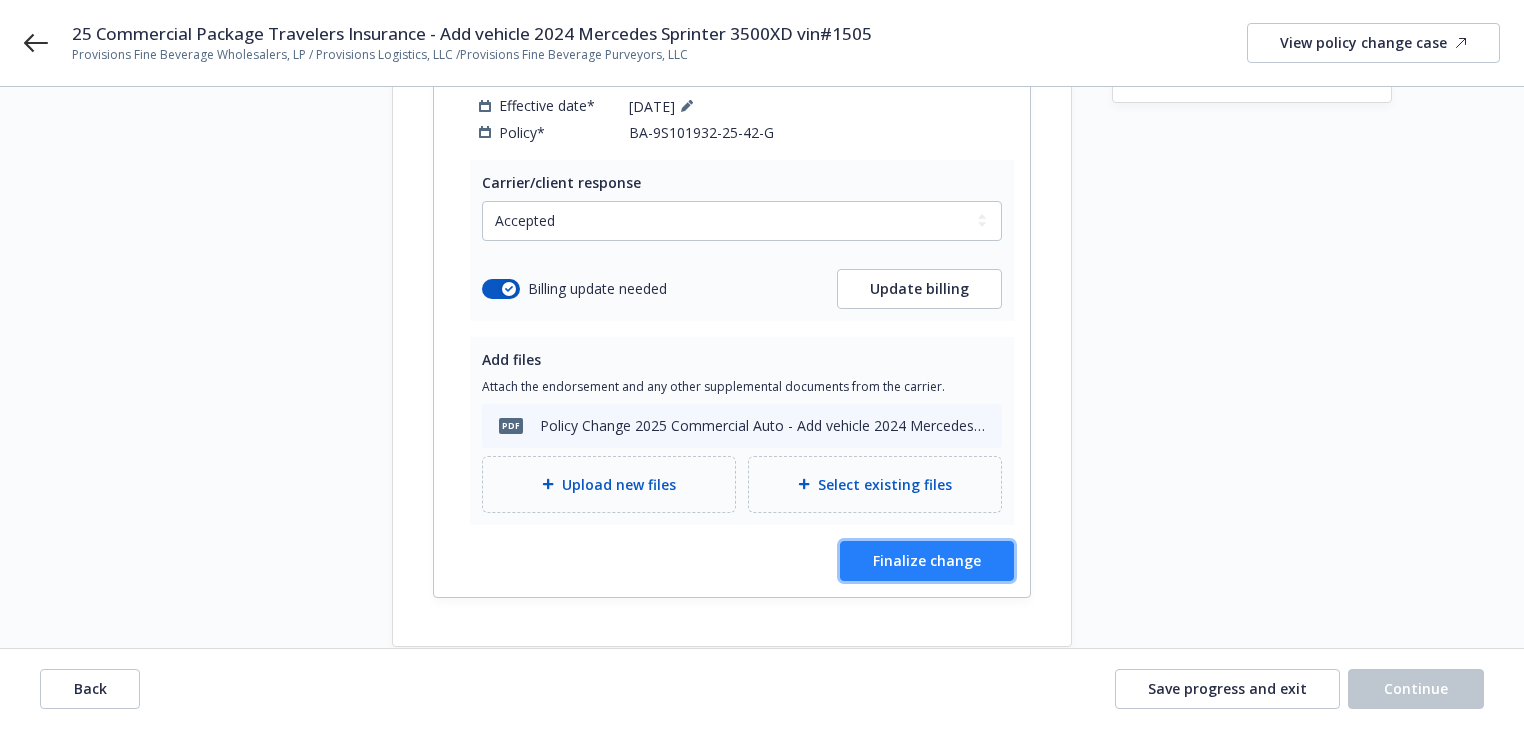 click on "Finalize change" at bounding box center [927, 560] 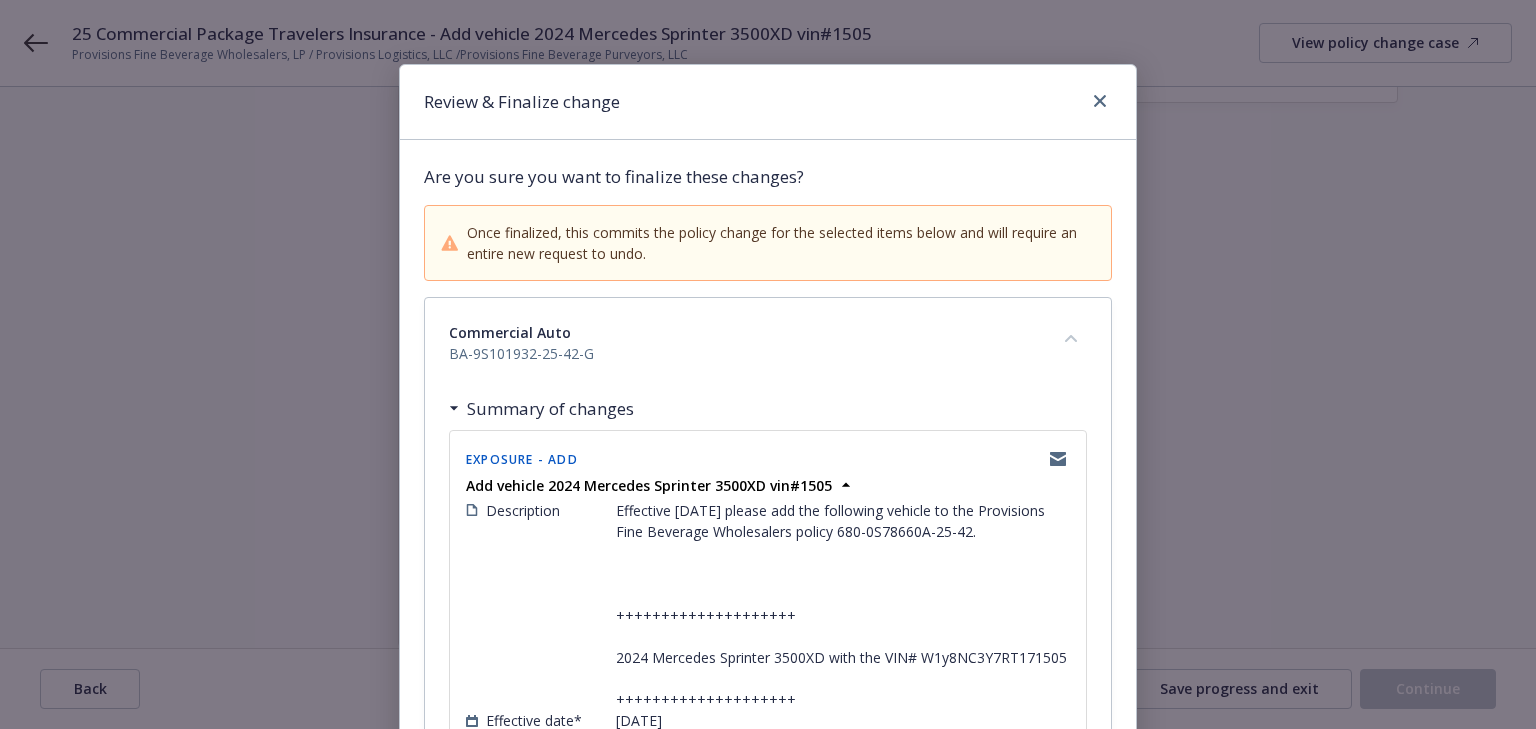 click on "Commercial Auto BA-9S101932-25-42-G" at bounding box center [768, 343] 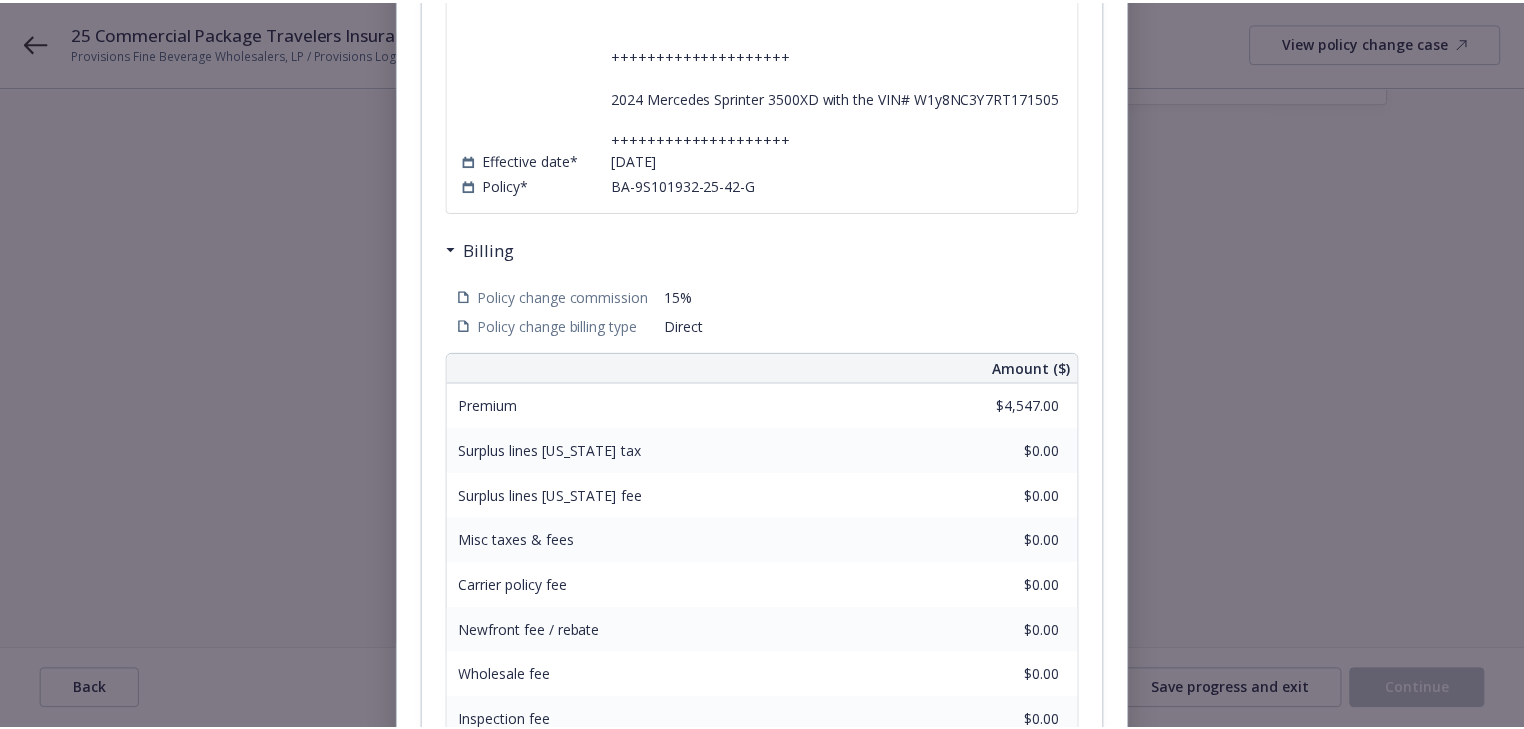 scroll, scrollTop: 805, scrollLeft: 0, axis: vertical 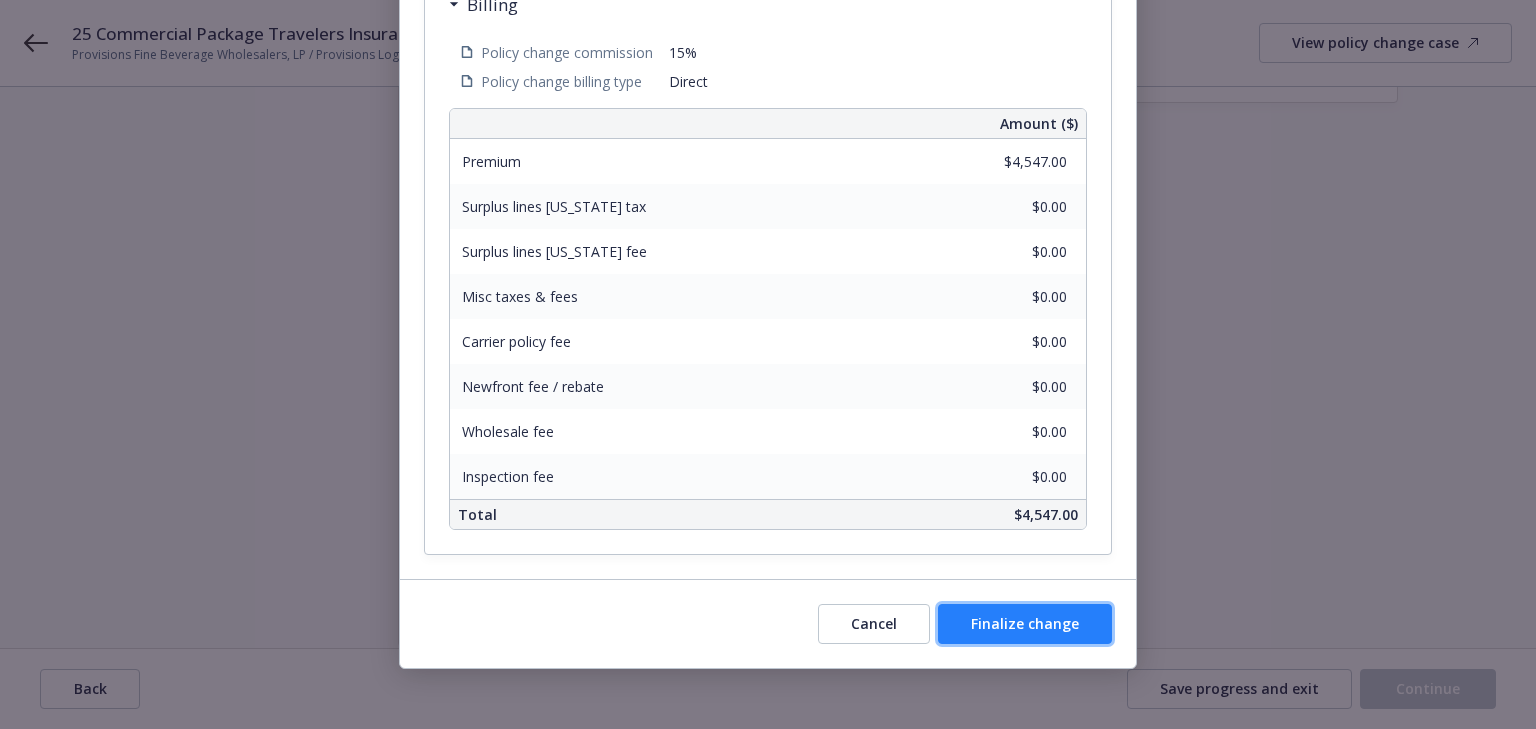 click on "Finalize change" at bounding box center [1025, 623] 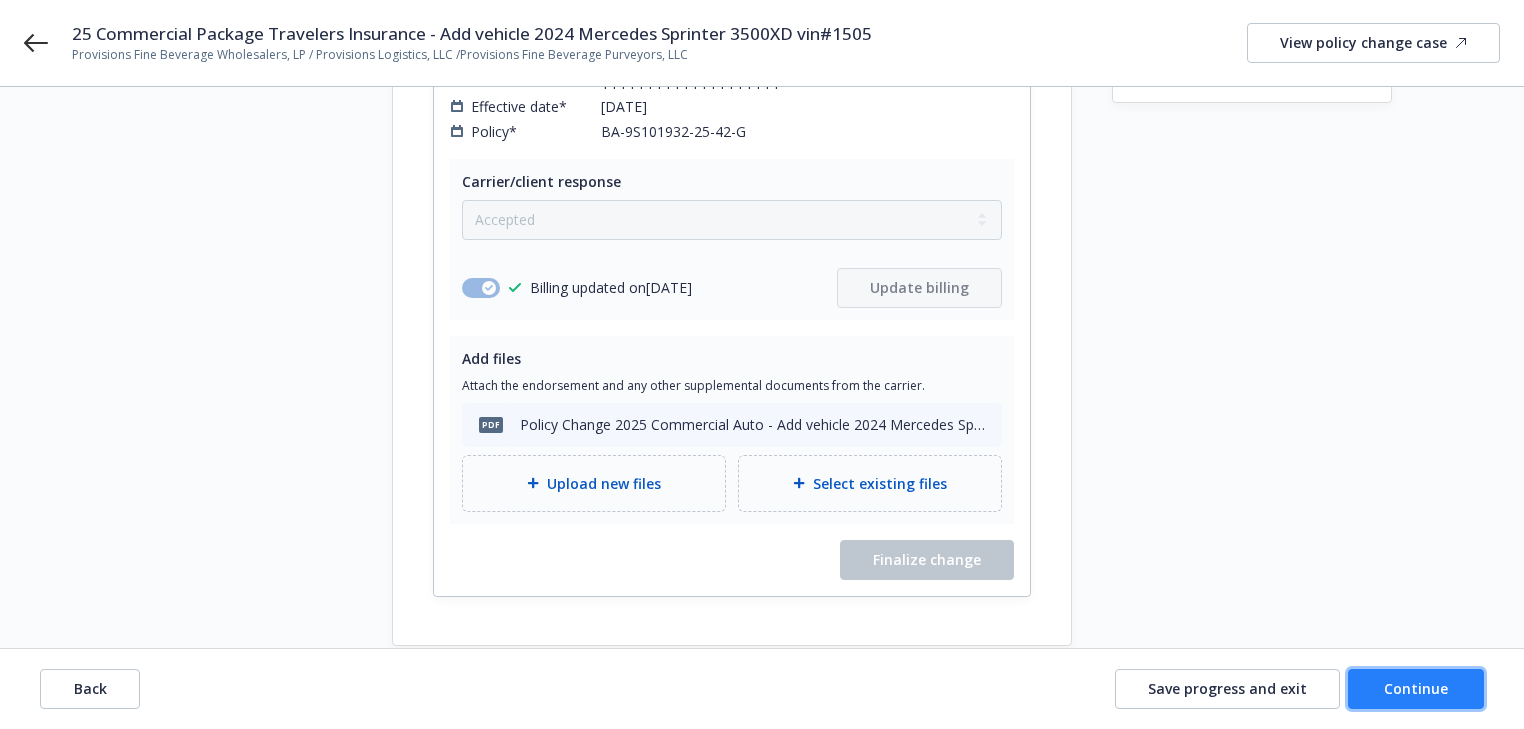 click on "Continue" at bounding box center (1416, 689) 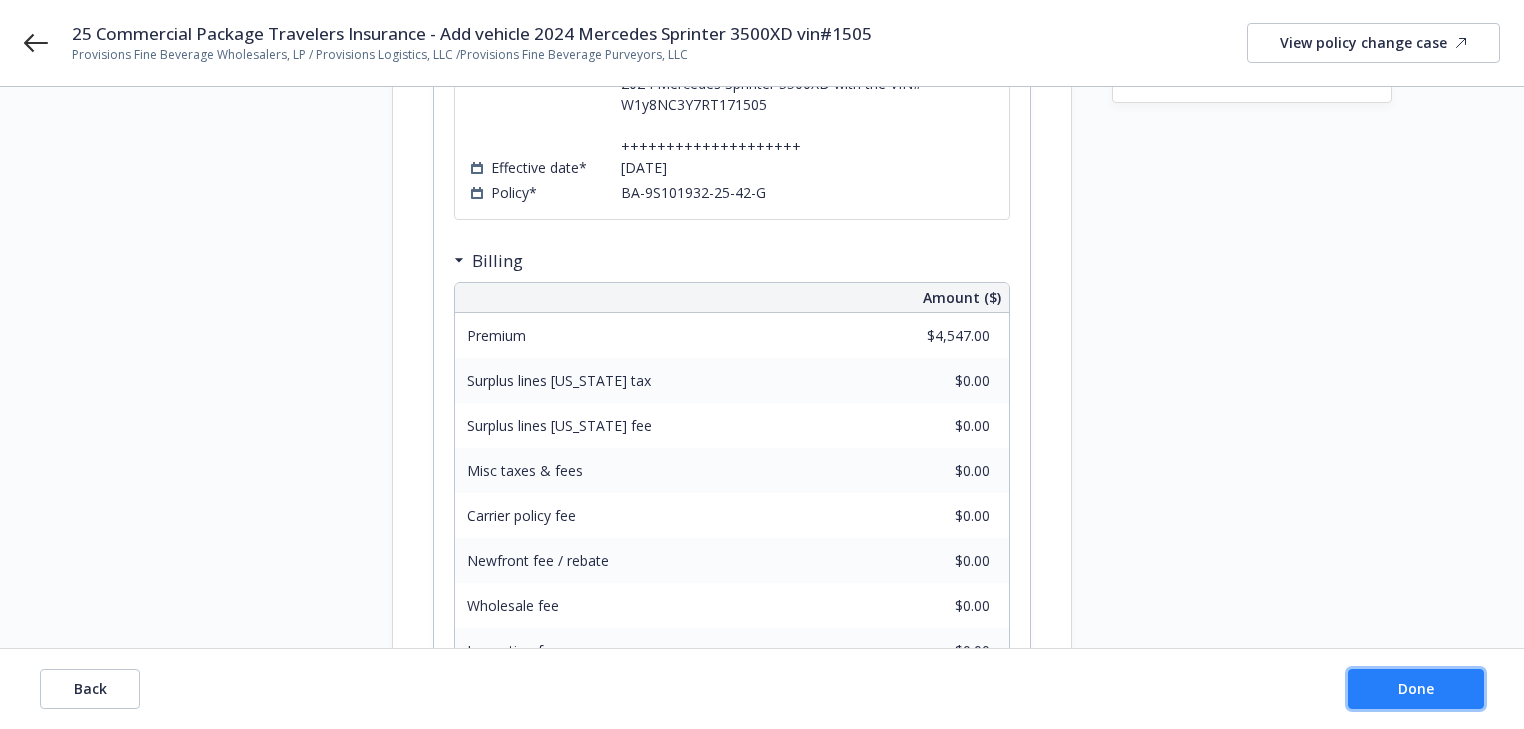 click on "Done" at bounding box center (1416, 689) 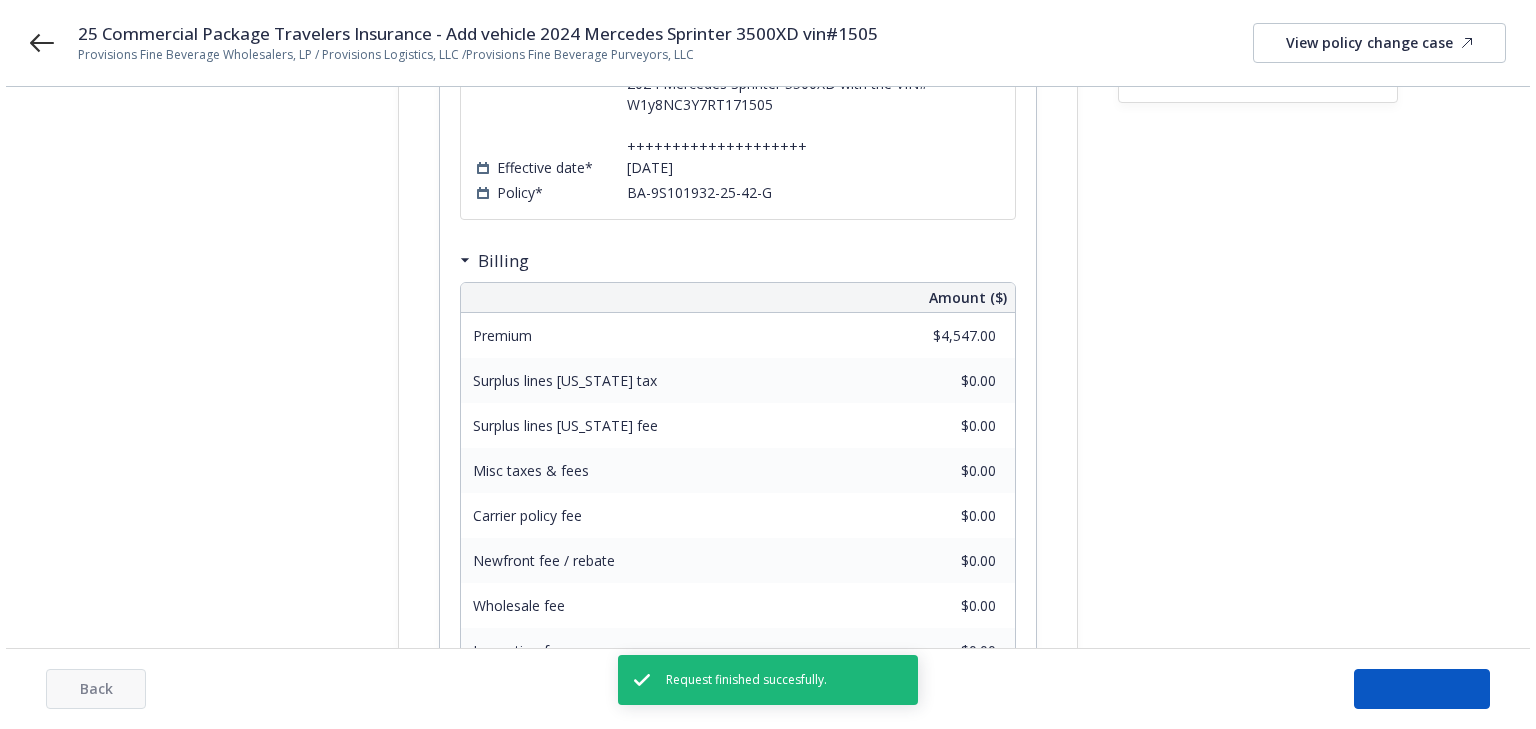 scroll, scrollTop: 0, scrollLeft: 0, axis: both 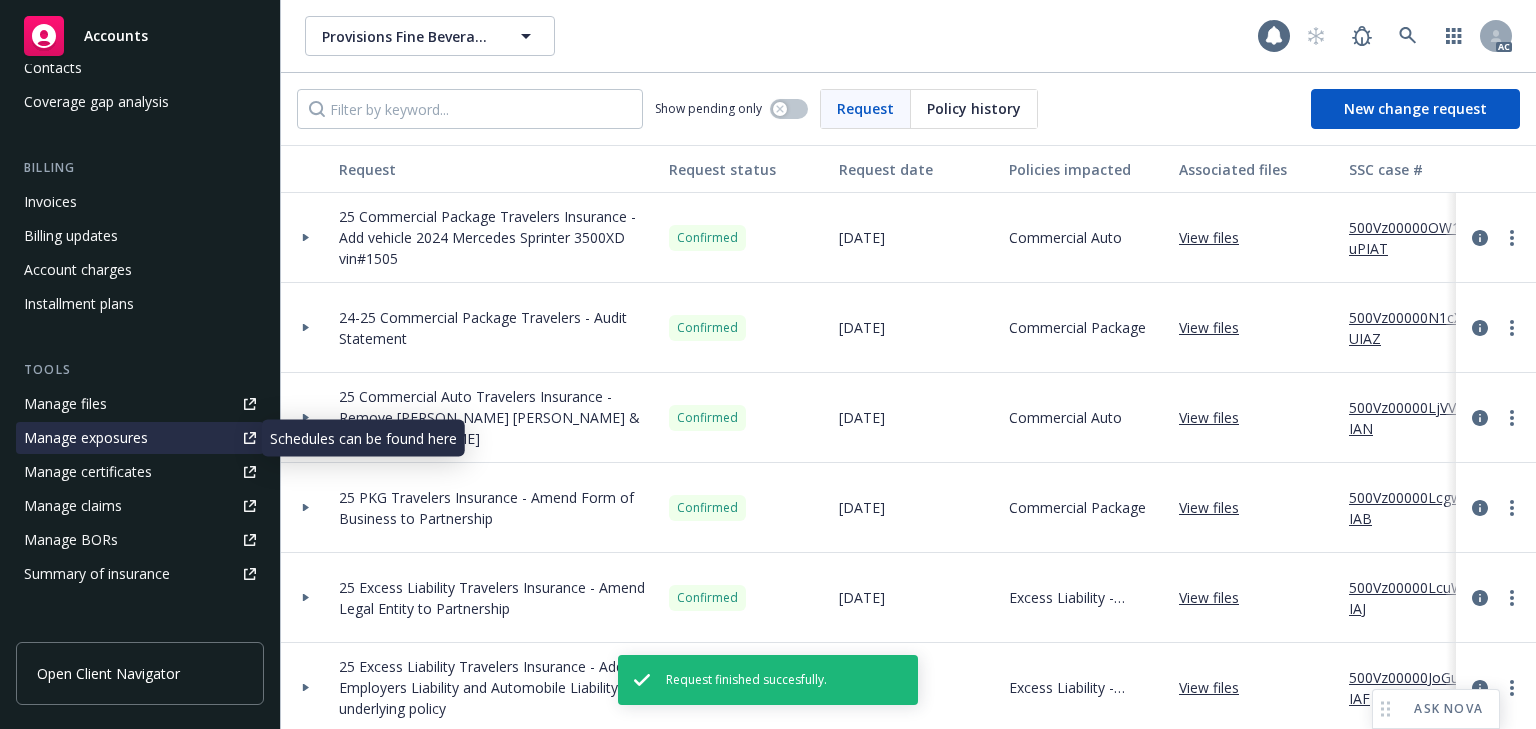 click on "Manage exposures" at bounding box center (86, 438) 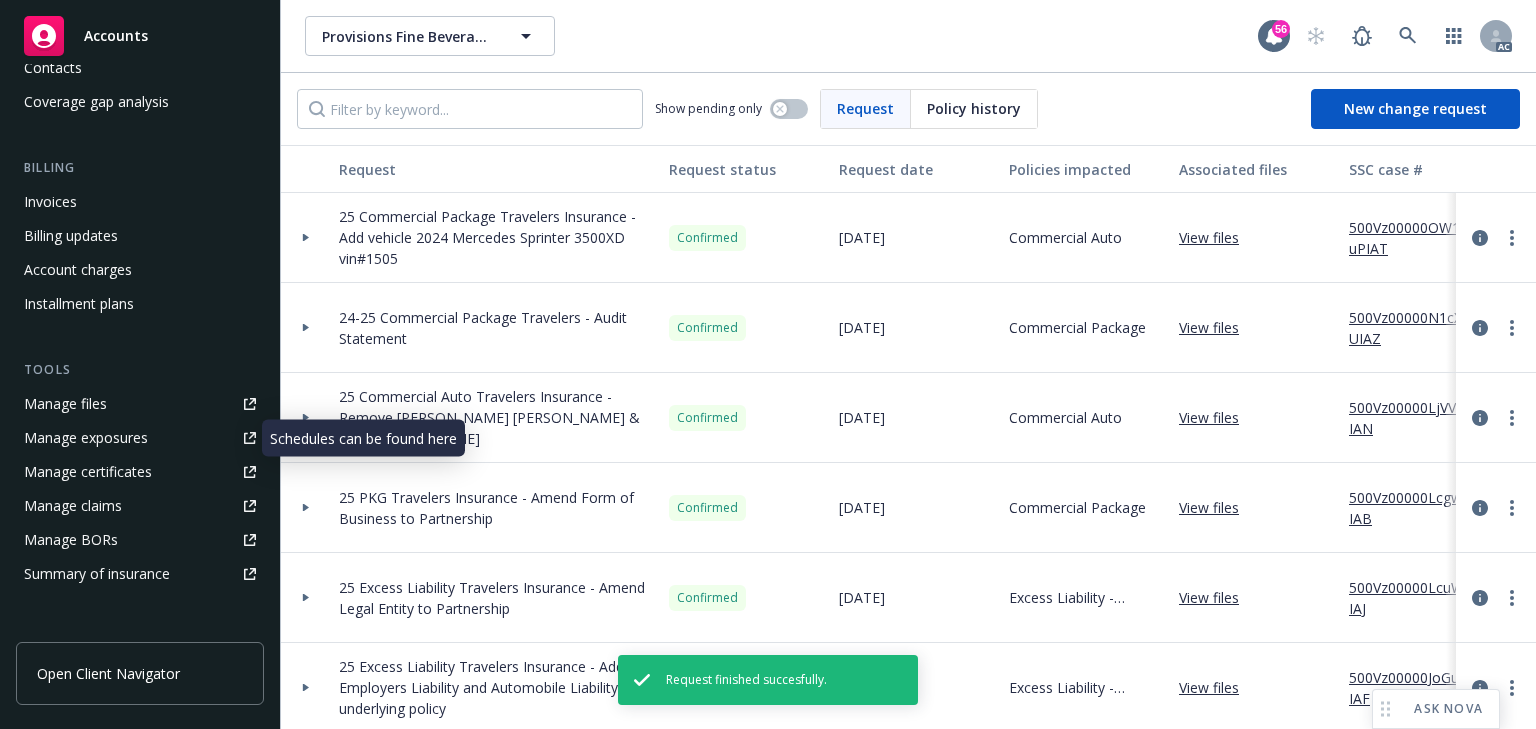 scroll, scrollTop: 0, scrollLeft: 0, axis: both 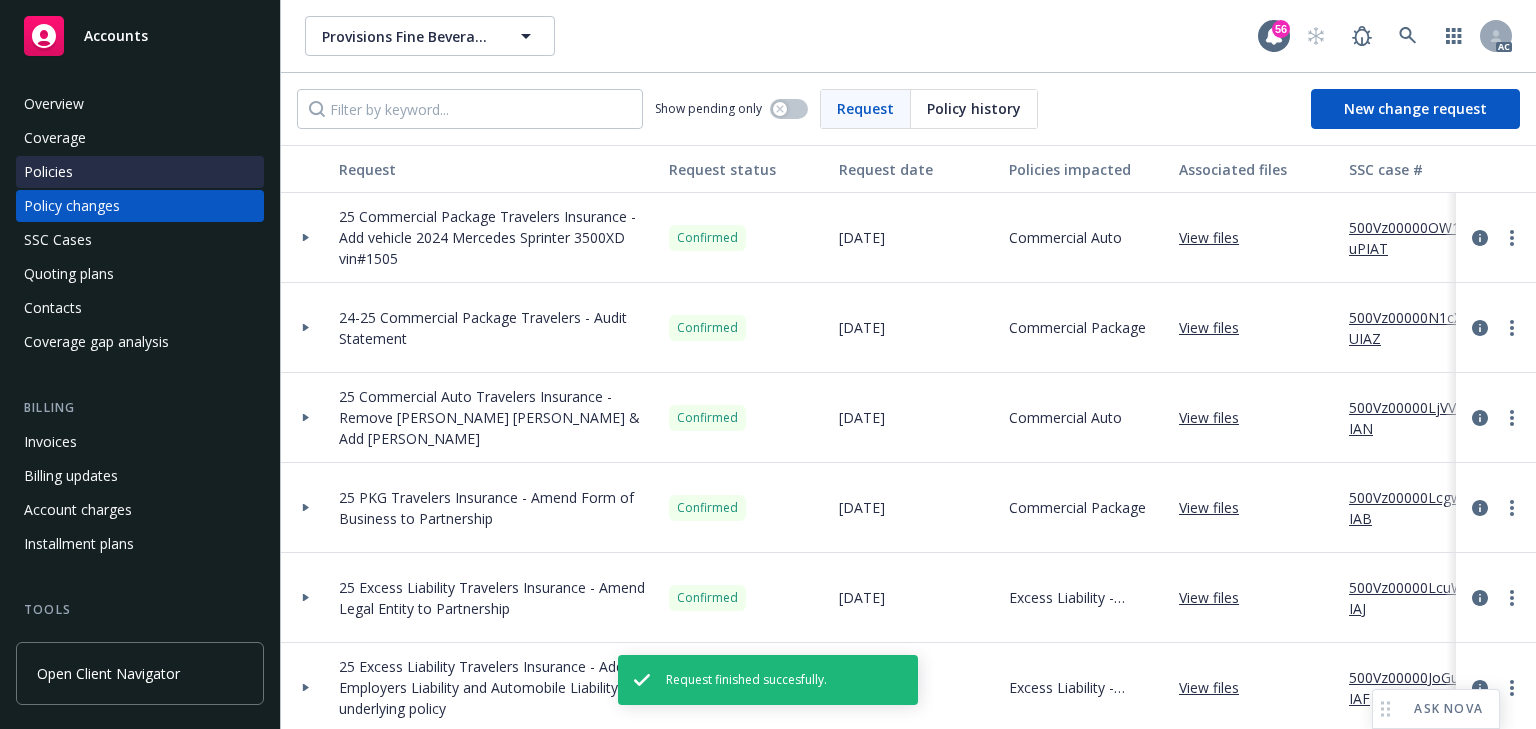 click on "Policies" at bounding box center [140, 172] 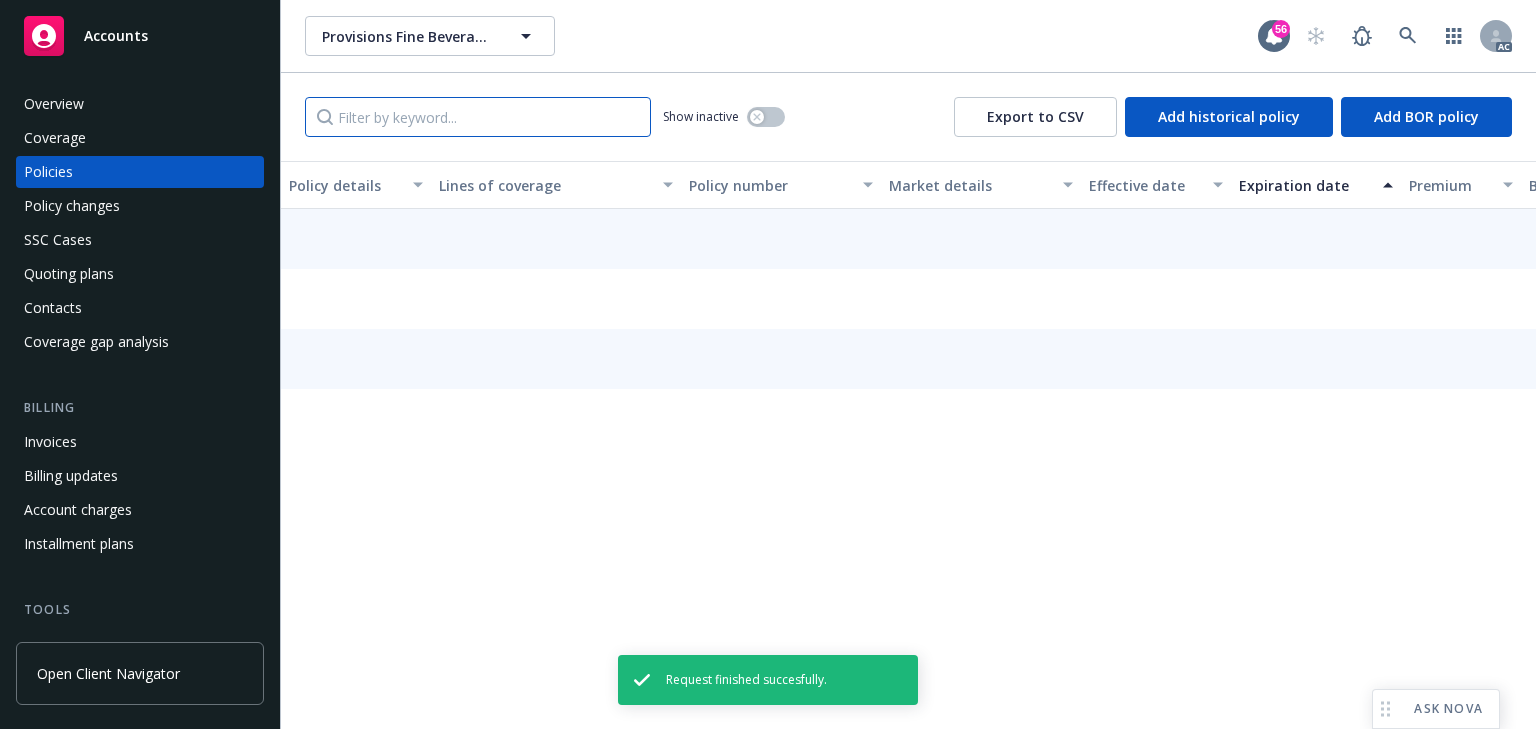 click at bounding box center (478, 117) 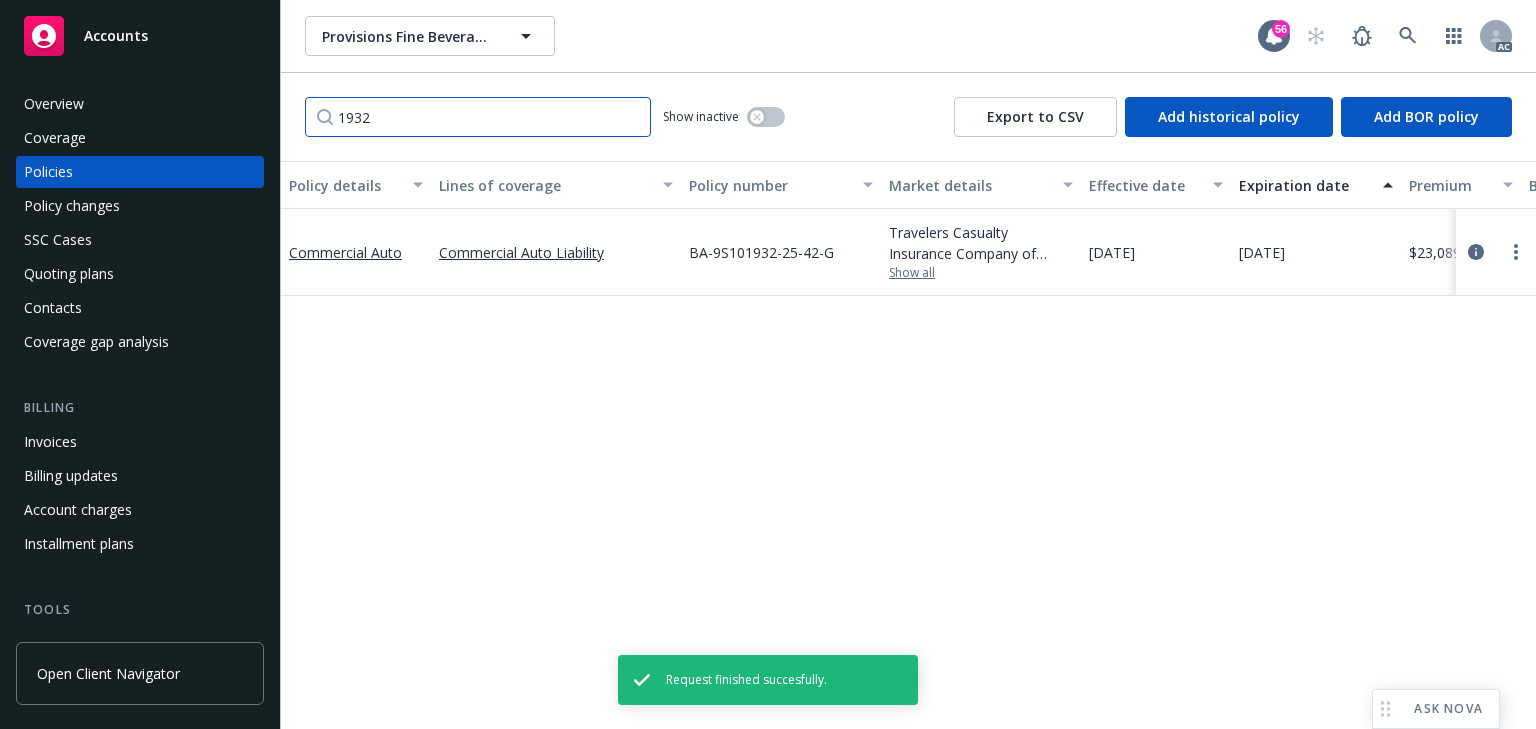 type on "1932" 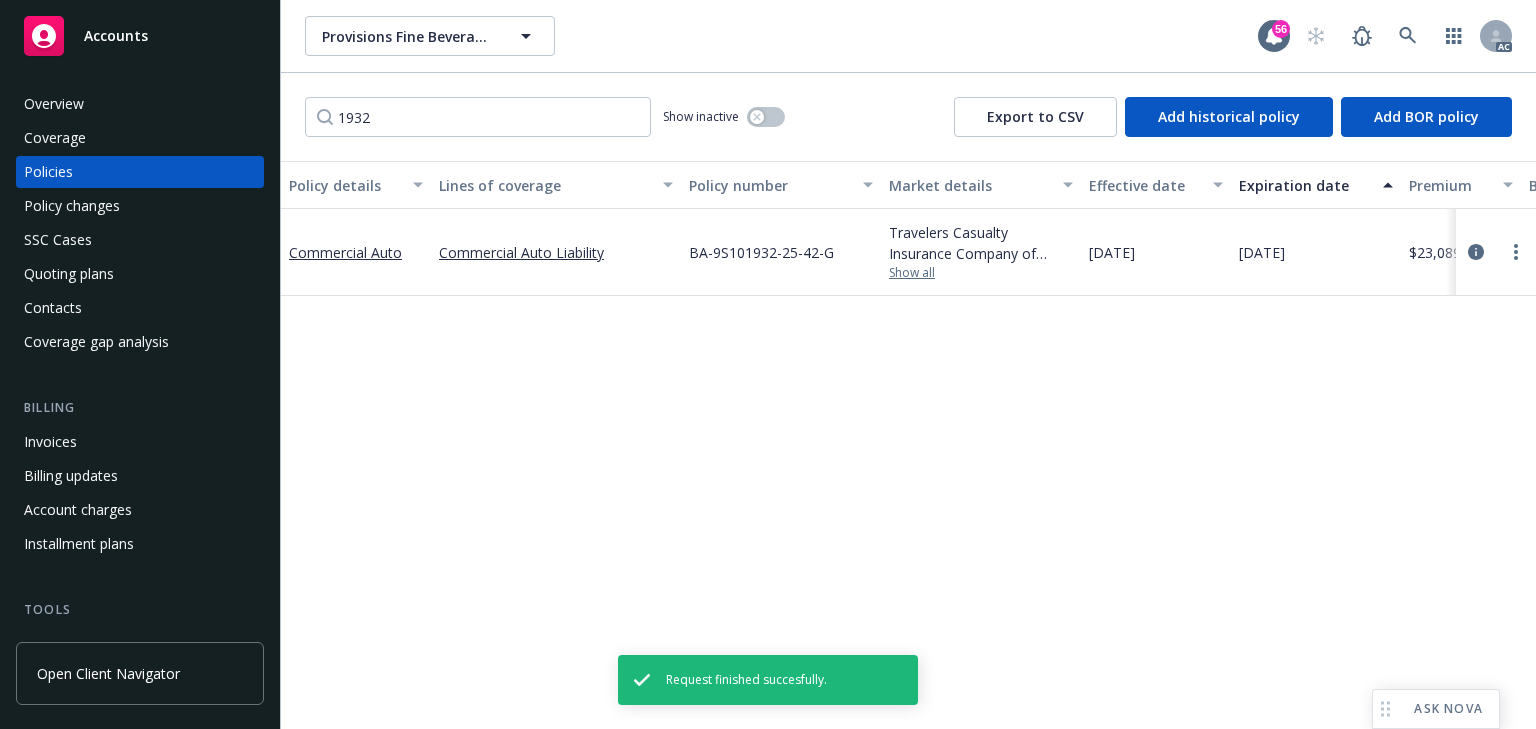 click on "Show all" at bounding box center [981, 273] 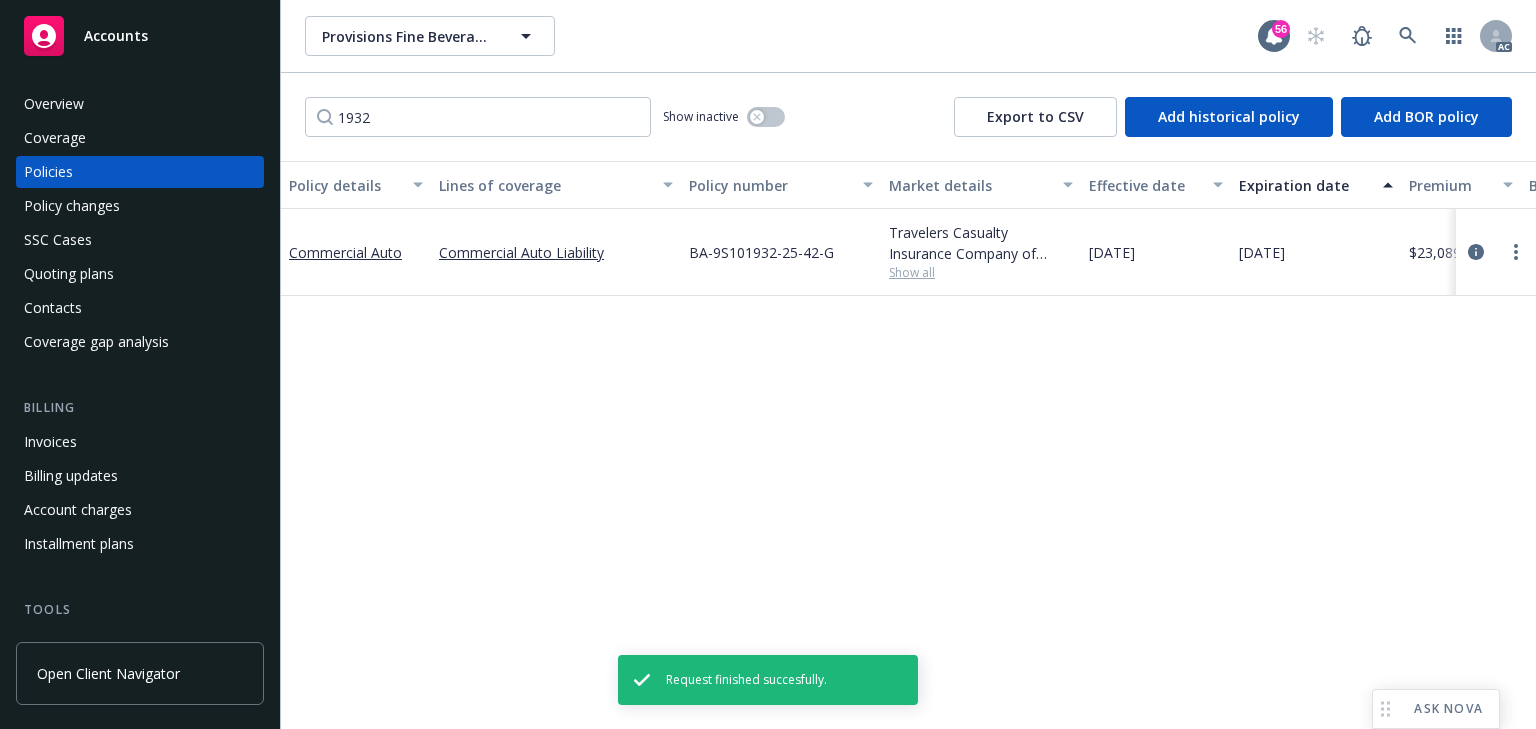 click on "Policy details Lines of coverage Policy number Market details Effective date Expiration date Premium Billing method Stage Status Service team leaders Commercial Auto Commercial Auto Liability BA-9S101932-25-42-G Travelers Casualty Insurance Company of America, Travelers Insurance Show all 03/20/2025 03/20/2026 $23,089.00 Direct Renewal Active Salvador Pizzo AC James Seagle AM 1 more" at bounding box center [908, 445] 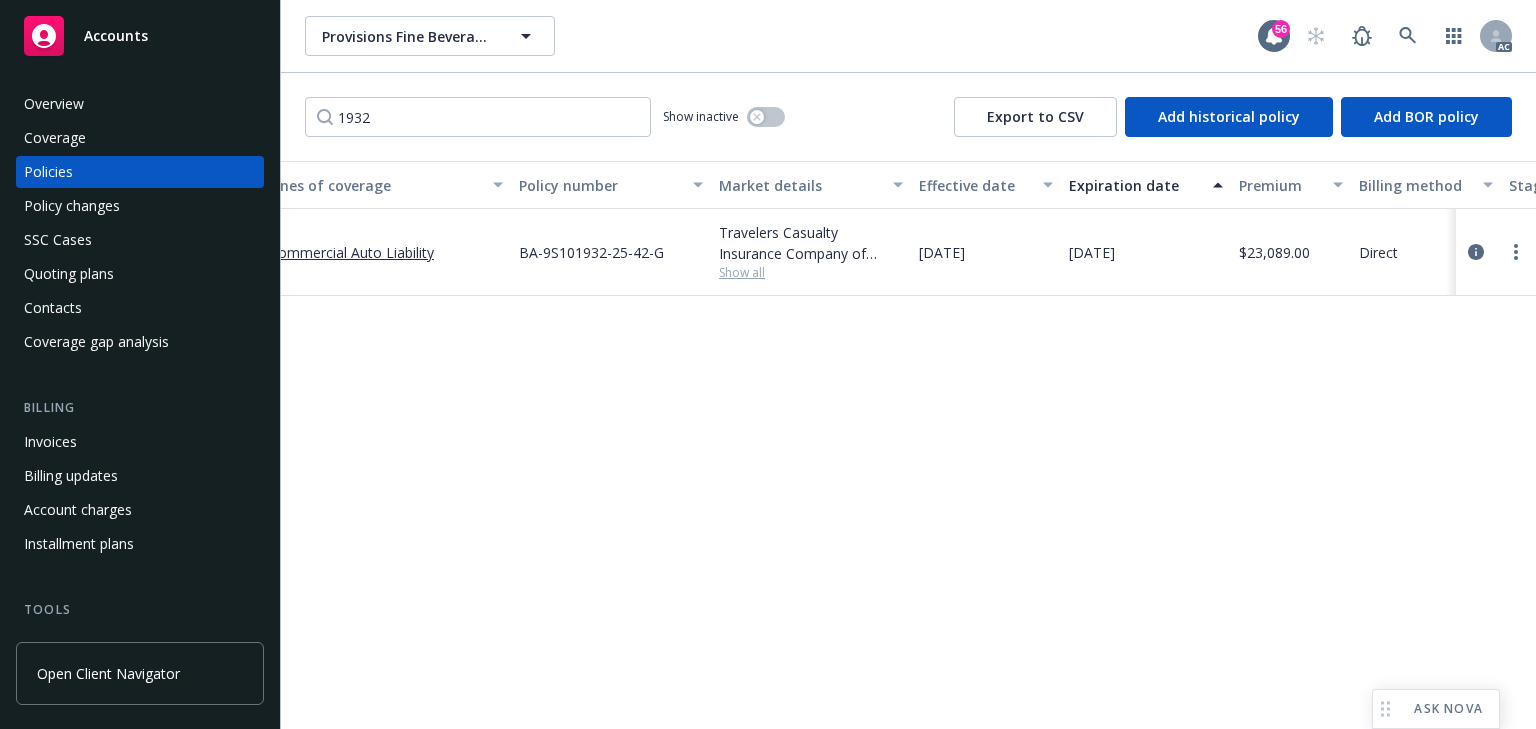 scroll, scrollTop: 0, scrollLeft: 0, axis: both 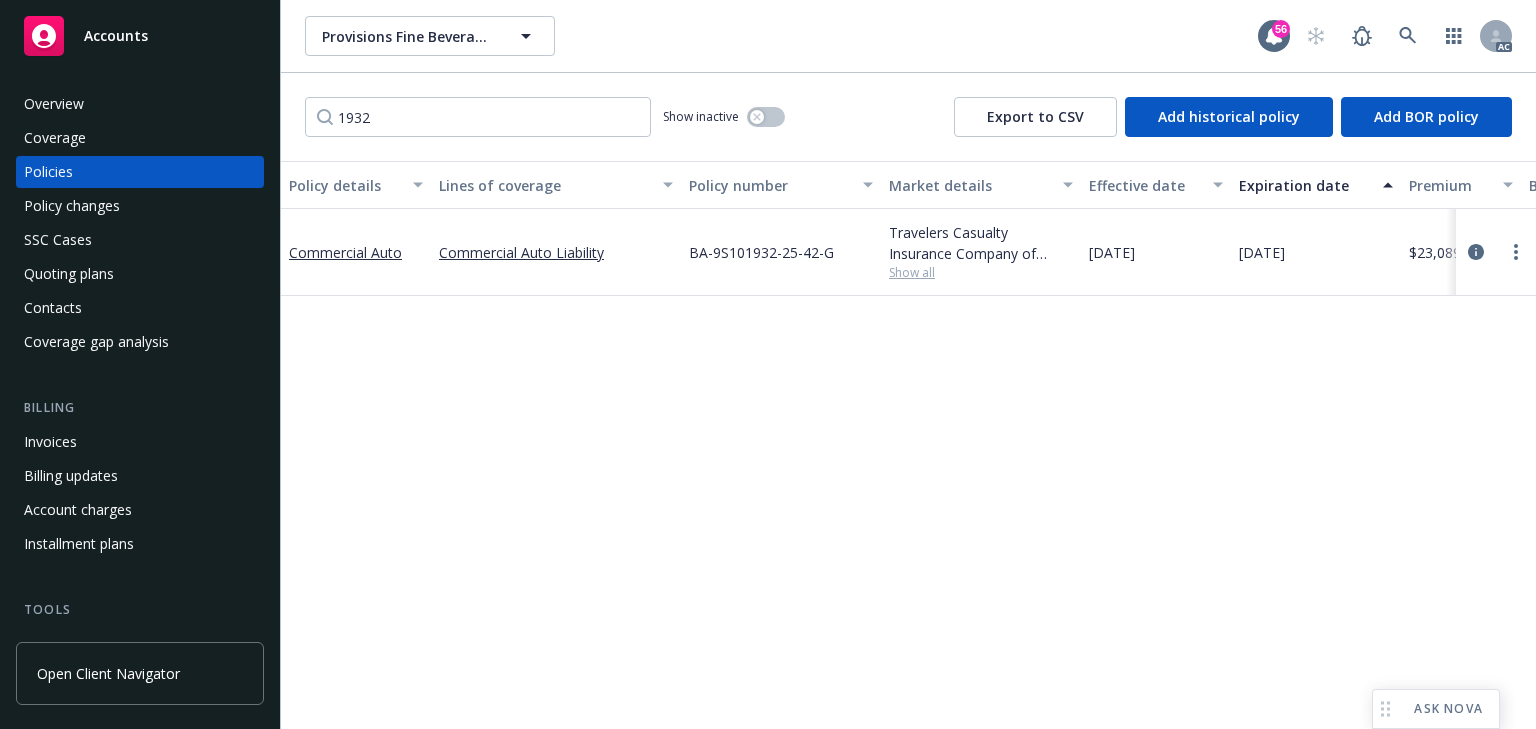 click on "Policy details Lines of coverage Policy number Market details Effective date Expiration date Premium Billing method Stage Status Service team leaders Commercial Auto Commercial Auto Liability BA-9S101932-25-42-G Travelers Casualty Insurance Company of America, Travelers Insurance Show all 03/20/2025 03/20/2026 $23,089.00 Direct Renewal Active Salvador Pizzo AC James Seagle AM 1 more" at bounding box center (908, 445) 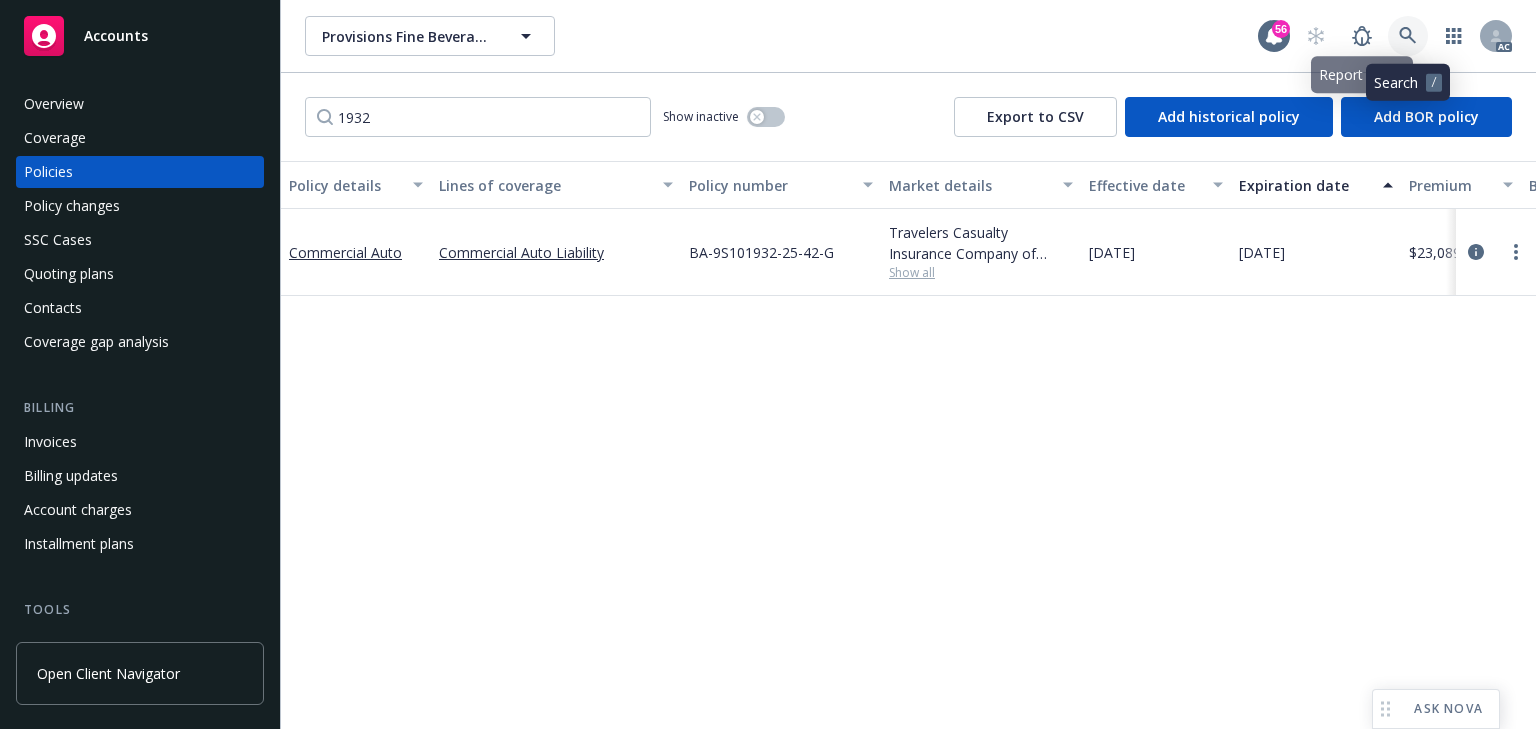 click 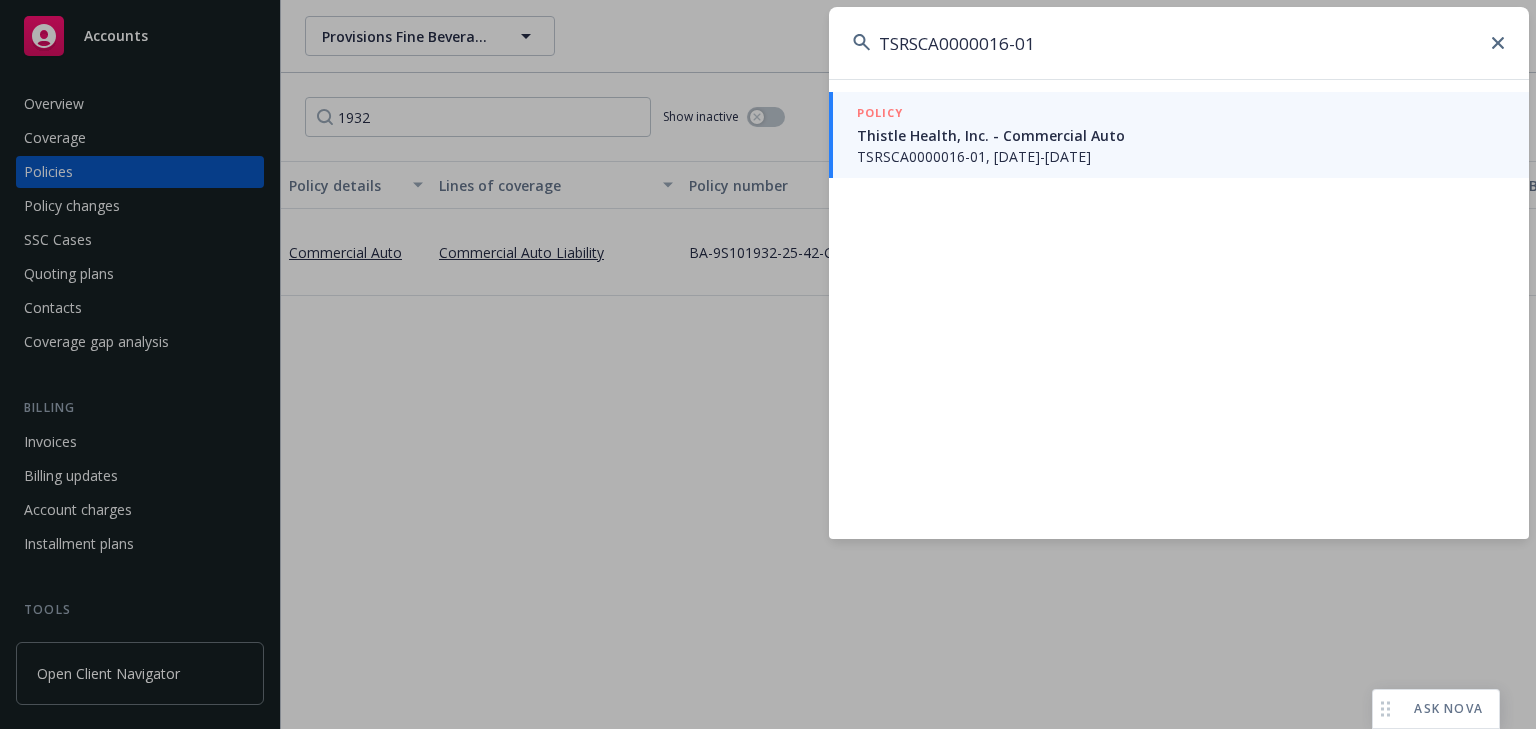 type on "TSRSCA0000016-01" 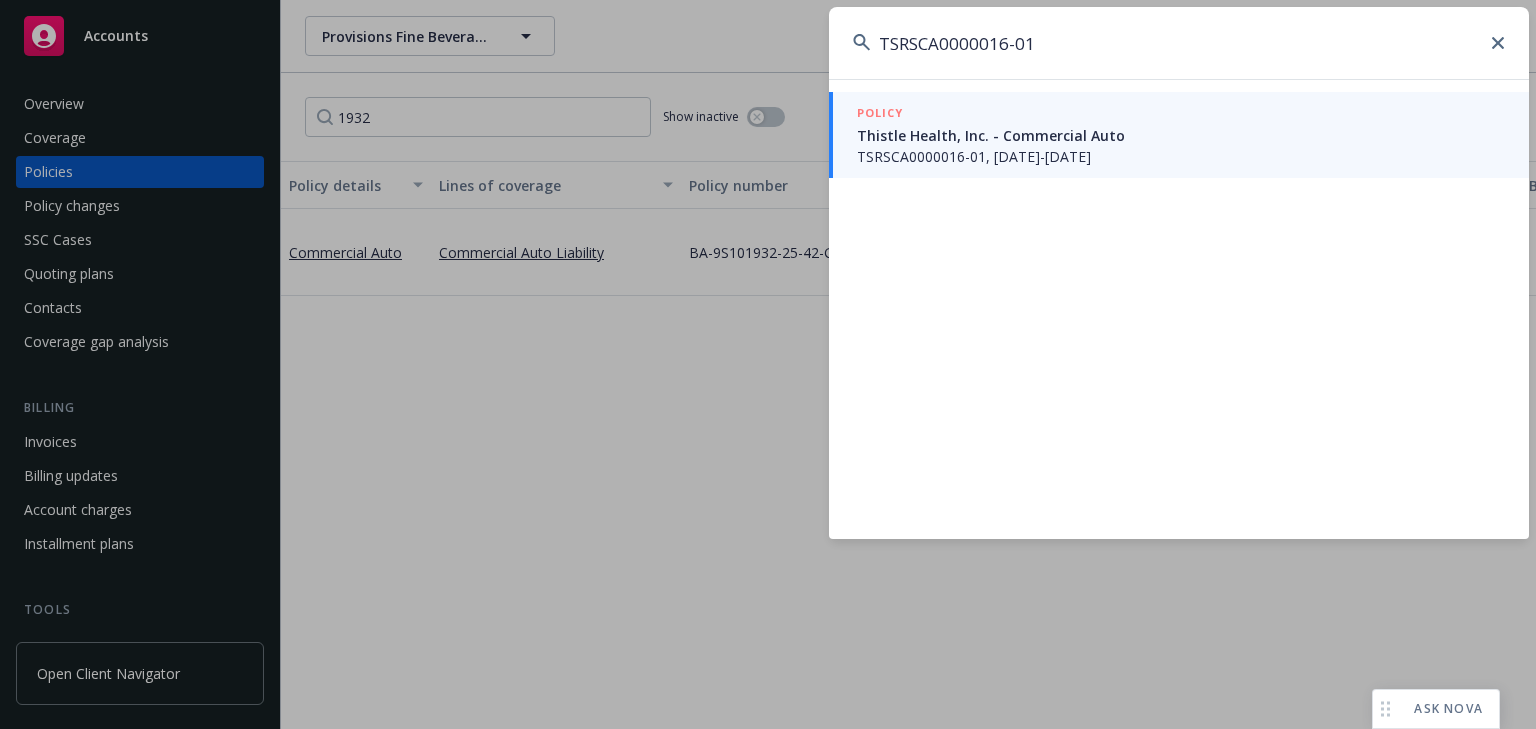 click on "Thistle Health, Inc. - Commercial Auto" at bounding box center [1181, 135] 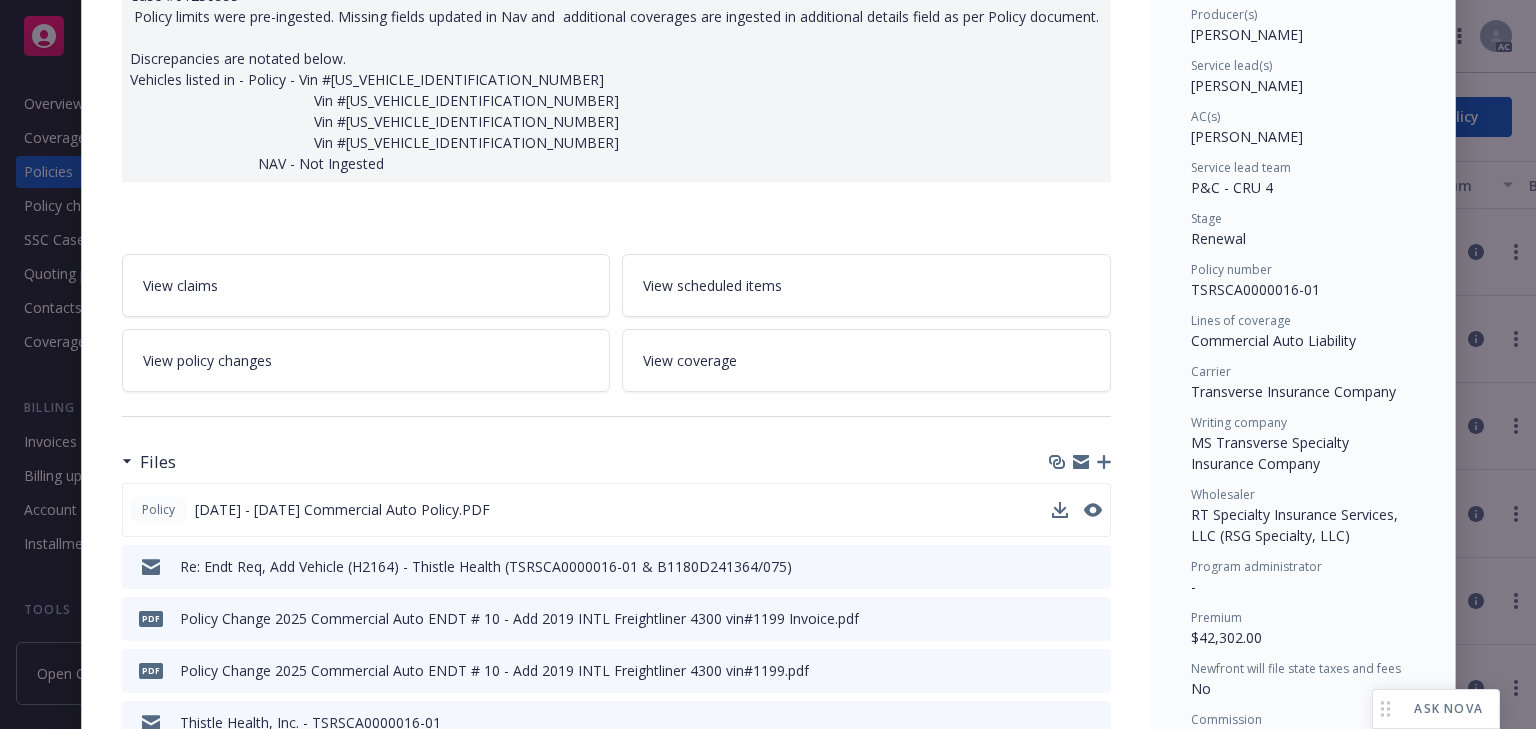 scroll, scrollTop: 320, scrollLeft: 0, axis: vertical 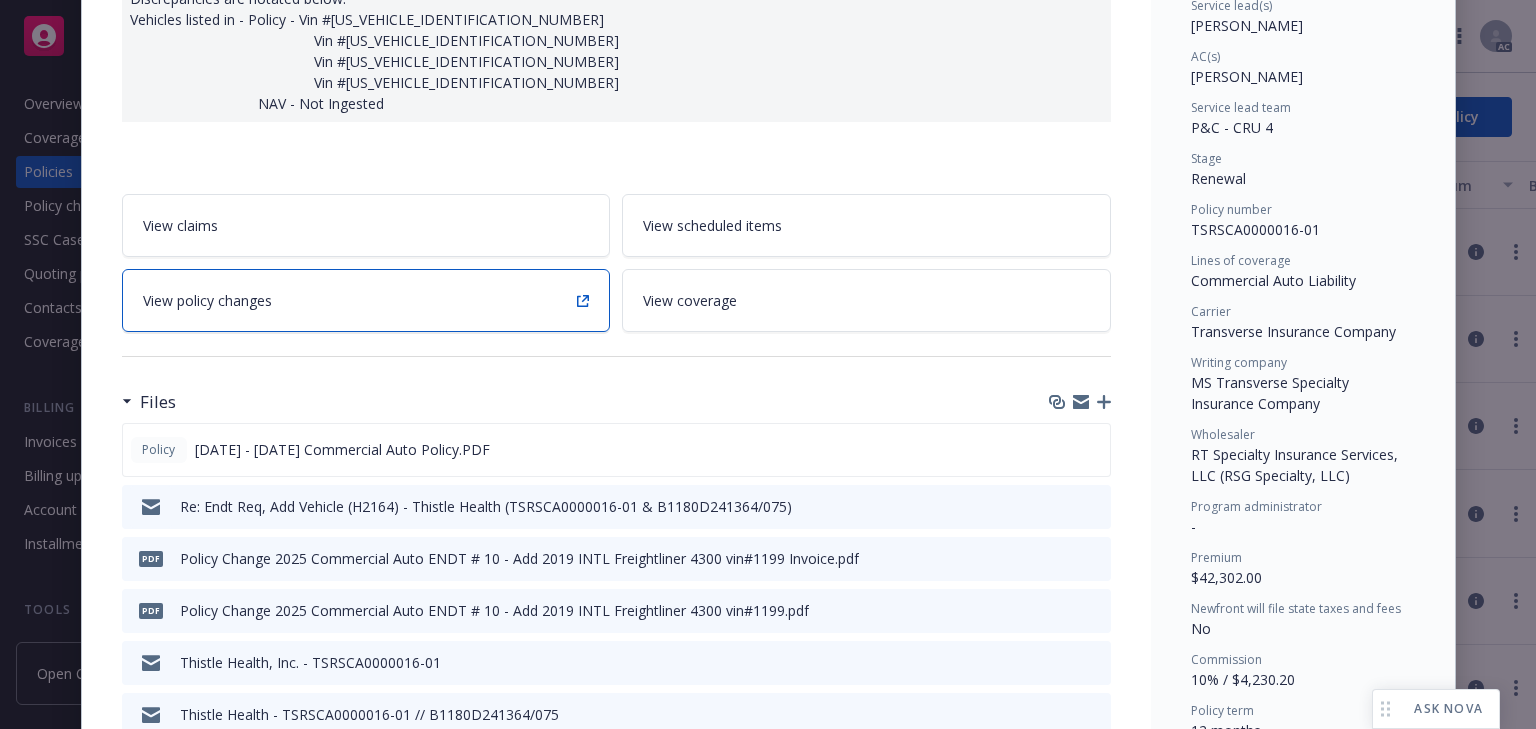 click on "View policy changes" at bounding box center [366, 300] 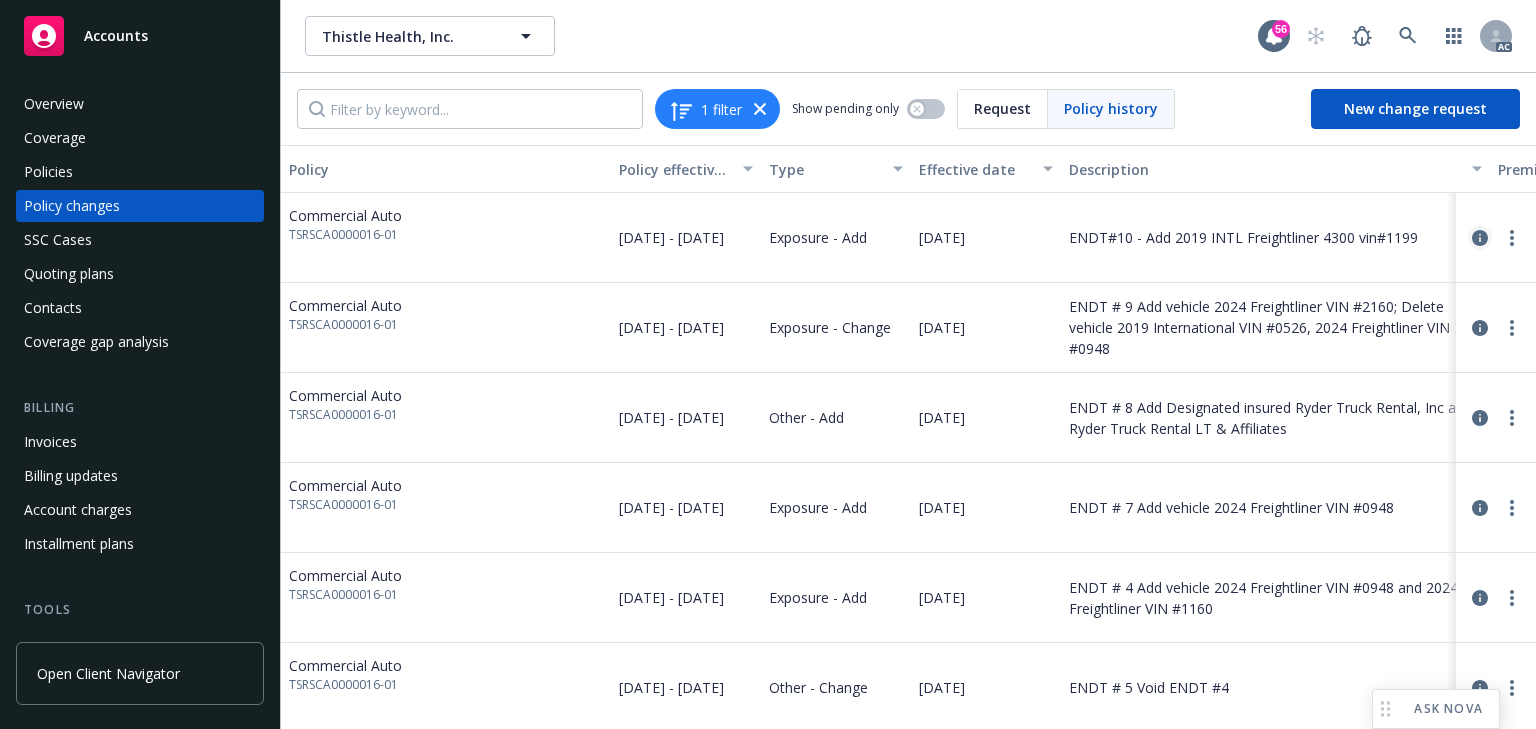 click 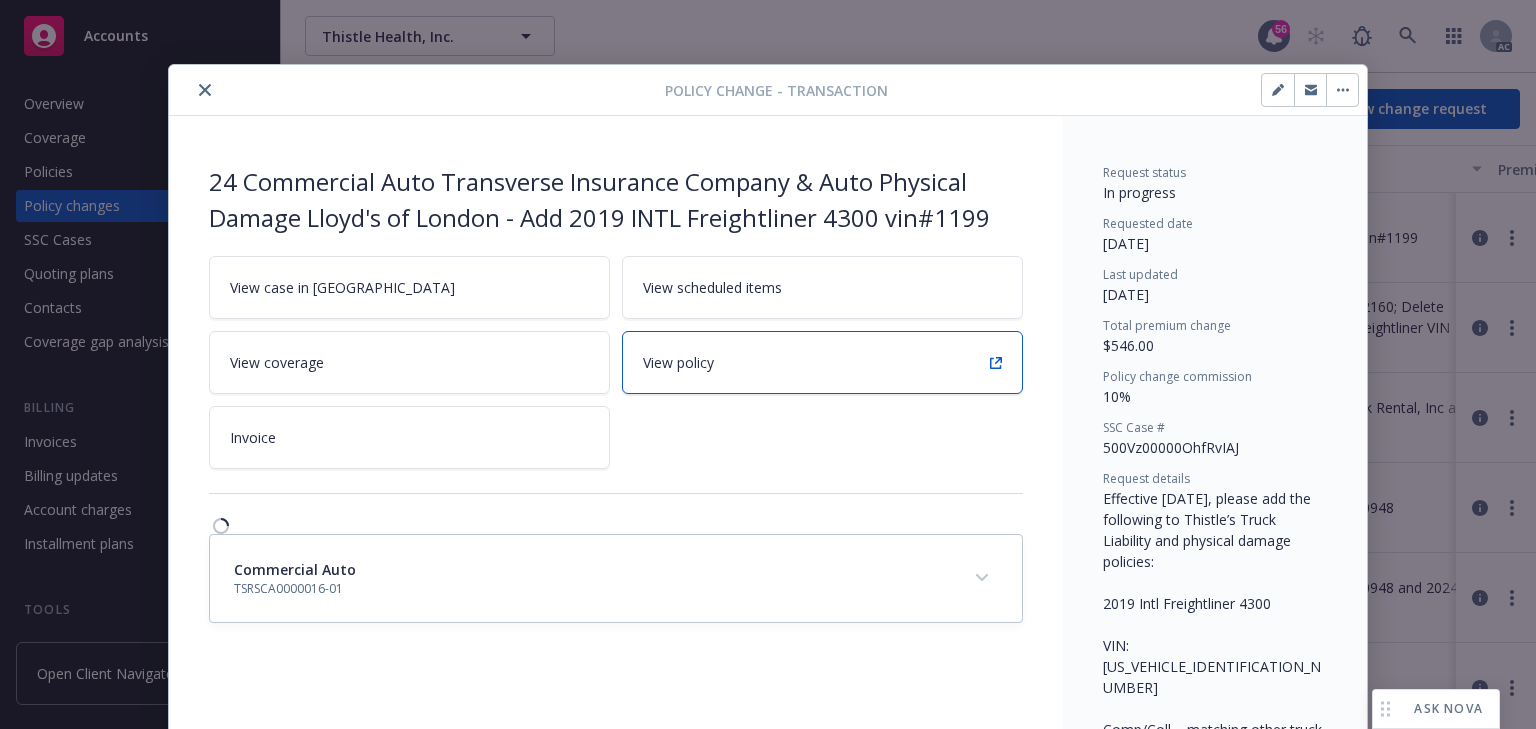 scroll, scrollTop: 60, scrollLeft: 0, axis: vertical 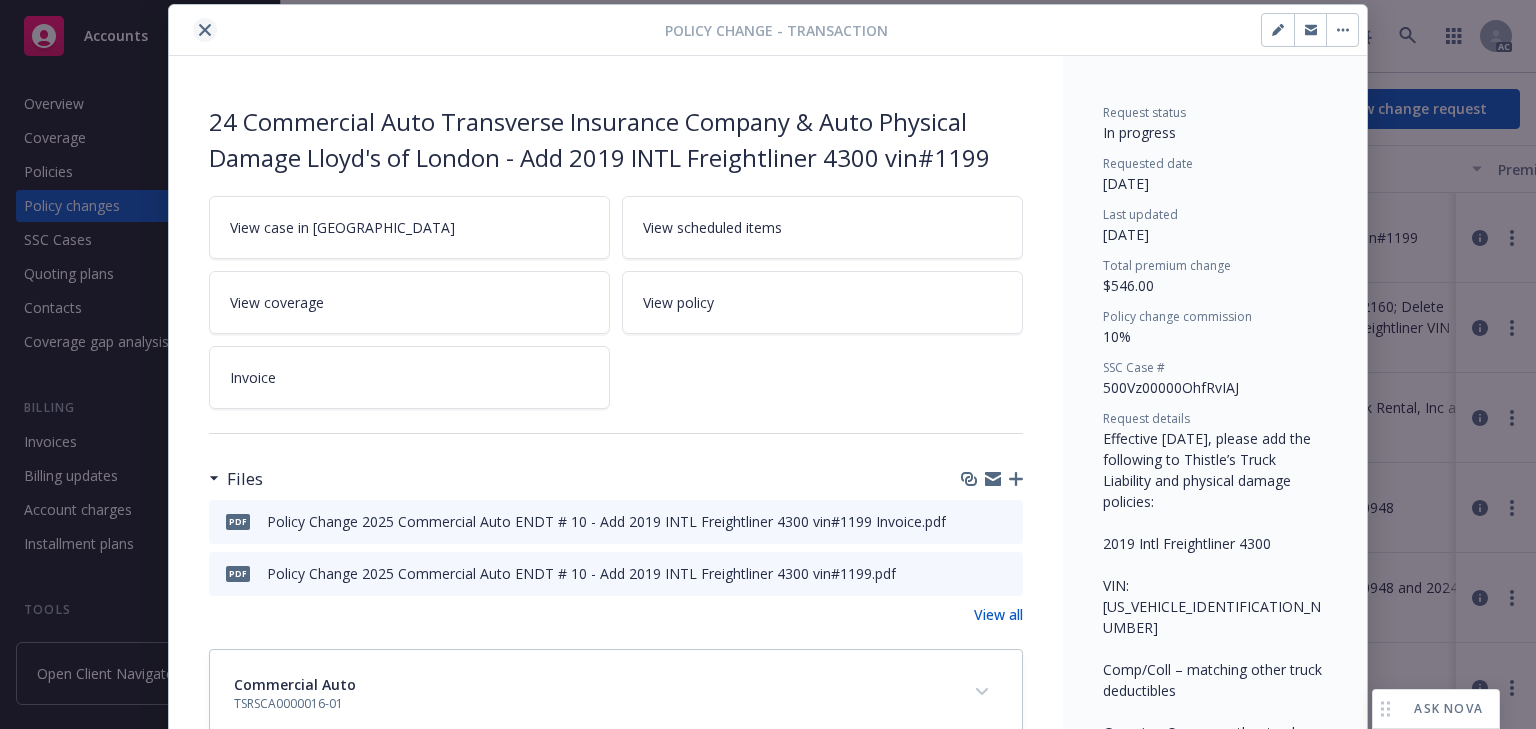 click 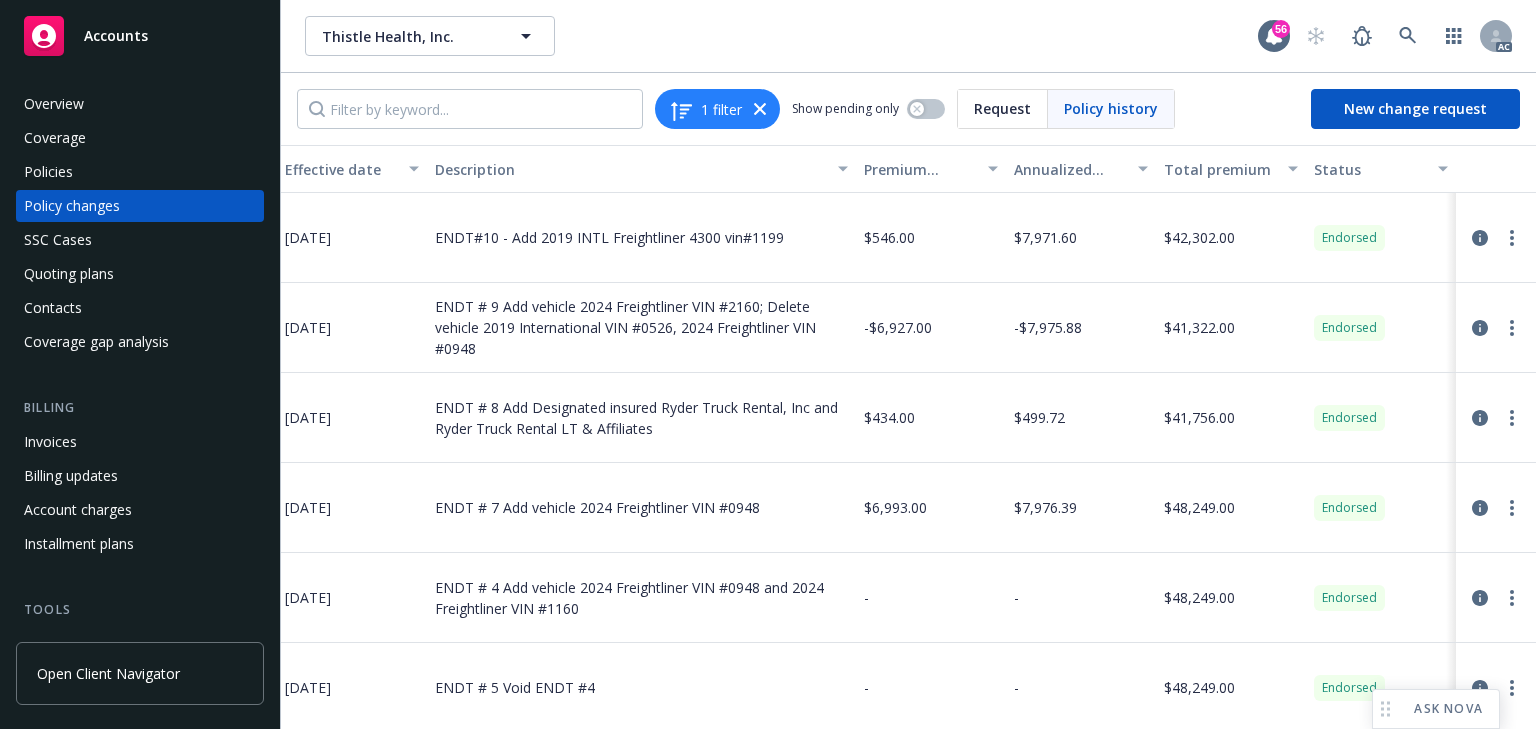 scroll, scrollTop: 0, scrollLeft: 645, axis: horizontal 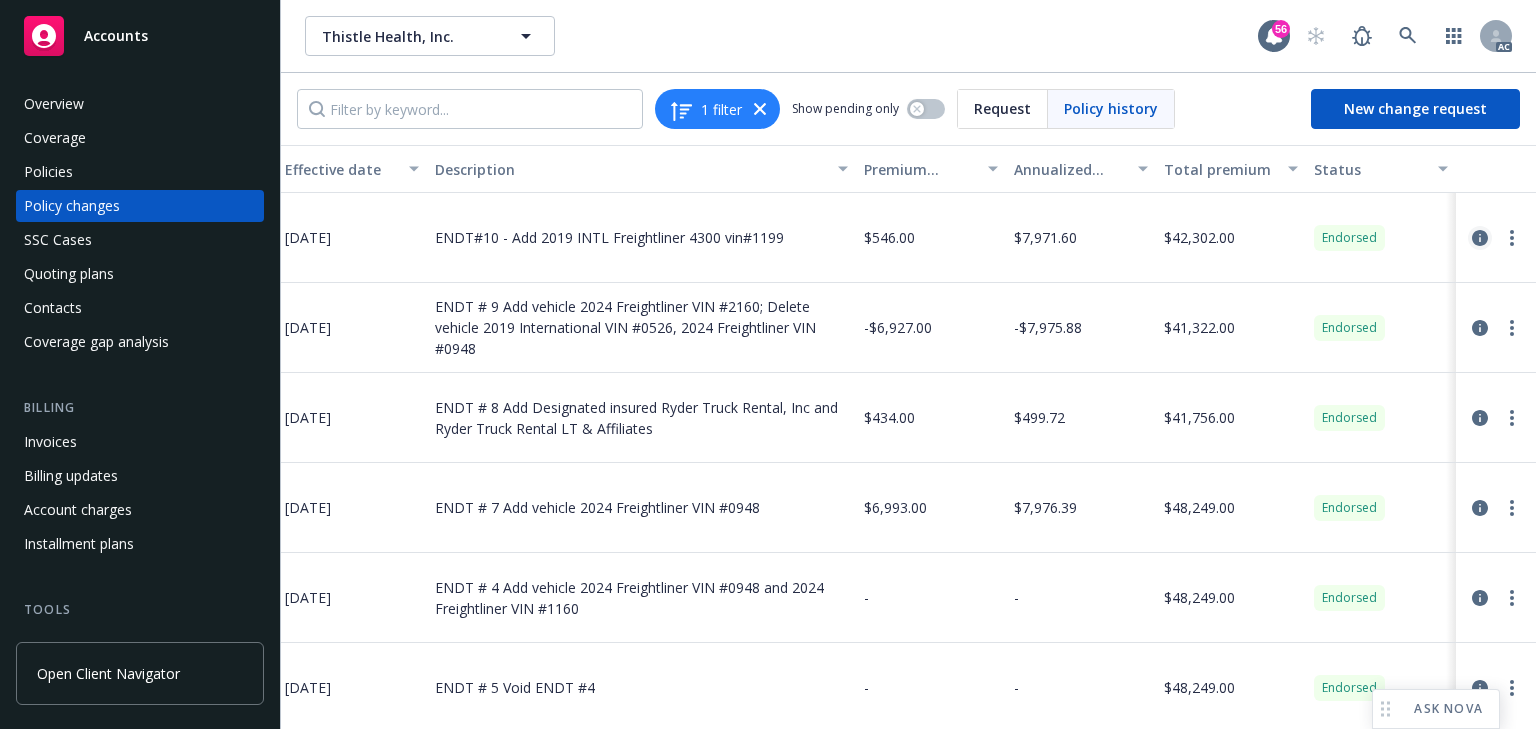 click 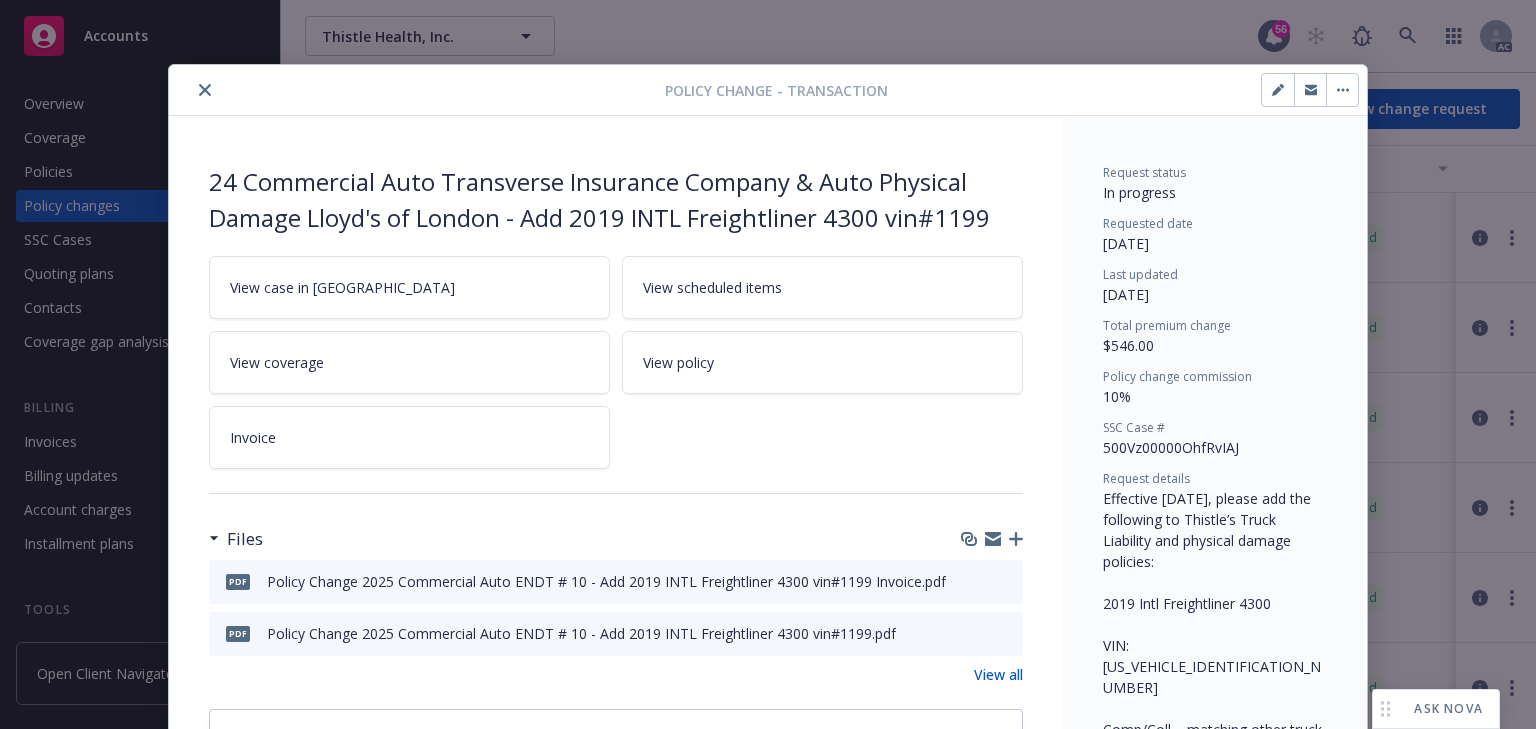 scroll, scrollTop: 60, scrollLeft: 0, axis: vertical 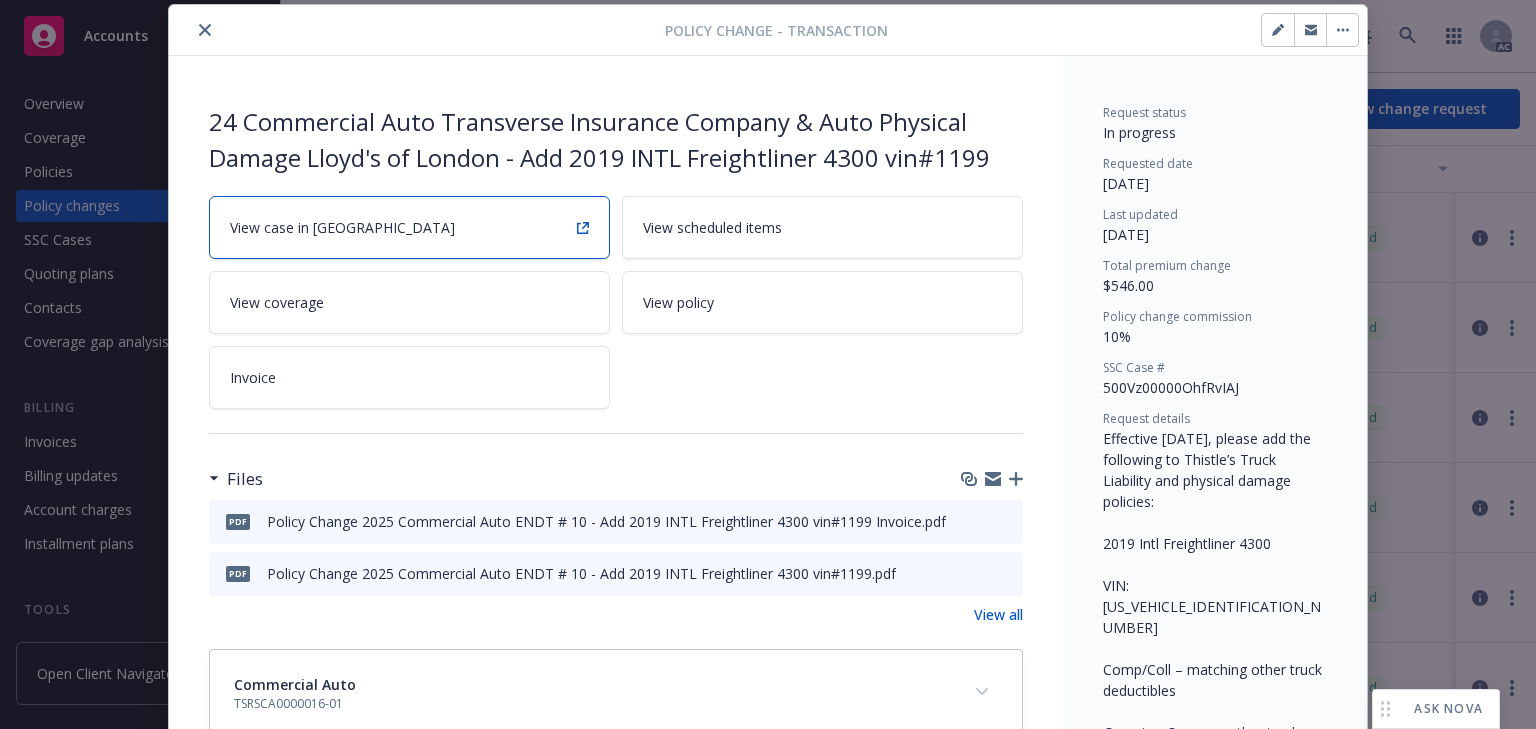 click on "View case in SSC" at bounding box center (409, 227) 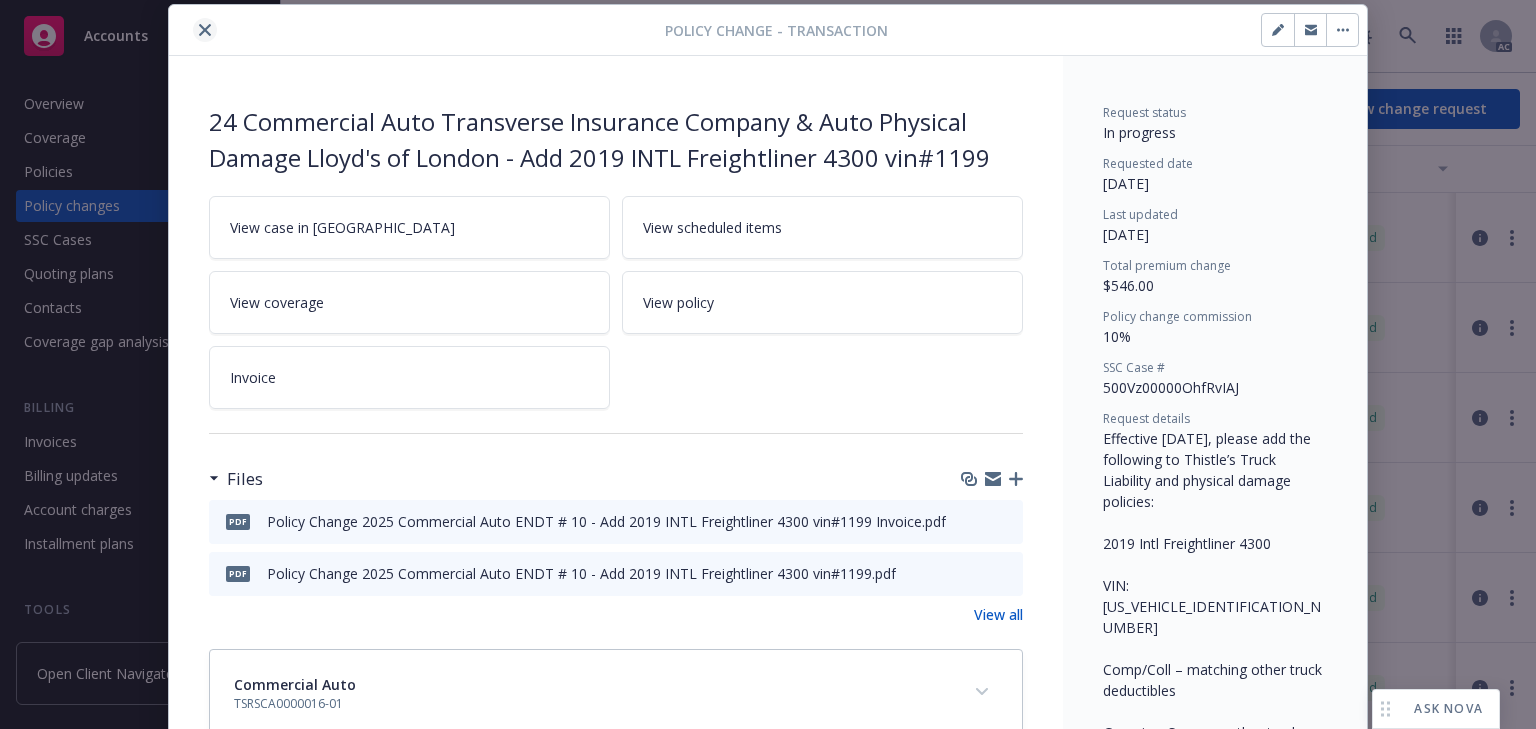 click 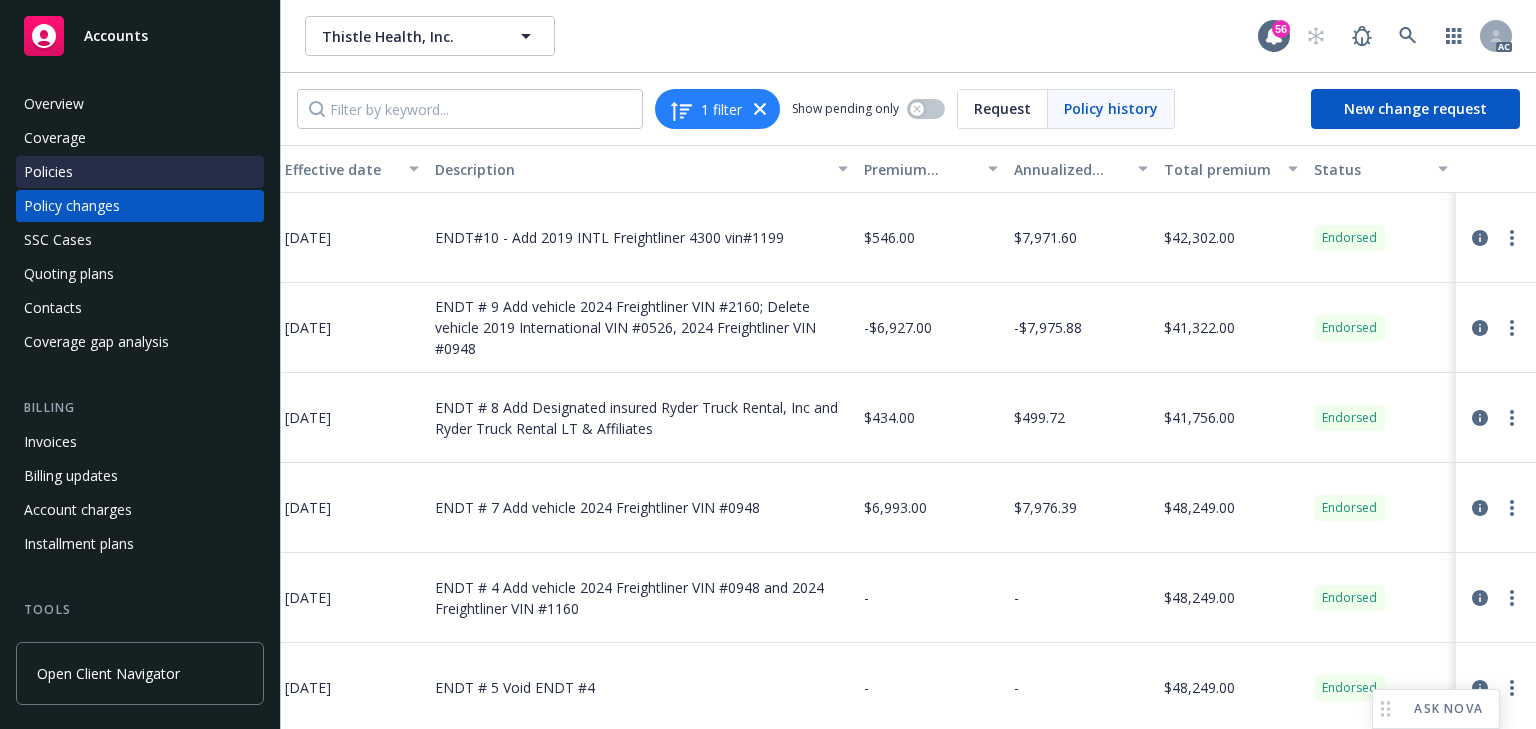 click on "Policies" at bounding box center [48, 172] 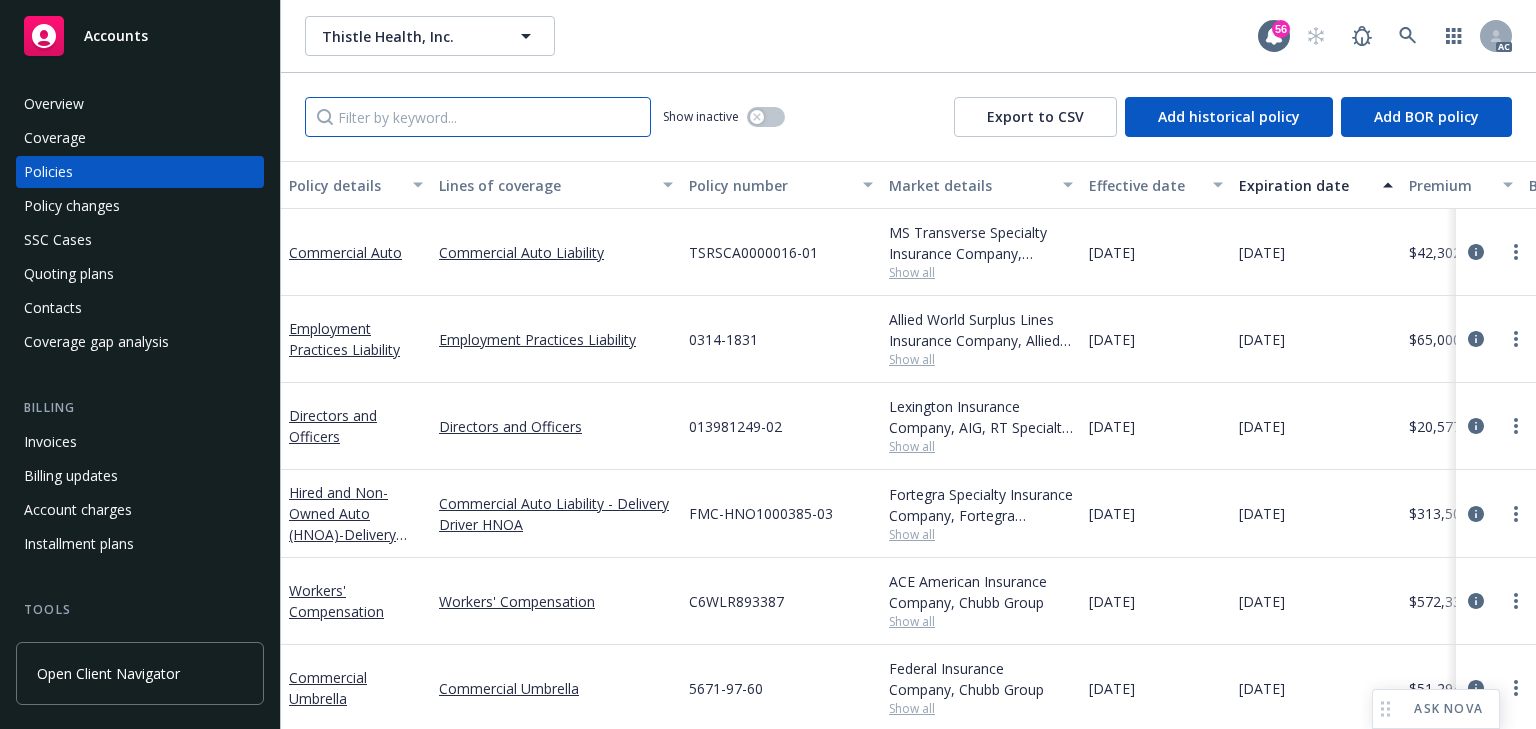 click at bounding box center [478, 117] 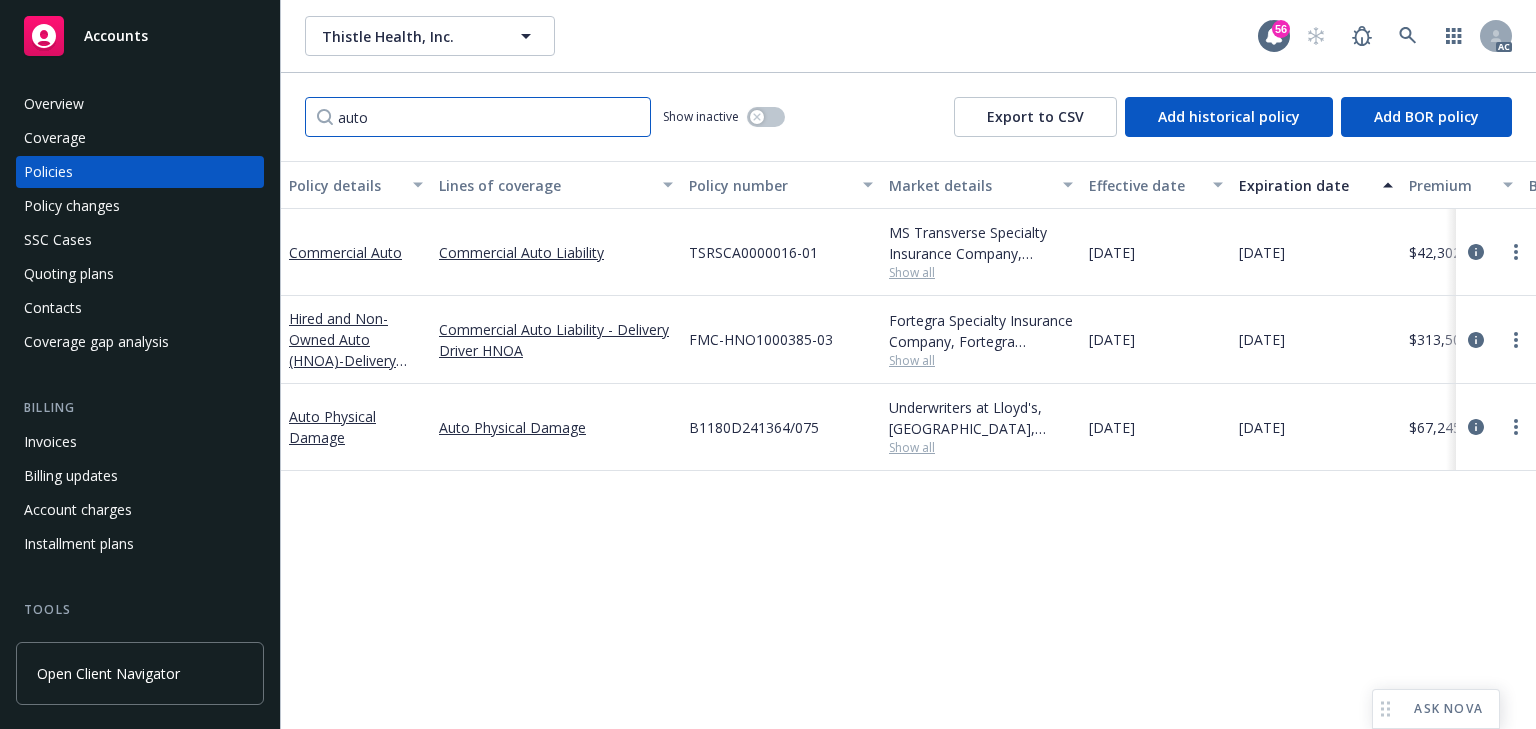 type on "auto" 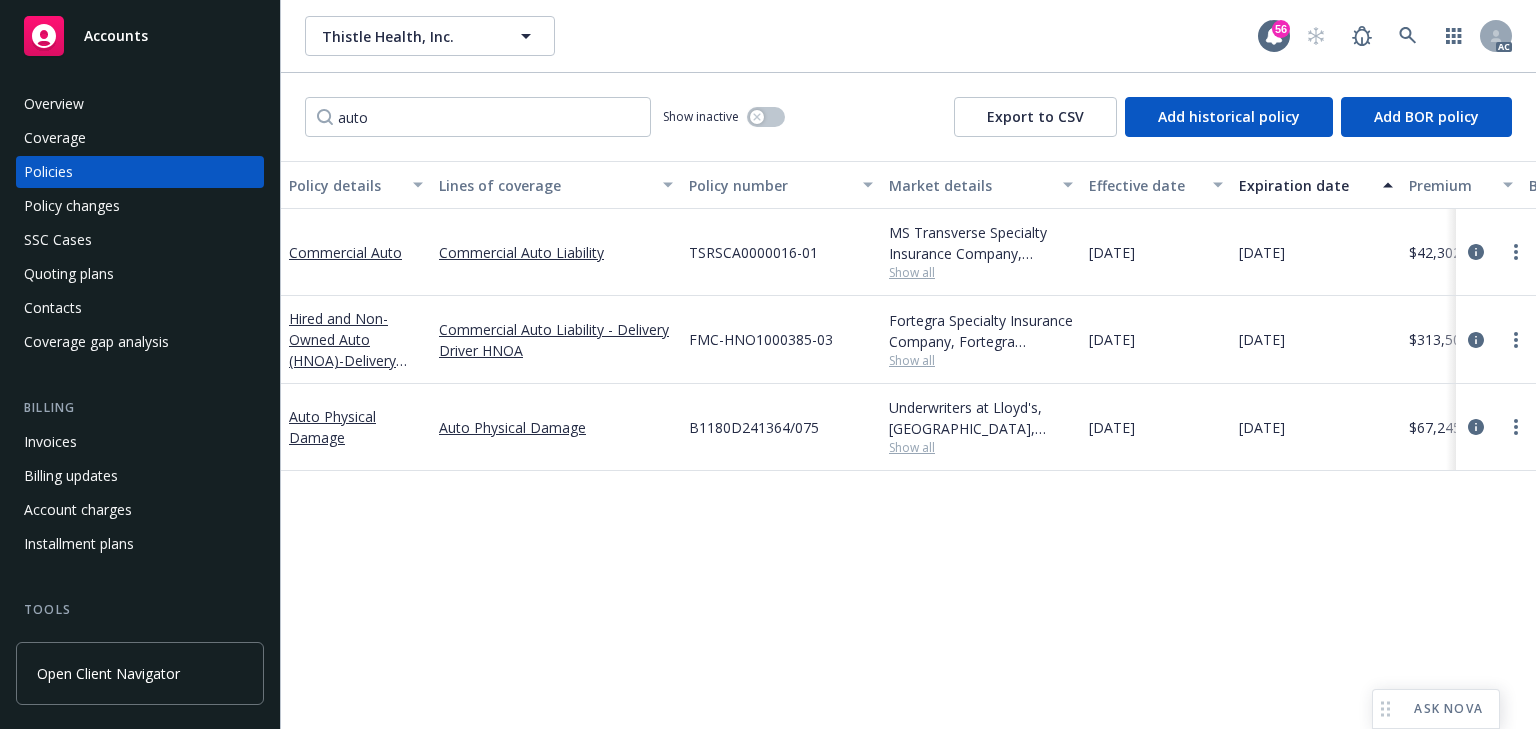 click on "Policy details Lines of coverage Policy number Market details Effective date Expiration date Premium Billing method Stage Status Service team leaders Commercial Auto Commercial Auto Liability TSRSCA0000016-01 MS Transverse Specialty Insurance Company, Transverse Insurance Company, RT Specialty Insurance Services, LLC (RSG Specialty, LLC) Show all 07/27/2024 07/27/2025 $42,302.00 Agency - Financed Renewal Active Rachel Bledsoe AC Marlowe Milo AM 1 more Hired and Non-Owned Auto (HNOA)  -  Delivery Driver HNOA Commercial Auto Liability - Delivery Driver HNOA FMC-HNO1000385-03 Fortegra Specialty Insurance Company, Fortegra Specialty Insurance Company, RT Specialty Insurance Services, LLC (RSG Specialty, LLC) Show all 12/15/2024 12/15/2025 $313,500.00 Direct - Financed Renewal Active Rachel Bledsoe AC Marlowe Milo AM 1 more Auto Physical Damage Auto Physical Damage B1180D241364/075 Underwriters at Lloyd's, London, Lloyd's of London, RT Specialty Insurance Services, LLC (RSG Specialty, LLC) Show all 07/27/2024 AC" at bounding box center [908, 445] 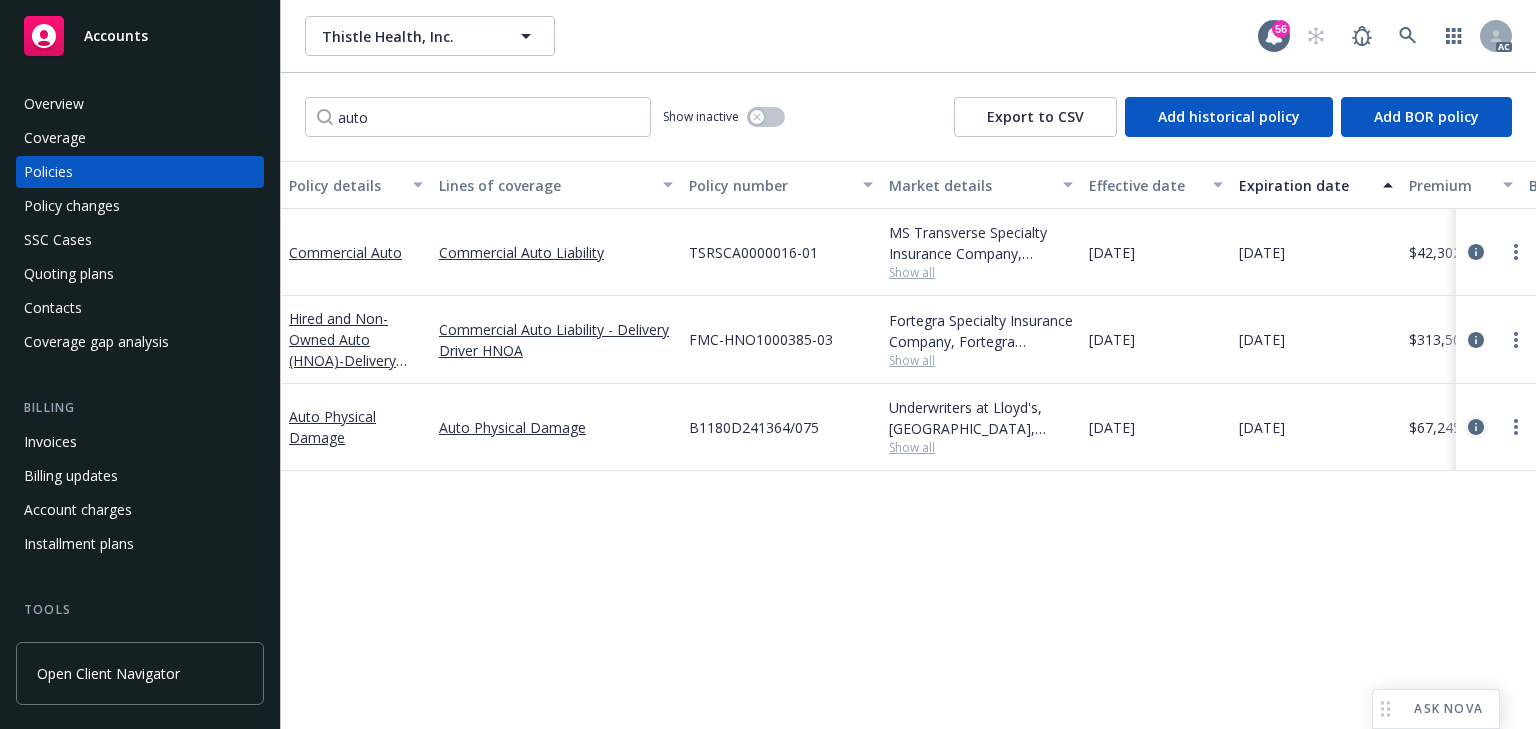 click 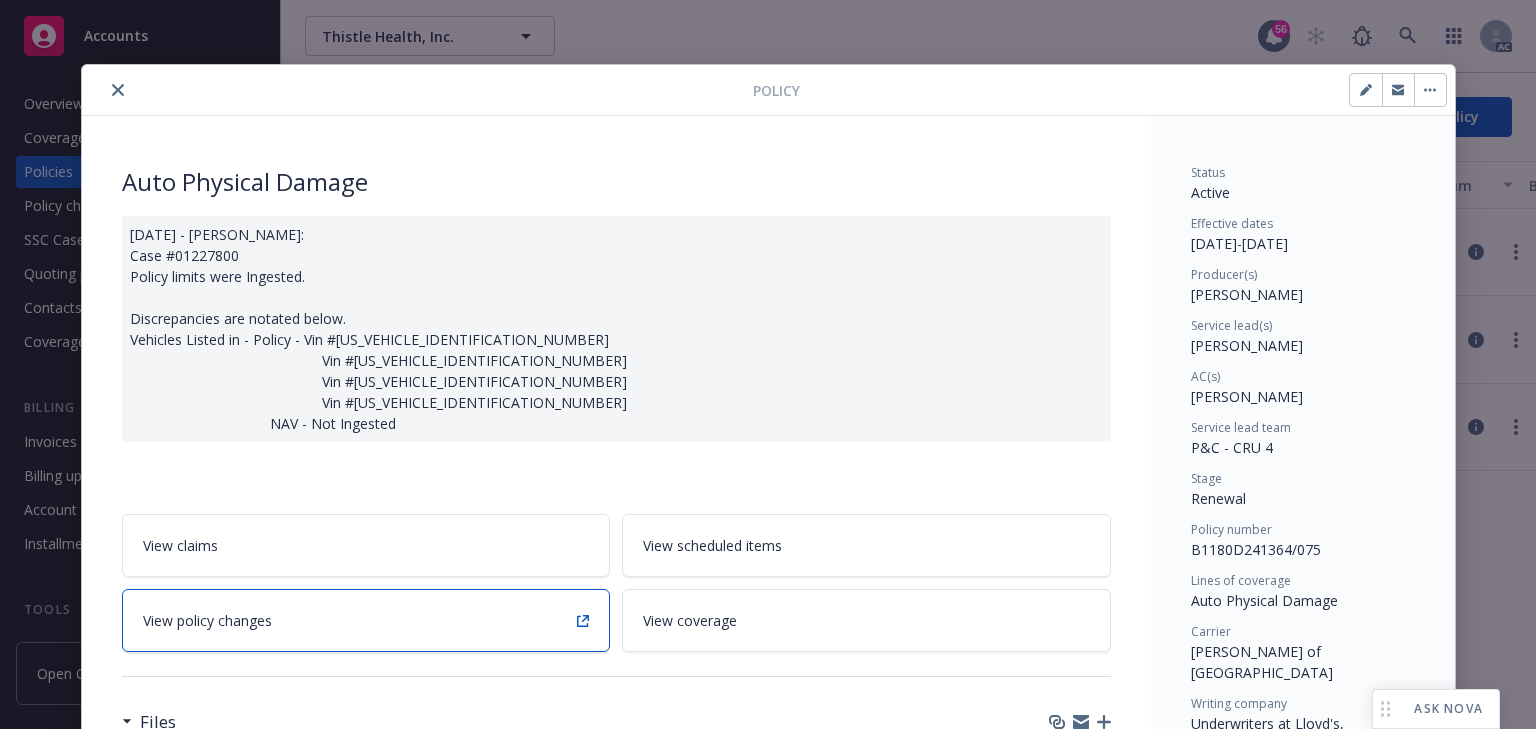 click on "View policy changes" at bounding box center (366, 620) 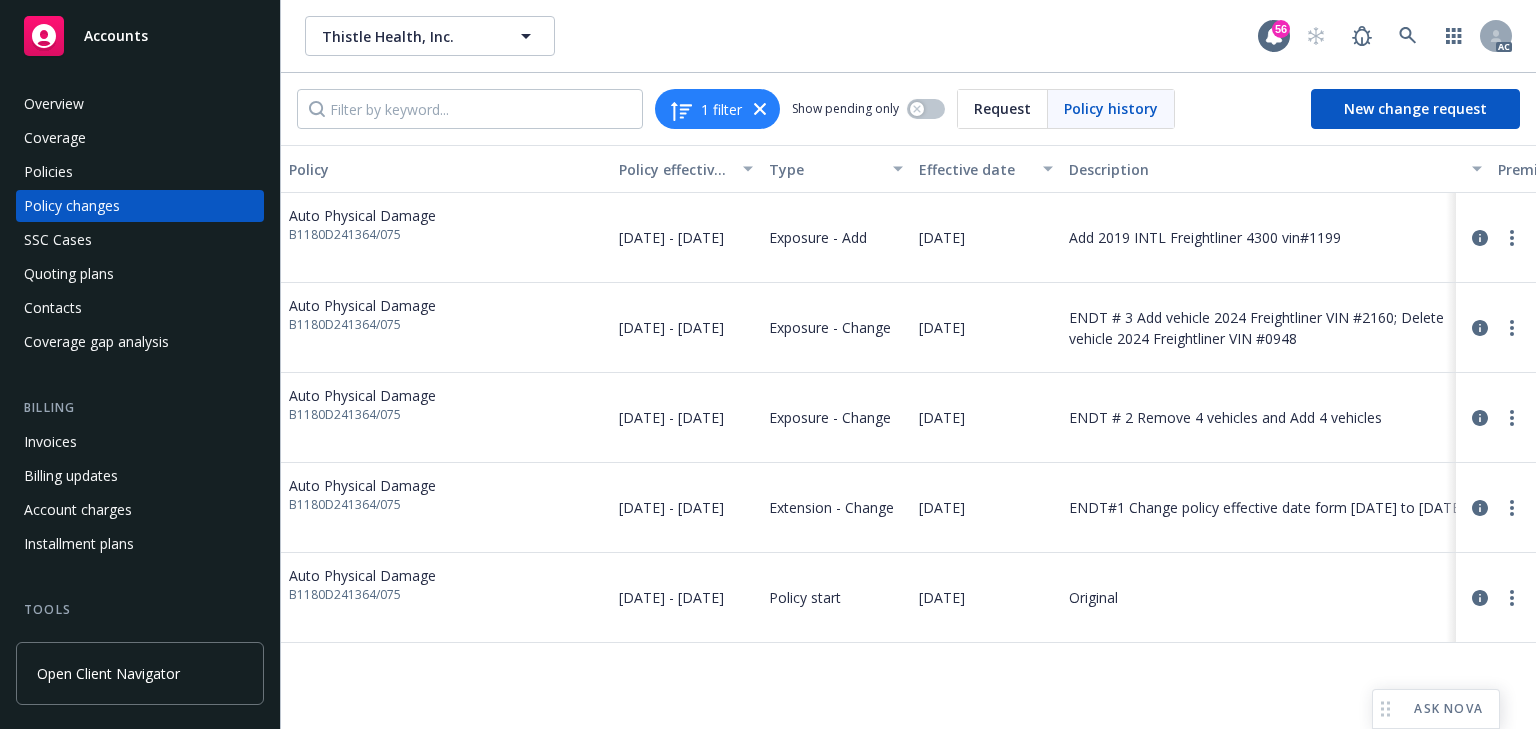 scroll, scrollTop: 0, scrollLeft: 633, axis: horizontal 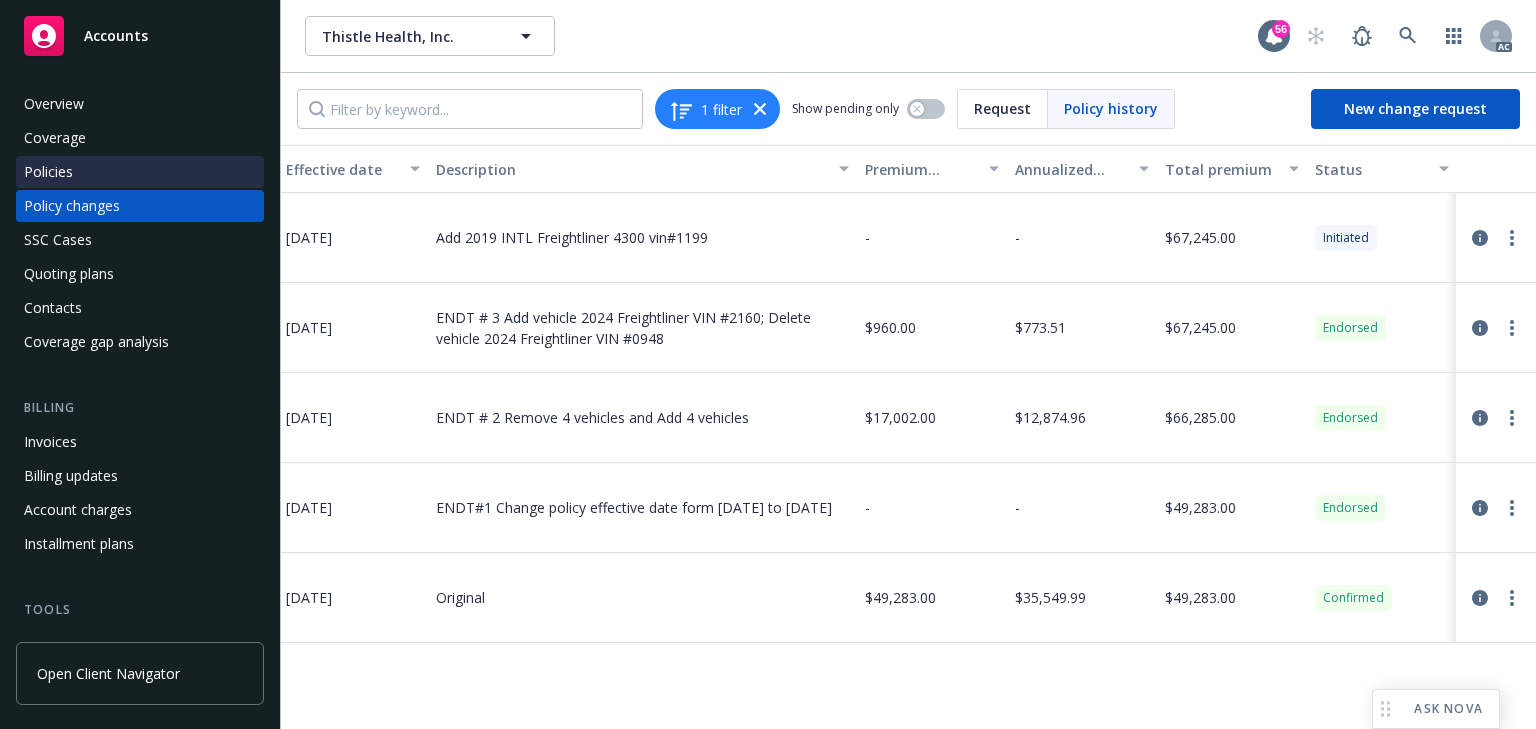 click on "Policies" at bounding box center [140, 172] 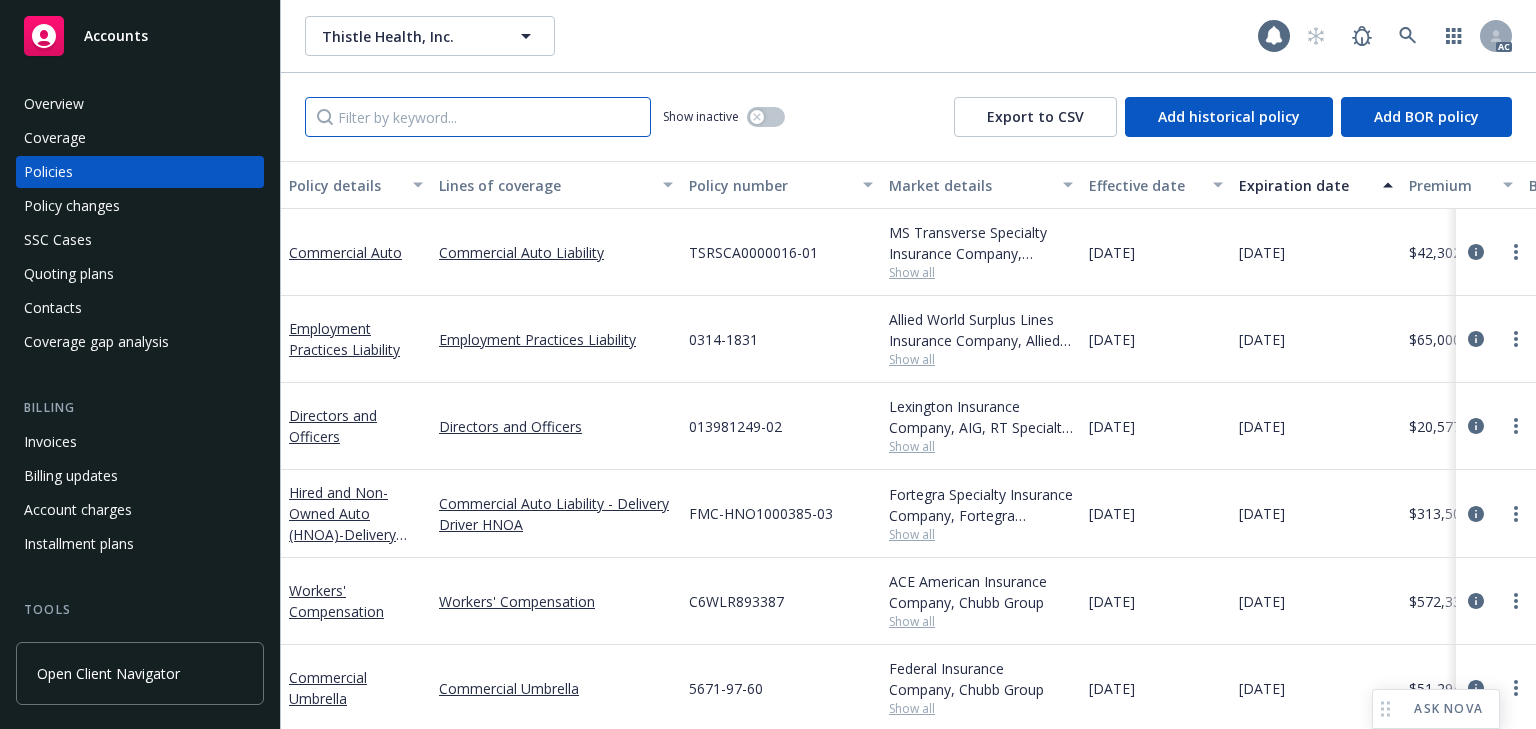 click at bounding box center [478, 117] 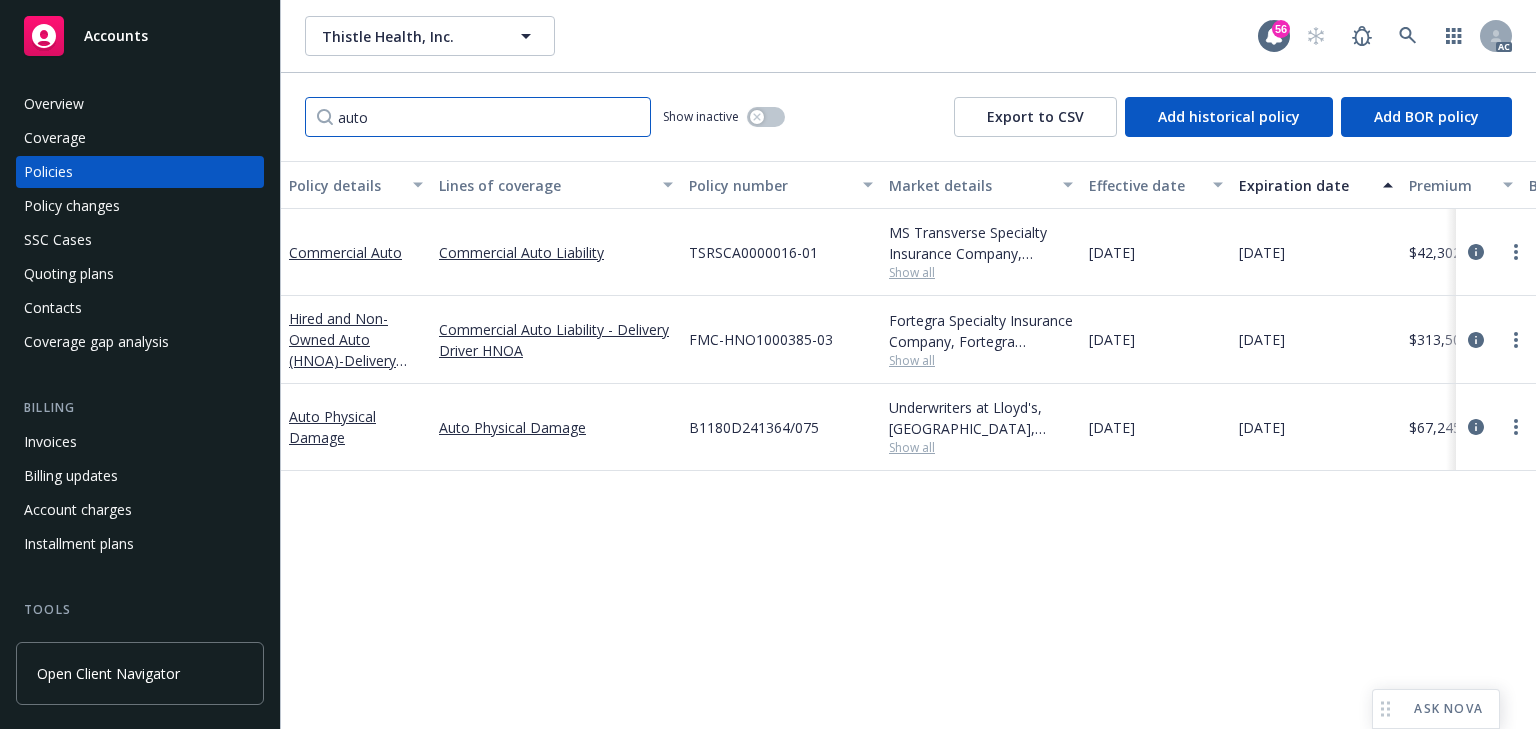 type on "auto" 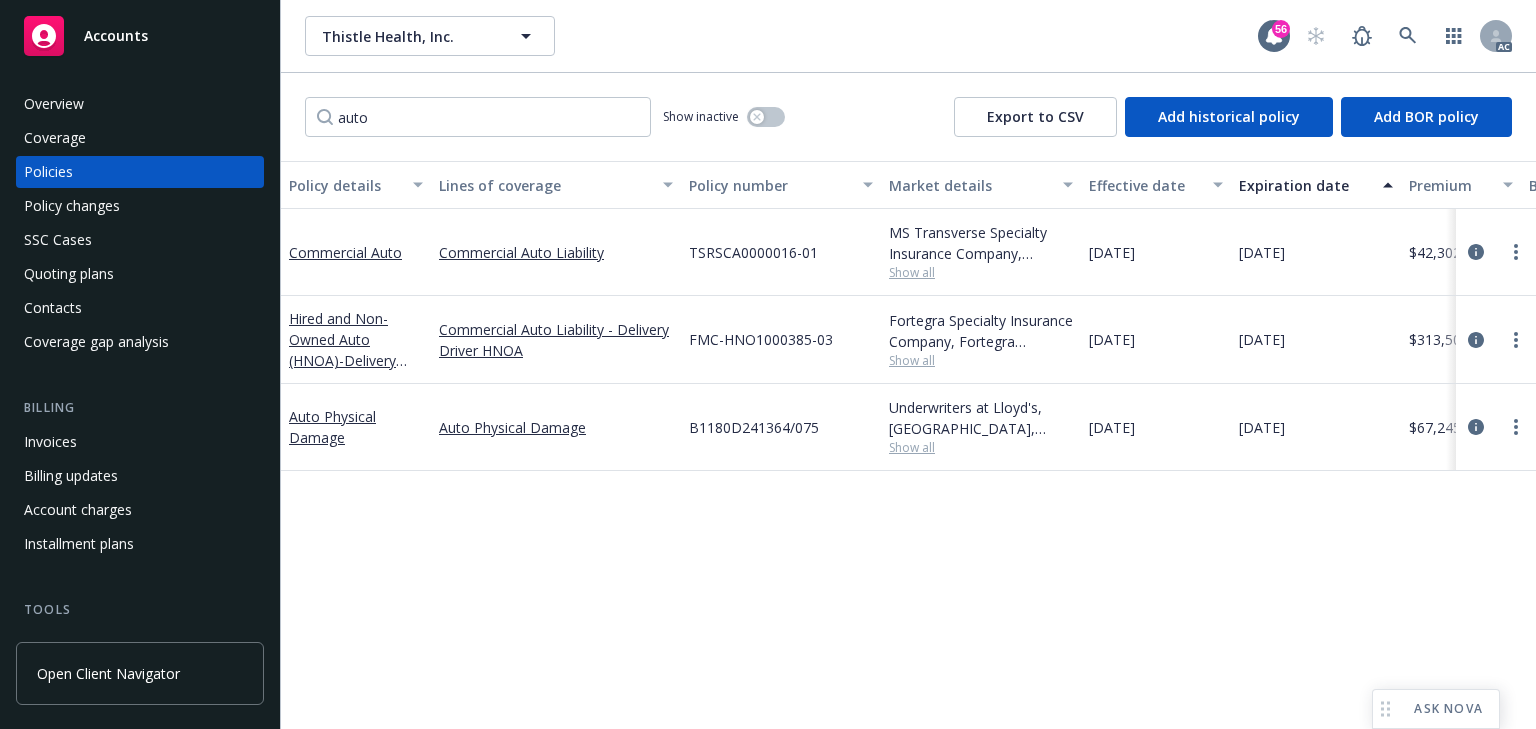 click on "MS Transverse Specialty Insurance Company, Transverse Insurance Company, RT Specialty Insurance Services, LLC (RSG Specialty, LLC) Show all" at bounding box center (981, 252) 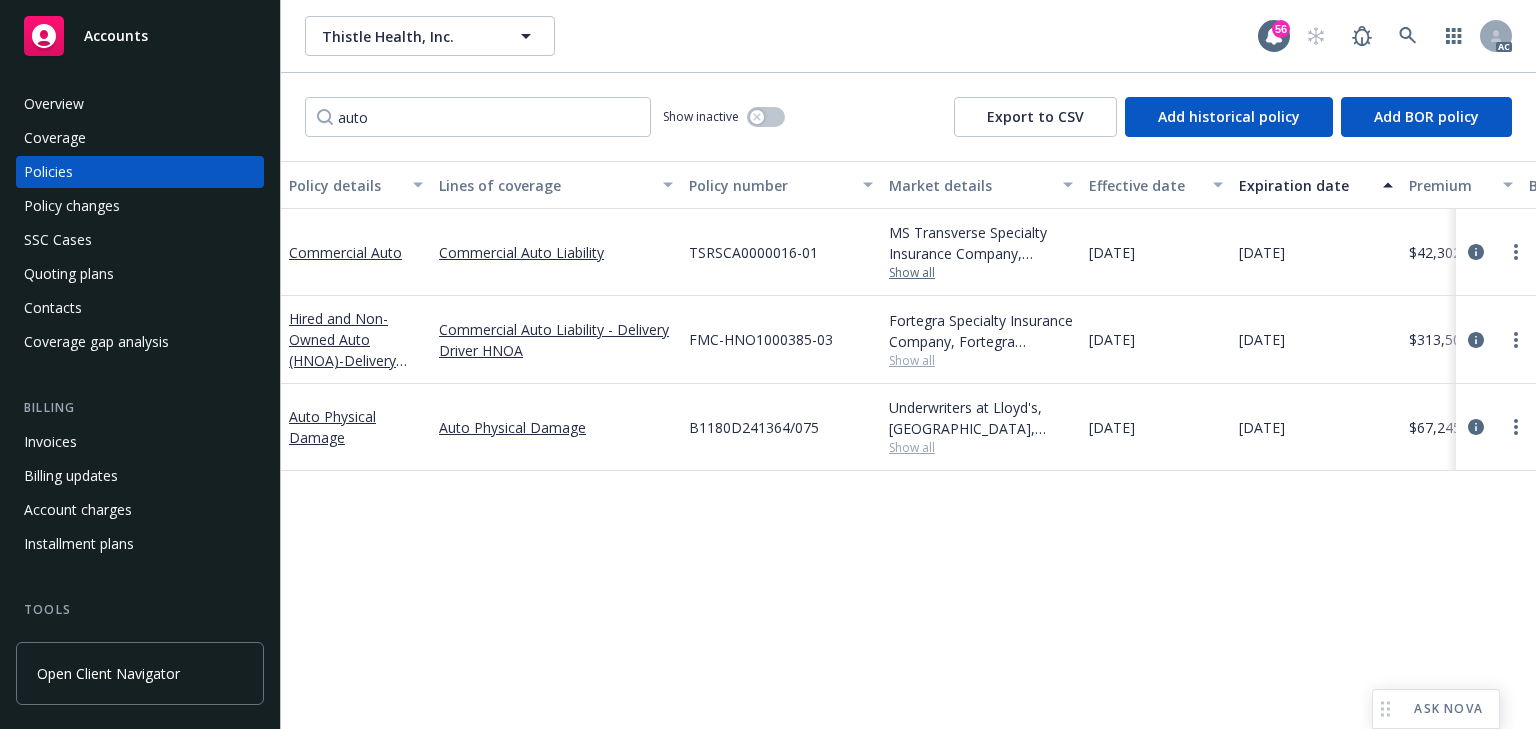 click on "Show all" at bounding box center (981, 273) 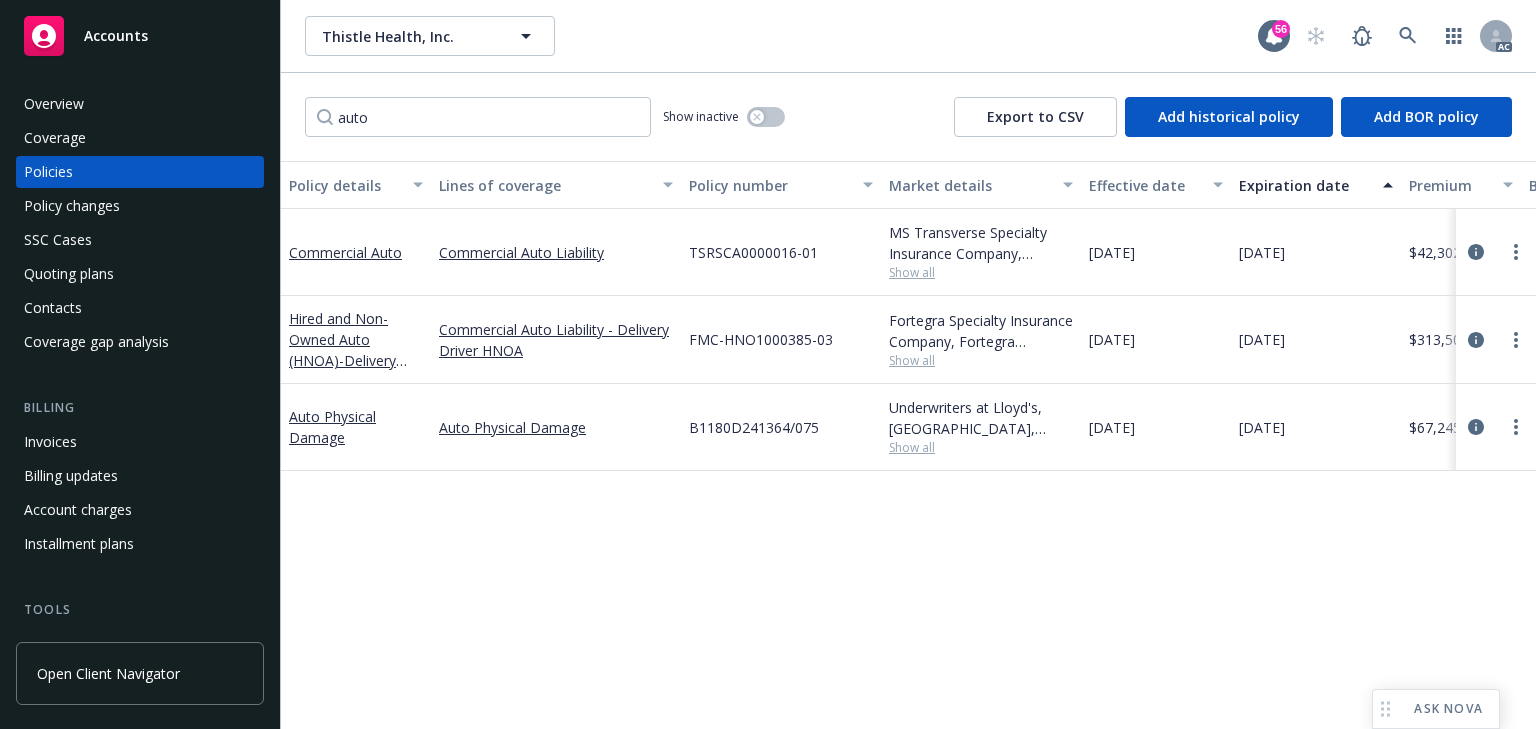 click on "Policy details Lines of coverage Policy number Market details Effective date Expiration date Premium Billing method Stage Status Service team leaders Commercial Auto Commercial Auto Liability TSRSCA0000016-01 MS Transverse Specialty Insurance Company, Transverse Insurance Company, RT Specialty Insurance Services, LLC (RSG Specialty, LLC) Show all 07/27/2024 07/27/2025 $42,302.00 Agency - Financed Renewal Active Rachel Bledsoe AC Marlowe Milo AM 1 more Hired and Non-Owned Auto (HNOA)  -  Delivery Driver HNOA Commercial Auto Liability - Delivery Driver HNOA FMC-HNO1000385-03 Fortegra Specialty Insurance Company, Fortegra Specialty Insurance Company, RT Specialty Insurance Services, LLC (RSG Specialty, LLC) Show all 12/15/2024 12/15/2025 $313,500.00 Direct - Financed Renewal Active Rachel Bledsoe AC Marlowe Milo AM 1 more Auto Physical Damage Auto Physical Damage B1180D241364/075 Underwriters at Lloyd's, London, Lloyd's of London, RT Specialty Insurance Services, LLC (RSG Specialty, LLC) Show all 07/27/2024 AC" at bounding box center [908, 445] 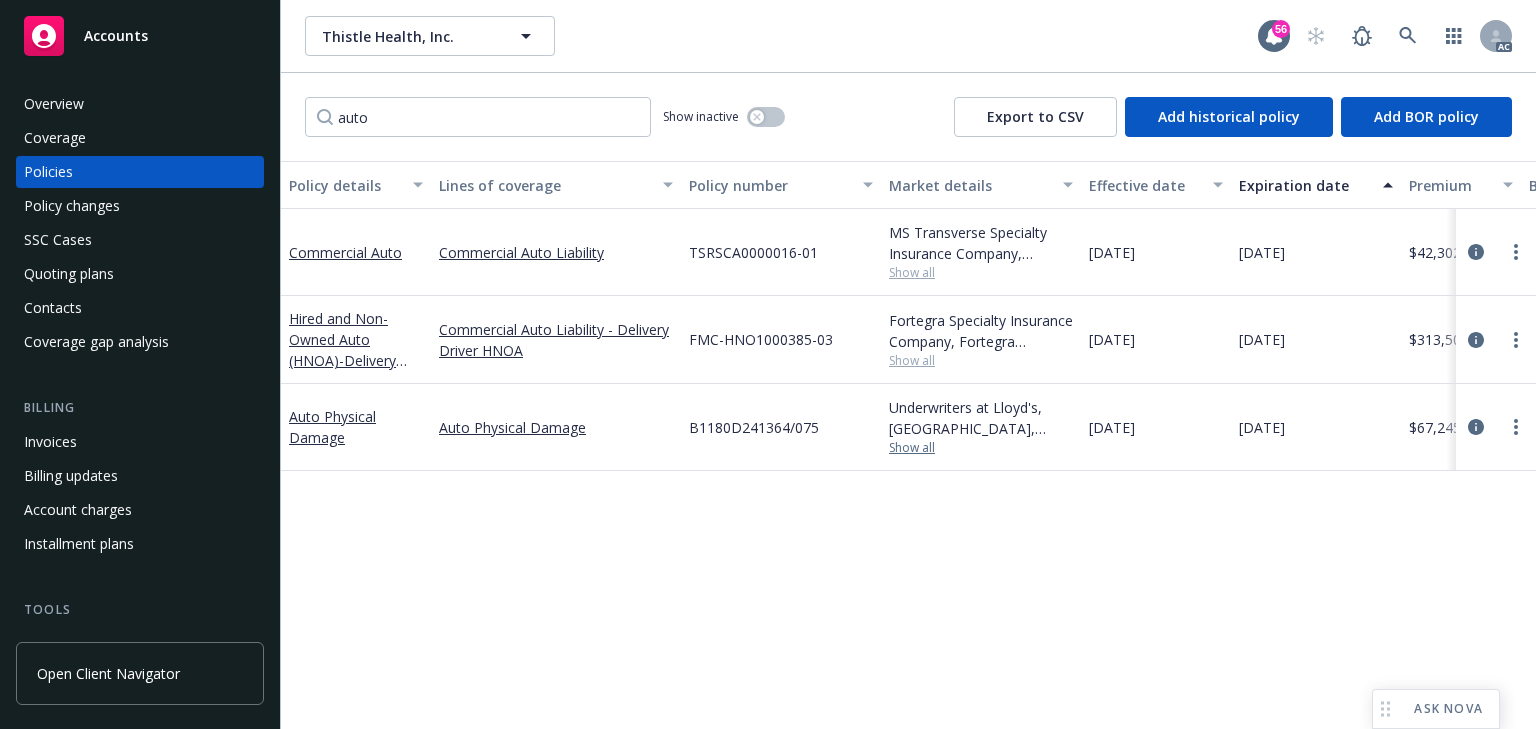 click on "Show all" at bounding box center (981, 448) 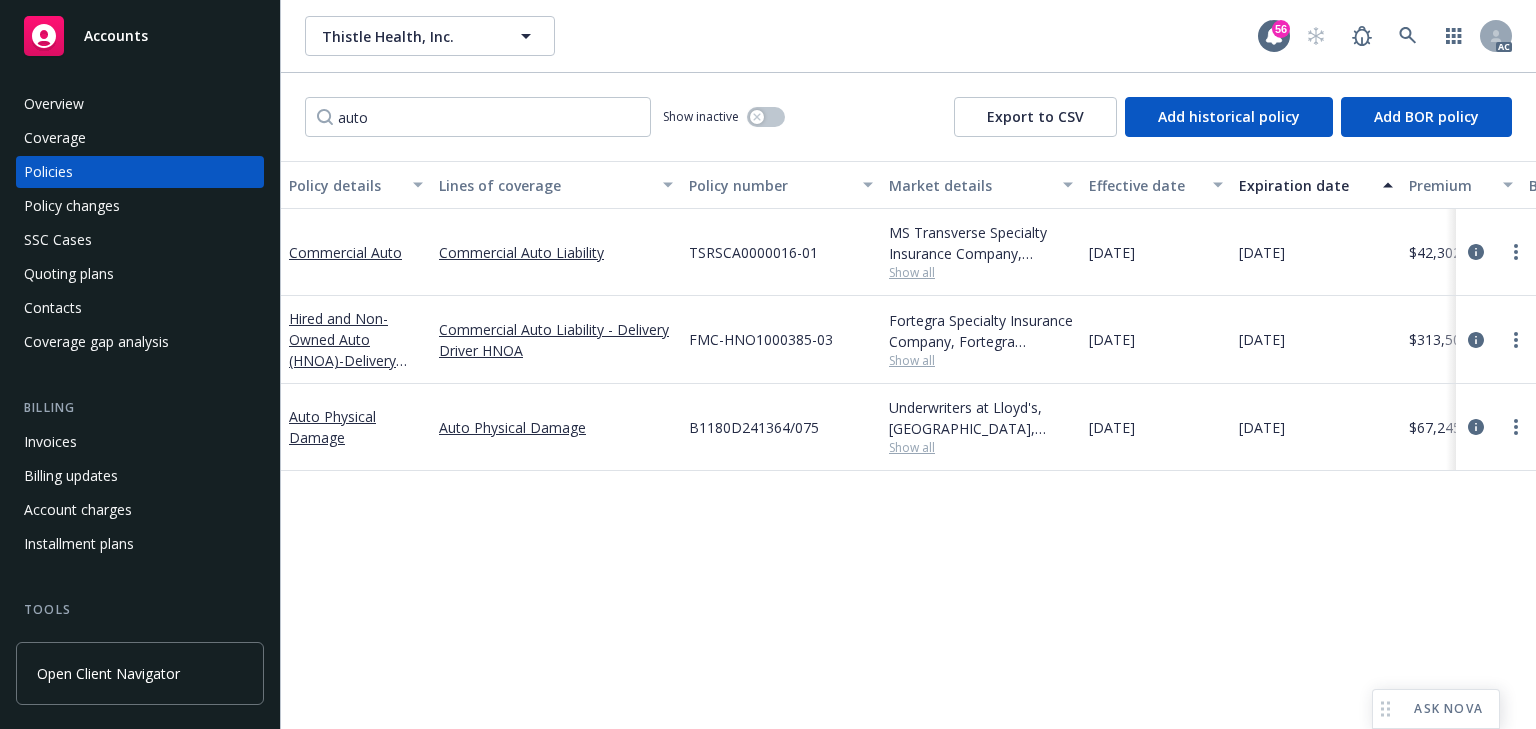 click on "Policy details Lines of coverage Policy number Market details Effective date Expiration date Premium Billing method Stage Status Service team leaders Commercial Auto Commercial Auto Liability TSRSCA0000016-01 MS Transverse Specialty Insurance Company, Transverse Insurance Company, RT Specialty Insurance Services, LLC (RSG Specialty, LLC) Show all 07/27/2024 07/27/2025 $42,302.00 Agency - Financed Renewal Active Rachel Bledsoe AC Marlowe Milo AM 1 more Hired and Non-Owned Auto (HNOA)  -  Delivery Driver HNOA Commercial Auto Liability - Delivery Driver HNOA FMC-HNO1000385-03 Fortegra Specialty Insurance Company, Fortegra Specialty Insurance Company, RT Specialty Insurance Services, LLC (RSG Specialty, LLC) Show all 12/15/2024 12/15/2025 $313,500.00 Direct - Financed Renewal Active Rachel Bledsoe AC Marlowe Milo AM 1 more Auto Physical Damage Auto Physical Damage B1180D241364/075 Underwriters at Lloyd's, London, Lloyd's of London, RT Specialty Insurance Services, LLC (RSG Specialty, LLC) Show all 07/27/2024 AC" at bounding box center [908, 445] 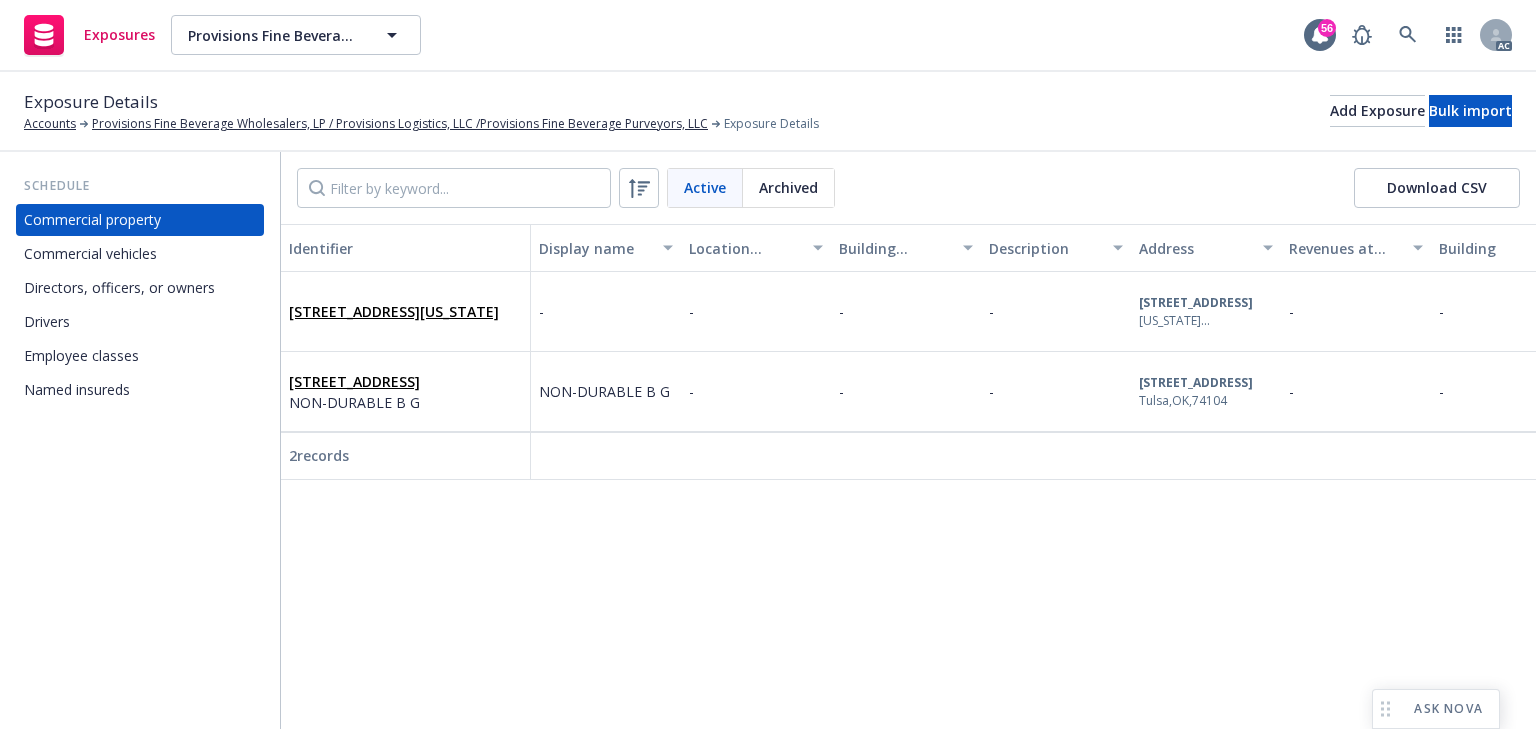 scroll, scrollTop: 0, scrollLeft: 0, axis: both 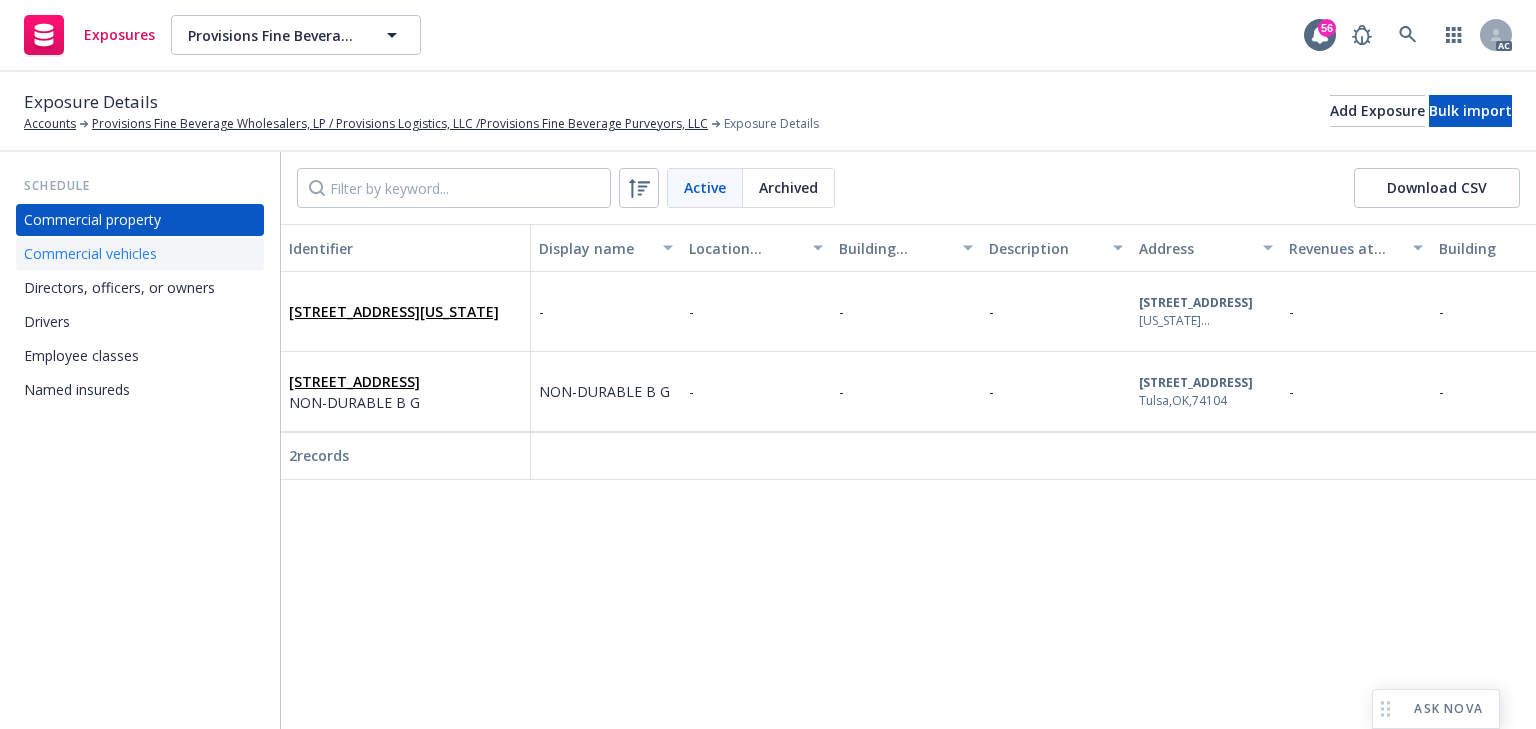 click on "Commercial vehicles" at bounding box center [140, 254] 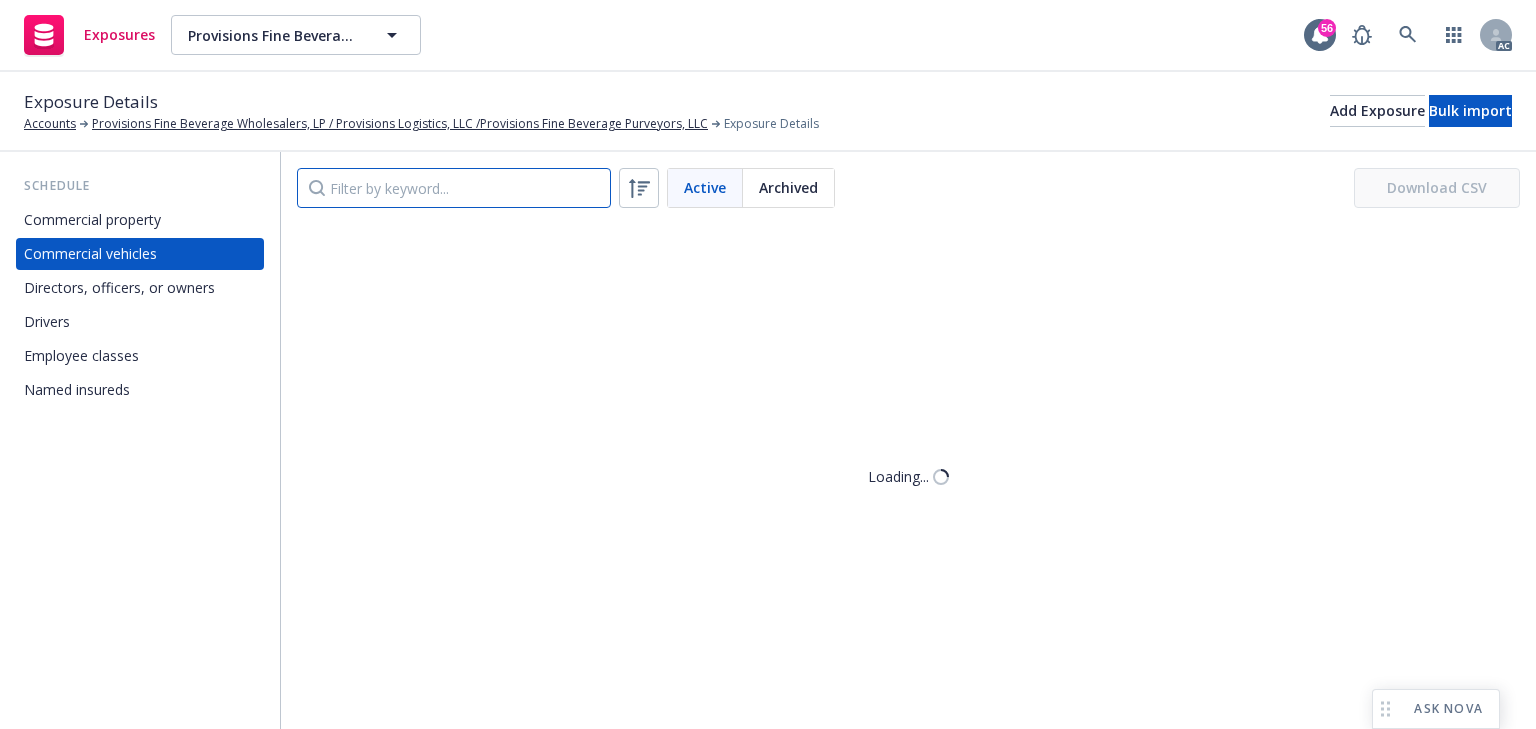 click at bounding box center (454, 188) 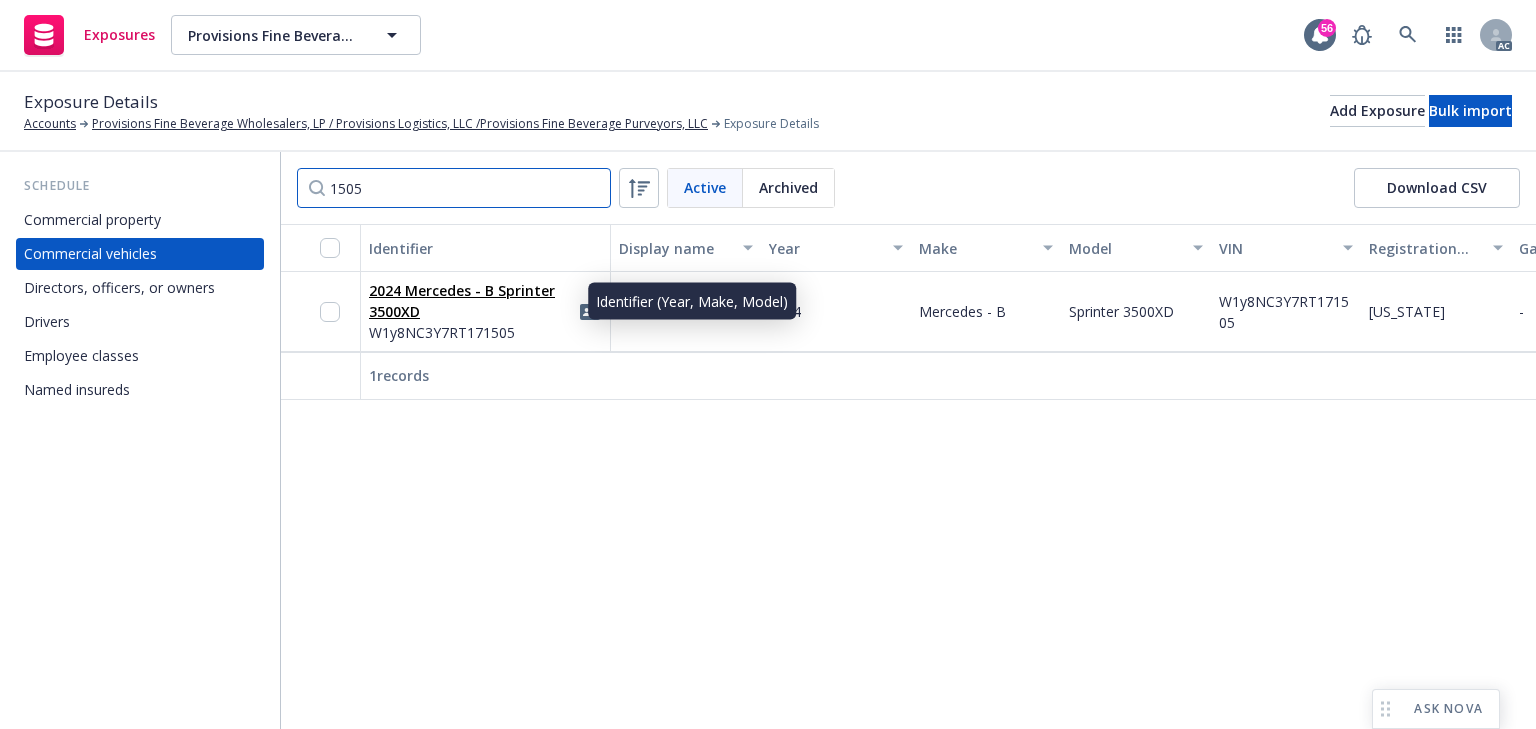type on "1505" 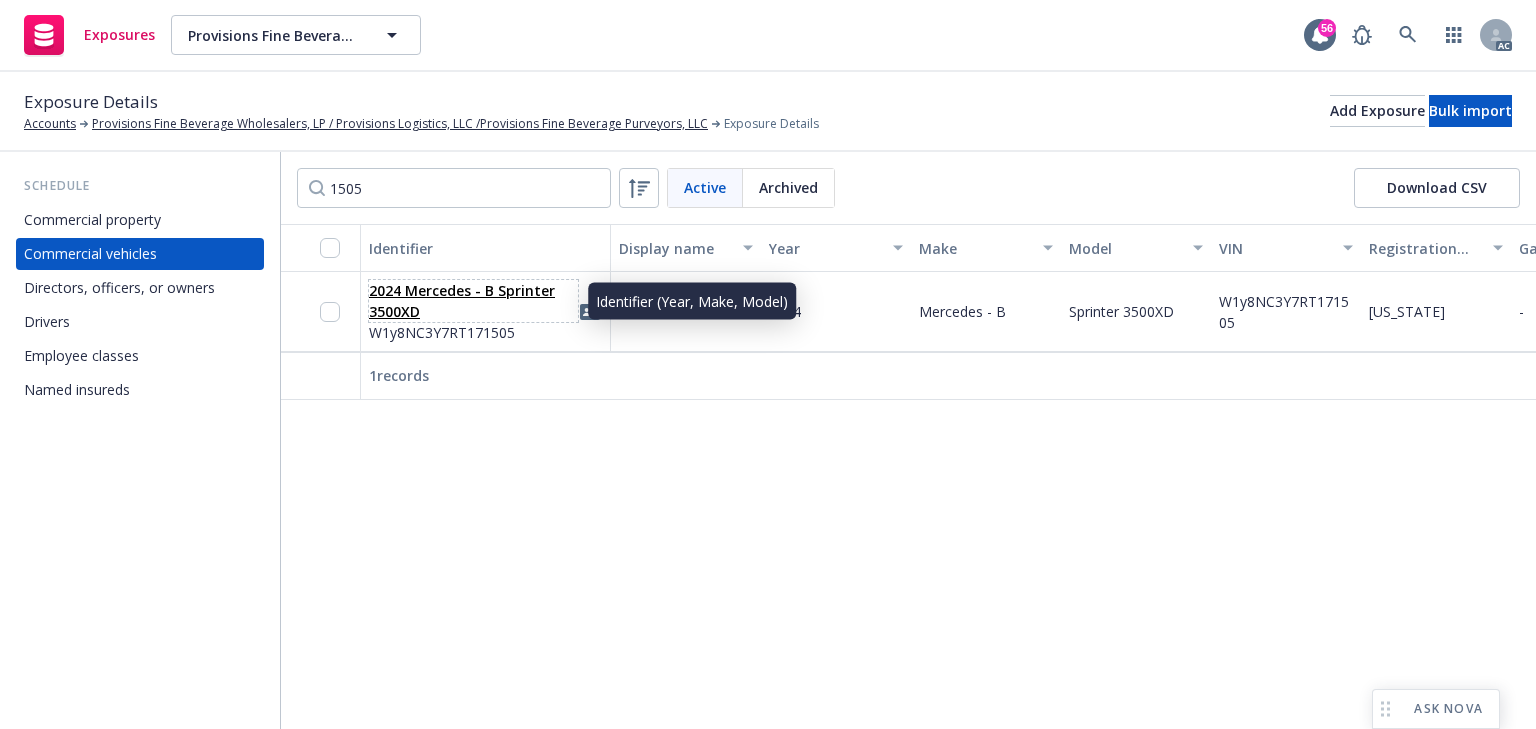 click on "2024 Mercedes - B Sprinter 3500XD" at bounding box center (473, 301) 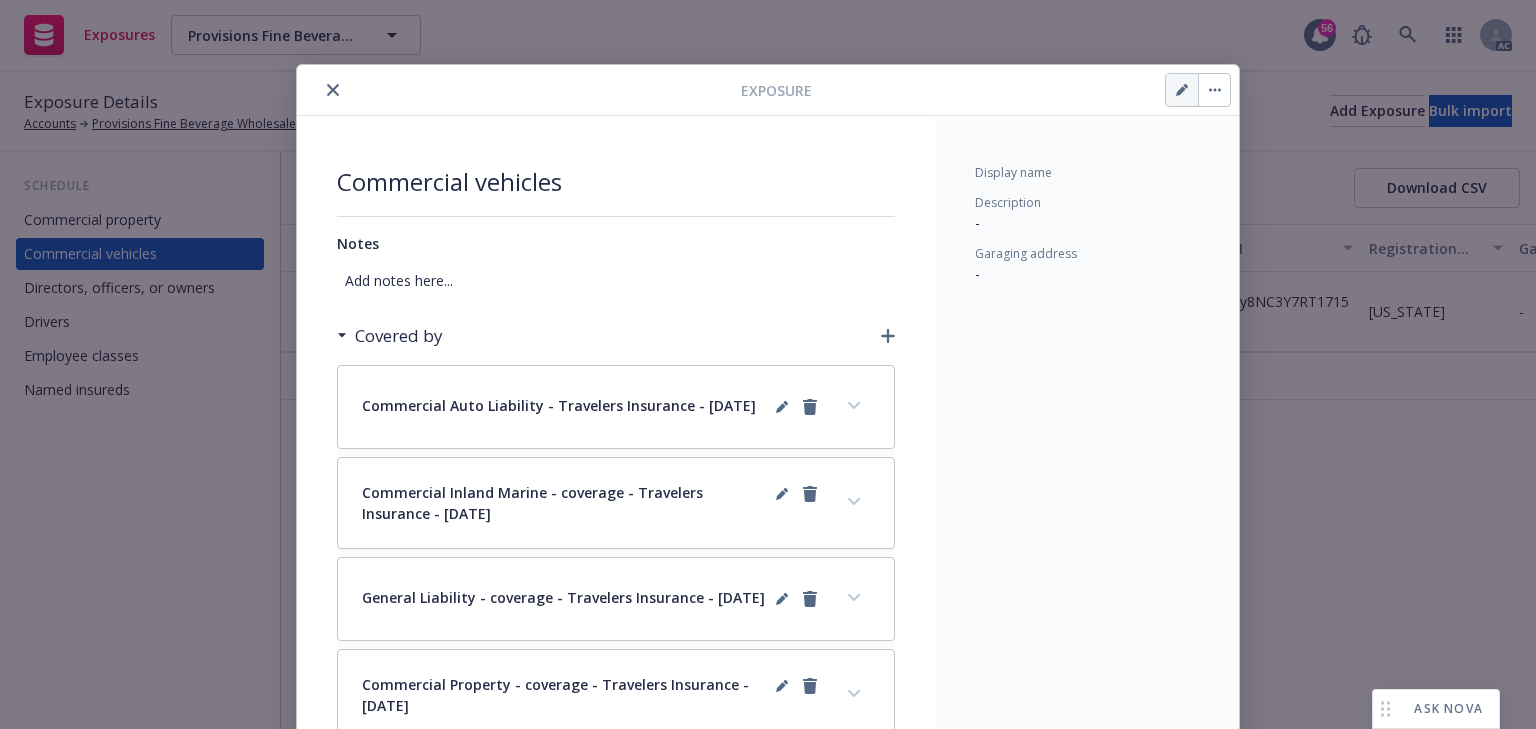 click 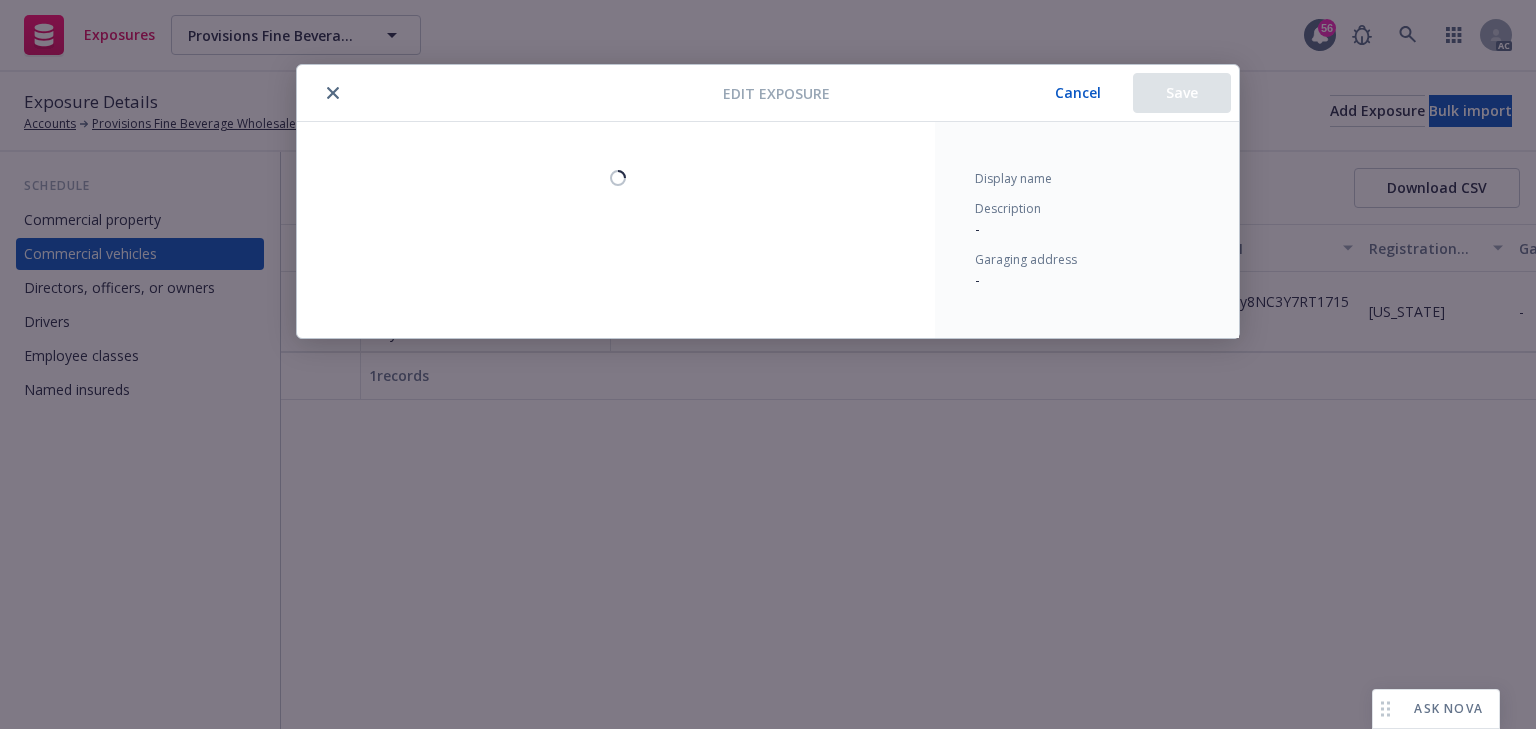 select on "OK" 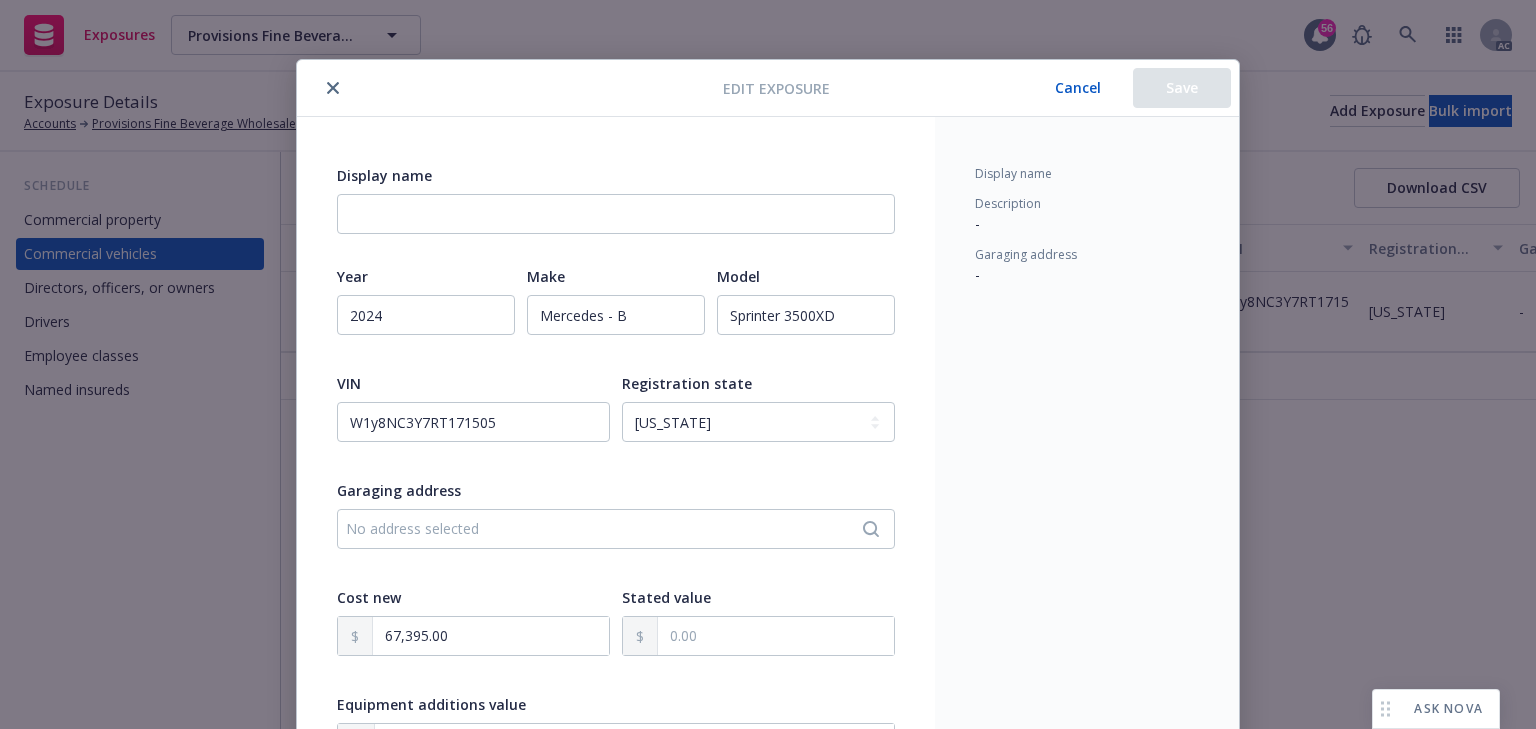 scroll, scrollTop: 0, scrollLeft: 0, axis: both 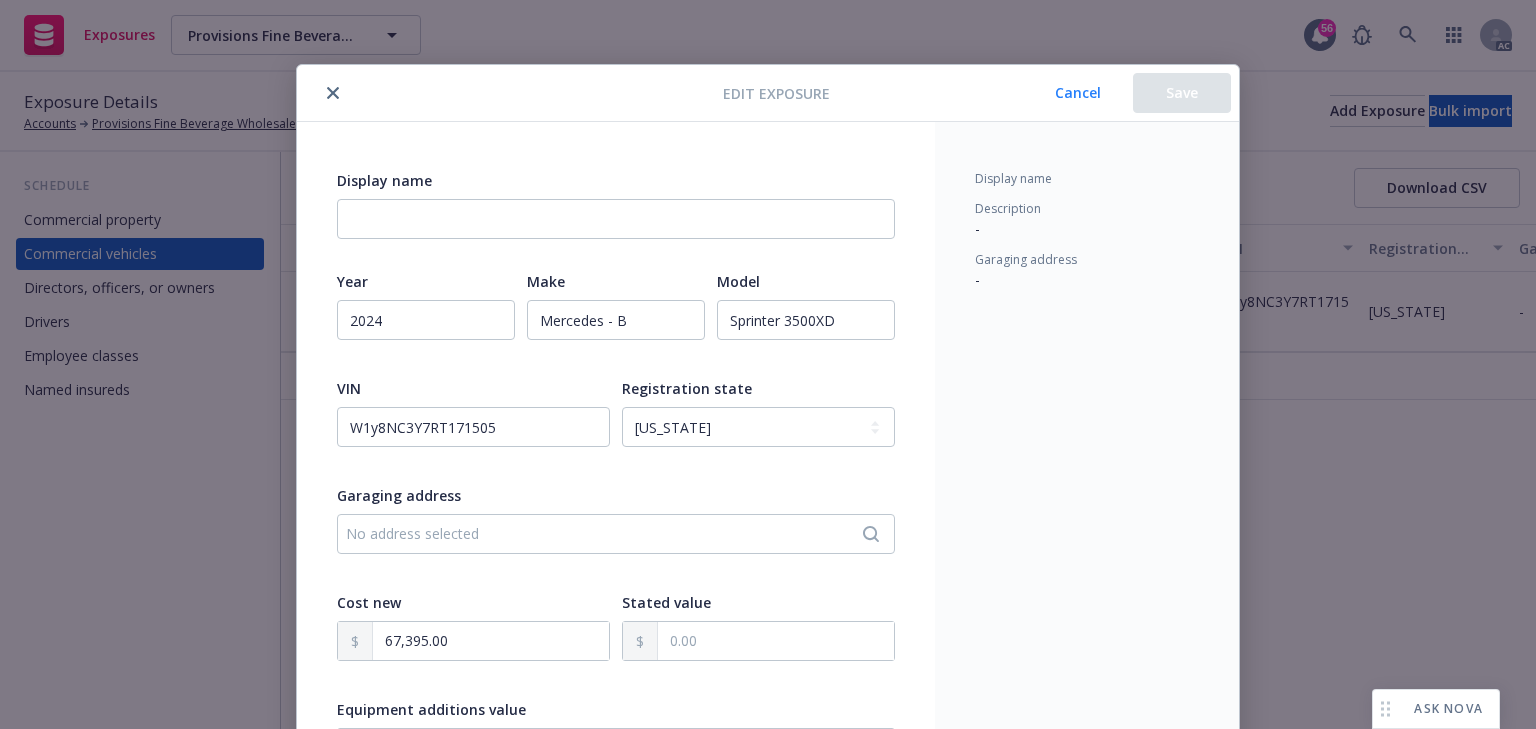 click on "Cancel" at bounding box center (1078, 93) 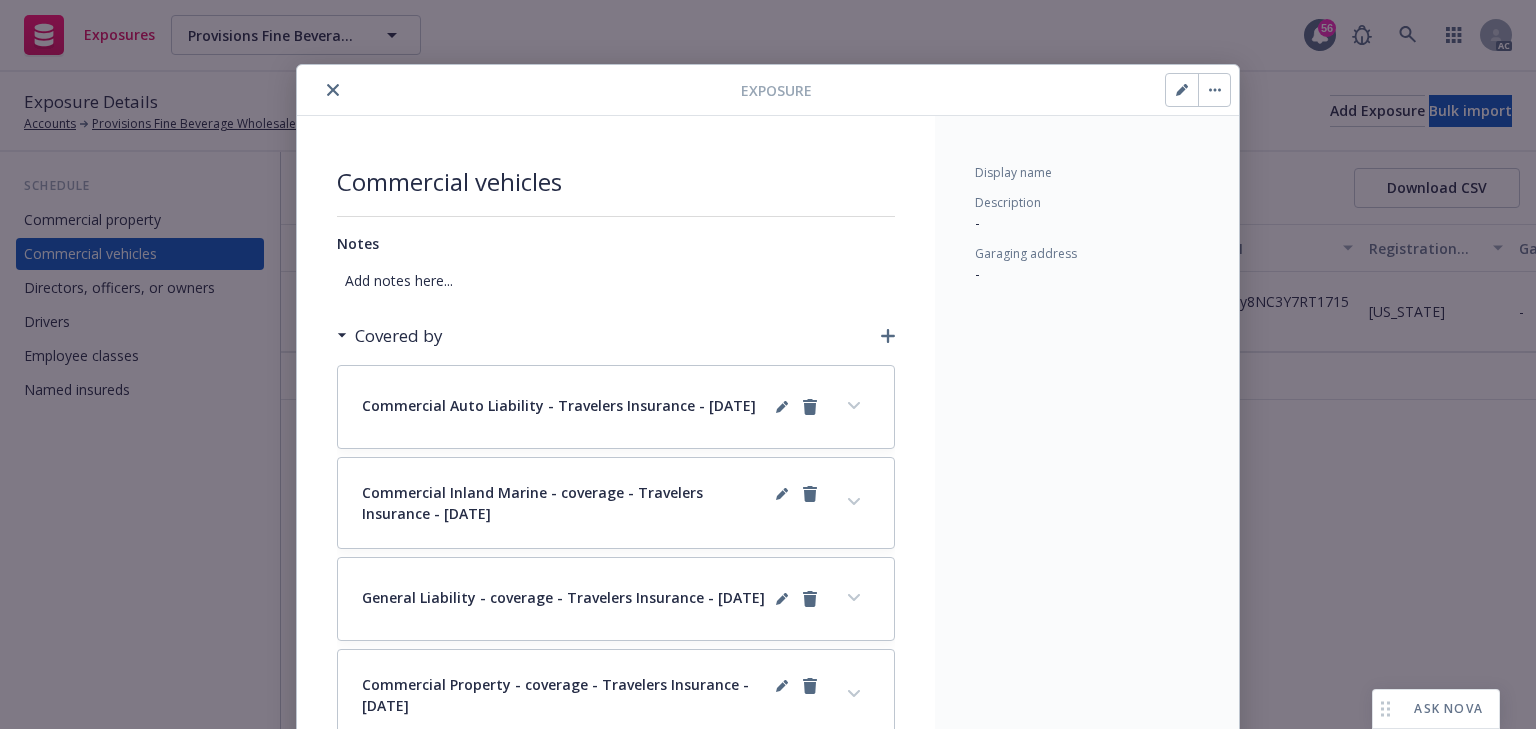 click on "Commercial Auto Liability - Travelers Insurance - [DATE]" at bounding box center (616, 407) 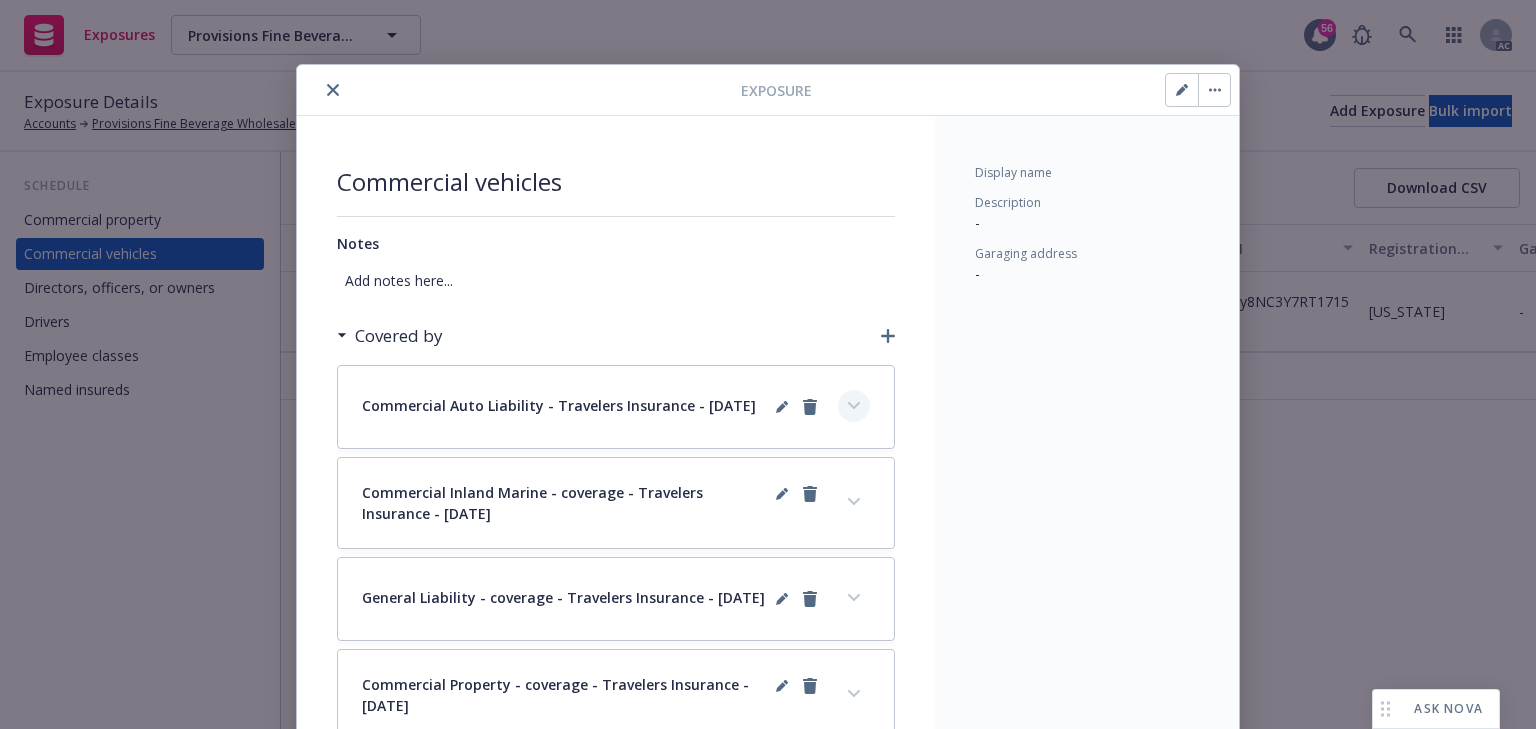 click at bounding box center [854, 406] 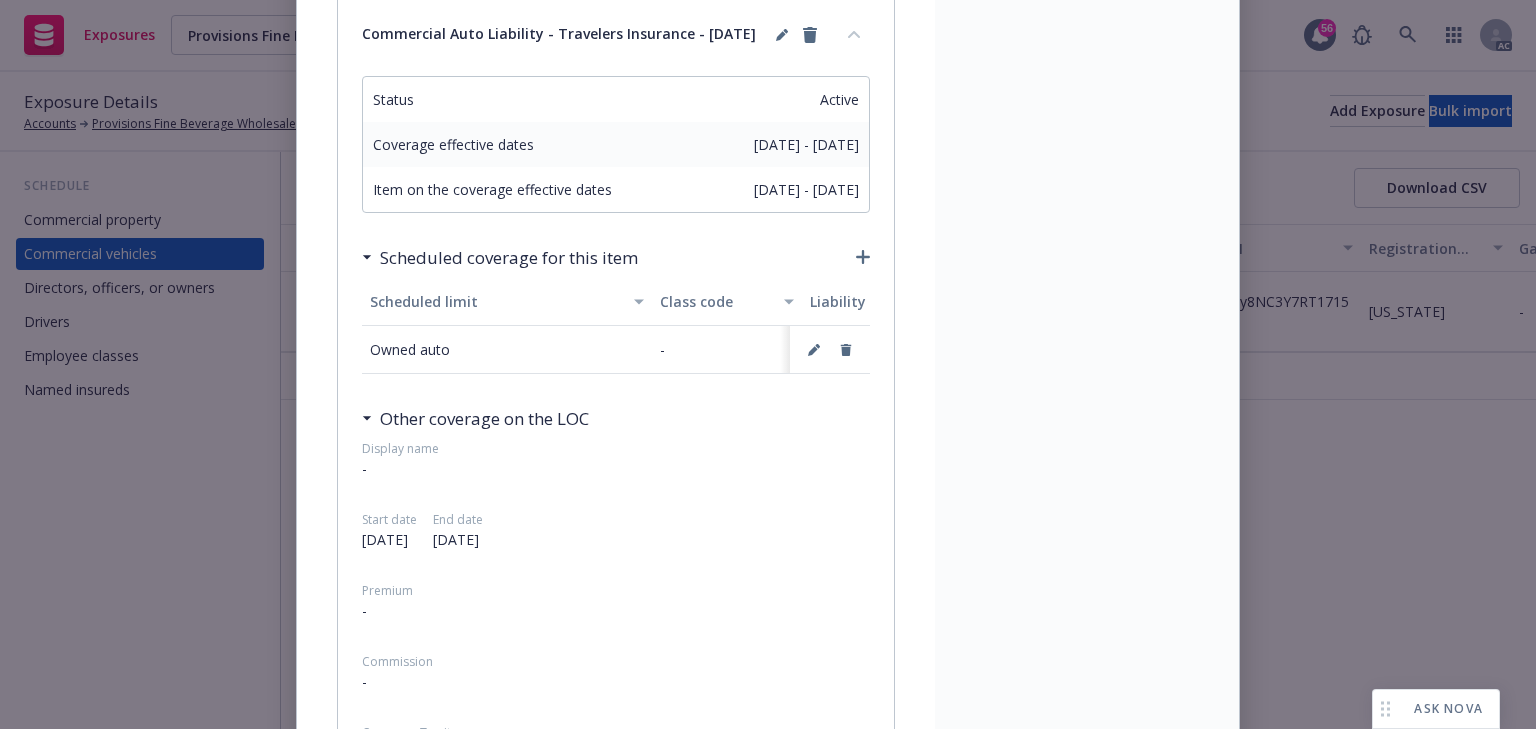 scroll, scrollTop: 400, scrollLeft: 0, axis: vertical 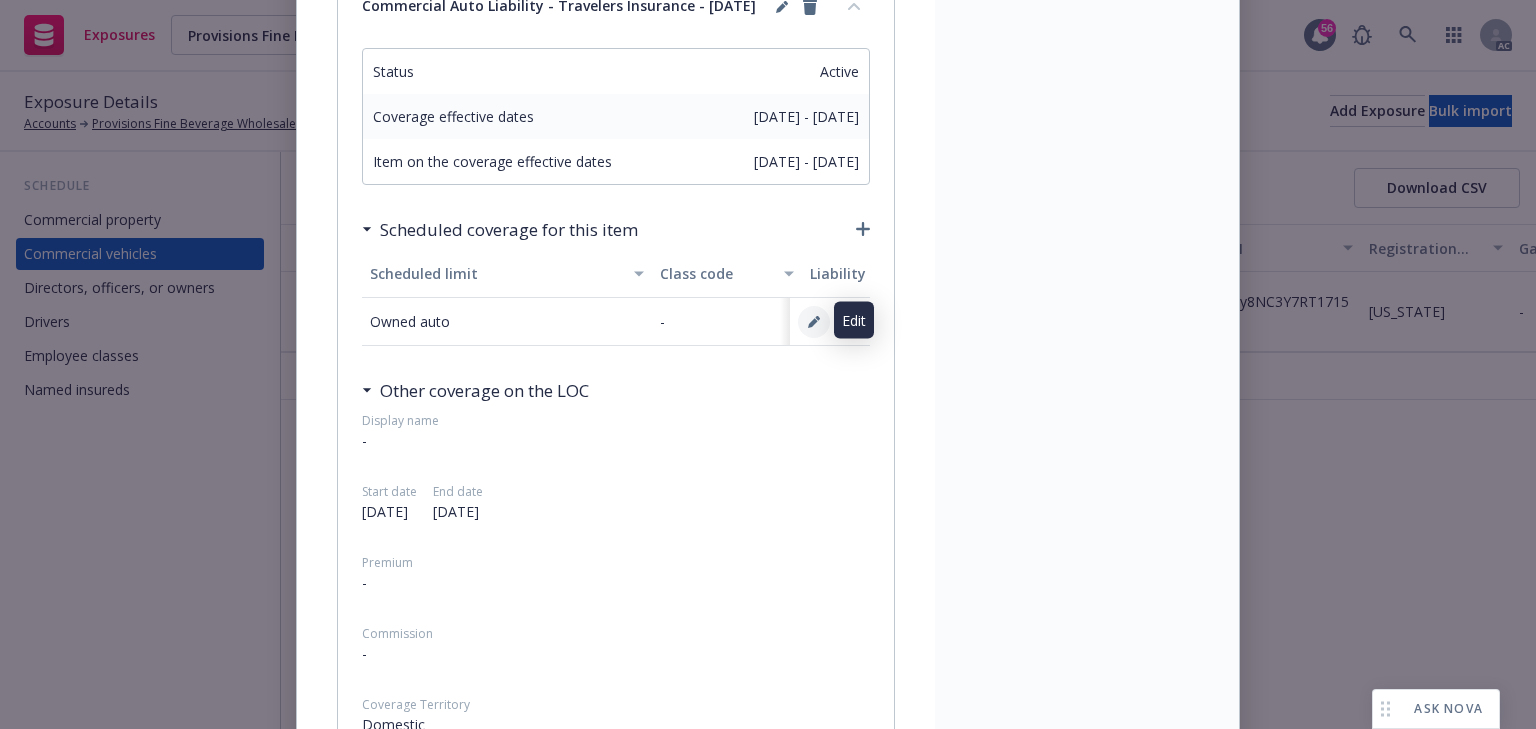 click 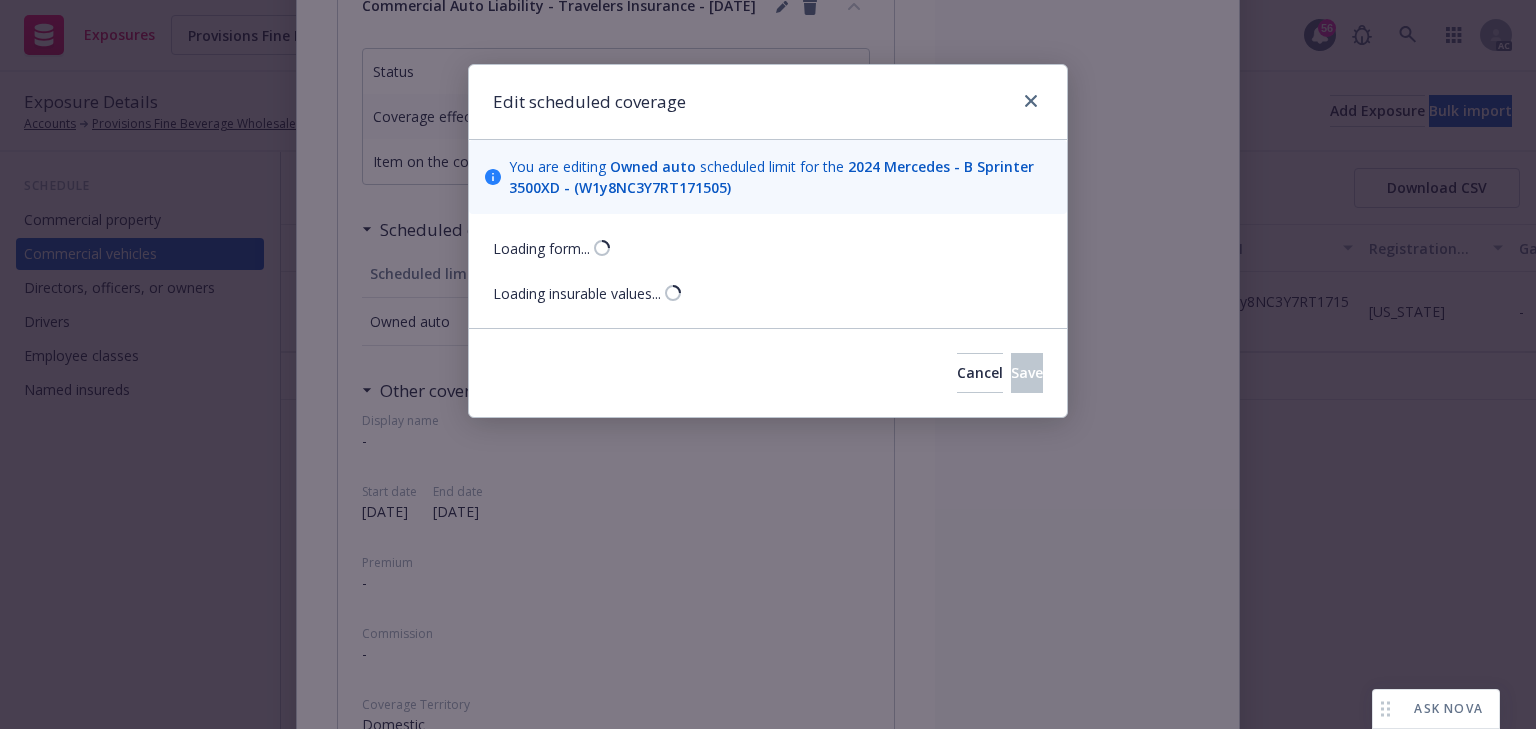 select on "MONETARY" 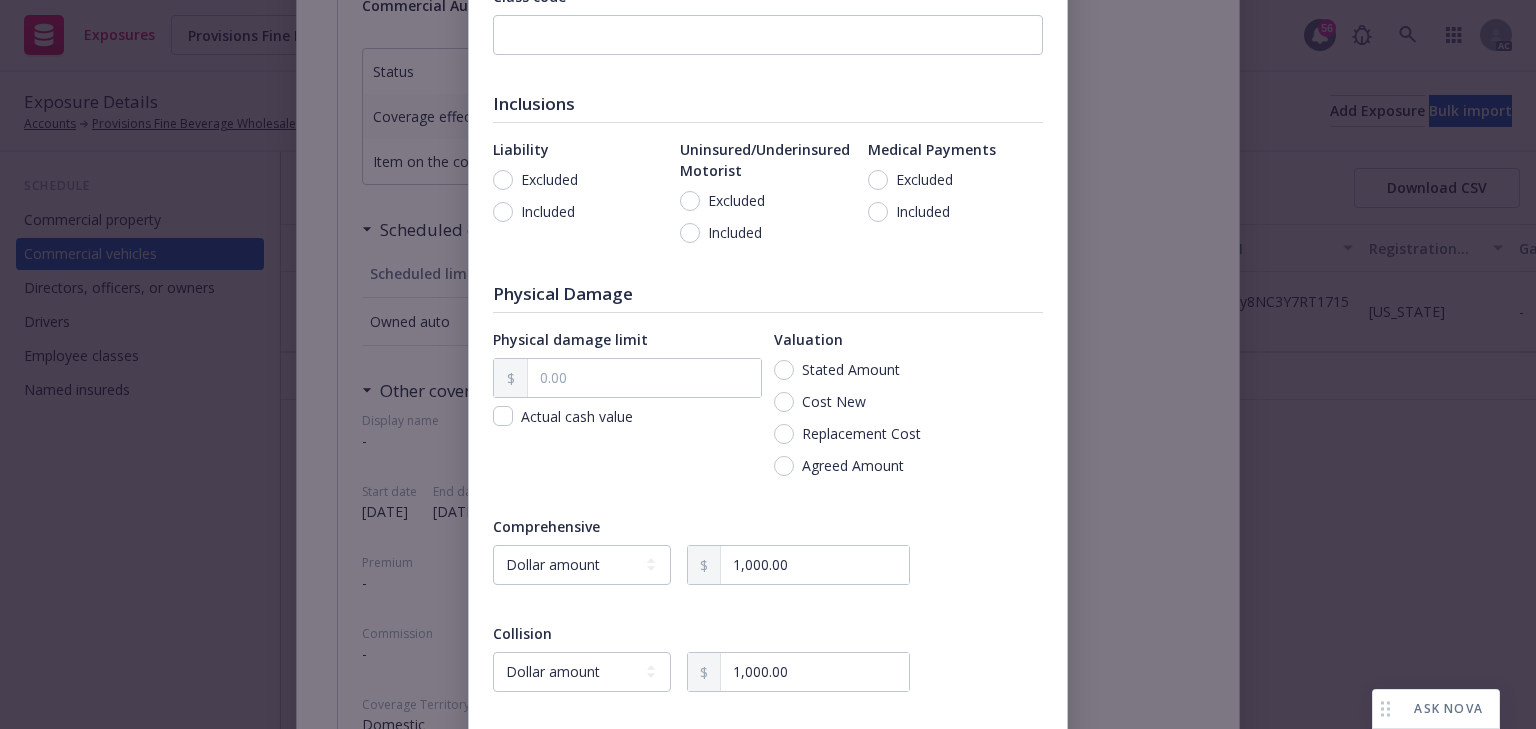 scroll, scrollTop: 320, scrollLeft: 0, axis: vertical 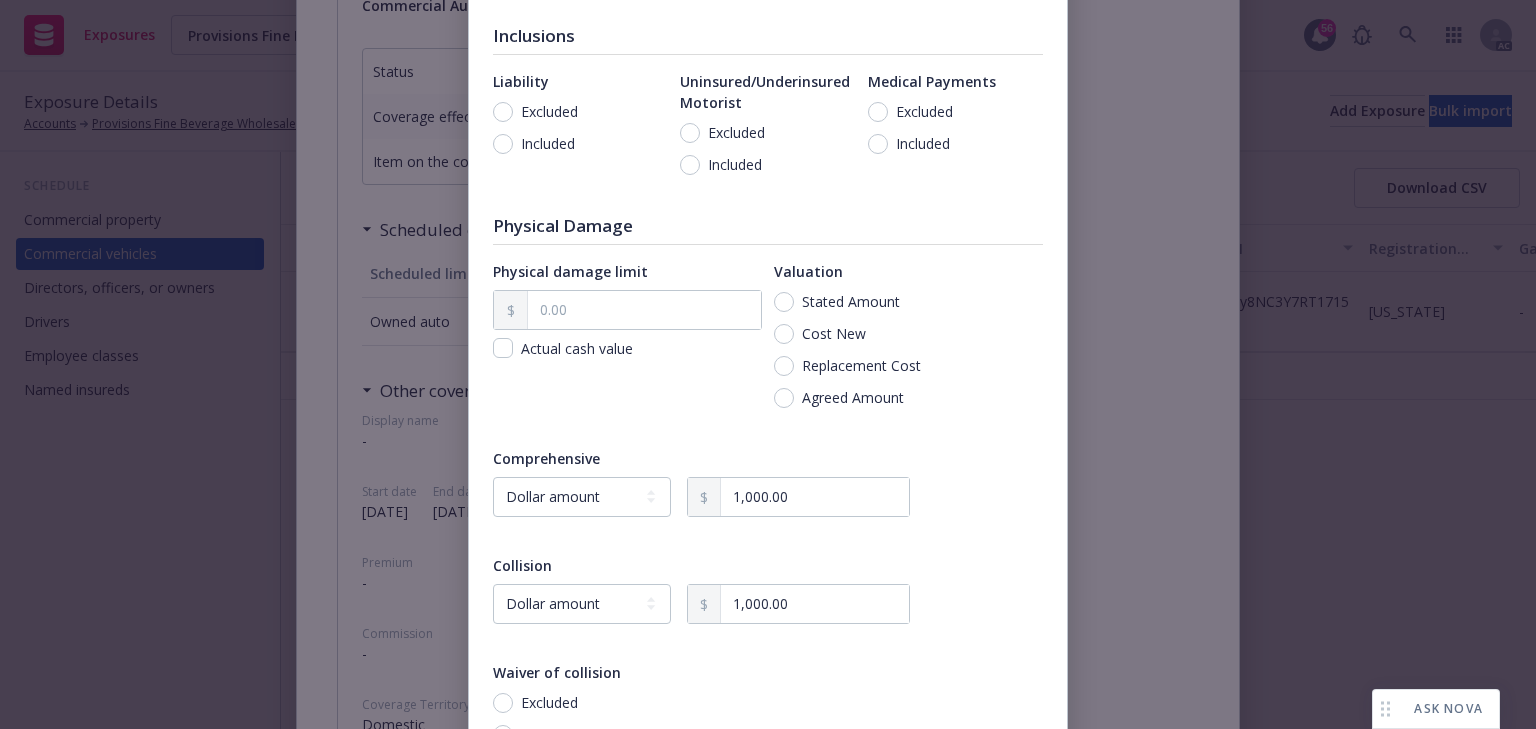 drag, startPoint x: 527, startPoint y: 140, endPoint x: 580, endPoint y: 155, distance: 55.081757 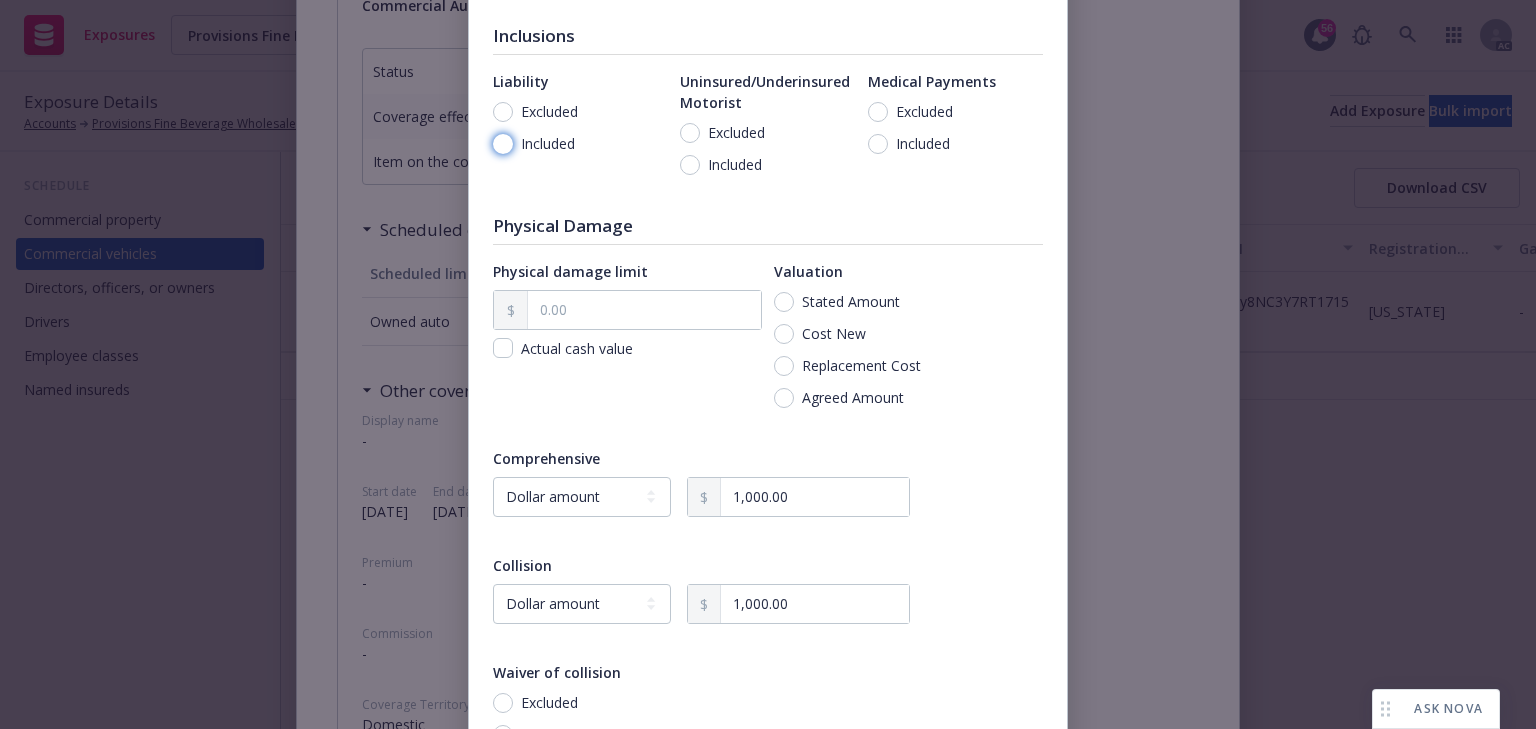 click on "Included" at bounding box center (503, 144) 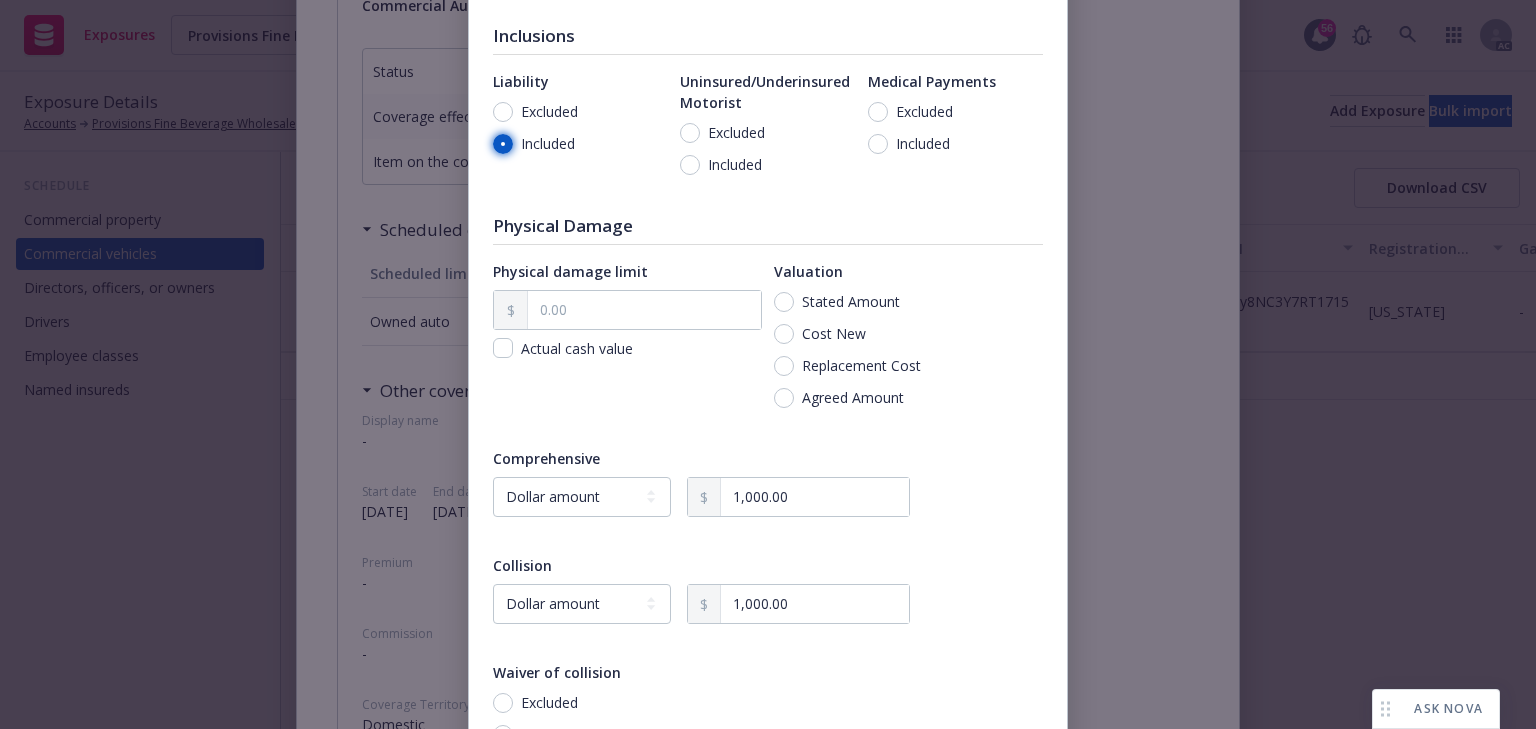 radio on "true" 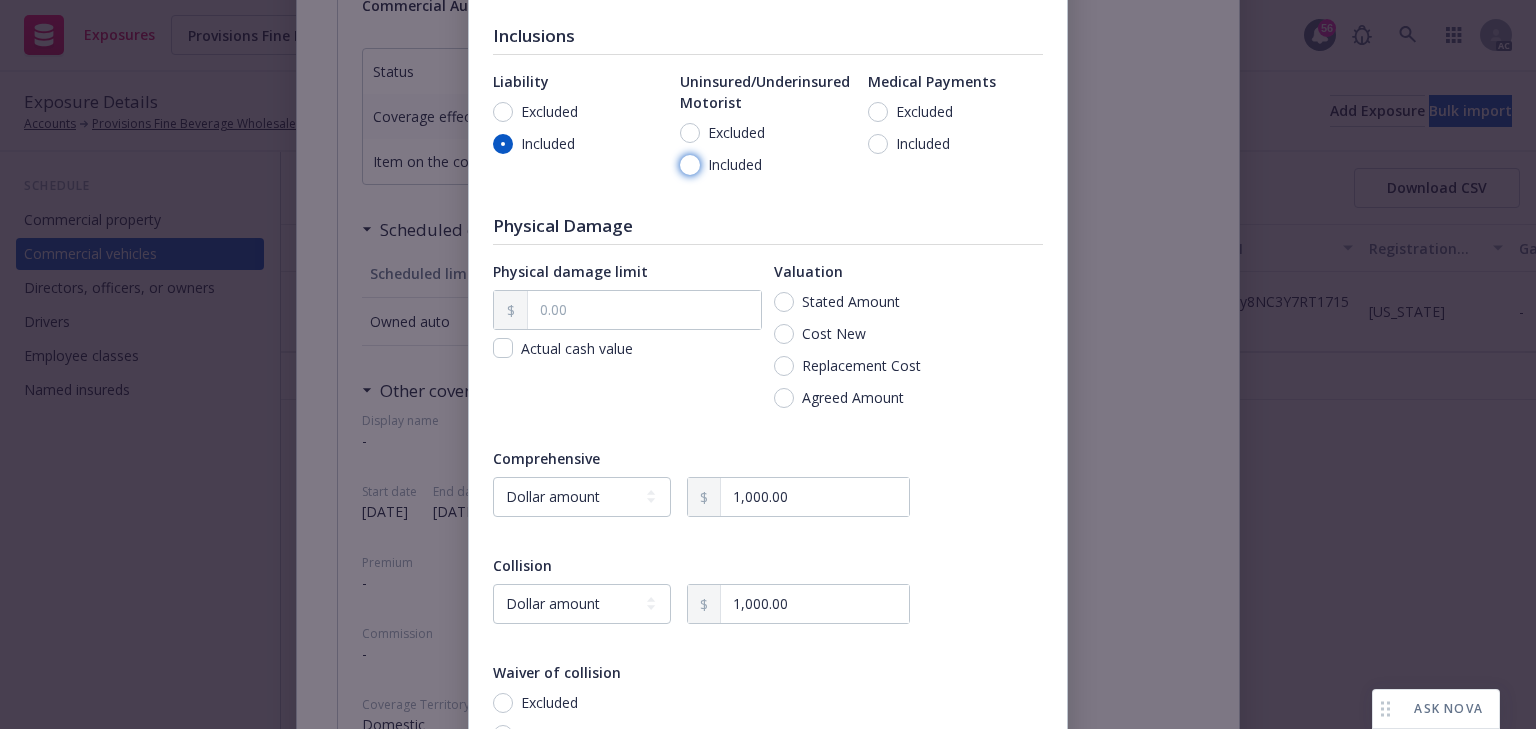 click on "Included" at bounding box center (690, 165) 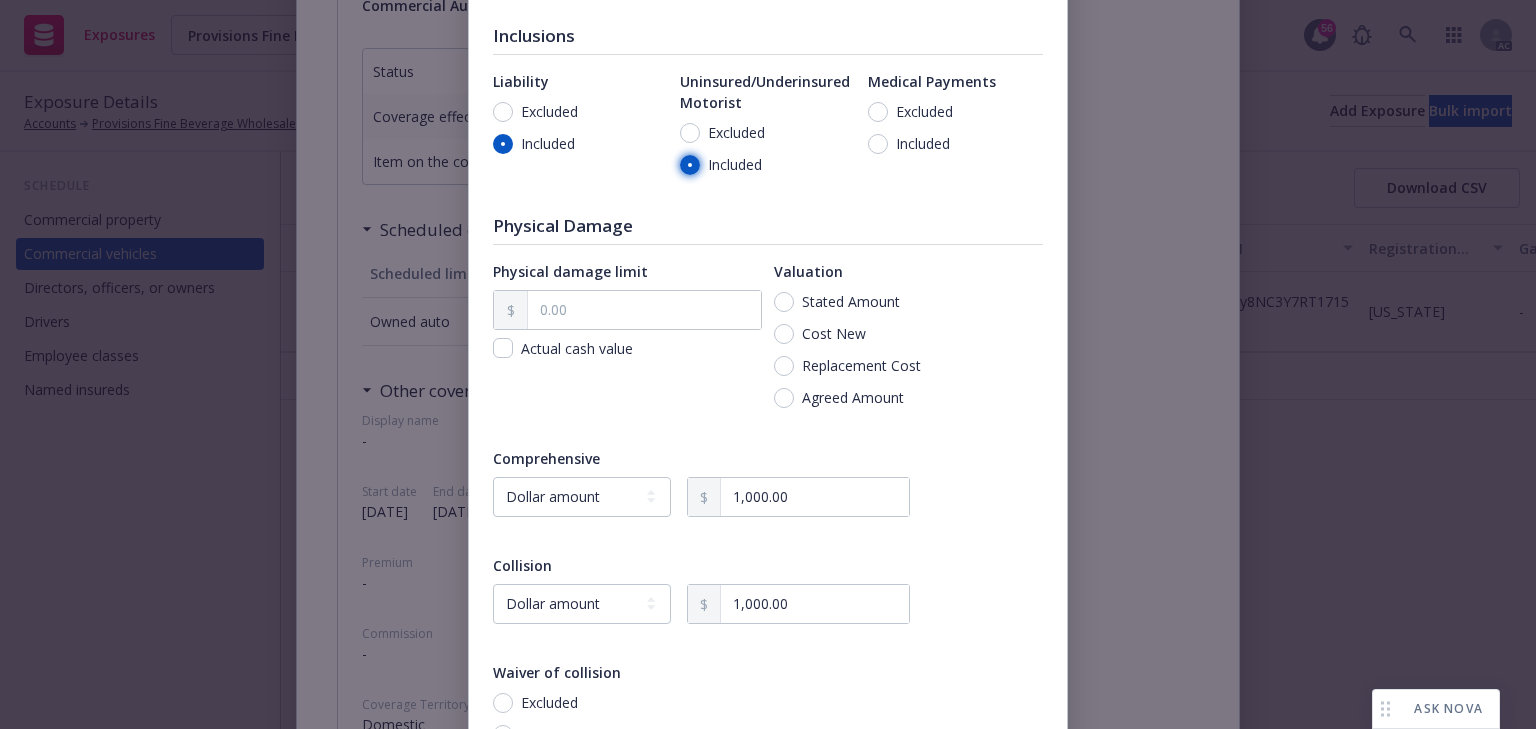 radio on "true" 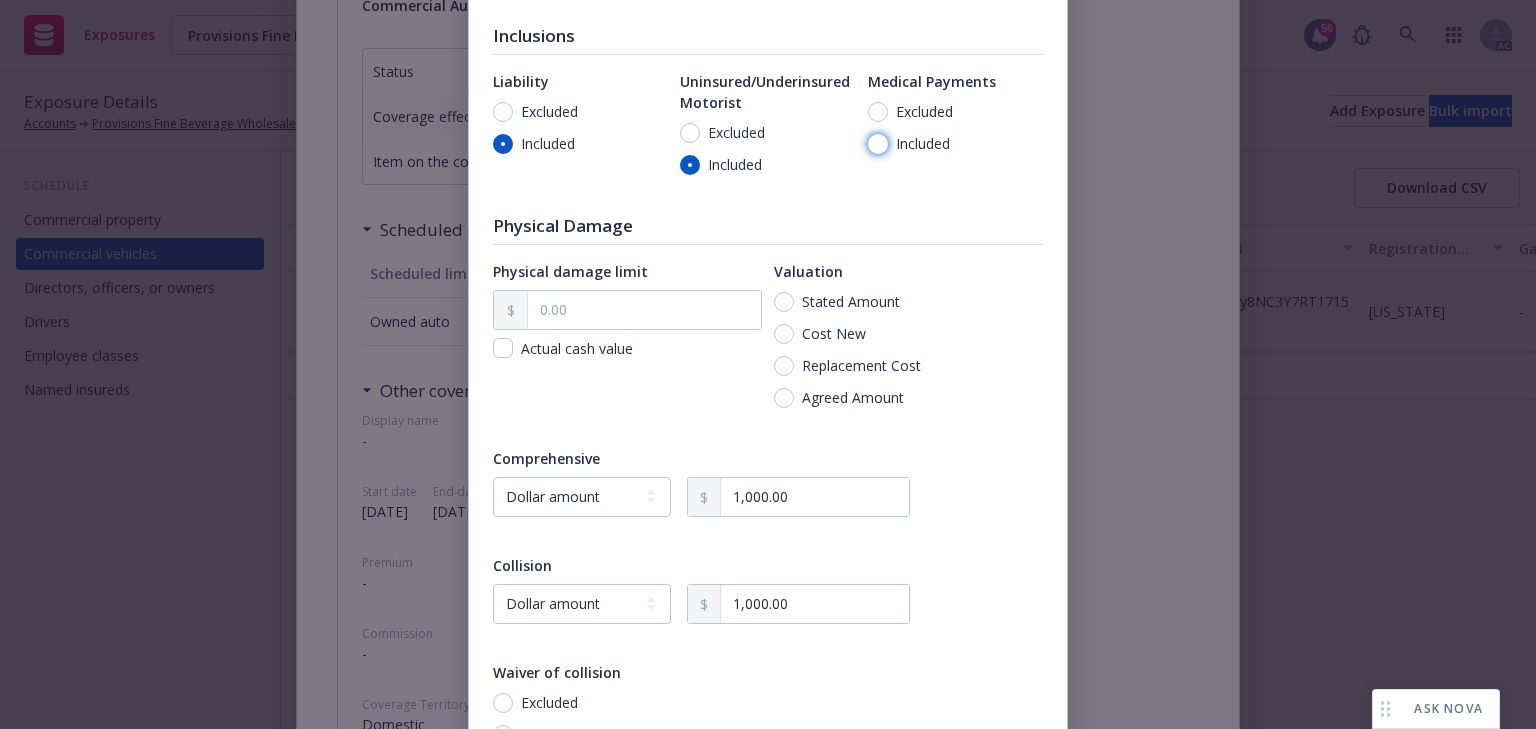 click on "Included" at bounding box center [878, 144] 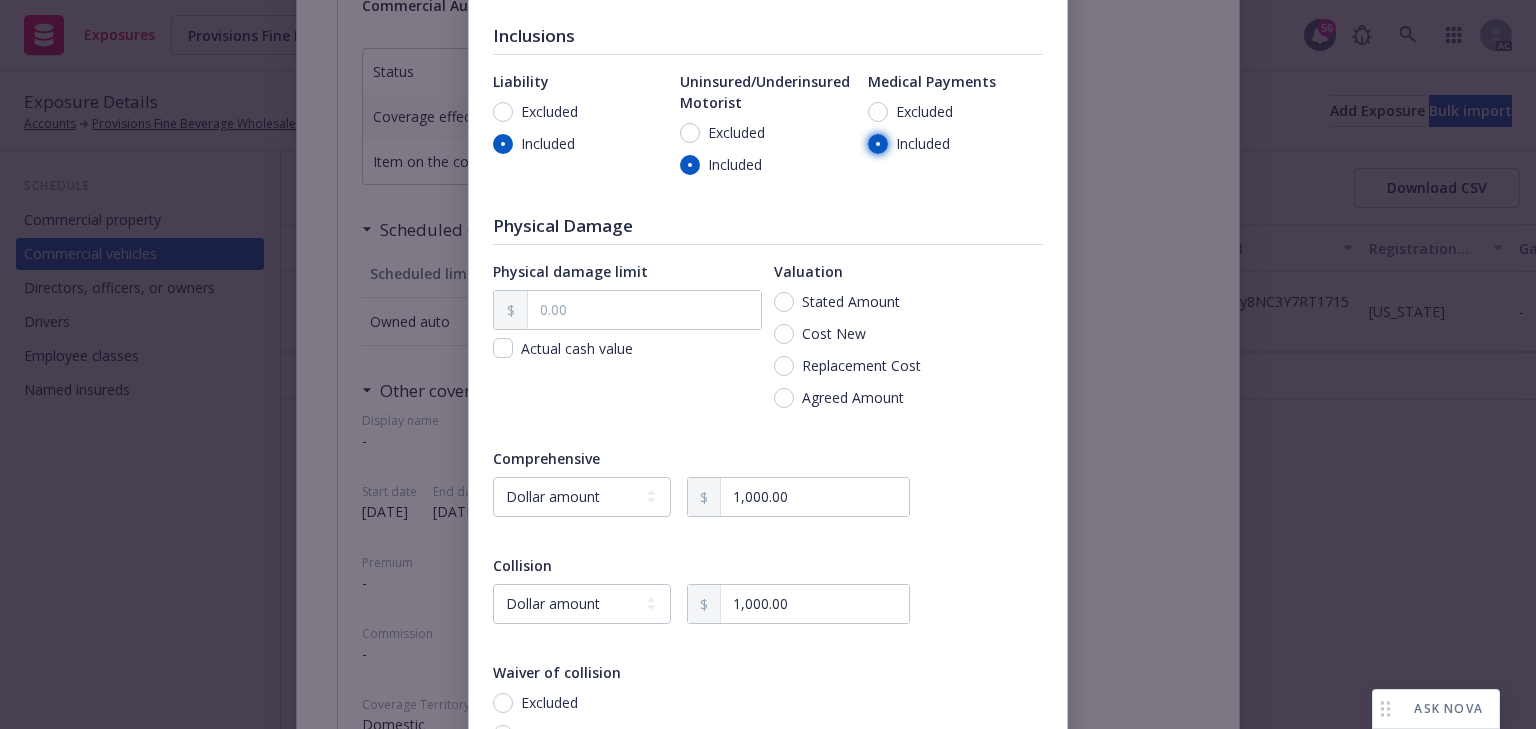 radio on "true" 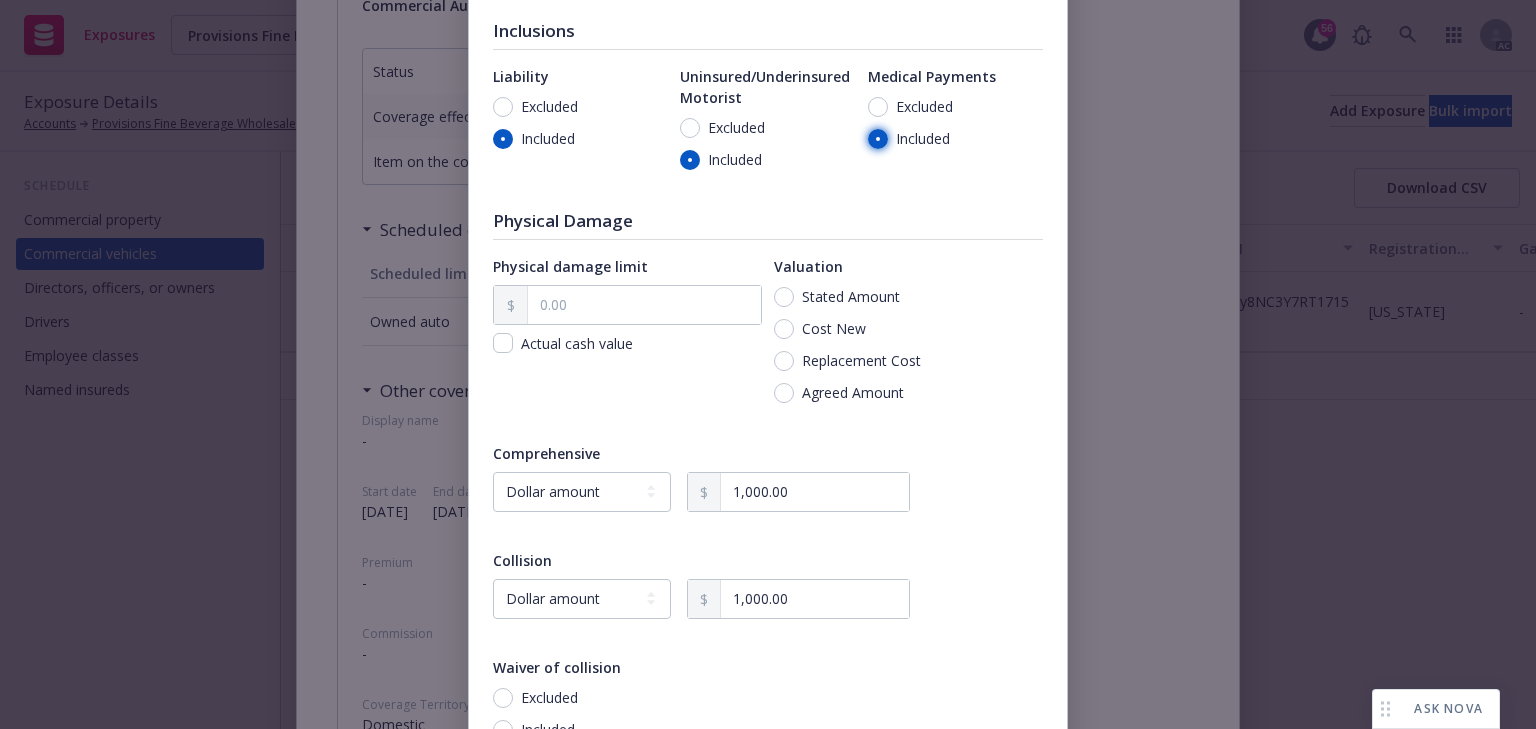 scroll, scrollTop: 324, scrollLeft: 0, axis: vertical 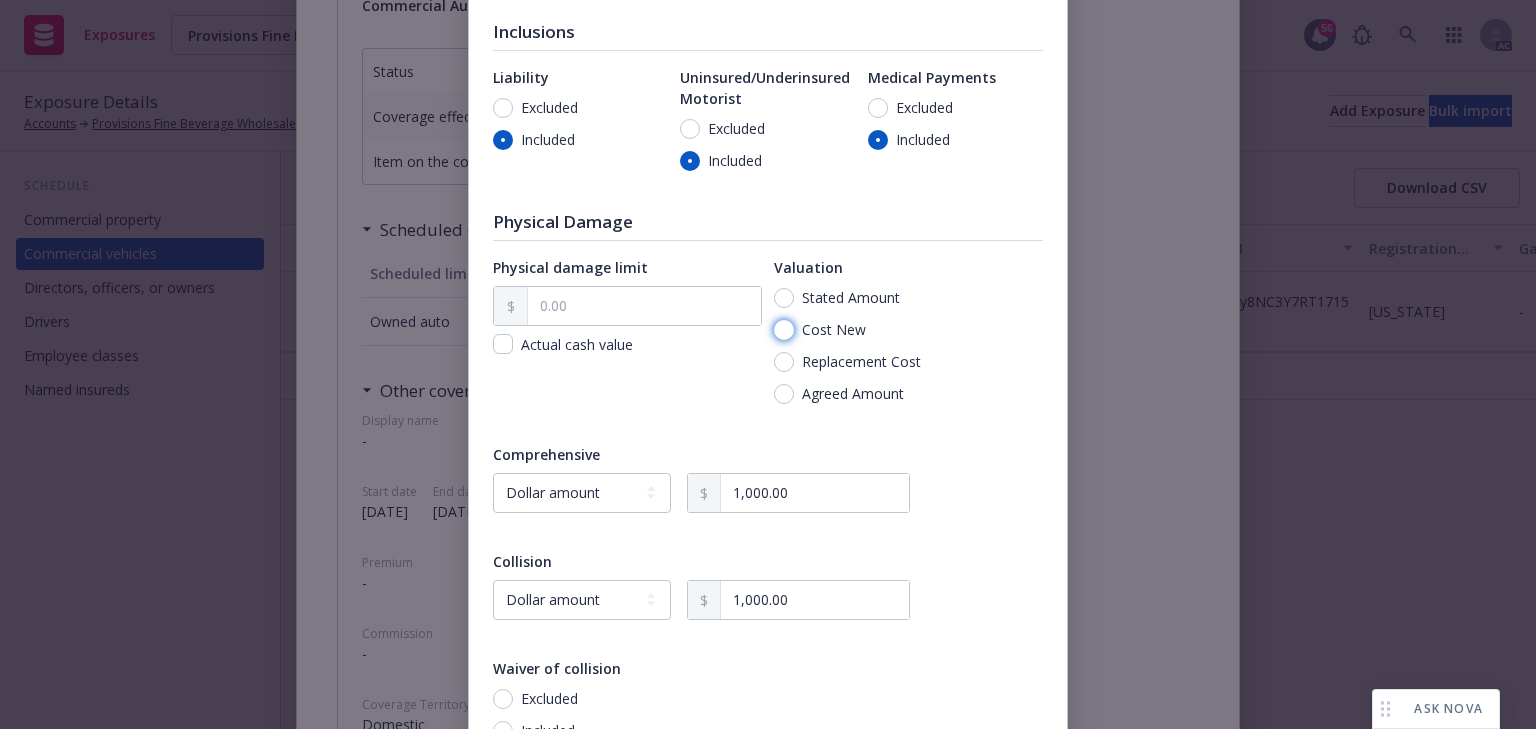 click on "Cost New" at bounding box center (784, 330) 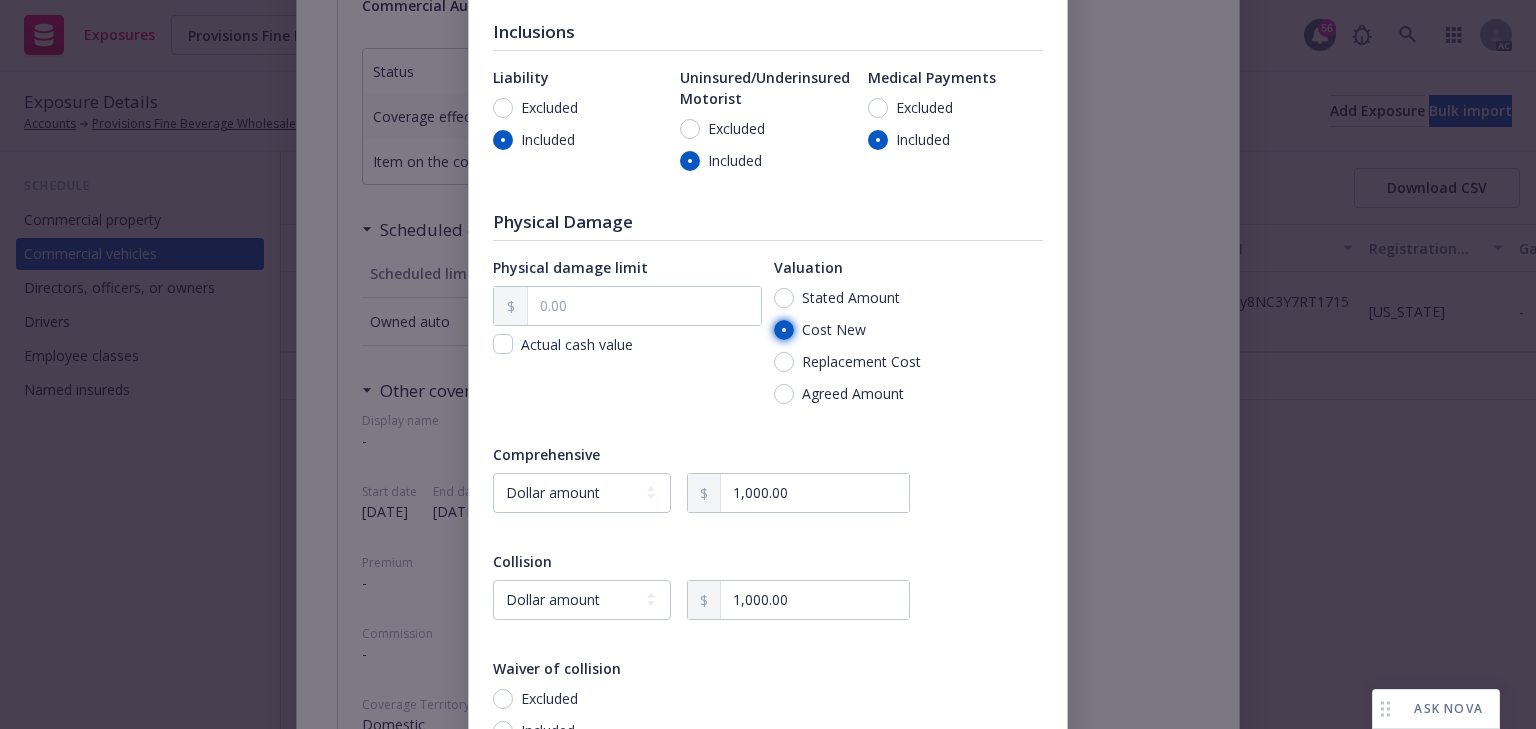 radio on "true" 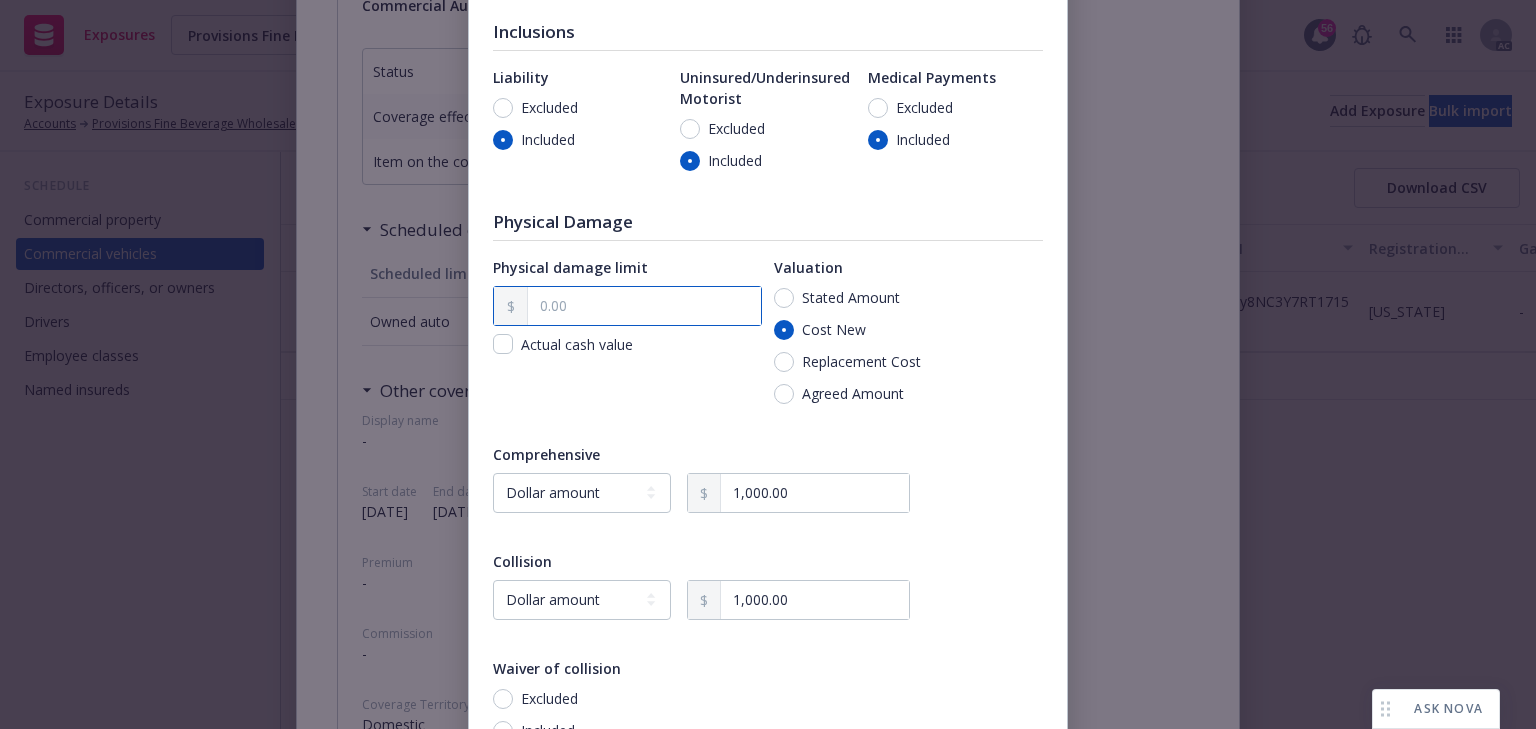 click at bounding box center [644, 306] 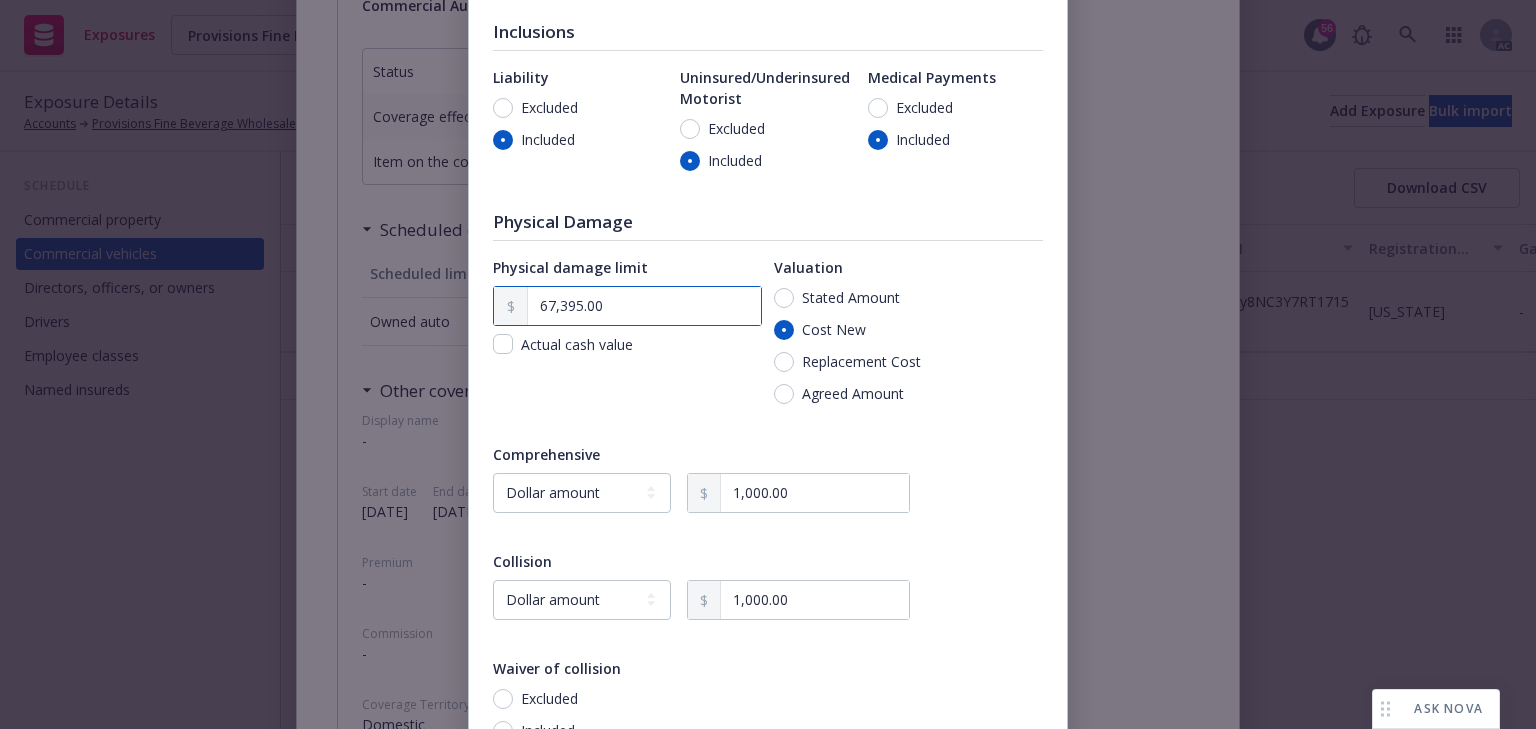 scroll, scrollTop: 564, scrollLeft: 0, axis: vertical 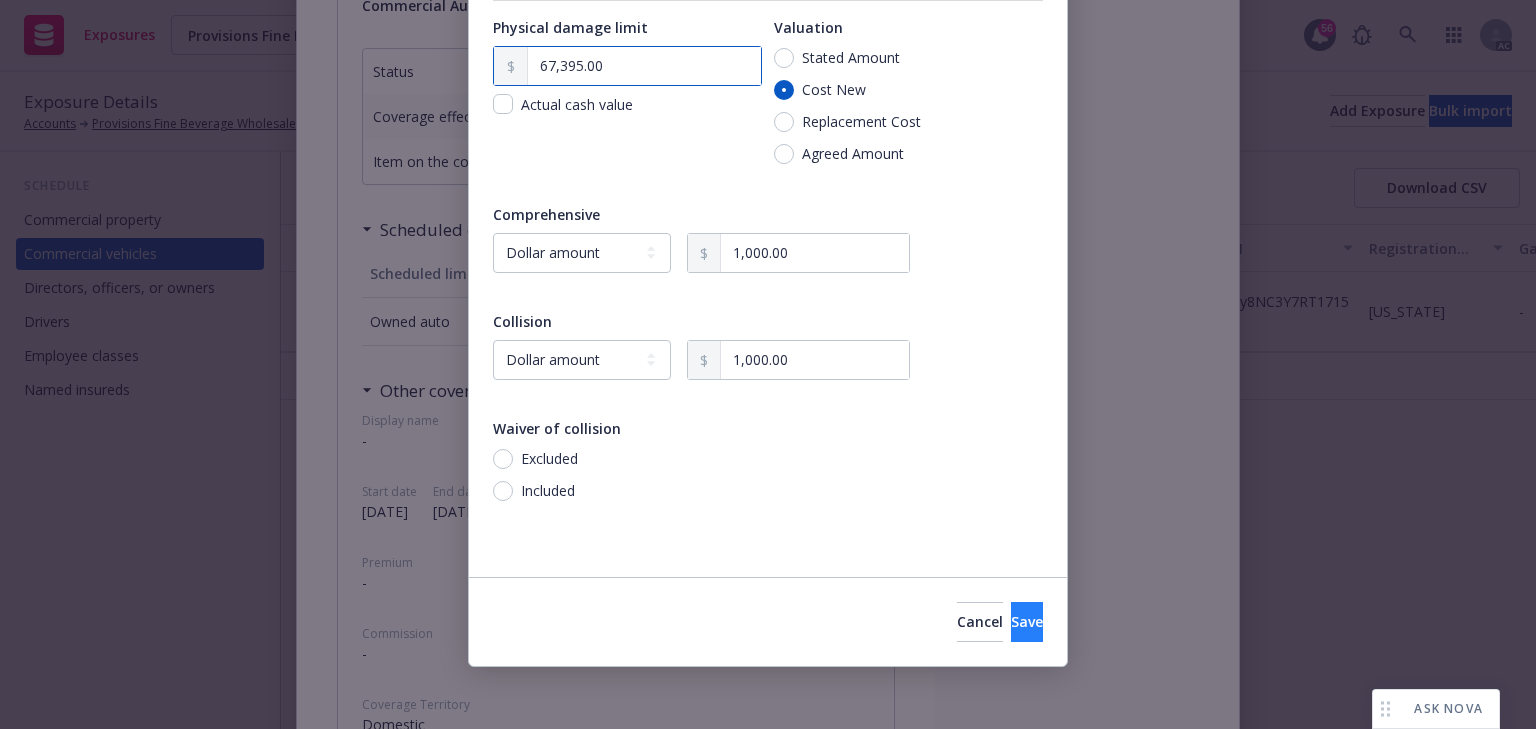 type on "67,395.00" 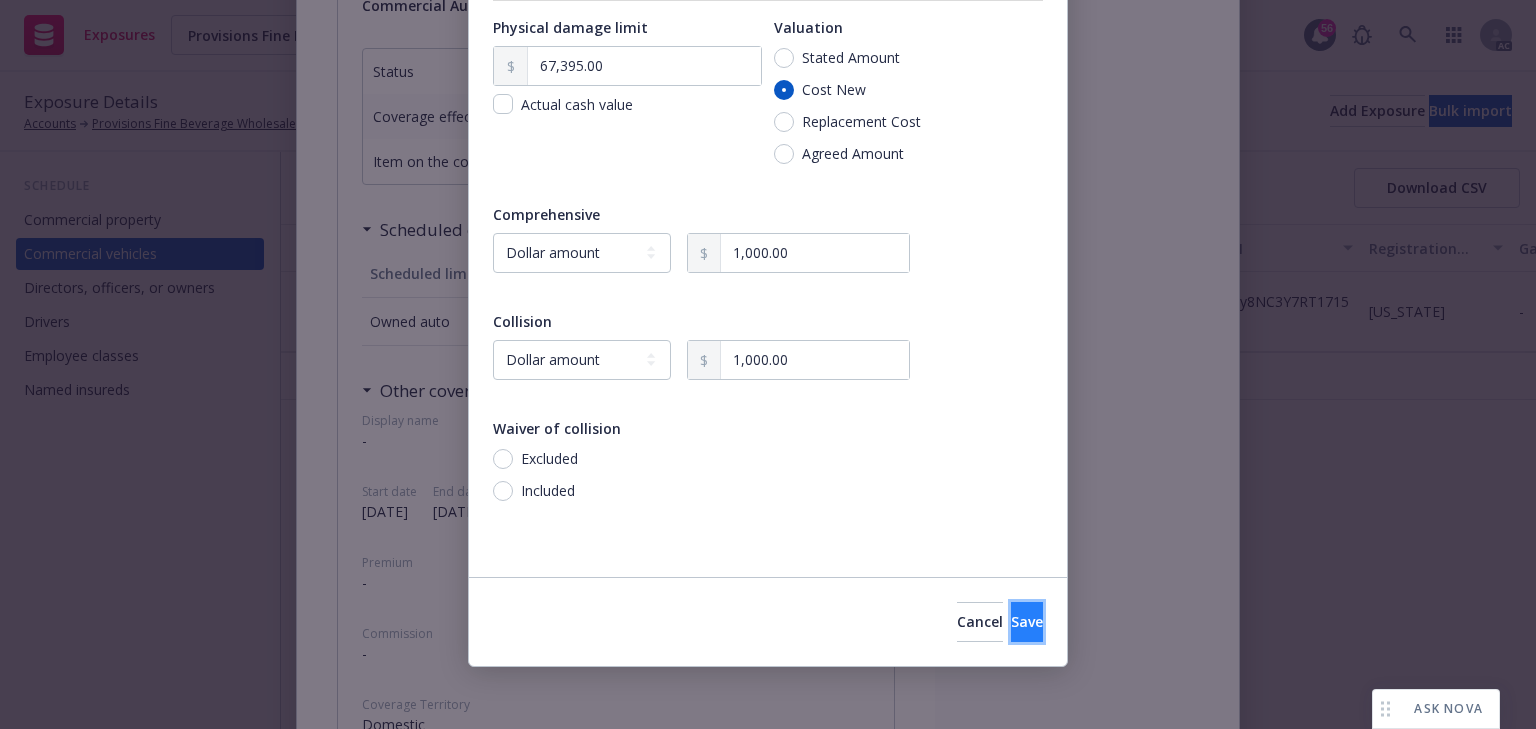 click on "Save" at bounding box center (1027, 621) 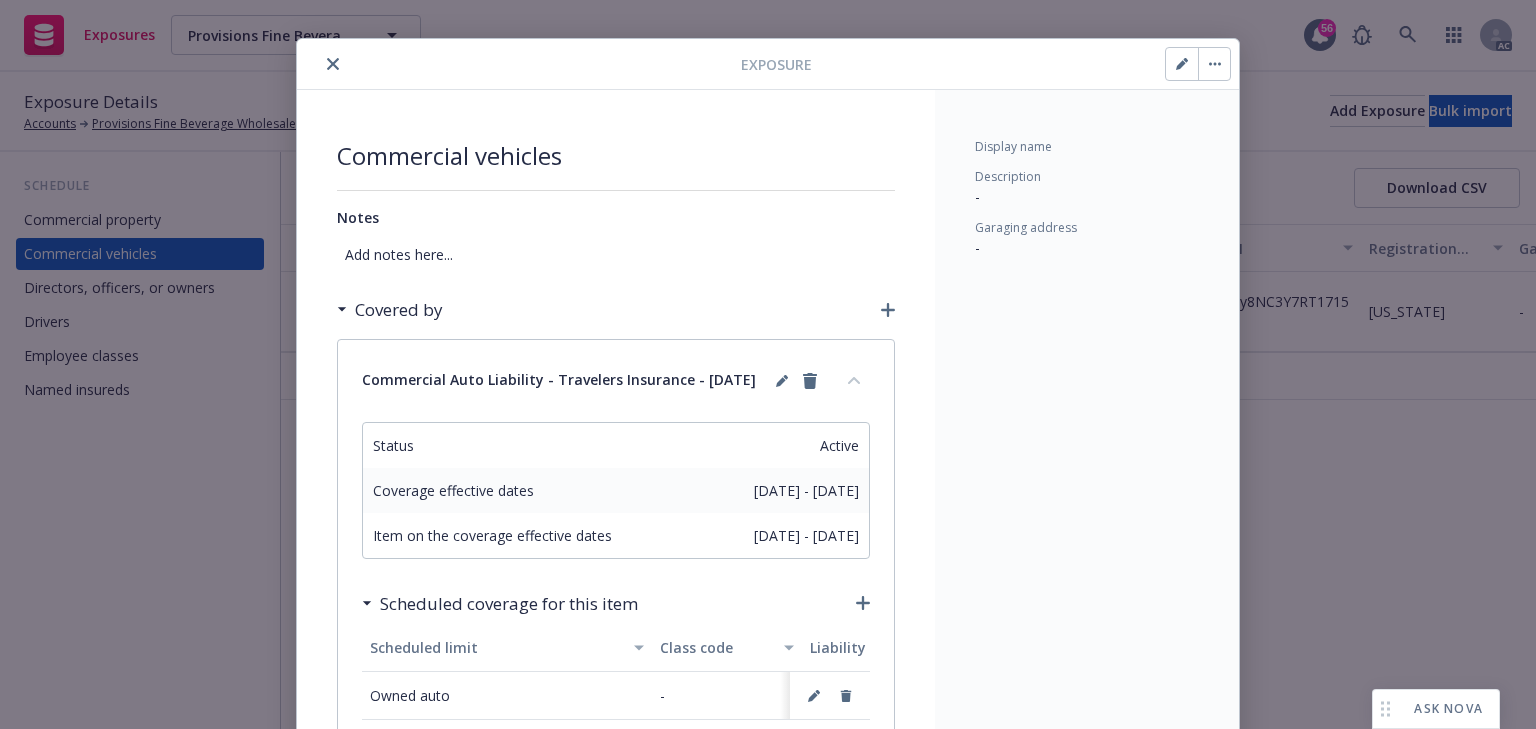 scroll, scrollTop: 0, scrollLeft: 0, axis: both 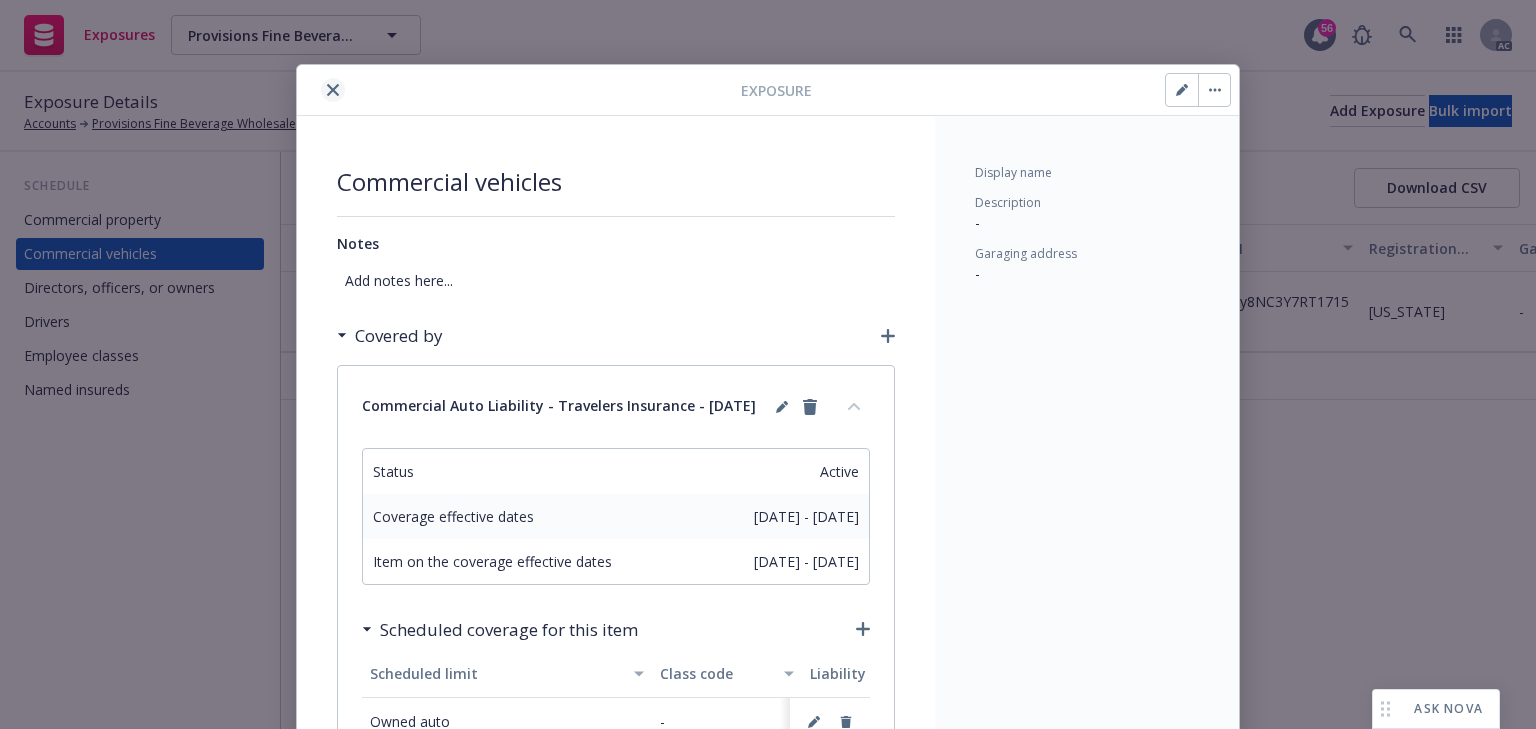 click at bounding box center [333, 90] 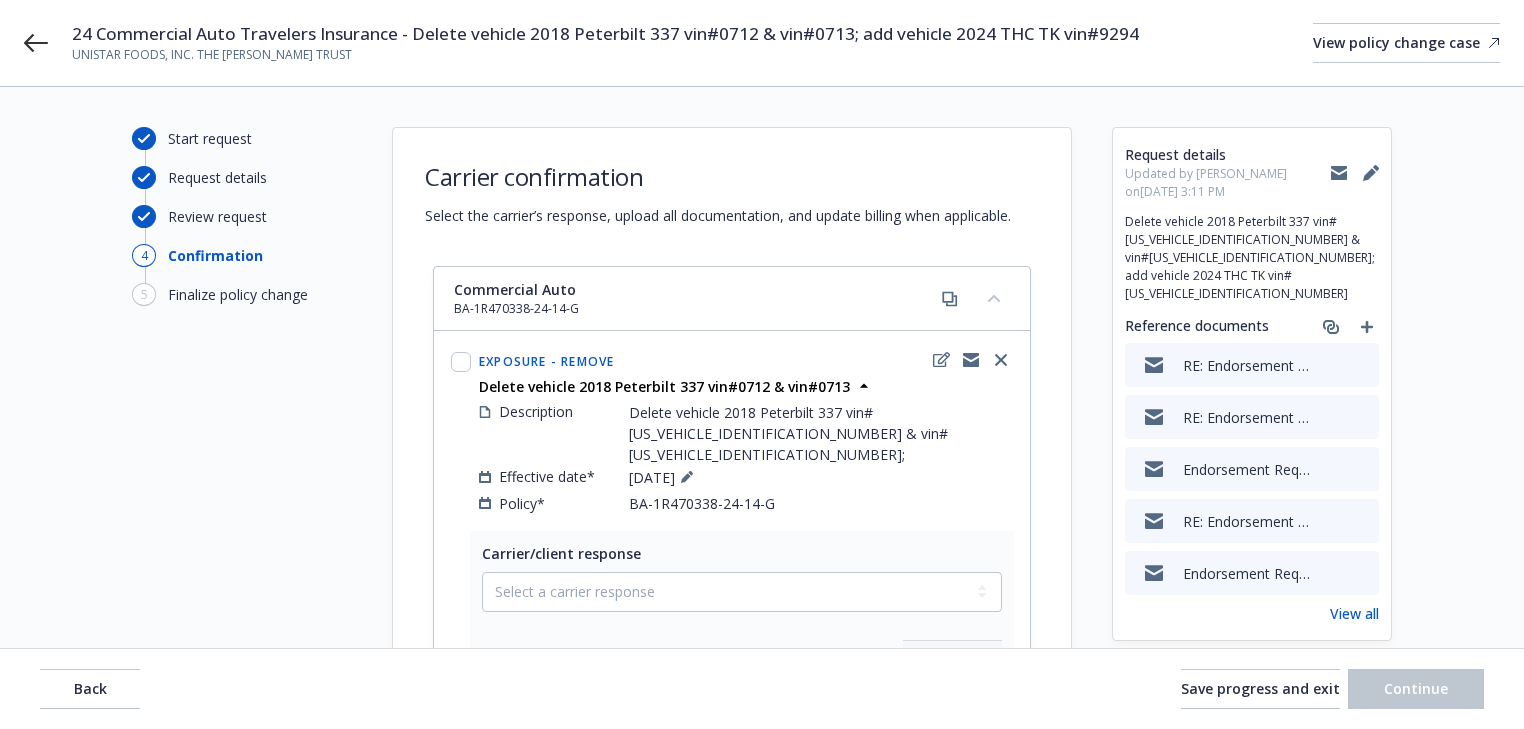 scroll, scrollTop: 0, scrollLeft: 0, axis: both 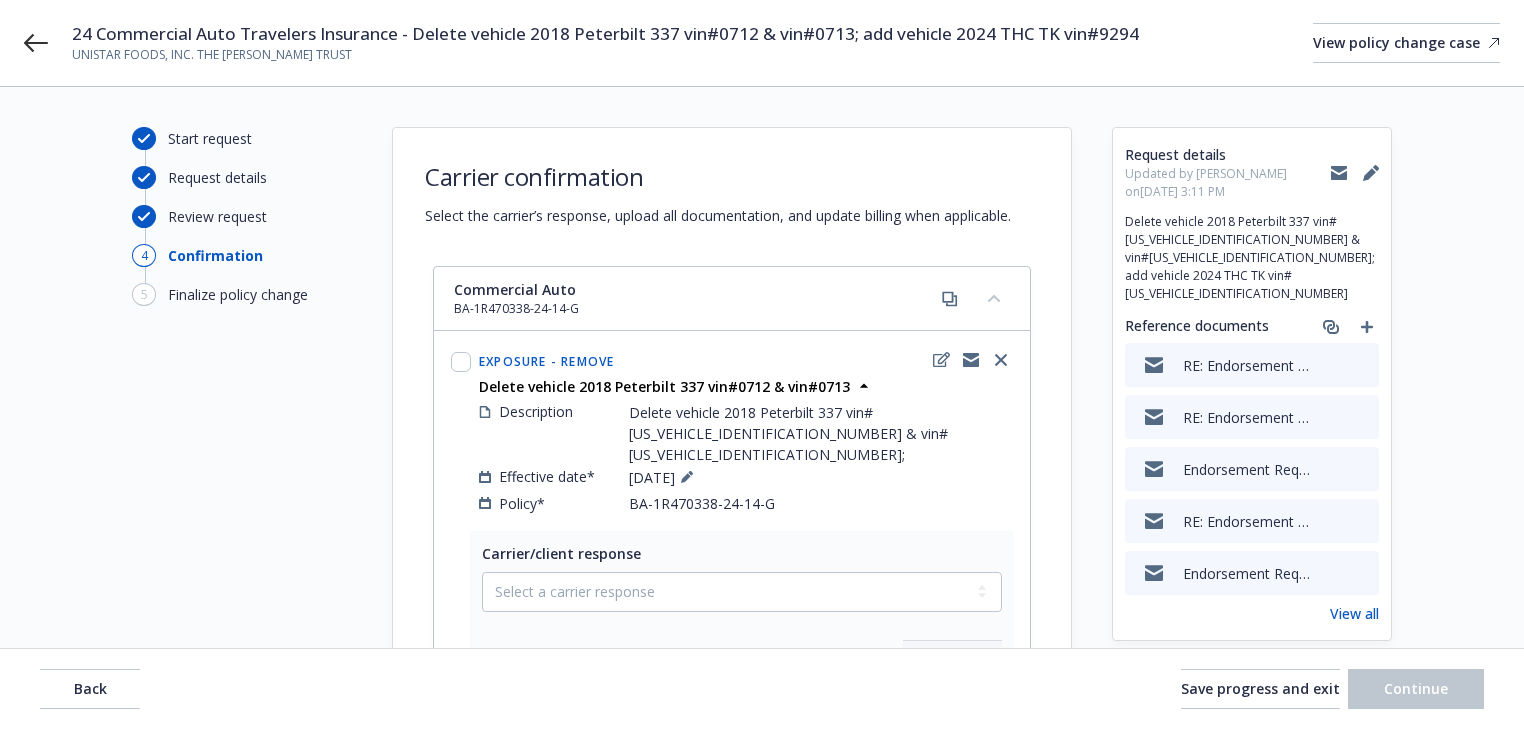 click on "Start request Request details Review request 4 Confirmation   5 Finalize policy change Carrier confirmation Select the carrier’s response, upload all documentation, and update billing  when applicable. Commercial Auto BA-1R470338-24-14-G Exposure - Remove Delete vehicle 2018 Peterbilt 337 vin#0712 & vin#0713   Description Delete vehicle 2018 Peterbilt 337 vin#[US_VEHICLE_IDENTIFICATION_NUMBER] & vin#[US_VEHICLE_IDENTIFICATION_NUMBER];
Effective date* [DATE]   Policy* BA-1R470338-24-14-G Carrier/client response Select a carrier response Accepted Accepted with revision No endorsement needed Declined by carrier Rejected by client Billing update needed Update billing Add files Attach the endorsement and any other supplemental documents from the carrier. Upload new files Select existing files Finalize change Exposure - Add Add vehicle 2024 THC TK vin#9294   Description add vehicle 2024 THC TK vin#[US_VEHICLE_IDENTIFICATION_NUMBER]   Effective date* [DATE]   Policy* BA-1R470338-24-14-G Carrier/client response Select a carrier response Accepted Back" at bounding box center [762, 869] 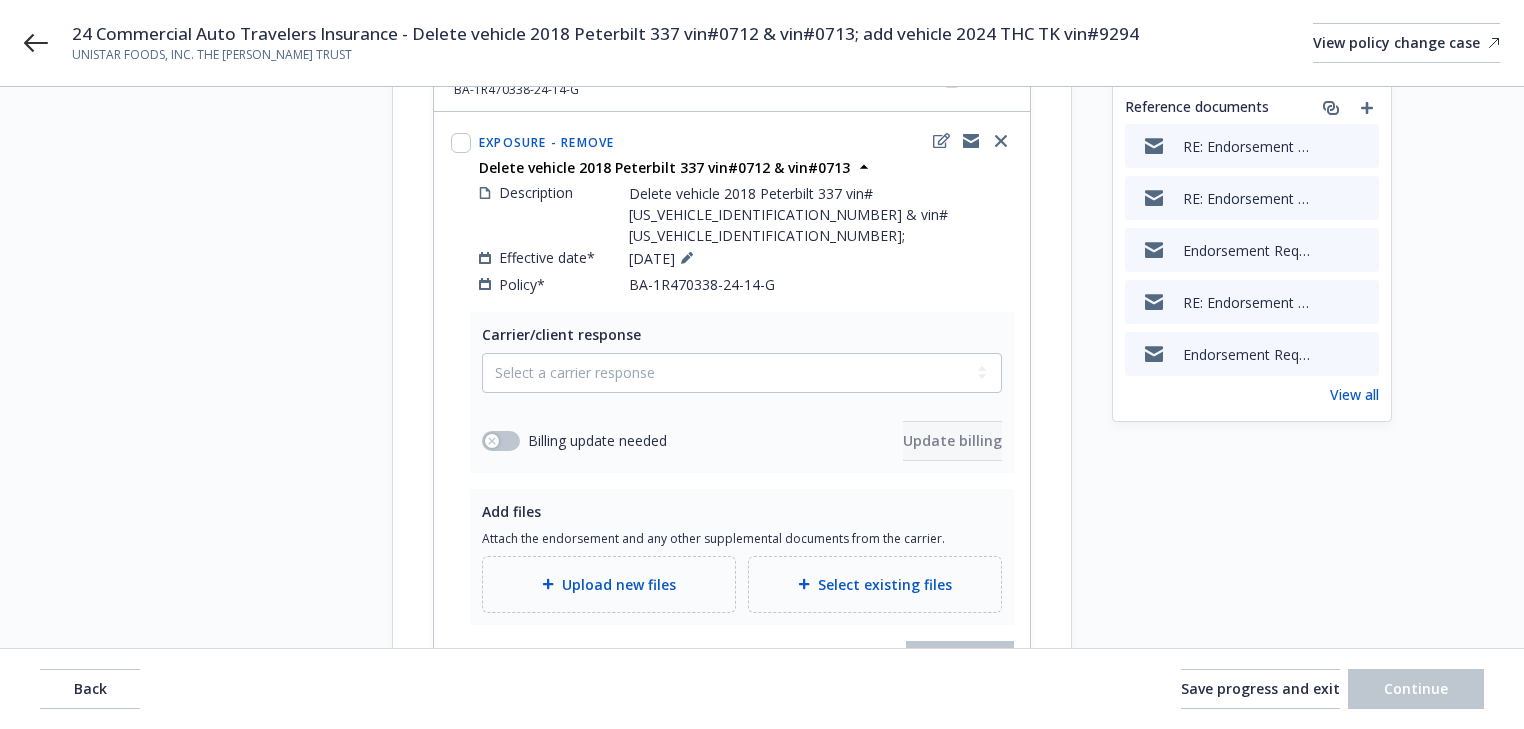 scroll, scrollTop: 240, scrollLeft: 0, axis: vertical 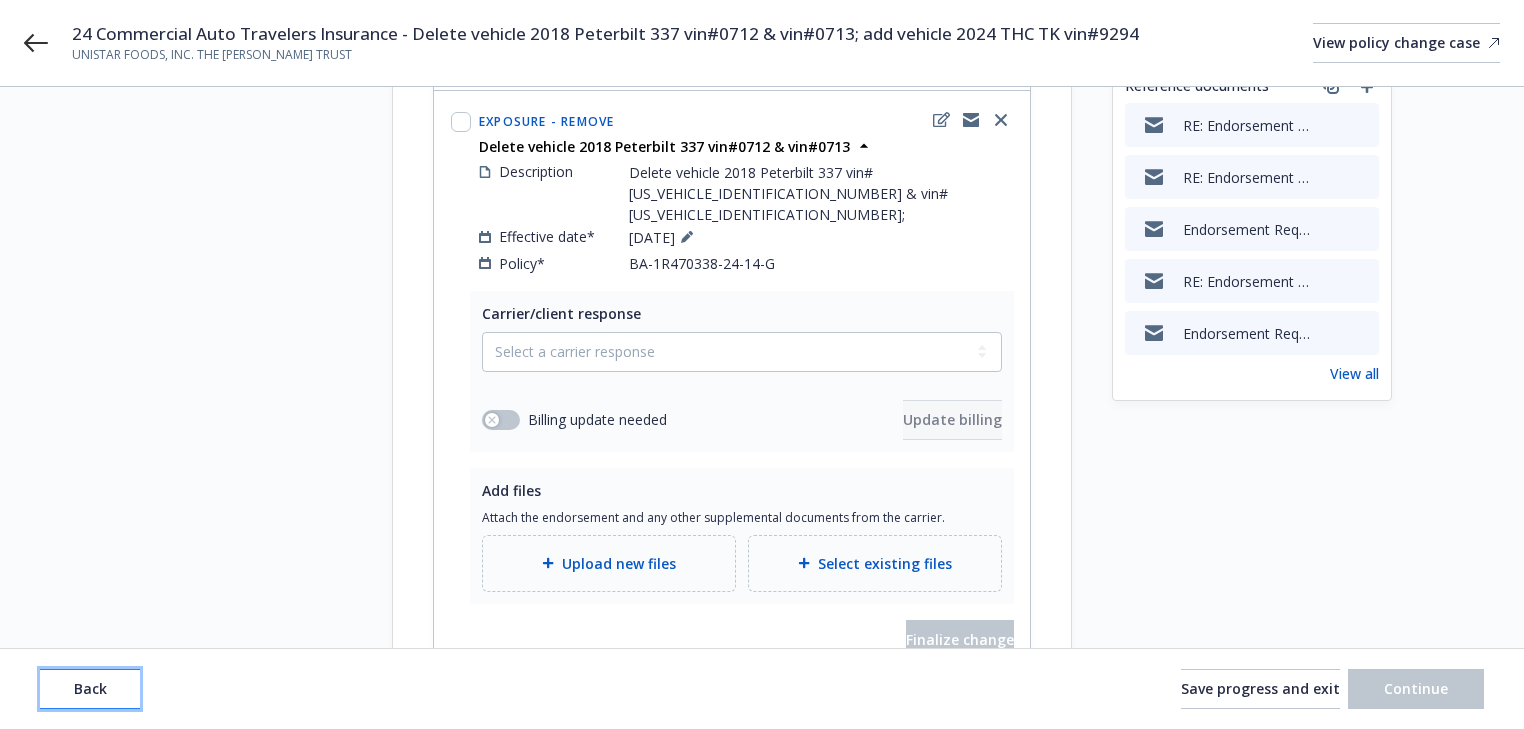 click on "Back" at bounding box center (90, 689) 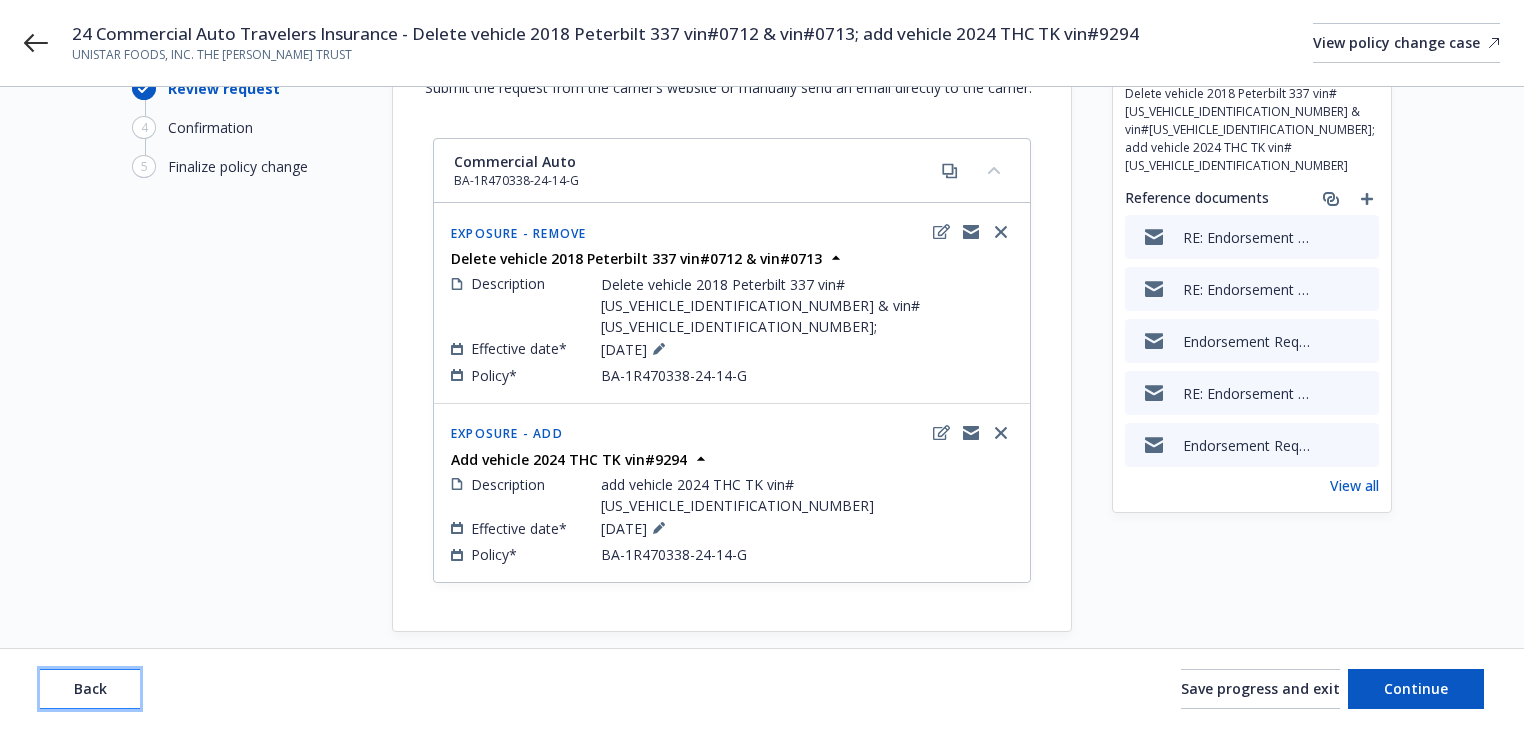 click on "Back" at bounding box center (90, 689) 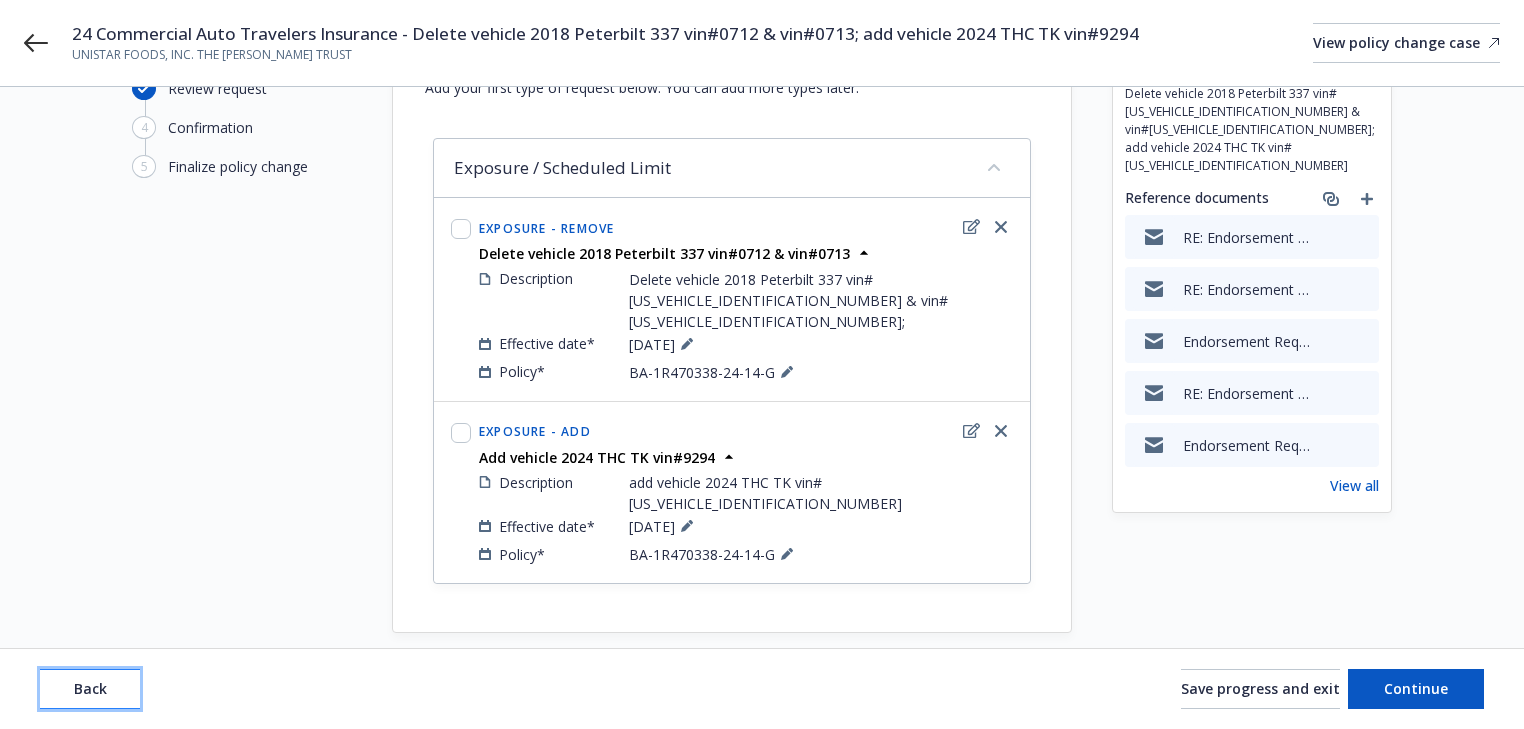 scroll, scrollTop: 108, scrollLeft: 0, axis: vertical 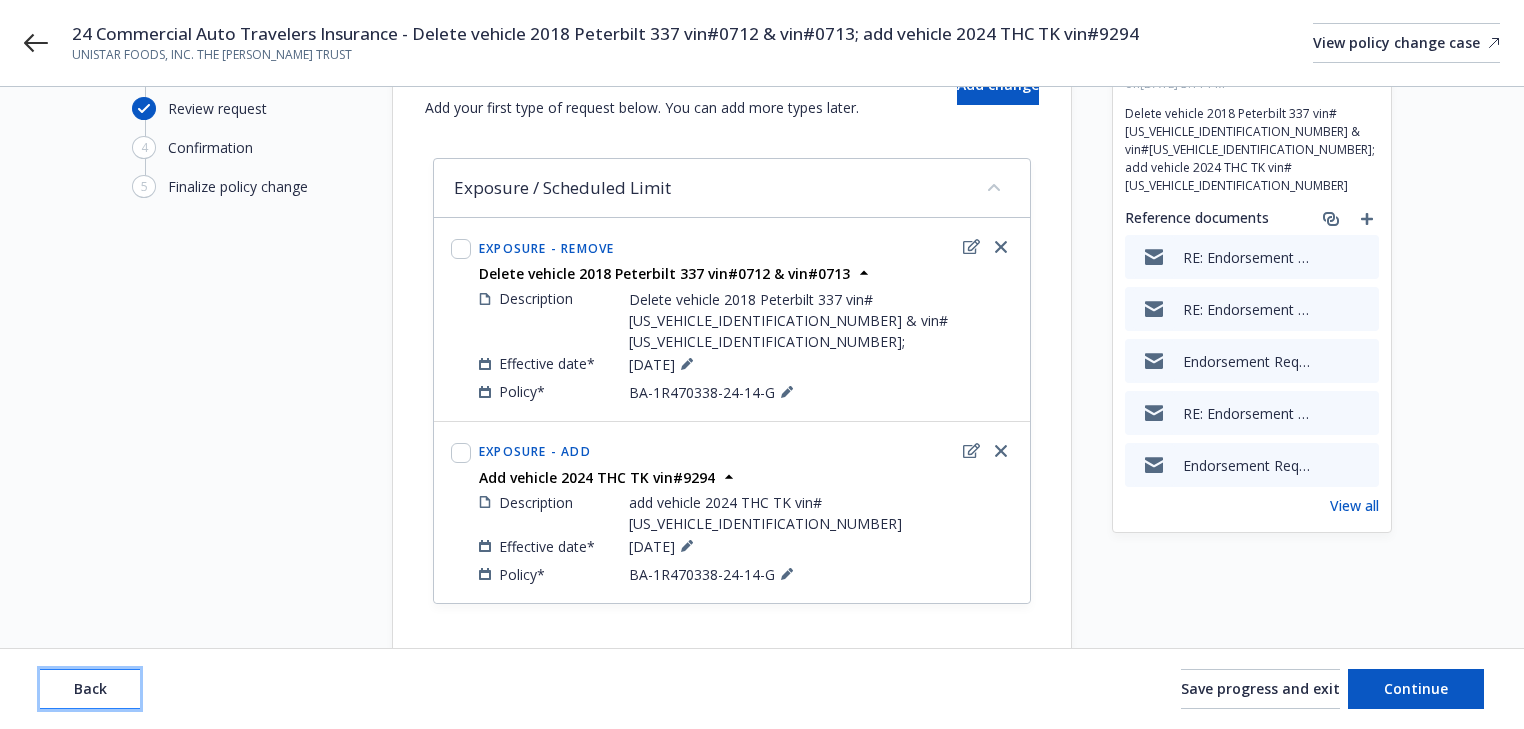 click on "Back" at bounding box center [90, 689] 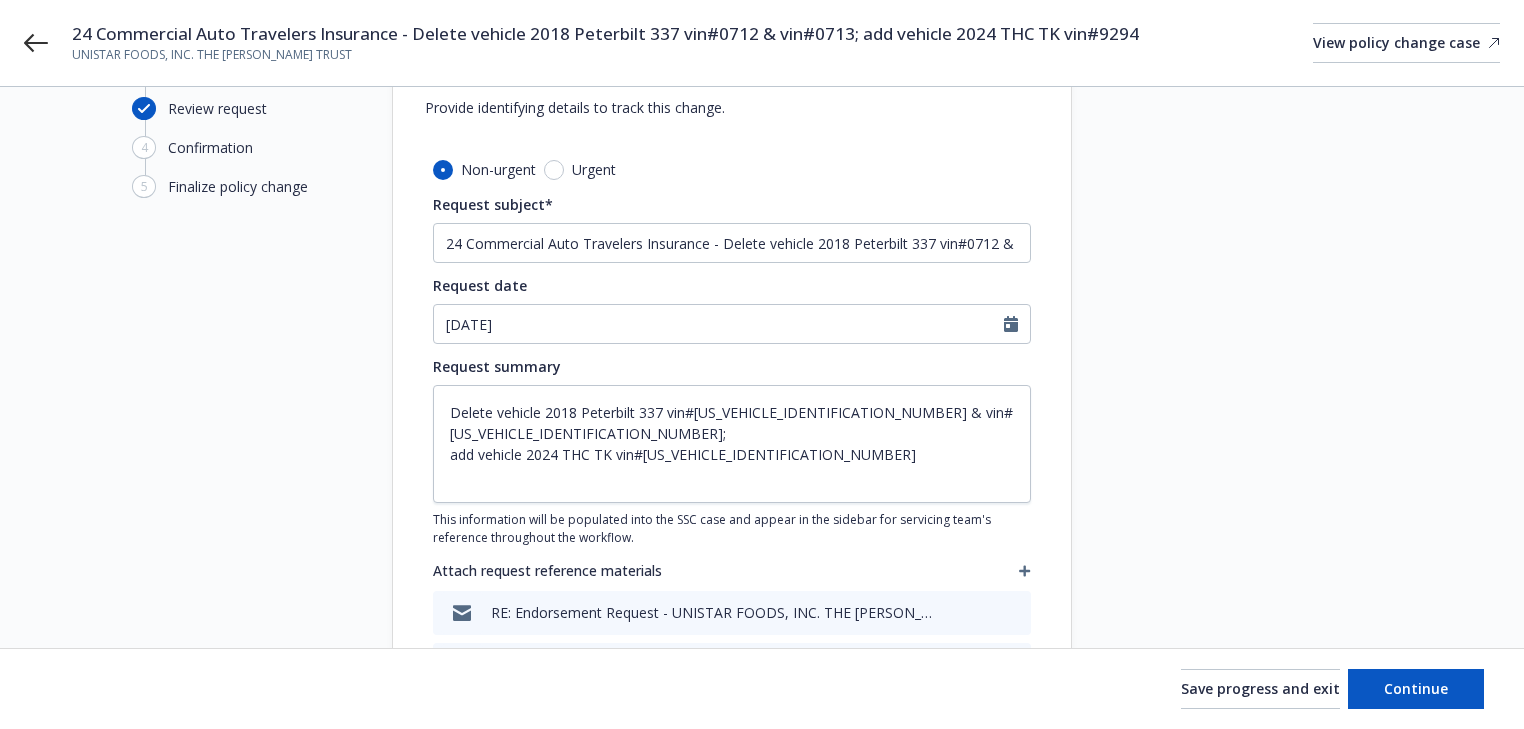 click at bounding box center [1252, 577] 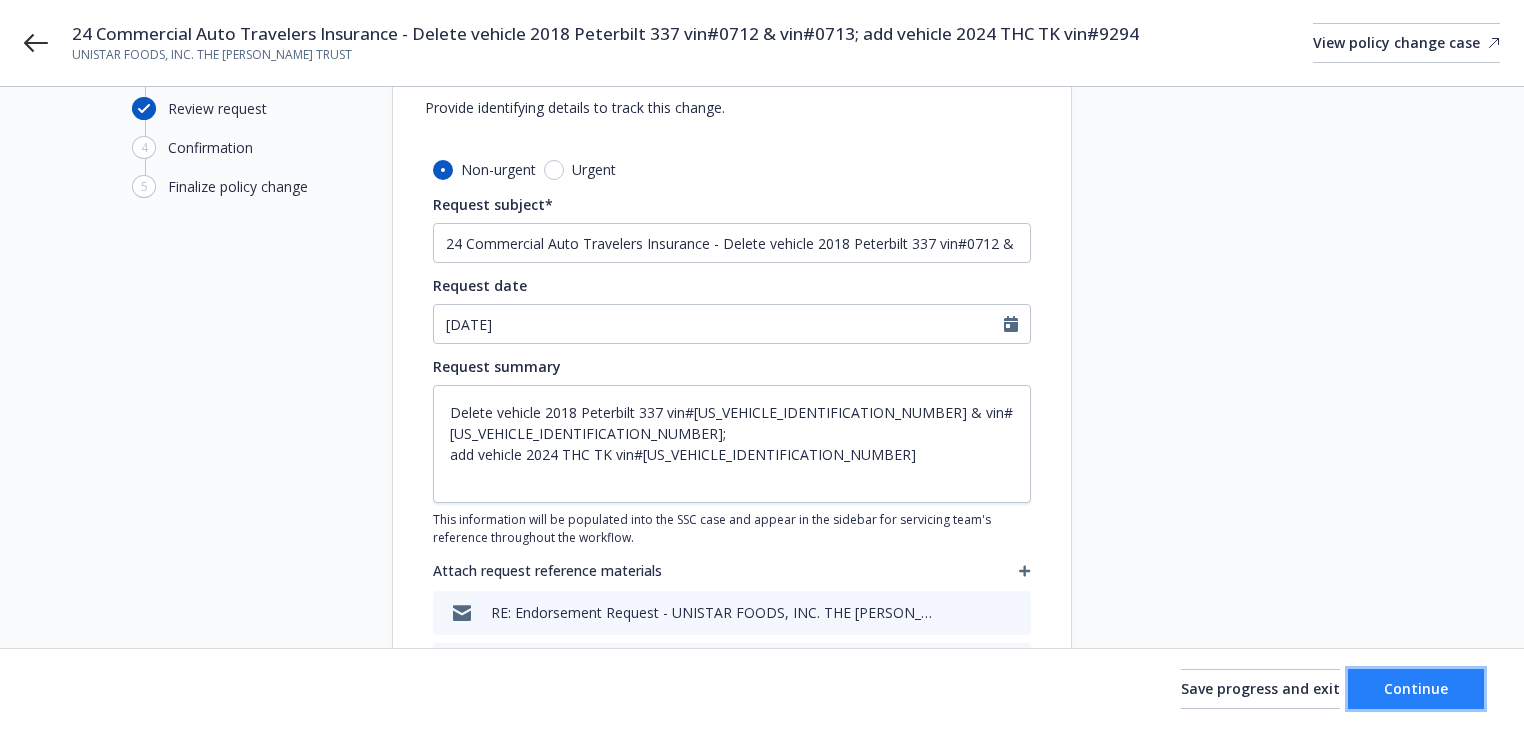 click on "Continue" at bounding box center (1416, 689) 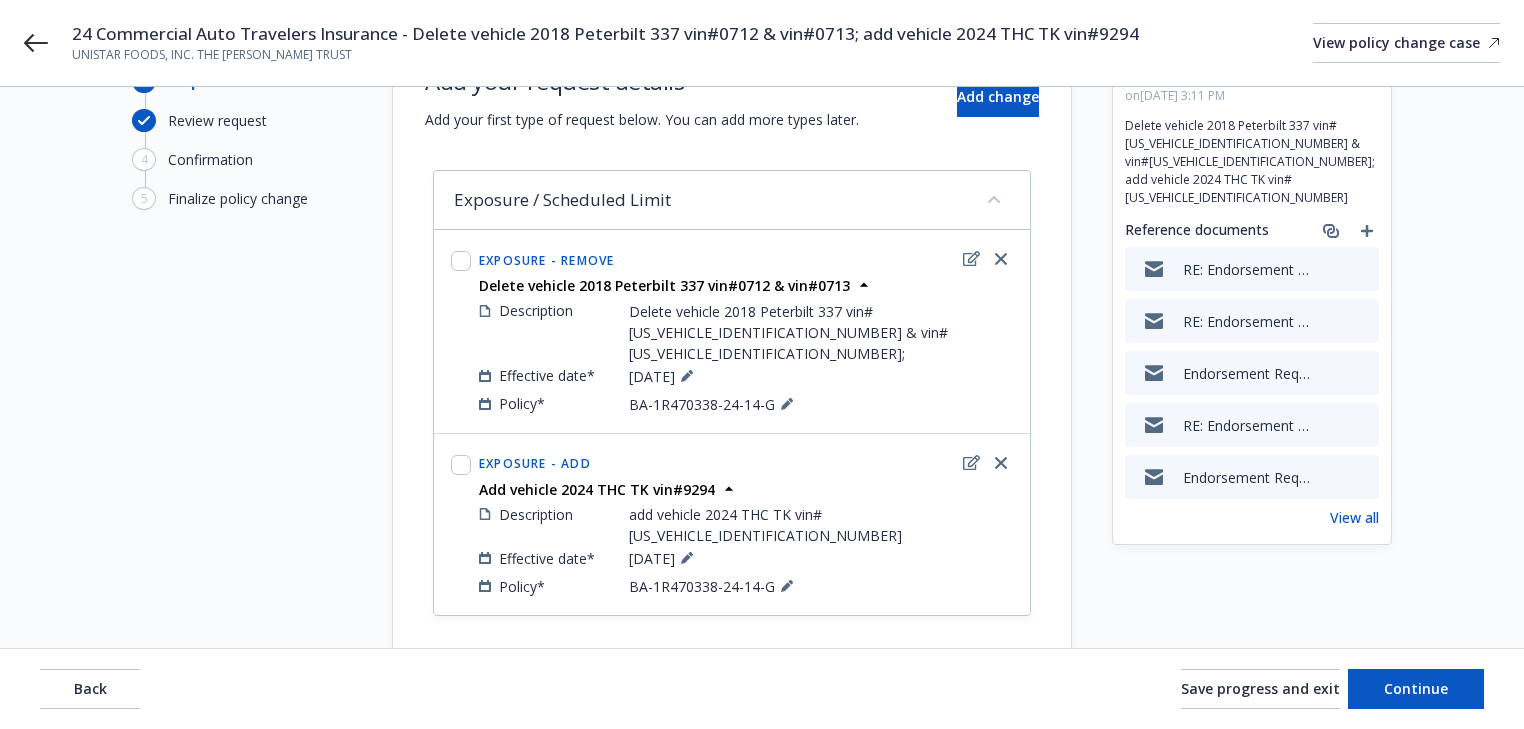 scroll, scrollTop: 108, scrollLeft: 0, axis: vertical 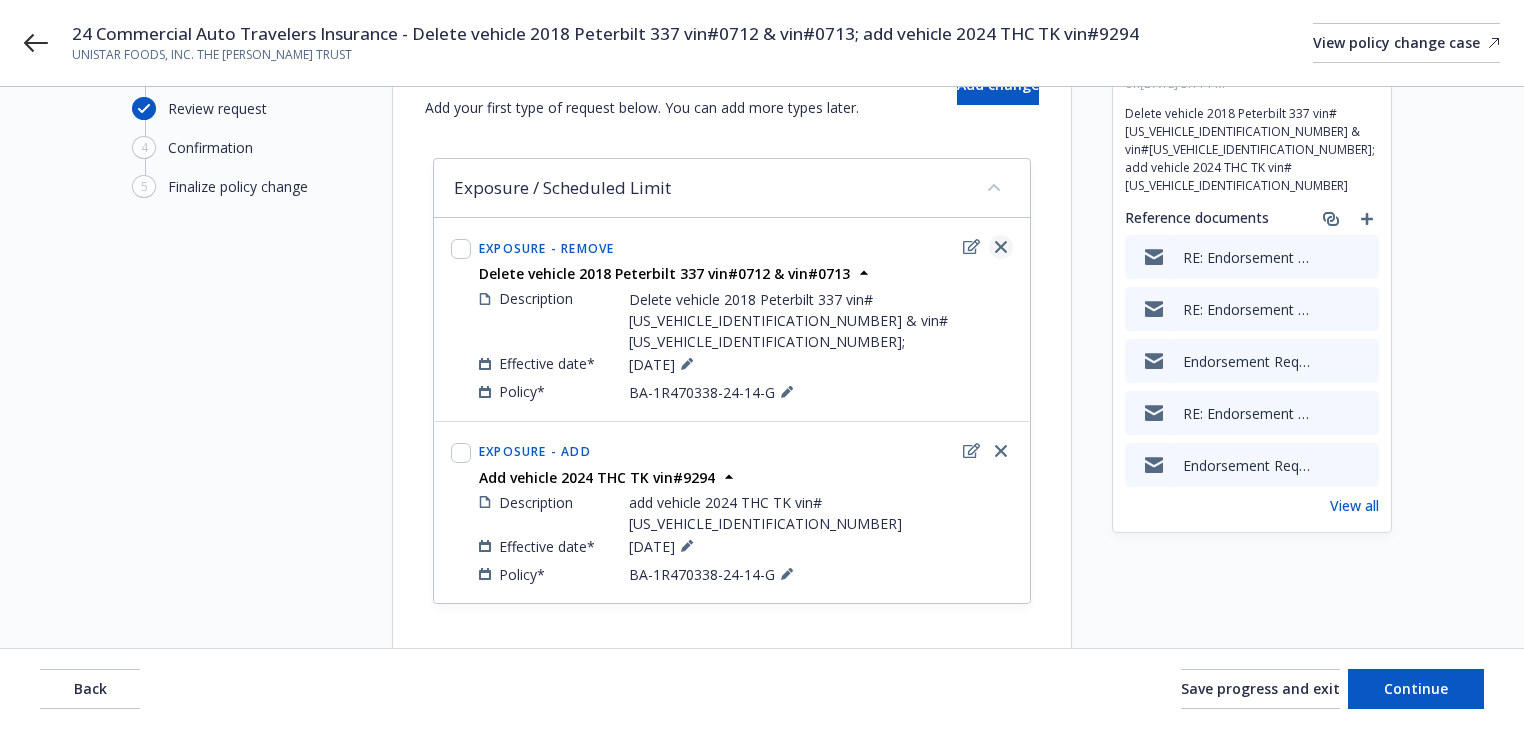 click at bounding box center (1001, 247) 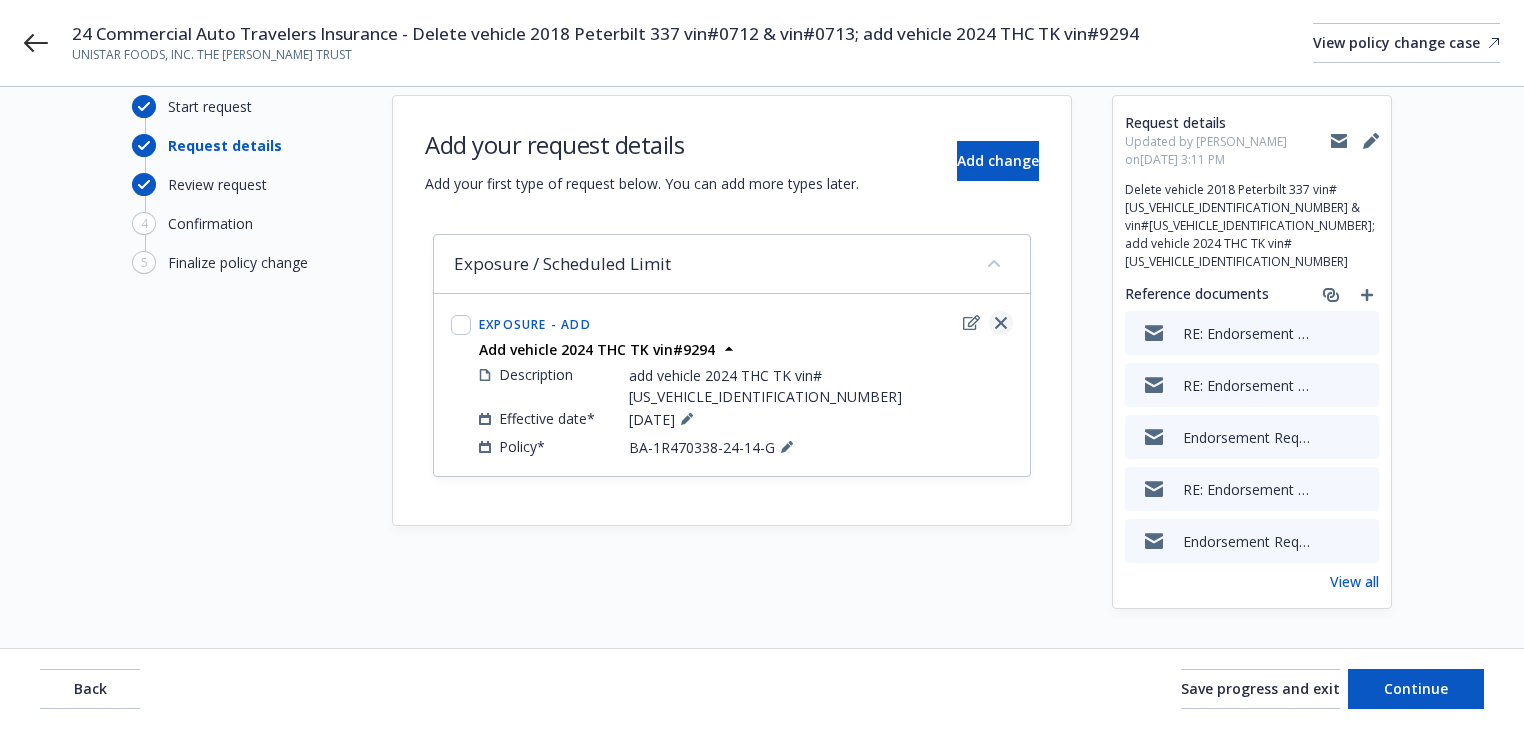 click 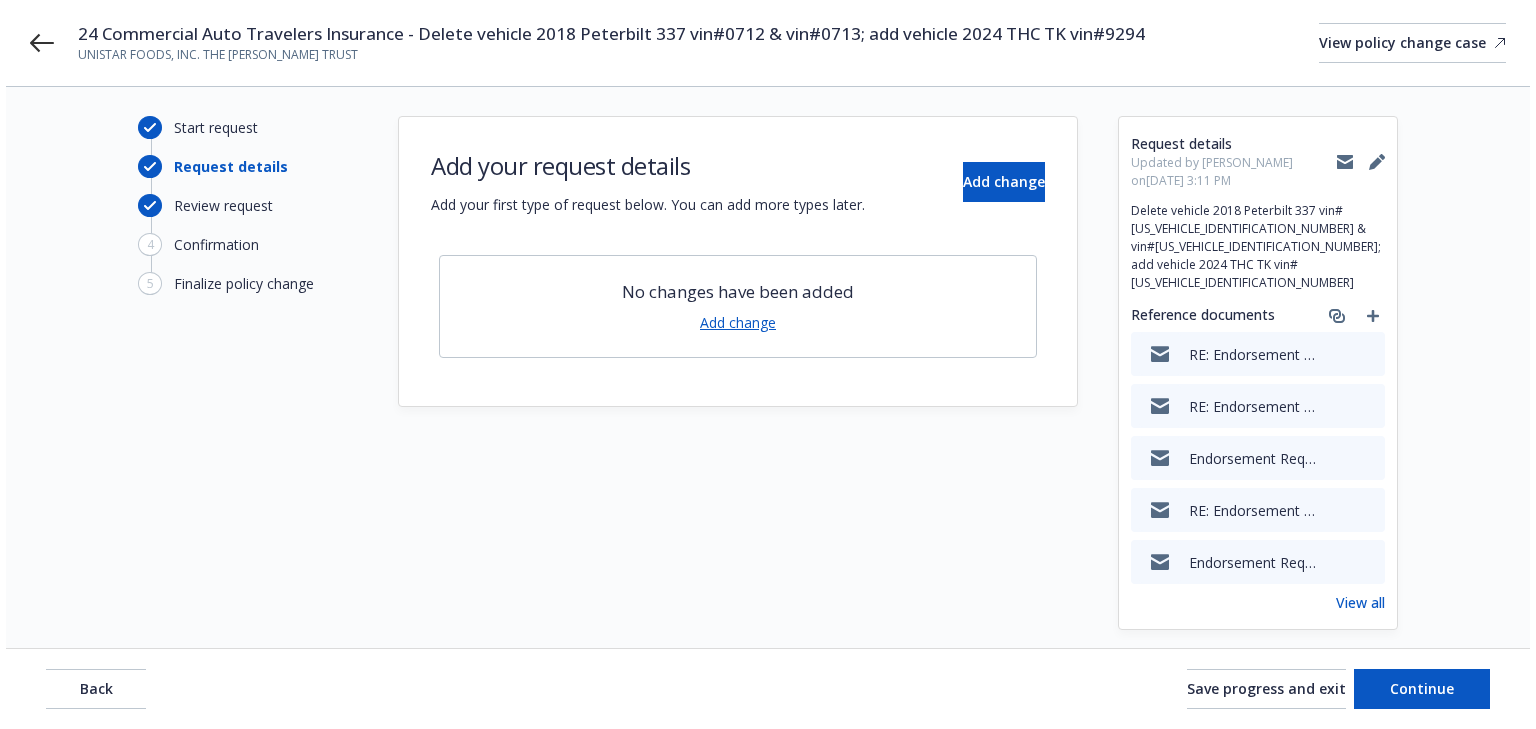 scroll, scrollTop: 0, scrollLeft: 0, axis: both 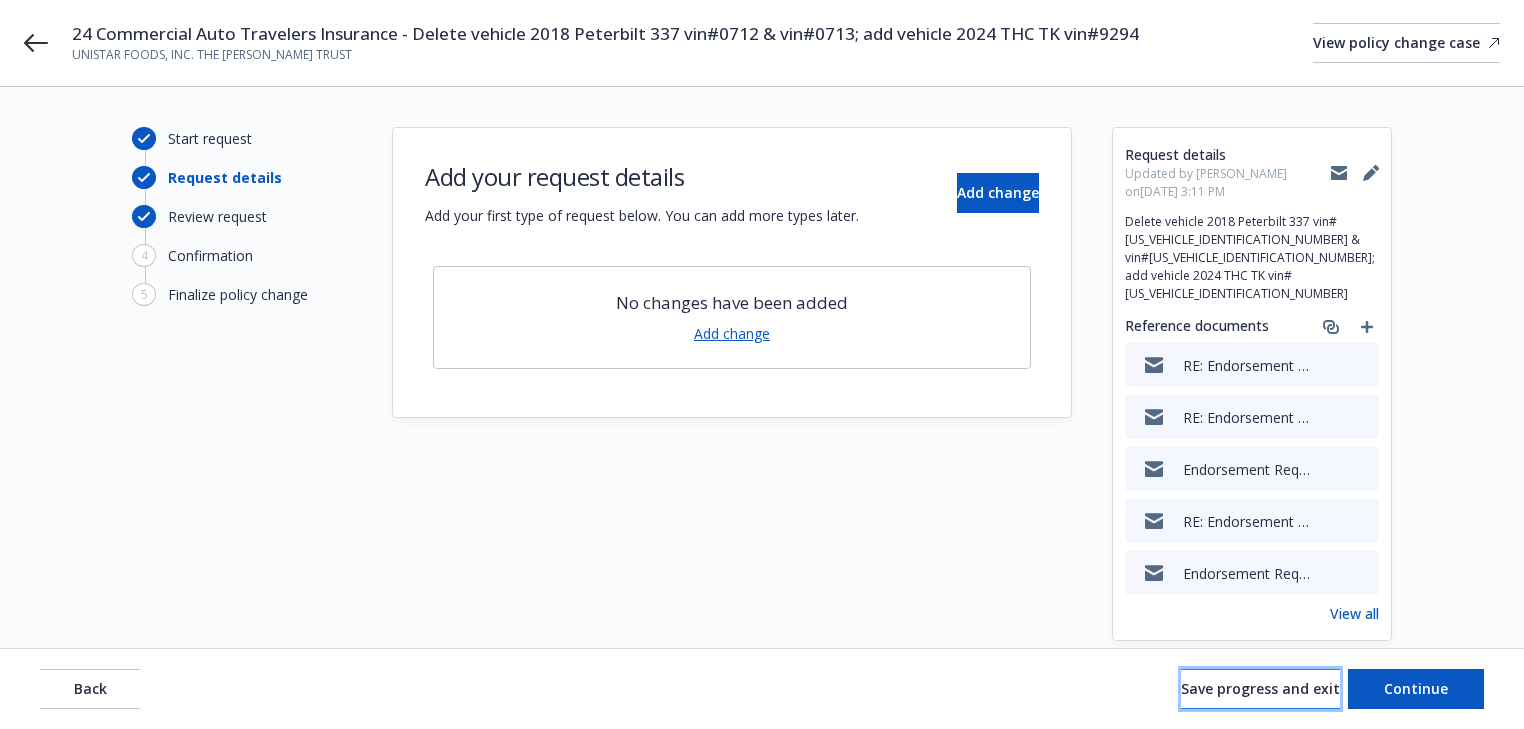 click on "Save progress and exit" at bounding box center [1260, 688] 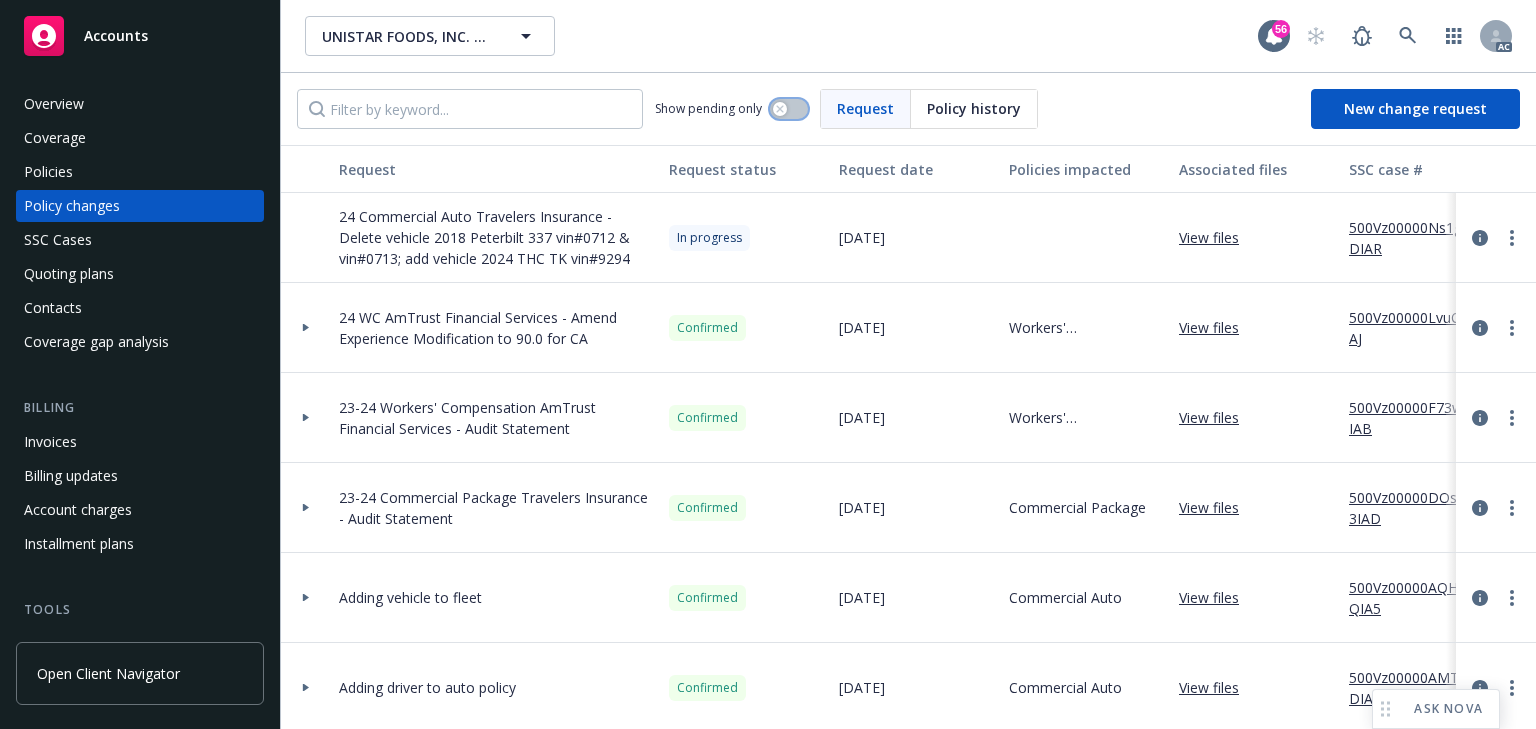 click at bounding box center [789, 109] 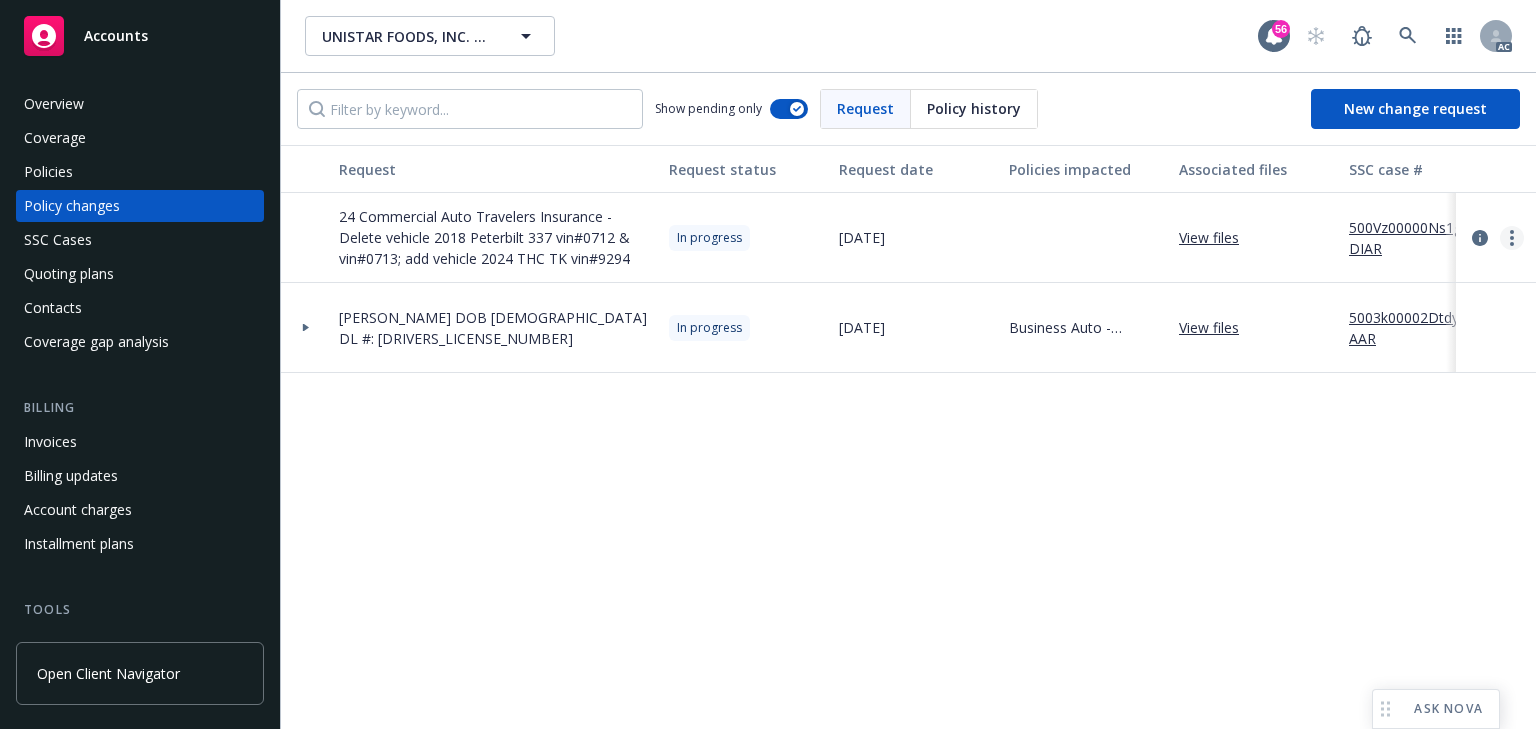click 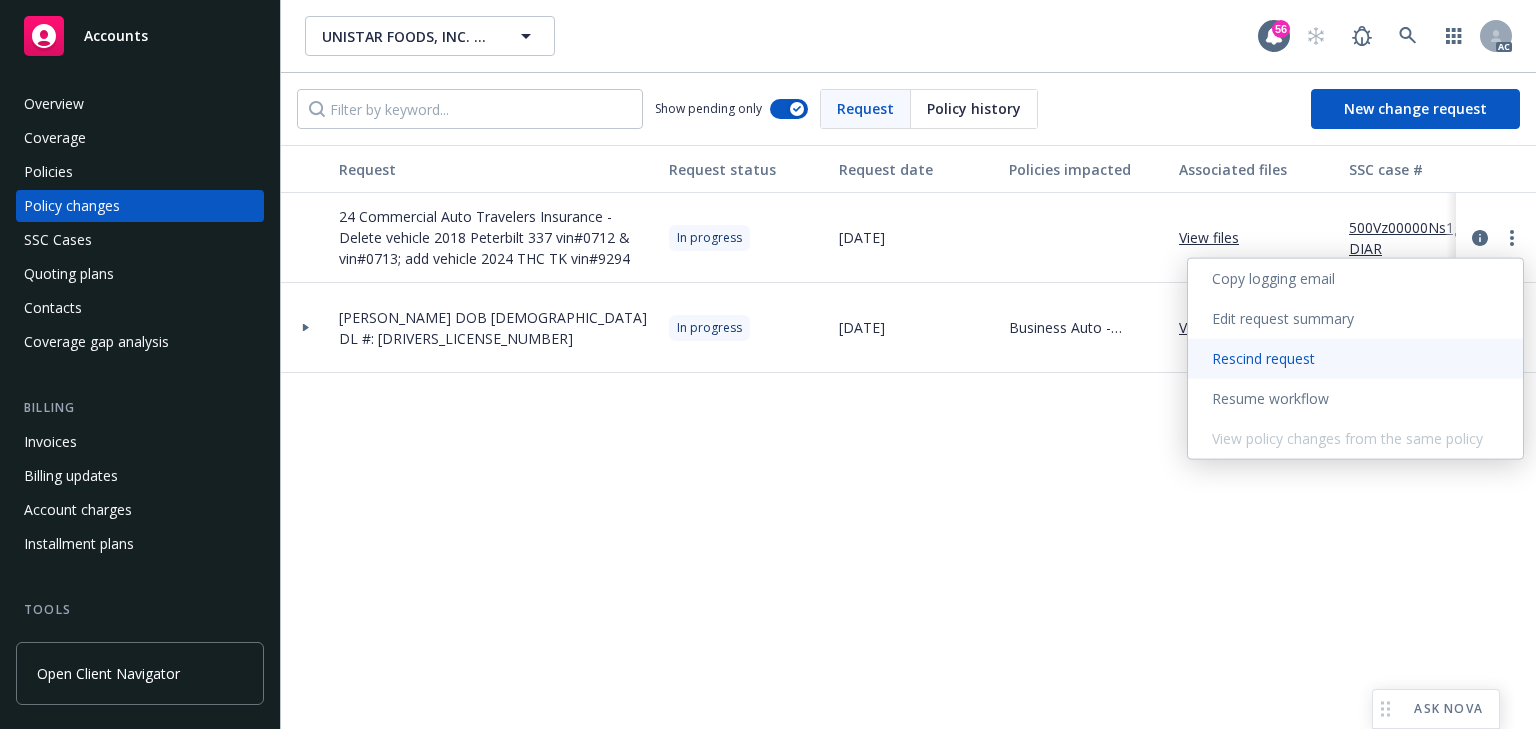 click on "Rescind request" at bounding box center [1355, 359] 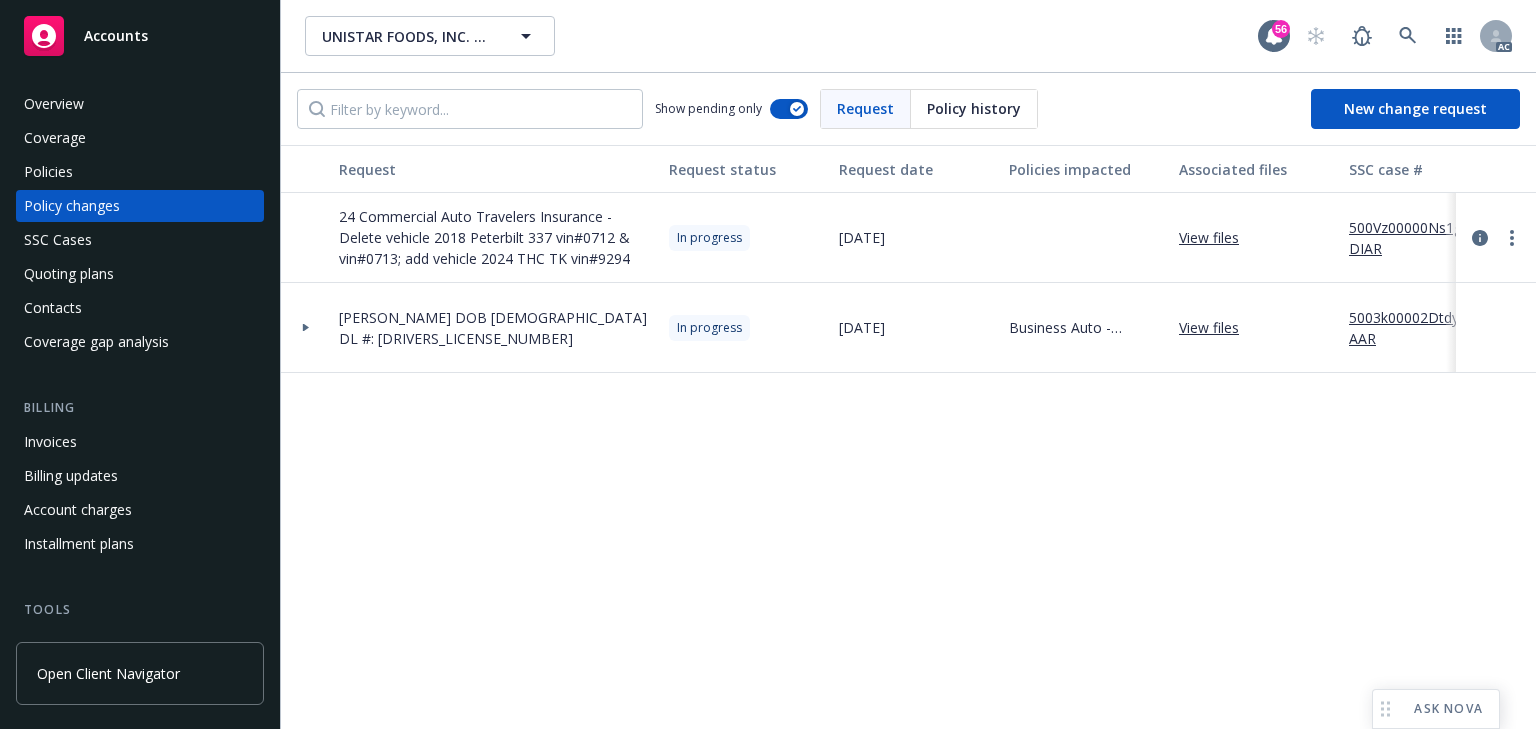 type on "x" 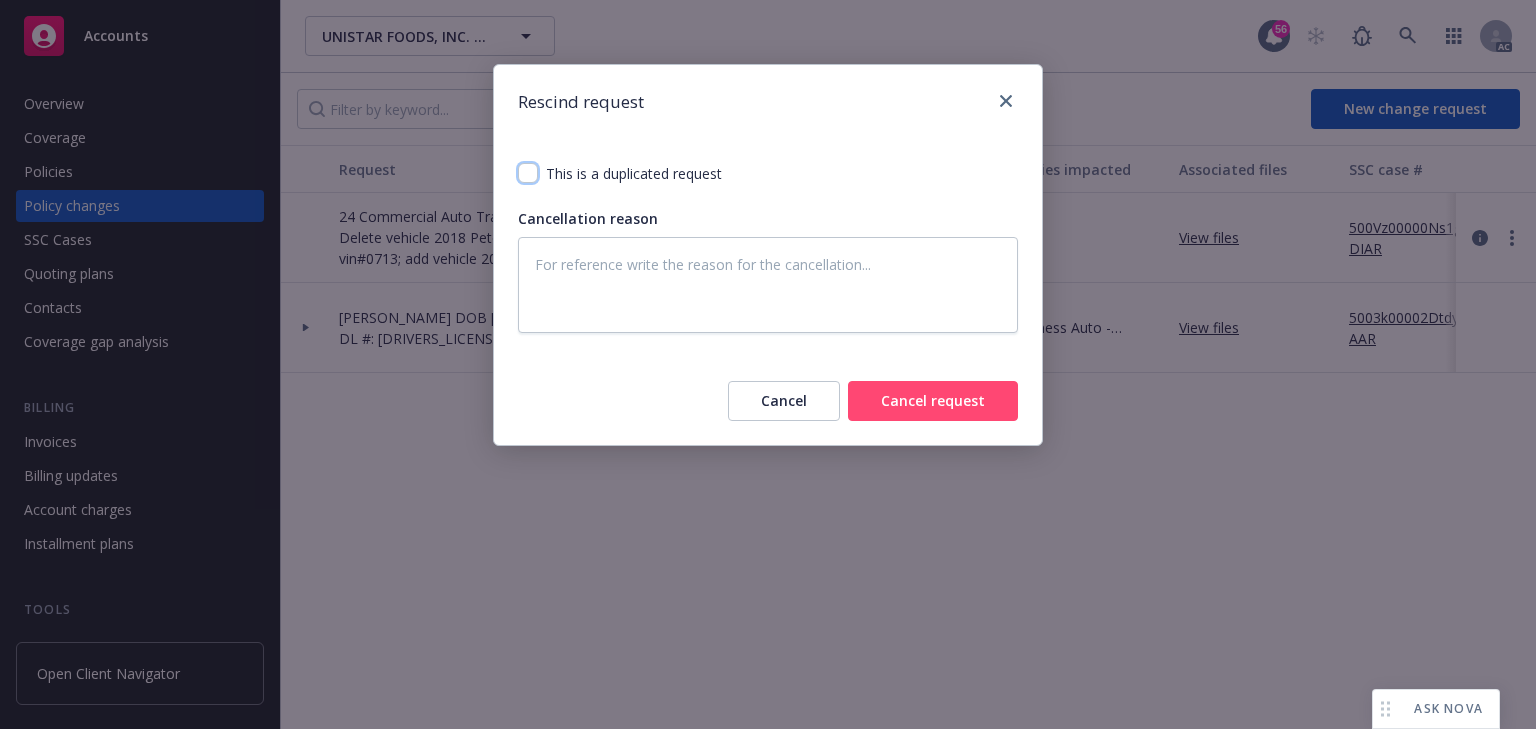click at bounding box center [528, 173] 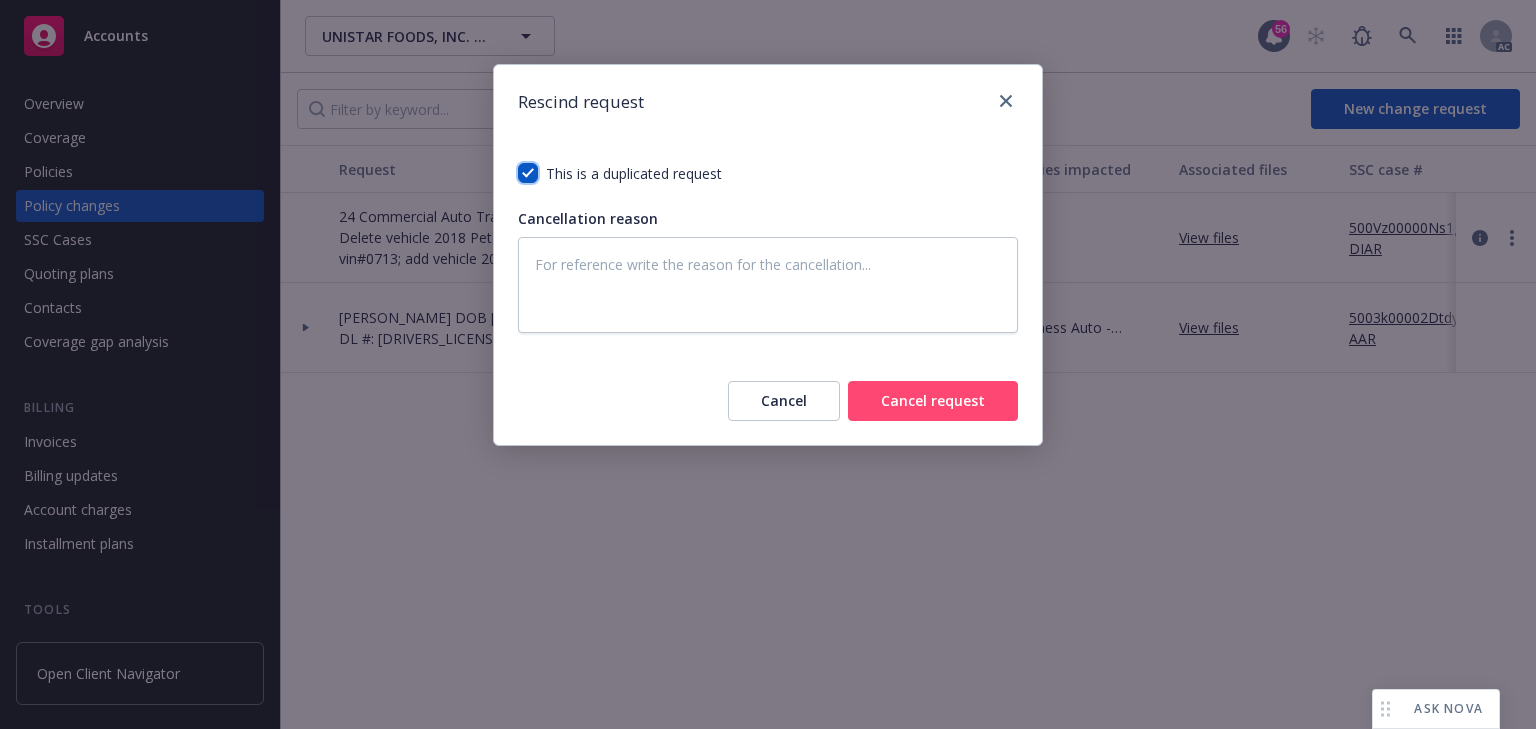 checkbox on "true" 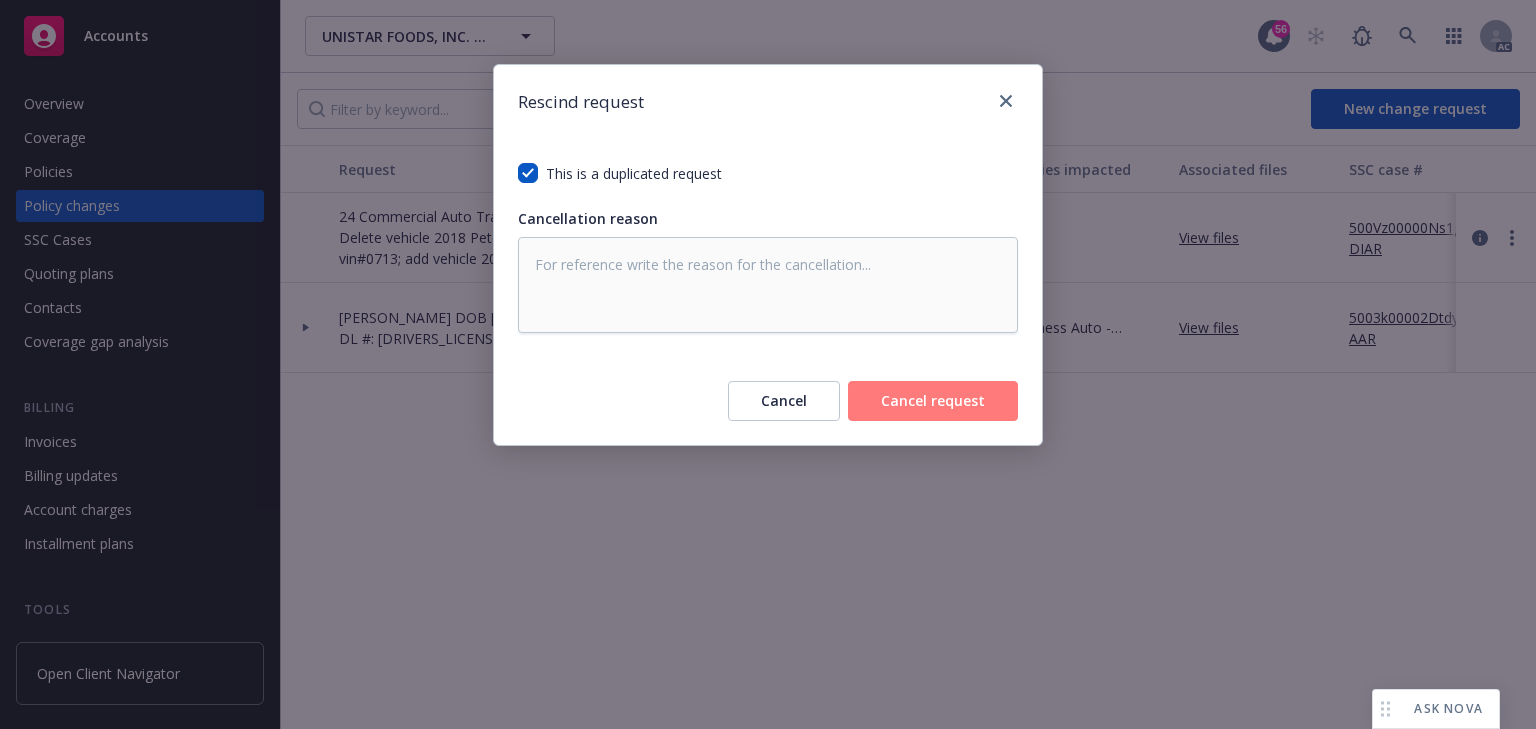 click on "Cancel request" at bounding box center [933, 401] 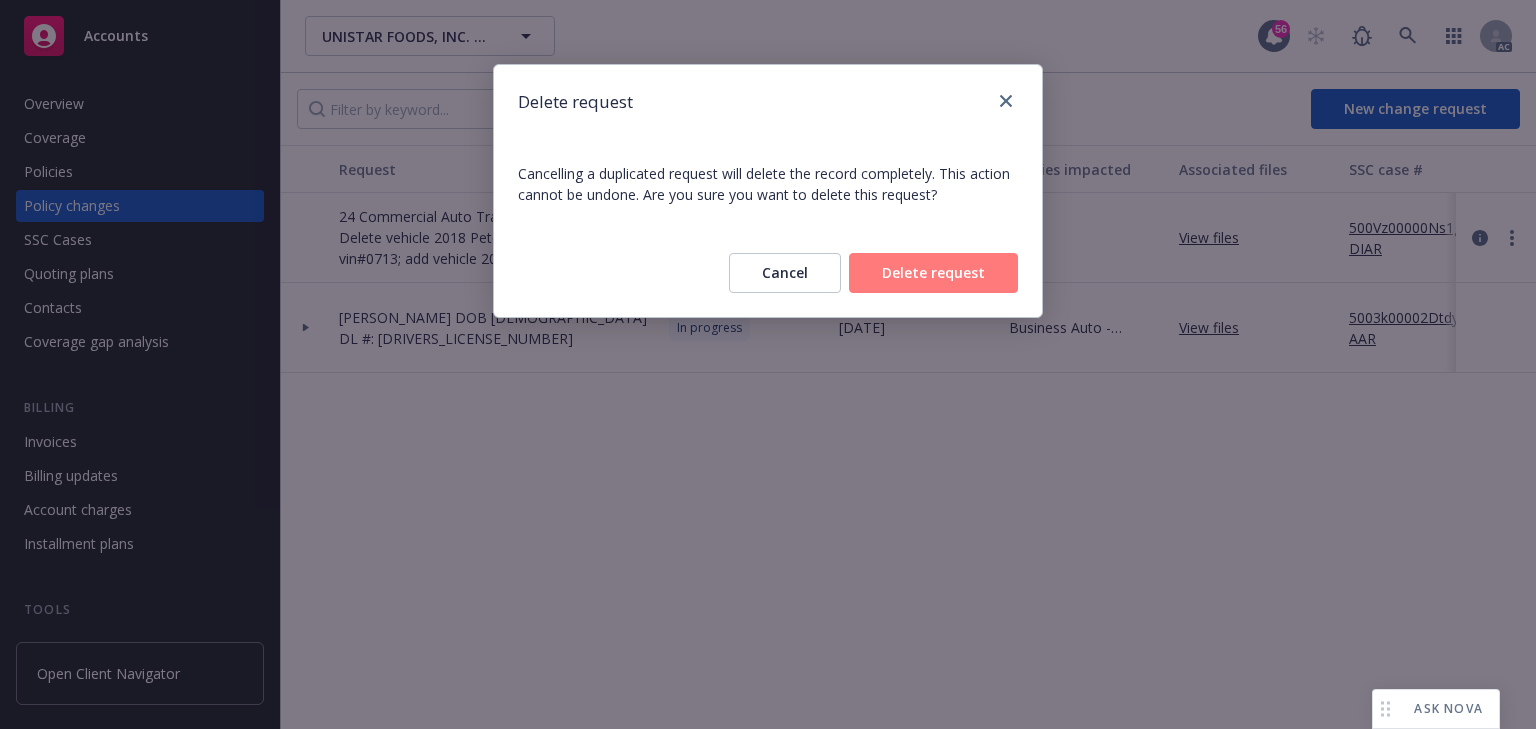 click on "Delete request" at bounding box center [933, 273] 